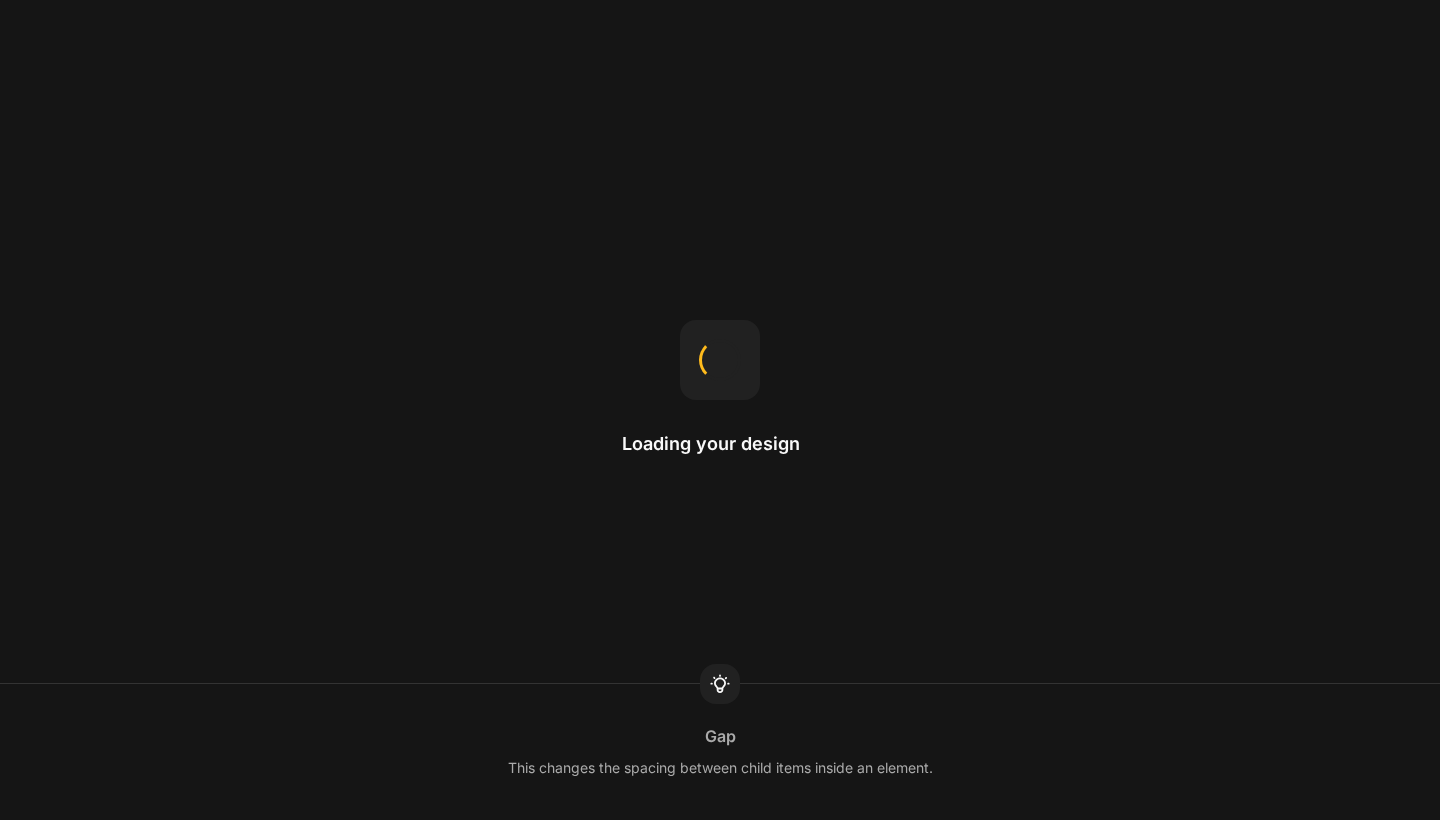 scroll, scrollTop: 0, scrollLeft: 0, axis: both 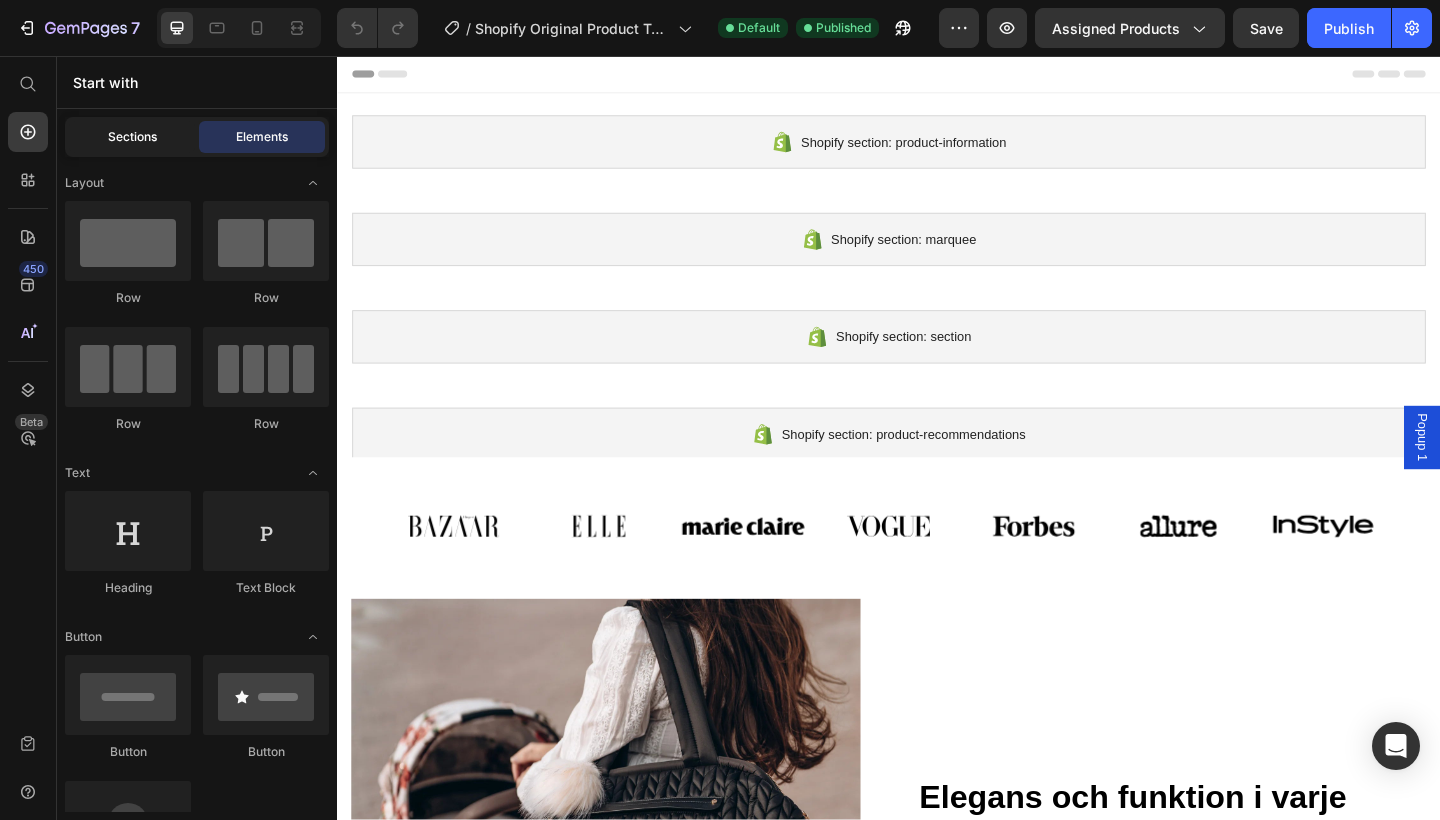 click on "Sections" 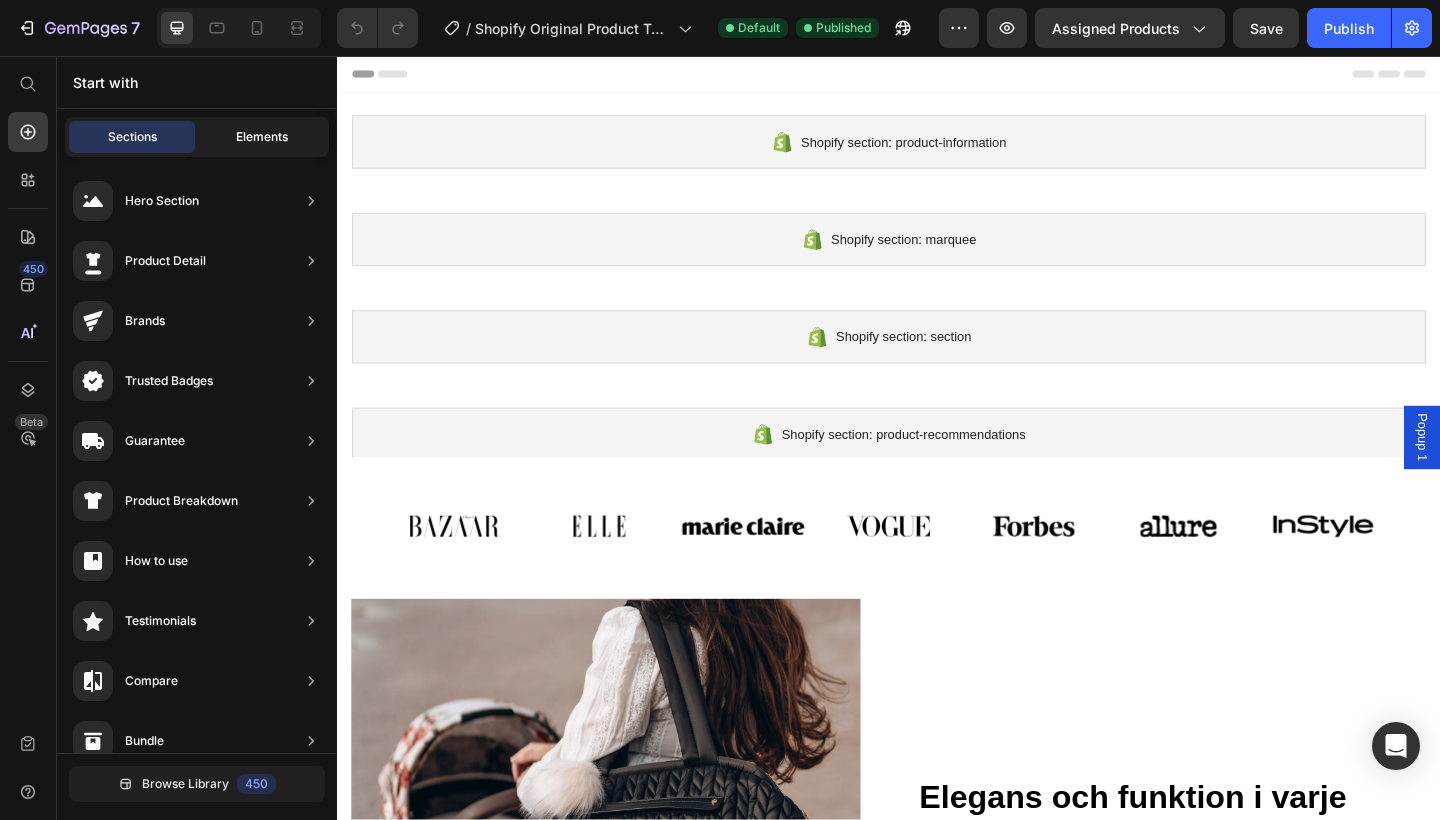 click on "Elements" at bounding box center [262, 137] 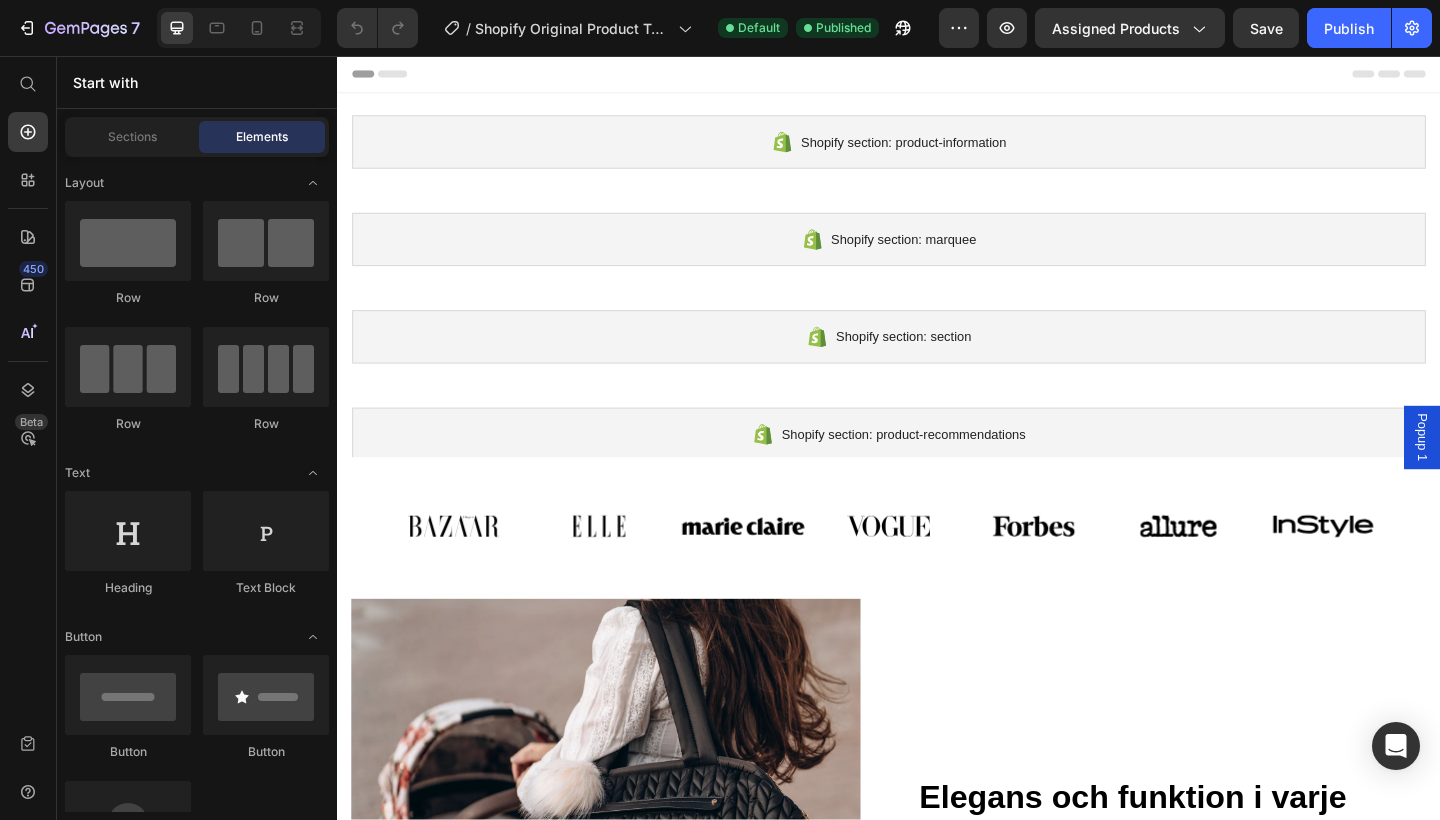 click on "Sections Elements" at bounding box center [197, 137] 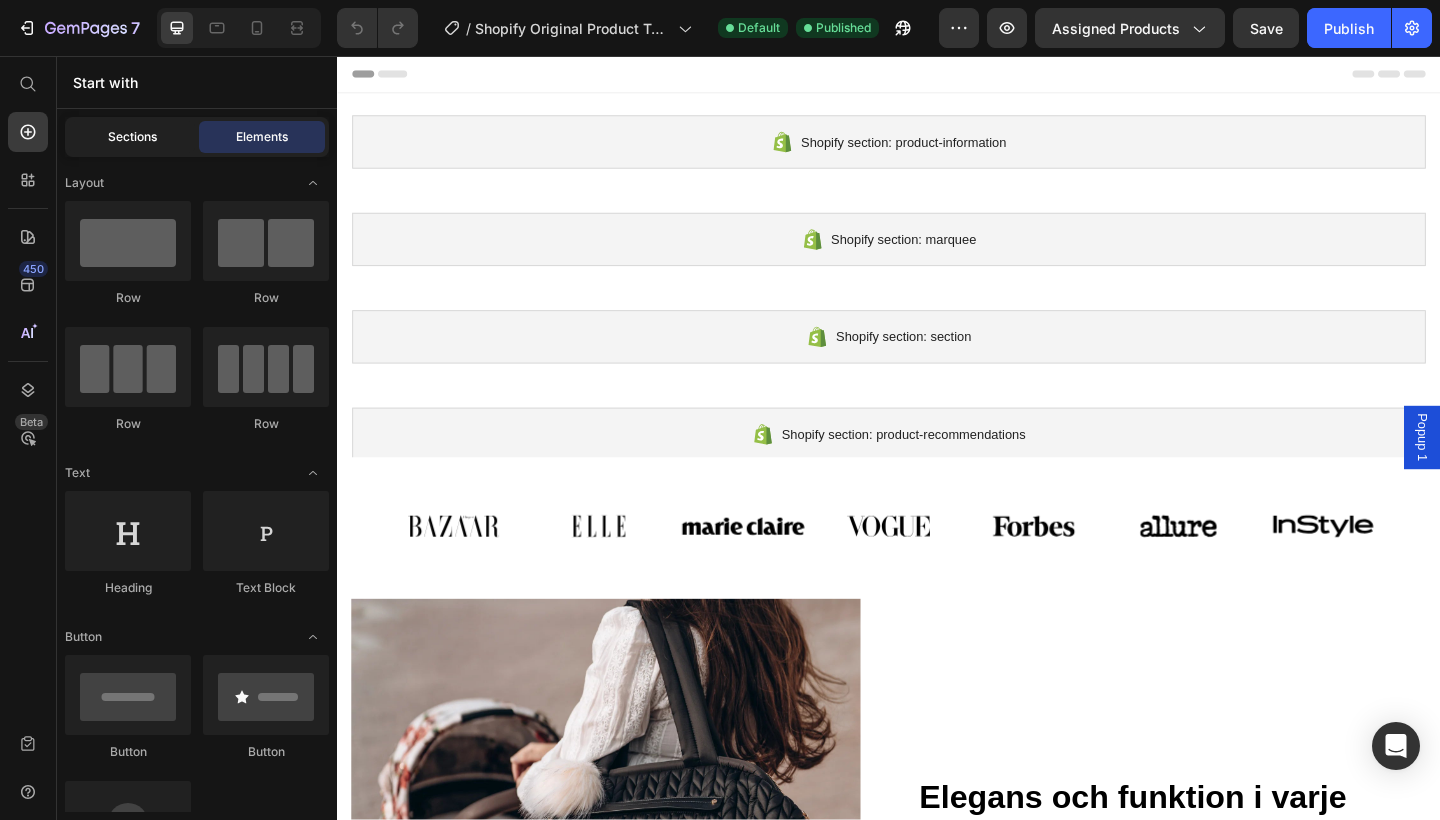 click on "Sections" 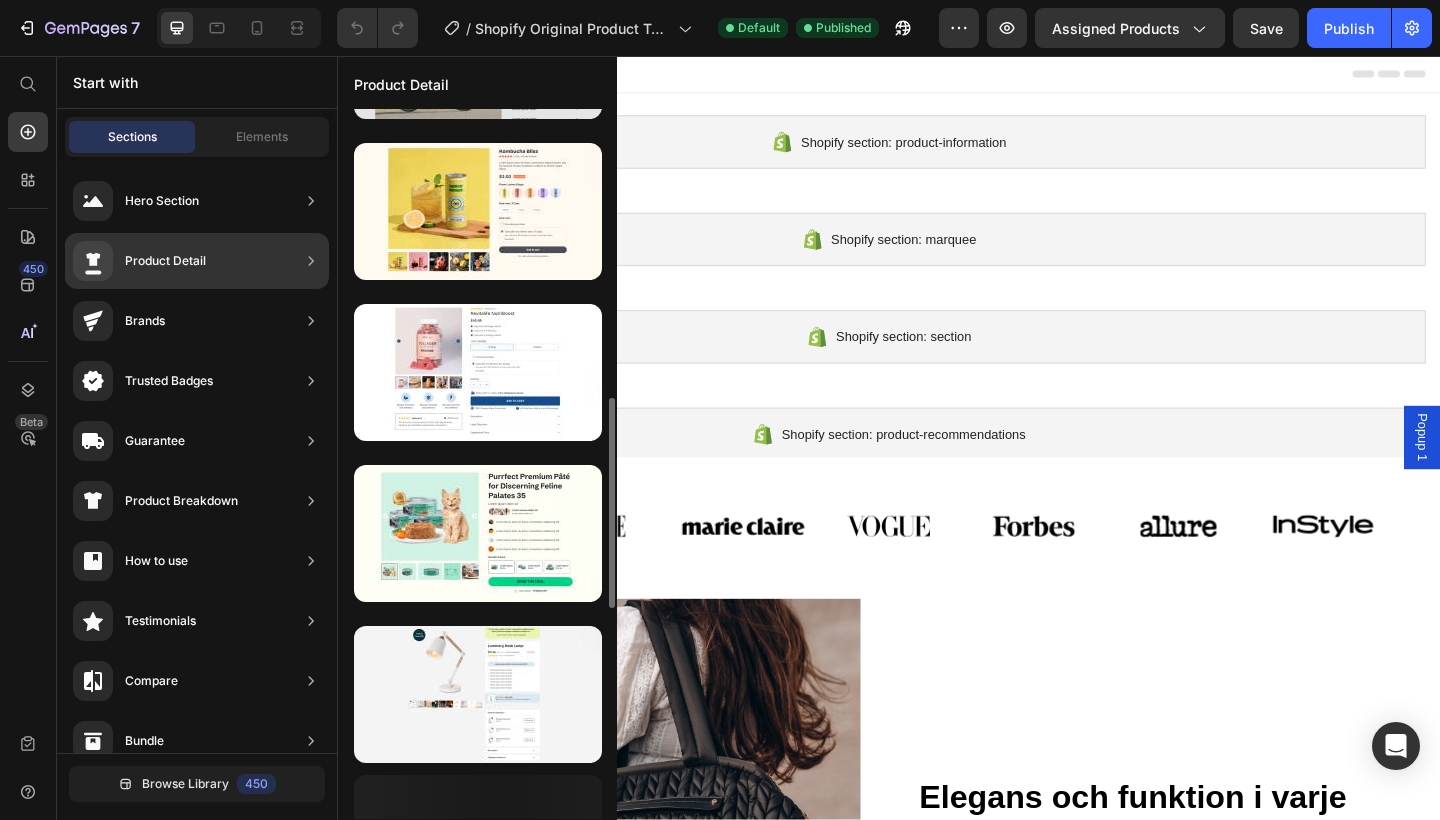 scroll, scrollTop: 959, scrollLeft: 0, axis: vertical 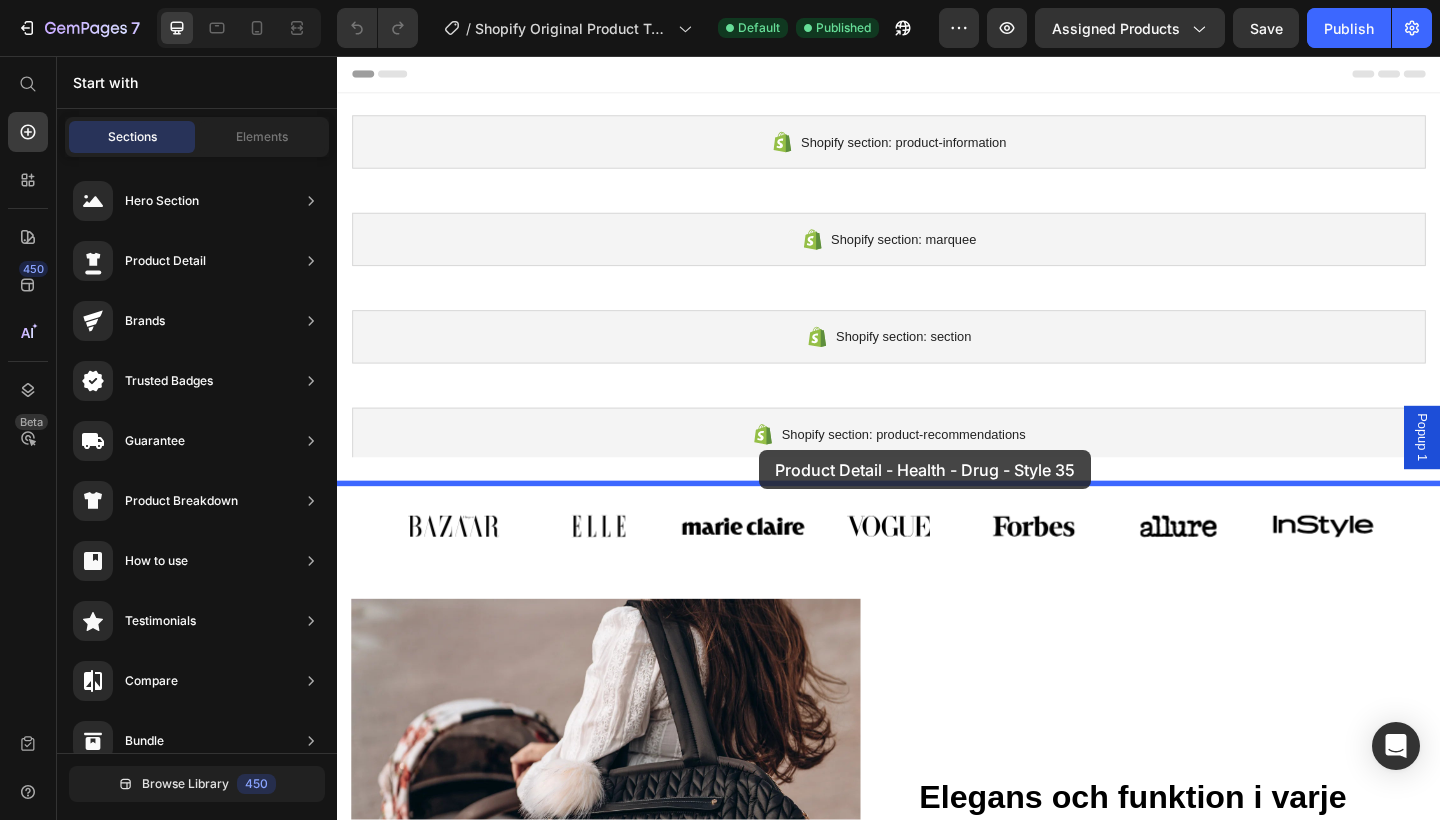 drag, startPoint x: 799, startPoint y: 425, endPoint x: 796, endPoint y: 485, distance: 60.074955 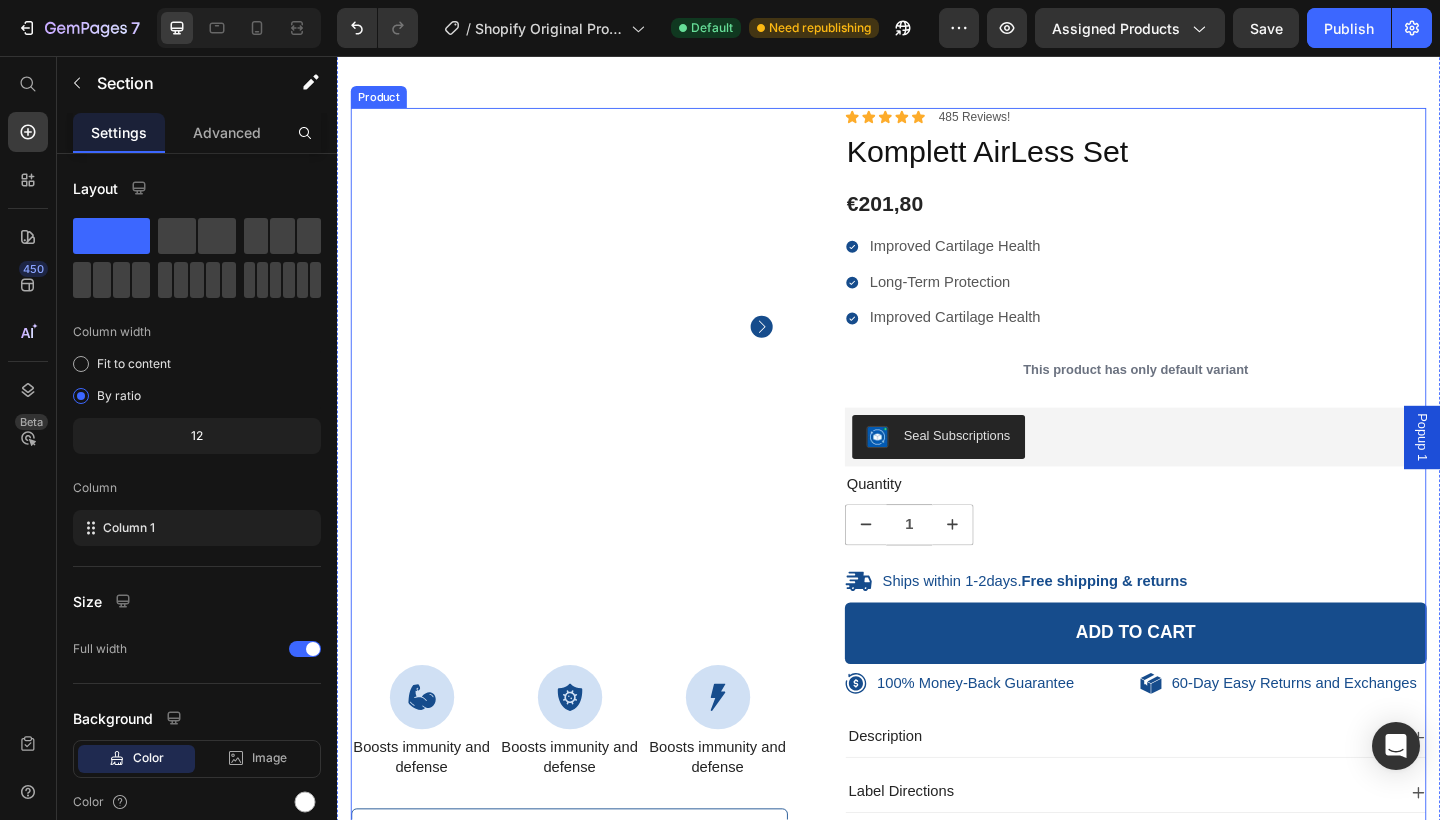 scroll, scrollTop: 484, scrollLeft: 0, axis: vertical 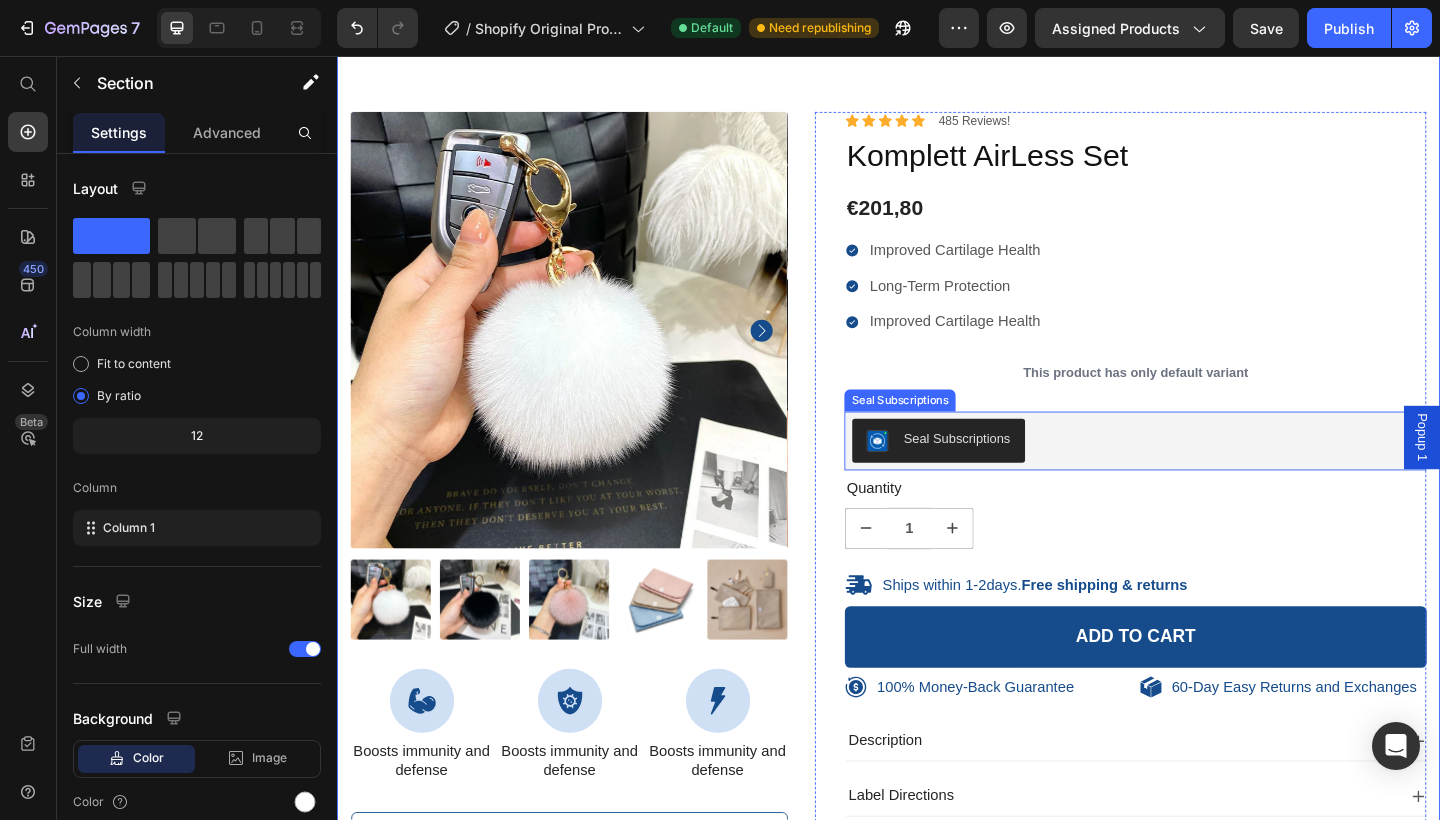 click on "Seal Subscriptions" at bounding box center (1205, 475) 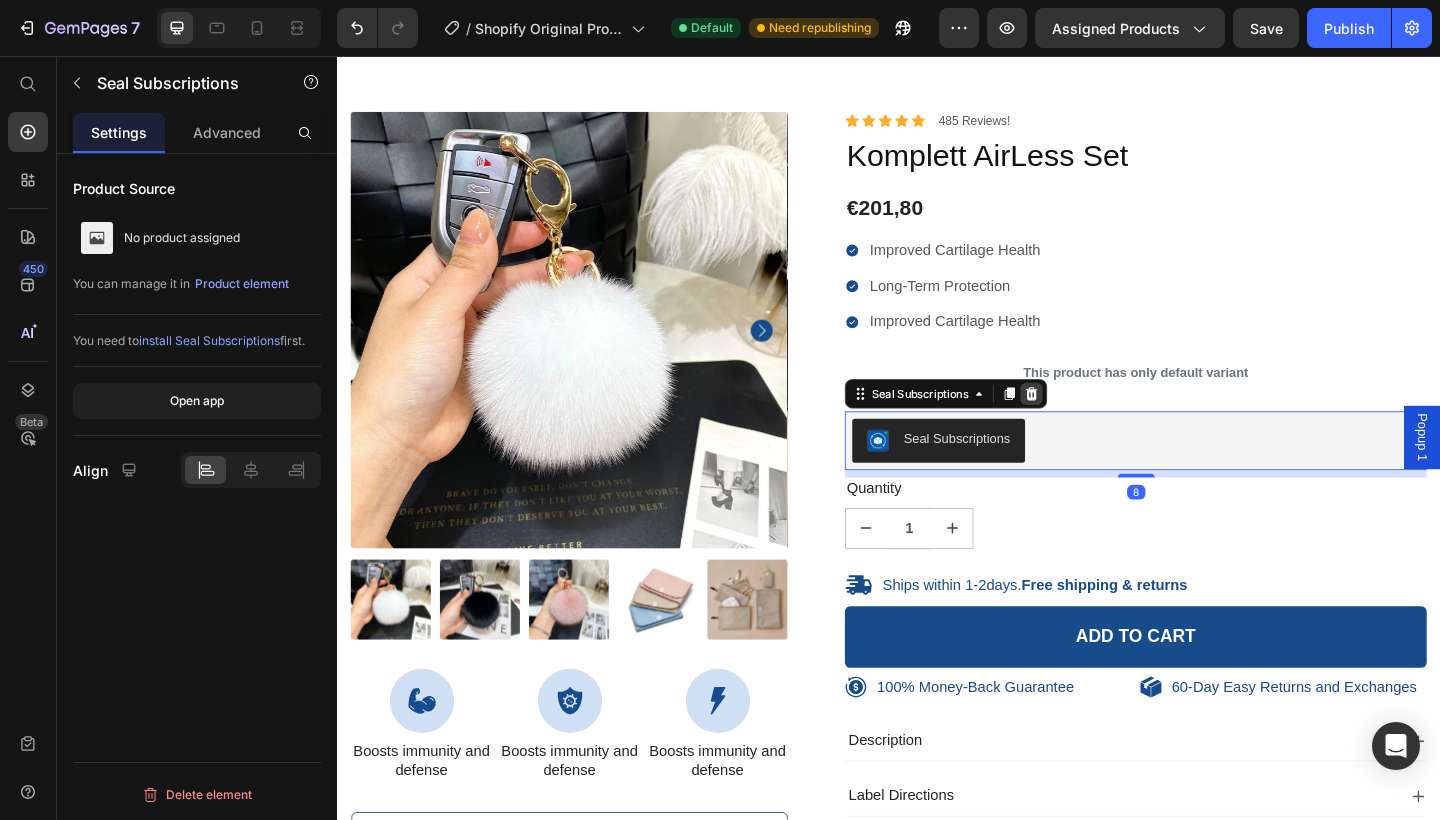 click 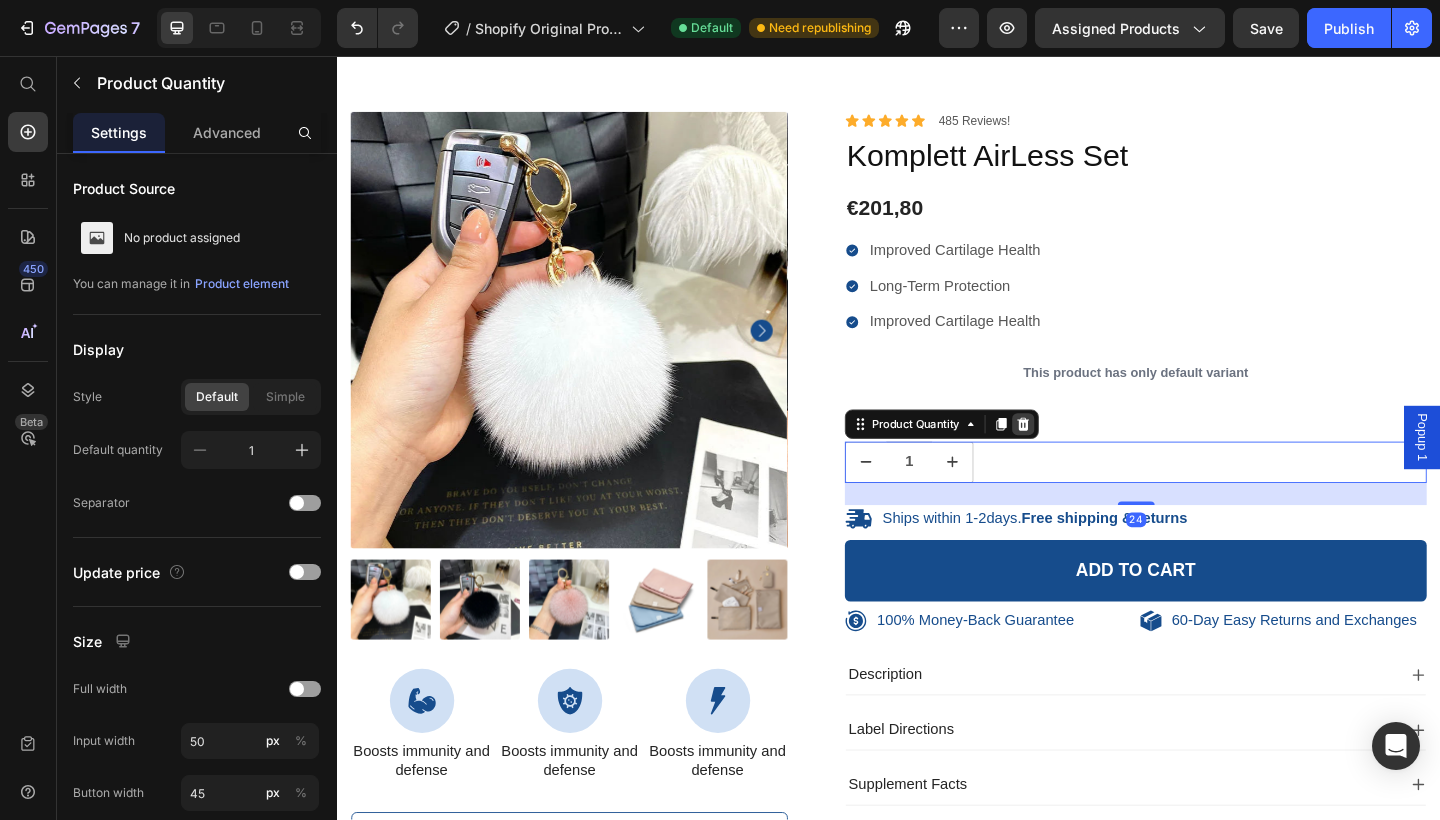 click 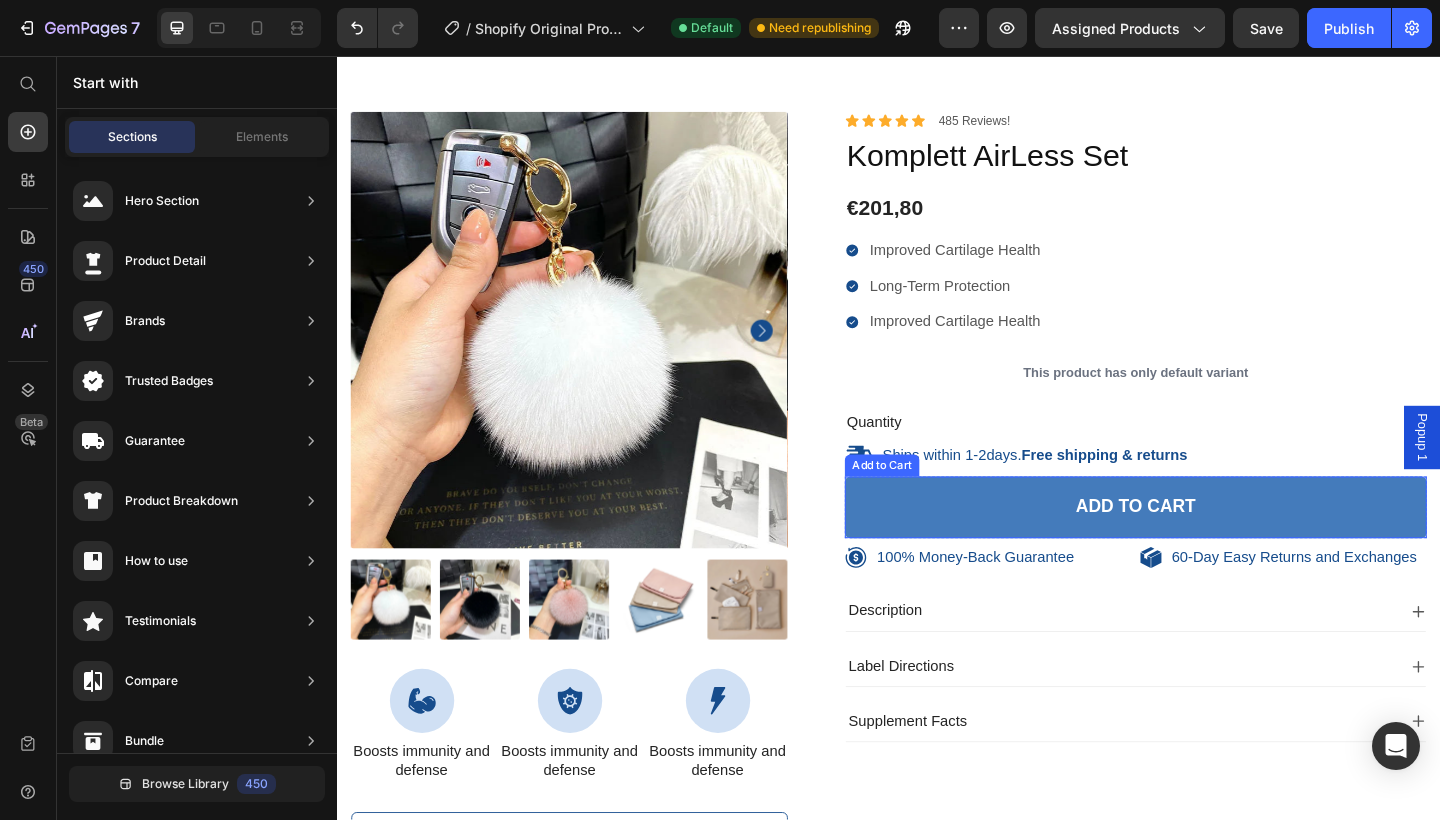 click on "Add to cart" at bounding box center (1205, 547) 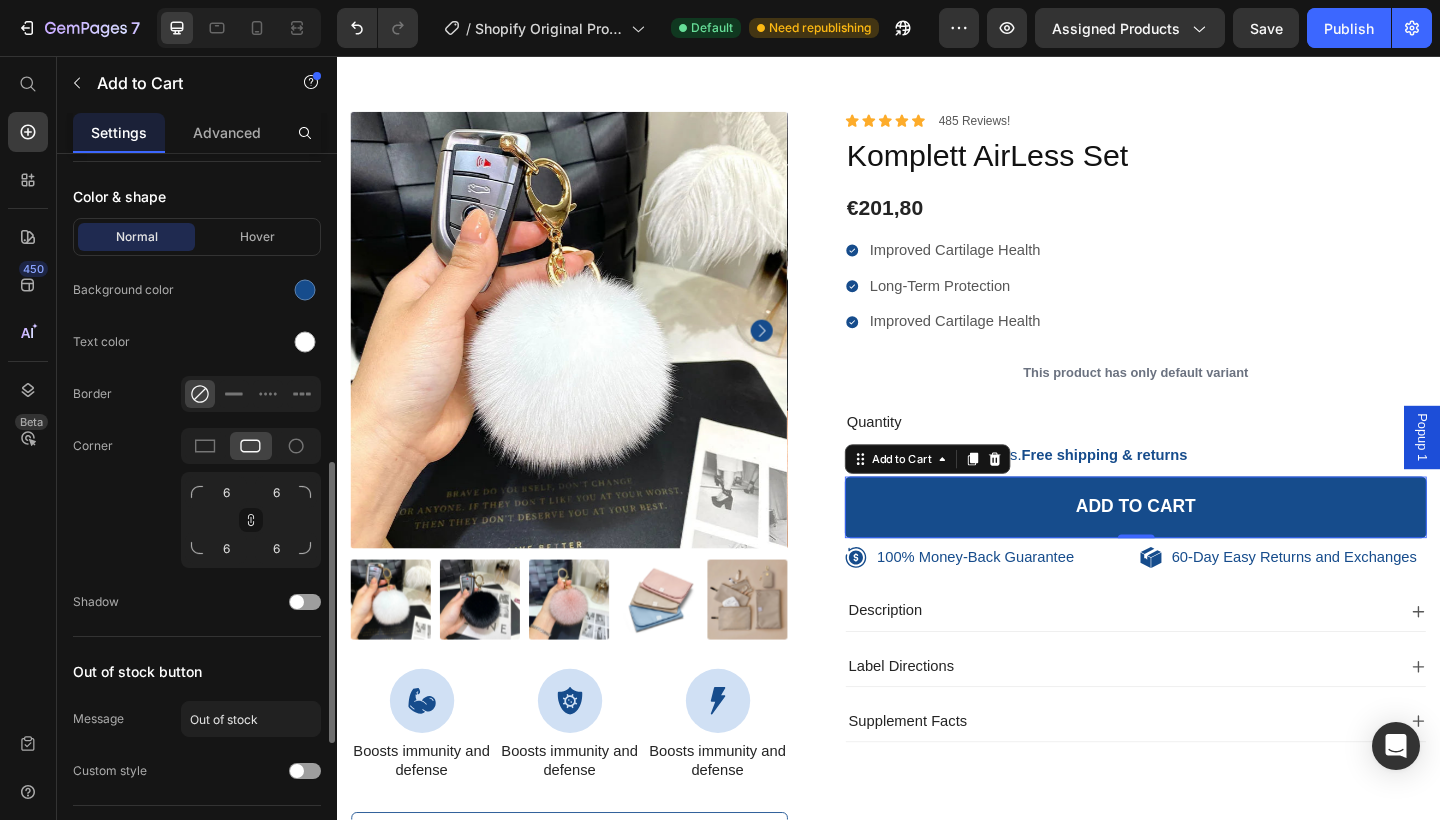 scroll, scrollTop: 946, scrollLeft: 0, axis: vertical 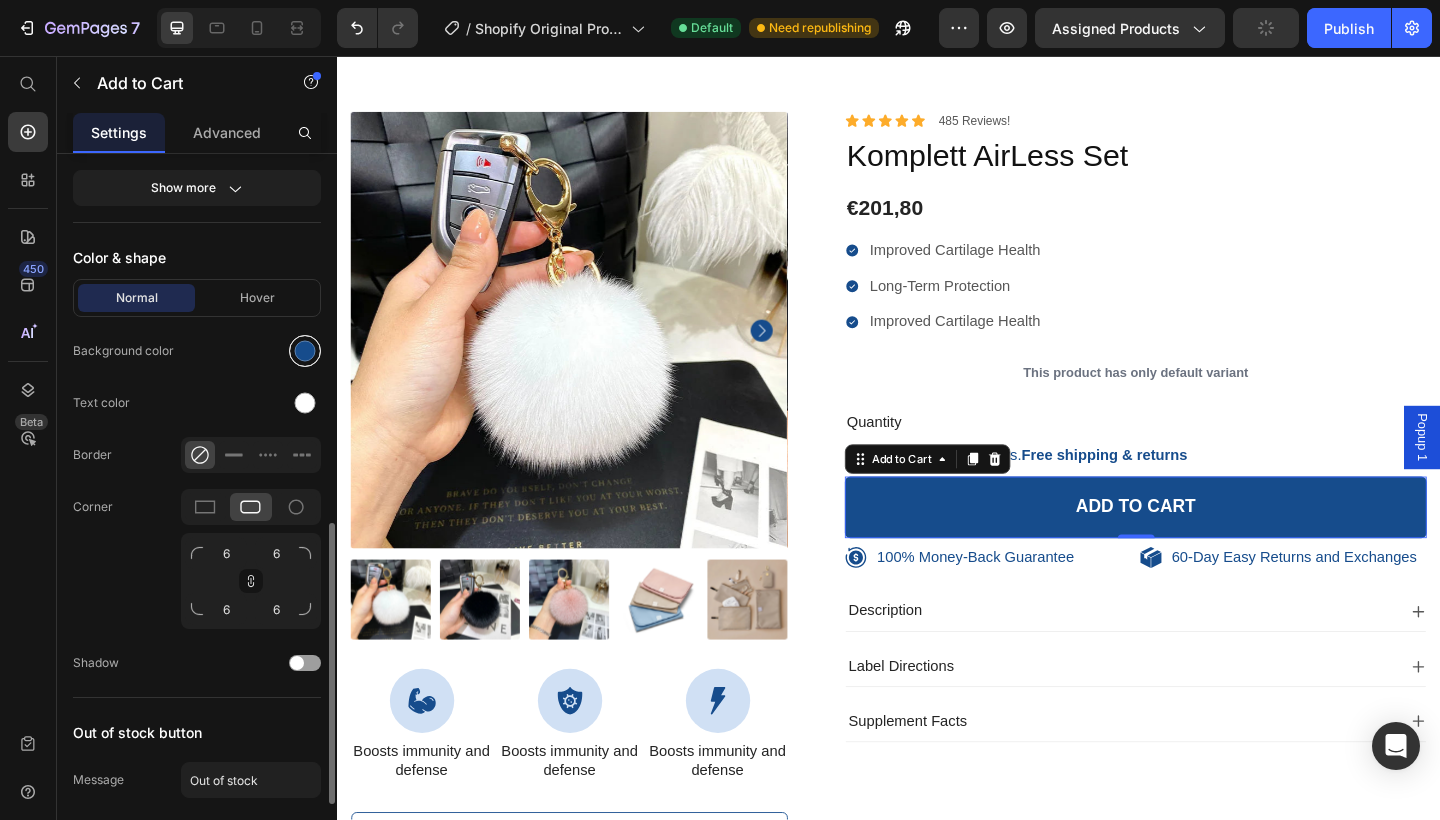 click at bounding box center (305, 351) 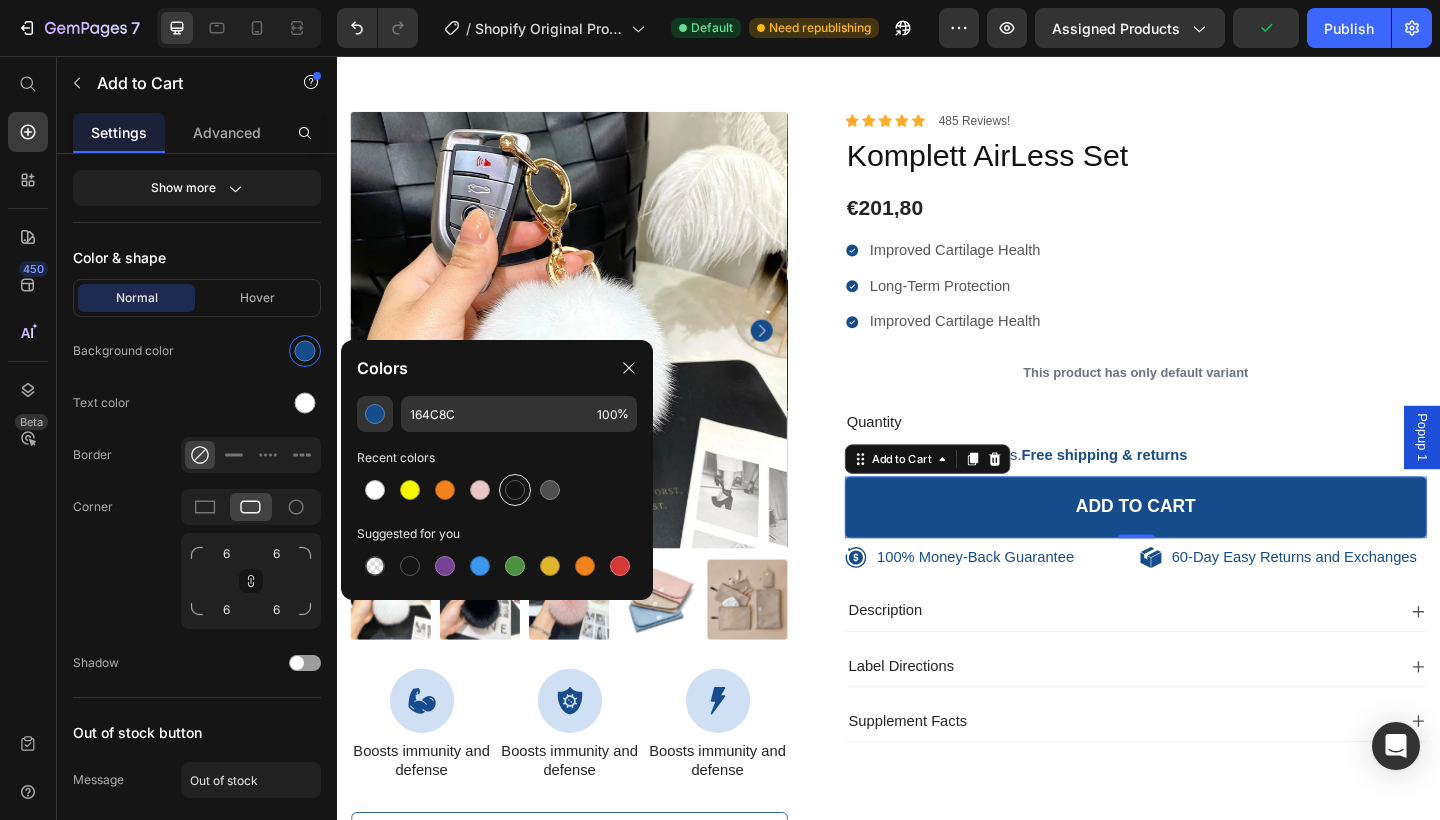click at bounding box center (515, 490) 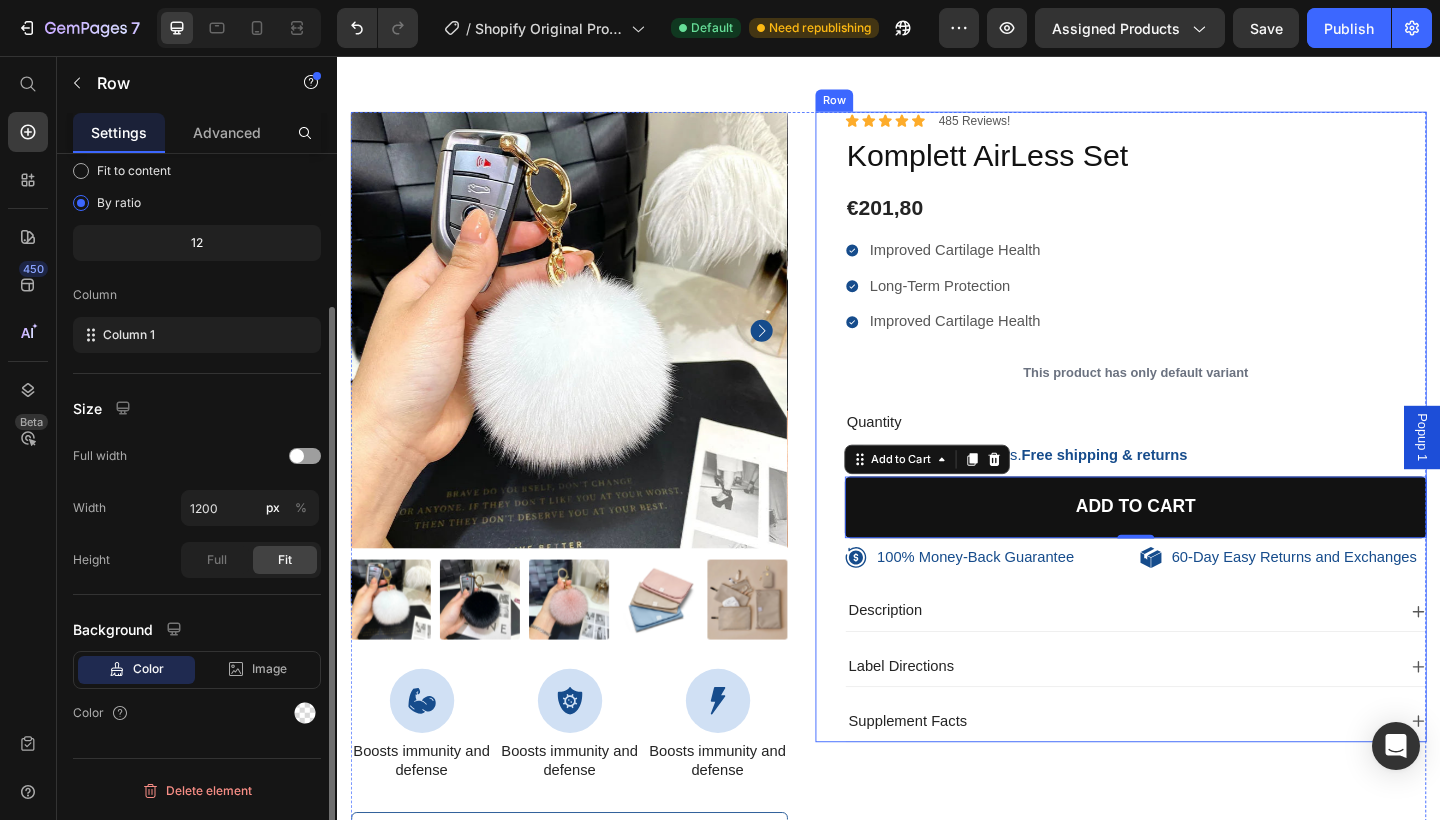 click on "Icon Icon Icon Icon Icon Icon List 485 Reviews! Text Block Row Komplett AirLess Set Product Title €201,80 Product Price Improved Cartilage Health Long-Term Protection Improved Cartilage Health Item List This product has only default variant Product Variants & Swatches Quantity Text Block
Ships within 1-2days.  Free shipping & returns Item List 1 Product Quantity Add to cart Add to Cart   0 Row
100% Money-Back Guarantee Item List
60-Day Easy Returns and Exchanges Item List Row
Description
Label Directions
Supplement Facts Accordion Row" at bounding box center [1189, 460] 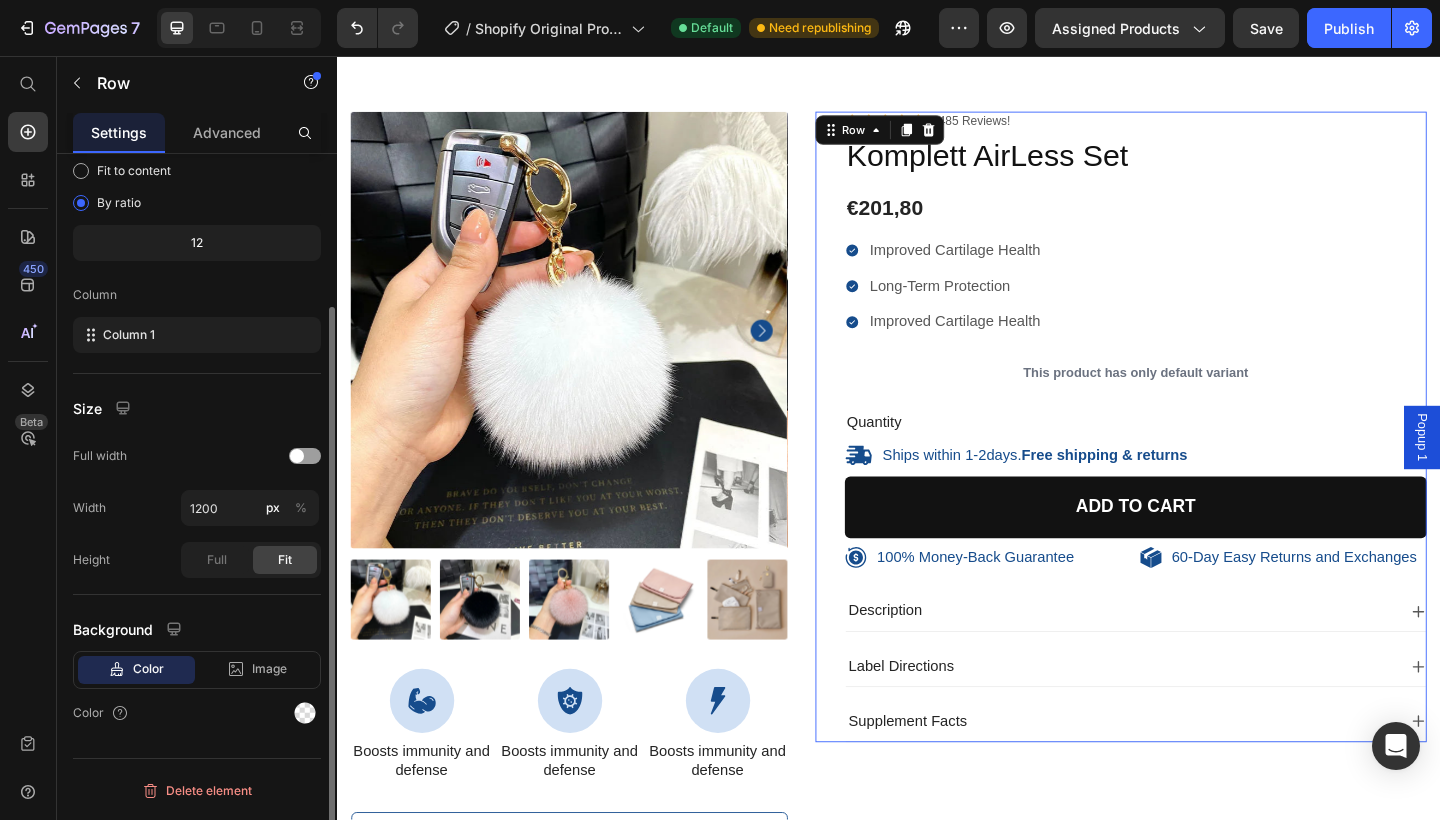 scroll, scrollTop: 0, scrollLeft: 0, axis: both 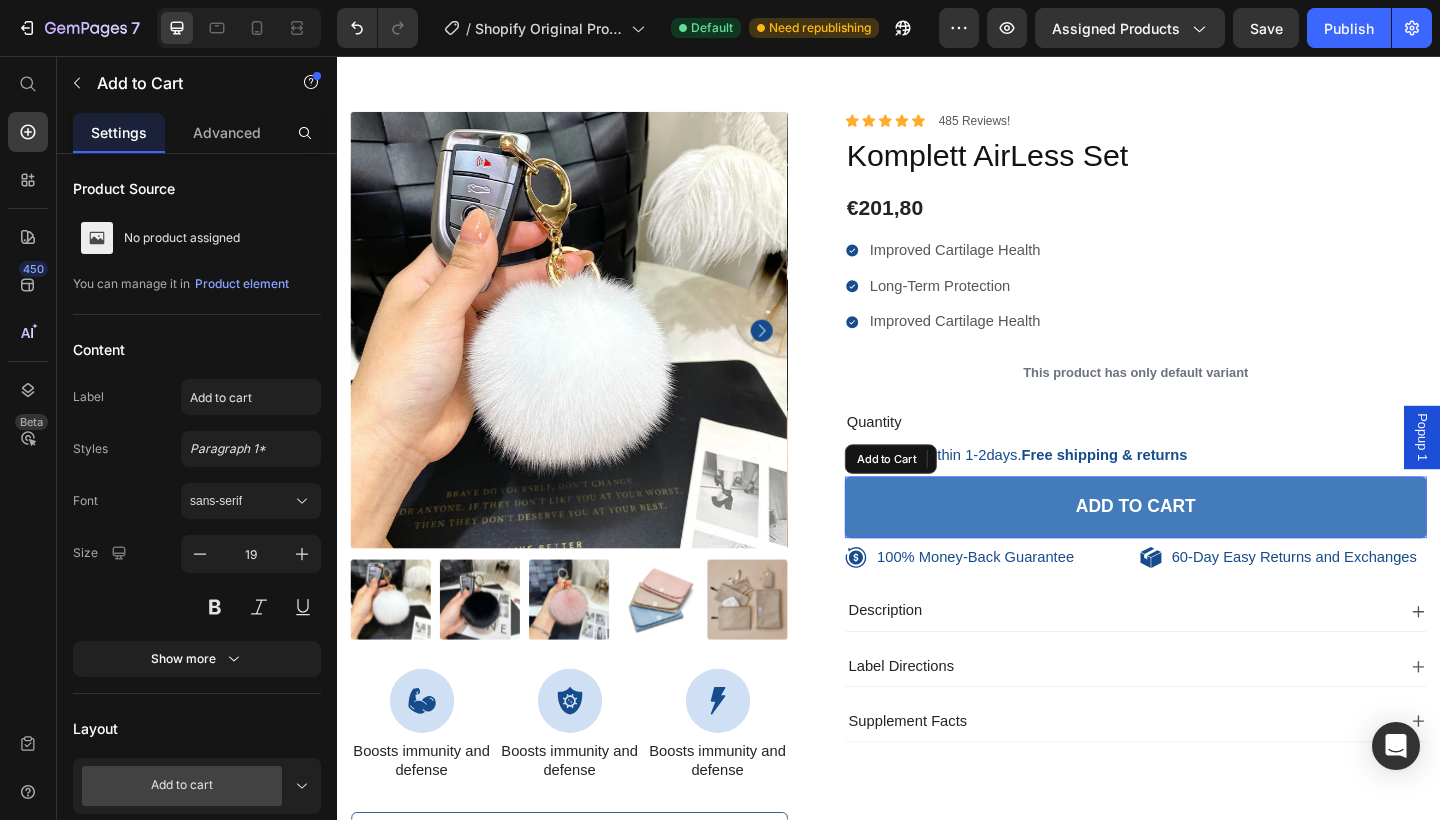 click on "Add to cart" at bounding box center [1205, 547] 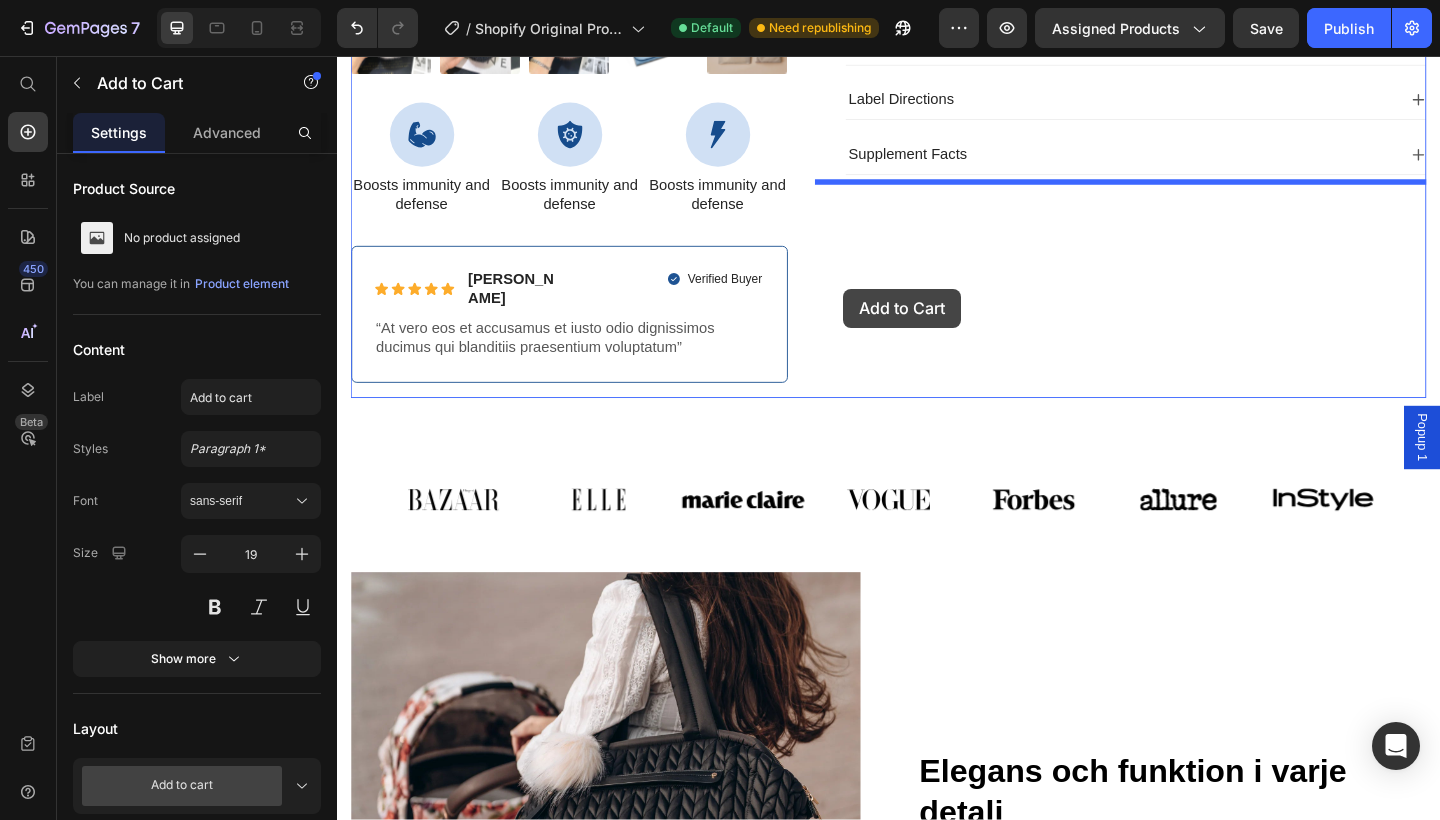 scroll, scrollTop: 1097, scrollLeft: 0, axis: vertical 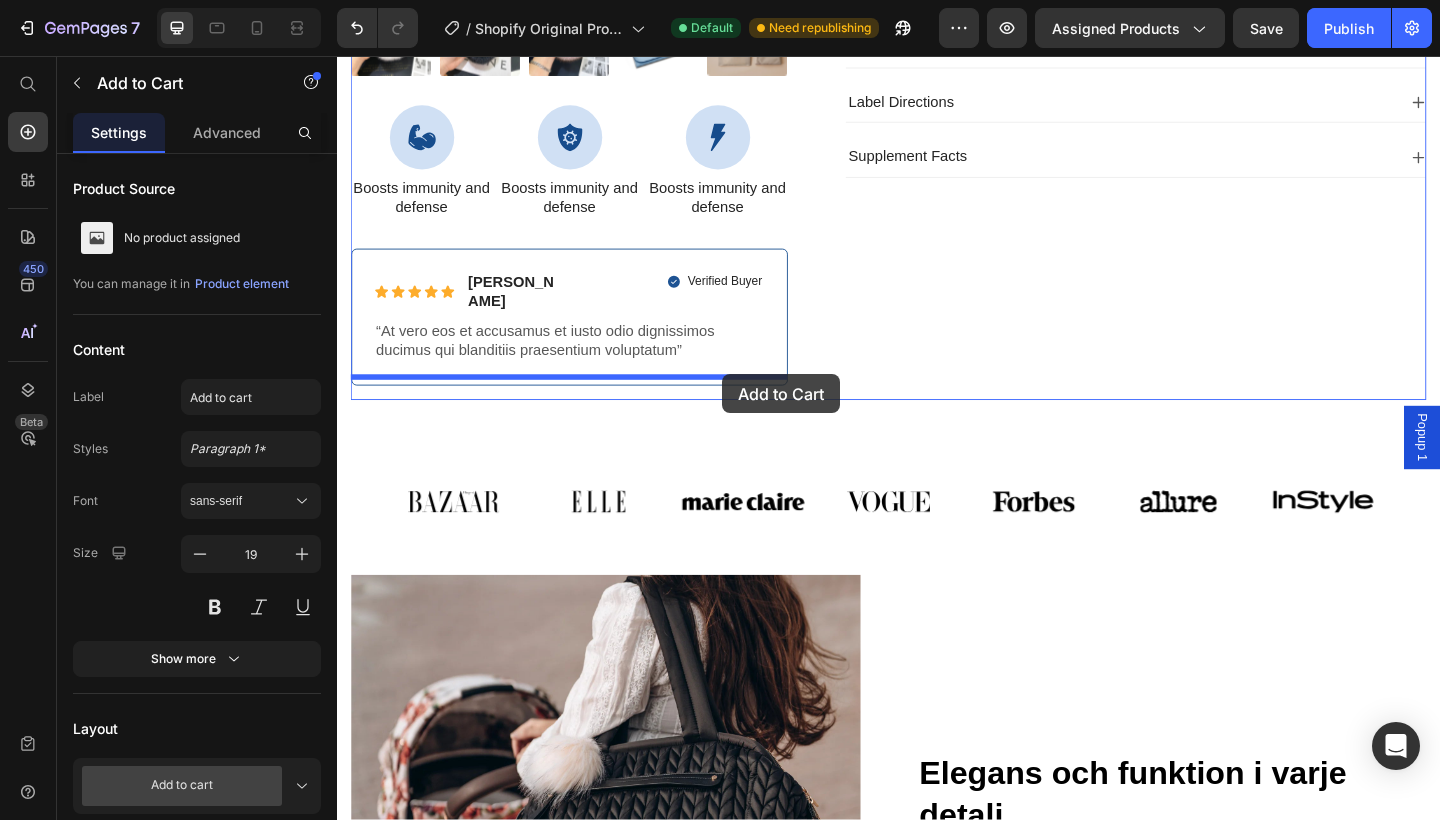 drag, startPoint x: 906, startPoint y: 489, endPoint x: 756, endPoint y: 402, distance: 173.40416 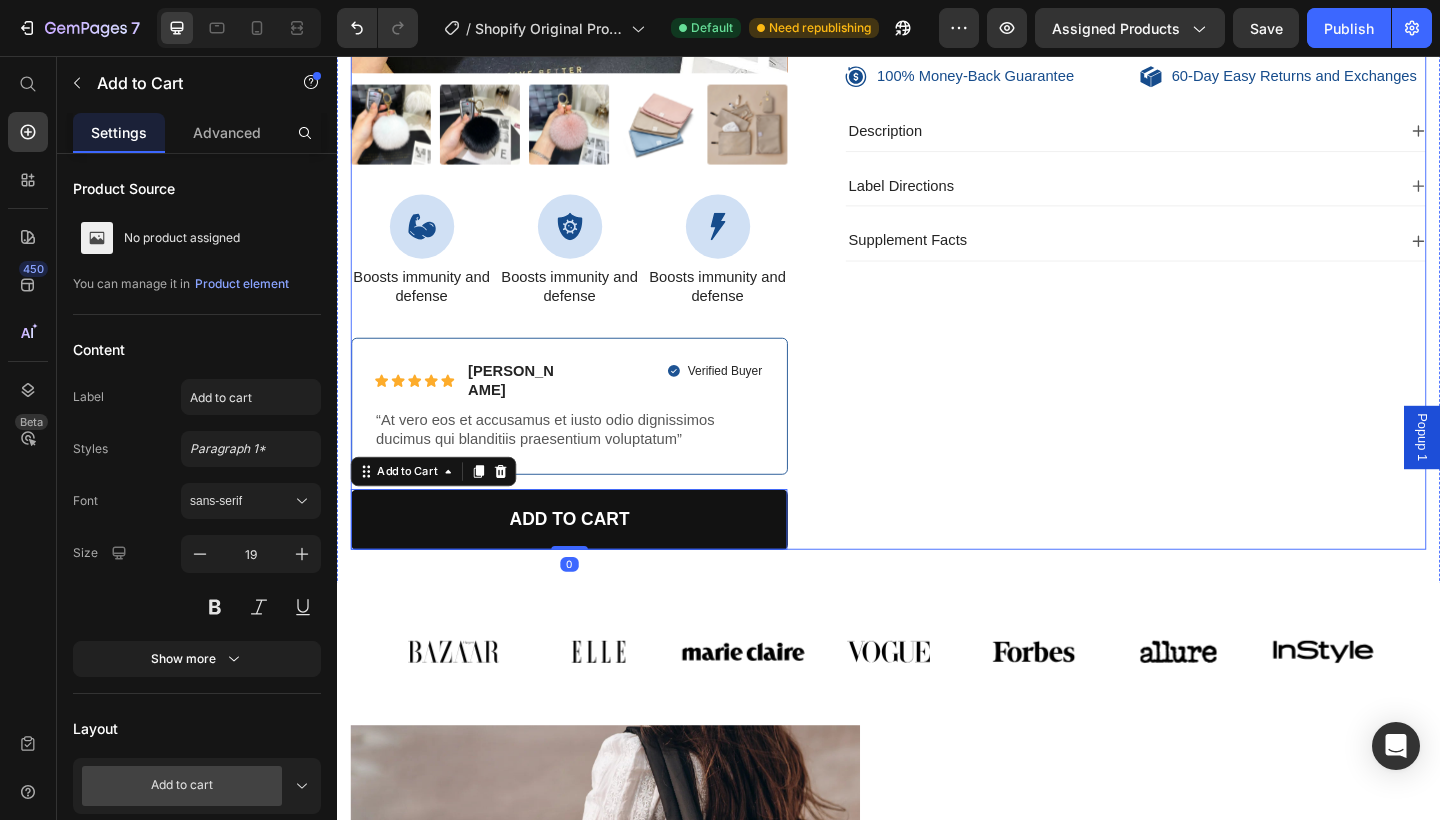 scroll, scrollTop: 939, scrollLeft: 0, axis: vertical 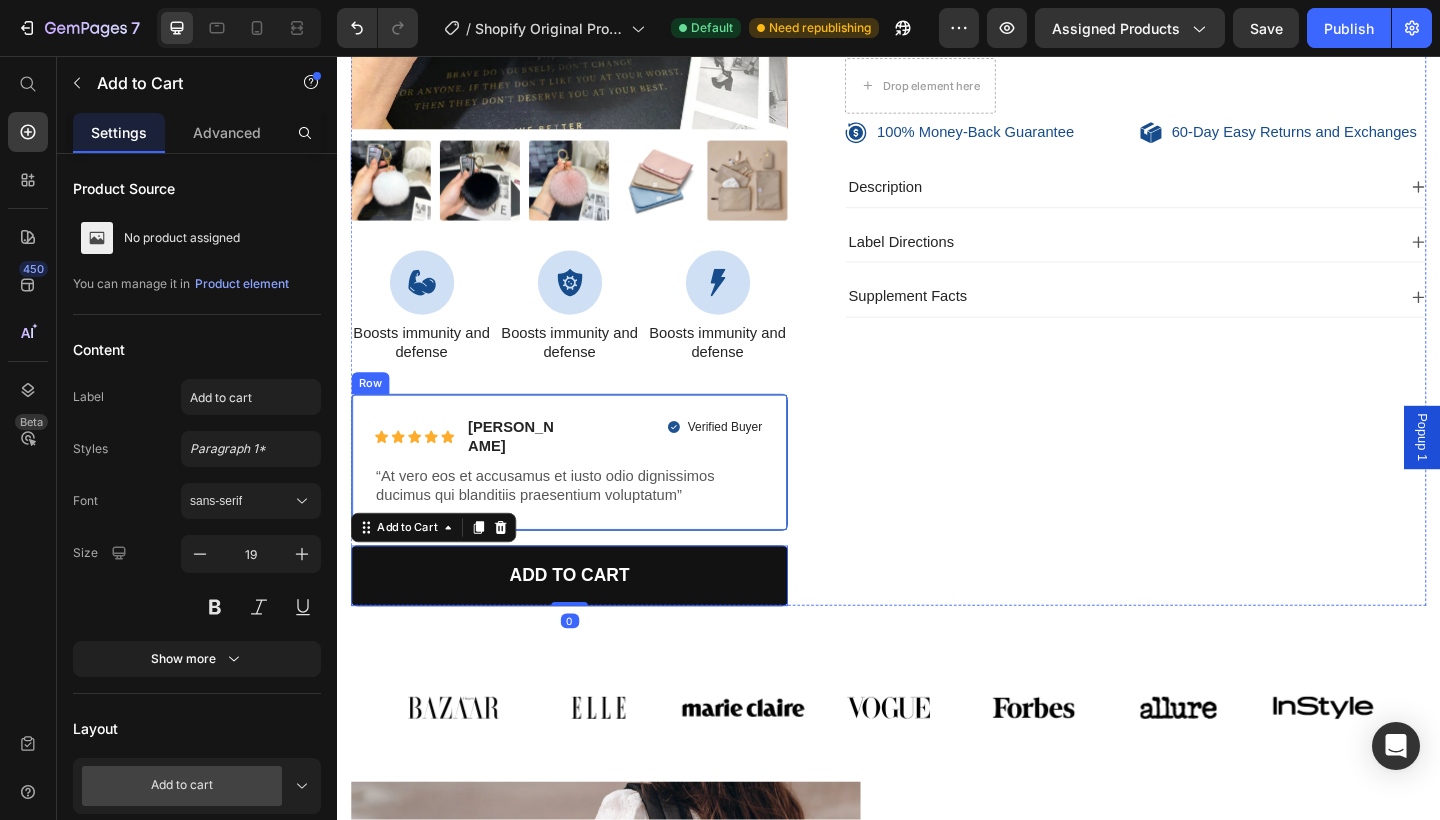 click on "Icon Icon Icon Icon Icon Icon List [PERSON_NAME] Text Block Row Verified Buyer Item List Row “At vero eos et accusamus et iusto odio dignissimos ducimus qui blanditiis praesentium voluptatum” Text Block Row" at bounding box center (589, 498) 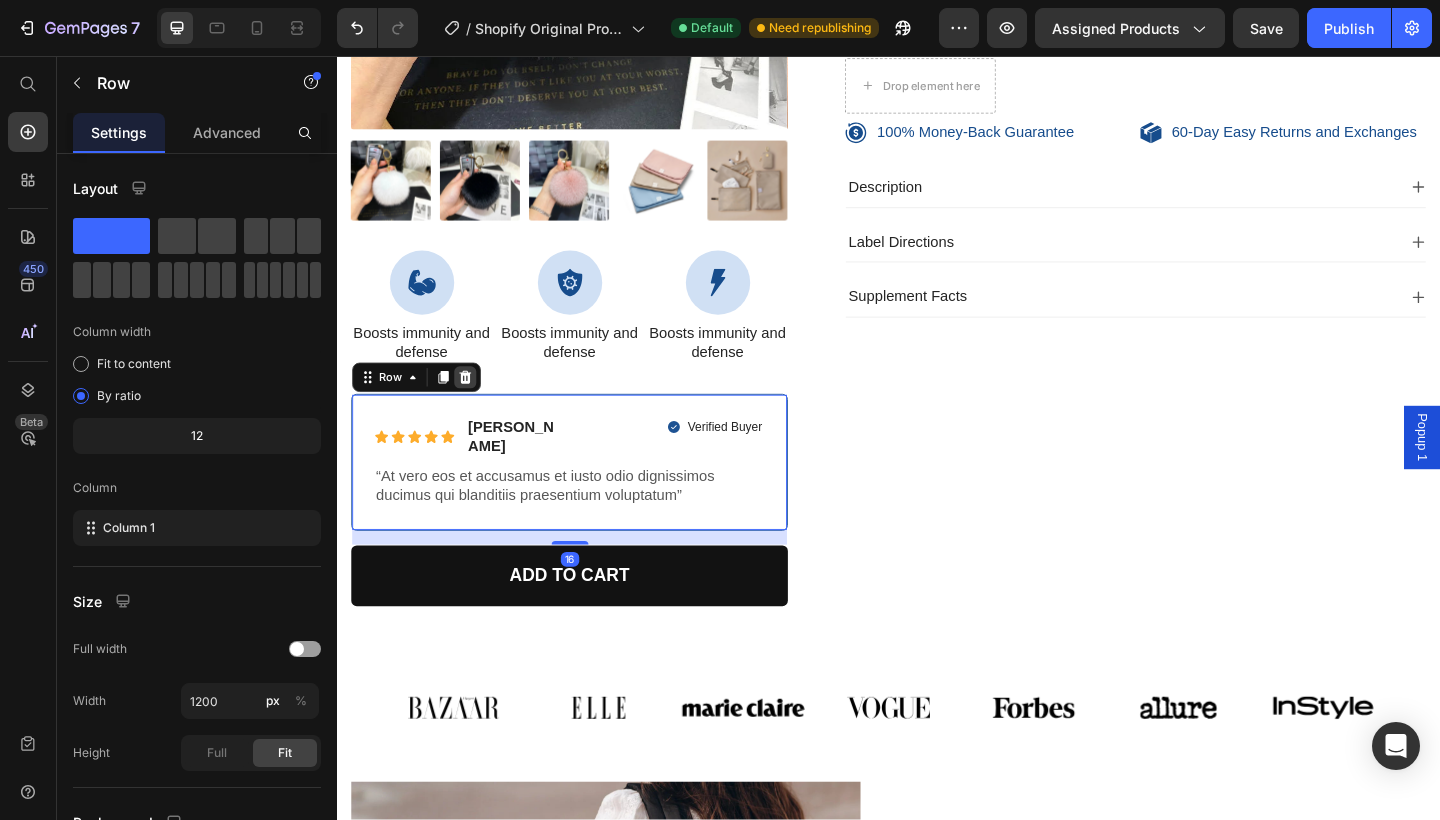 click 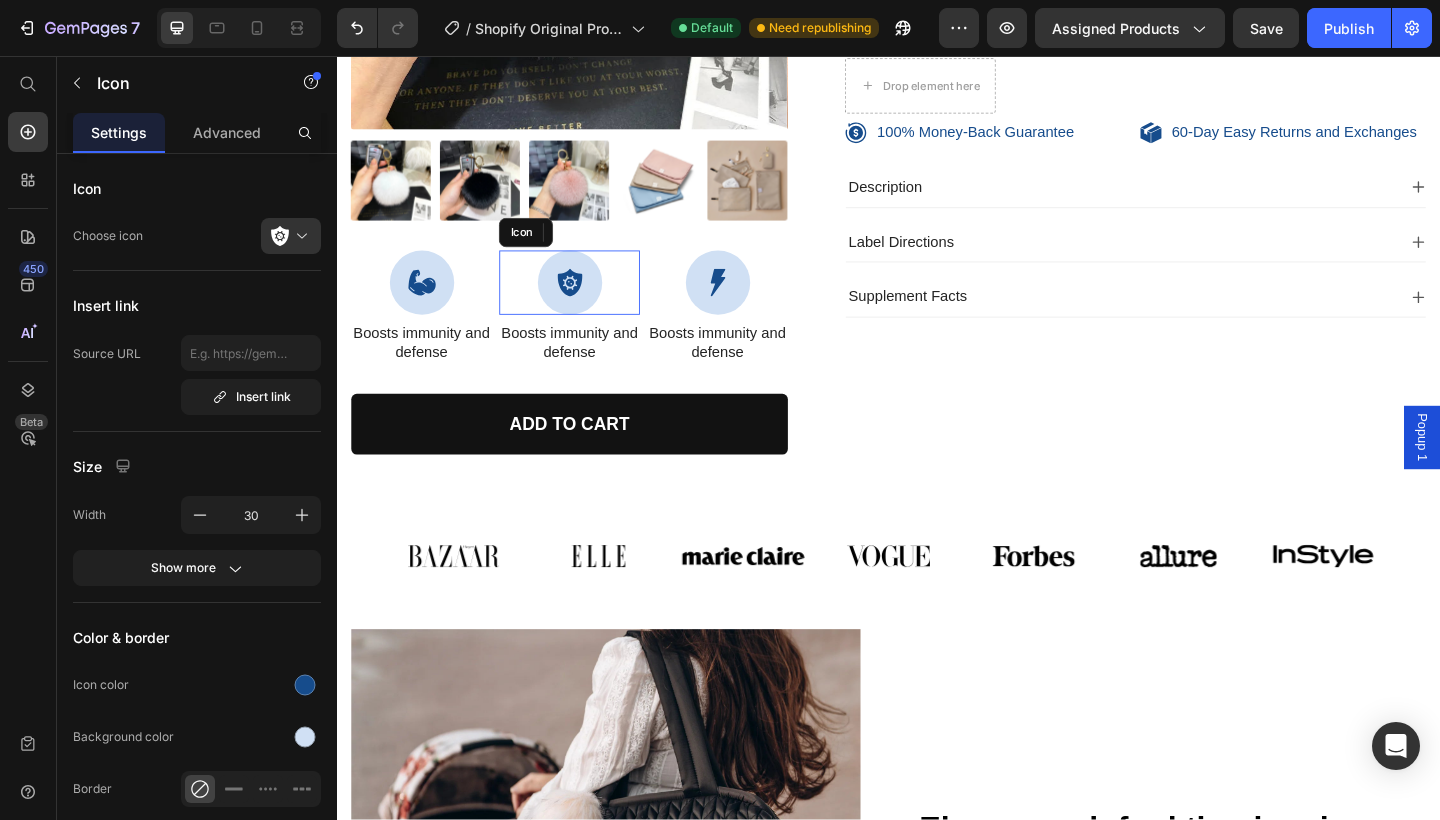 click on "Icon" at bounding box center [589, 303] 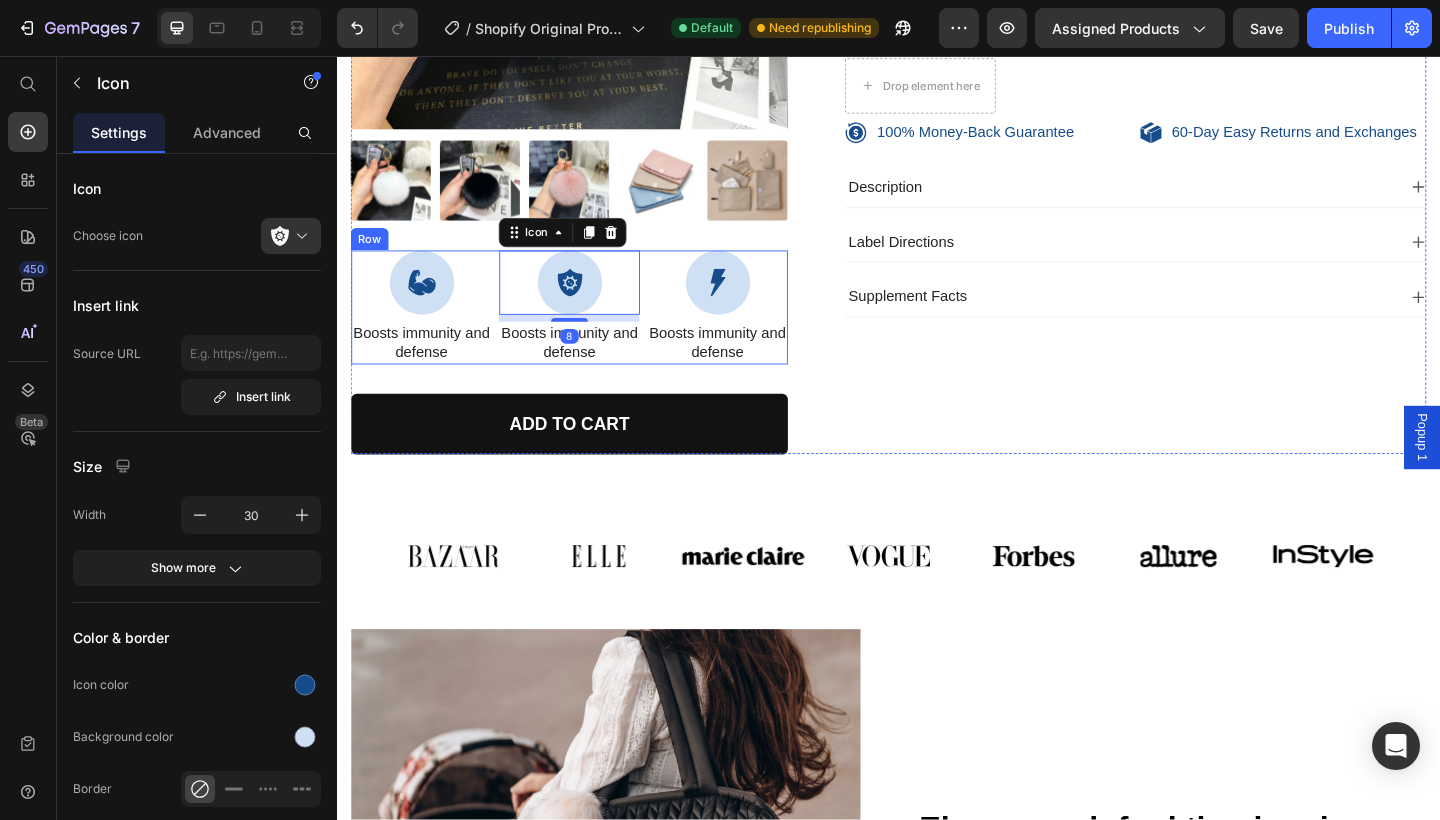click on "Icon Boosts immunity and defense Text Block
Icon   8 Boosts immunity and defense Text Block
Icon Boosts immunity and defense Text Block Row" at bounding box center [589, 330] 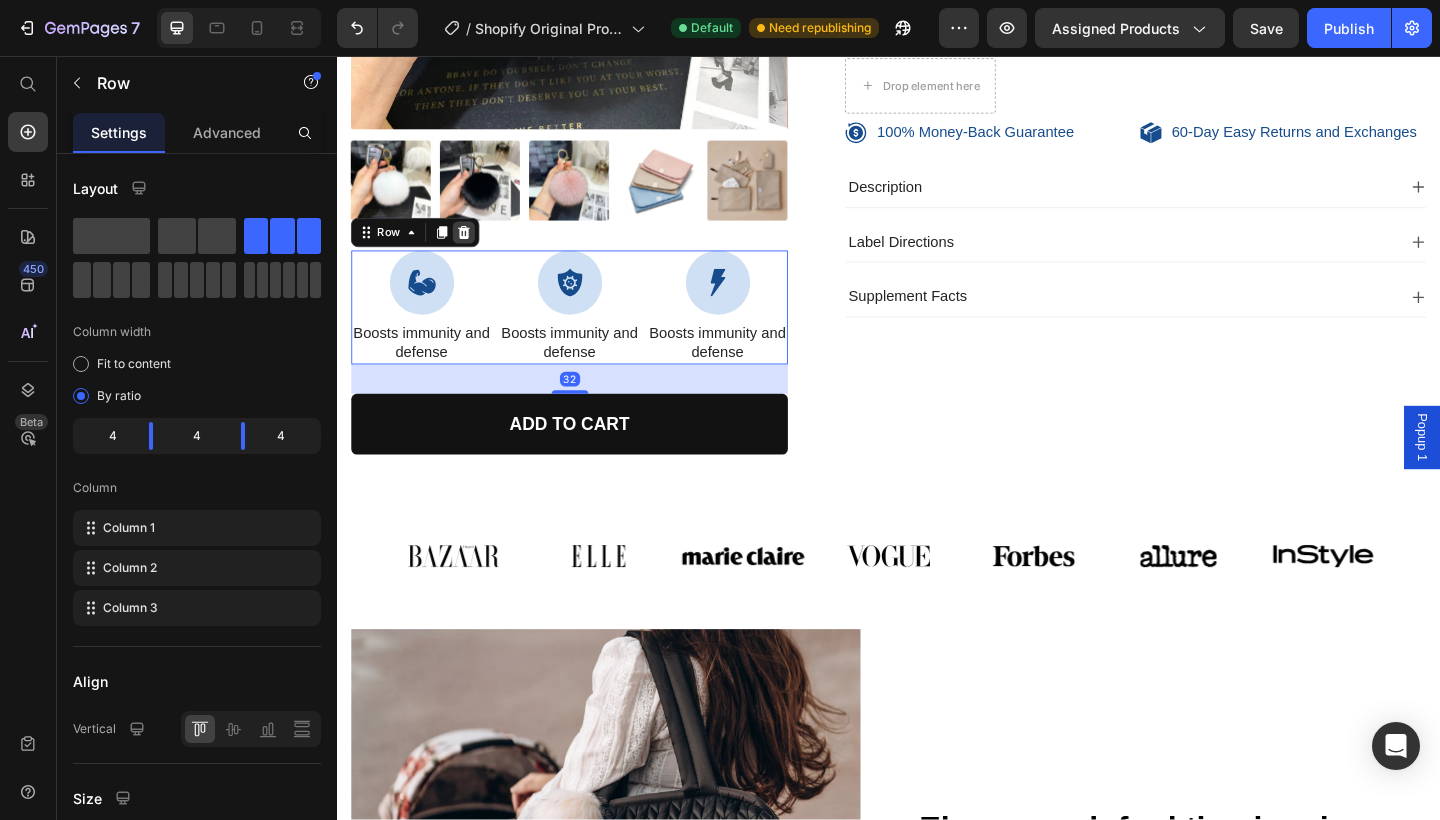 click 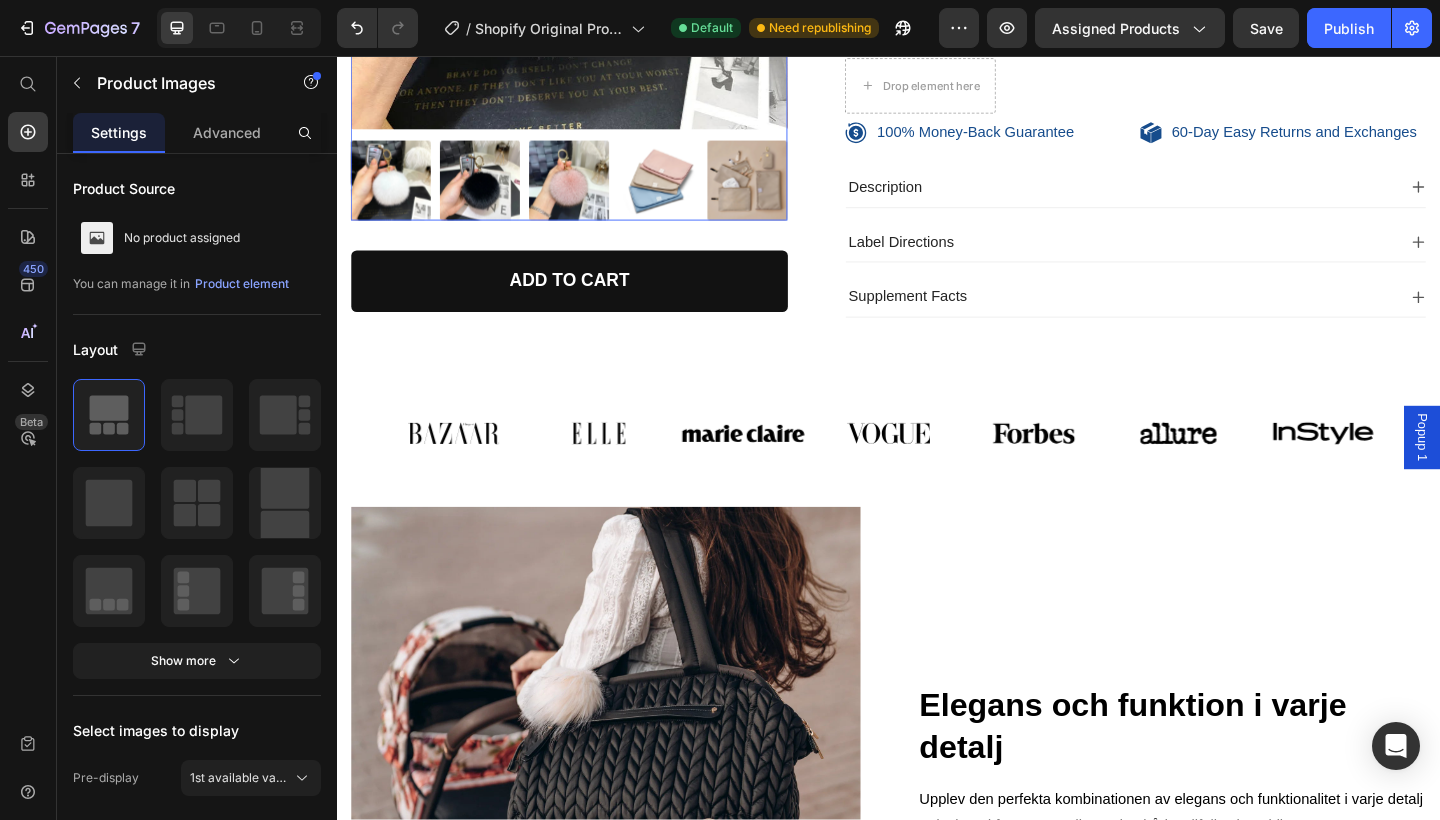 click at bounding box center (589, 192) 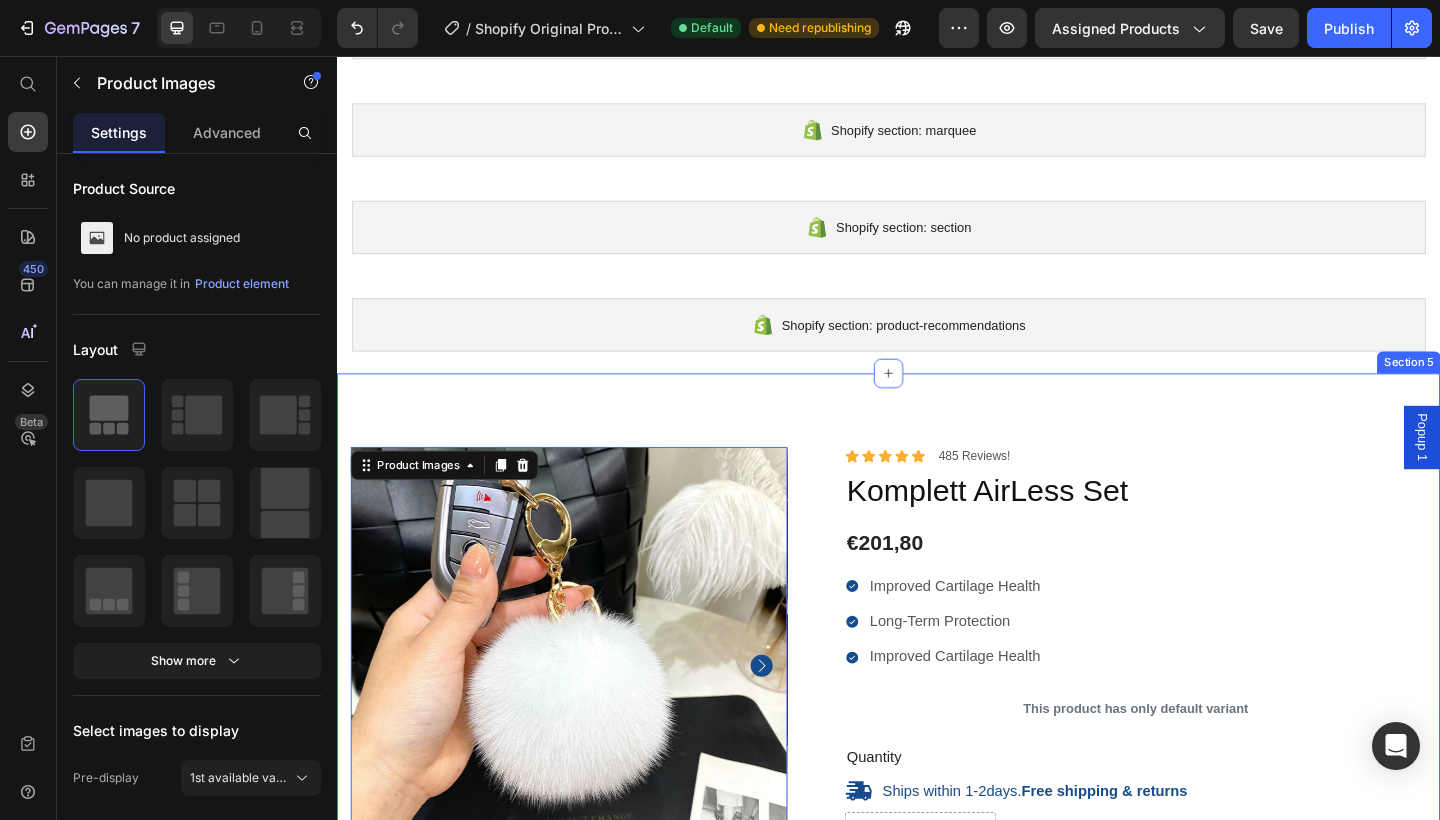 scroll, scrollTop: 317, scrollLeft: 0, axis: vertical 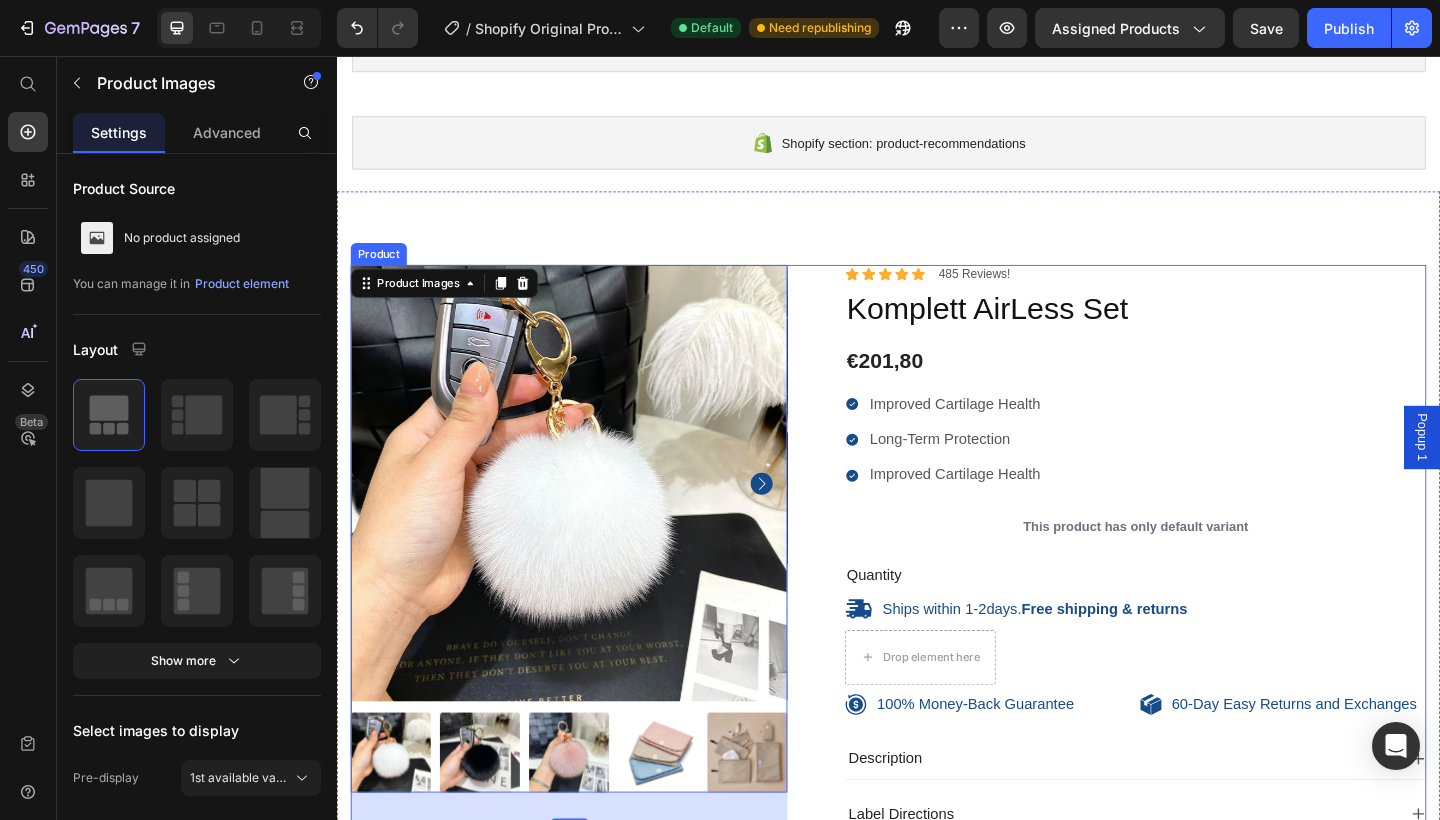click on "100% Money-Back Guarantee Item List
60-Day Easy Returns Item List Row
Product Images   32 Add to cart Add to Cart Icon Icon Icon Icon Icon Icon List 485 Reviews! Text Block Row Komplett AirLess Set Product Title €201,80 Product Price Improved Cartilage Health Long-Term Protection Improved Cartilage Health Item List This product has only default variant Product Variants & Swatches Quantity Text Block
Ships within 1-2days.  Free shipping & returns Item List 1 Product Quantity
Drop element here Row
100% Money-Back Guarantee Item List
60-Day Easy Returns and Exchanges Item List Row
Description
Label Directions
Supplement Facts Accordion Row Product" at bounding box center [937, 631] 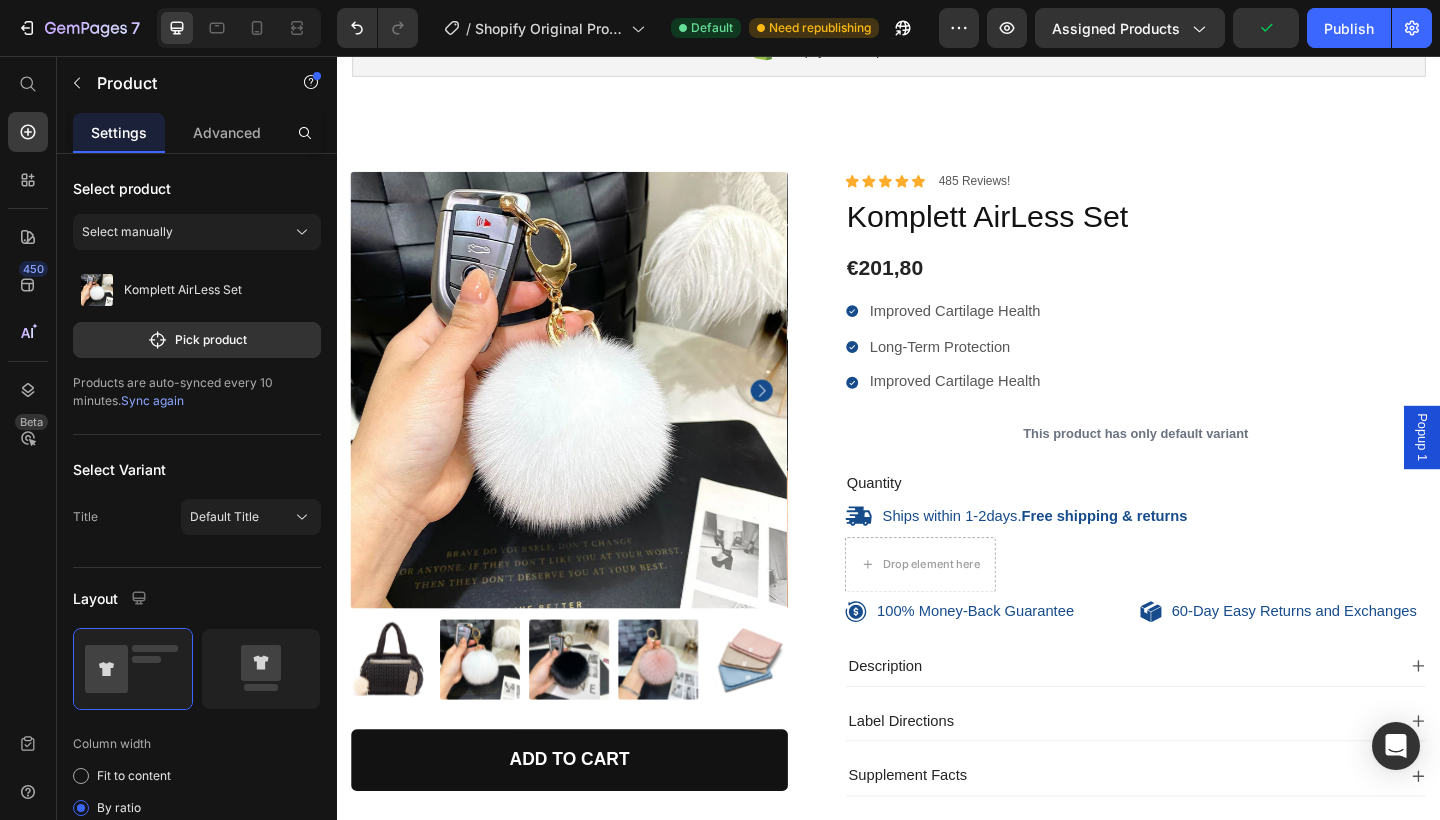 scroll, scrollTop: 321, scrollLeft: 0, axis: vertical 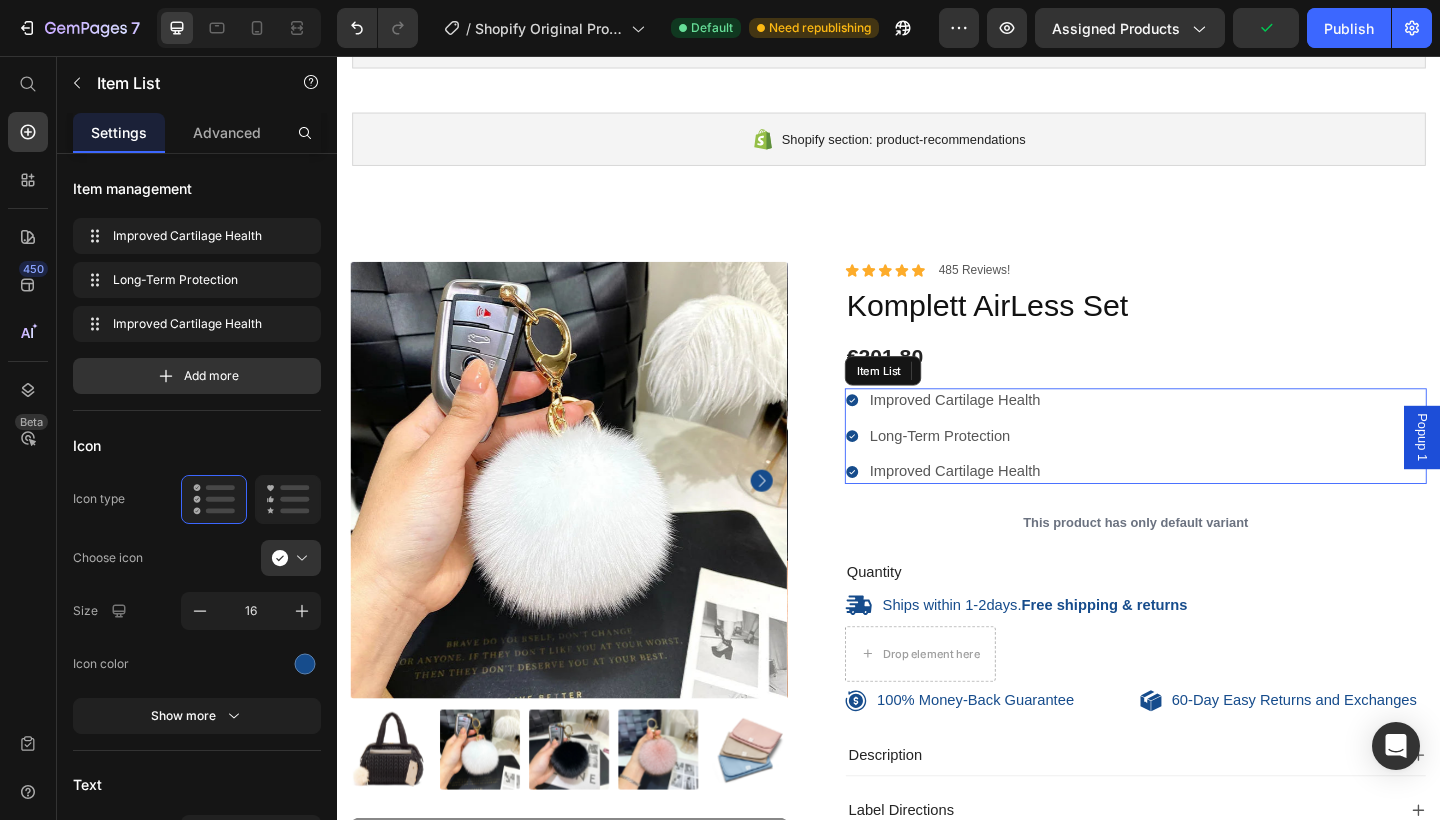 click on "Improved Cartilage Health Long-Term Protection Improved Cartilage Health" at bounding box center (1205, 470) 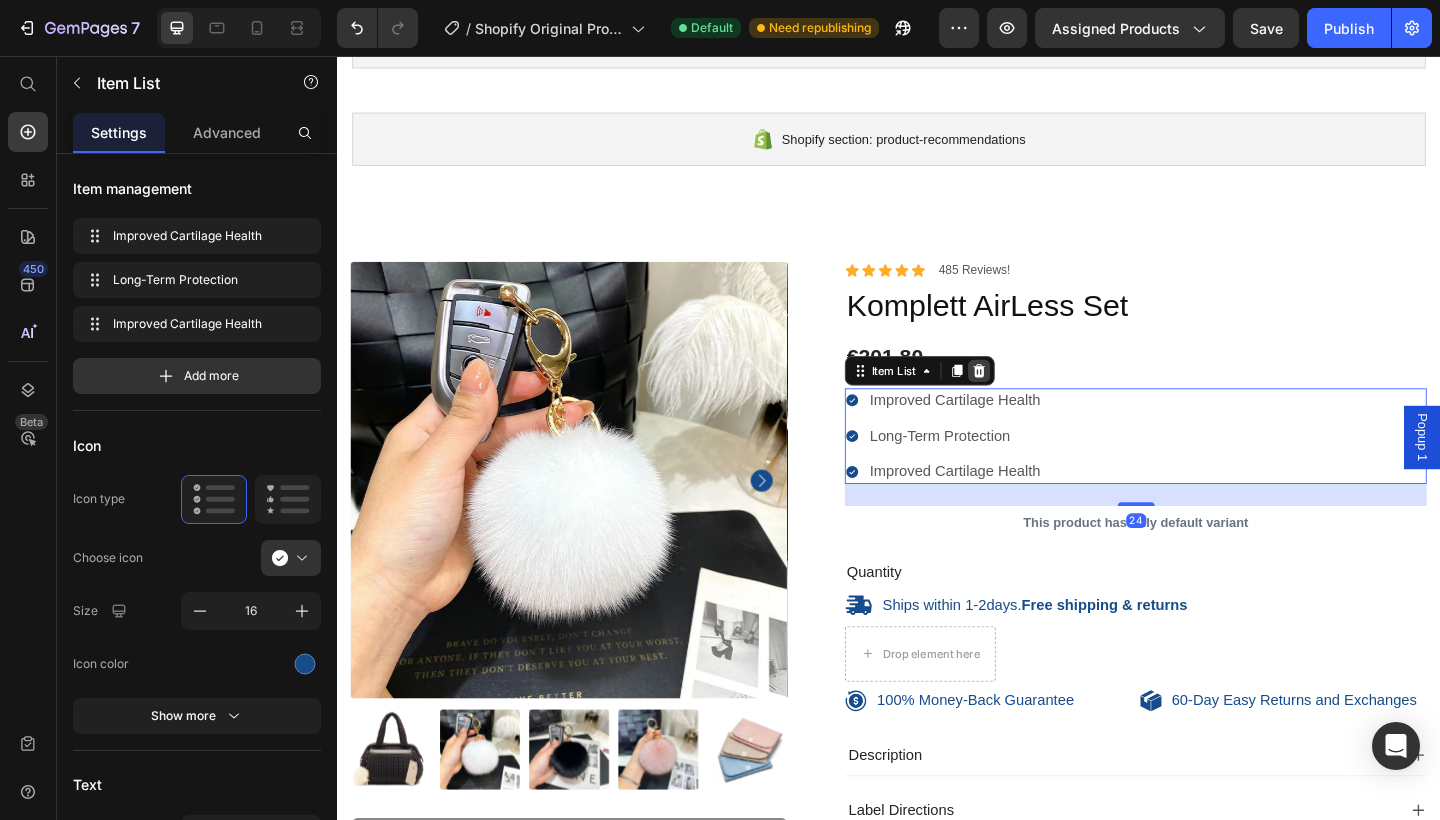 click 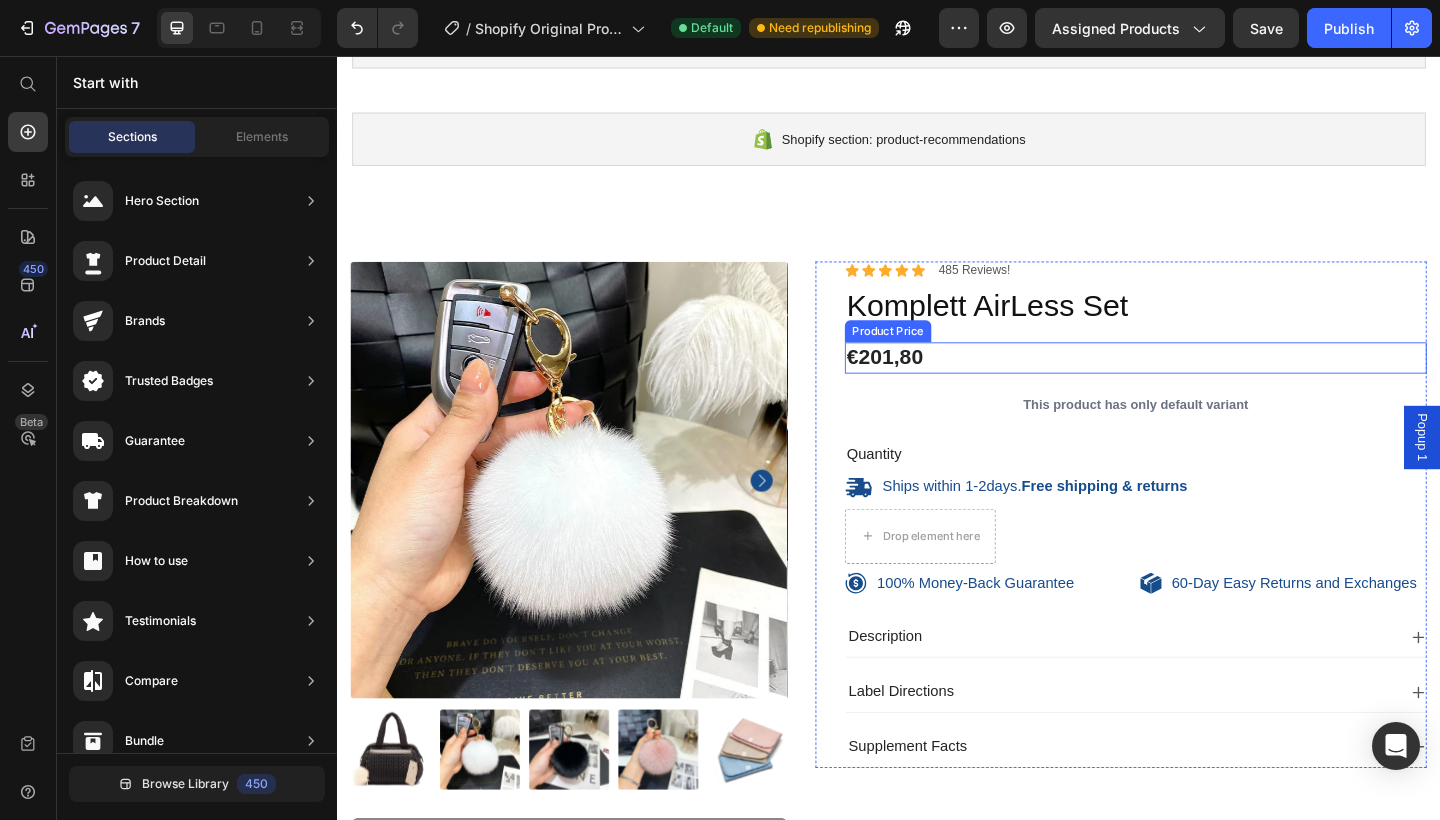 click on "€201,80" at bounding box center [1205, 385] 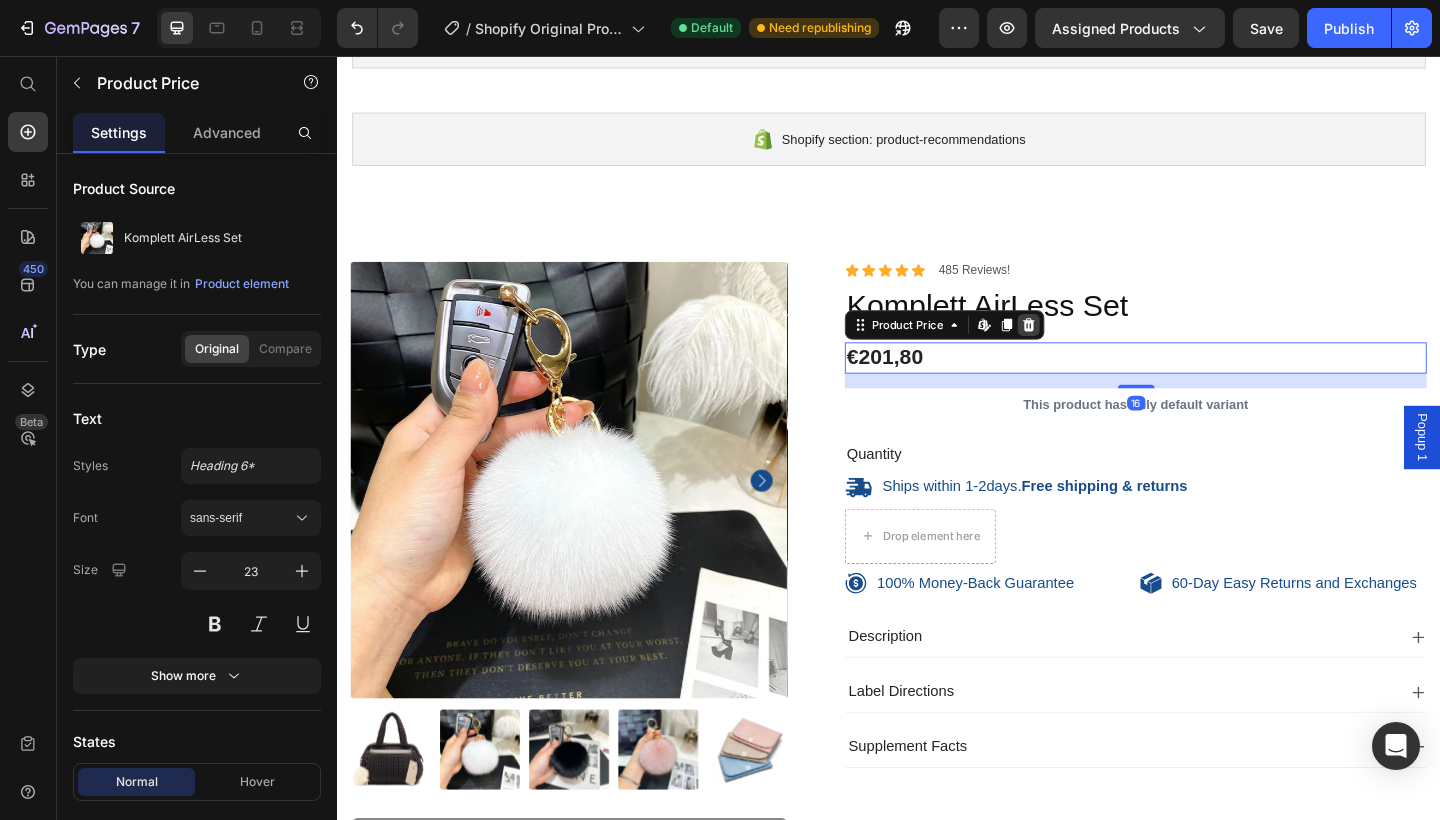 click at bounding box center (1089, 349) 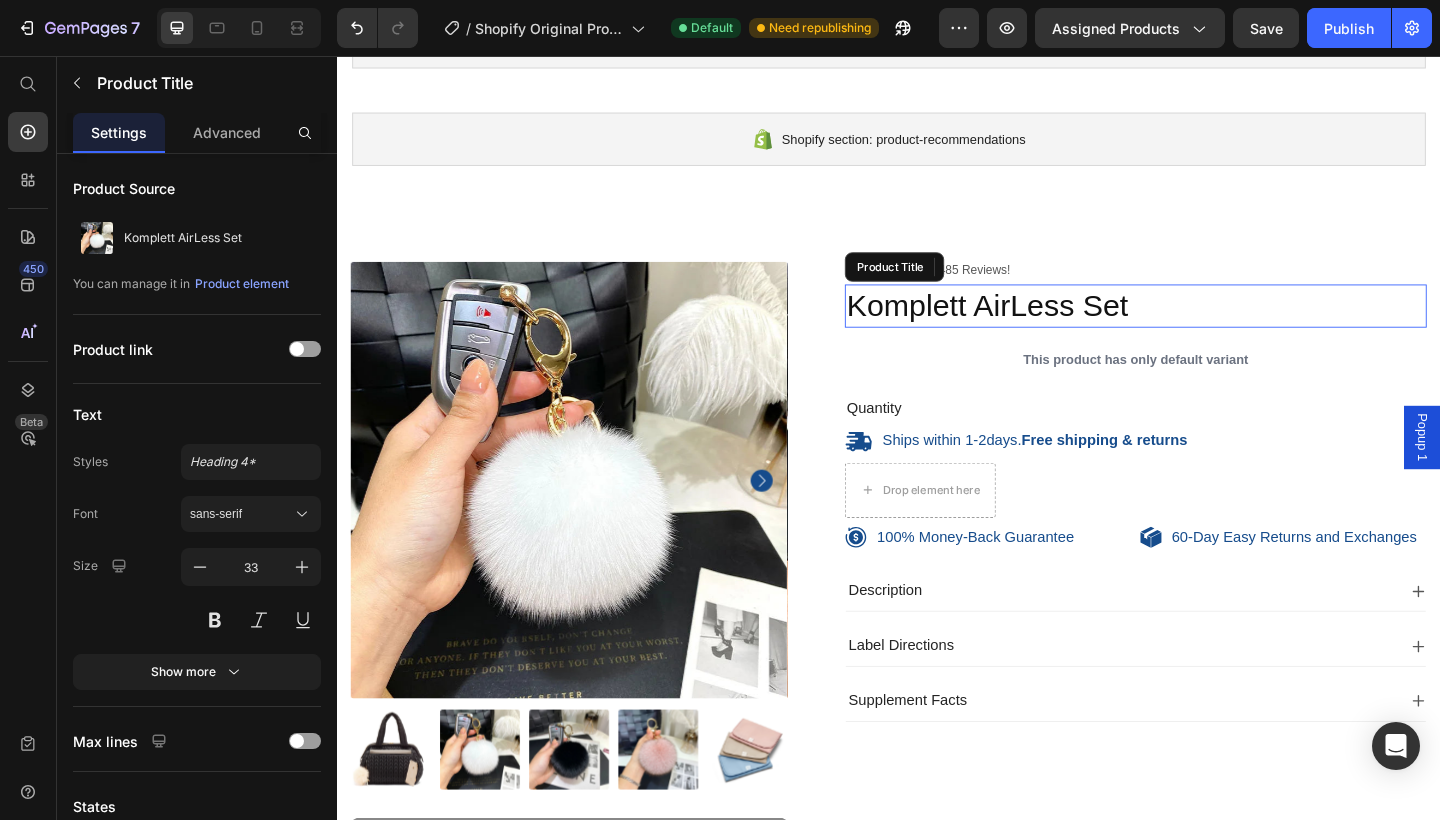click on "Komplett AirLess Set" at bounding box center [1205, 328] 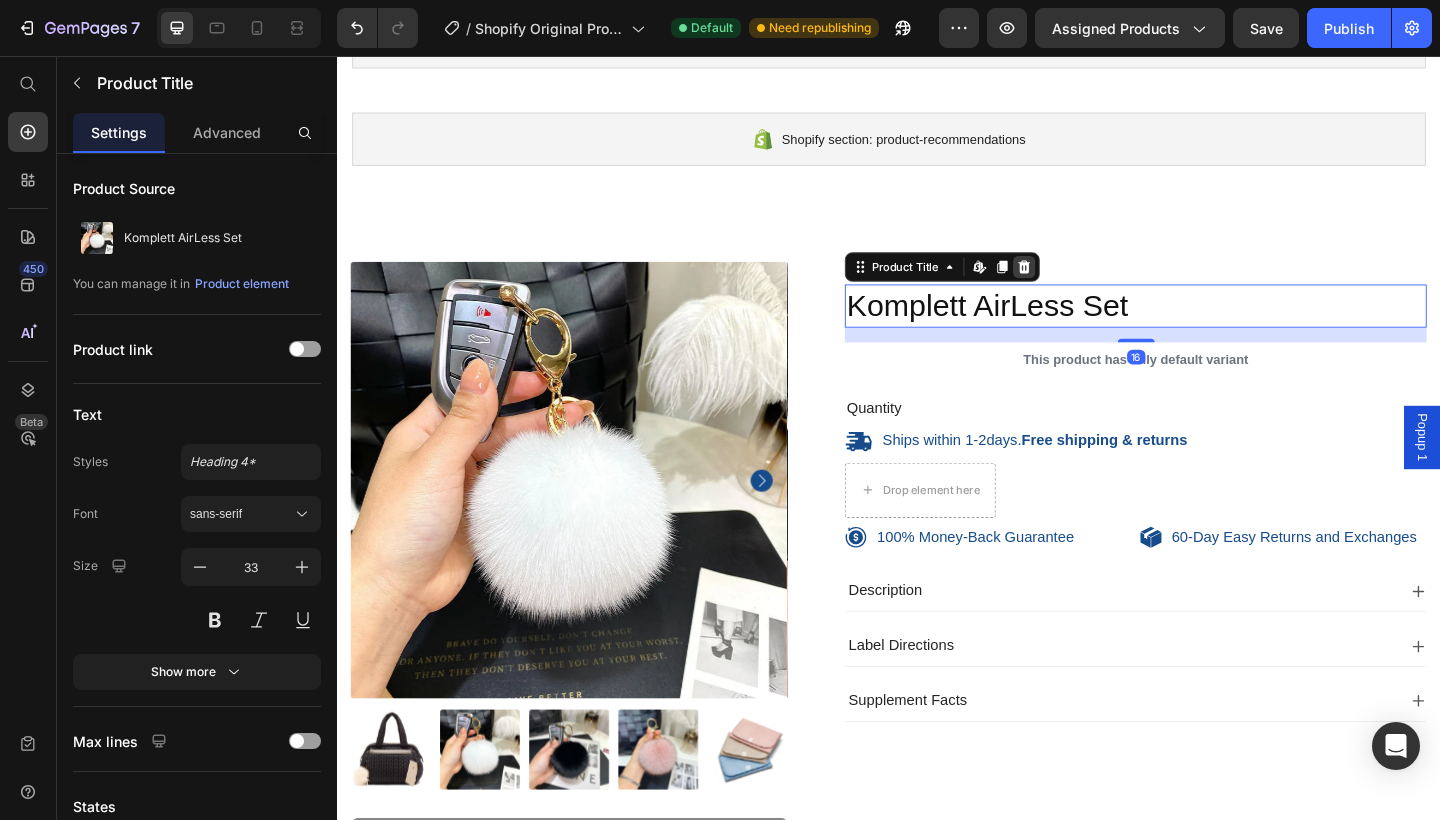 click 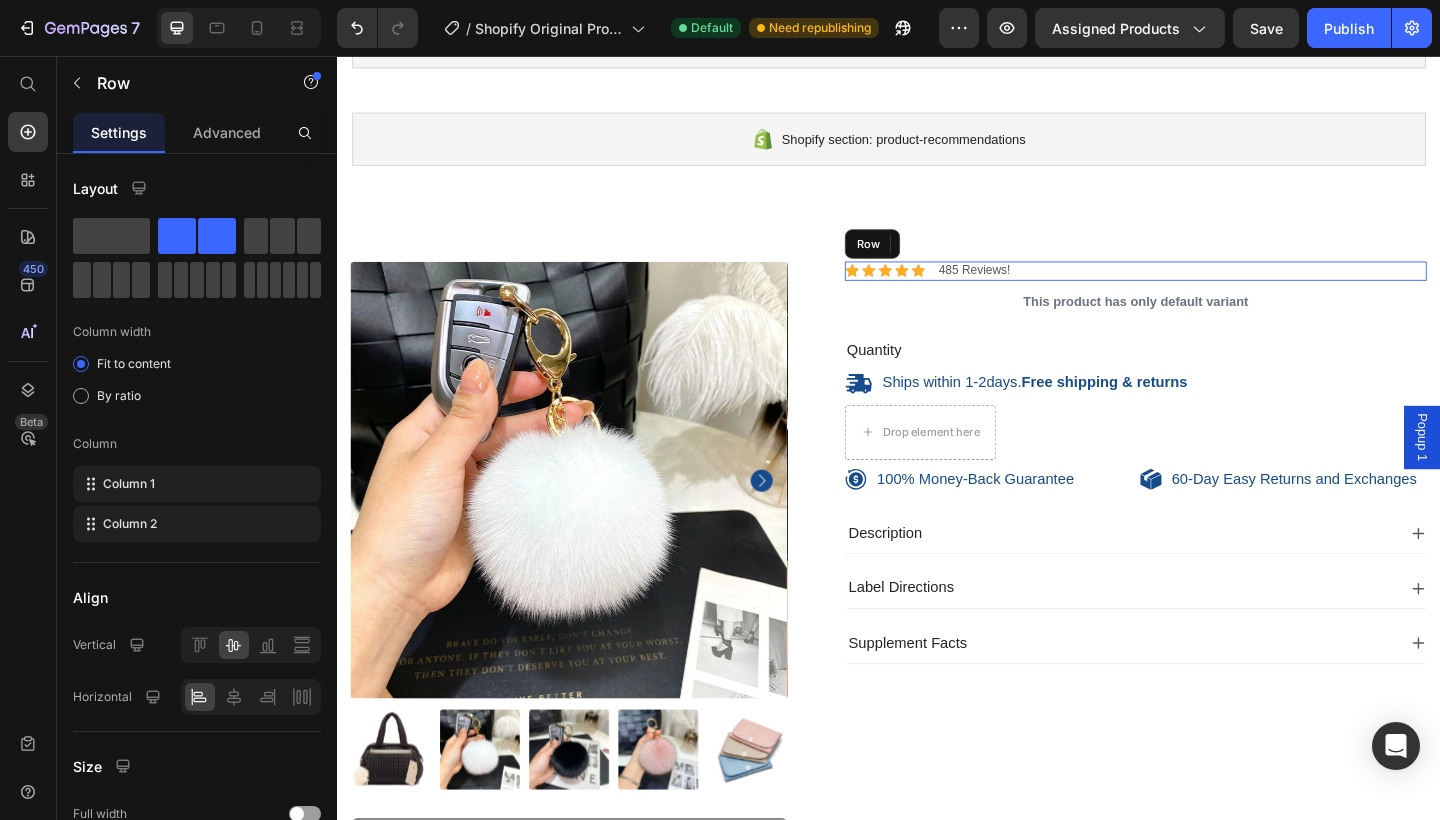 click on "Icon Icon Icon Icon Icon Icon List 485 Reviews! Text Block Row" at bounding box center [1205, 290] 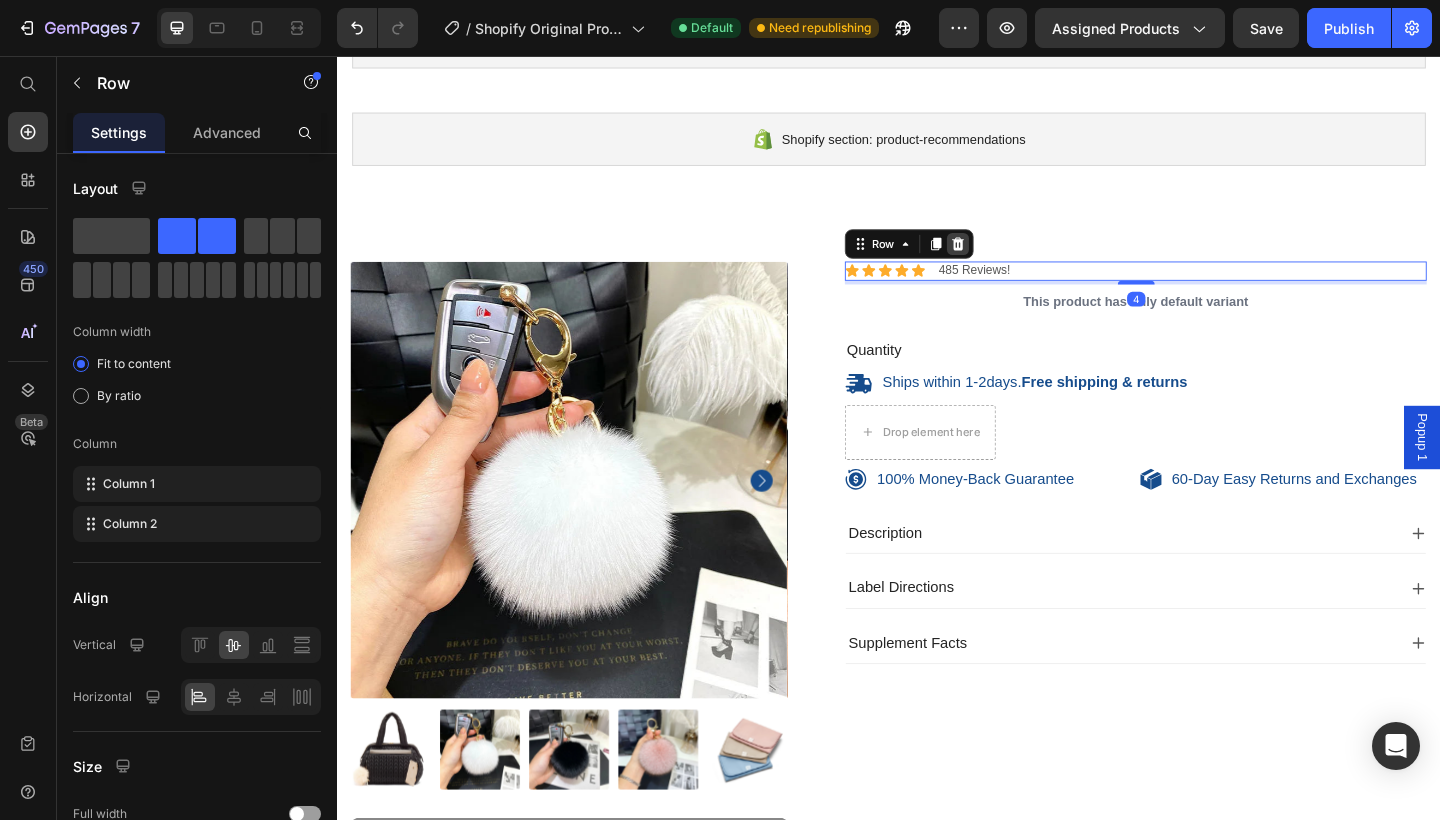 click 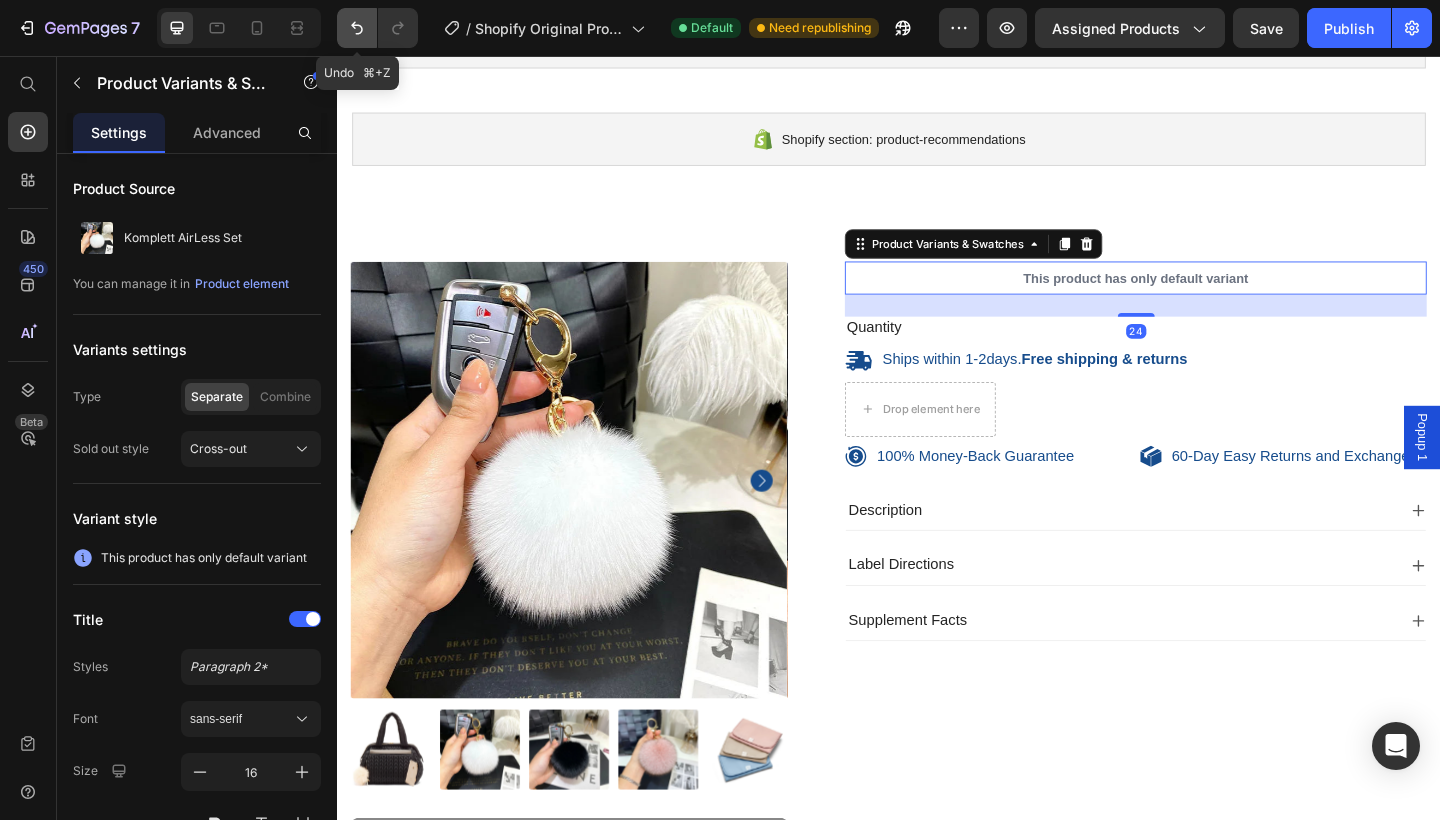 click 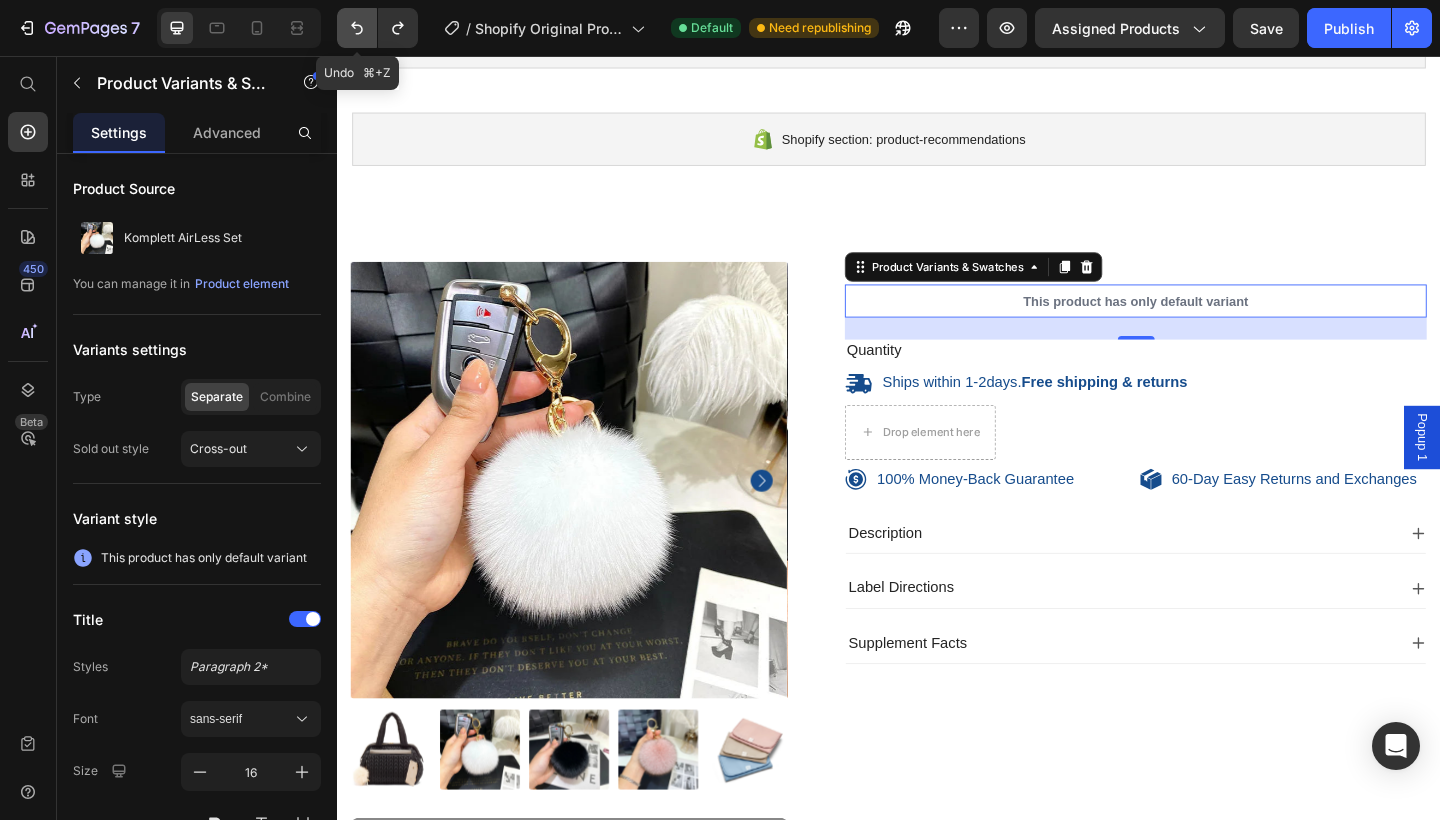 click 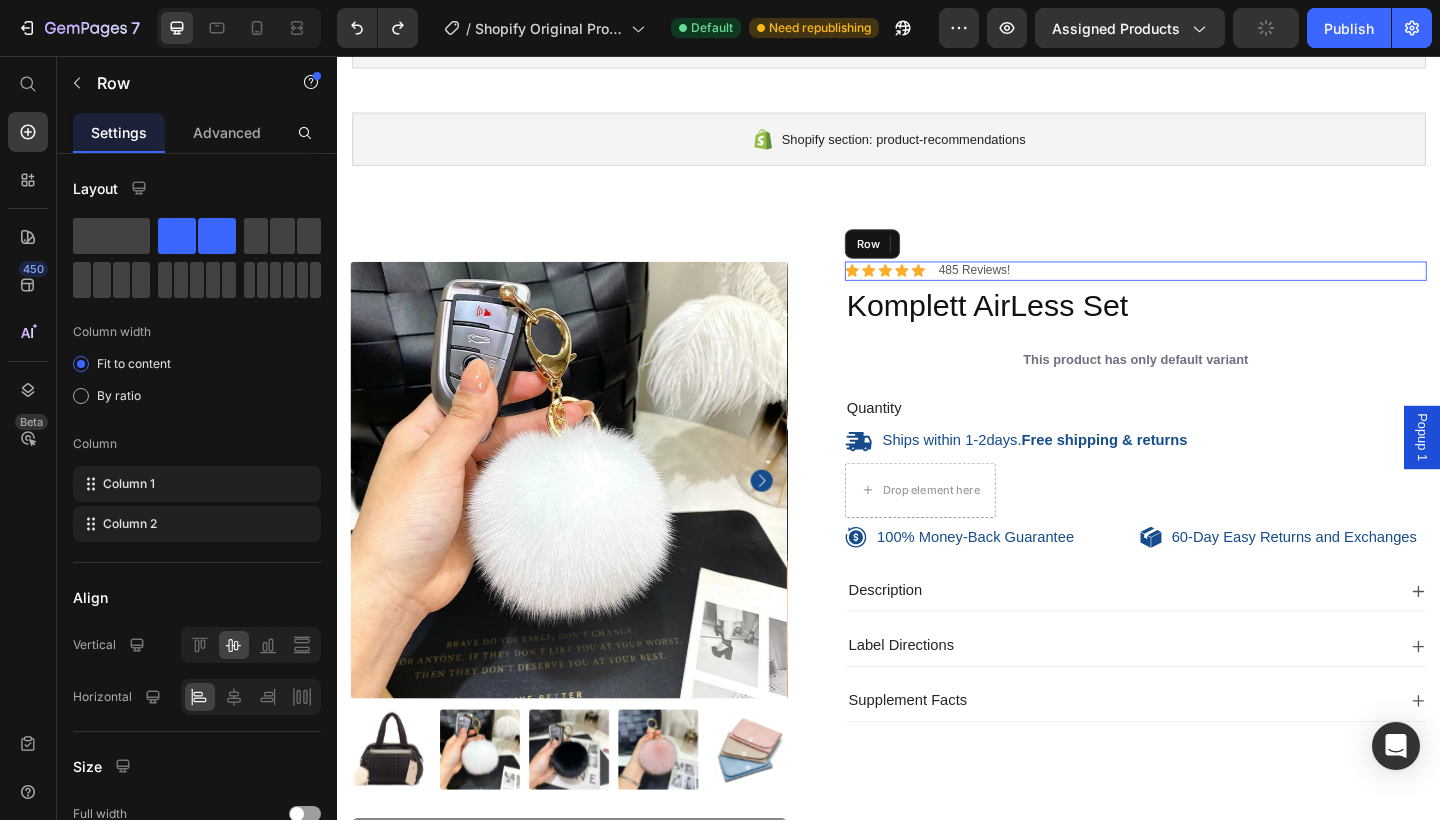 click on "Icon Icon Icon Icon Icon Icon List 485 Reviews! Text Block Row" at bounding box center [1205, 290] 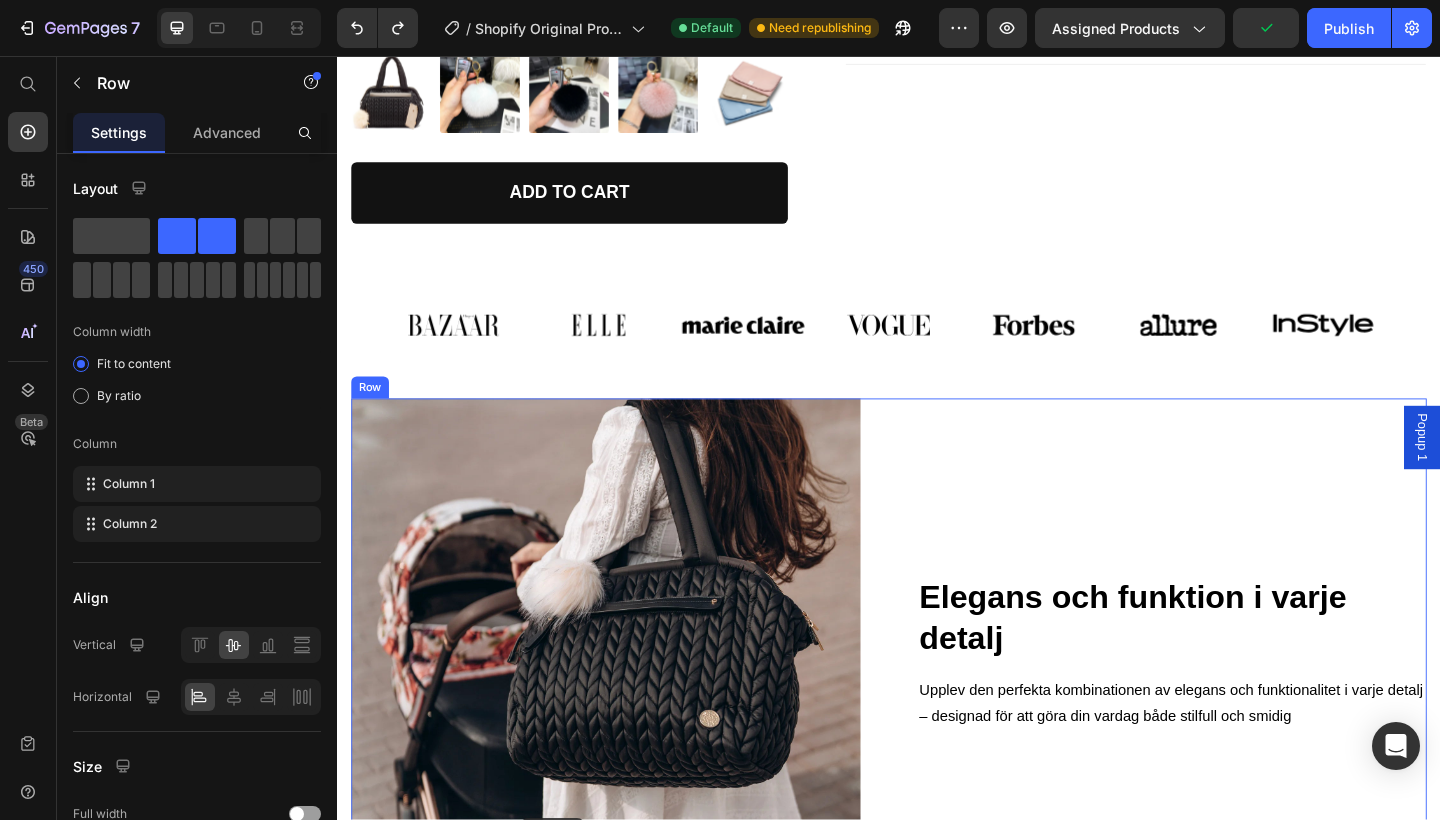 scroll, scrollTop: 1131, scrollLeft: 0, axis: vertical 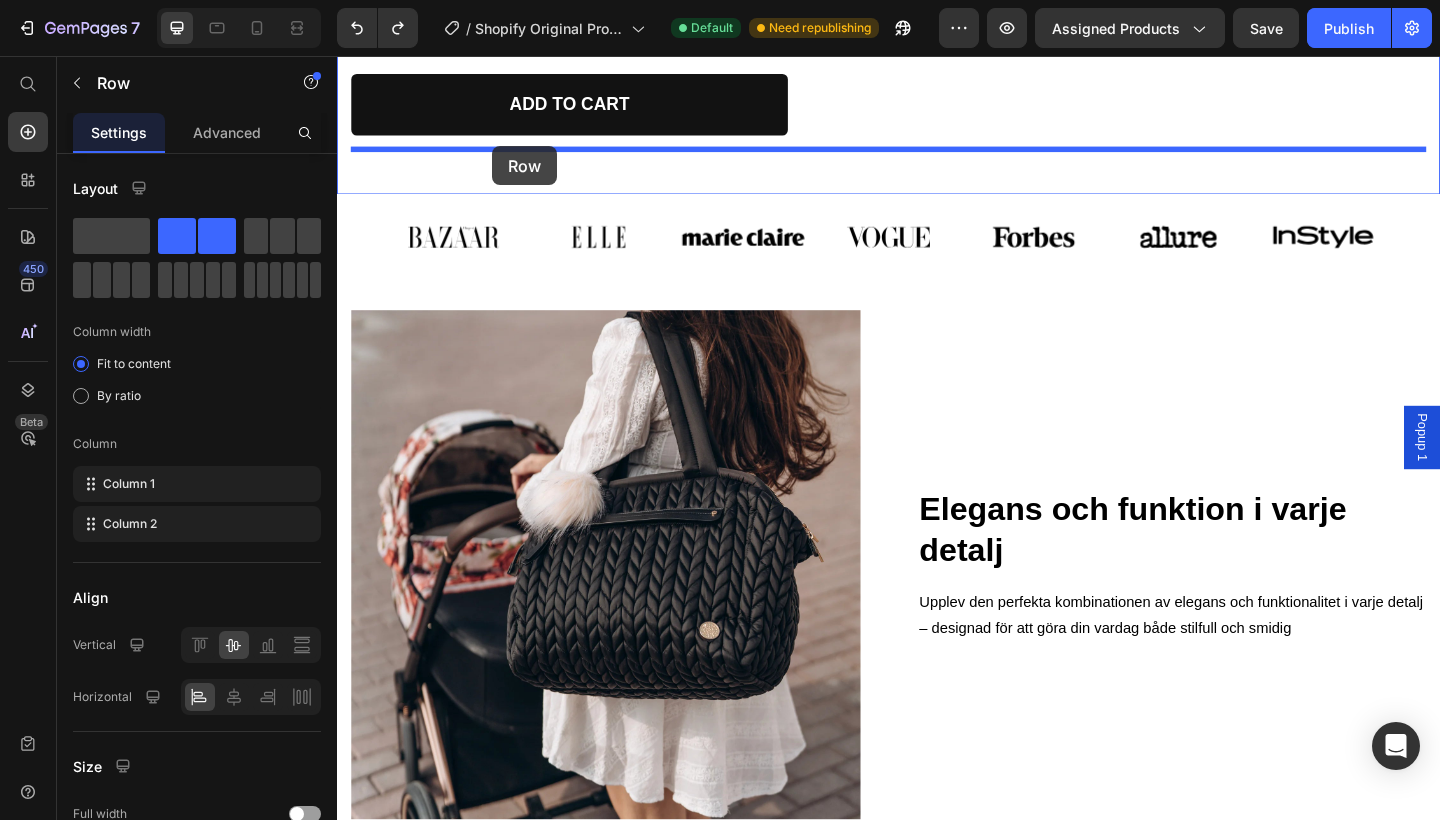 drag, startPoint x: 895, startPoint y: 262, endPoint x: 506, endPoint y: 154, distance: 403.71402 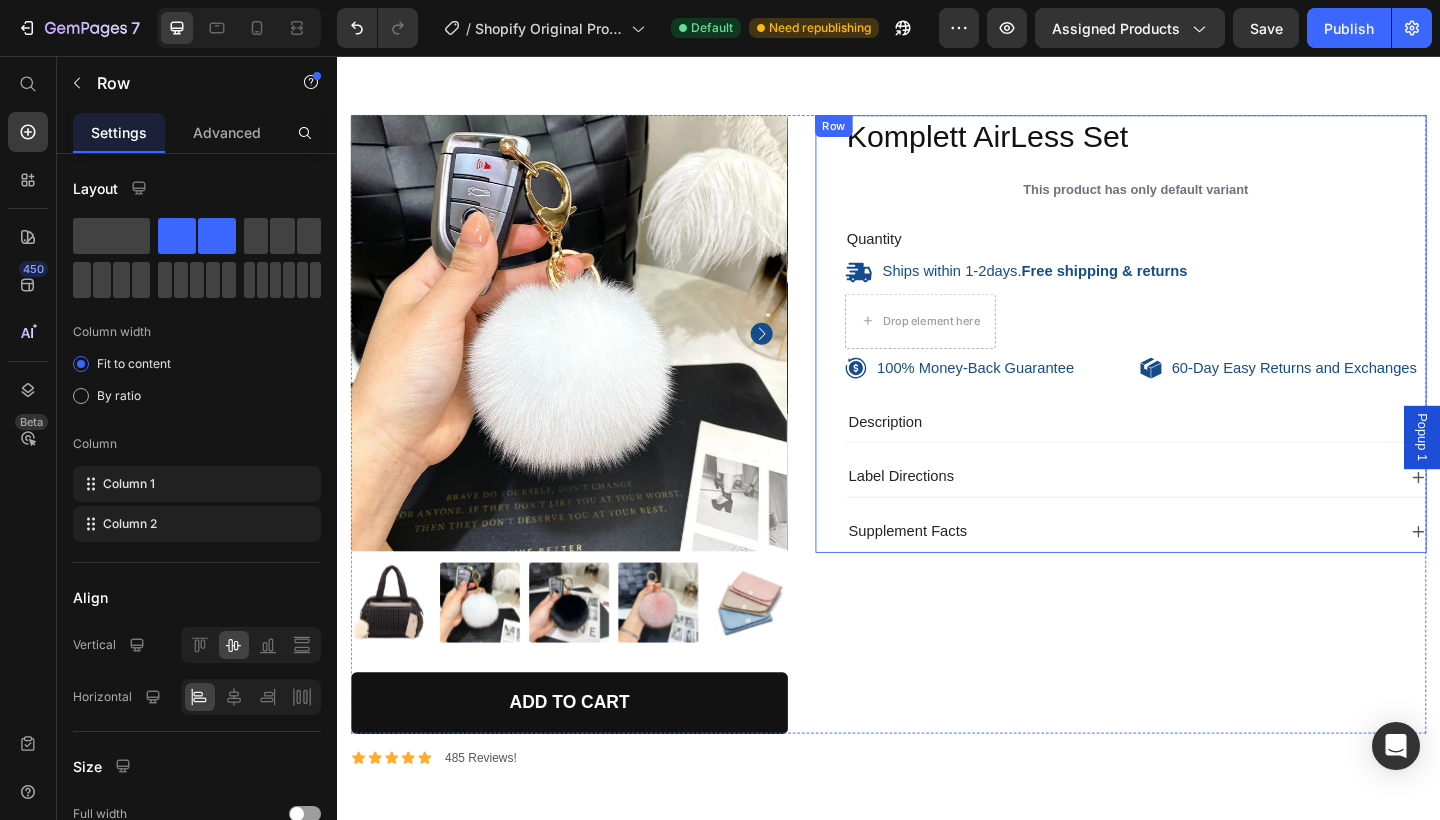 scroll, scrollTop: 468, scrollLeft: 0, axis: vertical 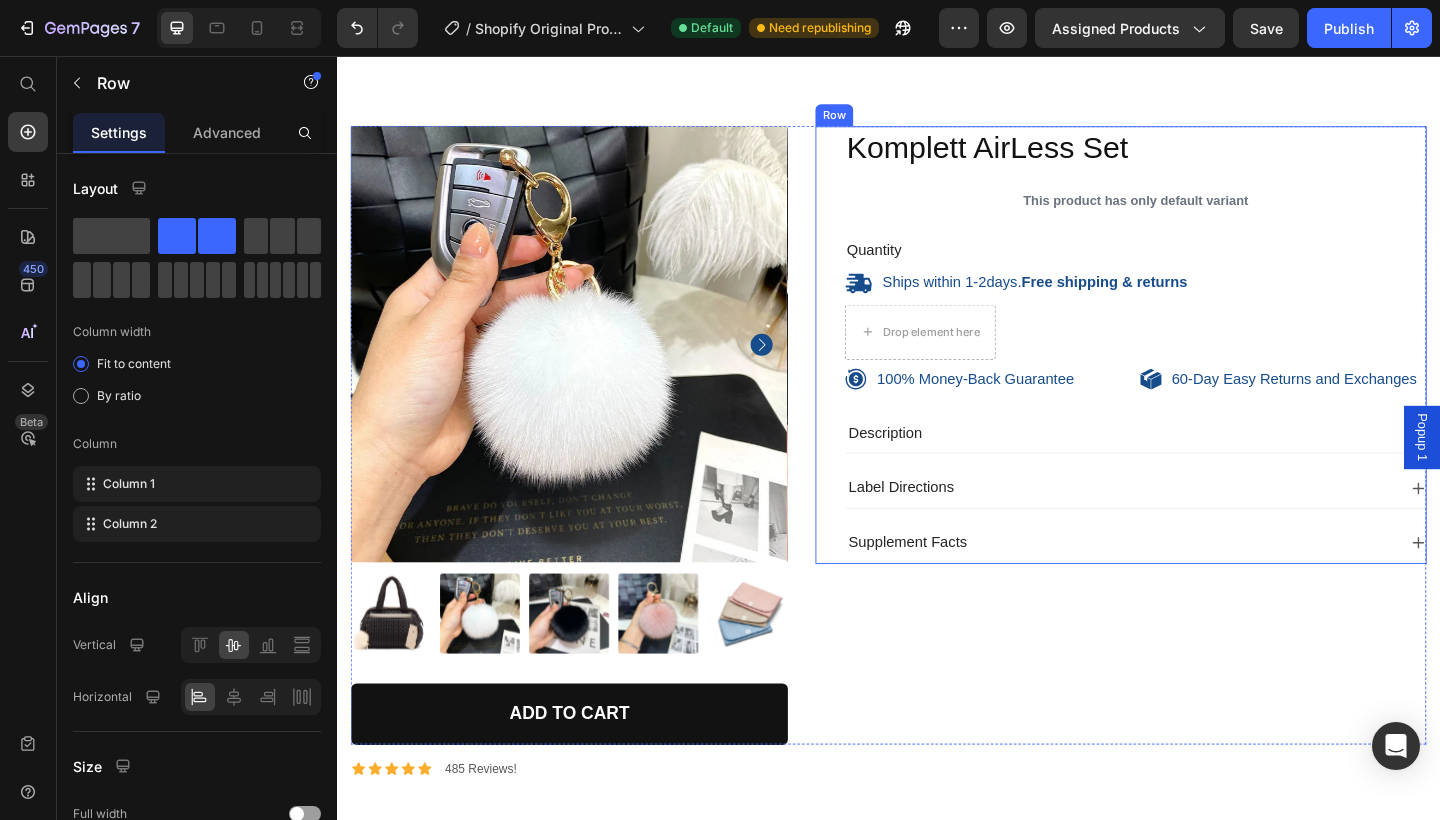 click on "Komplett AirLess Set Product Title This product has only default variant Product Variants & Swatches Quantity Text Block
Ships within 1-2days.  Free shipping & returns Item List 1 Product Quantity
Drop element here Row
100% Money-Back Guarantee Item List
60-Day Easy Returns and Exchanges Item List Row
Description
Label Directions
Supplement Facts Accordion Row" at bounding box center [1189, 371] 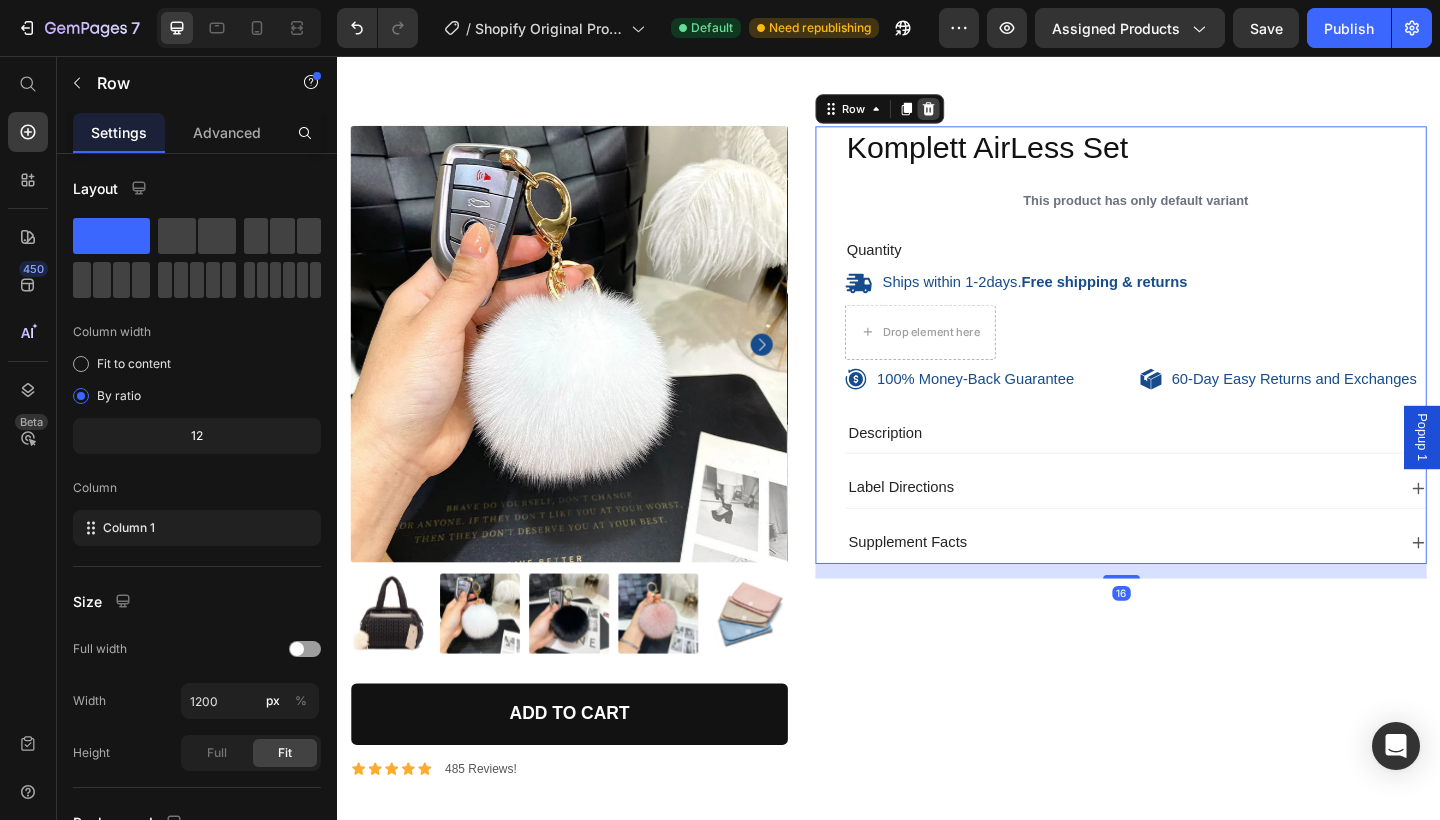 click 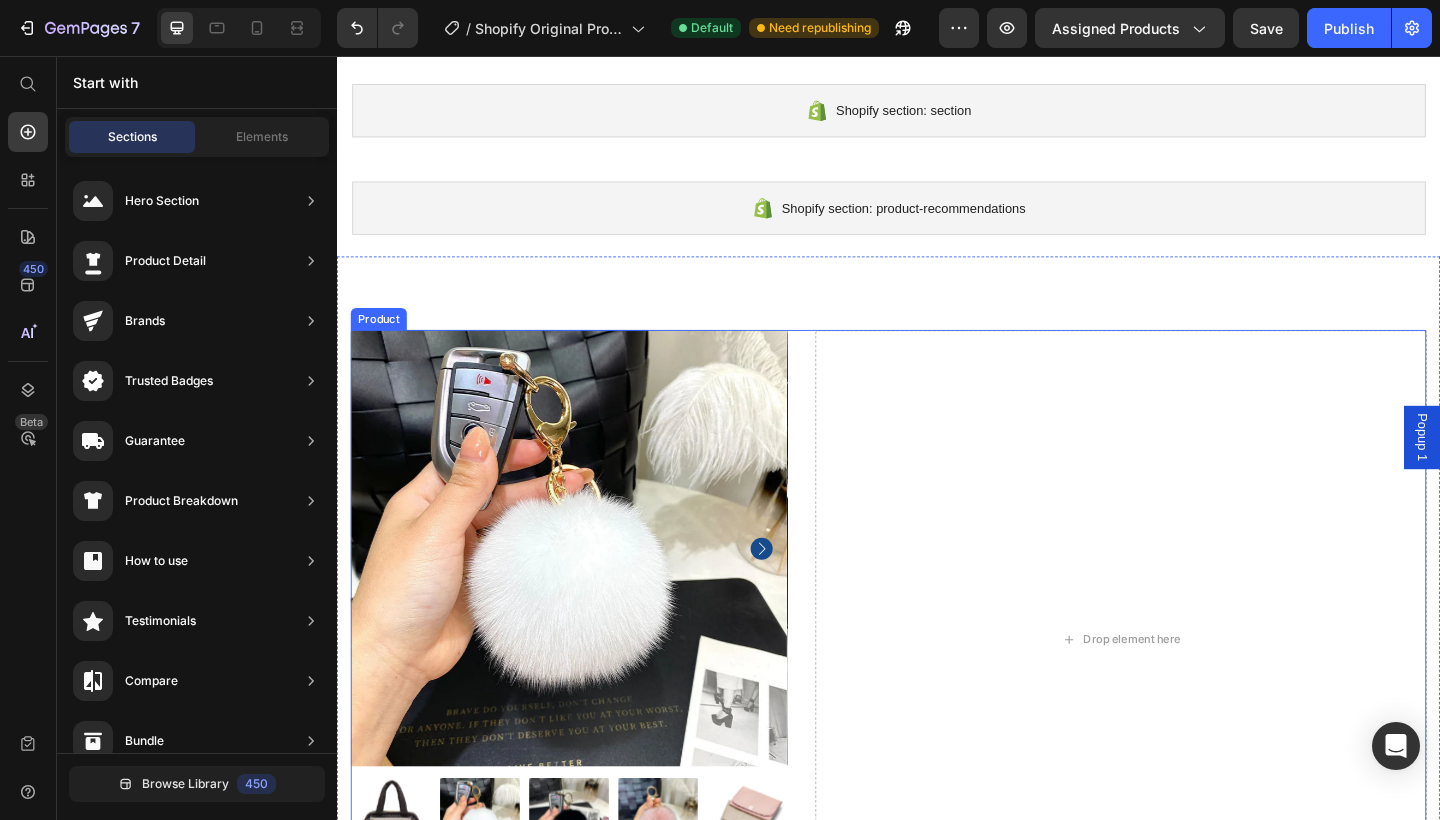 scroll, scrollTop: 152, scrollLeft: 0, axis: vertical 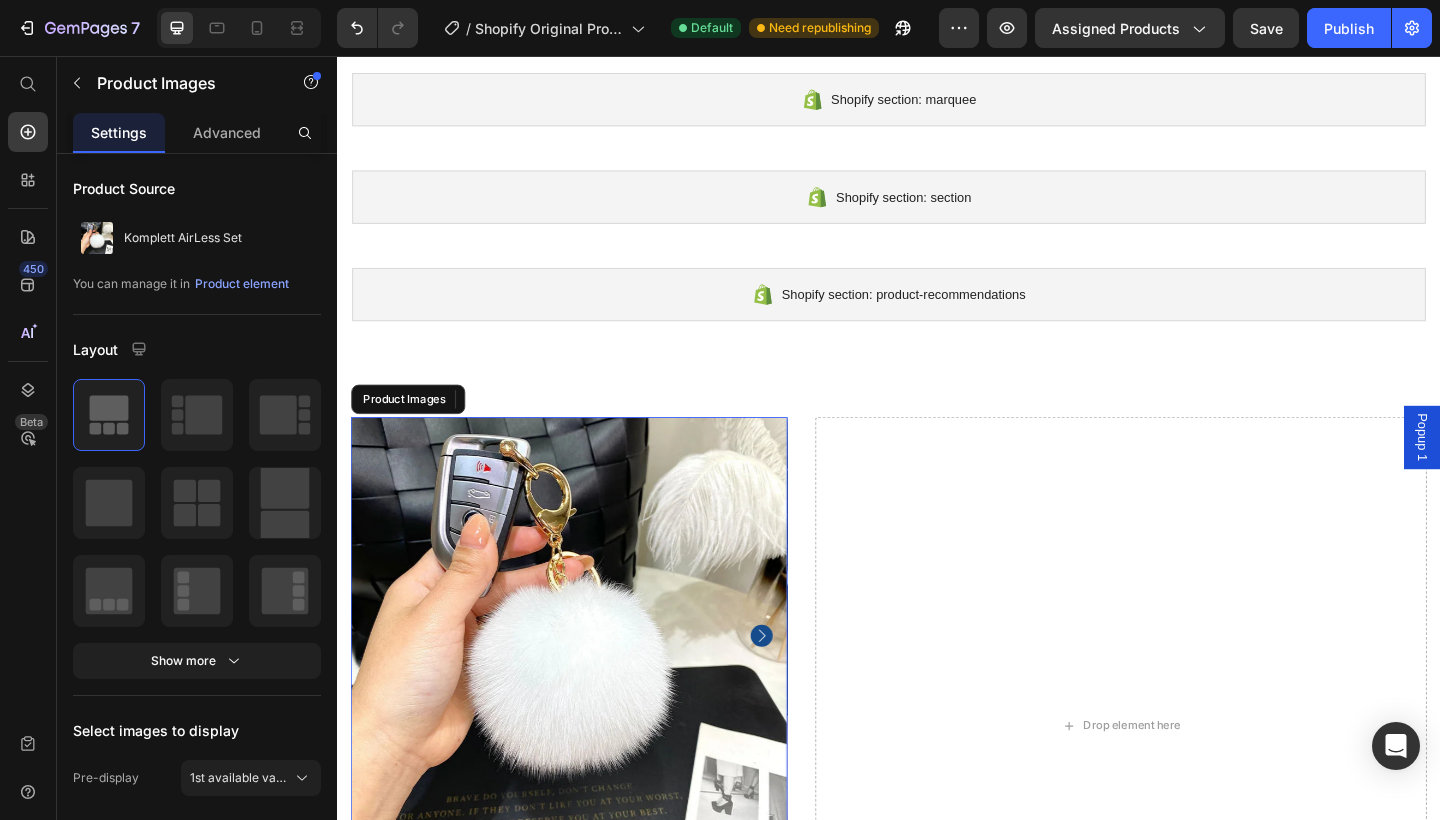 click at bounding box center (589, 686) 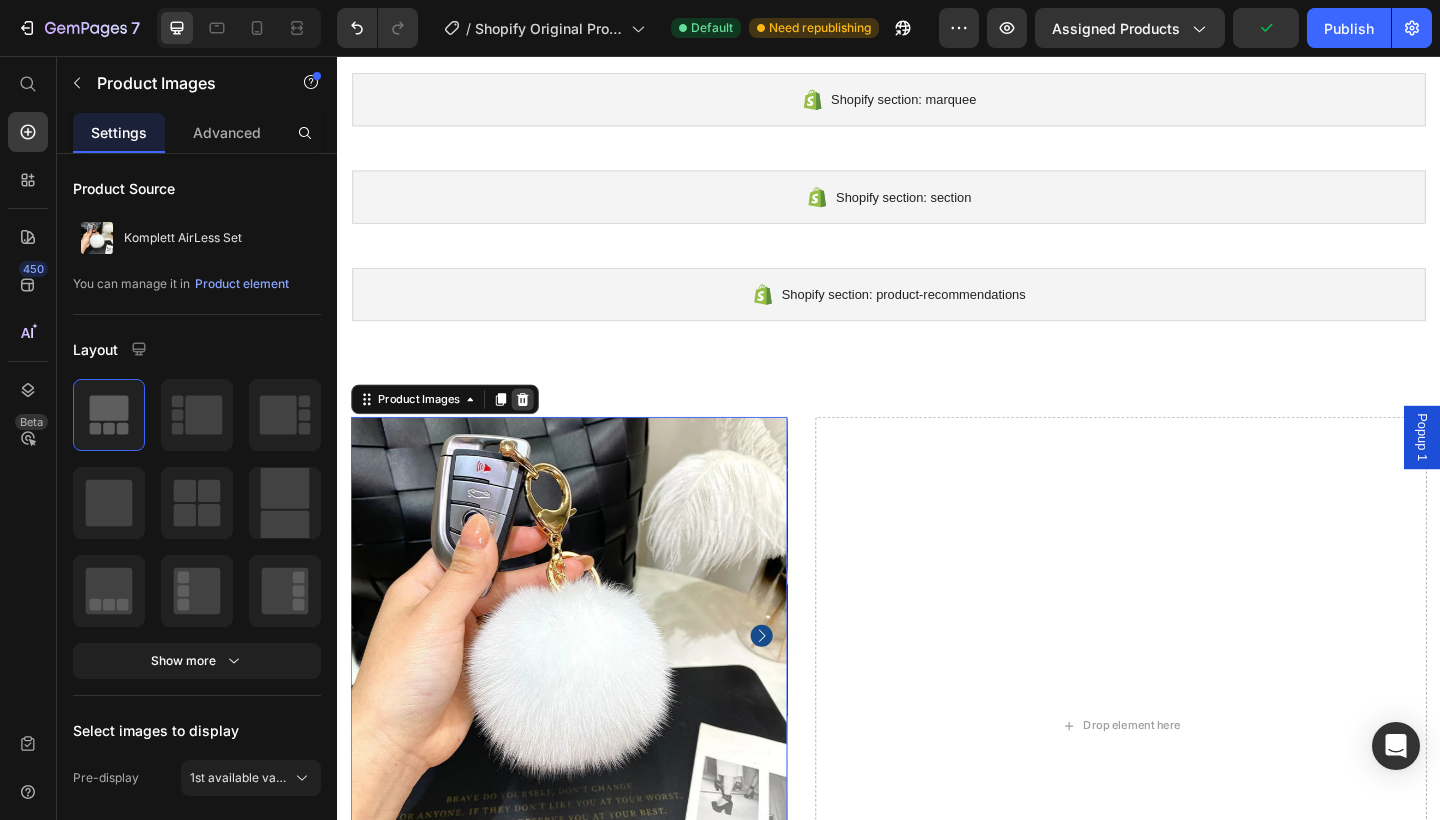 click 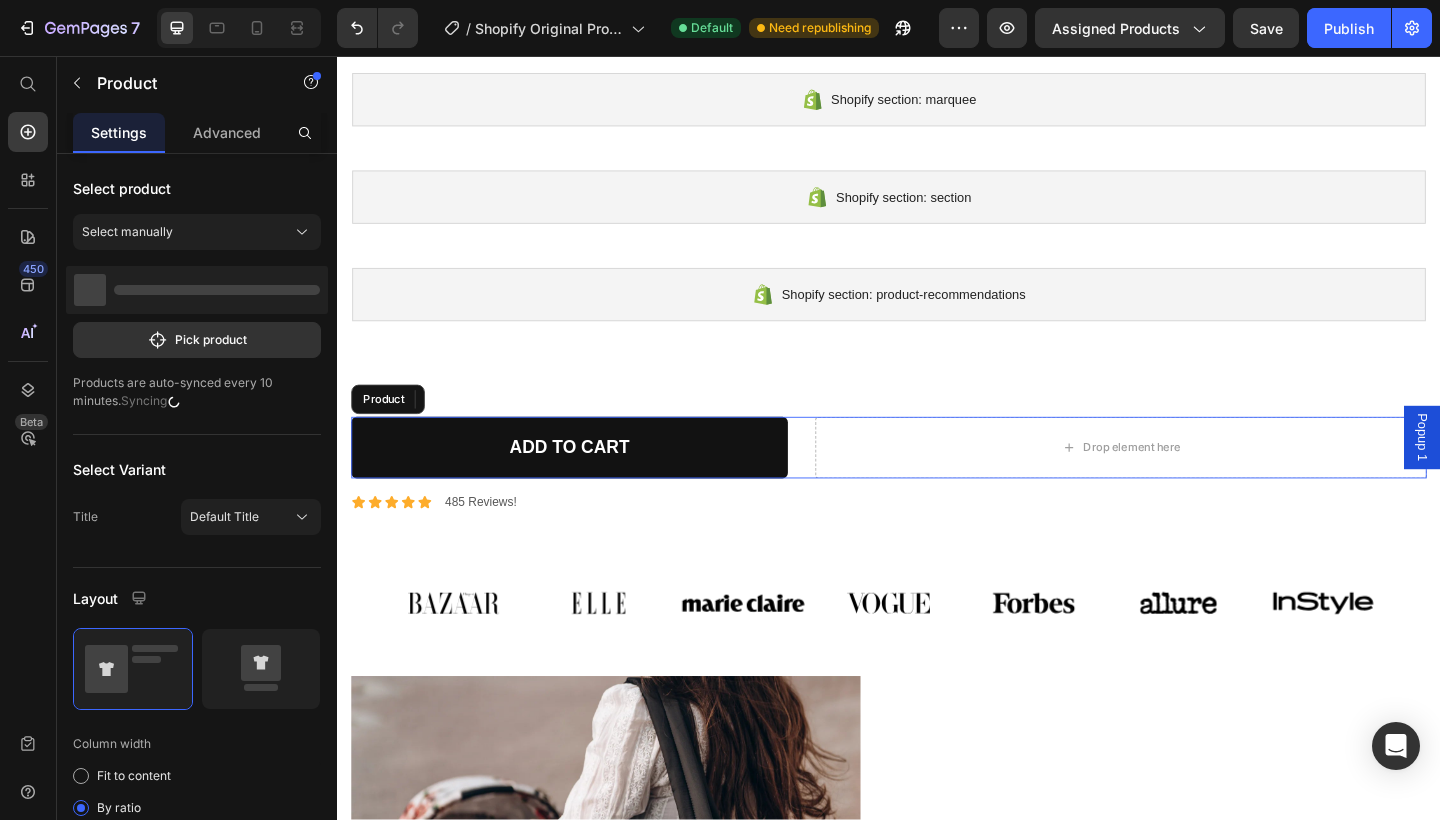 click on "100% Money-Back Guarantee Item List
60-Day Easy Returns Item List Row Add to cart Add to Cart
Drop element here Product" at bounding box center [937, 482] 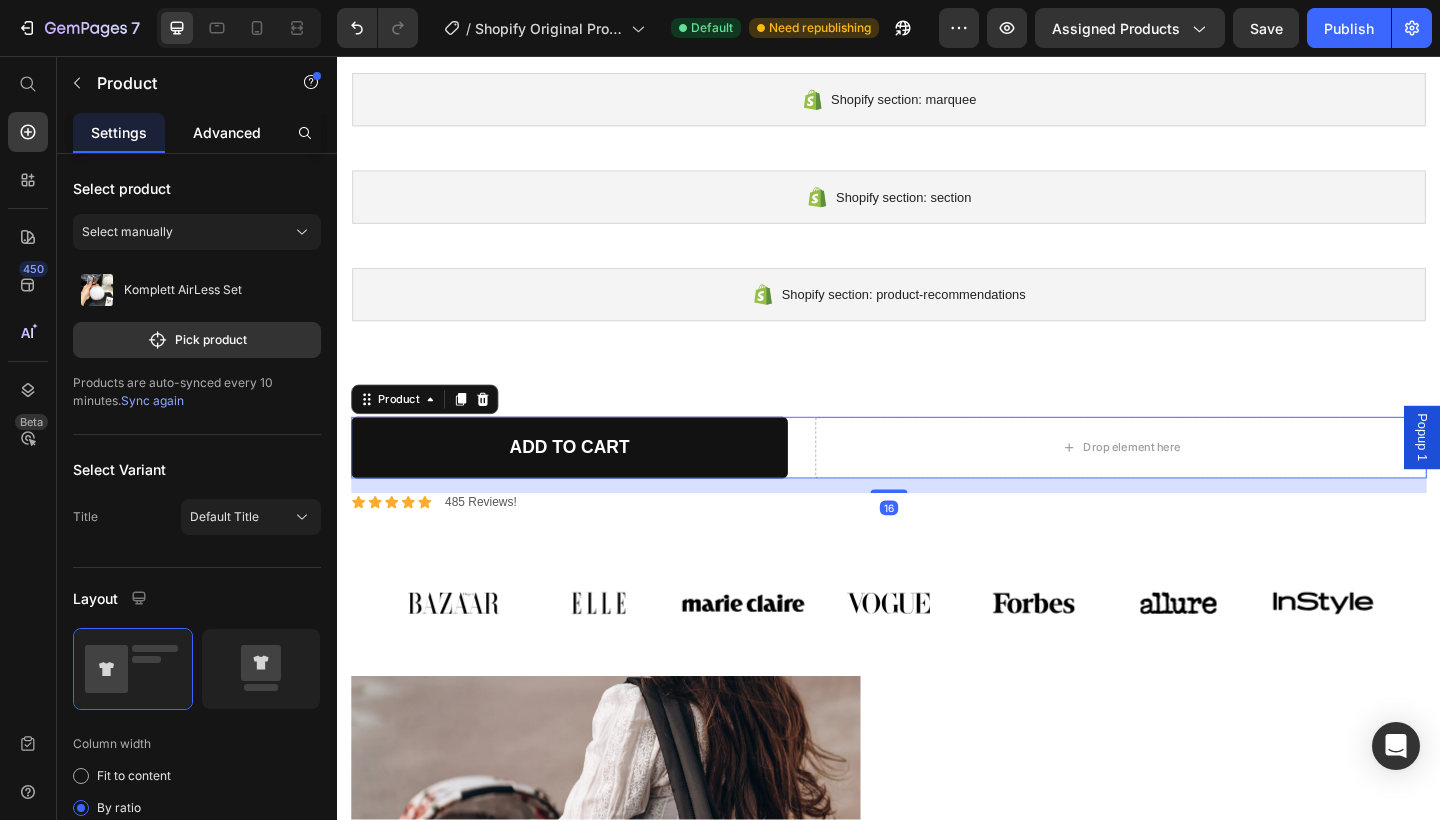 click on "Advanced" at bounding box center (227, 132) 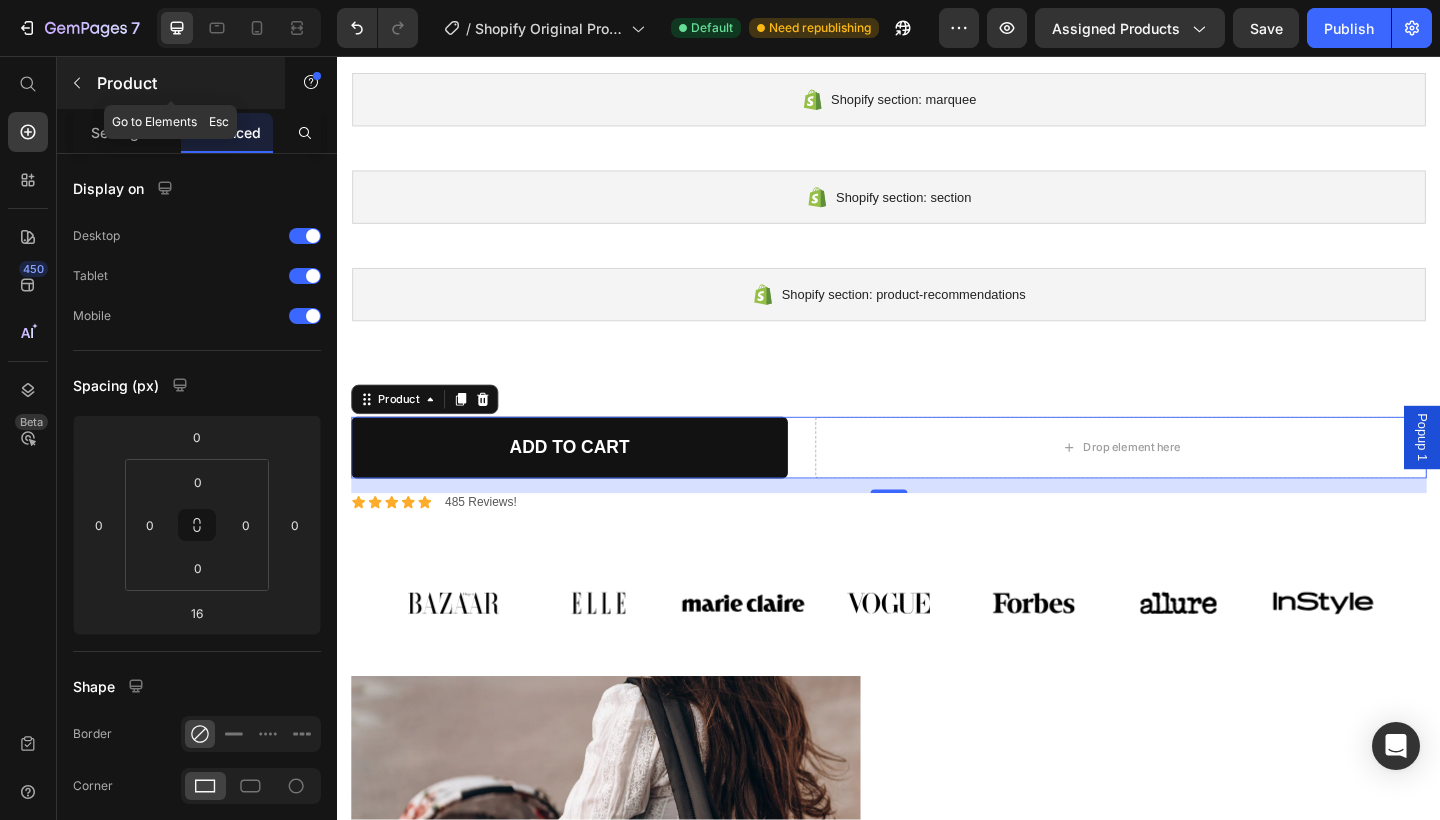 click 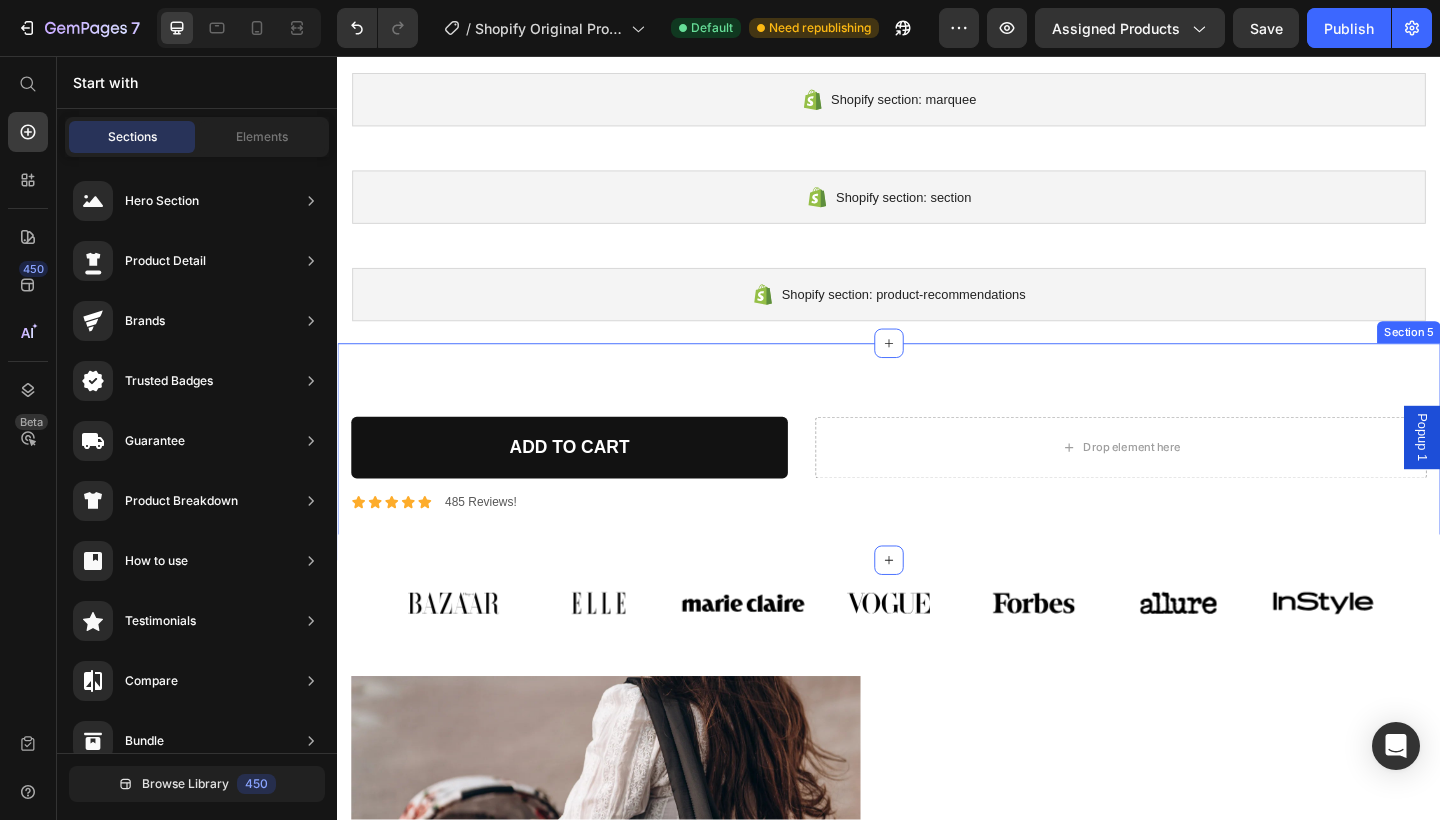 click on "100% Money-Back Guarantee Item List
60-Day Easy Returns Item List Row Add to cart Add to Cart
Drop element here Product Icon Icon Icon Icon Icon Icon List 485 Reviews! Text Block Row Section 5" at bounding box center [937, 487] 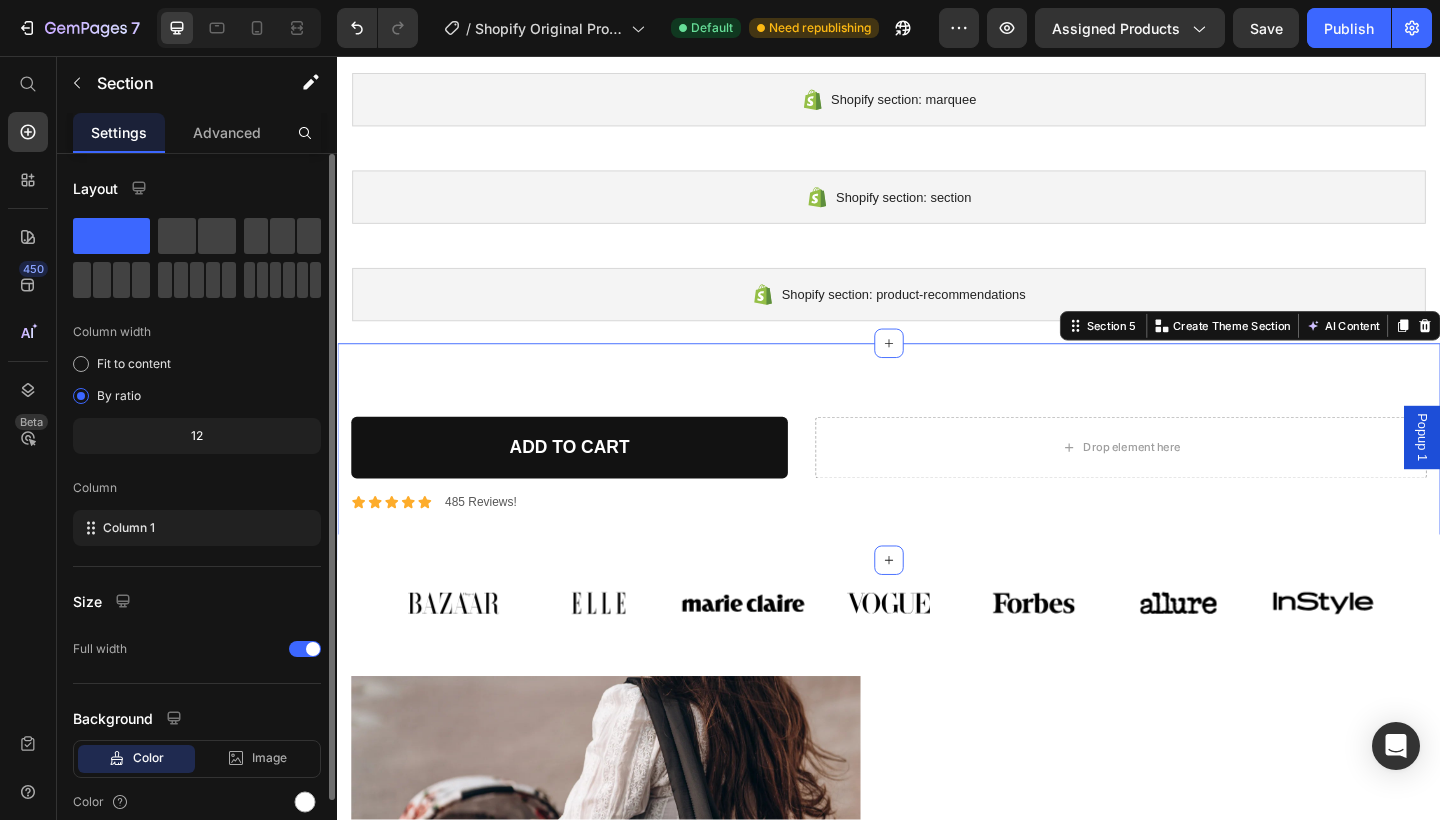click 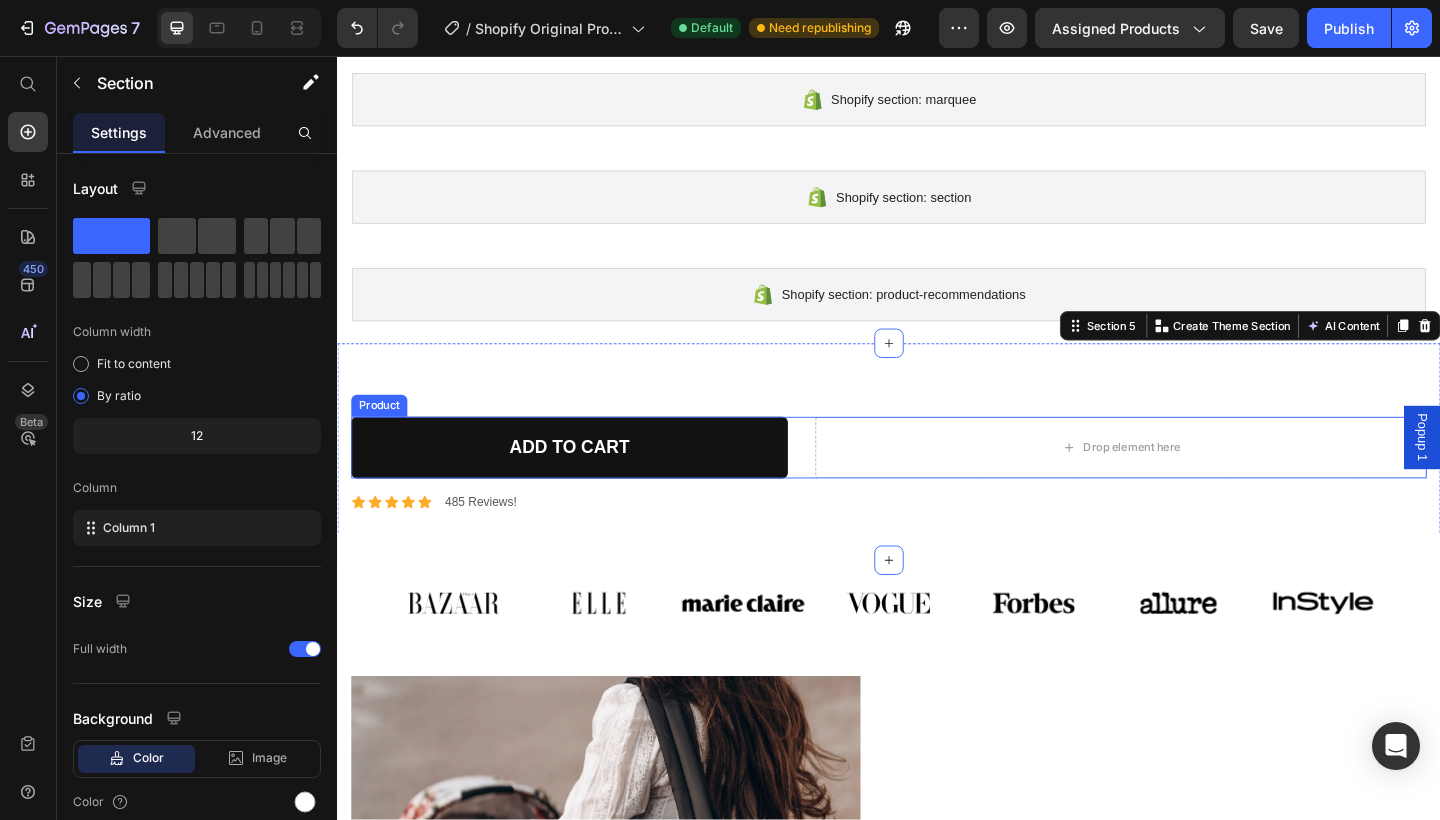 click on "100% Money-Back Guarantee Item List
60-Day Easy Returns Item List Row Add to cart Add to Cart
Drop element here Product" at bounding box center [937, 482] 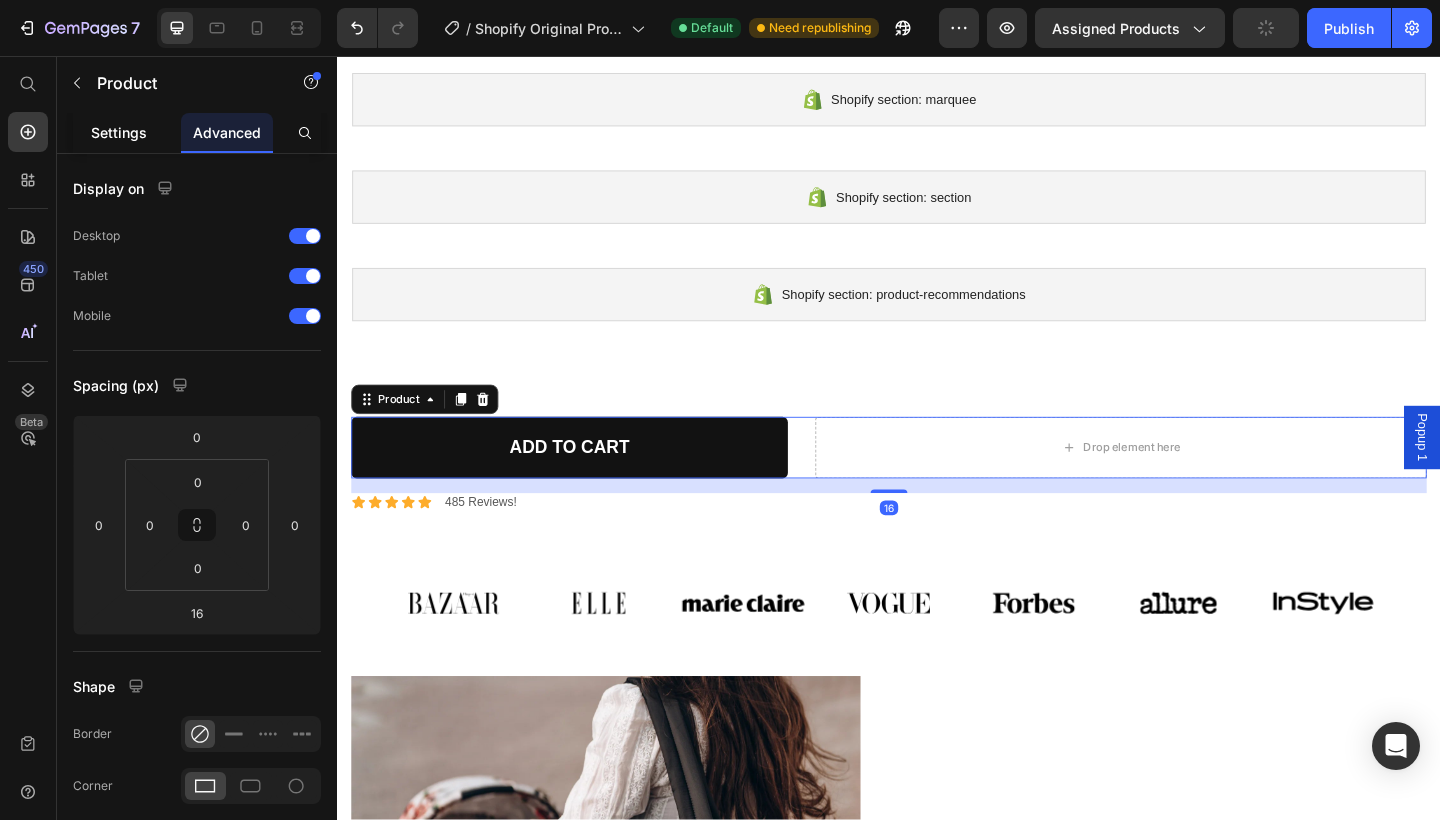 click on "Settings" 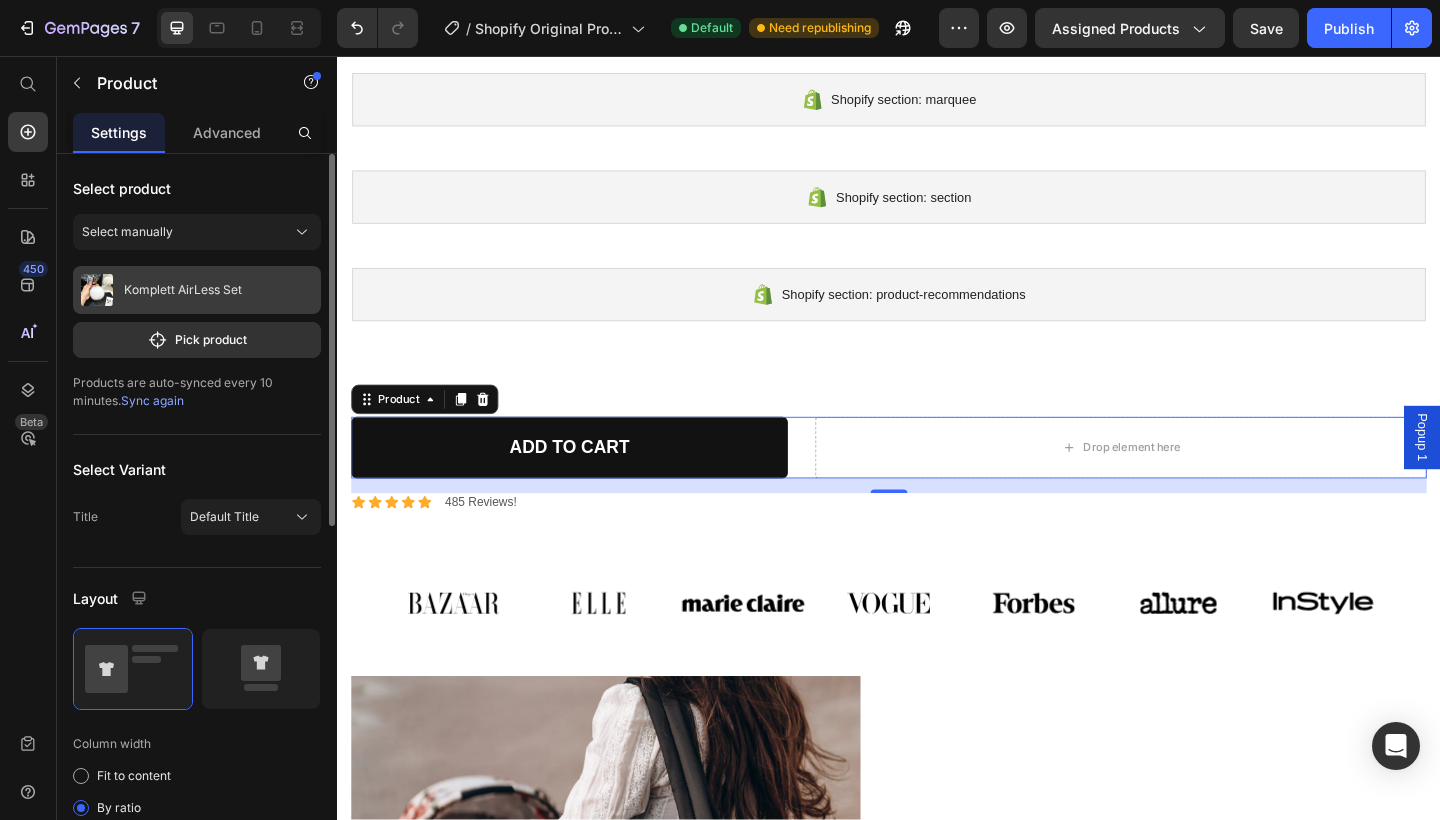 click on "Komplett AirLess Set" at bounding box center (197, 290) 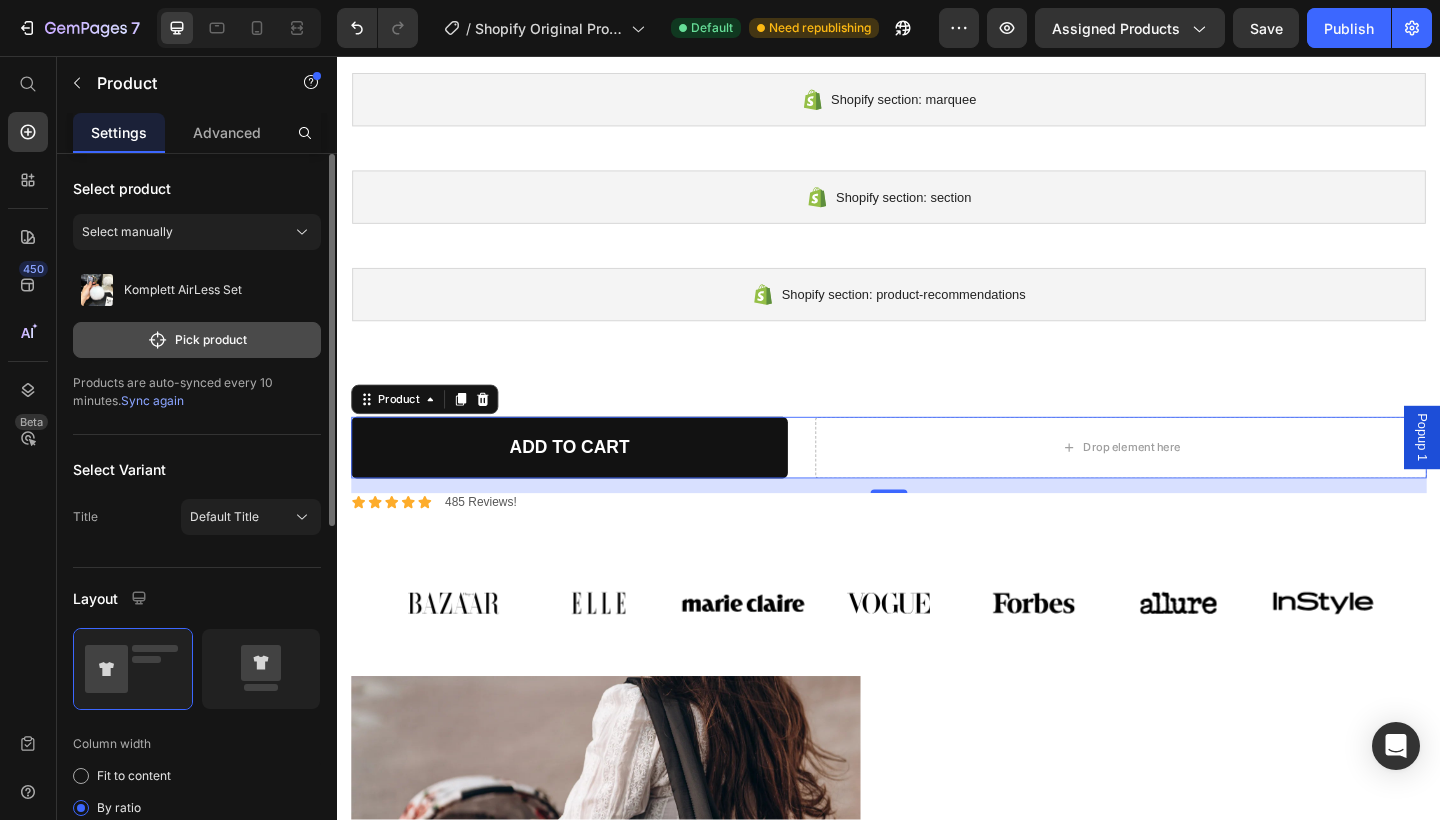 click on "Pick product" at bounding box center [197, 340] 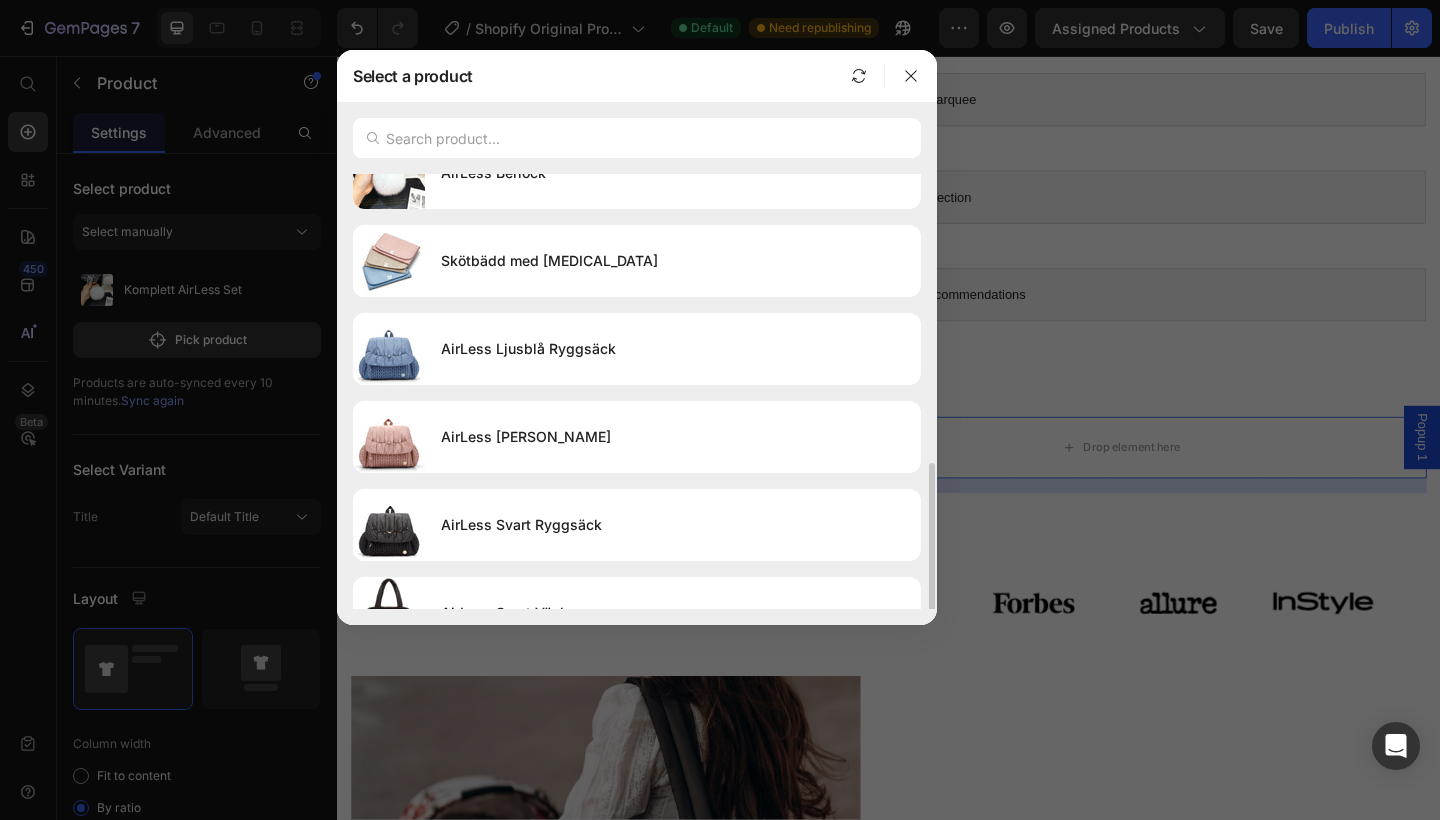 scroll, scrollTop: 255, scrollLeft: 0, axis: vertical 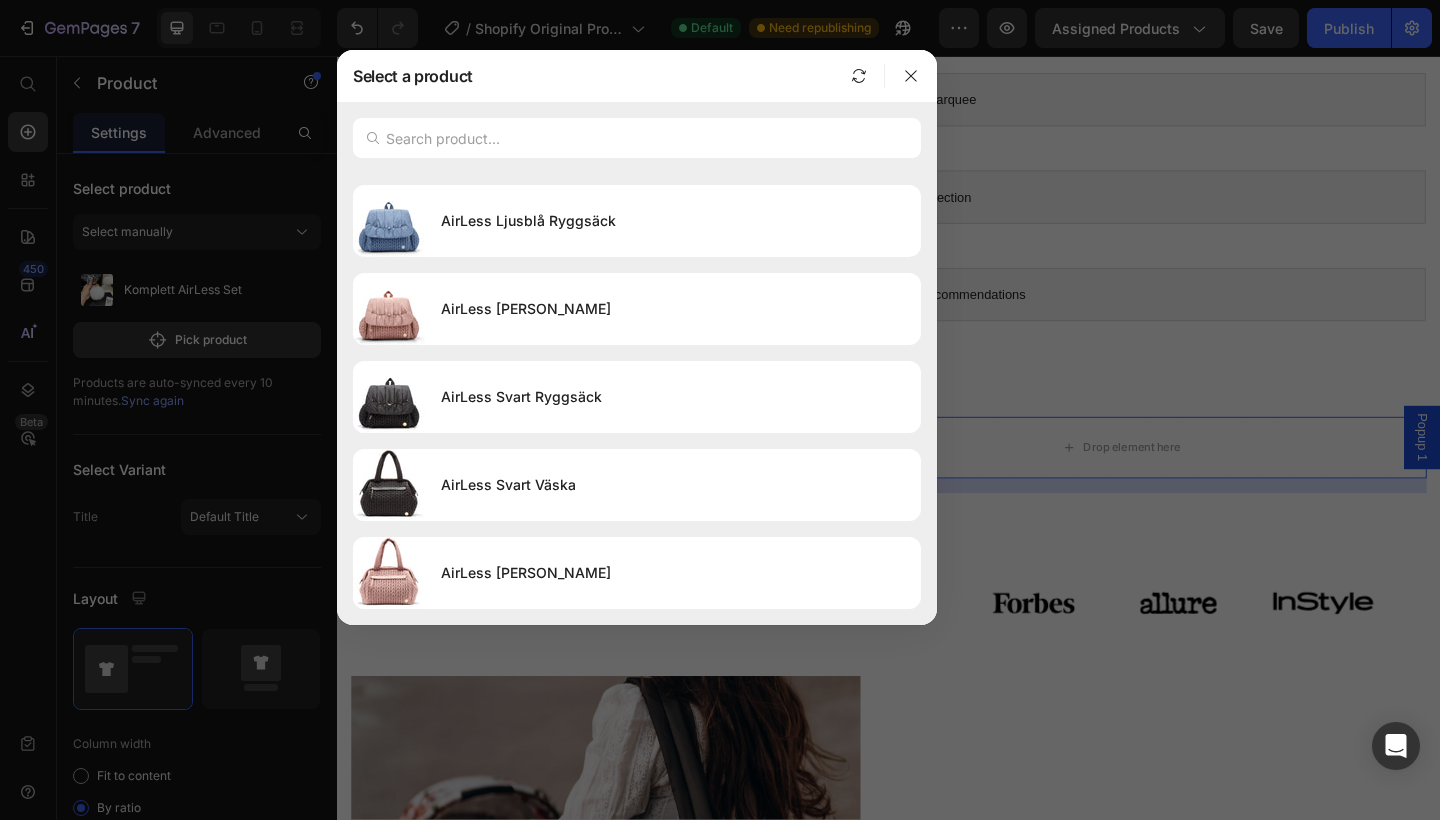 click at bounding box center (720, 410) 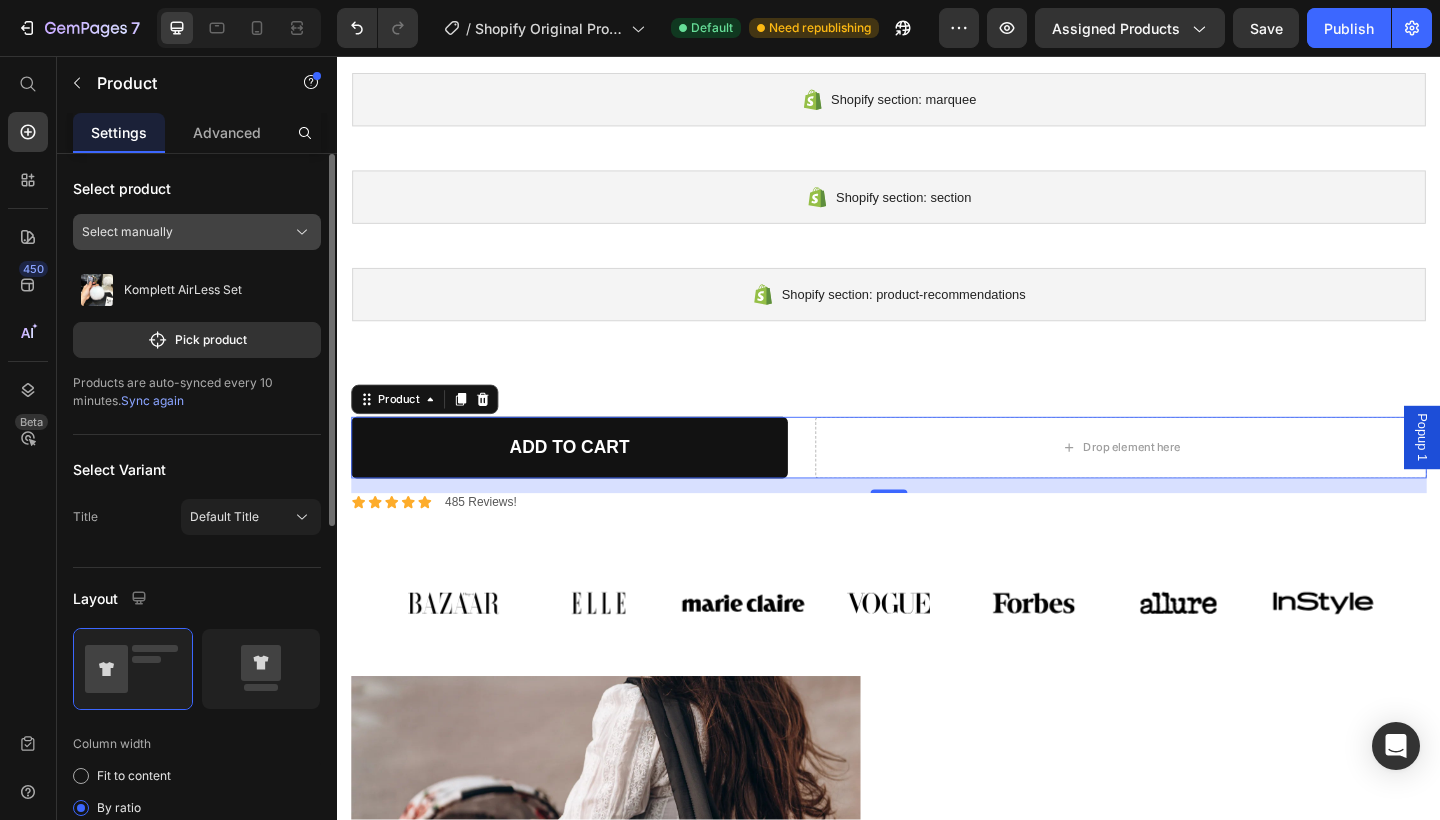 click on "Select manually" at bounding box center [197, 232] 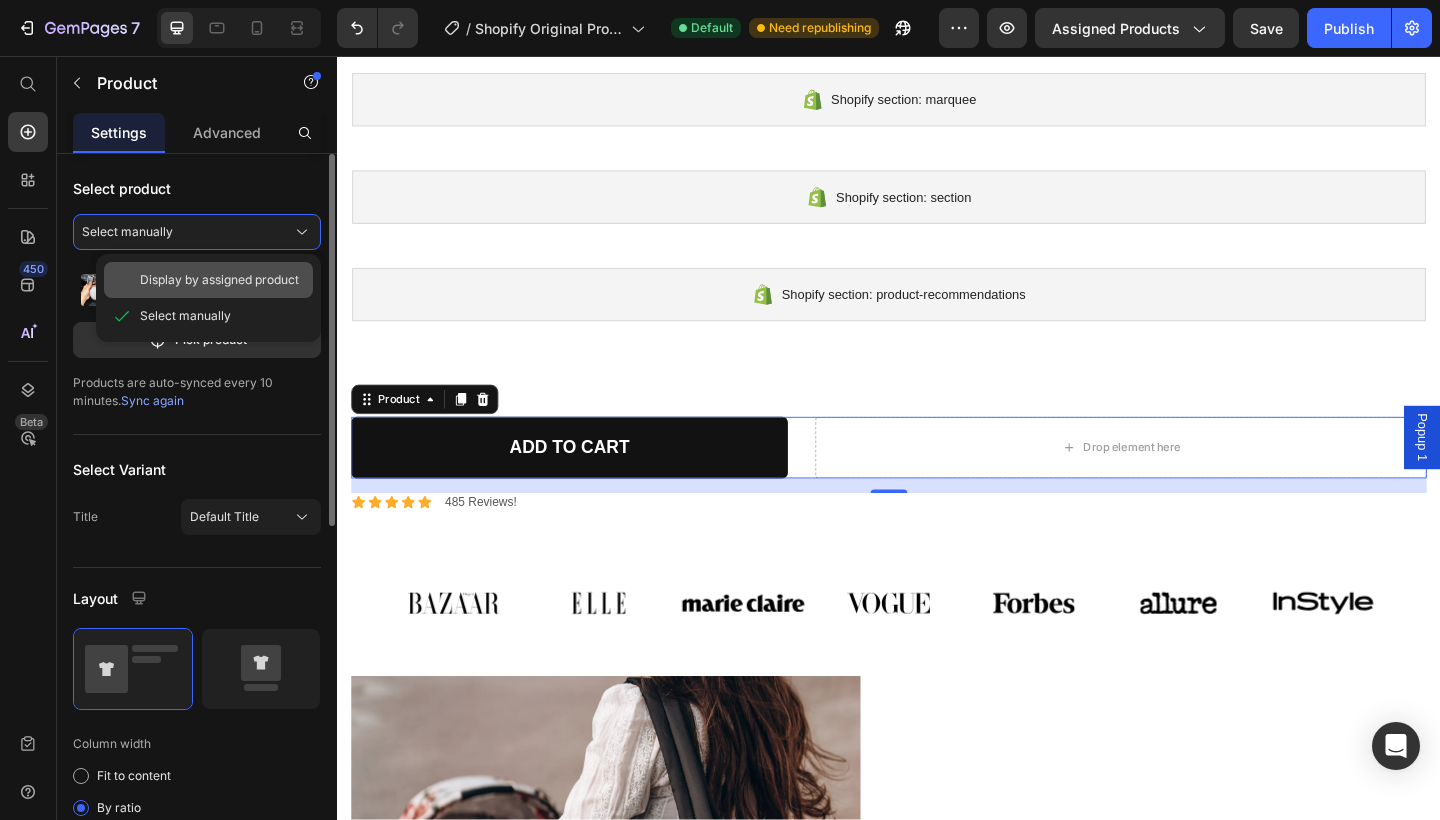 click on "Display by assigned product" at bounding box center [219, 280] 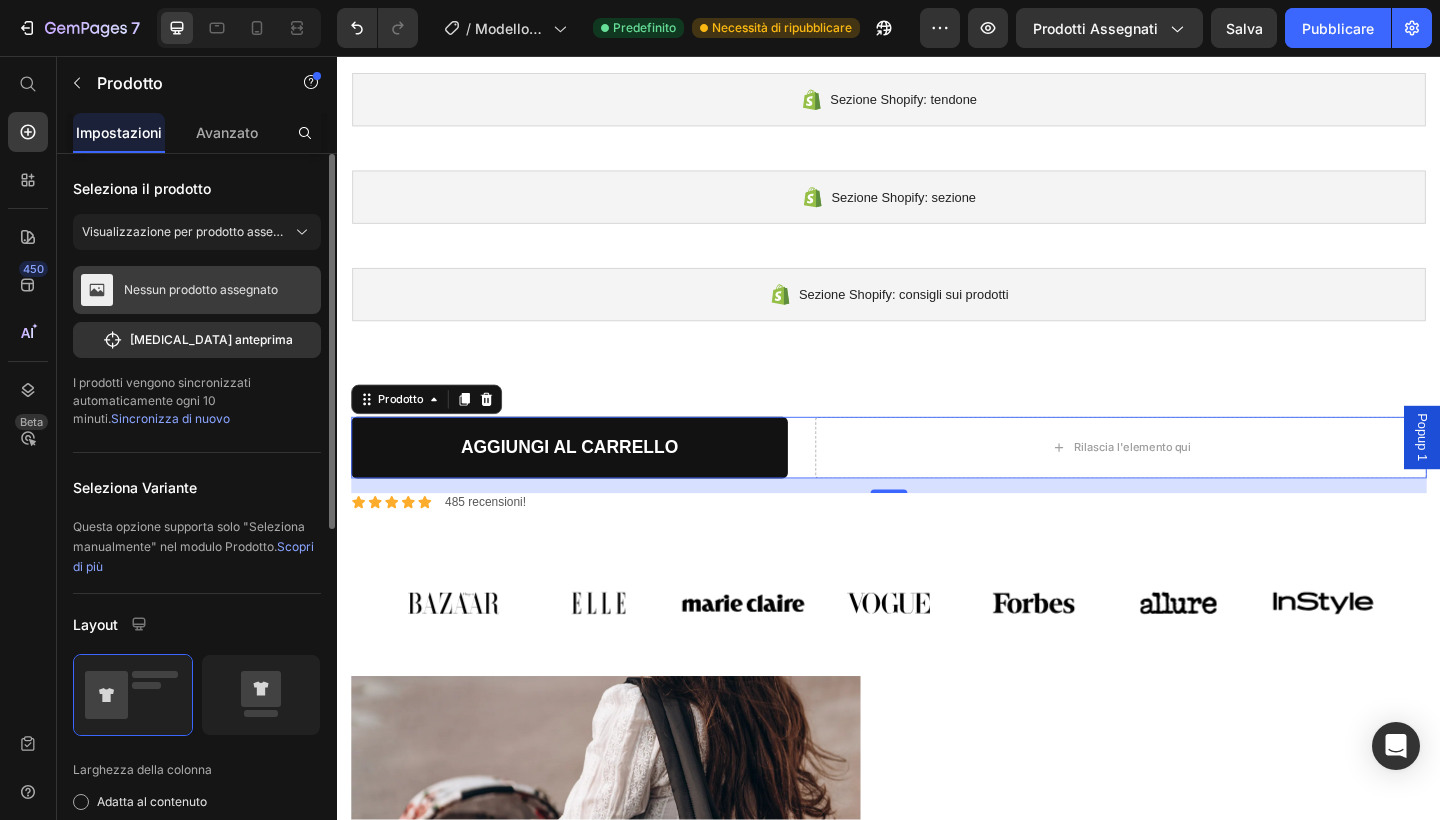 click on "Nessun prodotto assegnato" at bounding box center [201, 290] 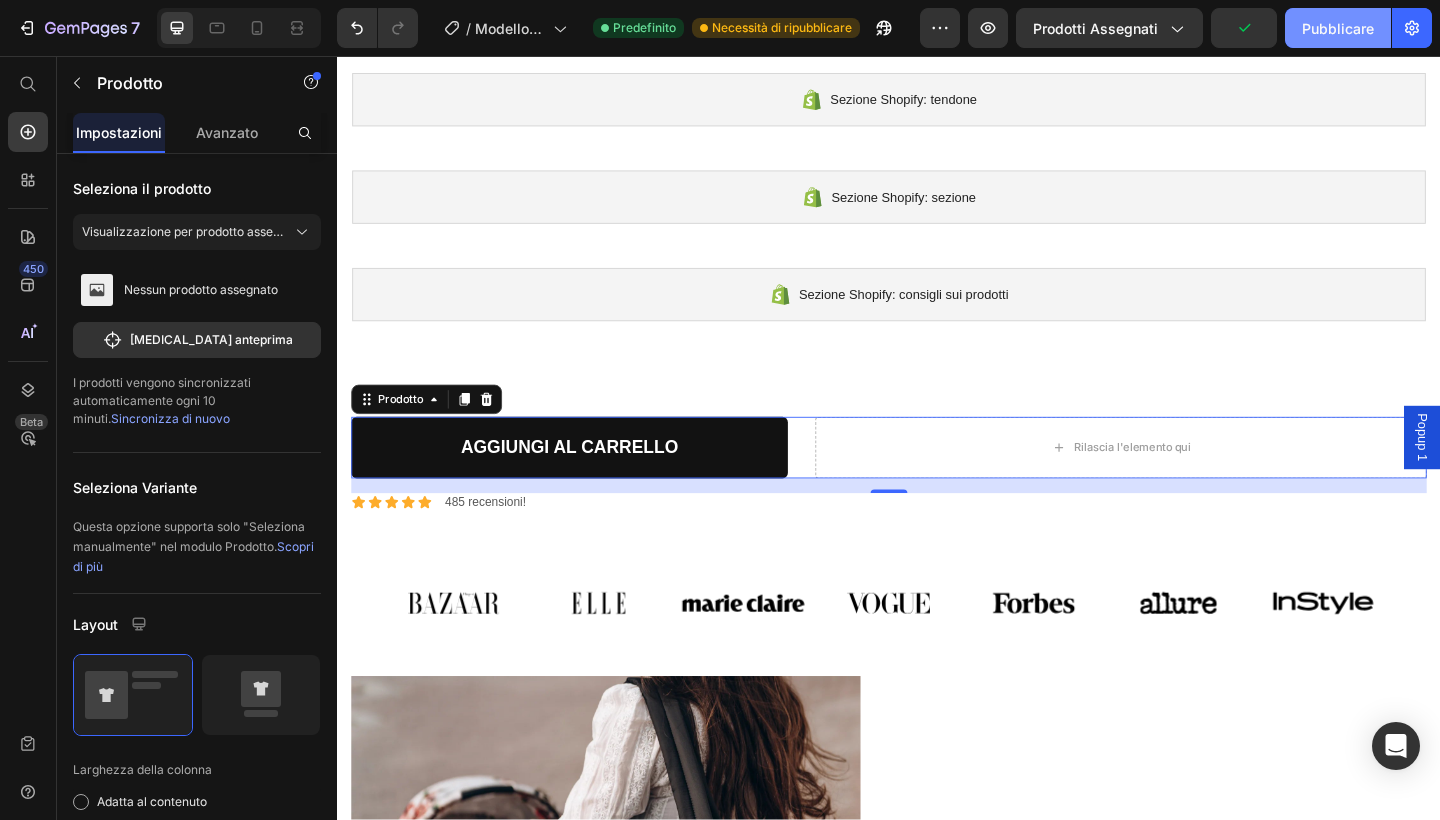 click on "Pubblicare" at bounding box center (1338, 28) 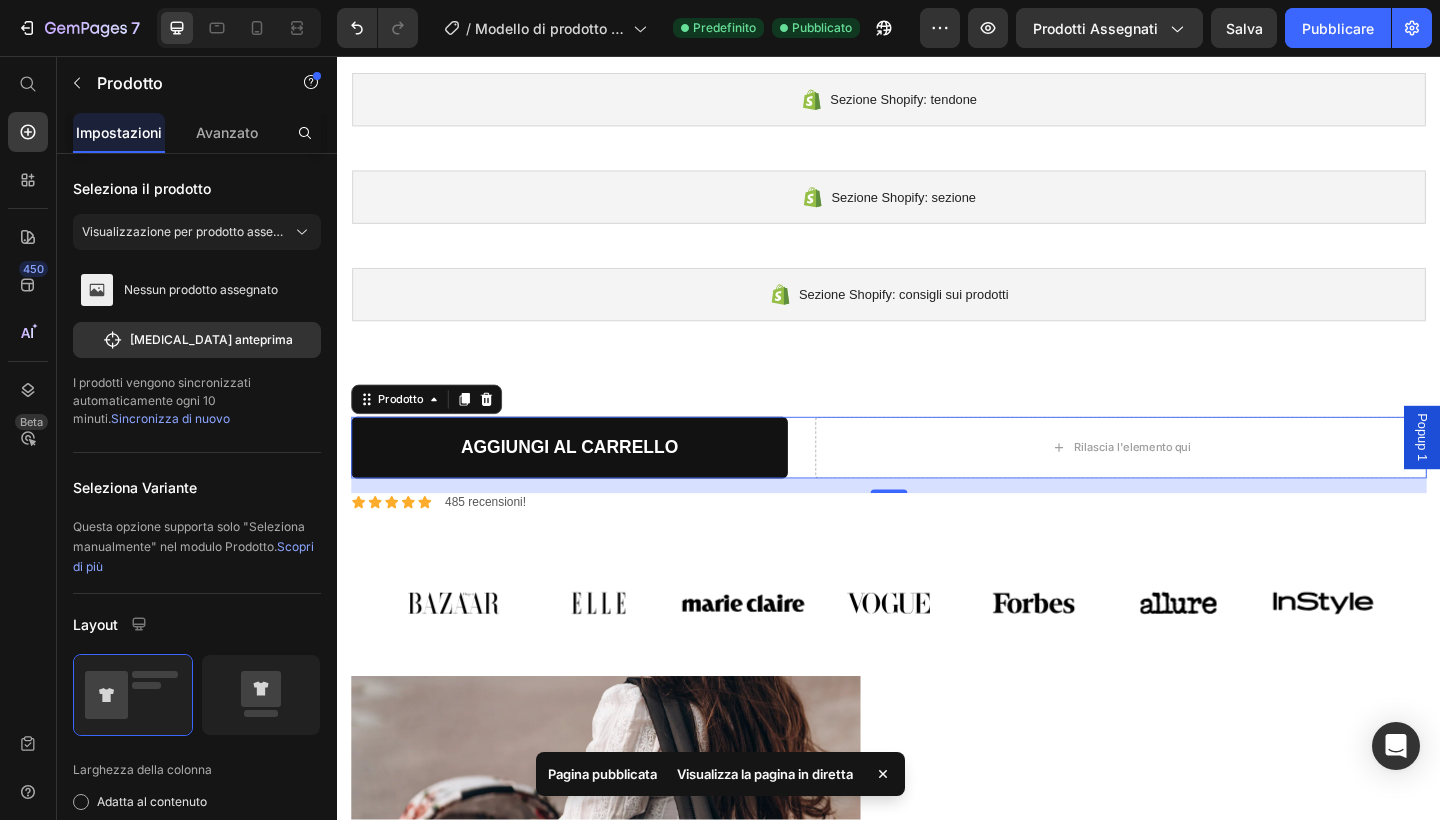 click on "Popup 1" at bounding box center (1517, 471) 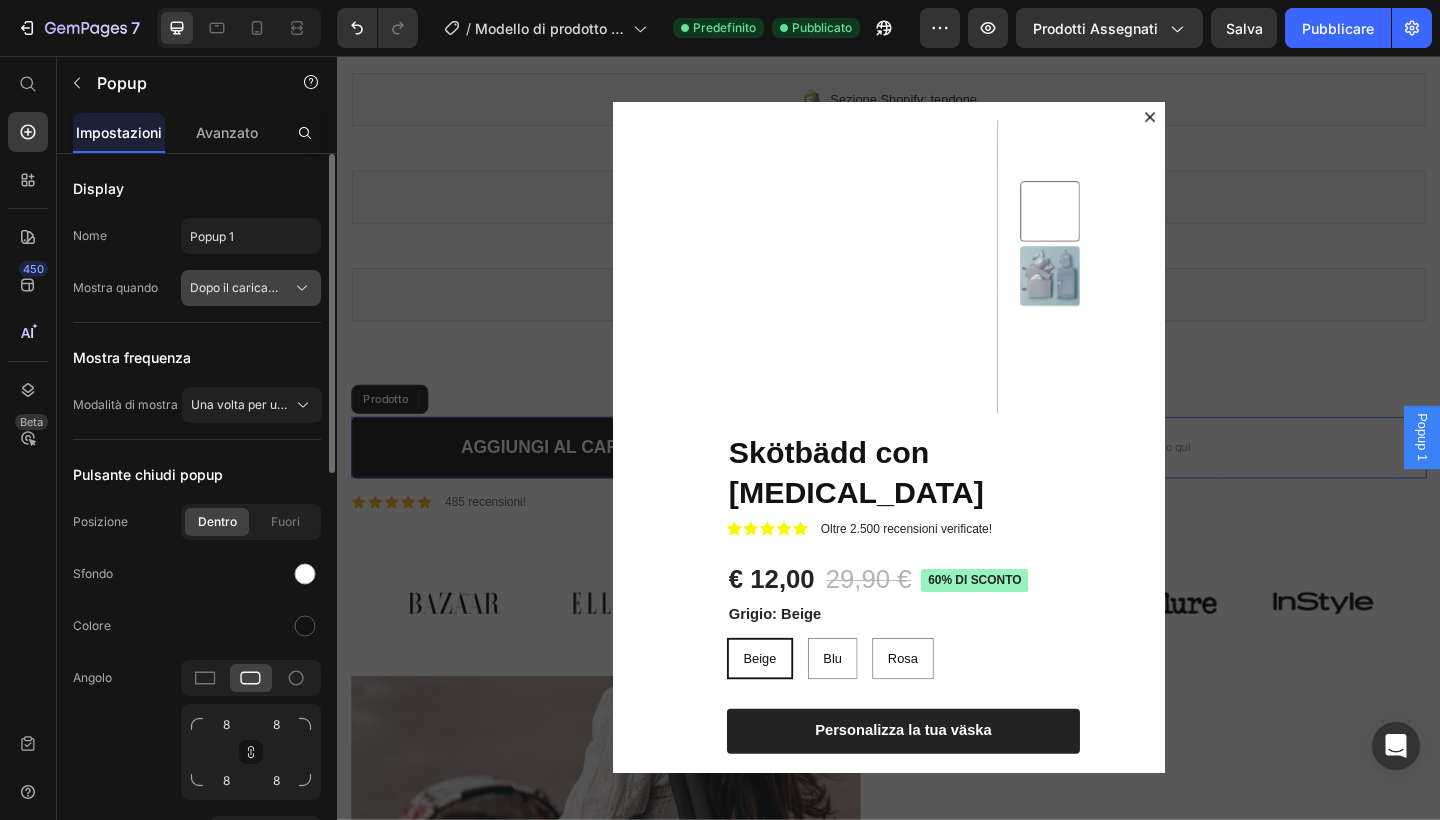 click on "Dopo il caricamento" at bounding box center (251, 288) 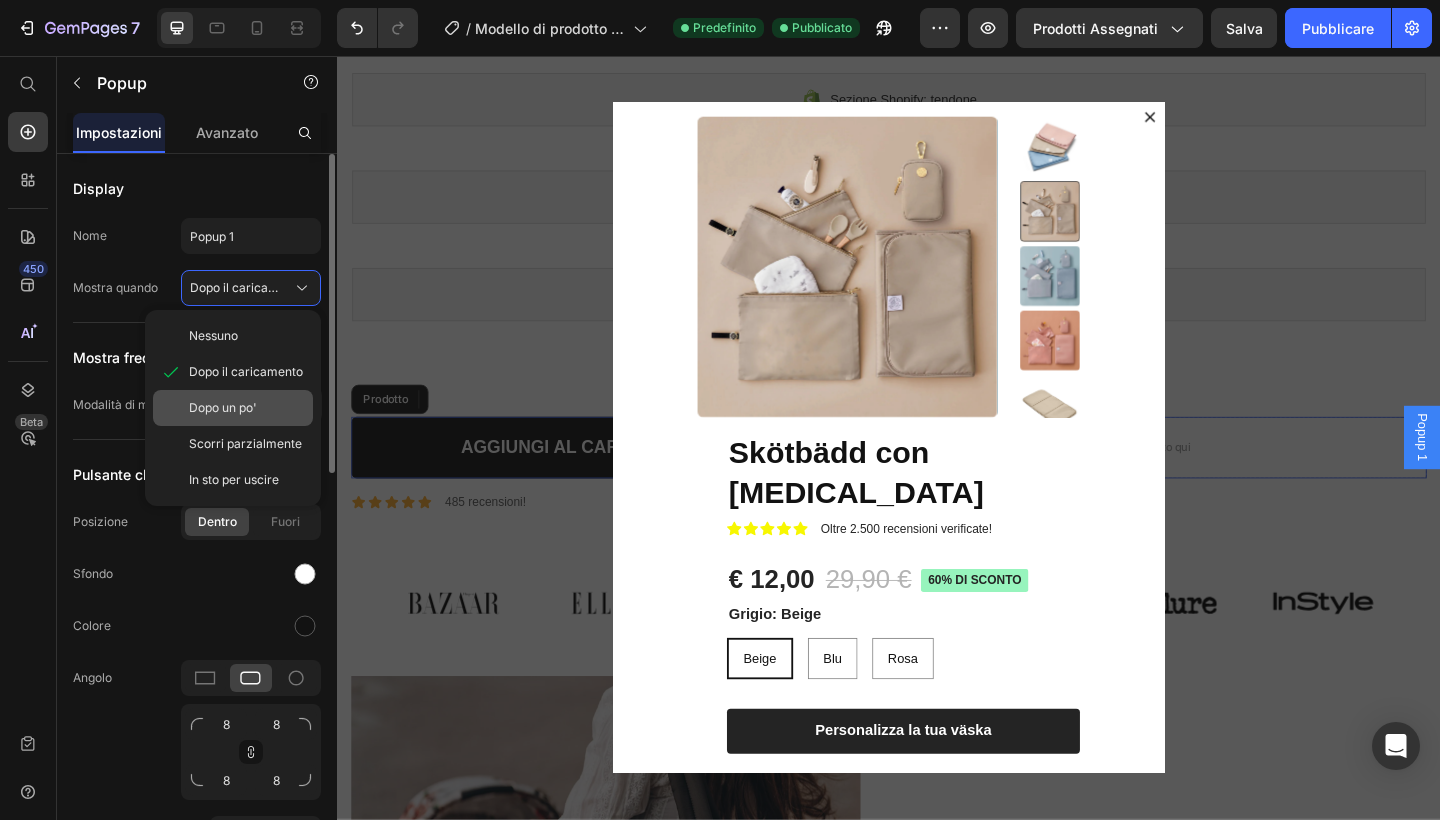 click on "Dopo un po'" 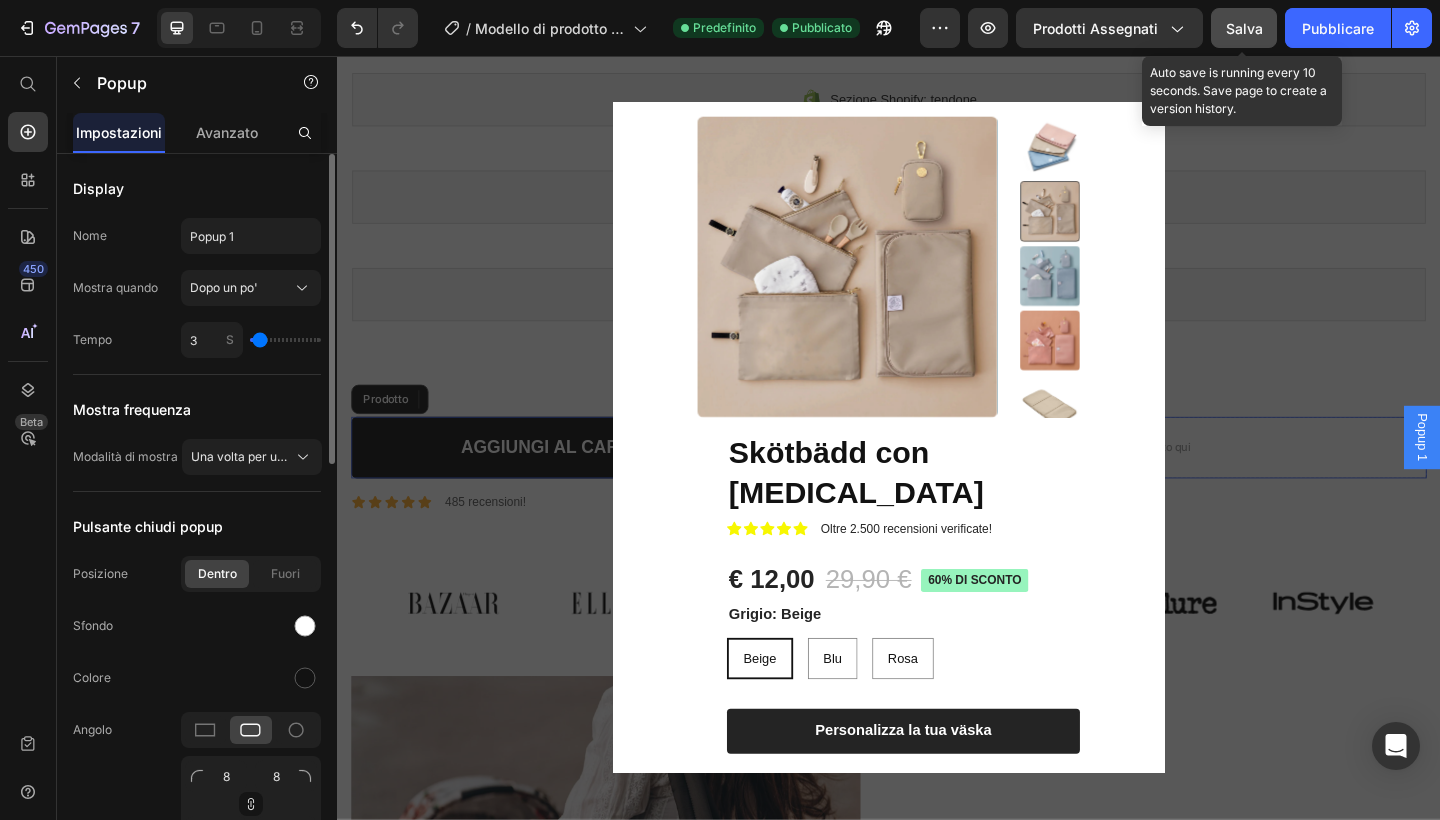 click on "Salva" 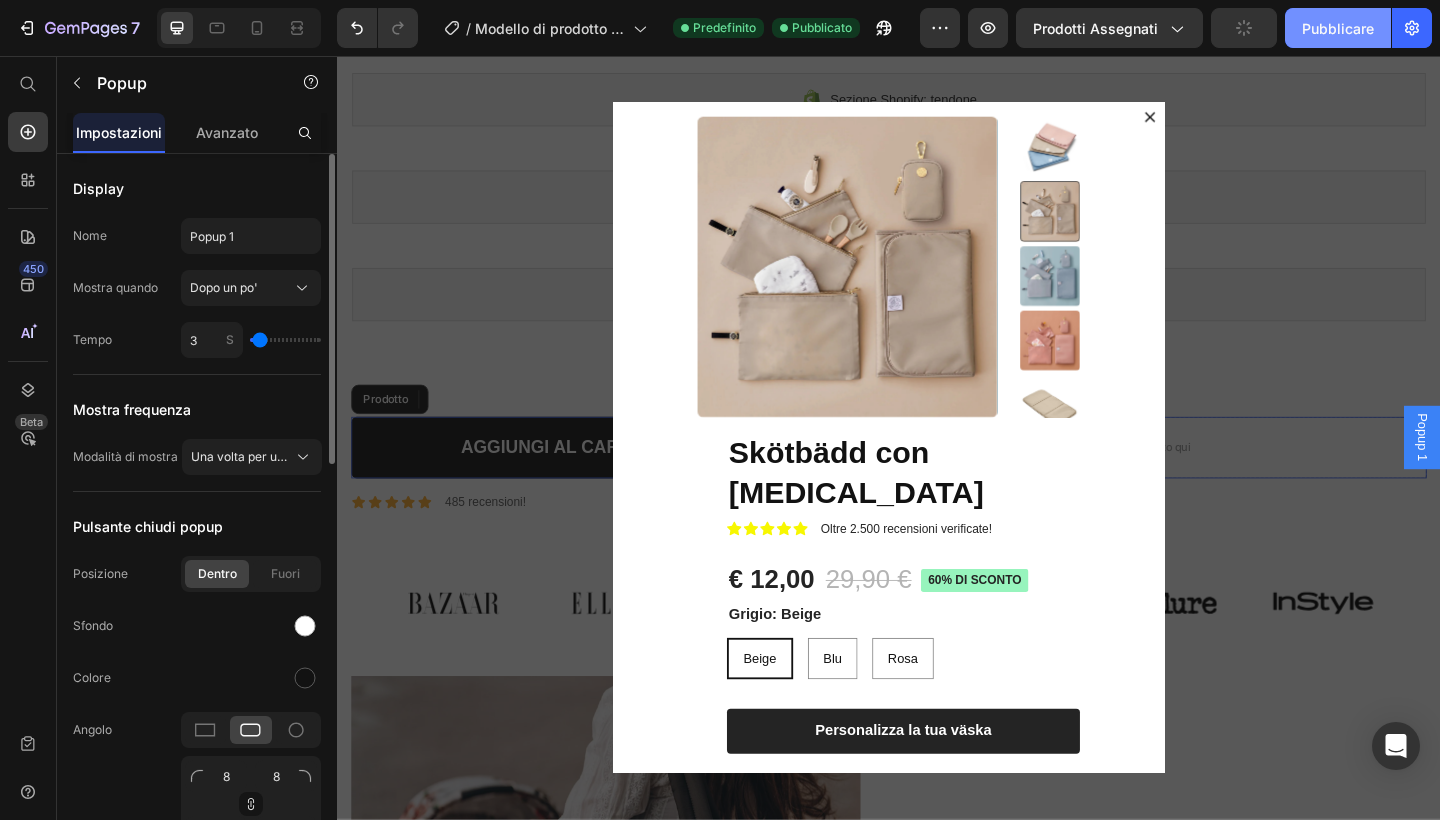 click on "Pubblicare" at bounding box center [1338, 28] 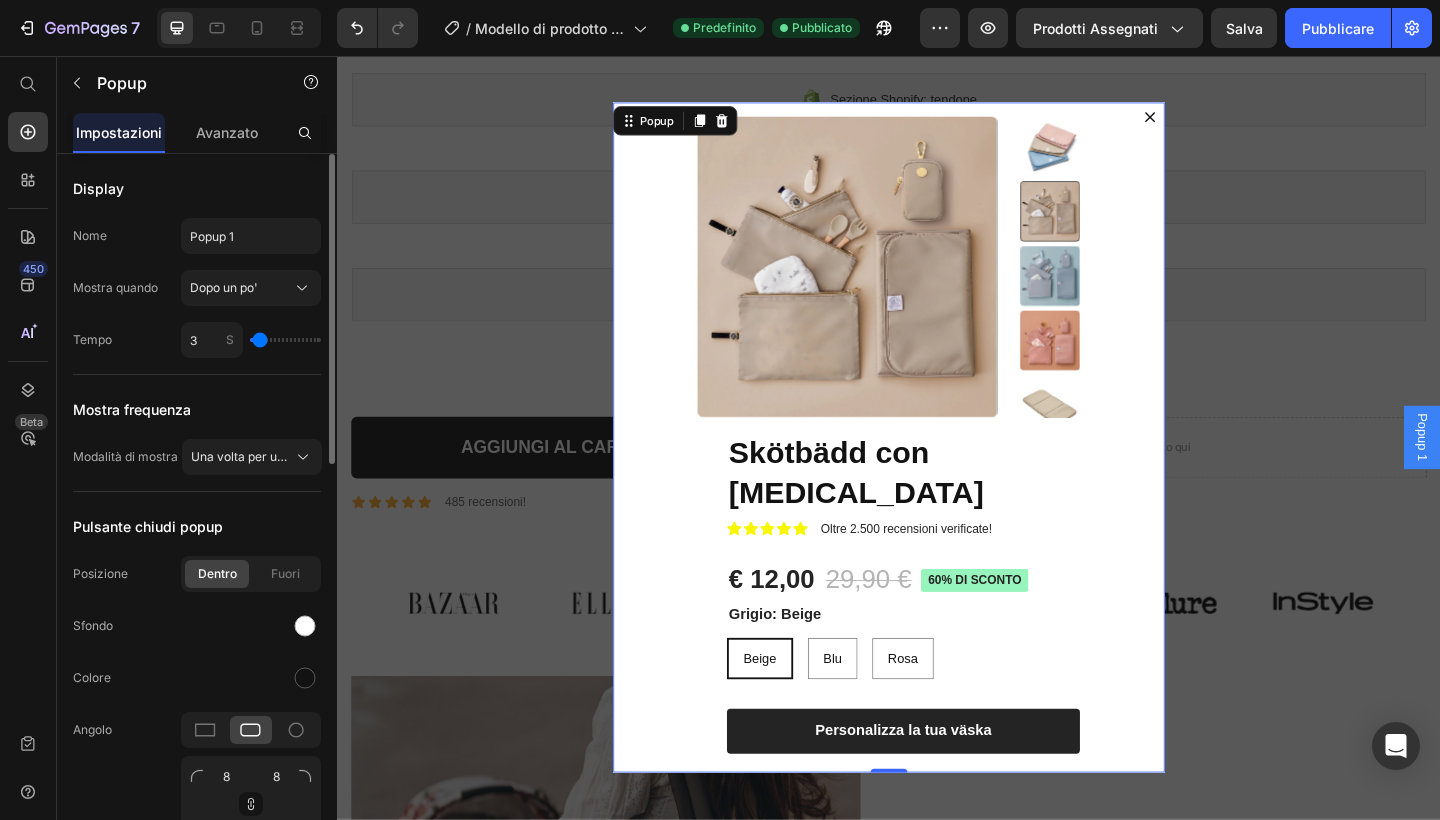 click 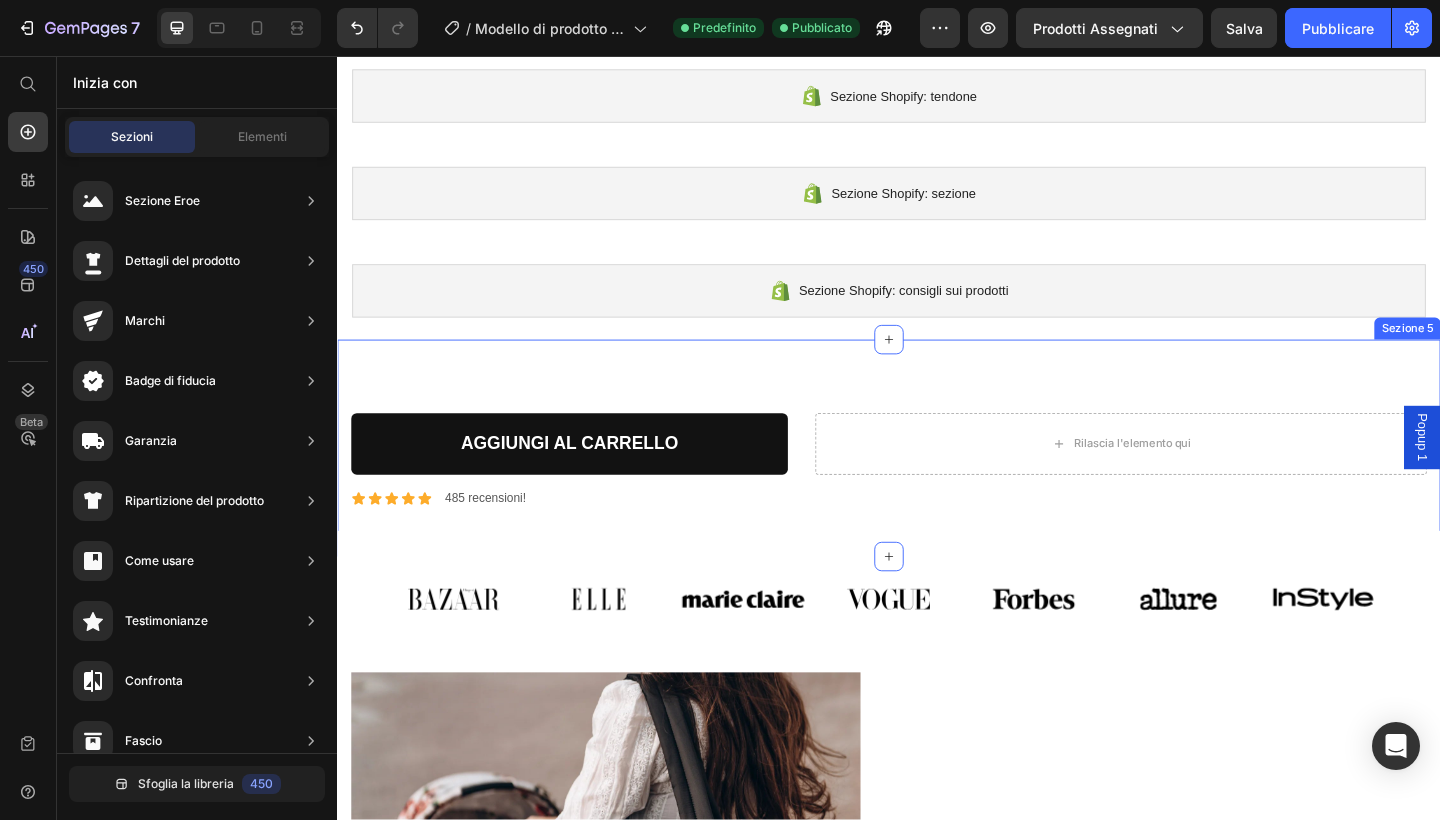 scroll, scrollTop: 154, scrollLeft: 0, axis: vertical 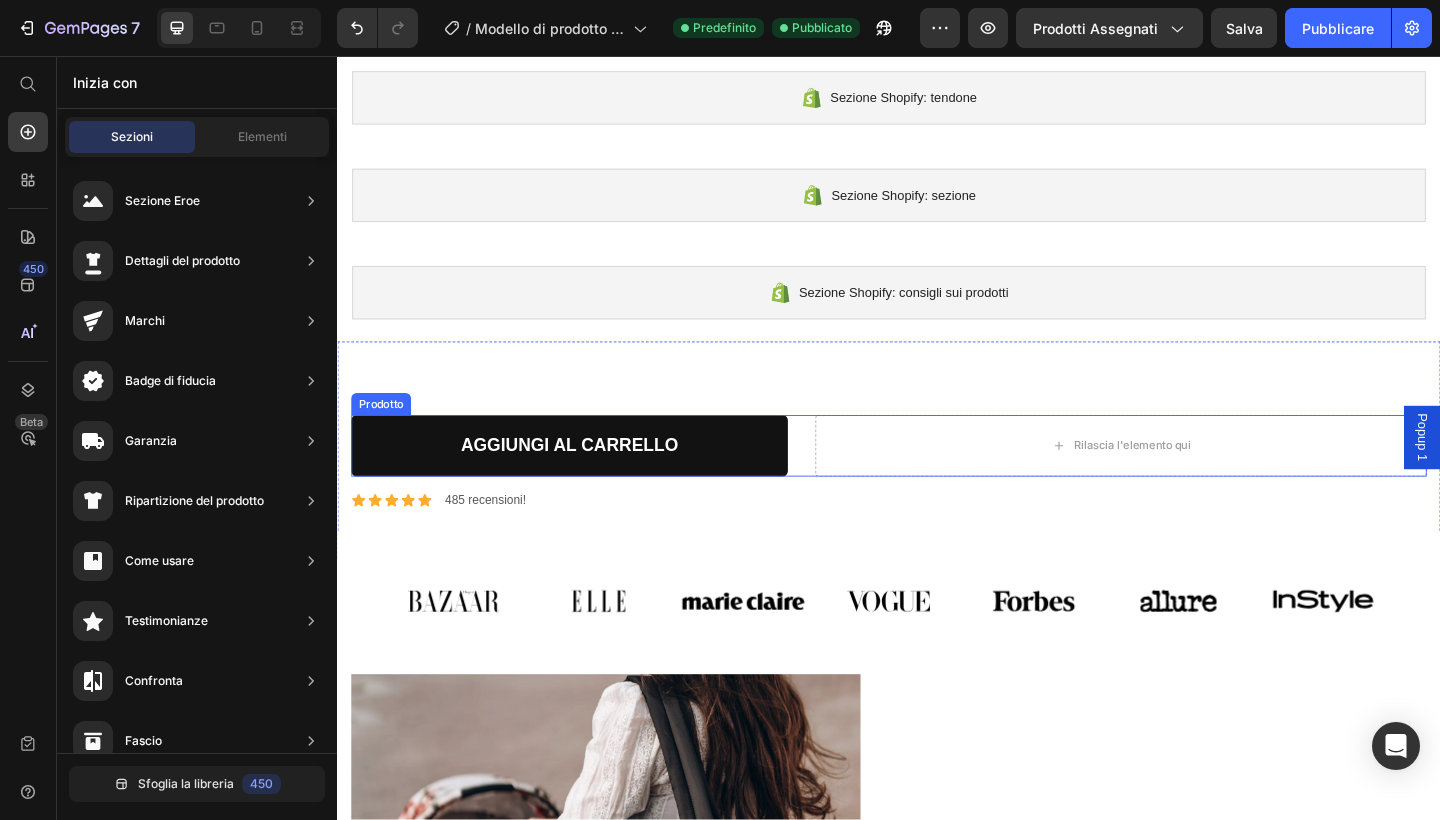 click on "100% Money-Back Guarantee Item List
60-Day Easy Returns Item List Row AGGIUNGI [PERSON_NAME] Aggiungi [PERSON_NAME]
Rilascia l'elemento qui Prodotto" at bounding box center [937, 480] 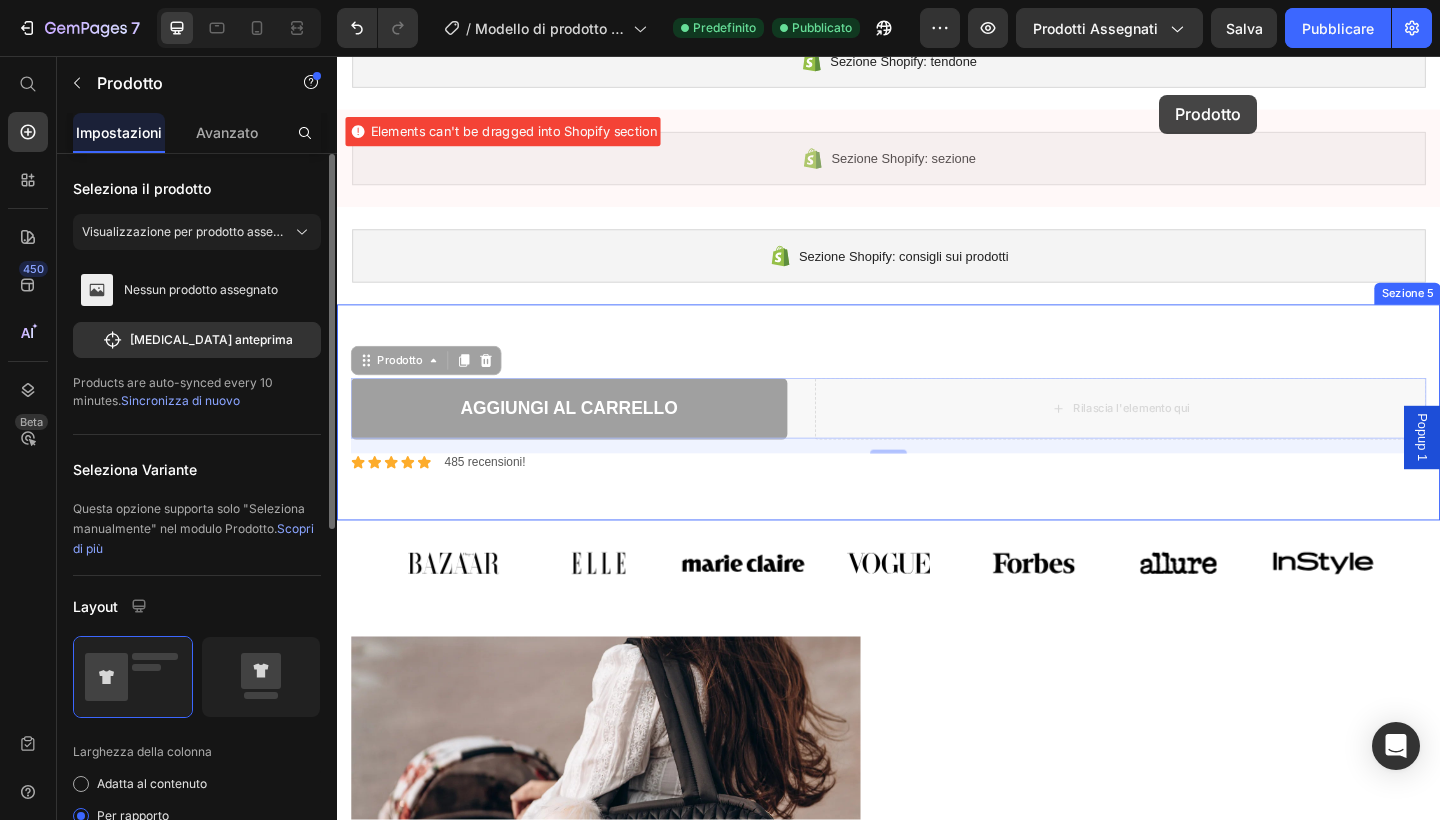 scroll, scrollTop: 147, scrollLeft: 0, axis: vertical 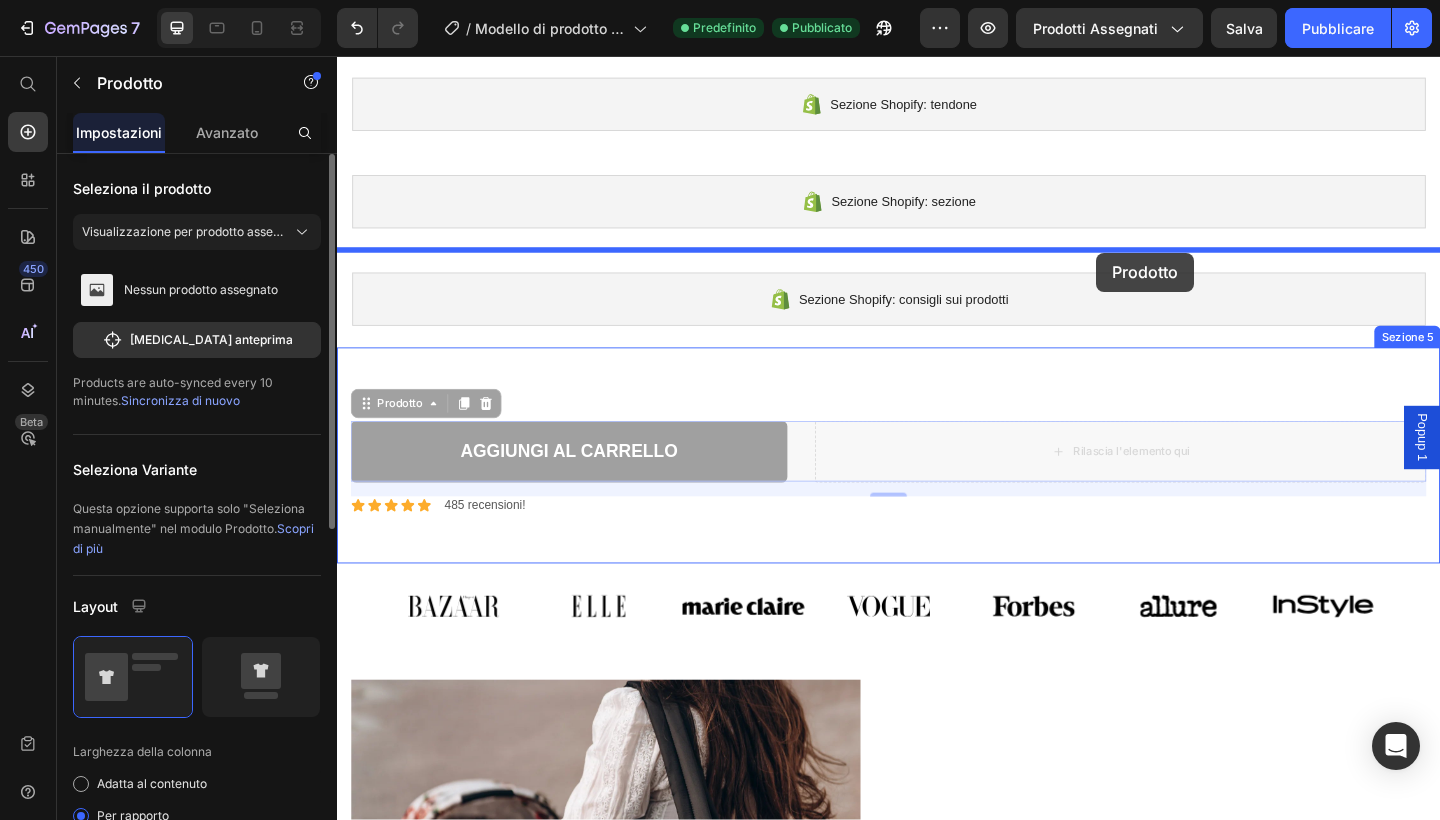 drag, startPoint x: 364, startPoint y: 426, endPoint x: 1163, endPoint y: 270, distance: 814.0866 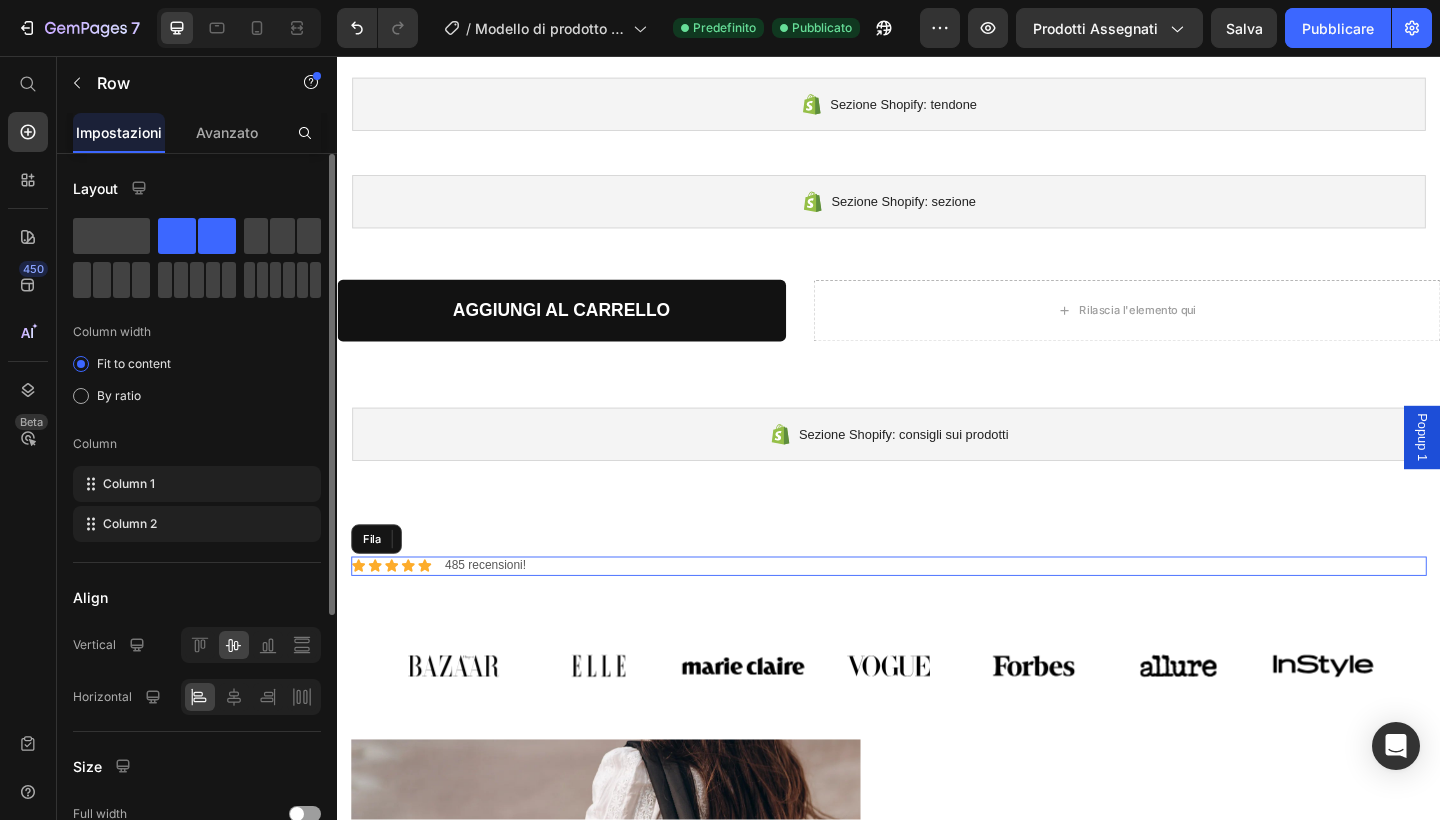 click on "Icona Icona Icona Icona Icona Elenco delle icone 485 recensioni! Blocco di testo Fila" at bounding box center (937, 611) 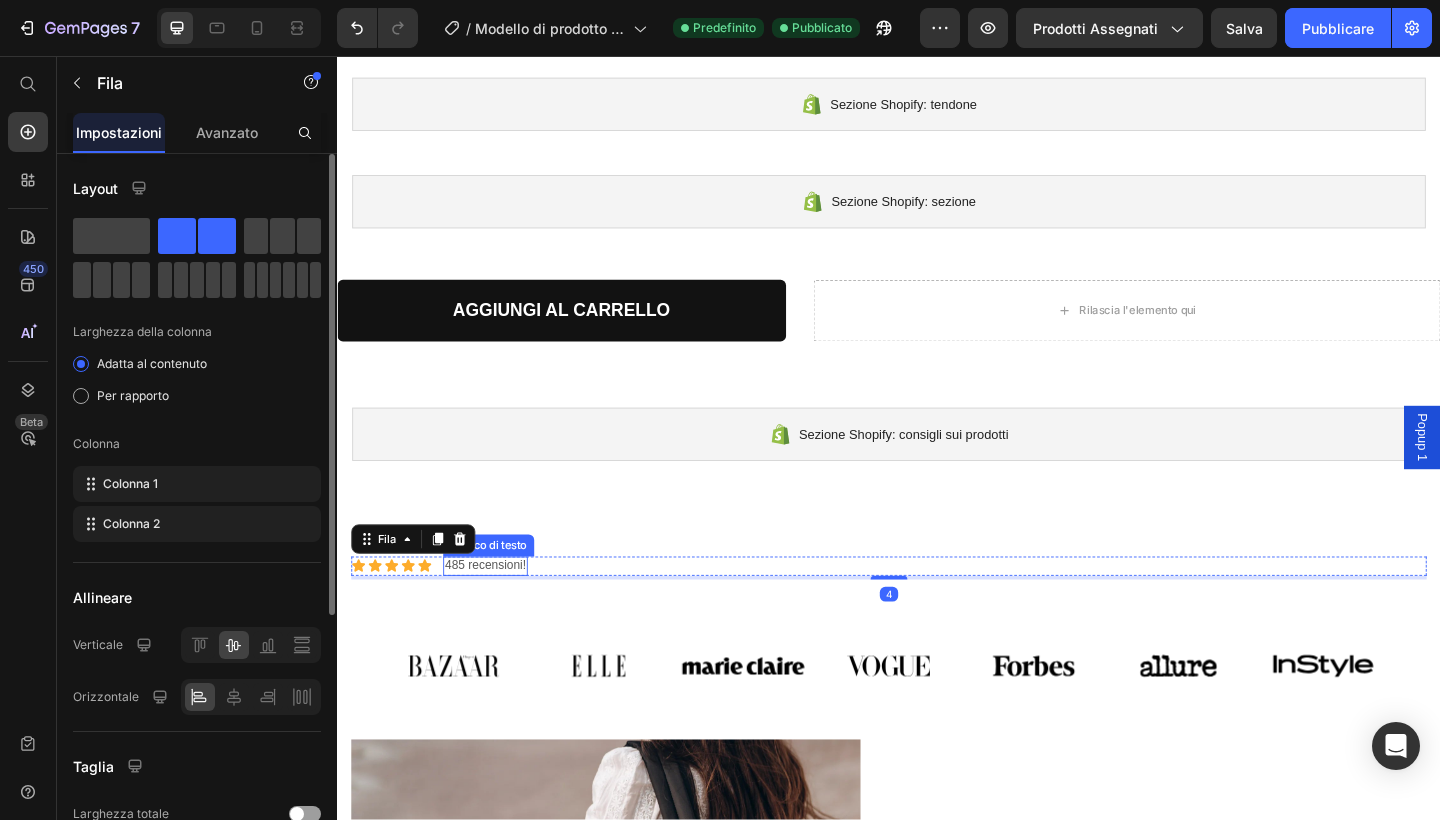 click on "485 recensioni!" at bounding box center (498, 611) 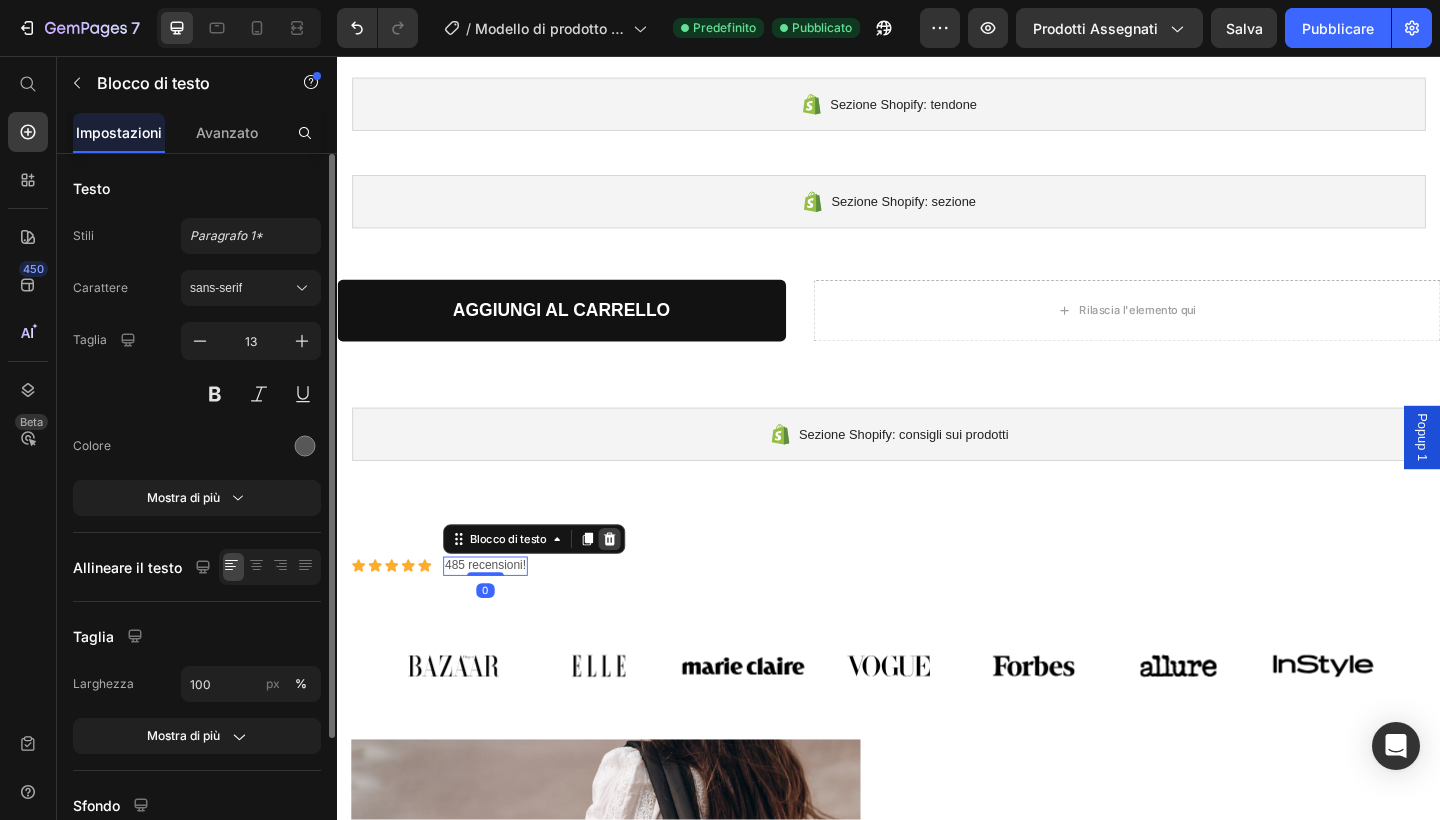 click 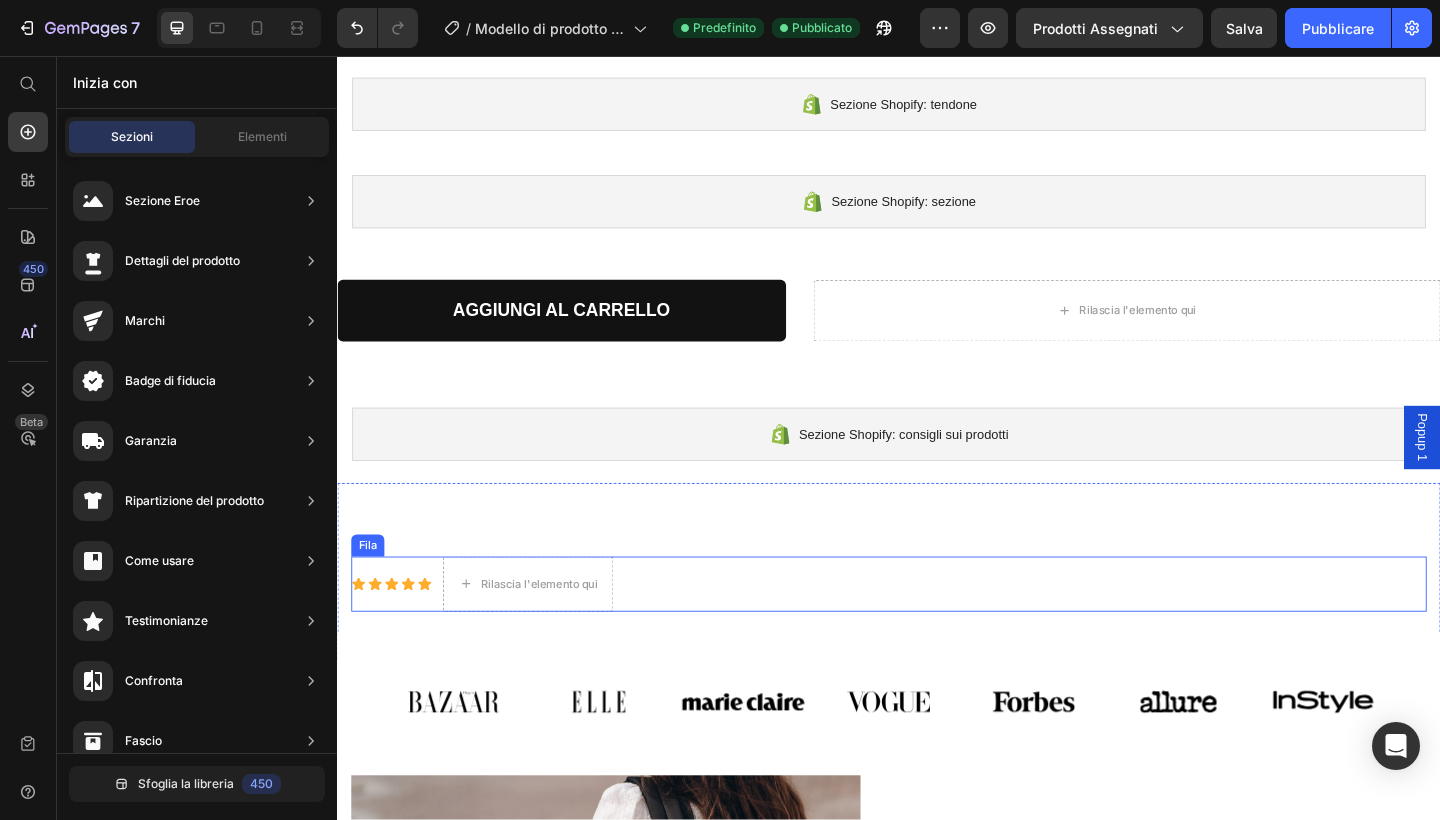 click on "Icona Icona Icona Icona Icona Elenco delle icone
Rilascia l'elemento qui Fila" at bounding box center (937, 631) 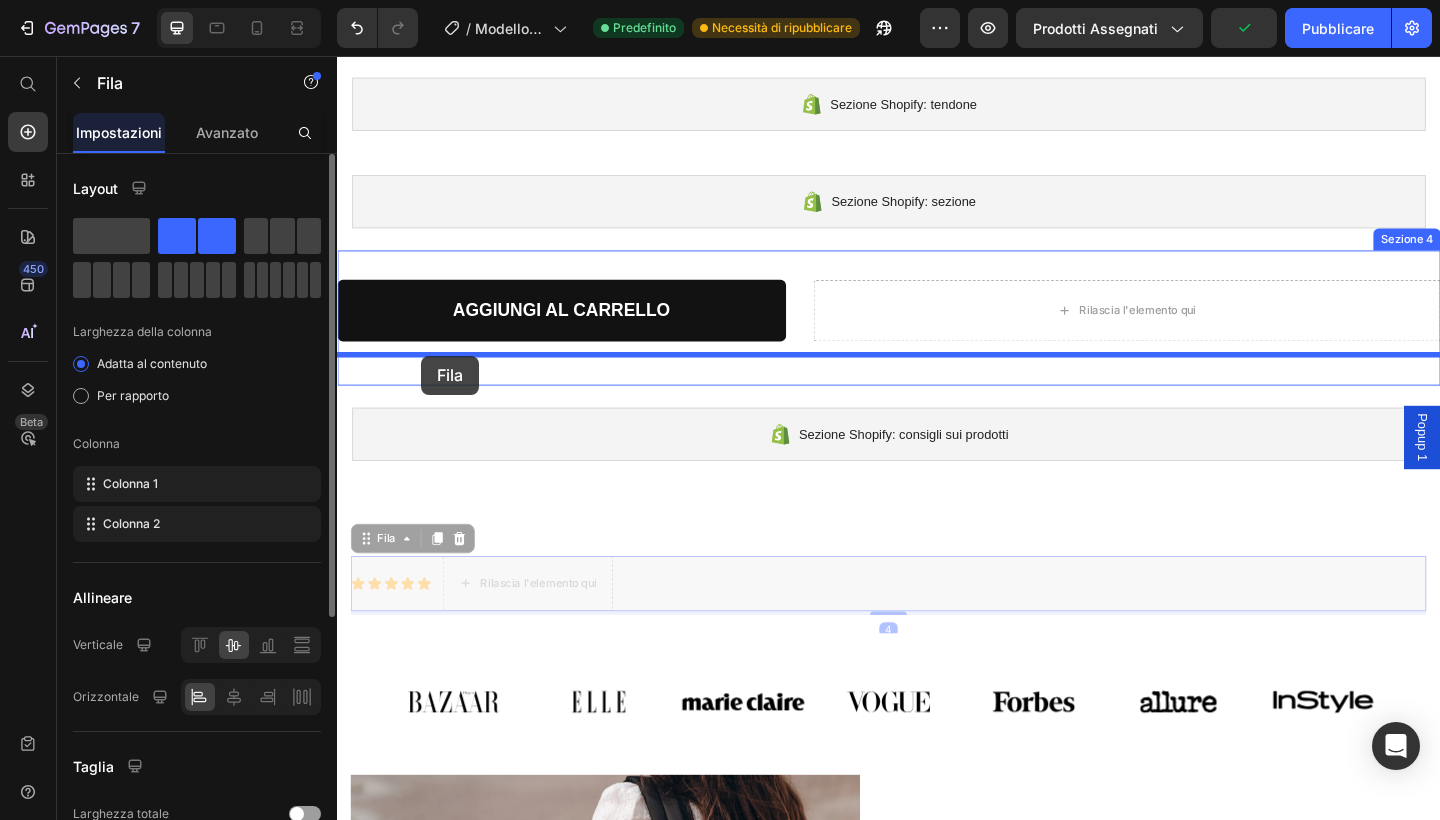 drag, startPoint x: 364, startPoint y: 585, endPoint x: 428, endPoint y: 382, distance: 212.84972 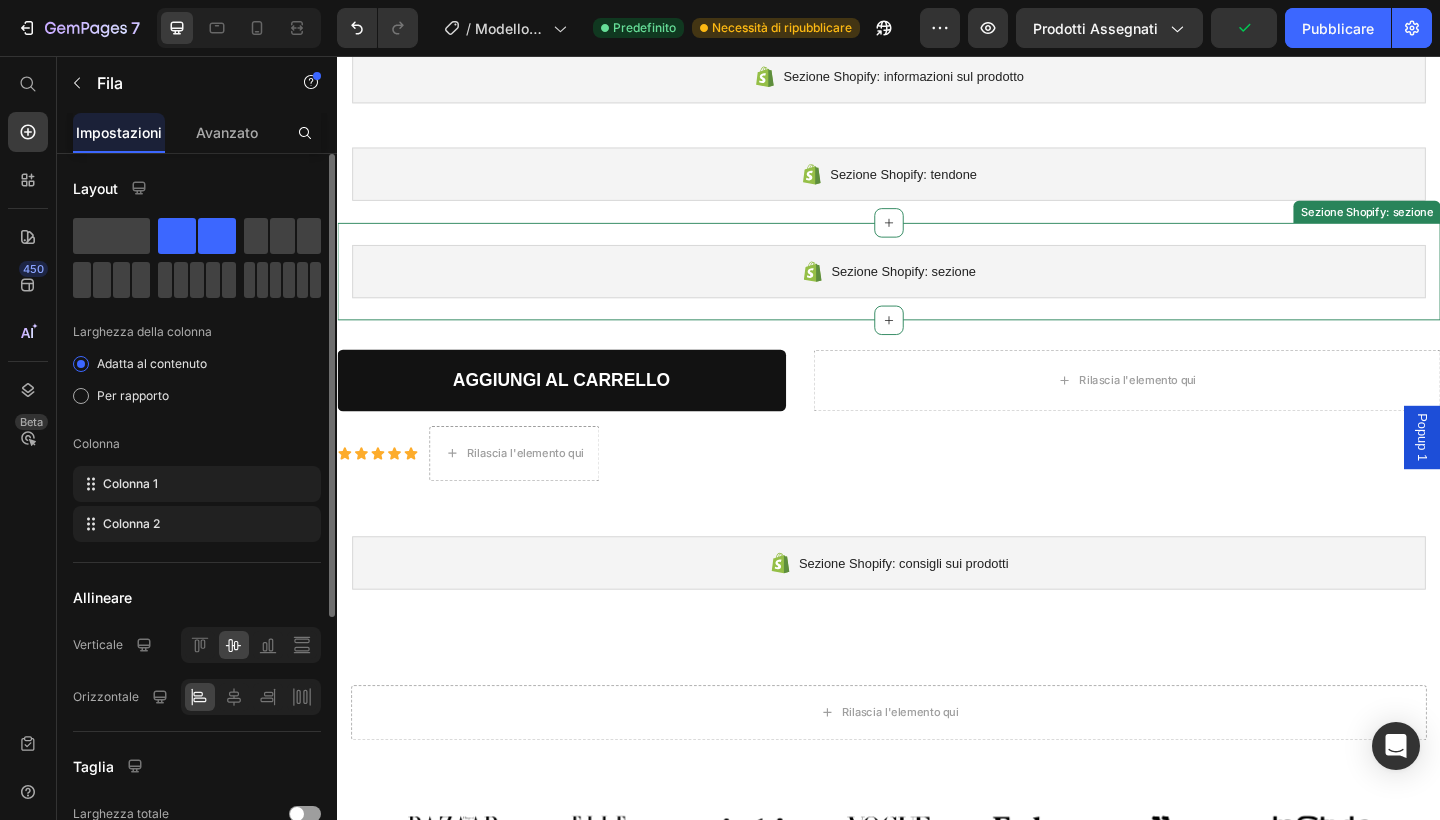 scroll, scrollTop: 63, scrollLeft: 0, axis: vertical 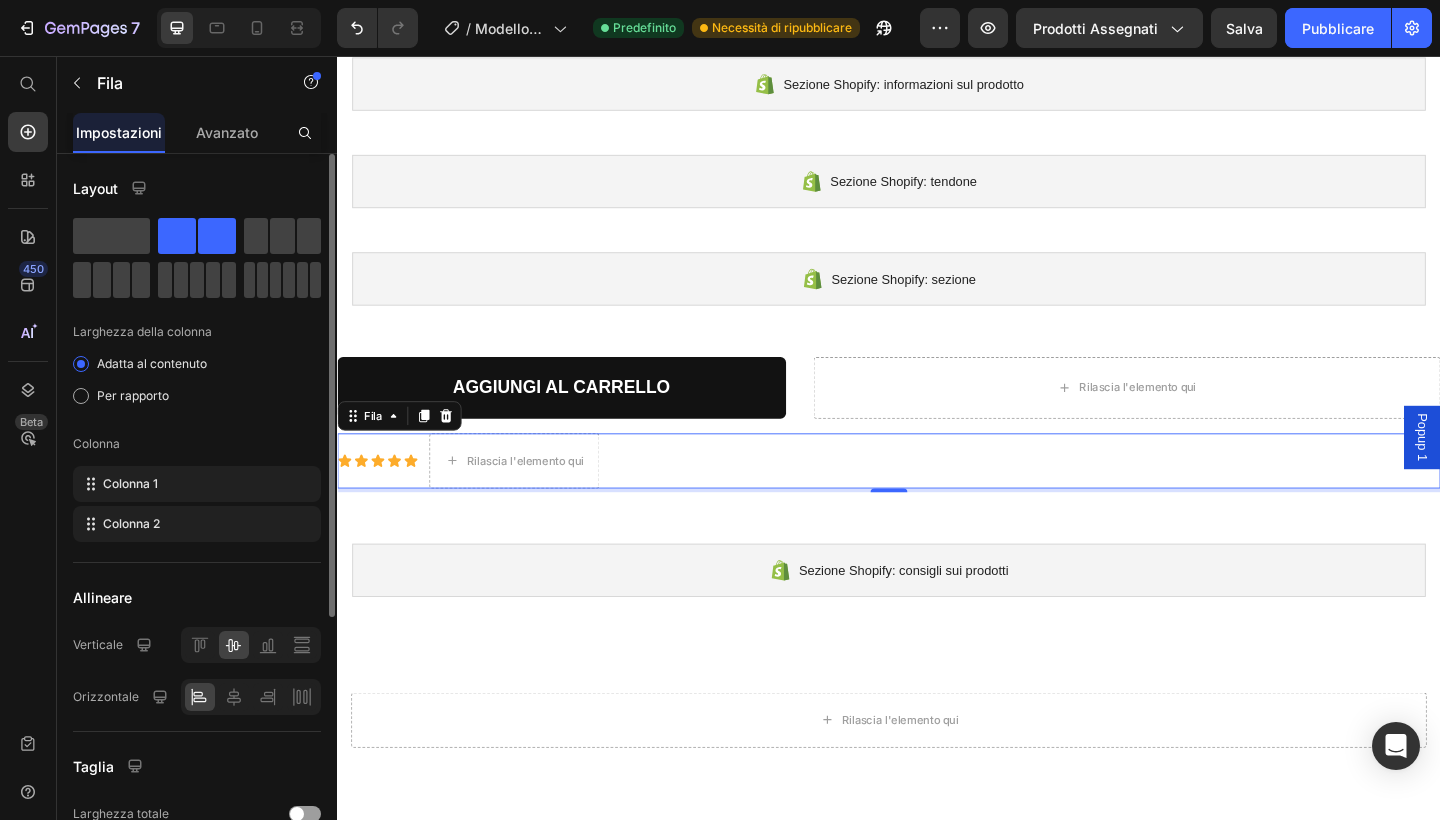 click on "Icona Icona Icona Icona Icona Elenco delle icone
Rilascia l'elemento qui Fila   0" at bounding box center [937, 497] 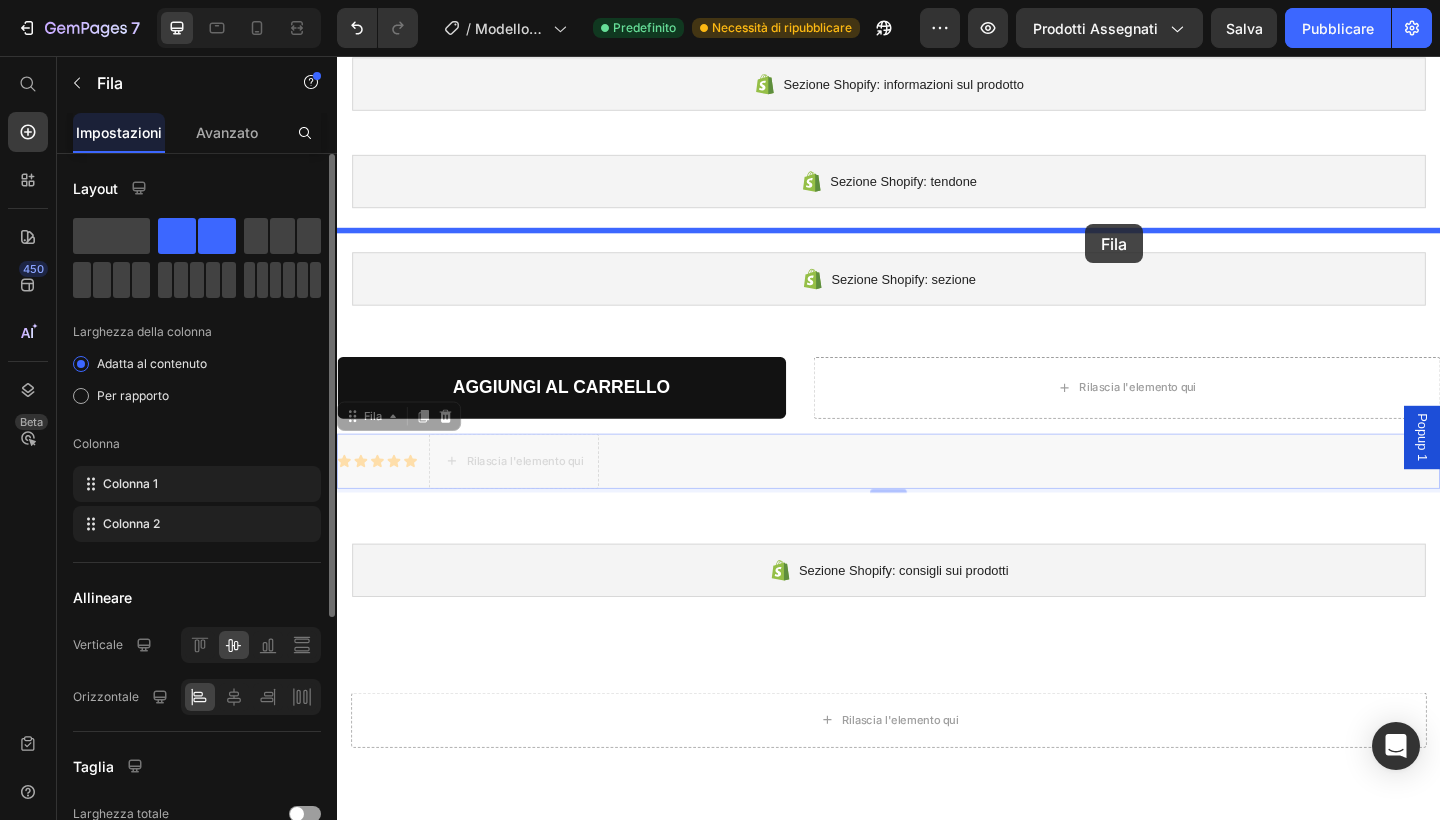 drag, startPoint x: 355, startPoint y: 451, endPoint x: 1151, endPoint y: 239, distance: 823.74756 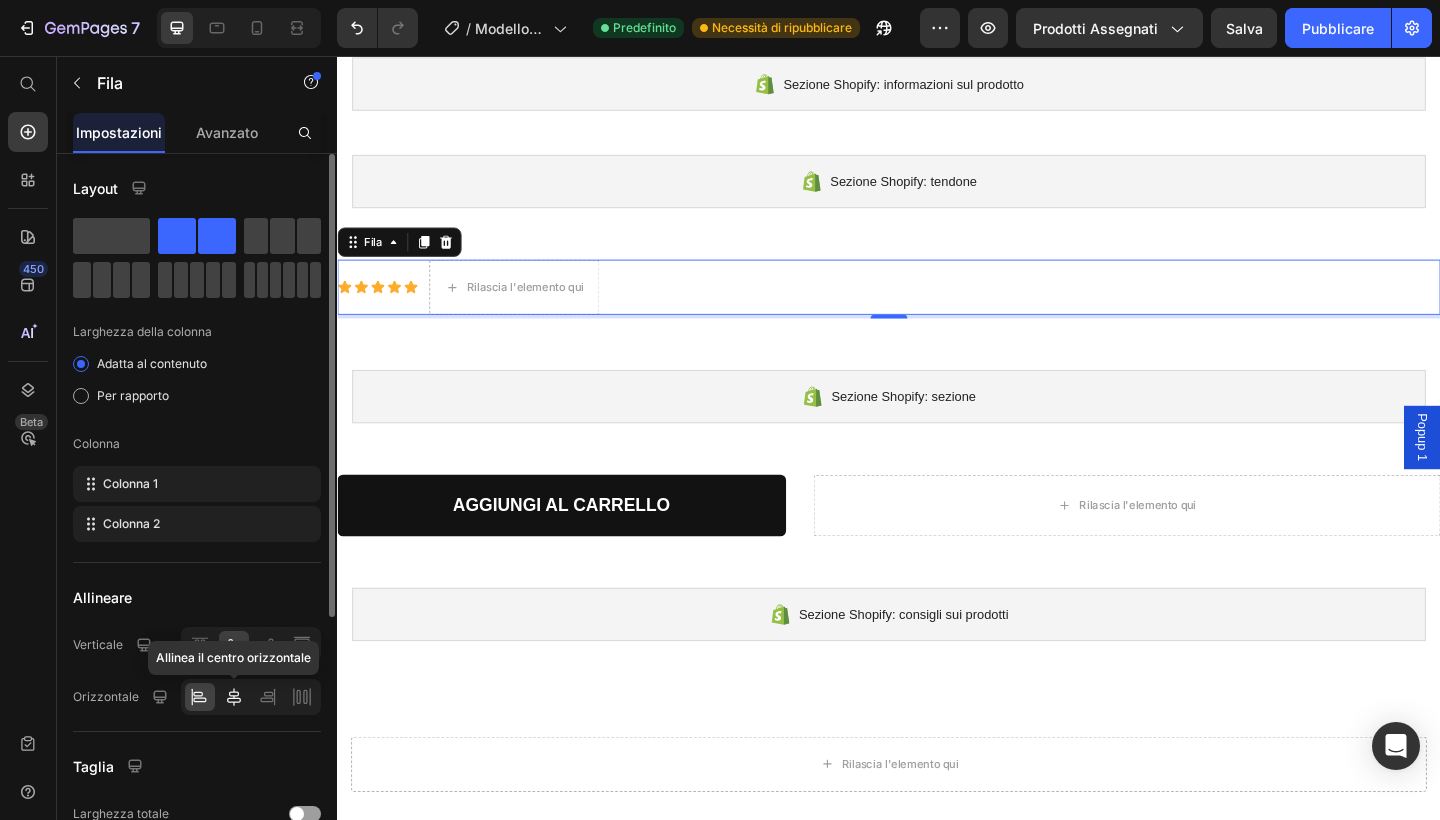 click 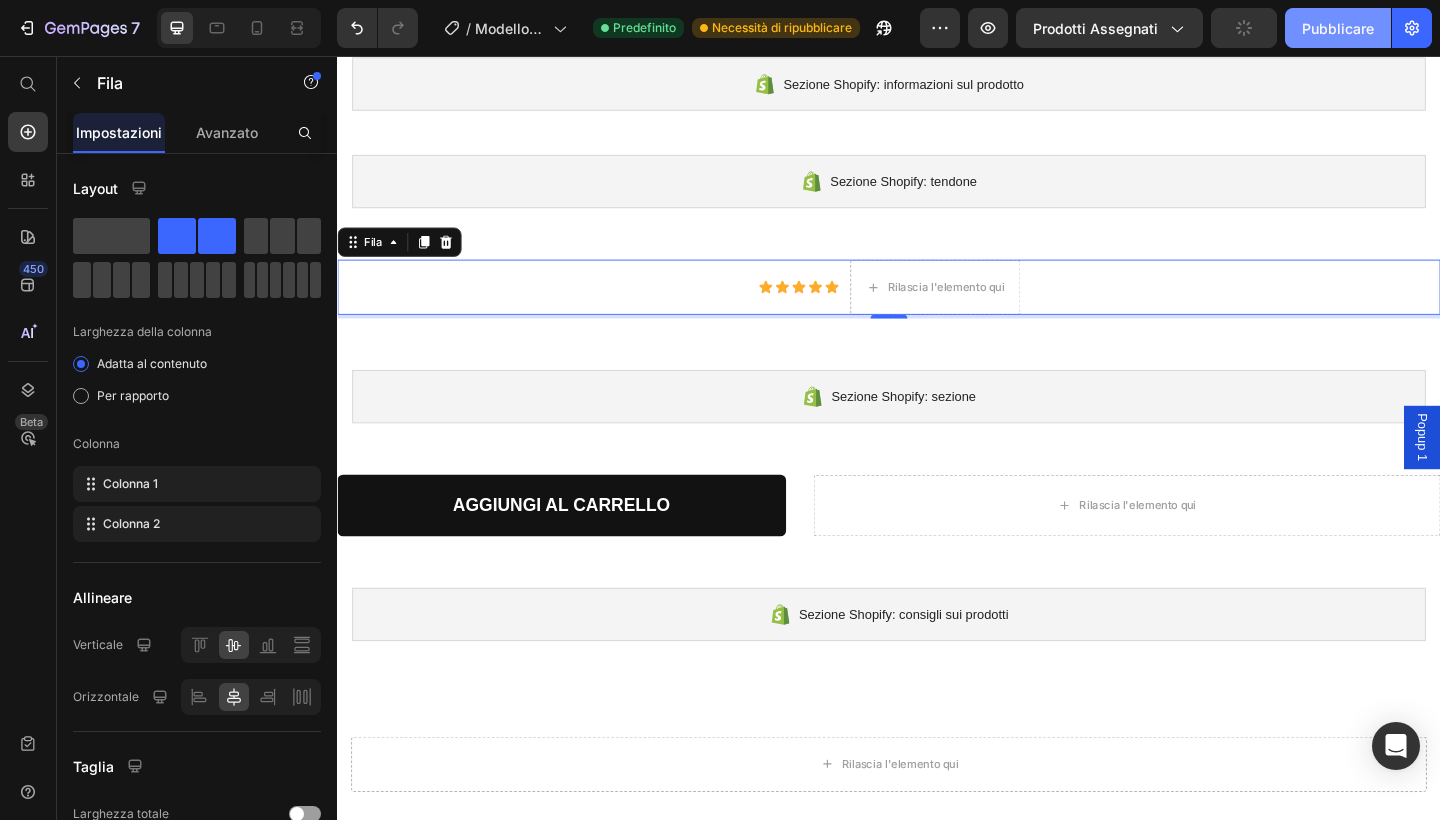click on "Pubblicare" at bounding box center (1338, 28) 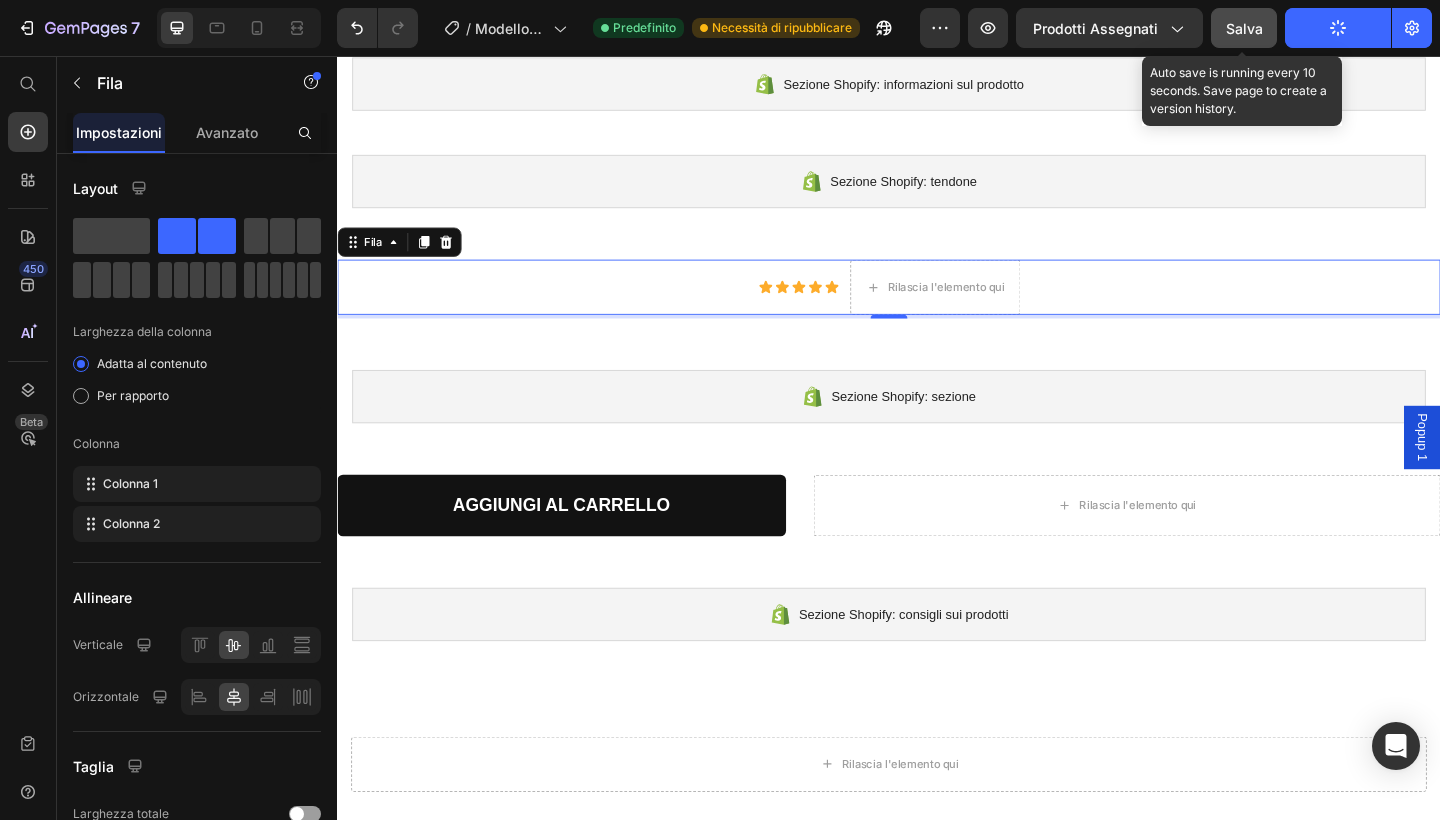 click on "Salva" at bounding box center (1244, 28) 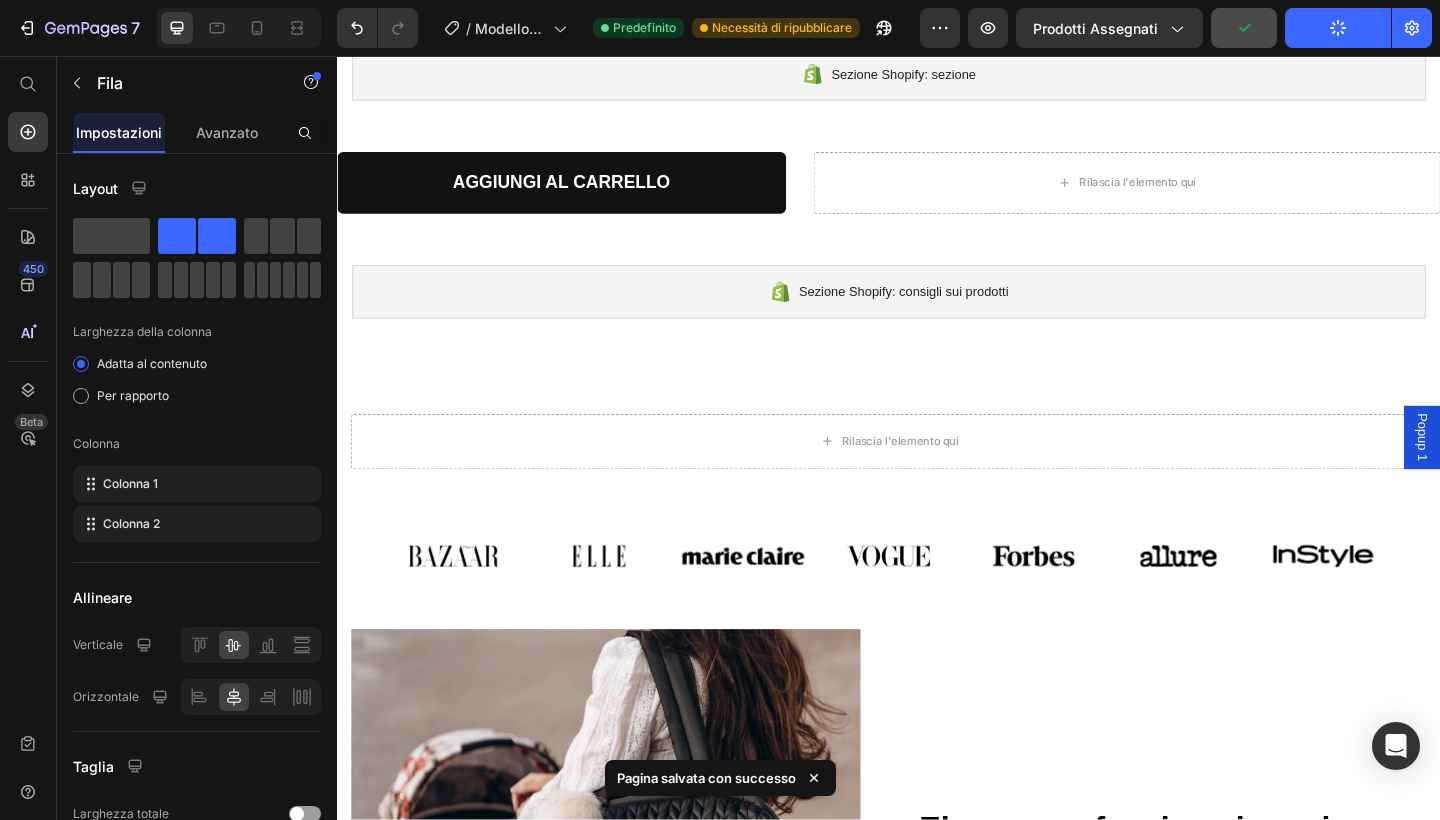 scroll, scrollTop: 539, scrollLeft: 0, axis: vertical 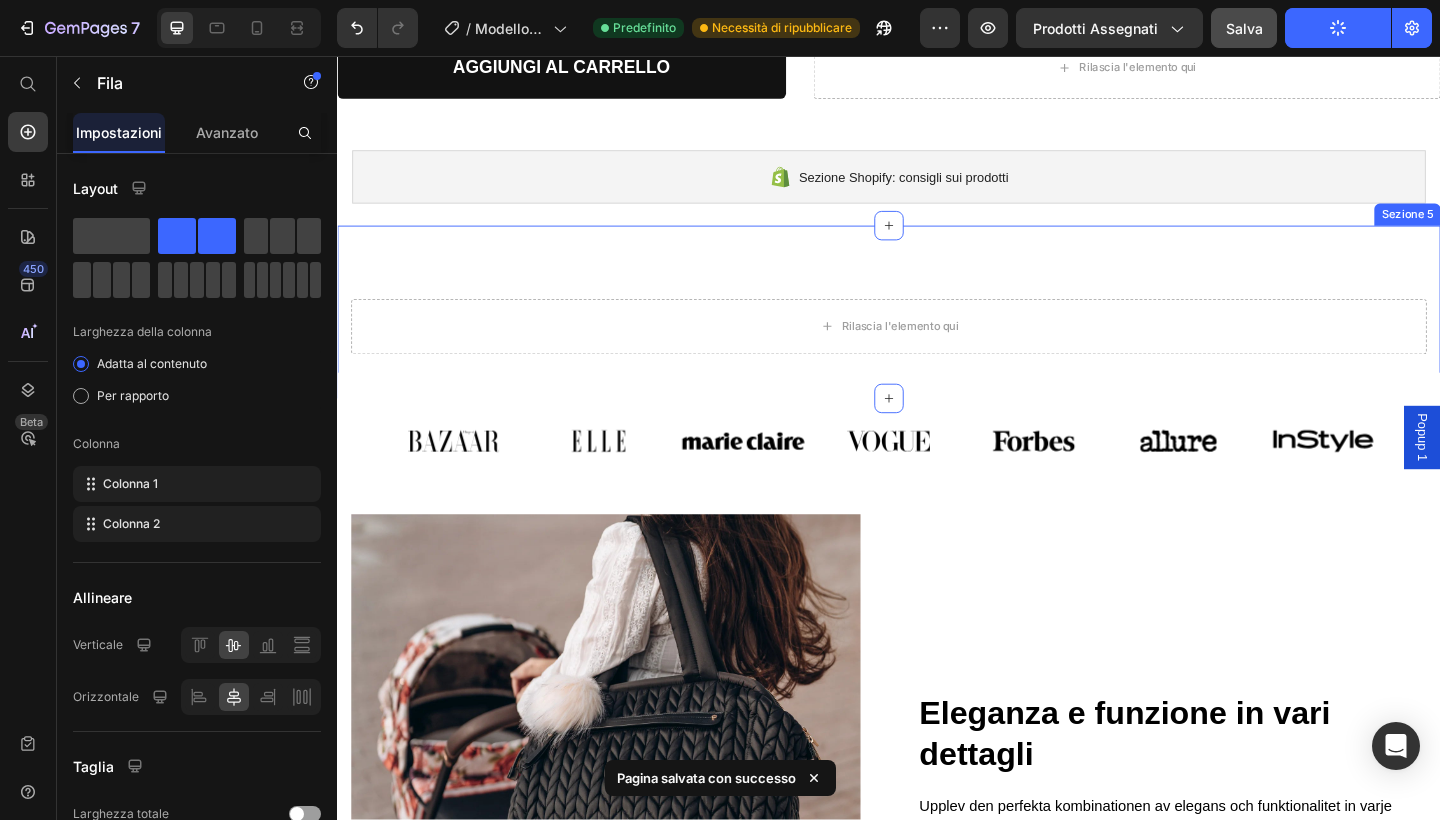 click on "Rilascia l'elemento qui Sezione 5" at bounding box center (937, 335) 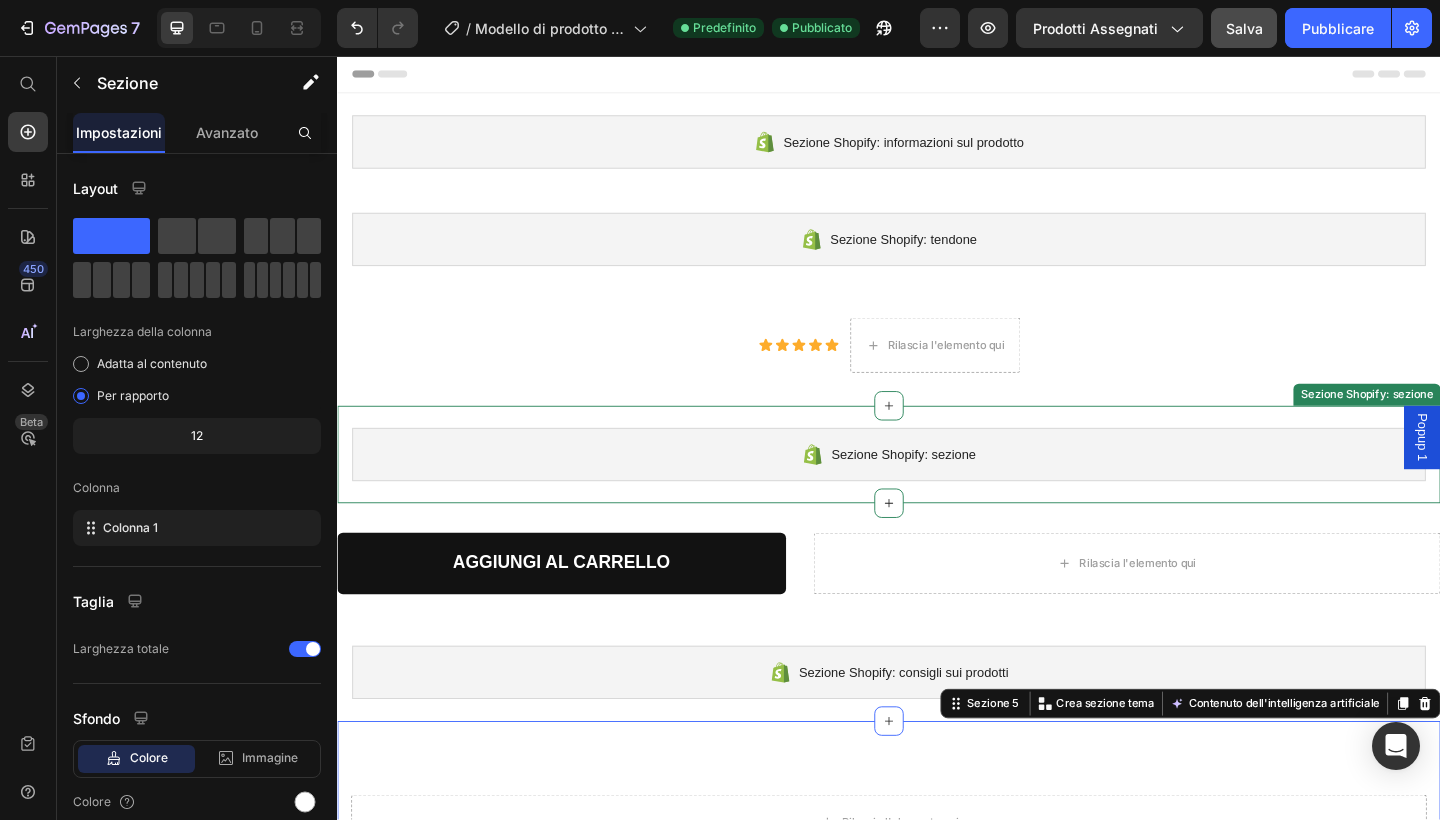 scroll, scrollTop: 0, scrollLeft: 0, axis: both 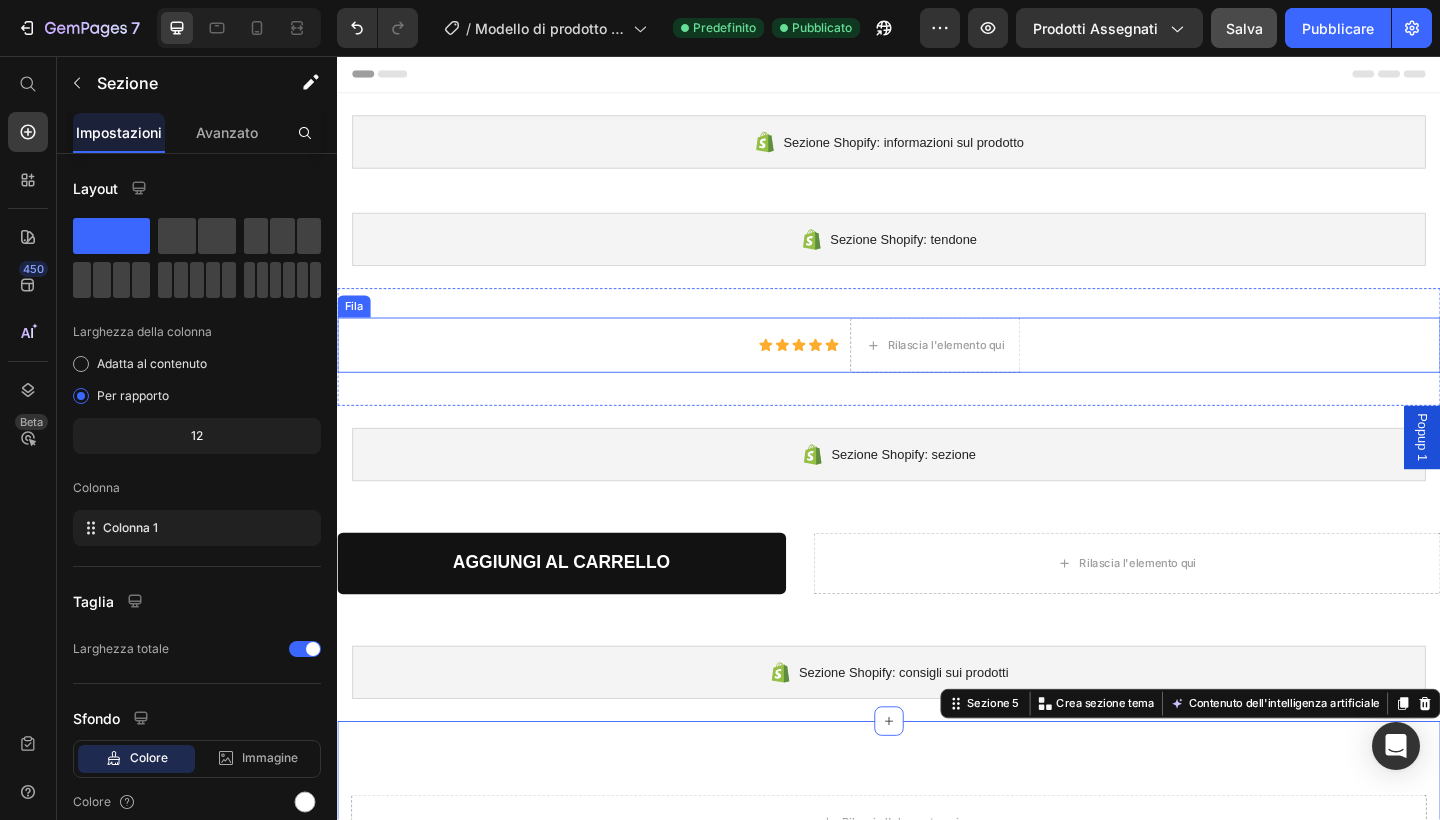 click on "Icona Icona Icona Icona Icona Elenco delle icone
Rilascia l'elemento qui Fila" at bounding box center [937, 371] 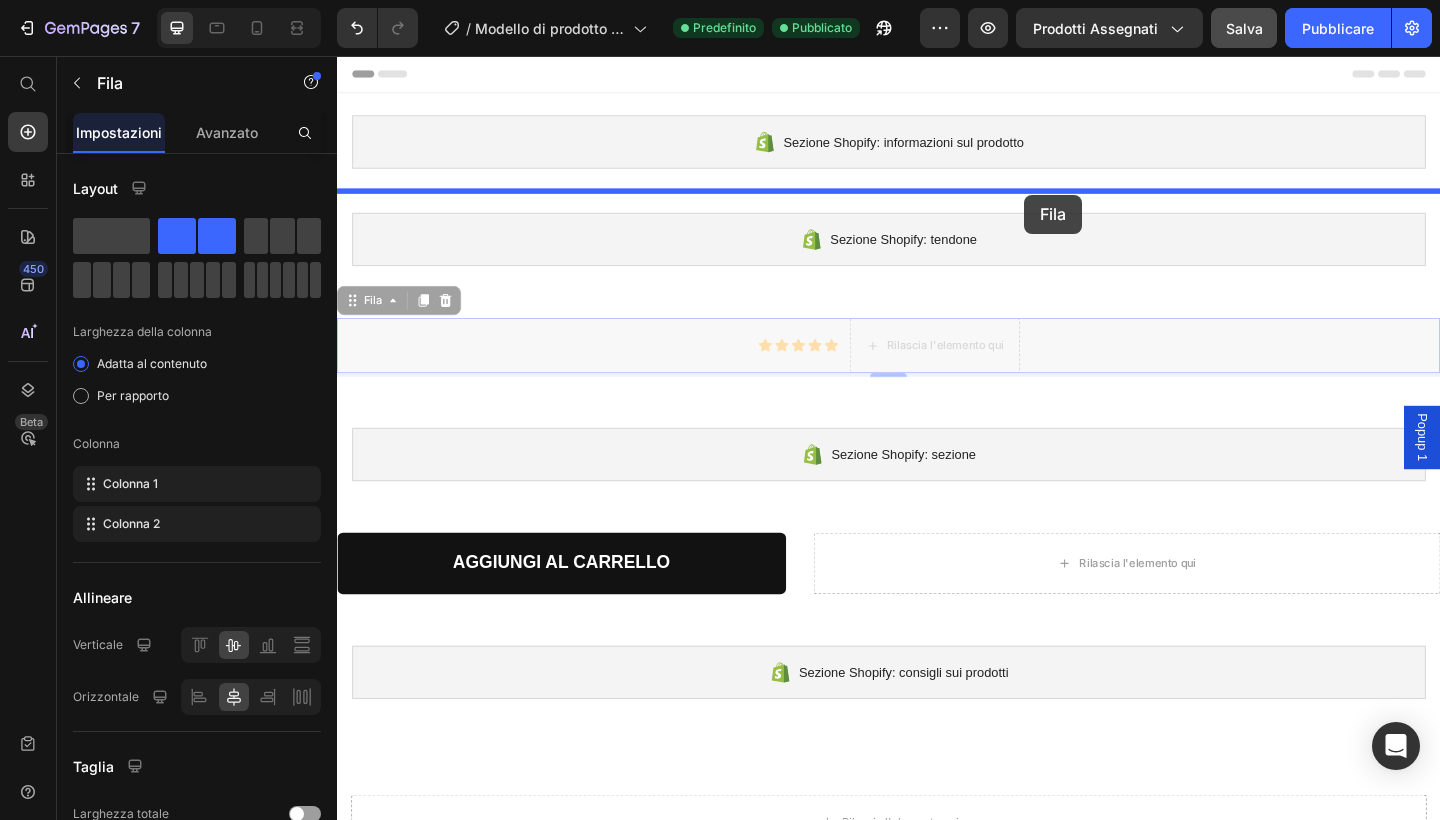 drag, startPoint x: 353, startPoint y: 320, endPoint x: 1084, endPoint y: 207, distance: 739.6824 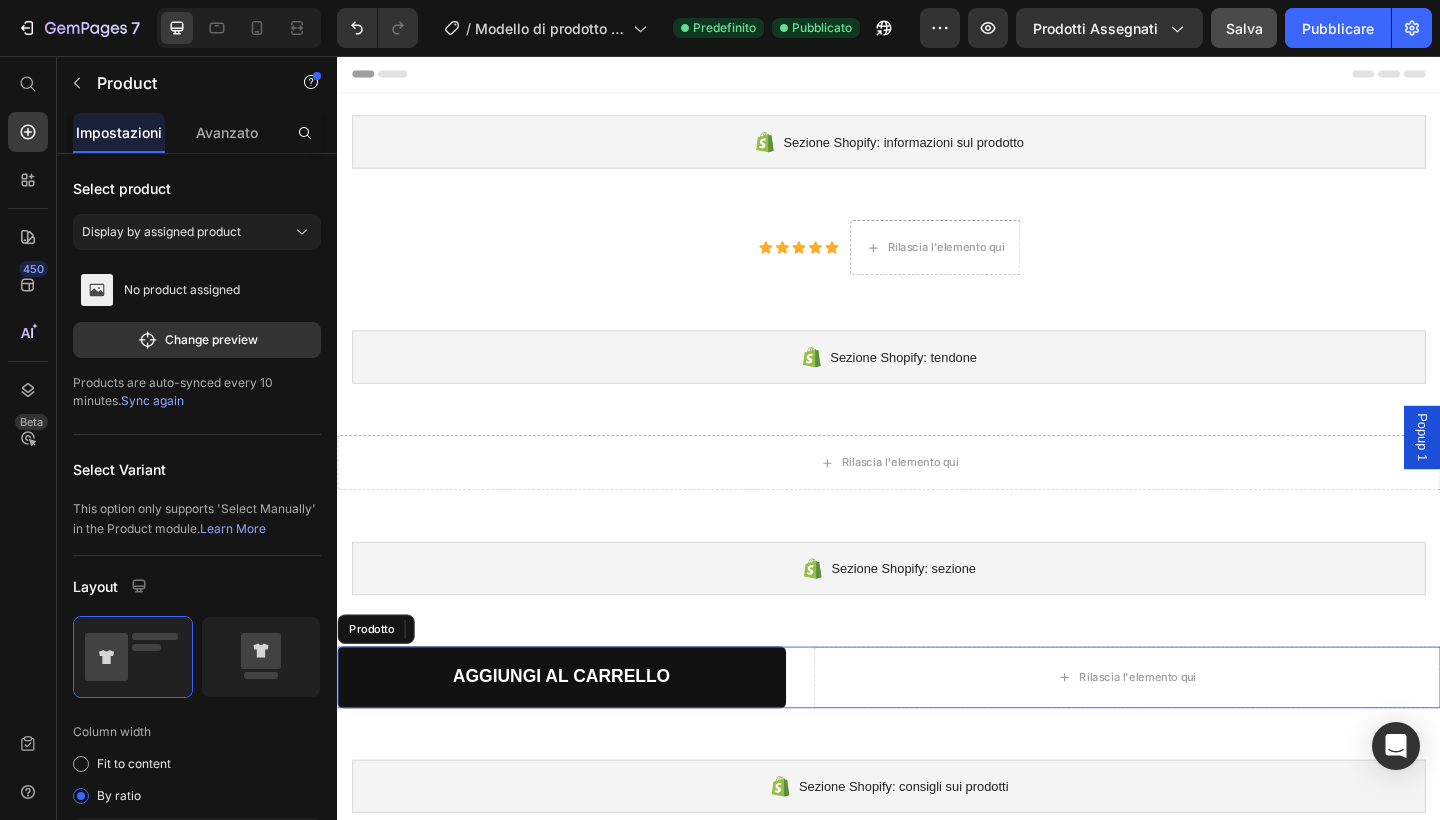click on "100% Money-Back Guarantee Item List
60-Day Easy Returns Item List Row AGGIUNGI [PERSON_NAME] Aggiungi [PERSON_NAME]
Rilascia l'elemento qui Prodotto" at bounding box center [937, 732] 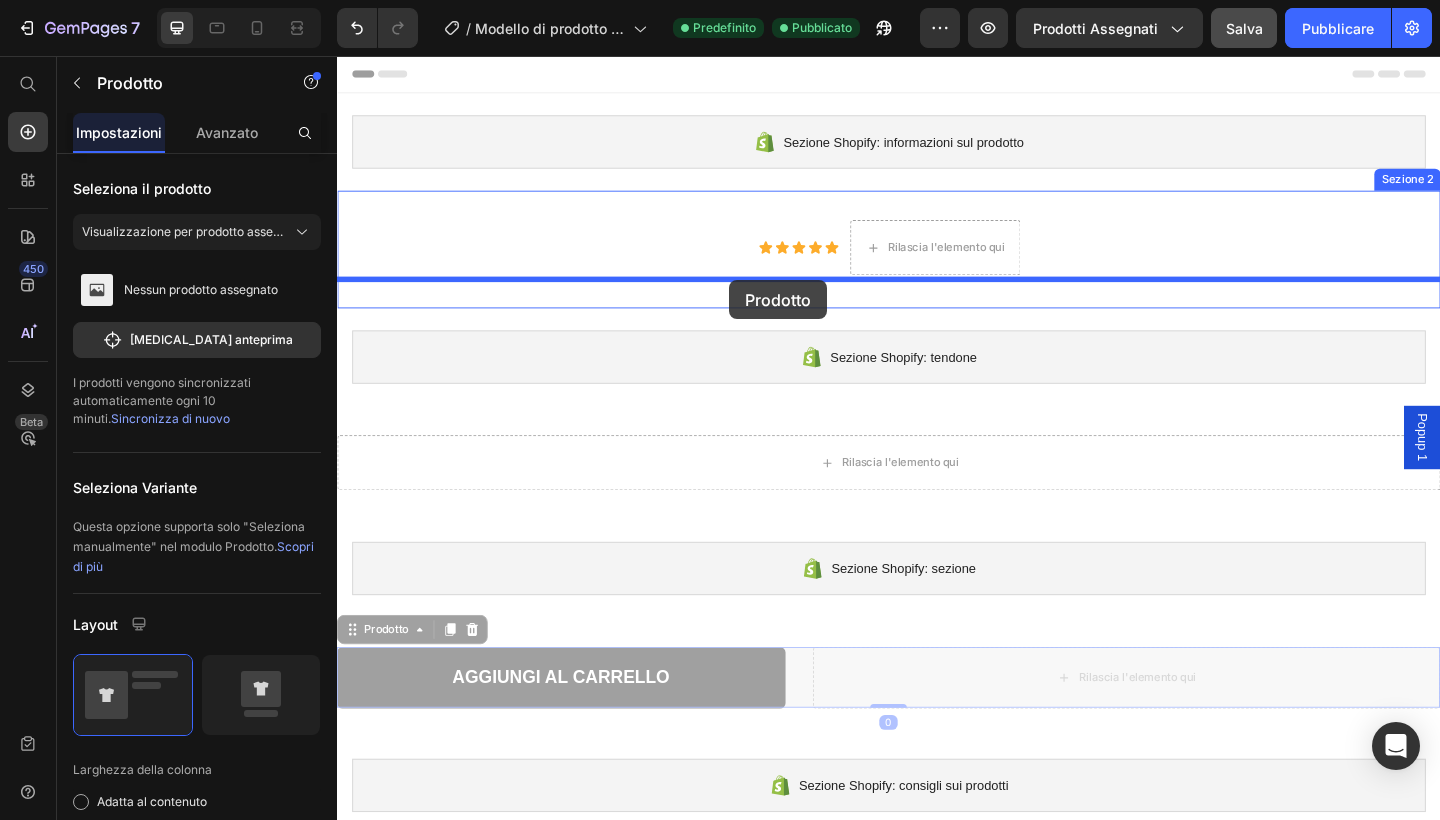 drag, startPoint x: 355, startPoint y: 685, endPoint x: 763, endPoint y: 300, distance: 560.9715 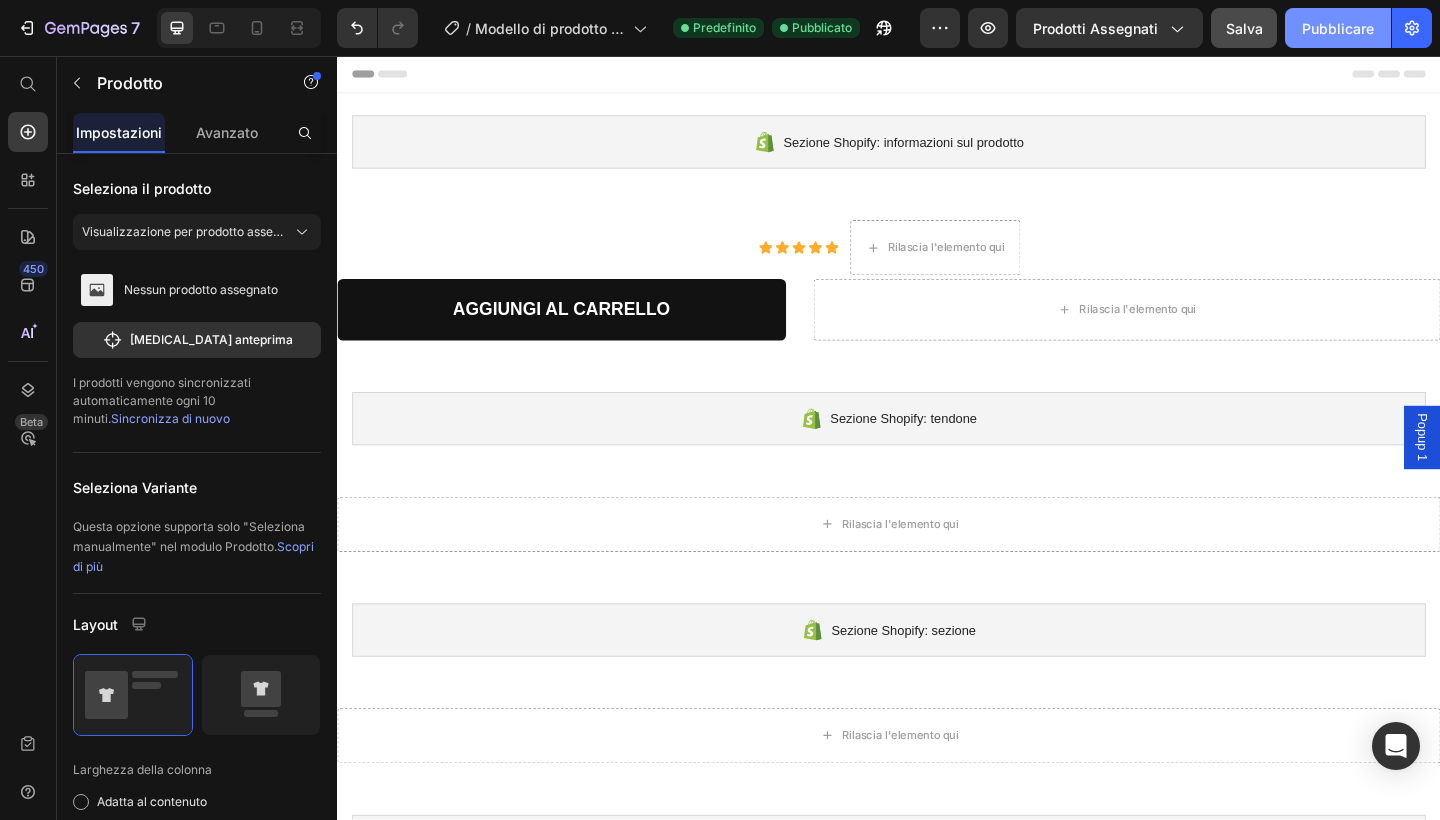 click on "Pubblicare" at bounding box center [1338, 28] 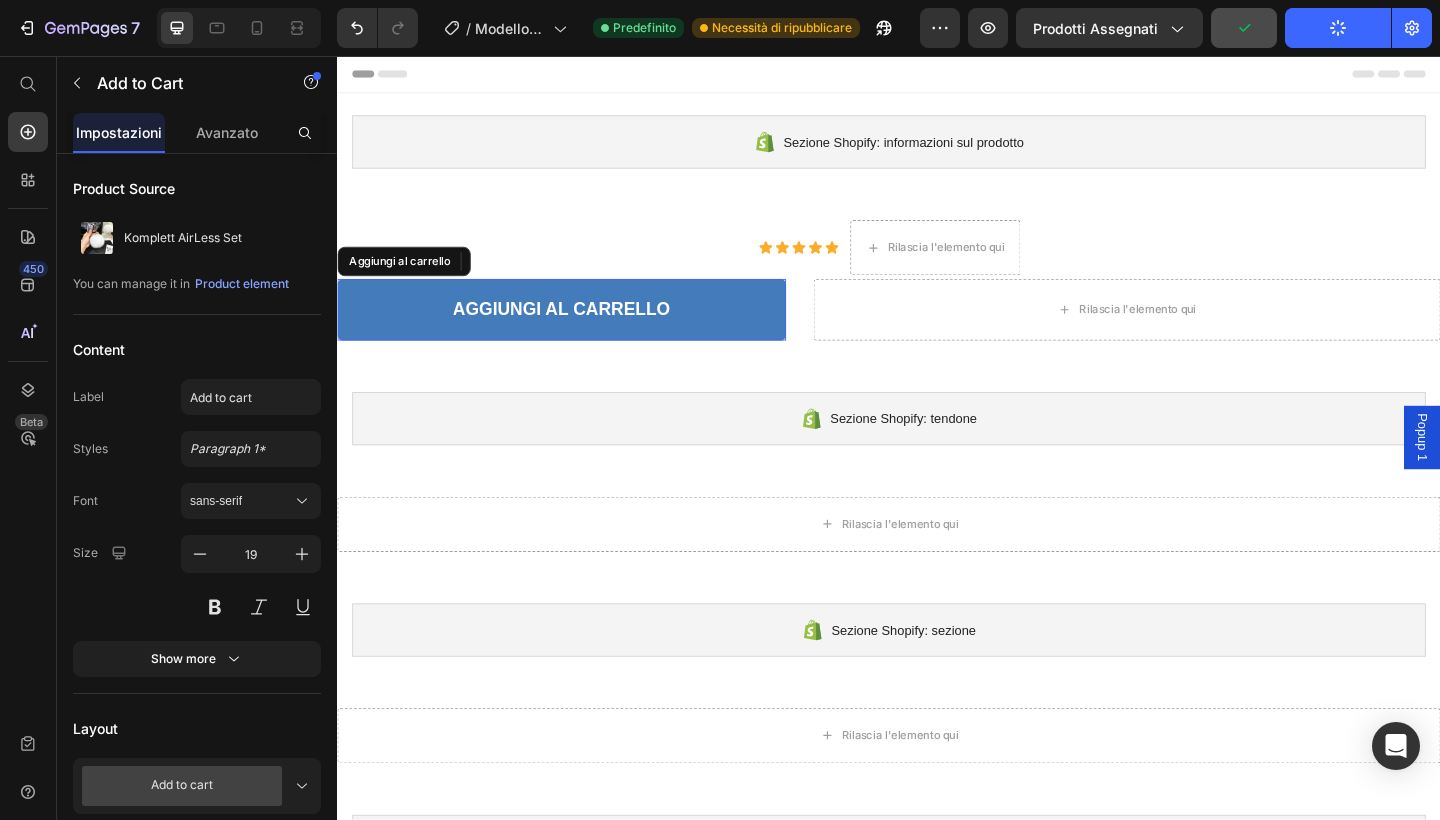 click on "AGGIUNGI AL CARRELLO" at bounding box center (581, 332) 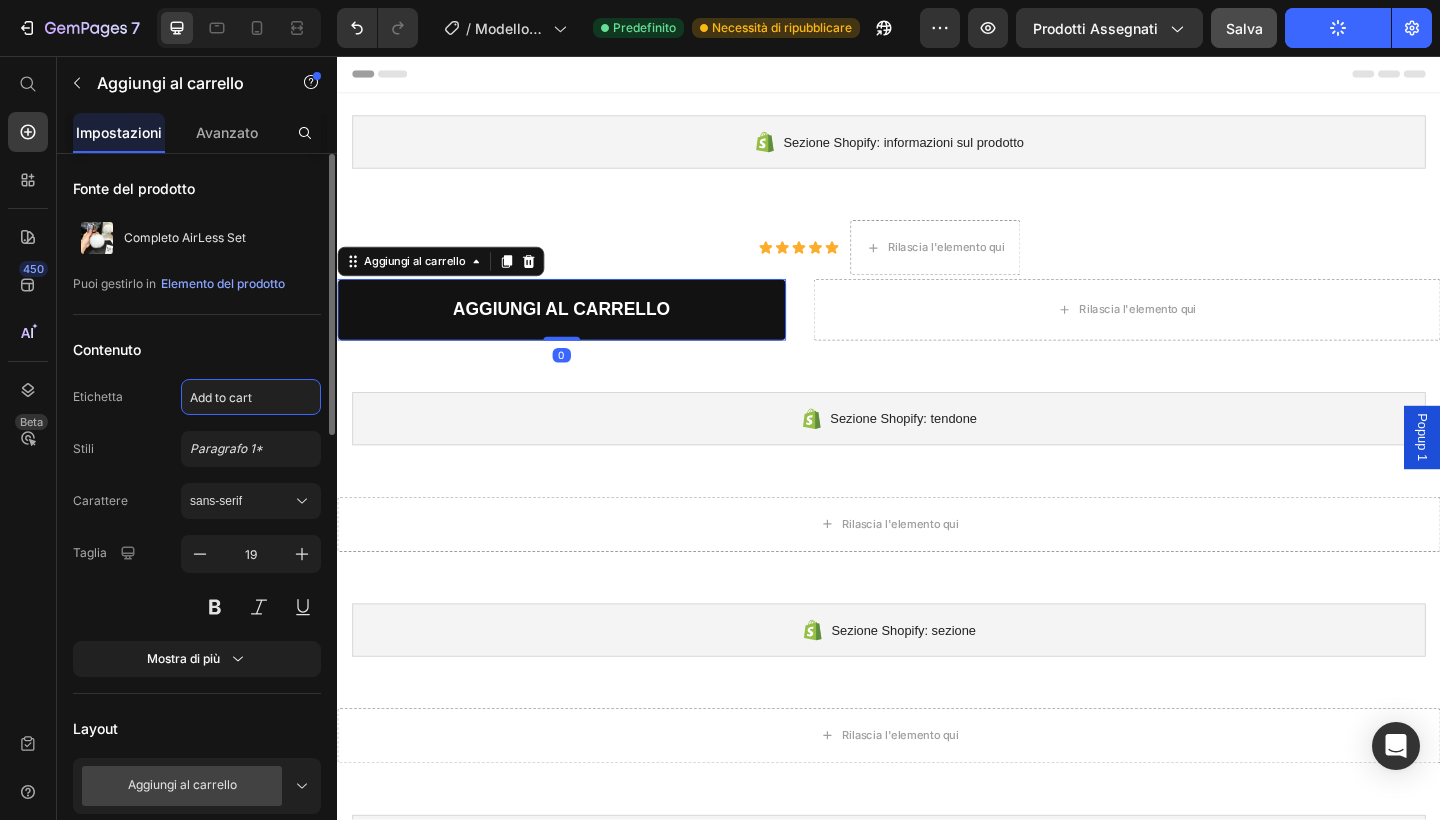 click on "Add to cart" 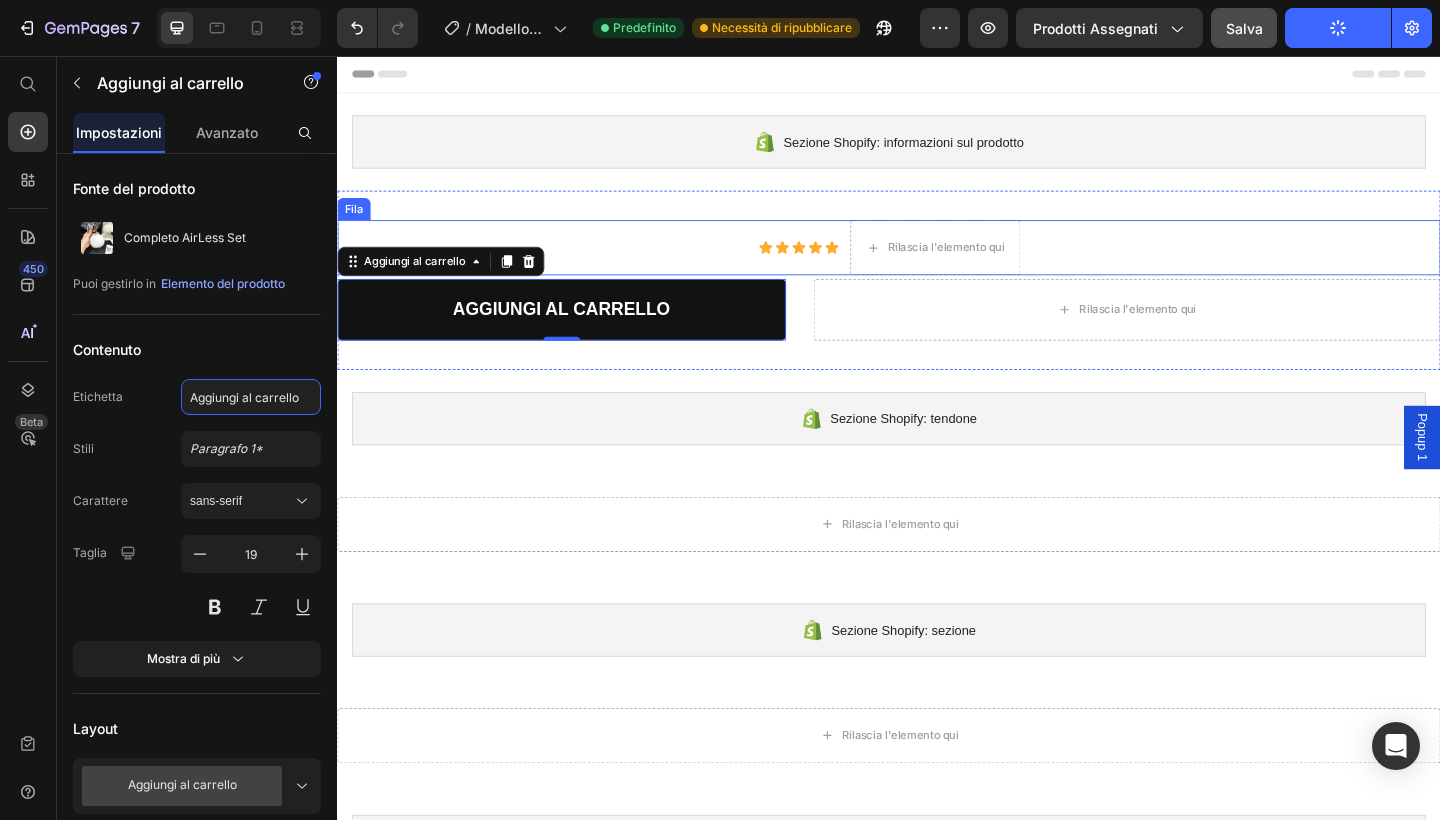 paste on "Lägg i kundvagnen" 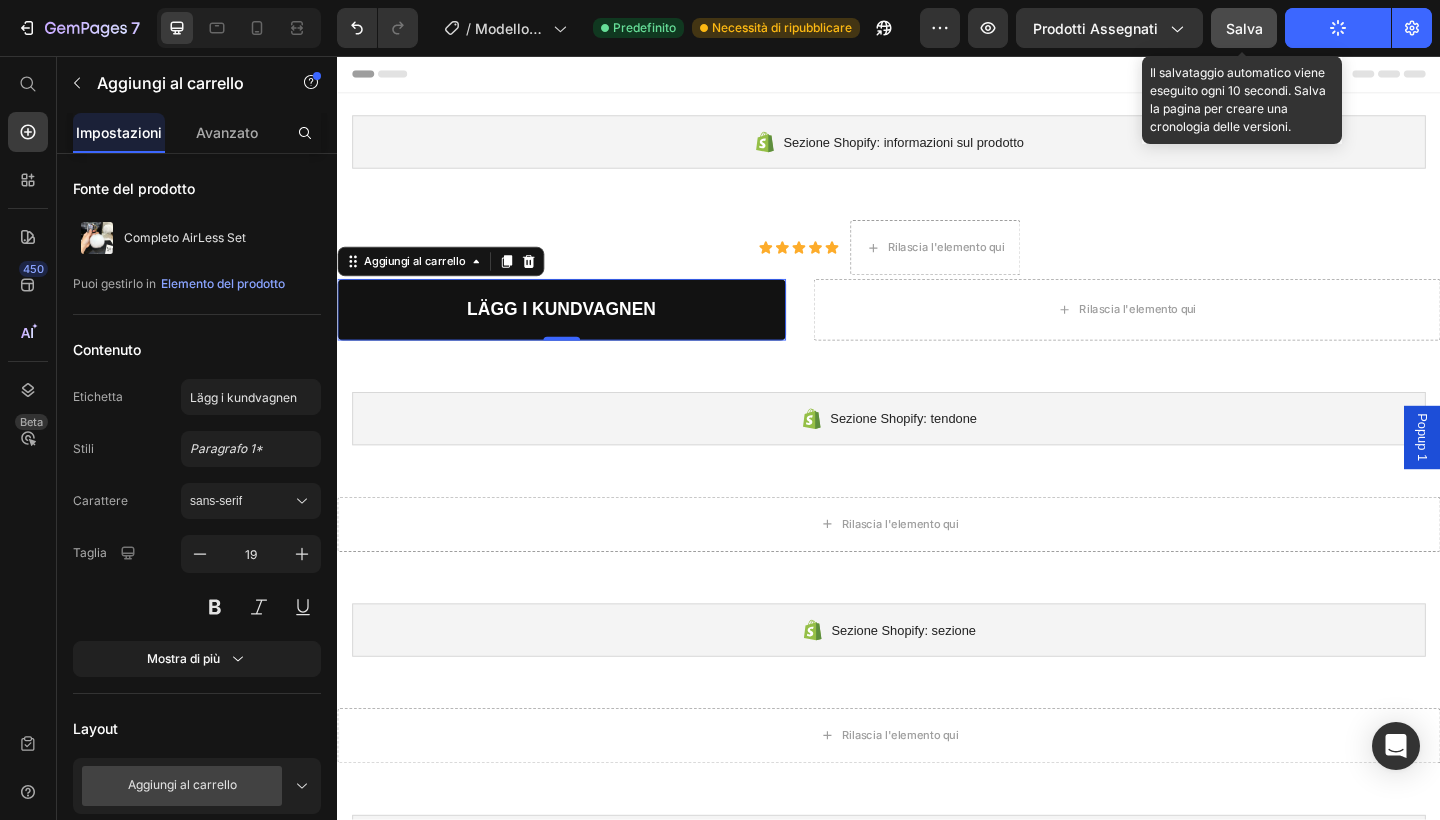 click on "Salva" 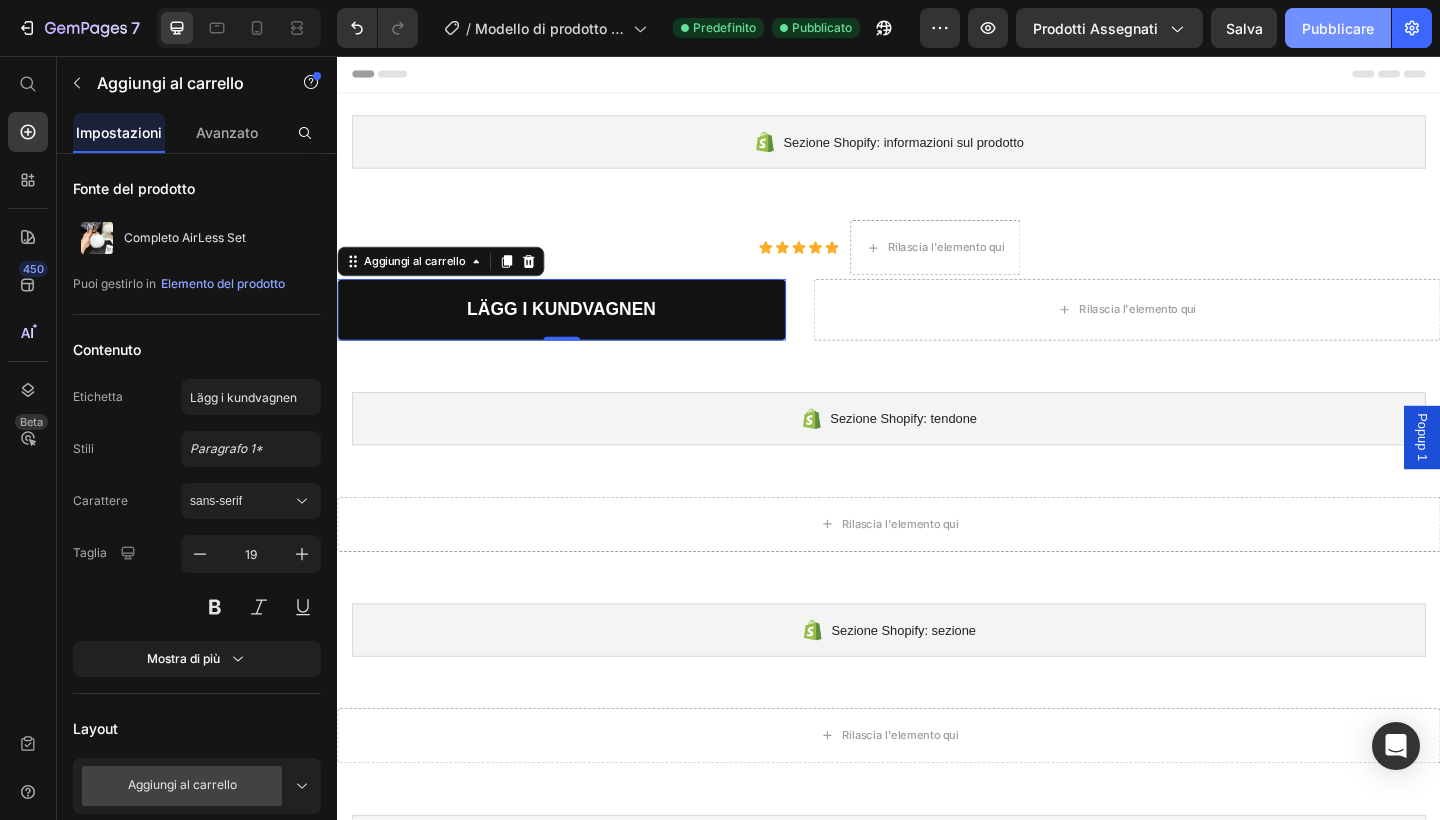 click on "Pubblicare" 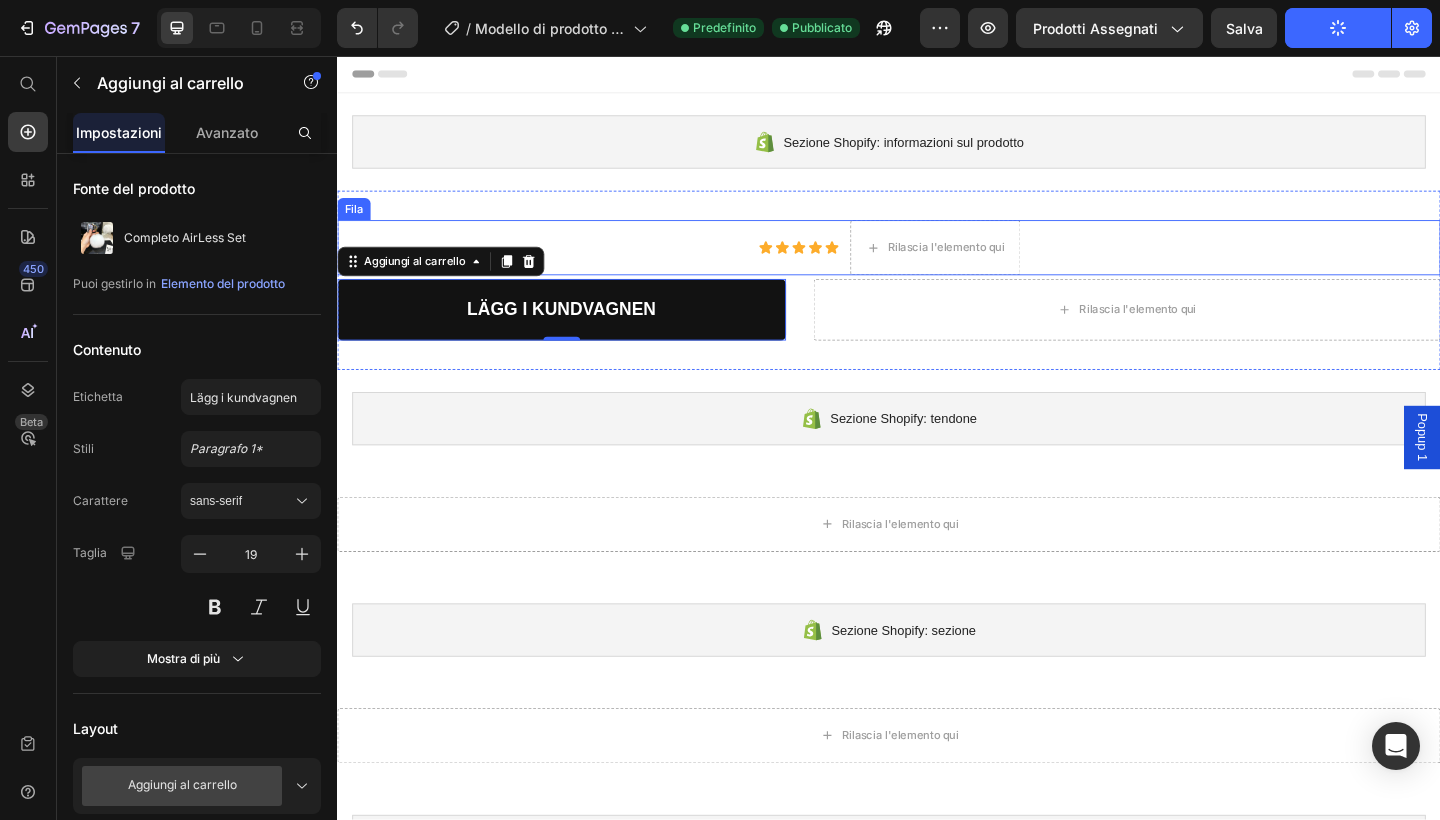 click on "Icona Icona Icona Icona Icona Elenco delle icone
Rilascia l'elemento qui Fila" at bounding box center [937, 265] 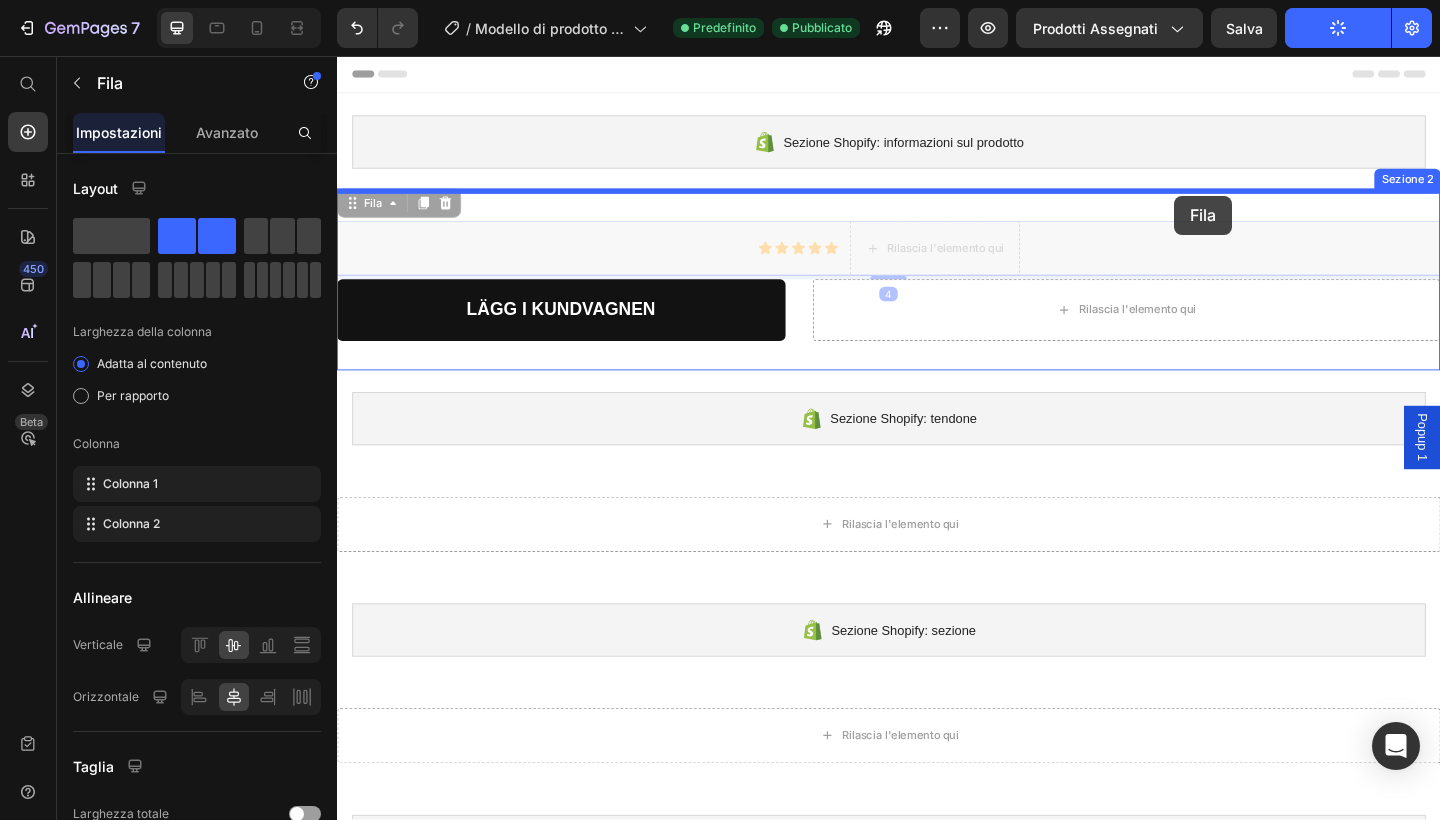 drag, startPoint x: 355, startPoint y: 218, endPoint x: 1248, endPoint y: 208, distance: 893.05597 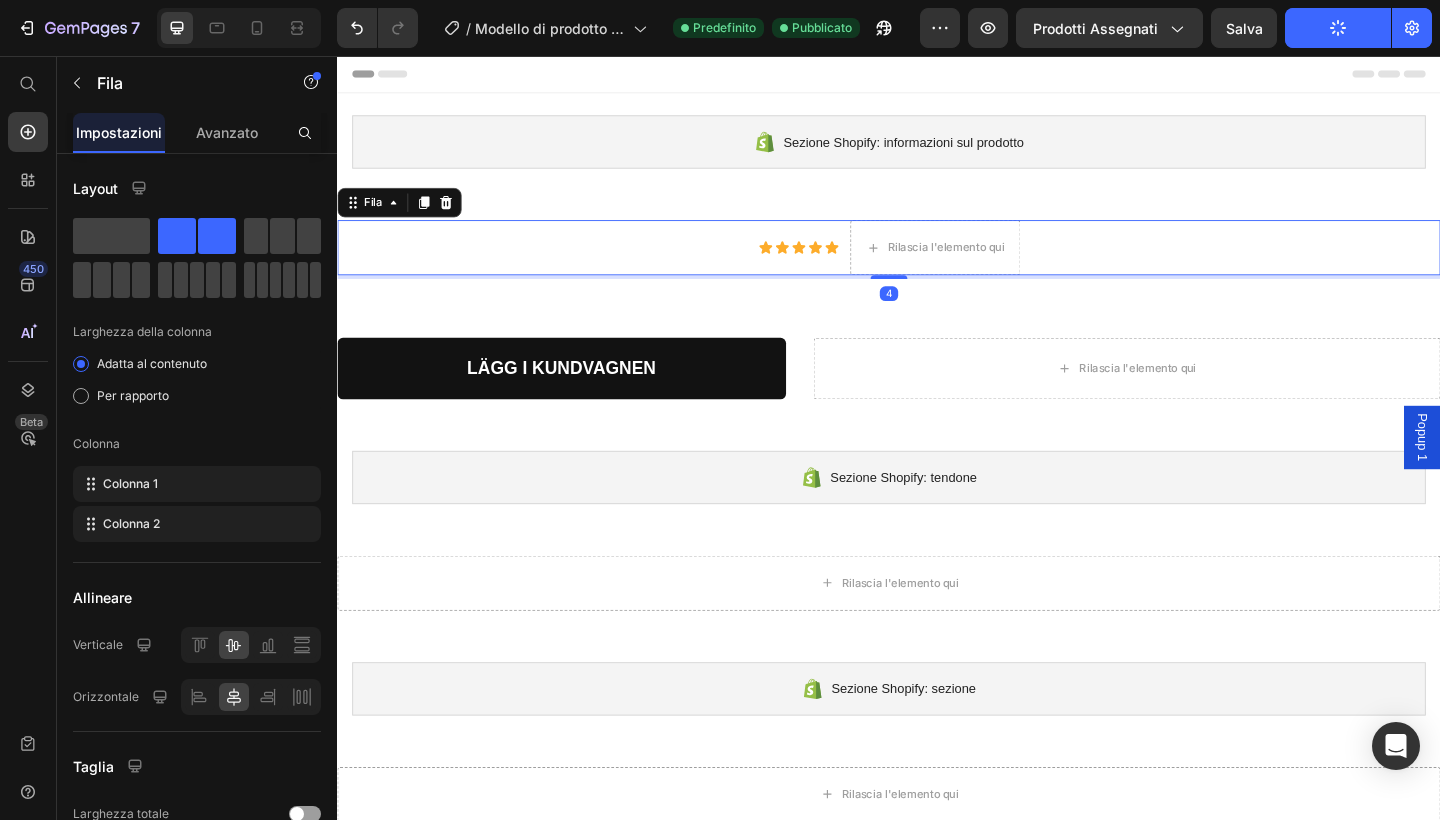 click on "Salva" at bounding box center [1244, 28] 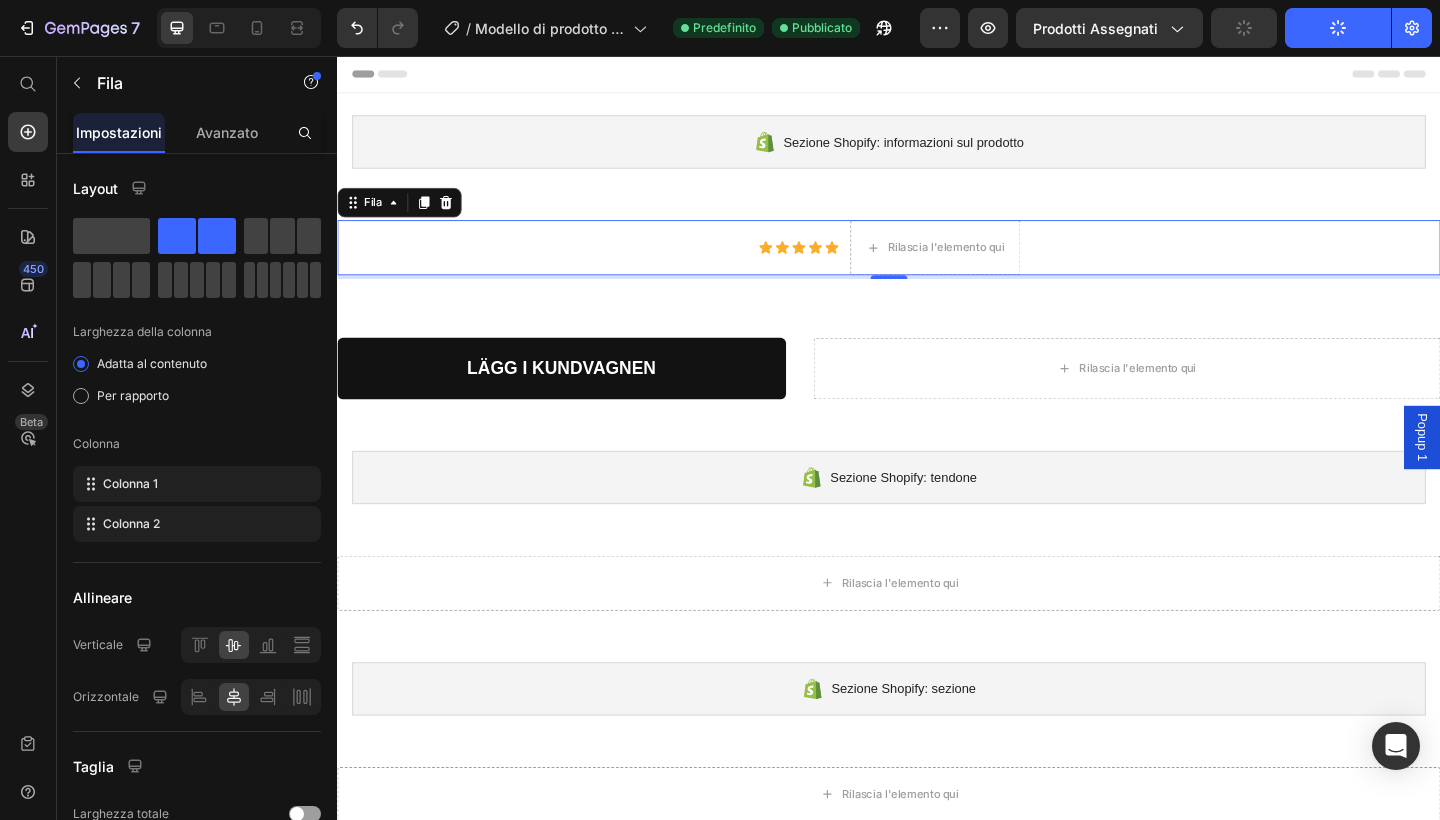 click on "Pubblicare" 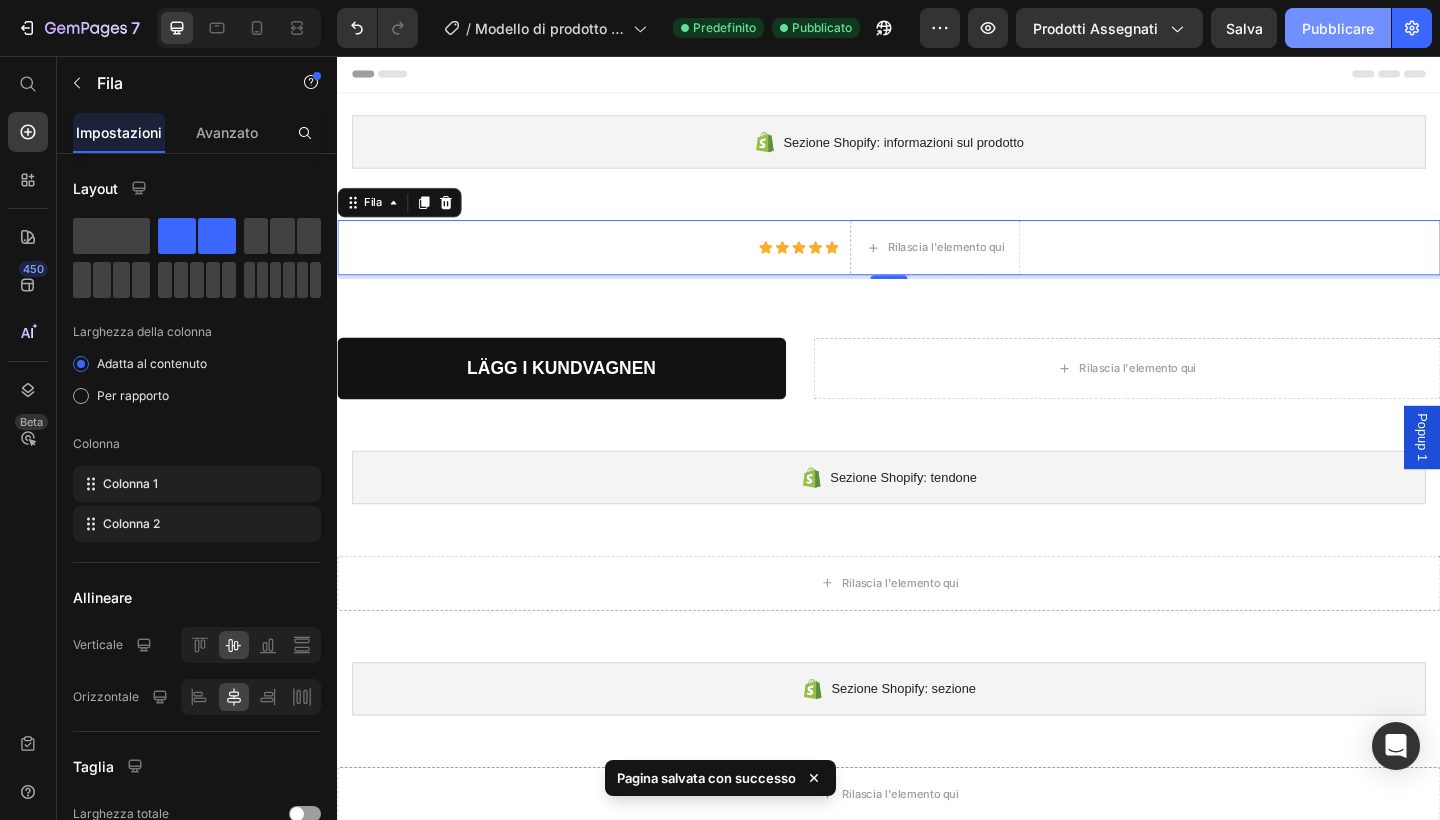click on "Pubblicare" at bounding box center (1338, 28) 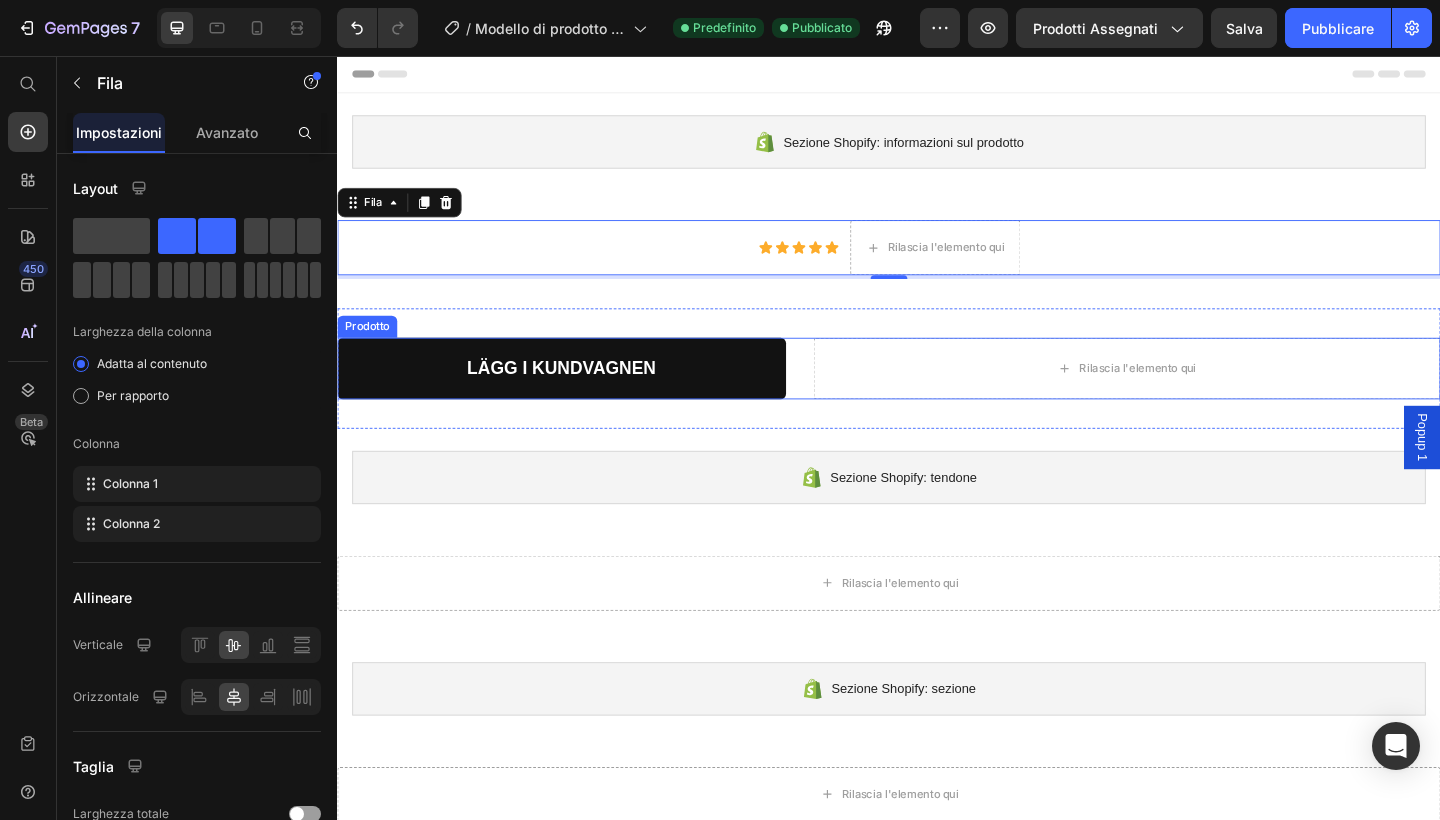click on "100% Money-Back Guarantee Item List
60-Day Easy Returns Item List Row LÄGG I KUNDVAGNEN Aggiungi [PERSON_NAME]
Rilascia l'elemento qui Prodotto" at bounding box center [937, 396] 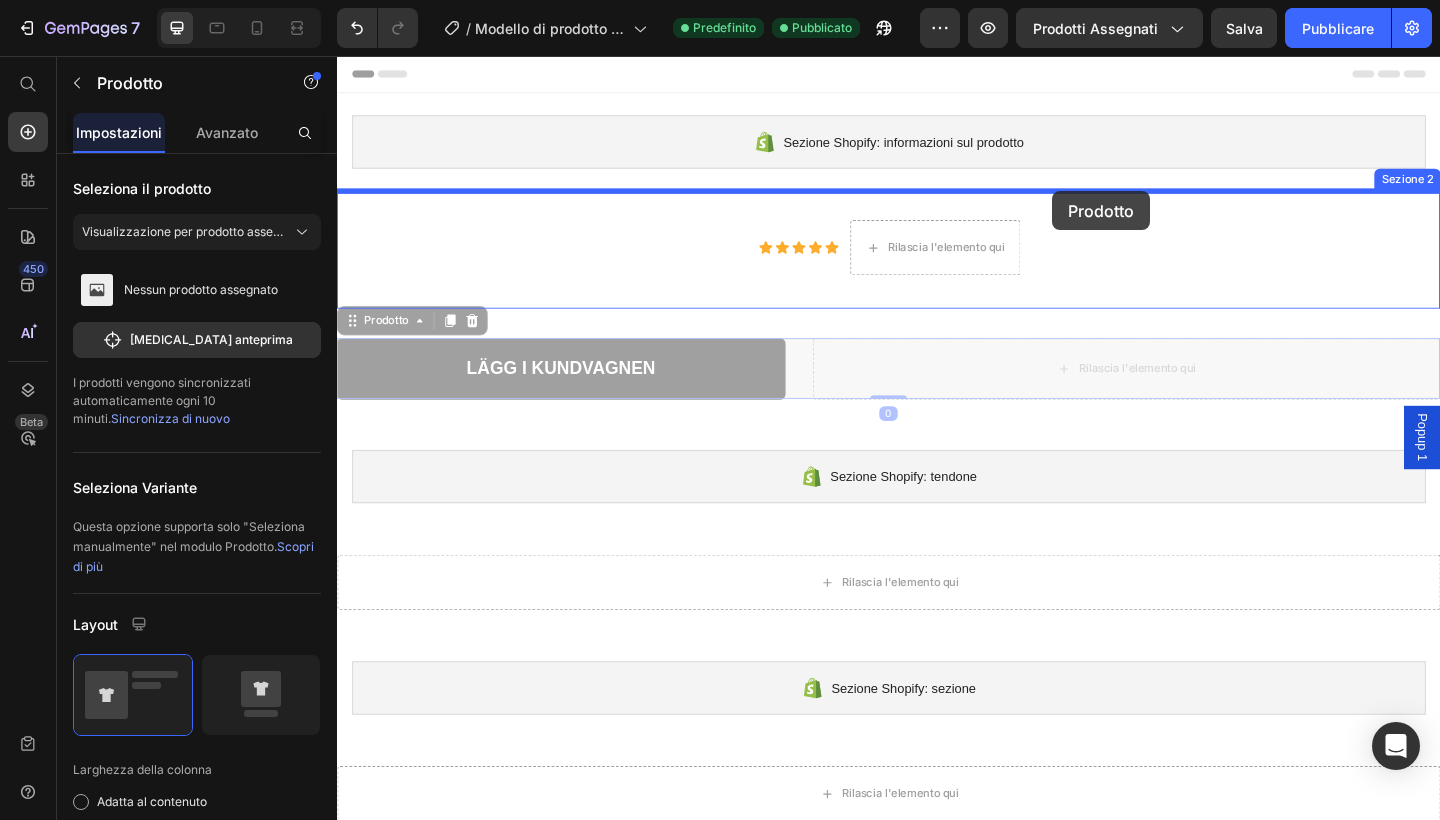 drag, startPoint x: 359, startPoint y: 342, endPoint x: 1115, endPoint y: 203, distance: 768.67224 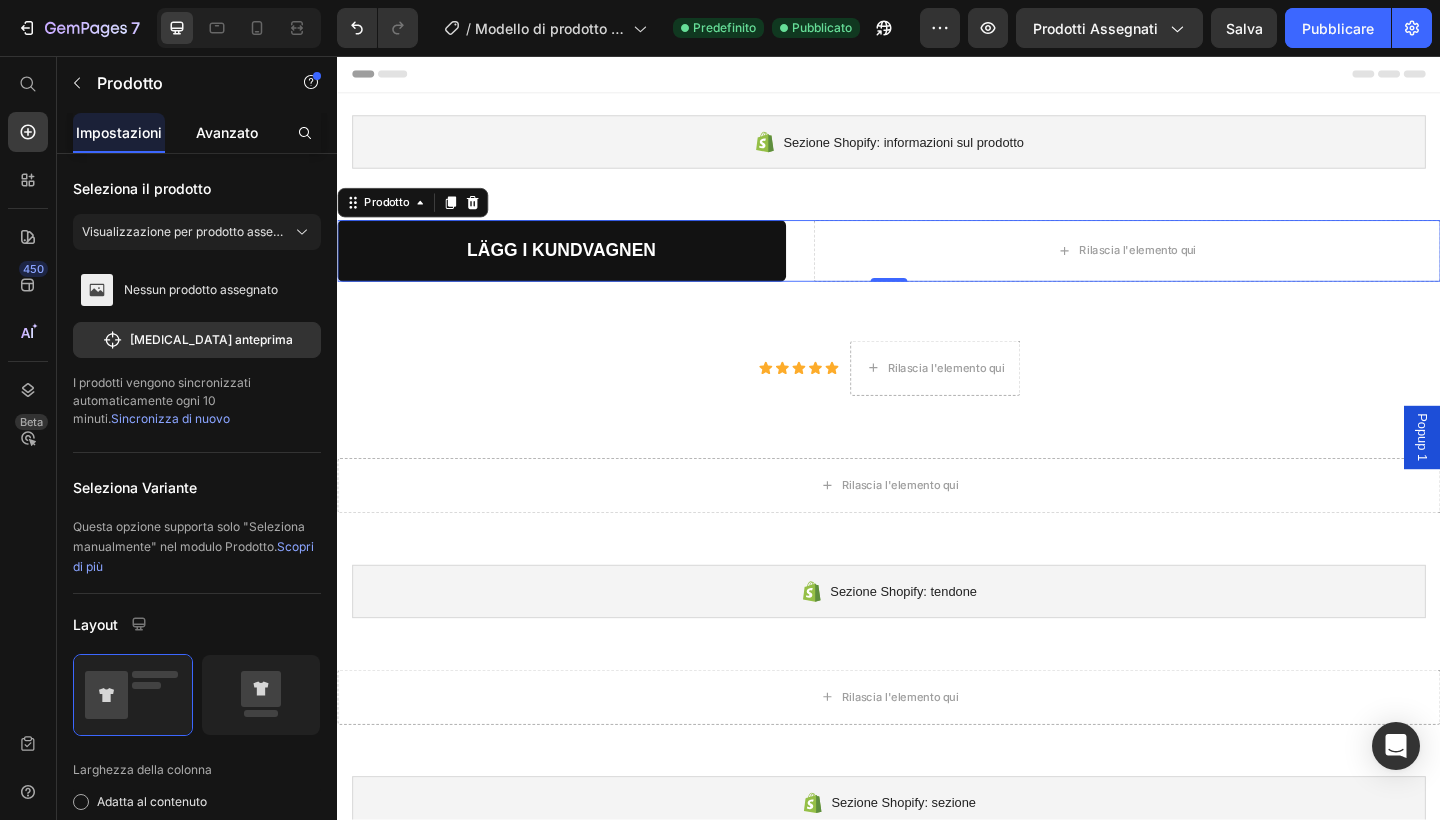click on "Avanzato" 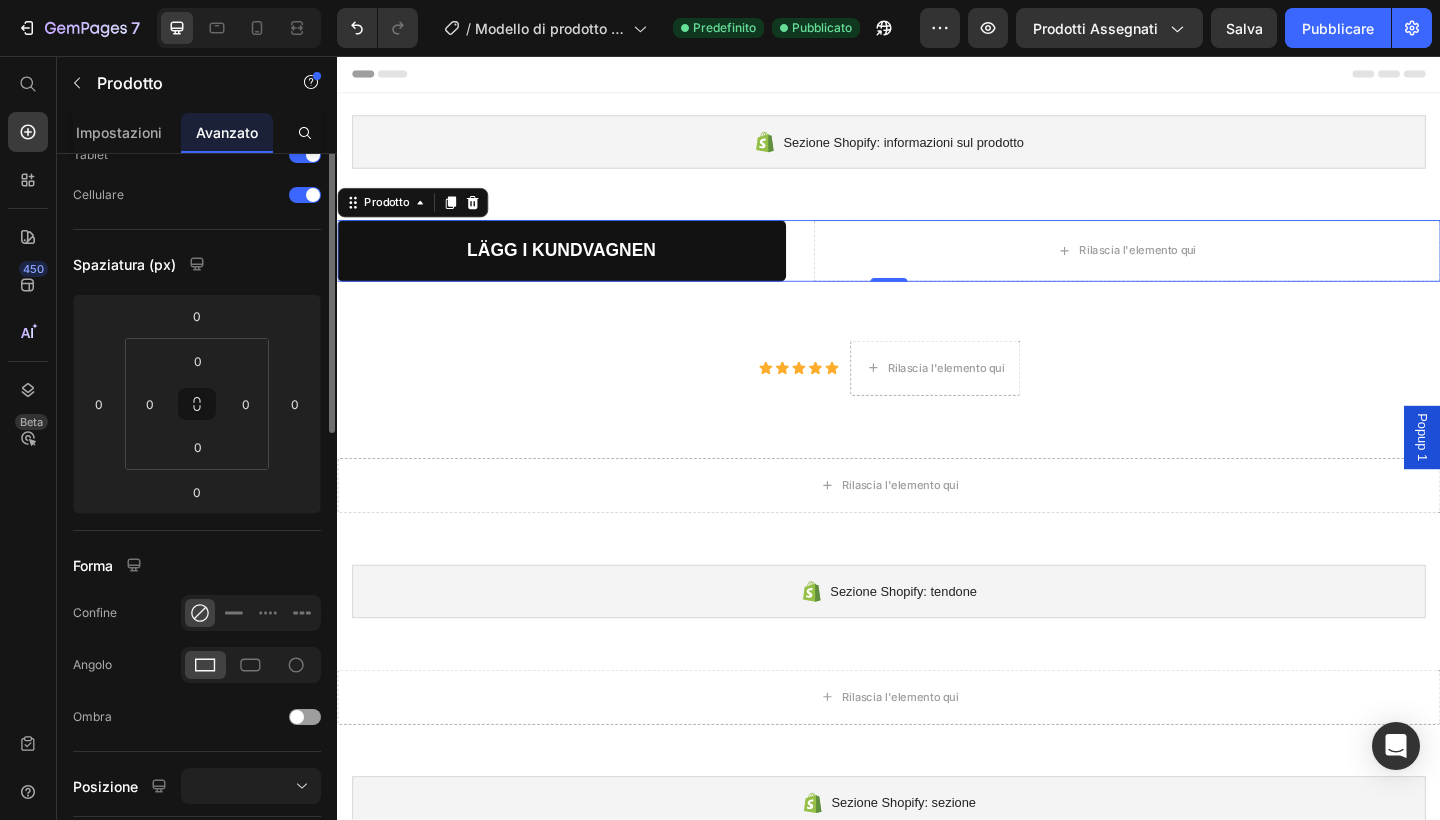 scroll, scrollTop: 0, scrollLeft: 0, axis: both 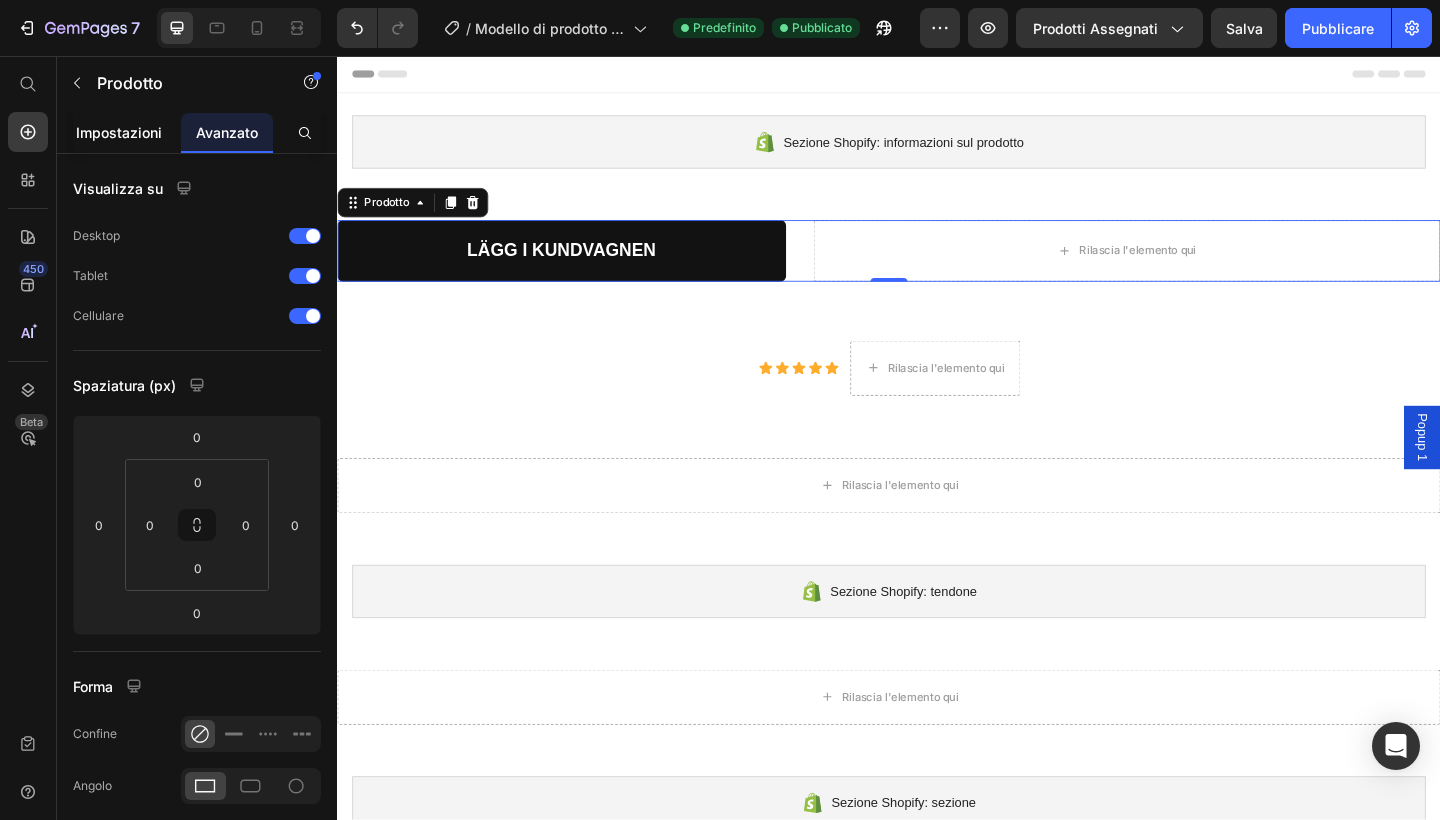 click on "Impostazioni" at bounding box center [119, 132] 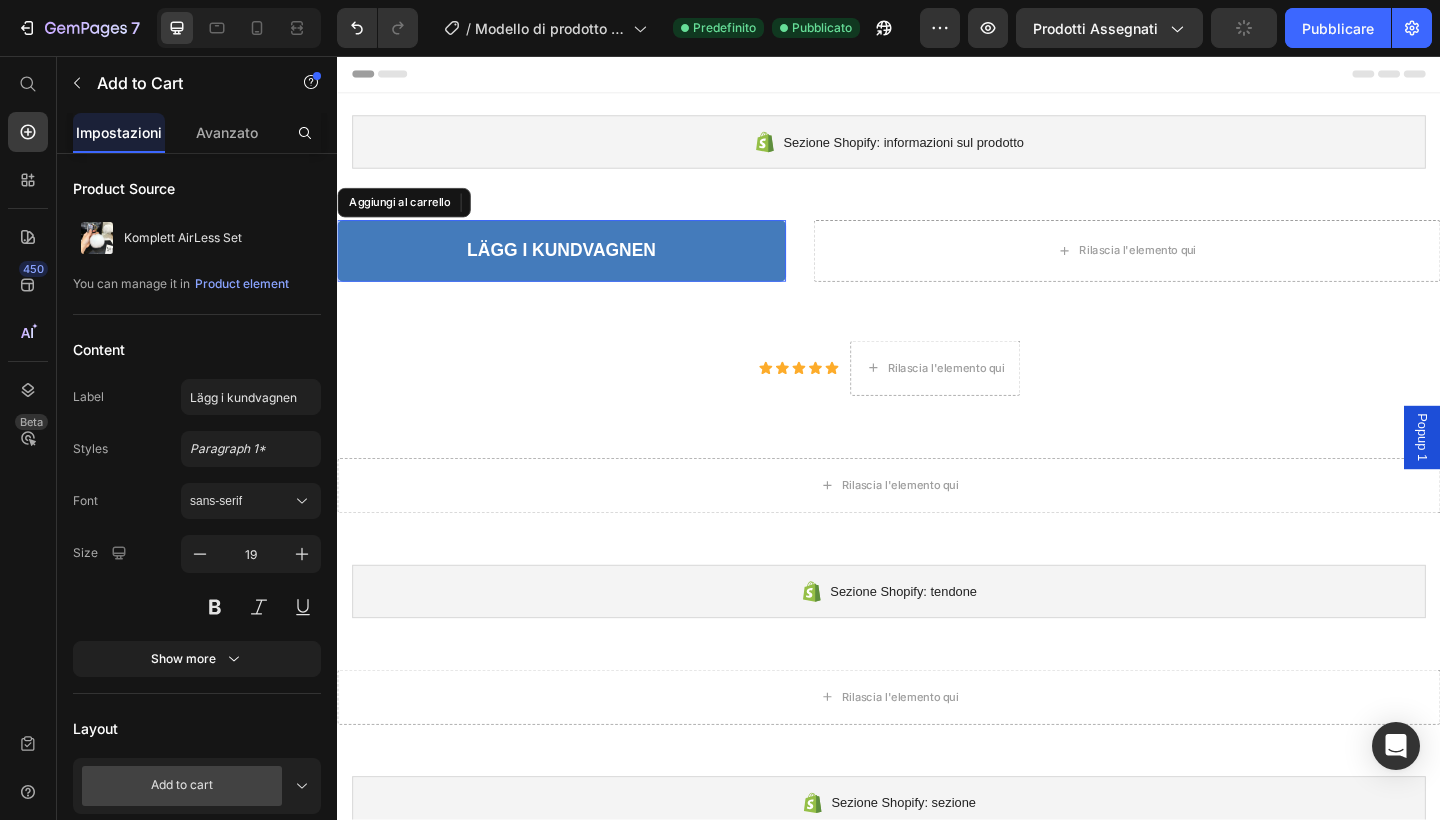 click on "LÄGG I KUNDVAGNEN" at bounding box center [581, 268] 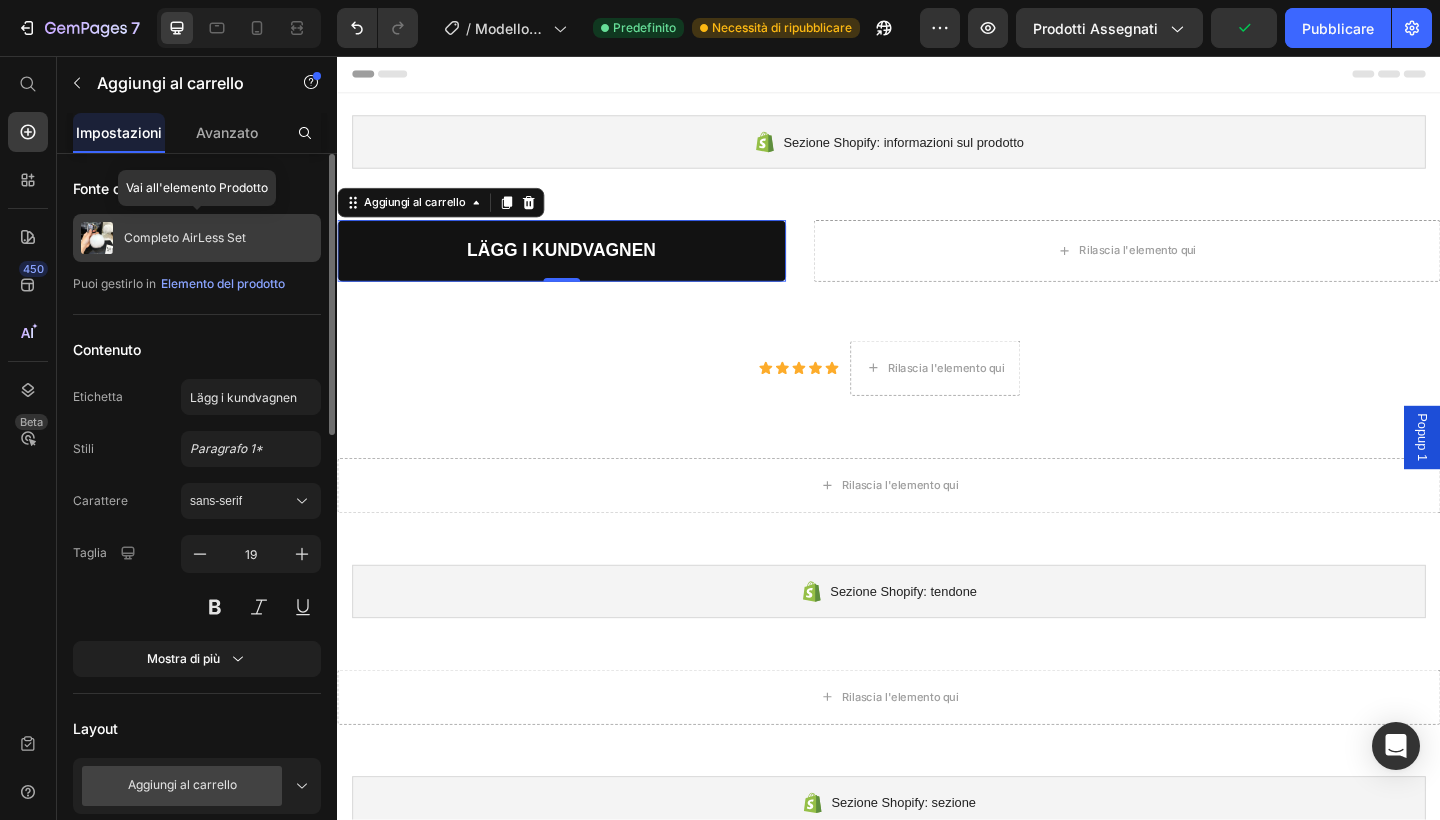 click on "Completo AirLess Set" at bounding box center [185, 238] 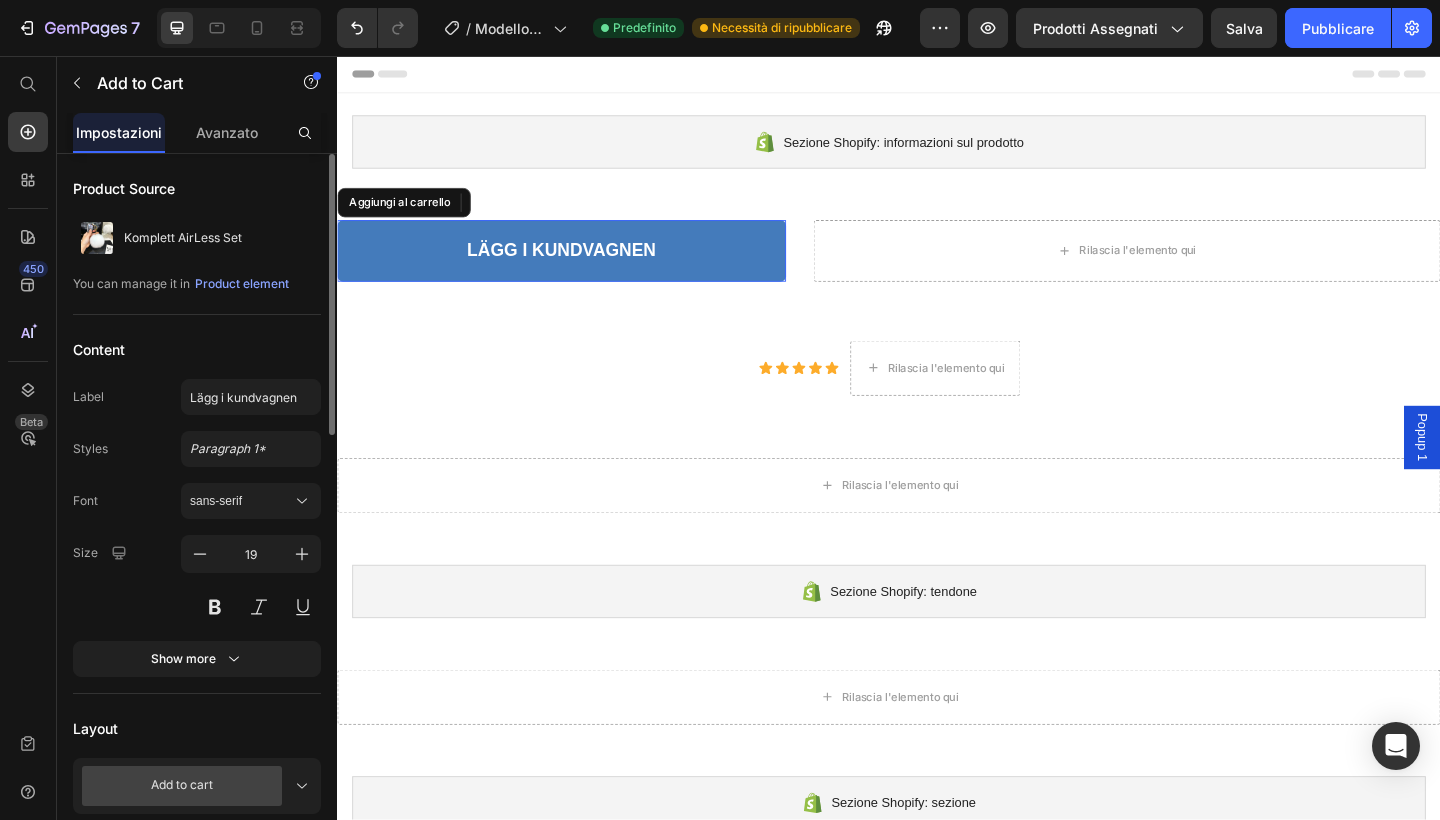 click on "LÄGG I KUNDVAGNEN" at bounding box center [581, 268] 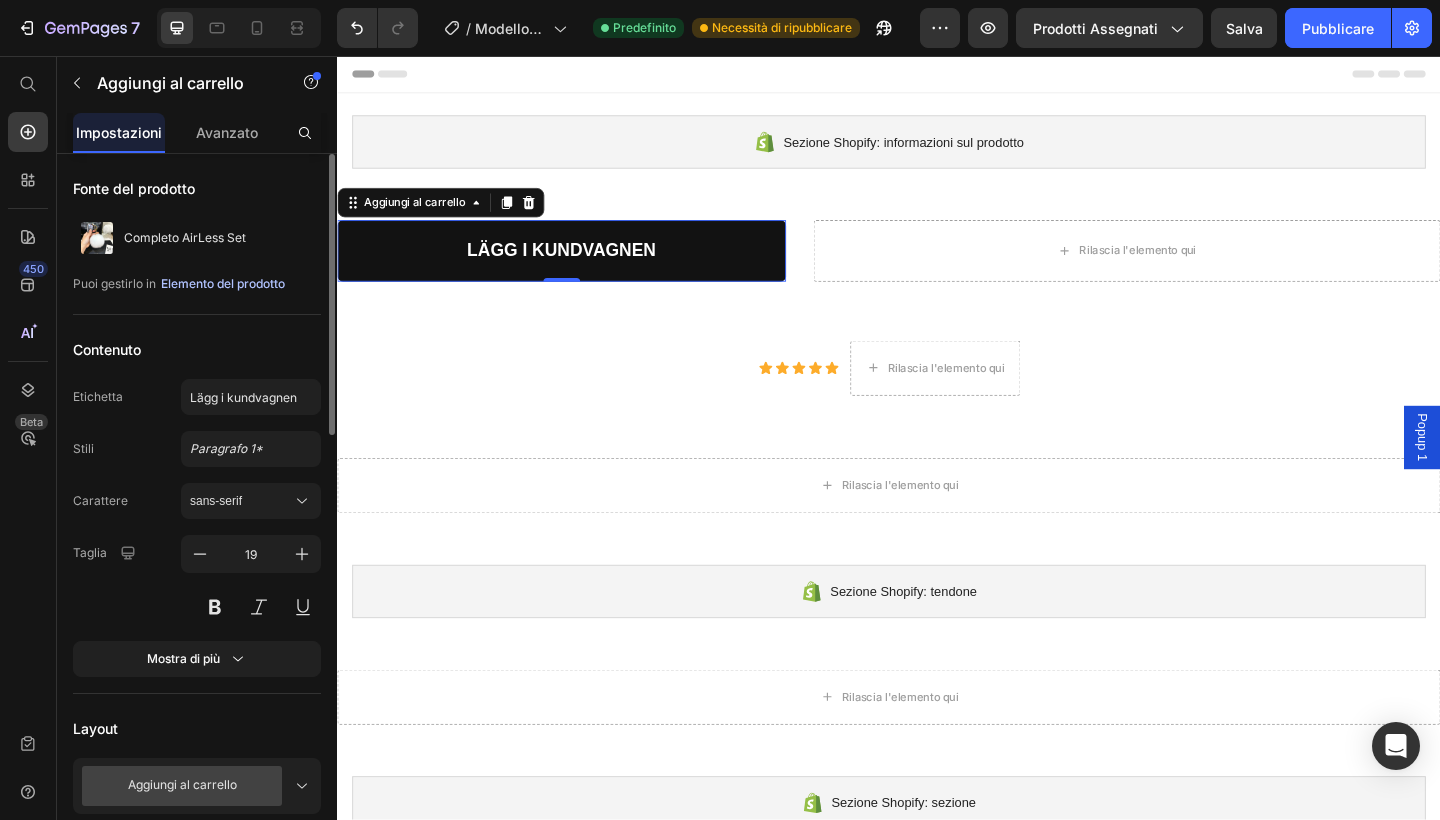 click on "Elemento del prodotto" at bounding box center [223, 284] 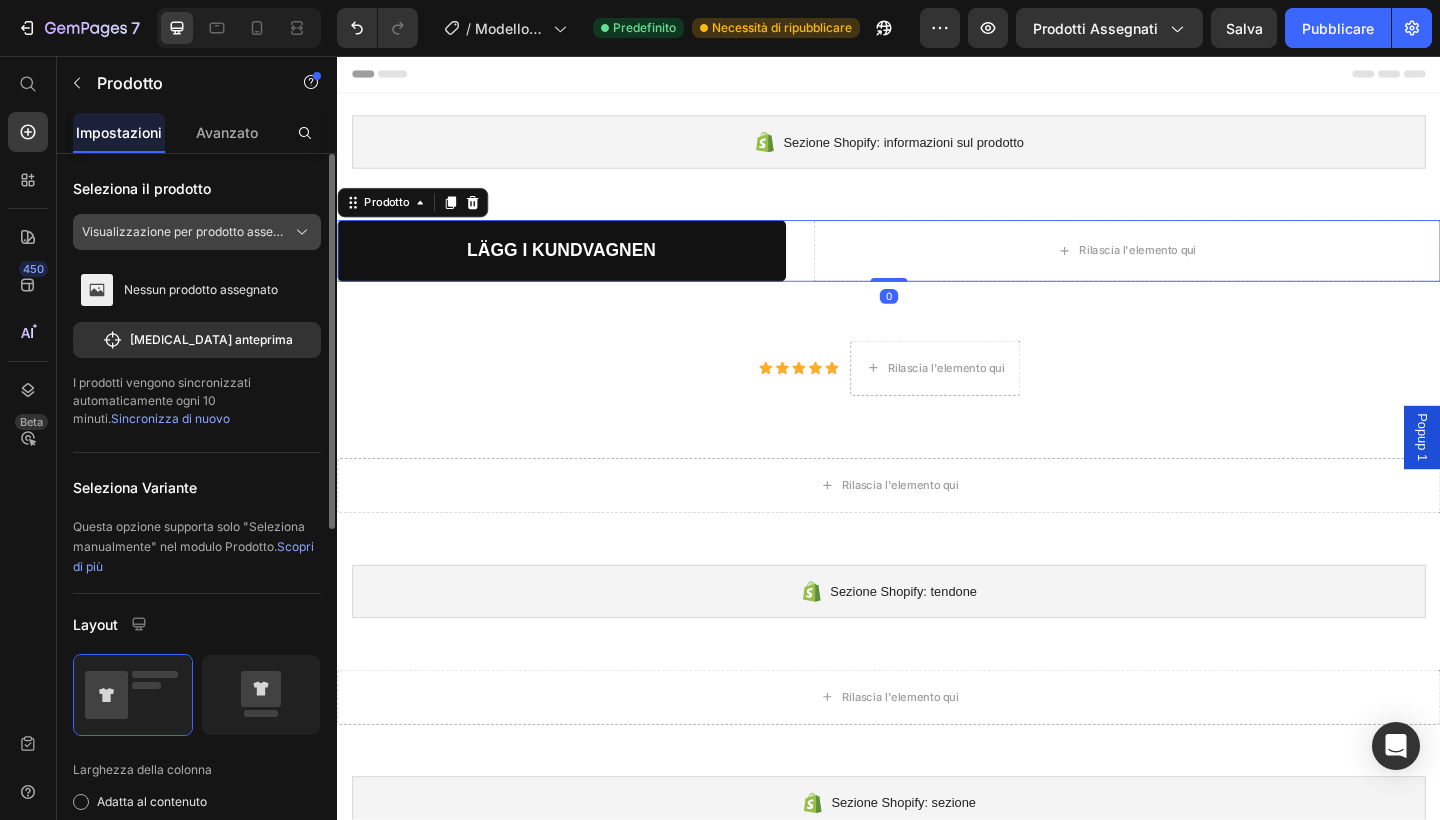 click on "Visualizzazione per prodotto assegnato" at bounding box center (185, 232) 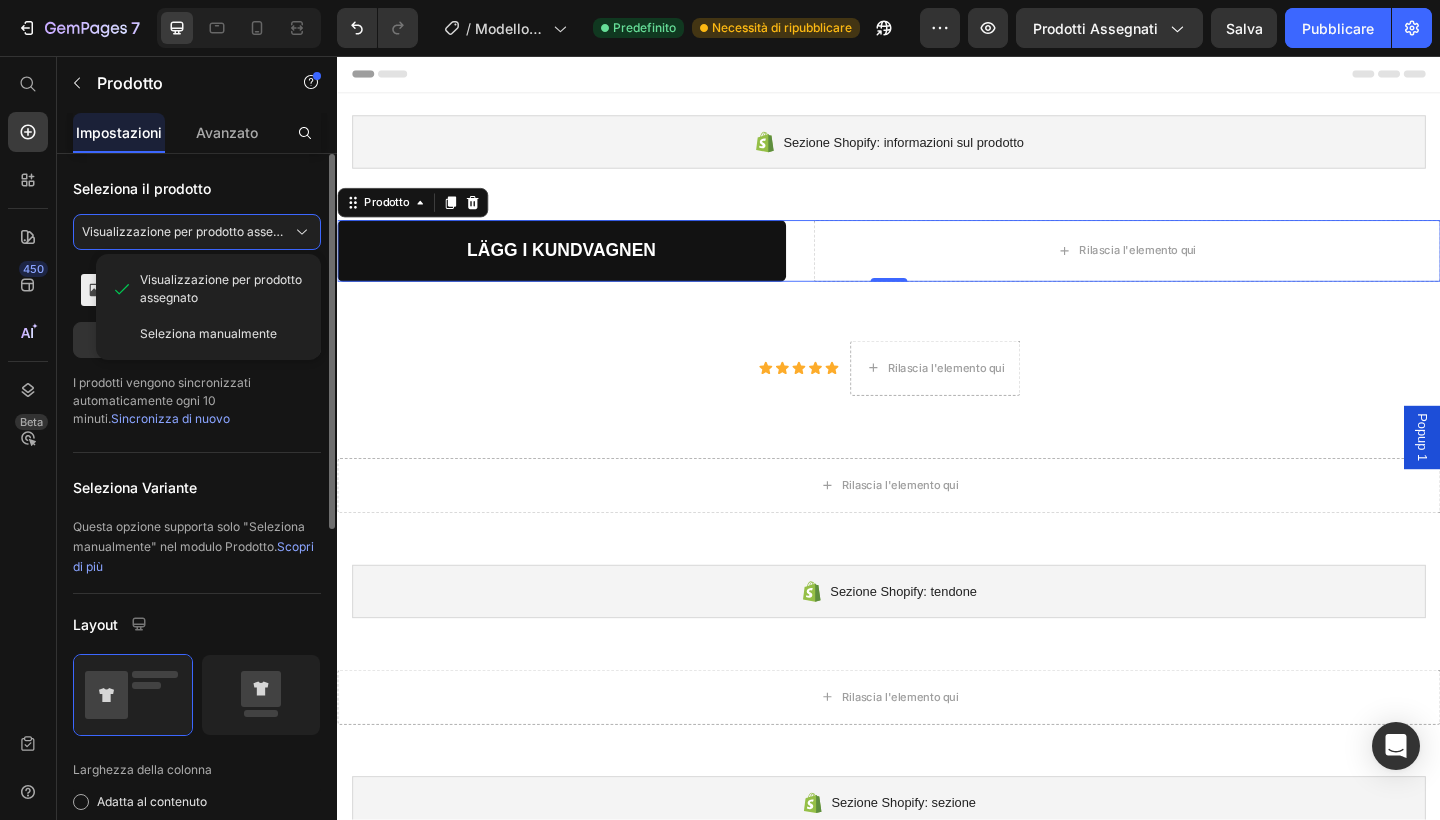 click on "Seleziona il prodotto" at bounding box center (197, 188) 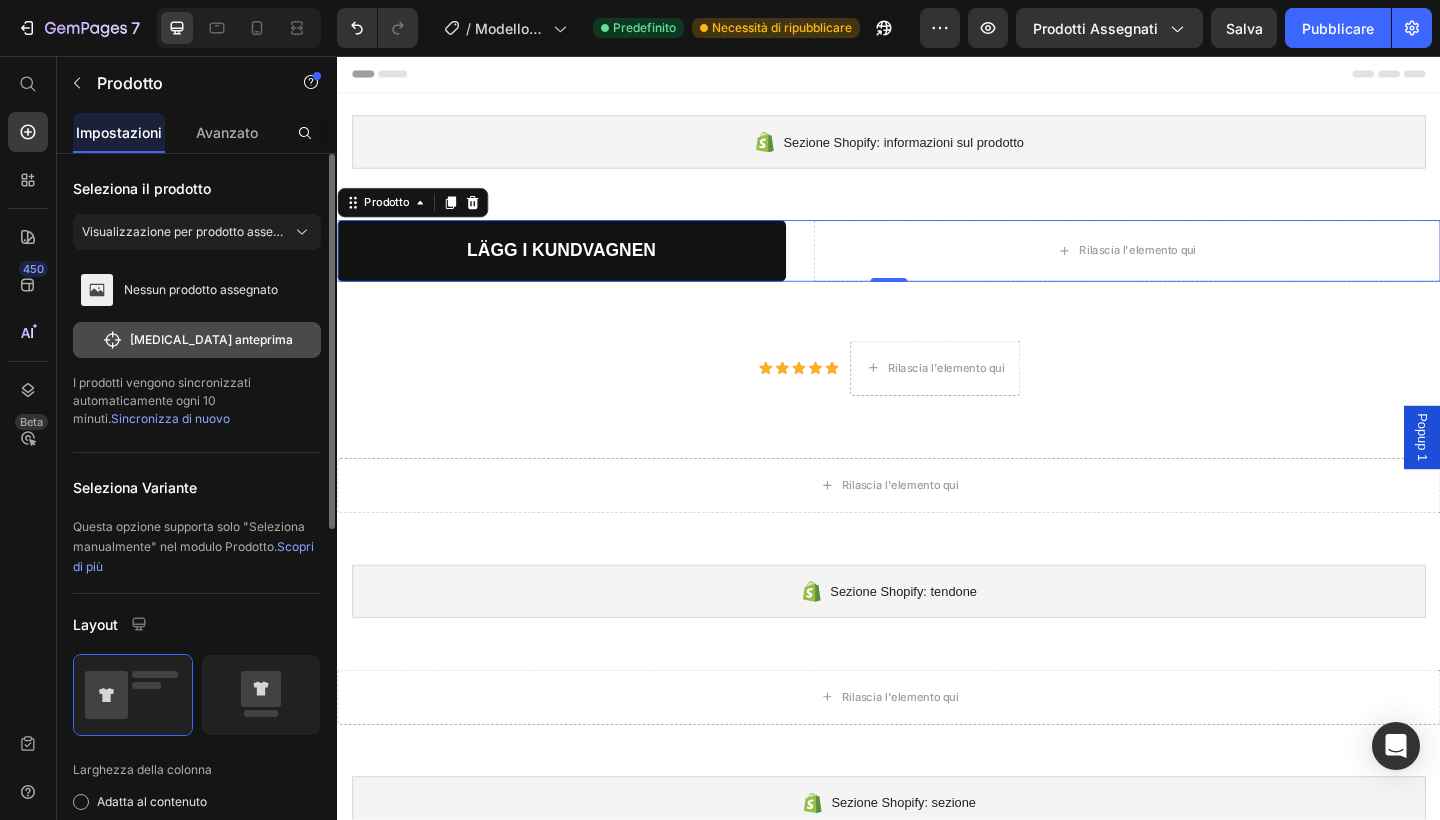 click on "[MEDICAL_DATA] anteprima" 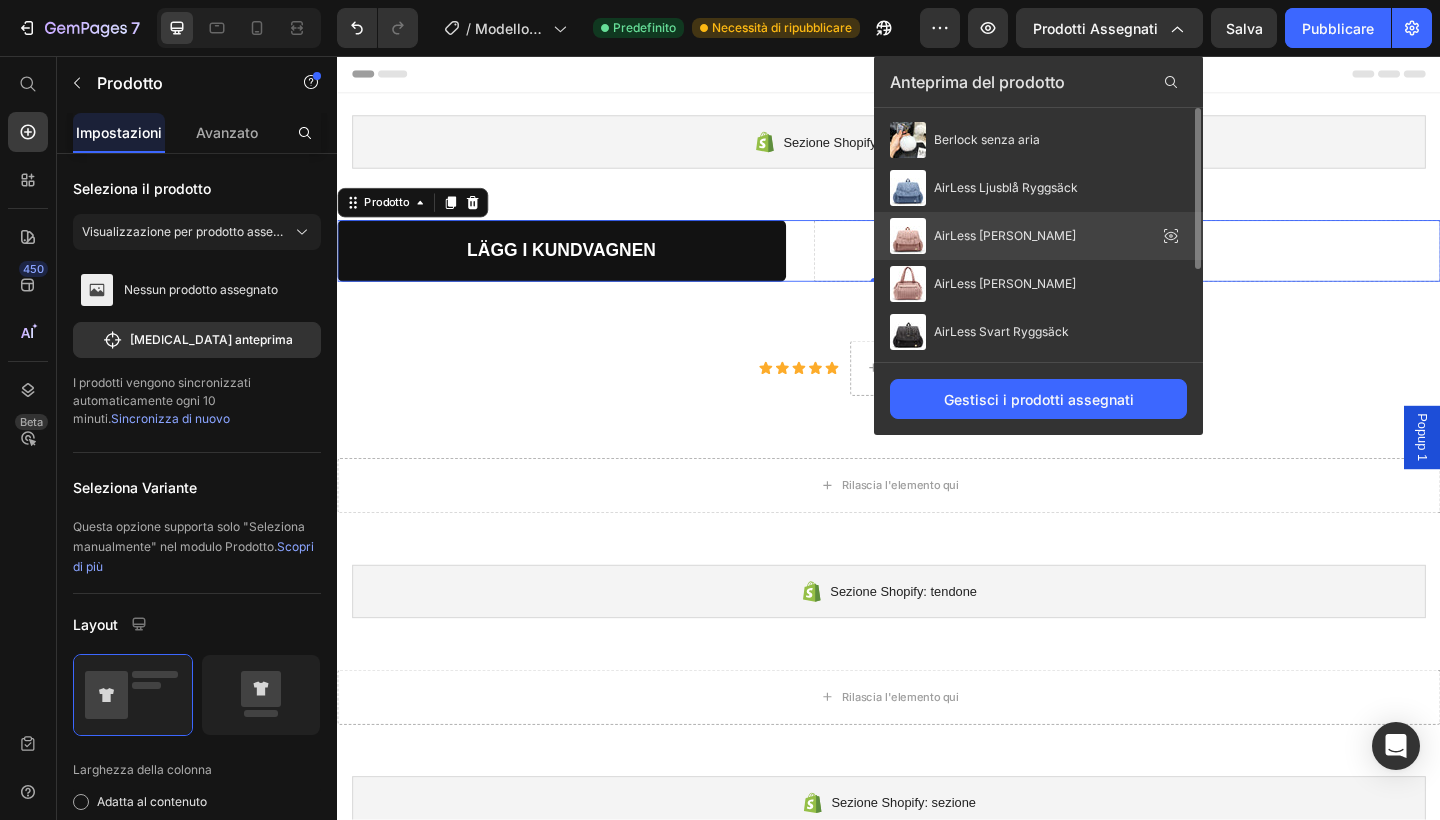 scroll, scrollTop: 146, scrollLeft: 0, axis: vertical 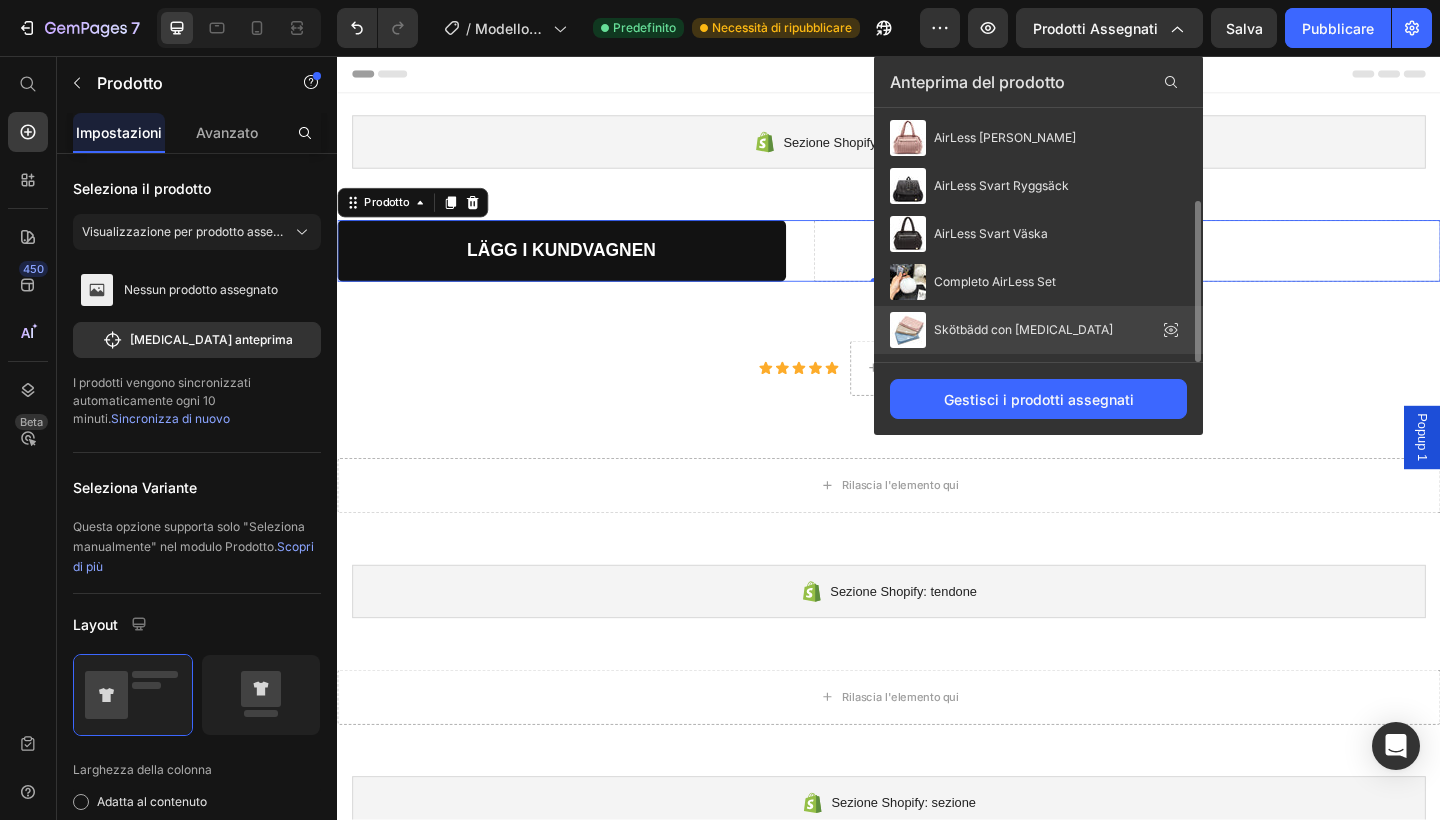 click on "Skötbädd con [MEDICAL_DATA]" at bounding box center (1023, 330) 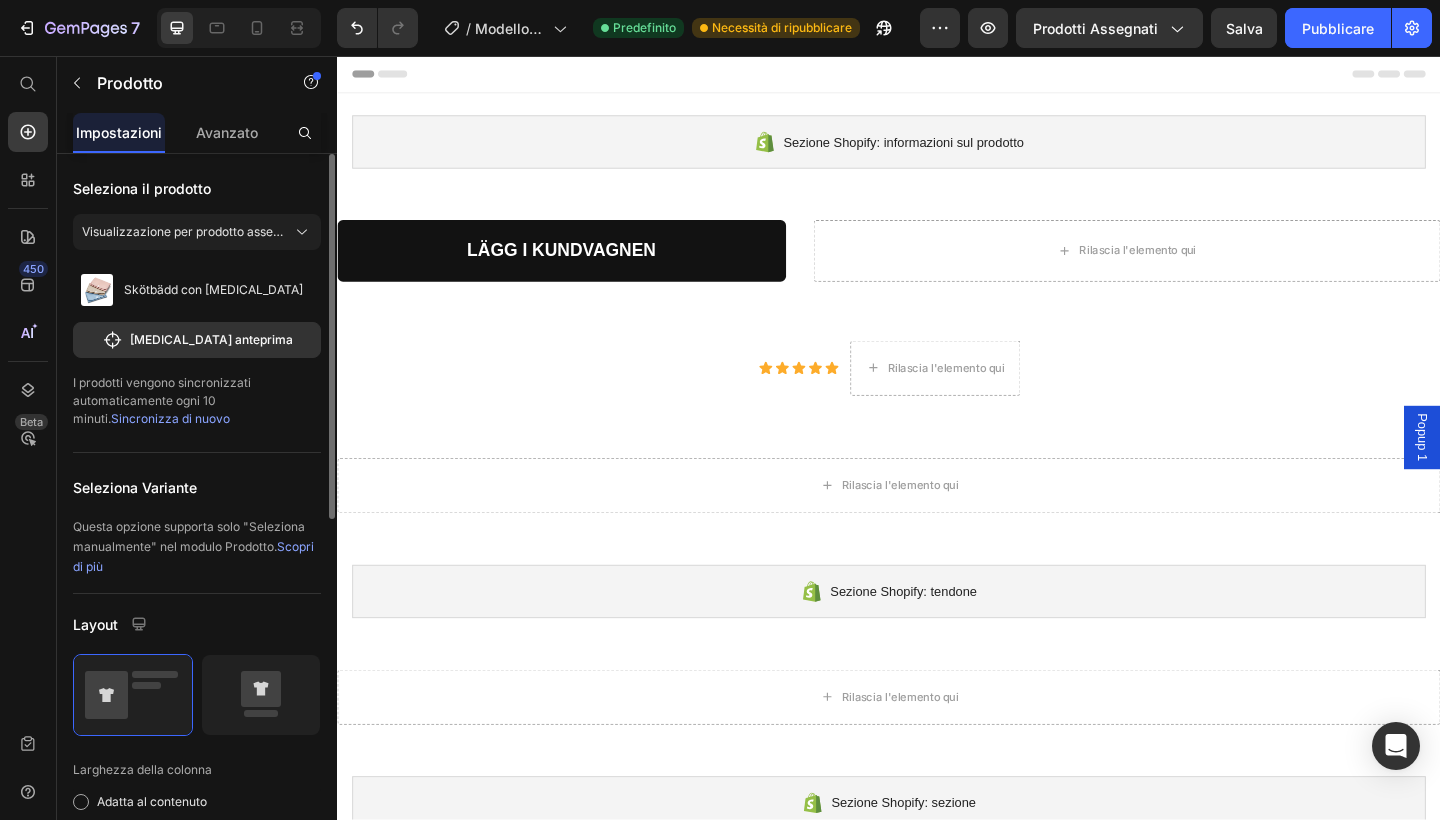 click on "Visualizzazione per prodotto assegnato" at bounding box center [197, 236] 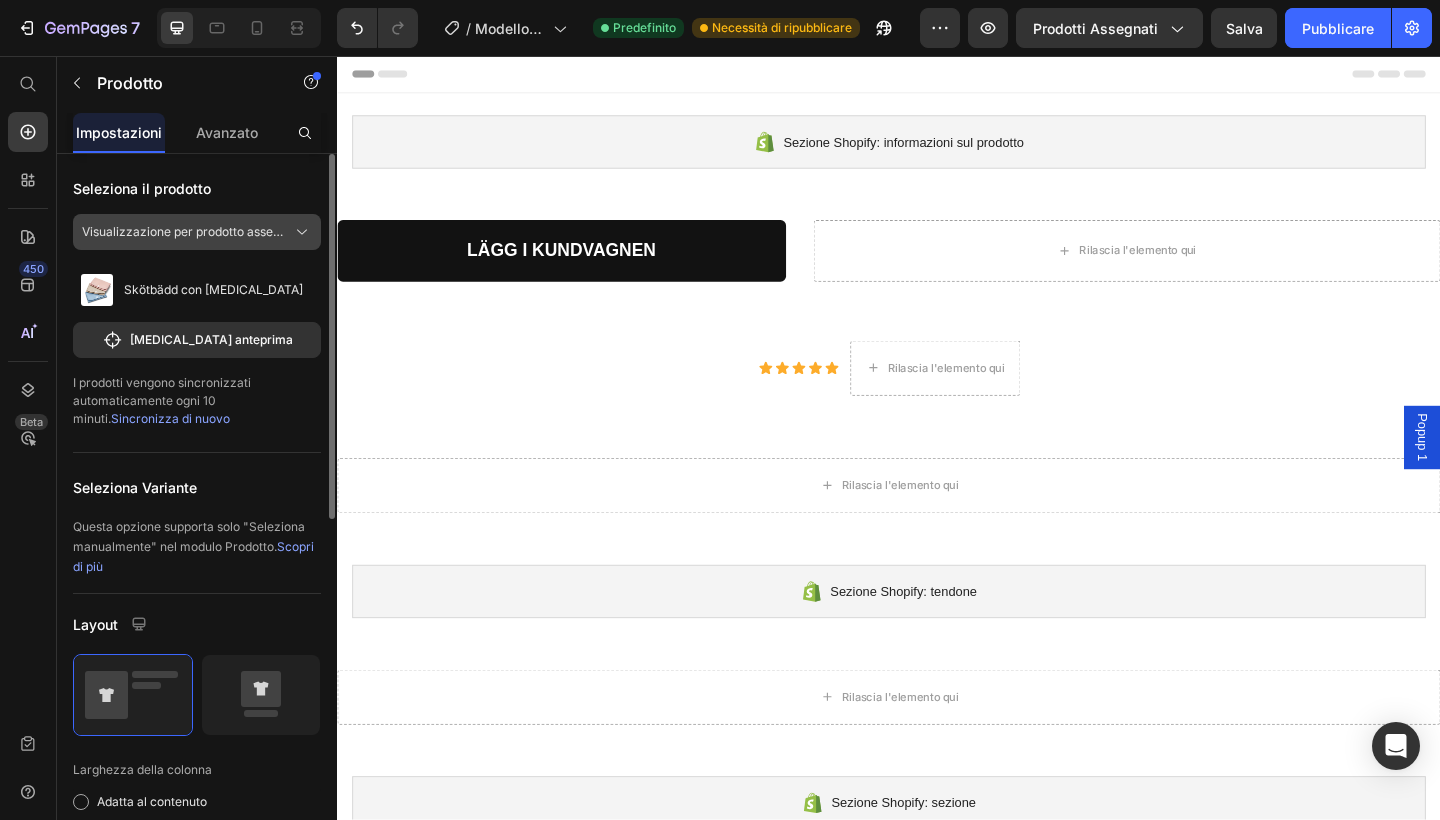 click on "Visualizzazione per prodotto assegnato" at bounding box center (185, 232) 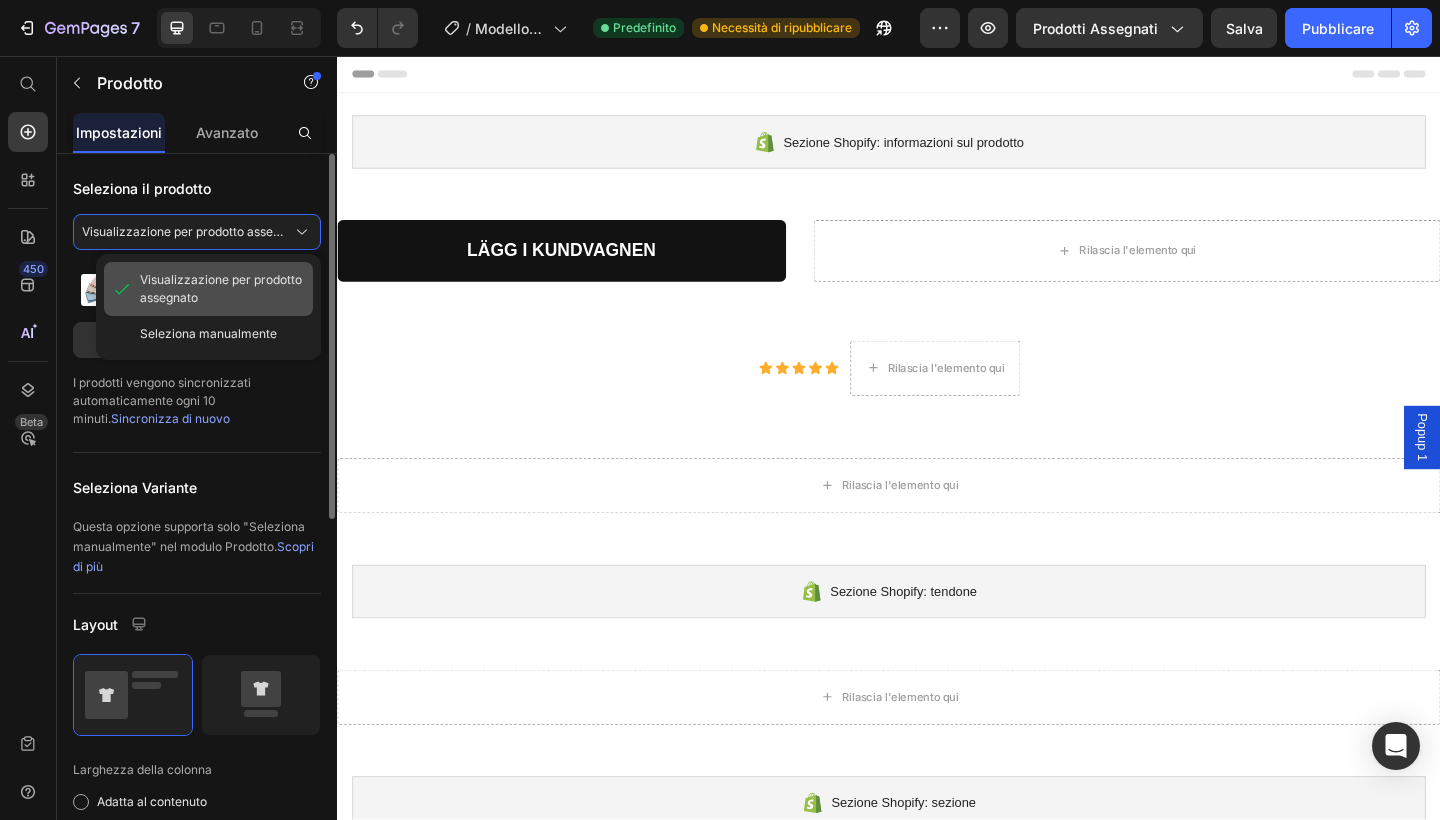 click on "Visualizzazione per prodotto assegnato" at bounding box center [222, 289] 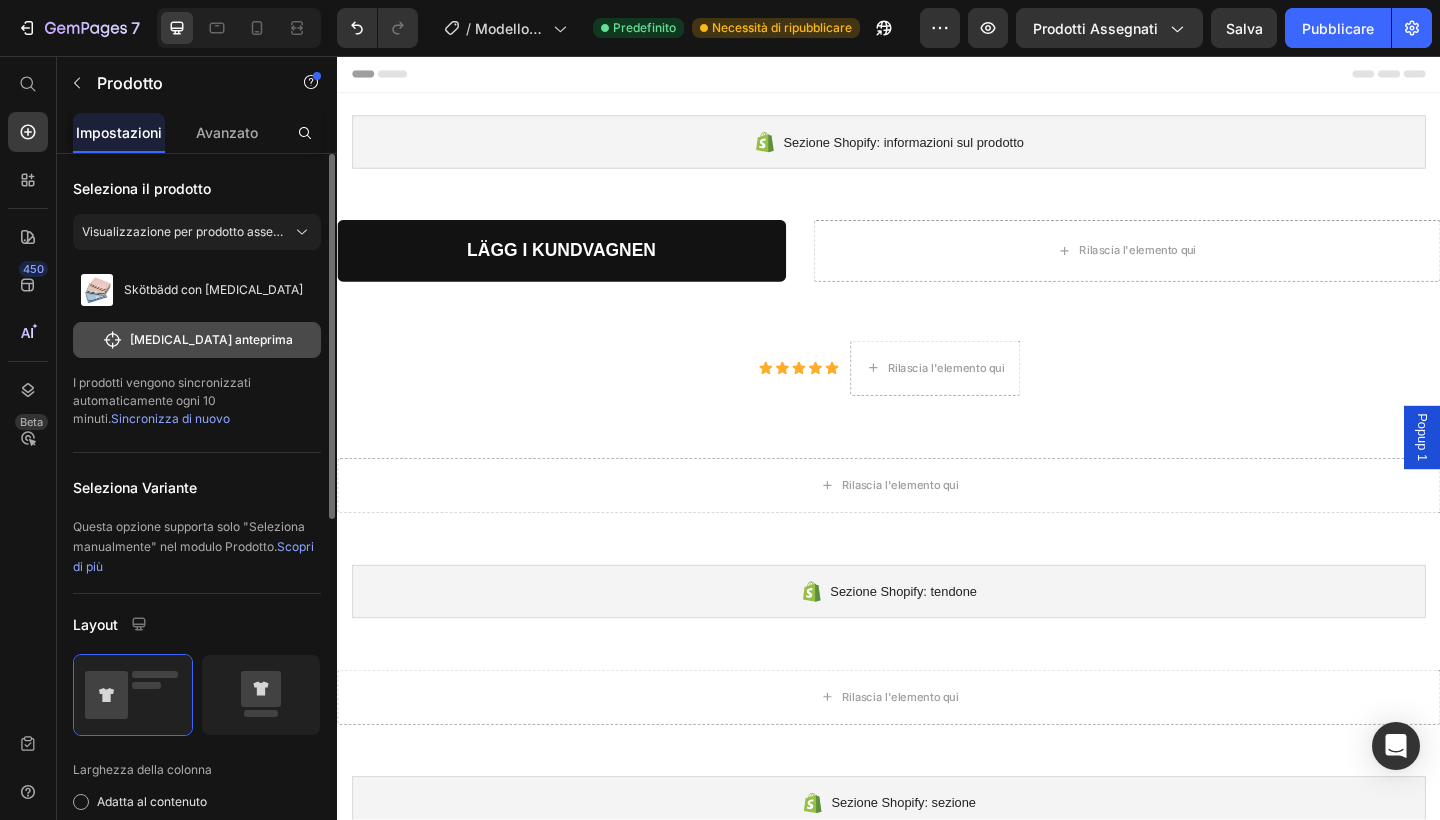 click on "[MEDICAL_DATA] anteprima" at bounding box center (197, 340) 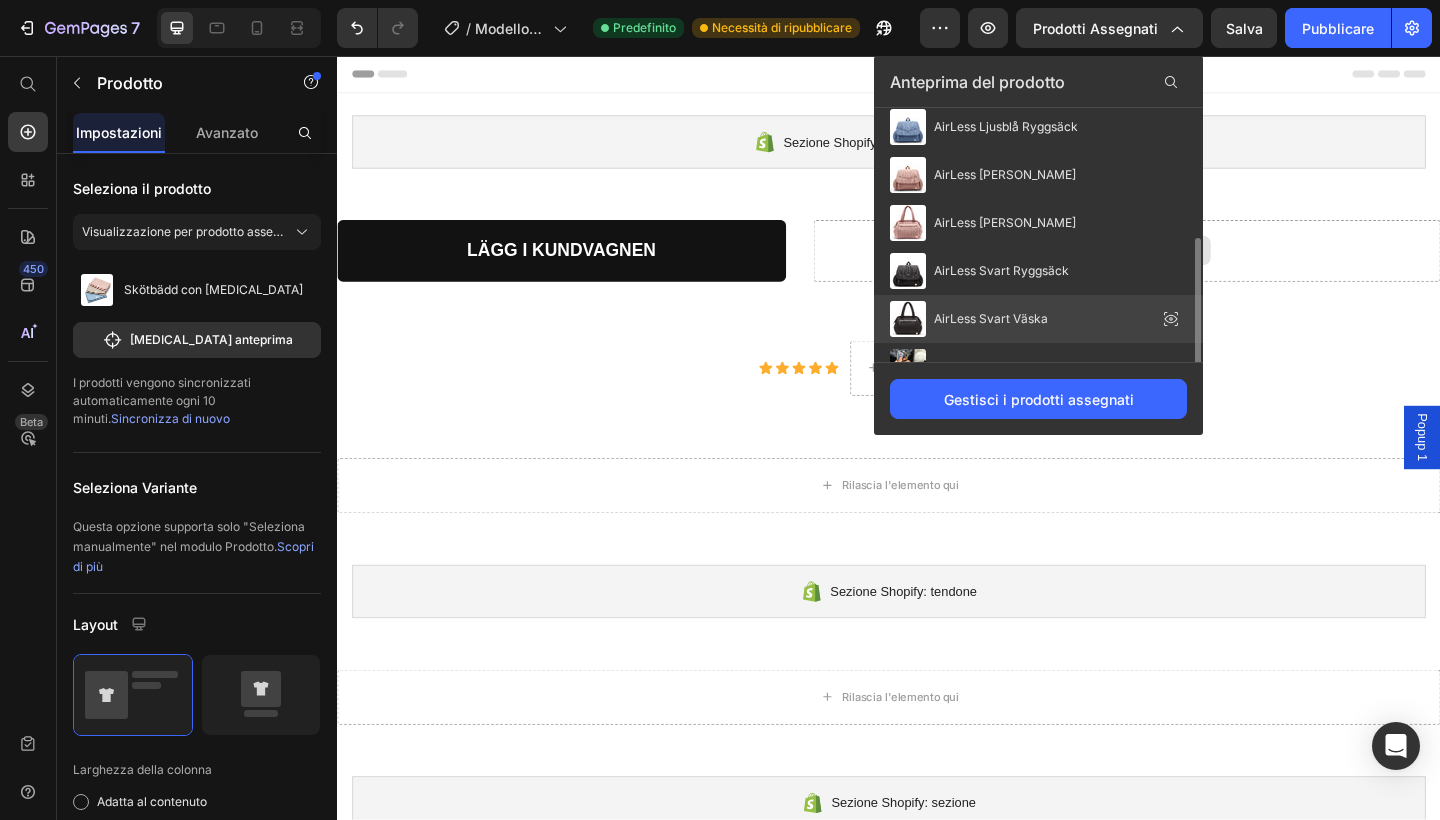scroll, scrollTop: 146, scrollLeft: 0, axis: vertical 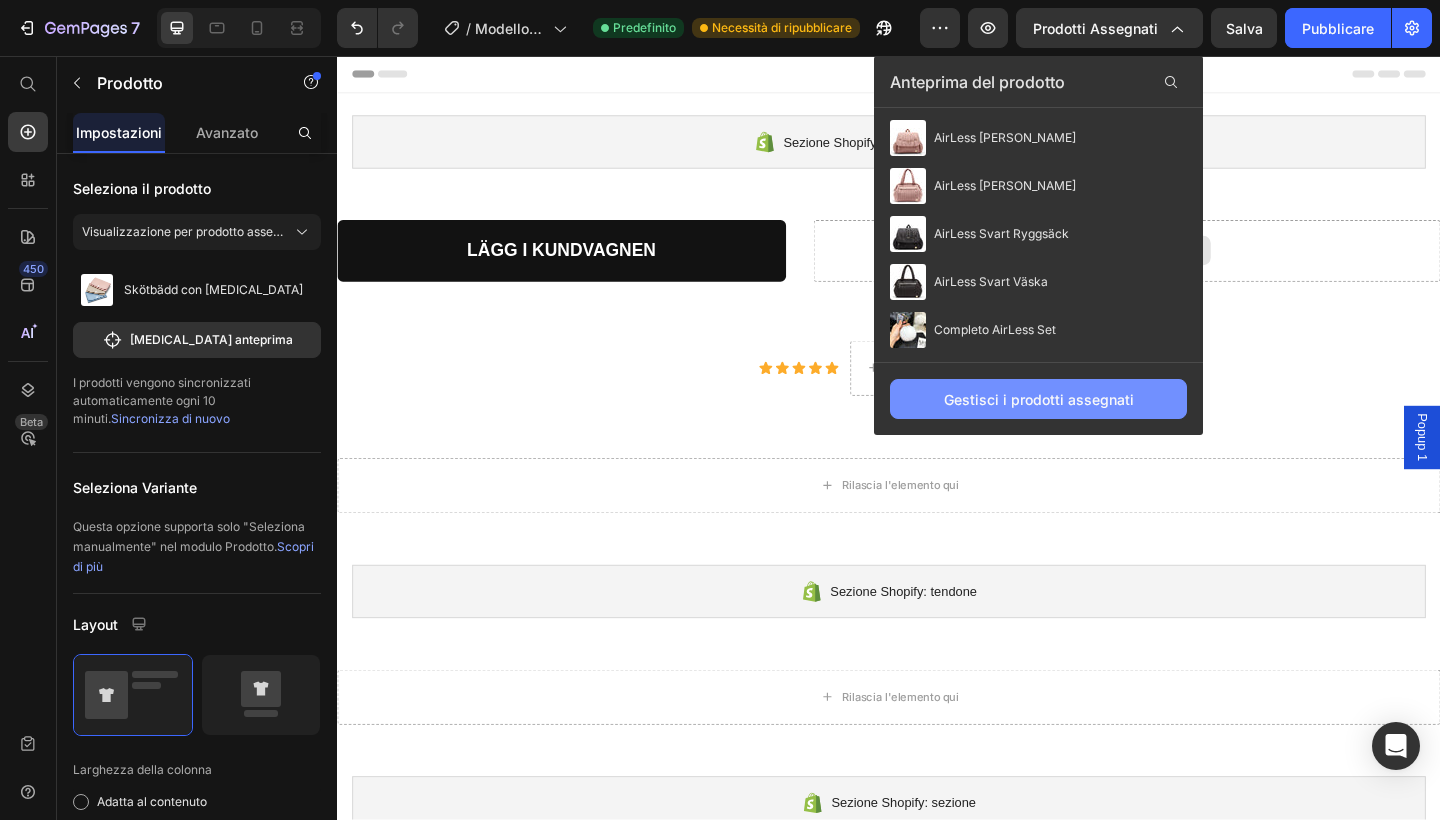 click on "Gestisci i prodotti assegnati" at bounding box center [1039, 399] 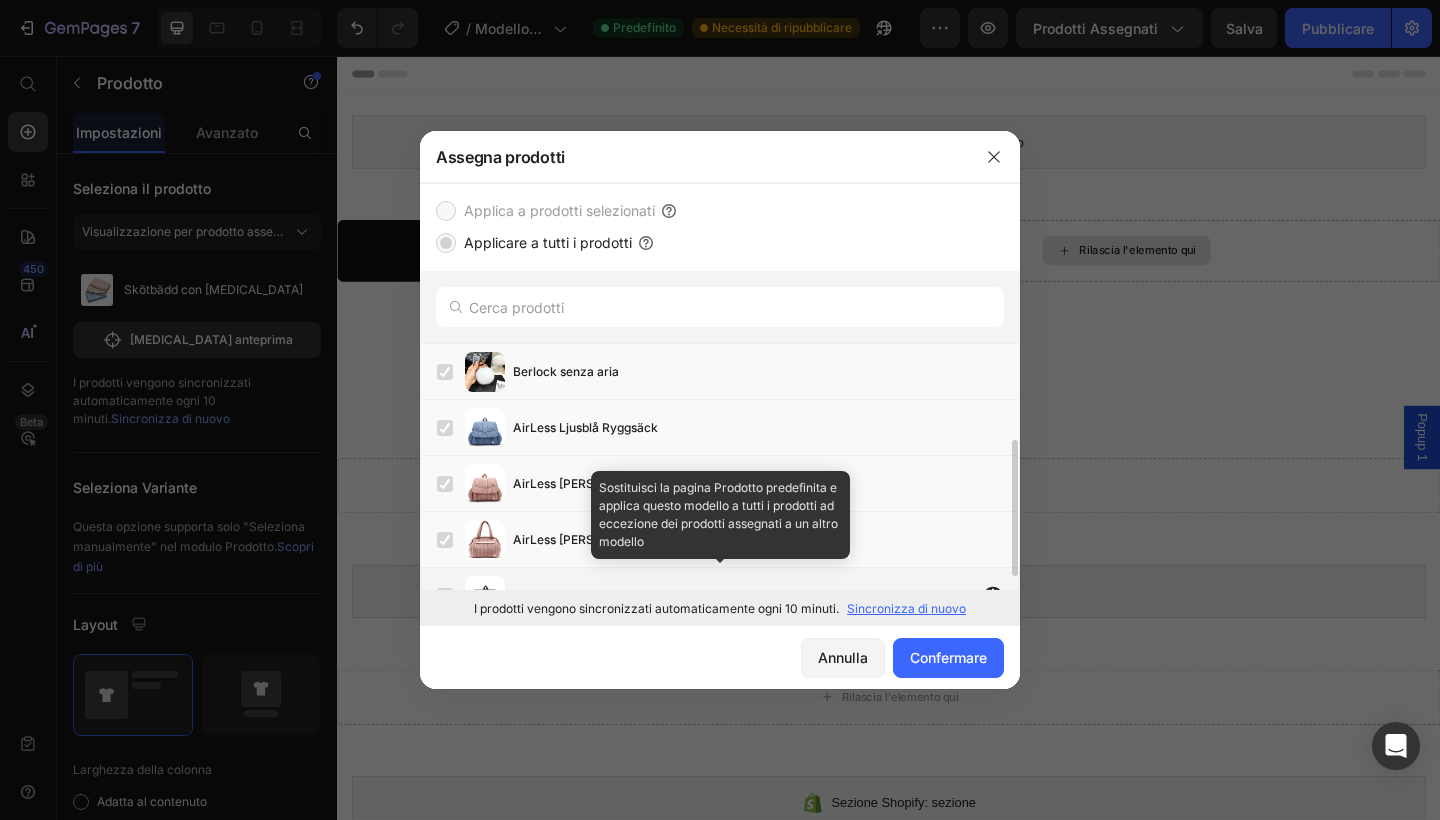 scroll, scrollTop: 0, scrollLeft: 0, axis: both 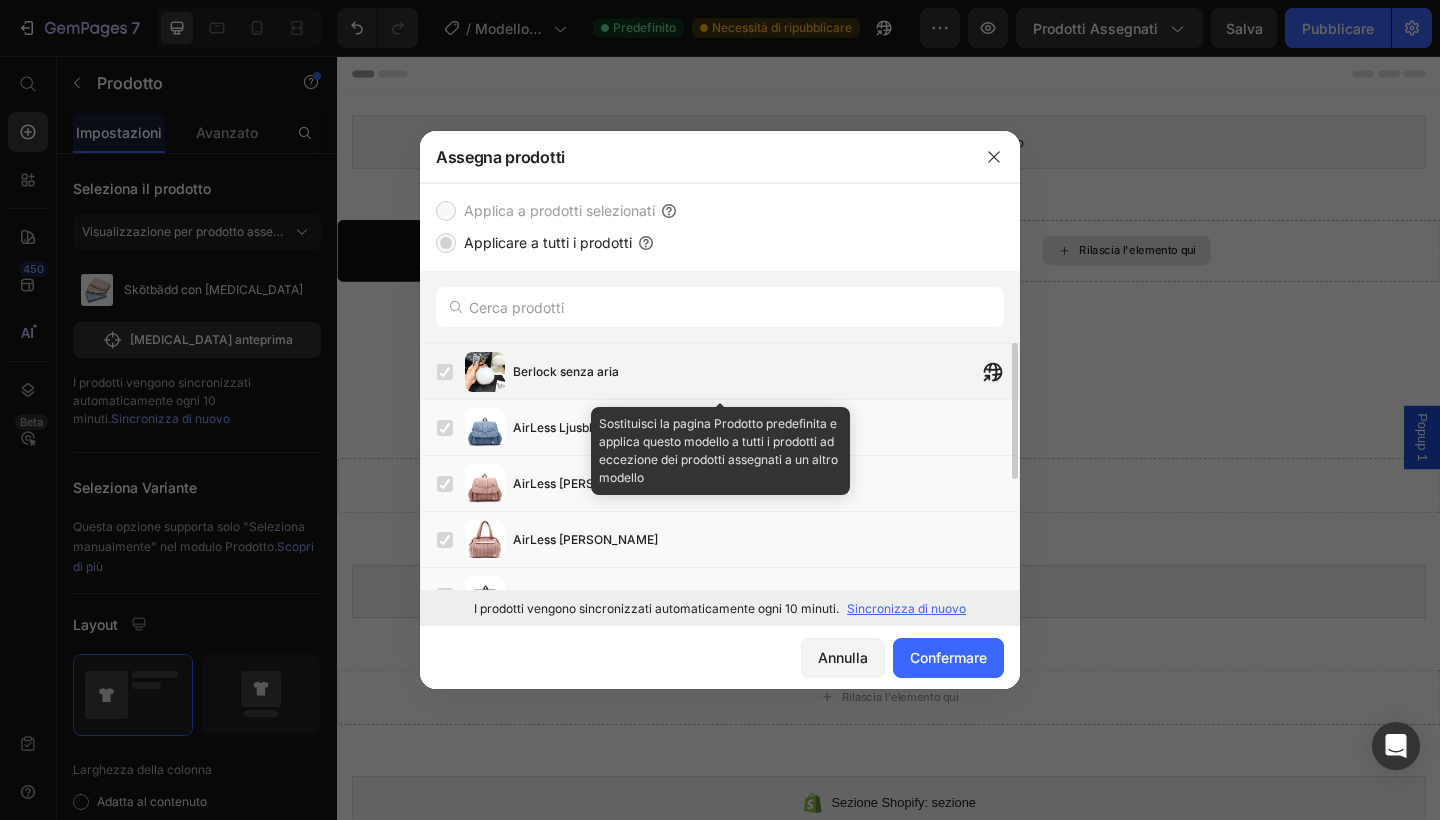 click at bounding box center [445, 372] 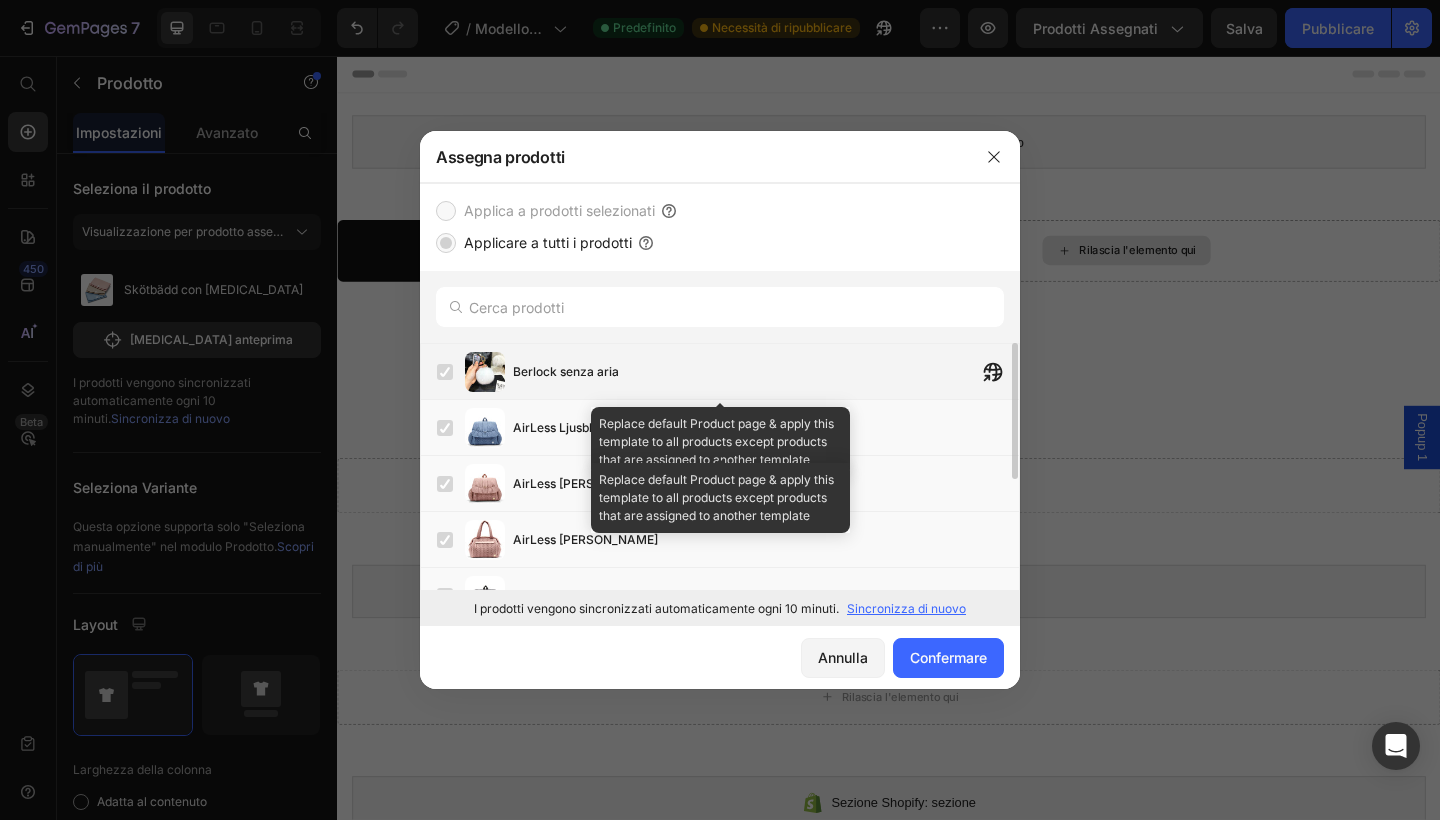 click on "Berlock senza aria" at bounding box center (766, 372) 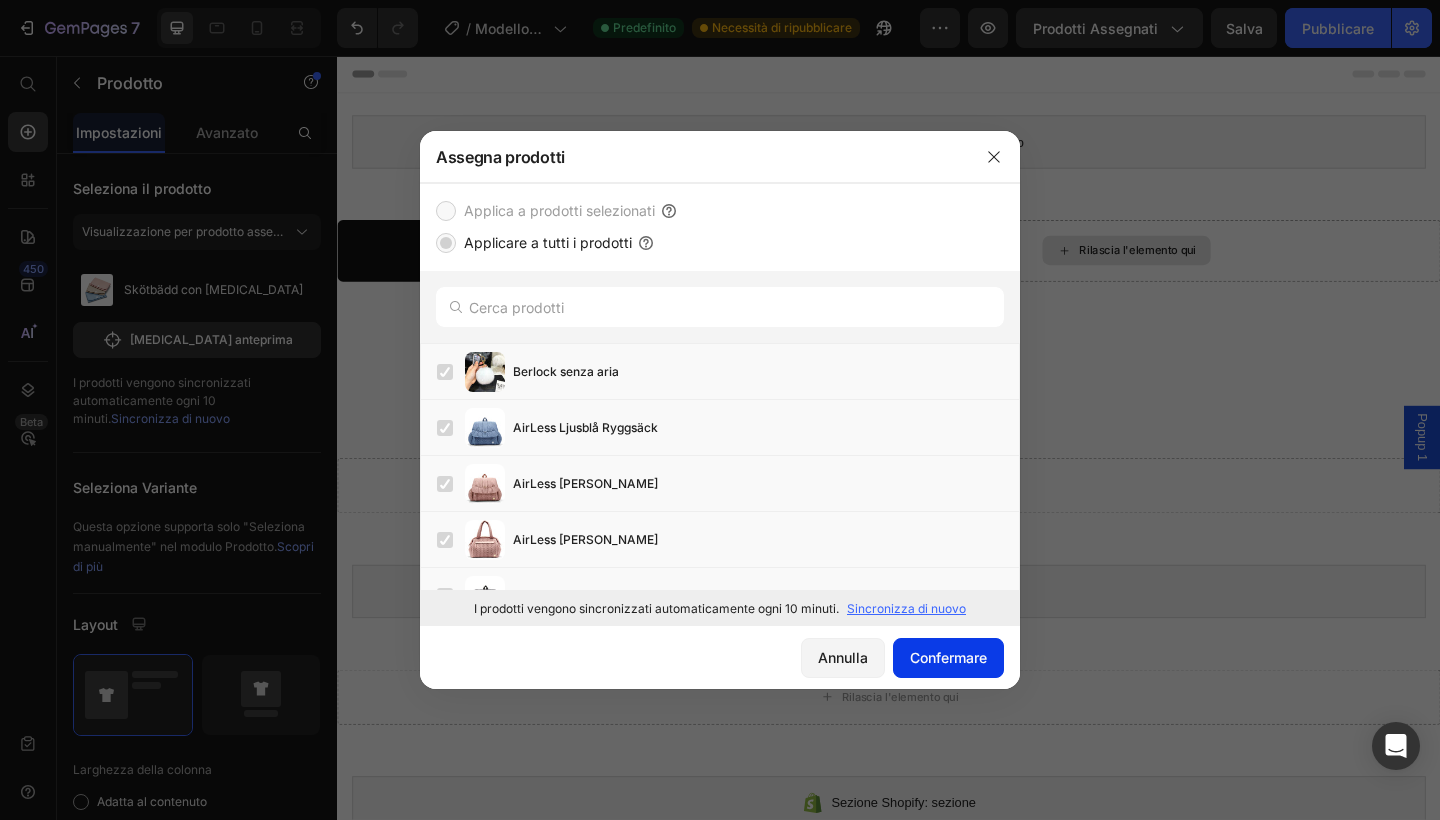 click on "Confermare" at bounding box center [948, 657] 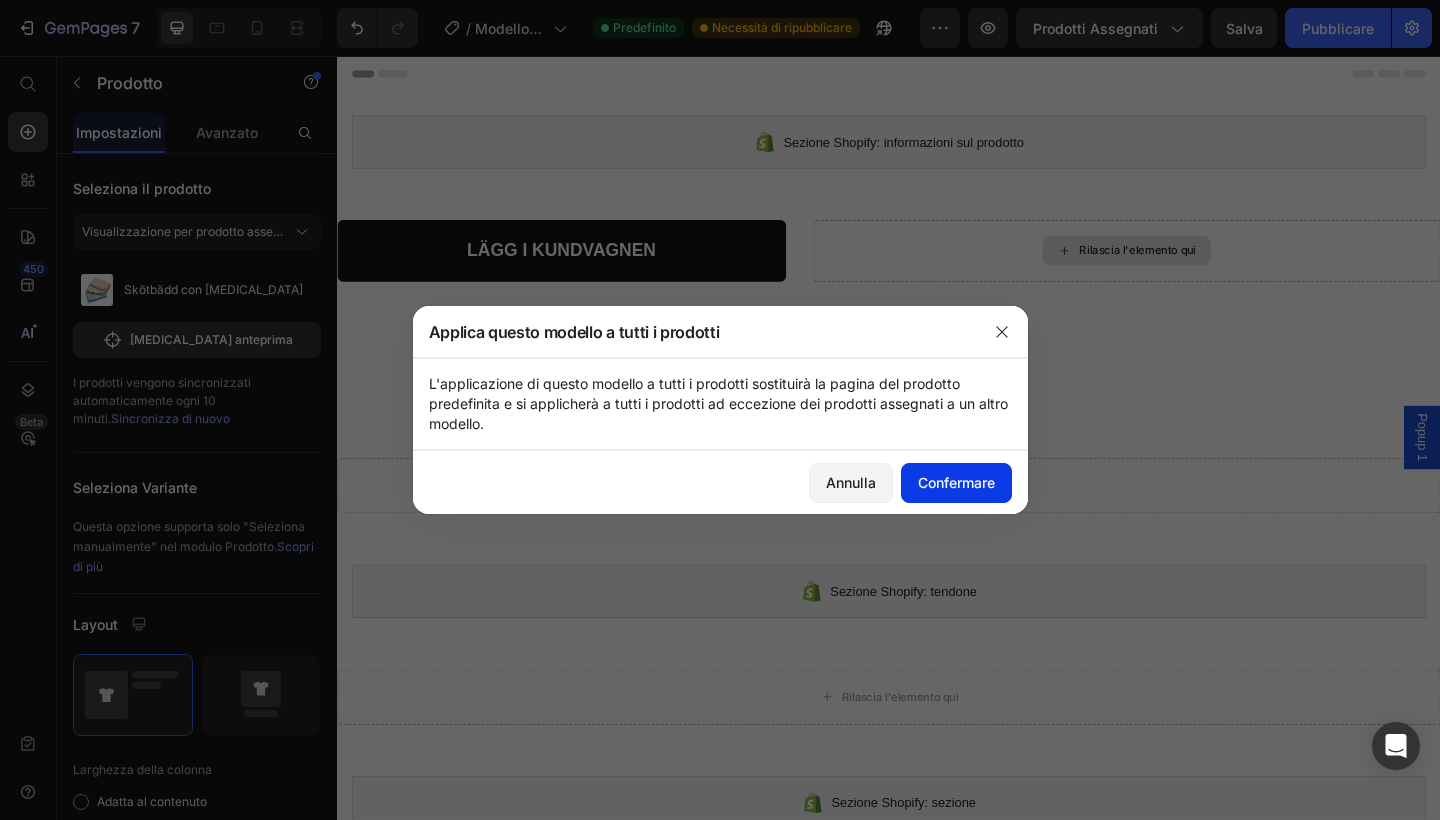 click on "Confermare" at bounding box center (956, 482) 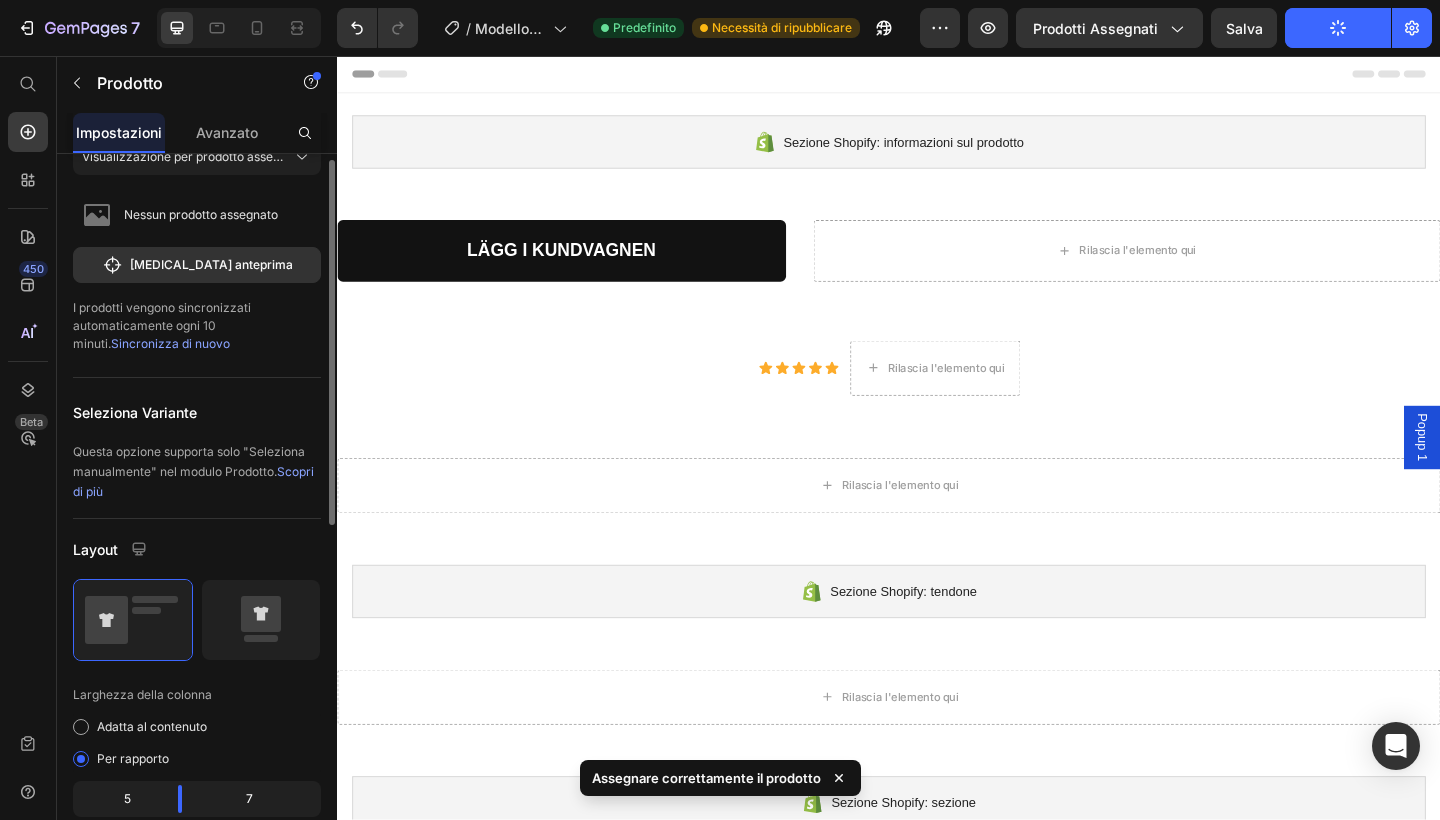 scroll, scrollTop: 0, scrollLeft: 0, axis: both 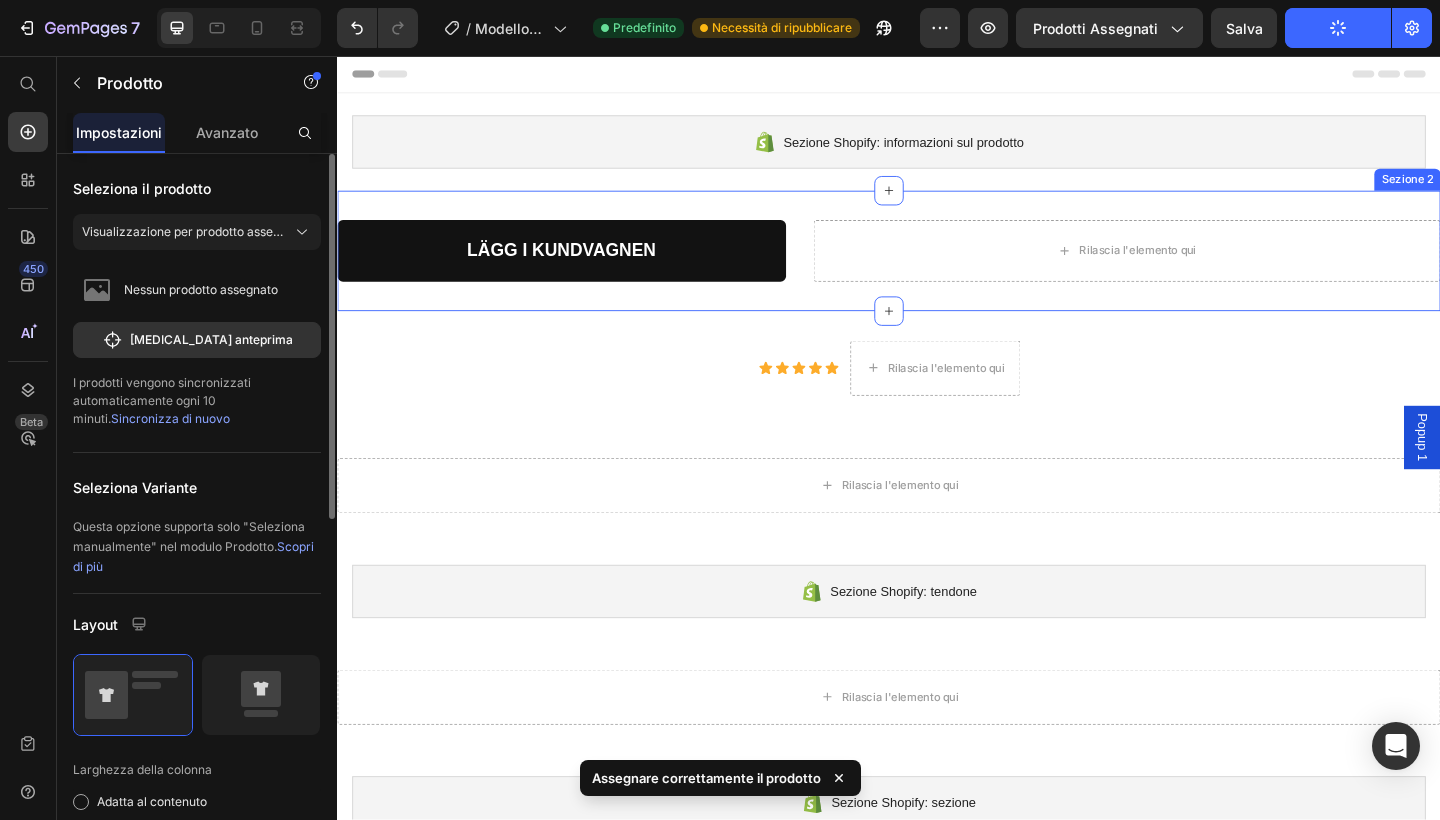 click on "100% Money-Back Guarantee Item List
60-Day Easy Returns Item List Row LÄGG I KUNDVAGNEN Aggiungi [PERSON_NAME]
Rilascia l'elemento qui Prodotto Sezione 2" at bounding box center [937, 268] 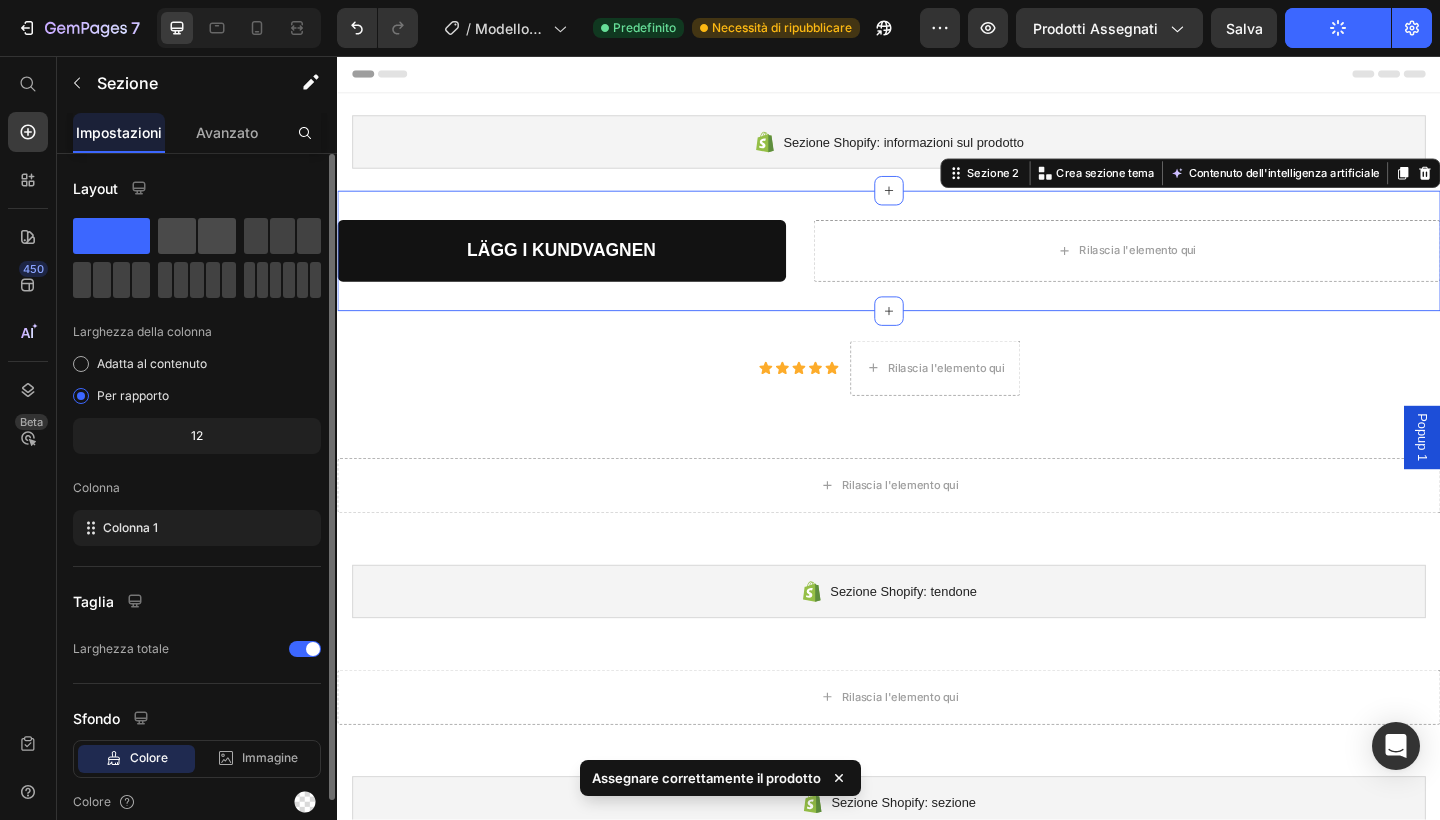 click 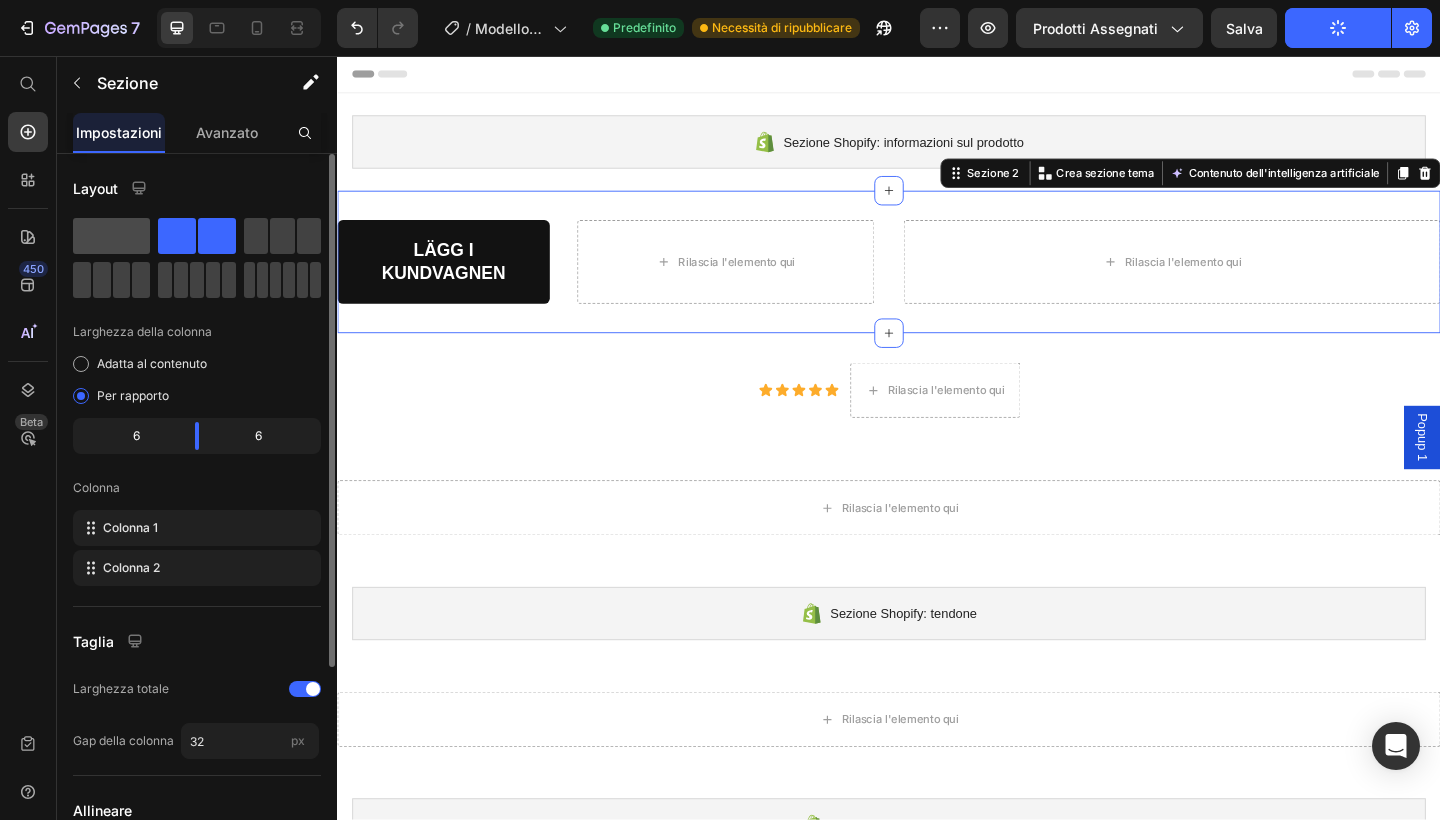 click 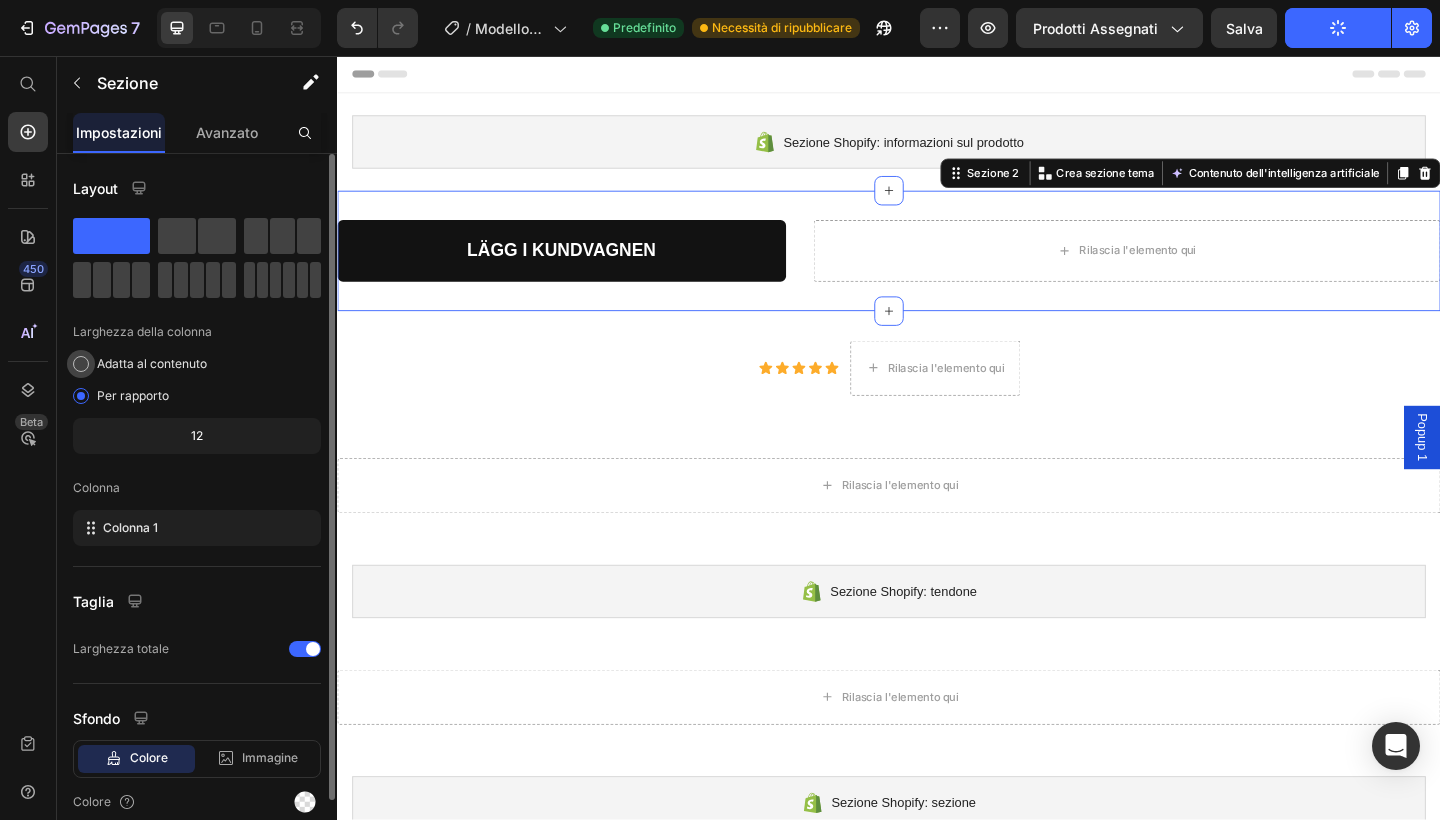 click on "Adatta al contenuto" 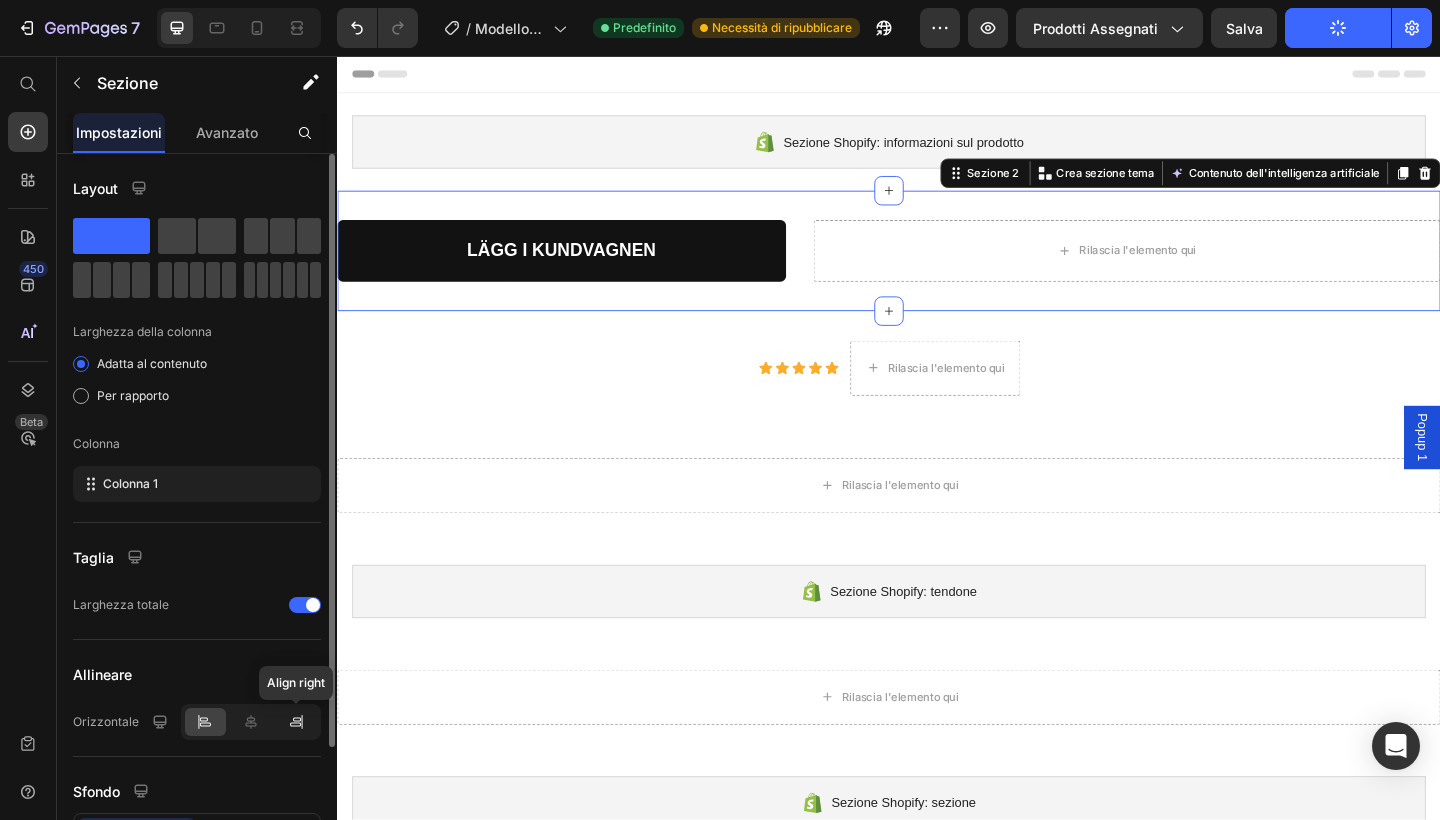 click 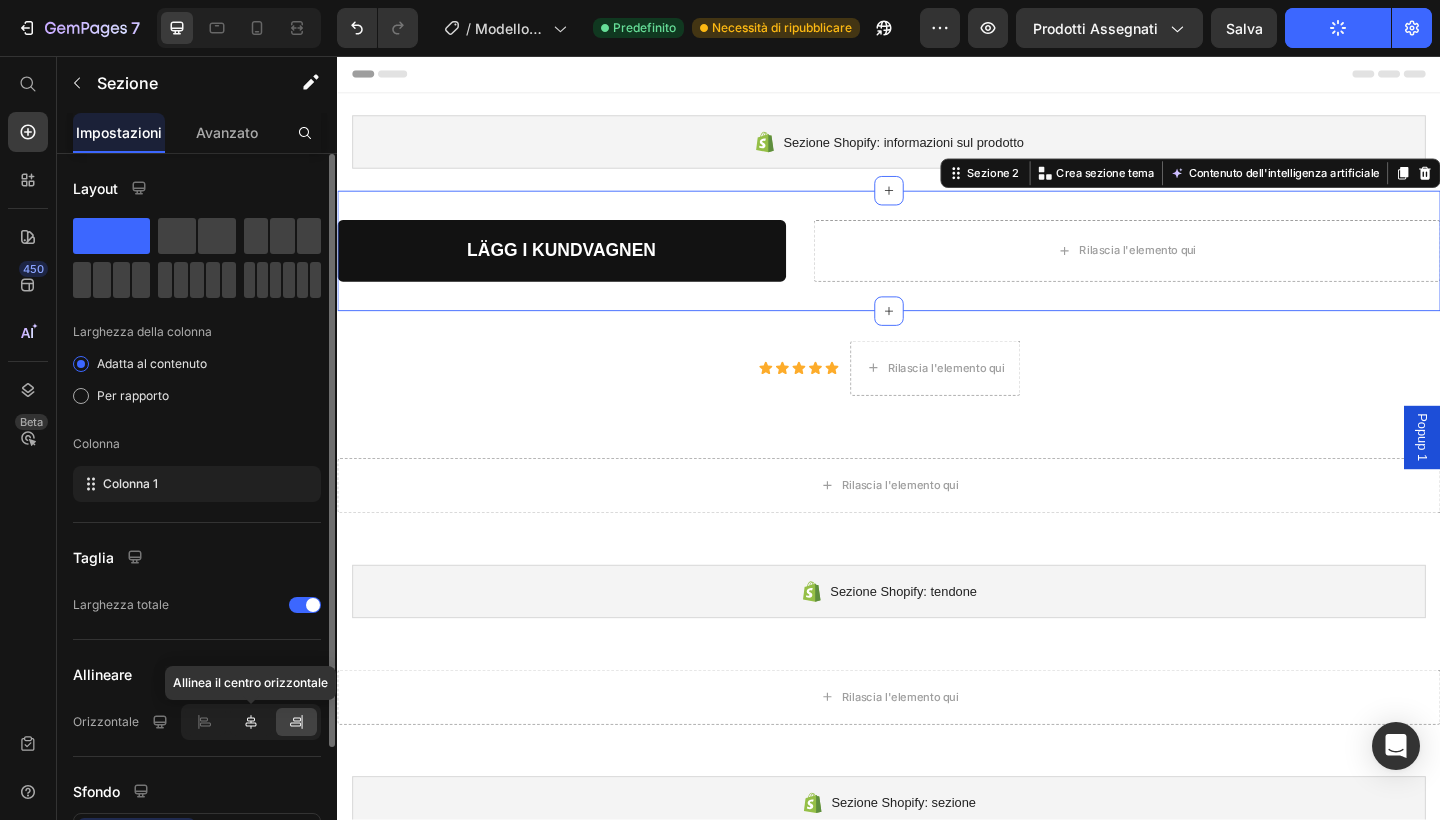 click 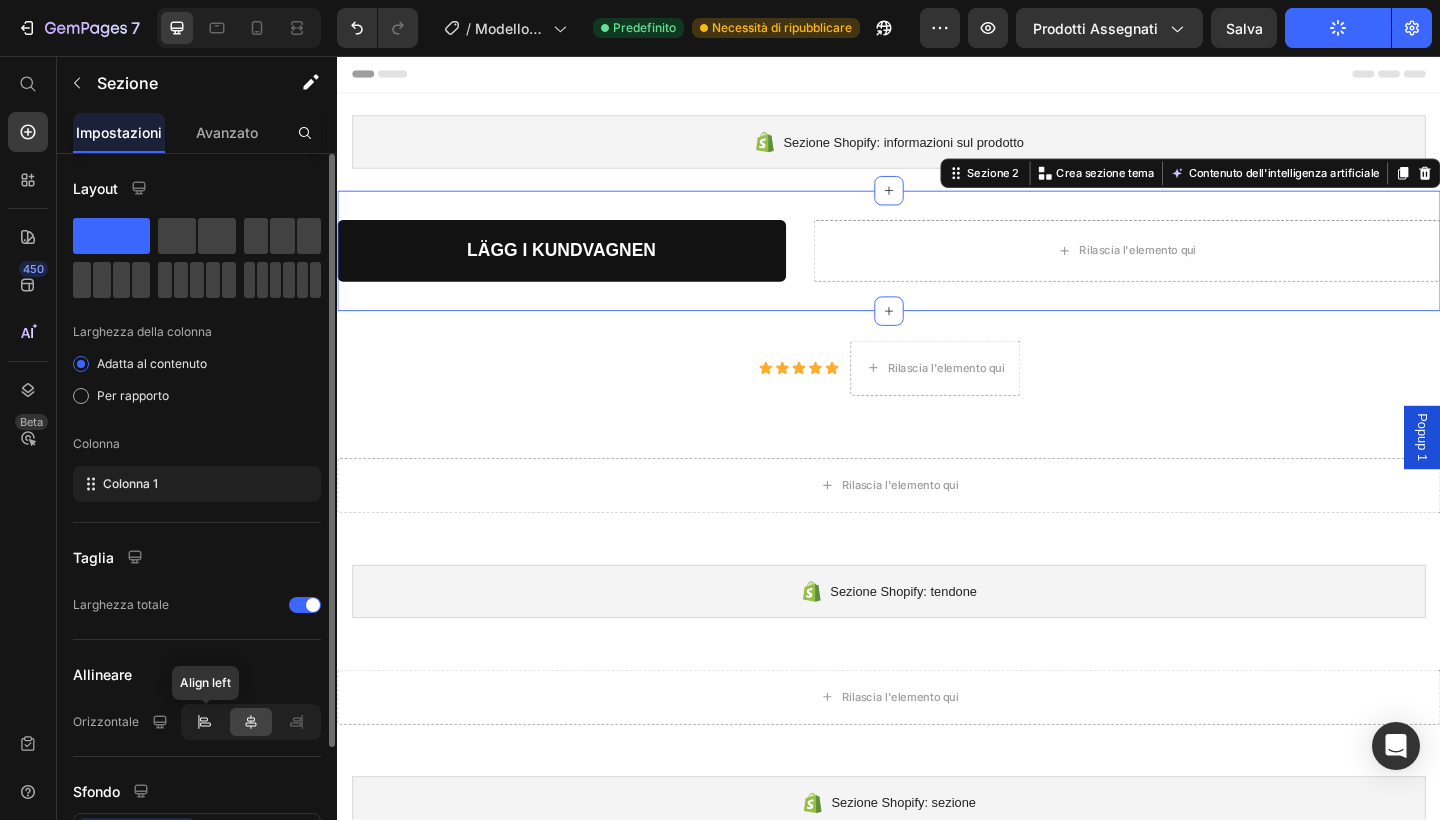 click 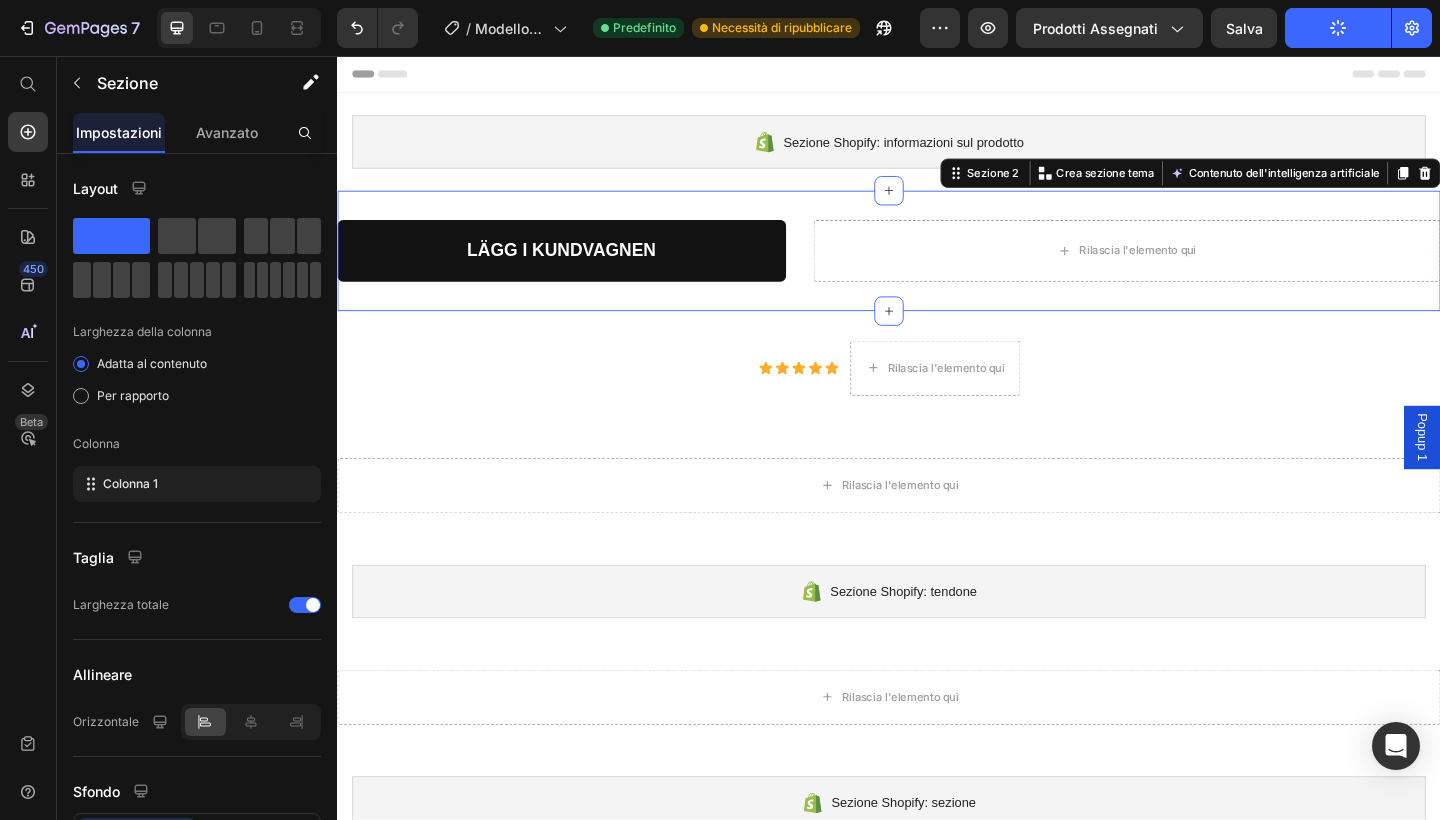 click on "100% Money-Back Guarantee Item List
60-Day Easy Returns Item List Row LÄGG I KUNDVAGNEN Aggiungi [PERSON_NAME]
Rilascia l'elemento qui Prodotto Sezione 2   You can create reusable sections Crea sezione tema Contenuto dell'intelligenza artificiale Write with GemAI What would you like to describe here? Tone and Voice Persuasive Product Komplett AirLess Set Show more Generate" at bounding box center (937, 268) 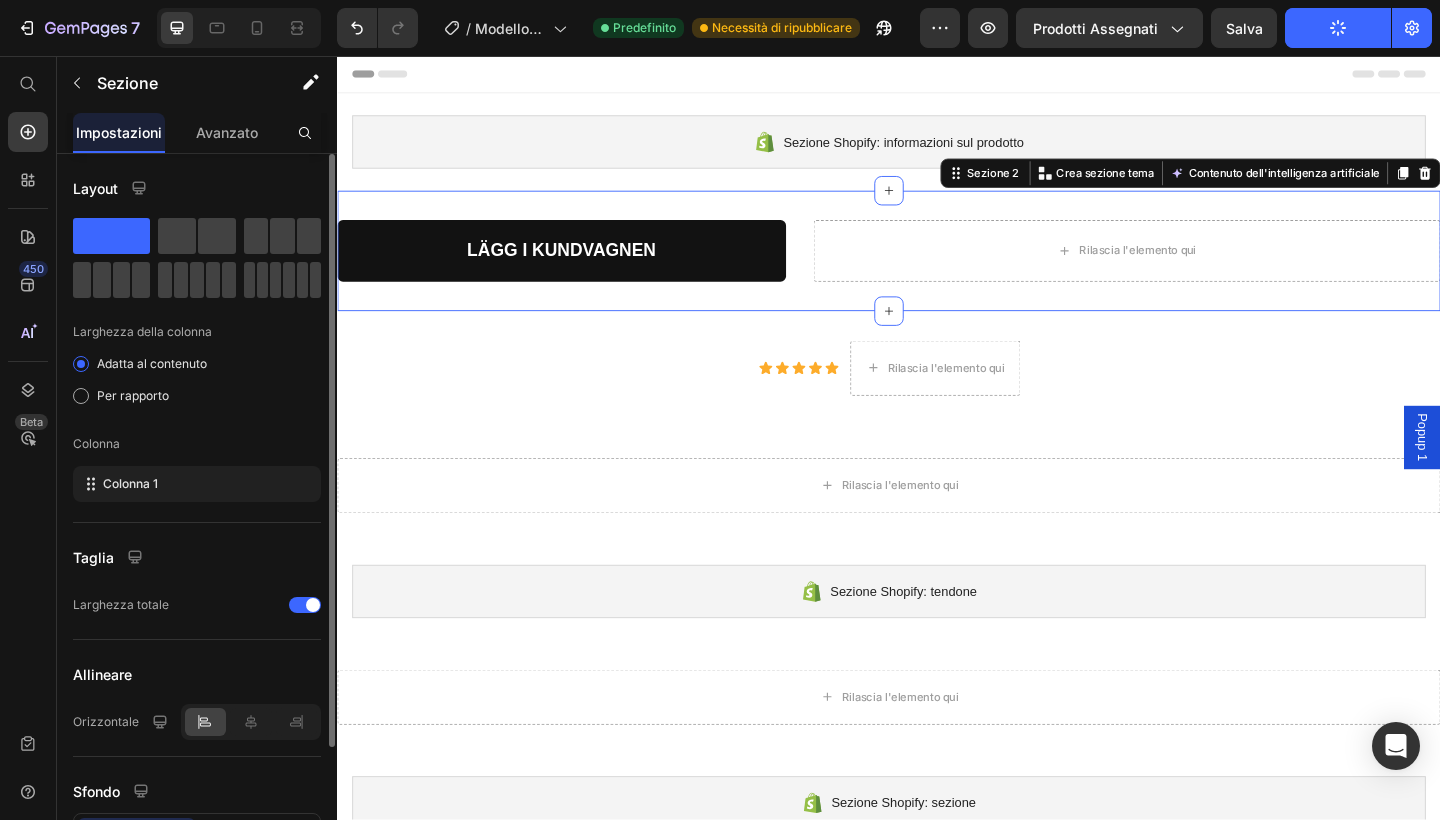 click 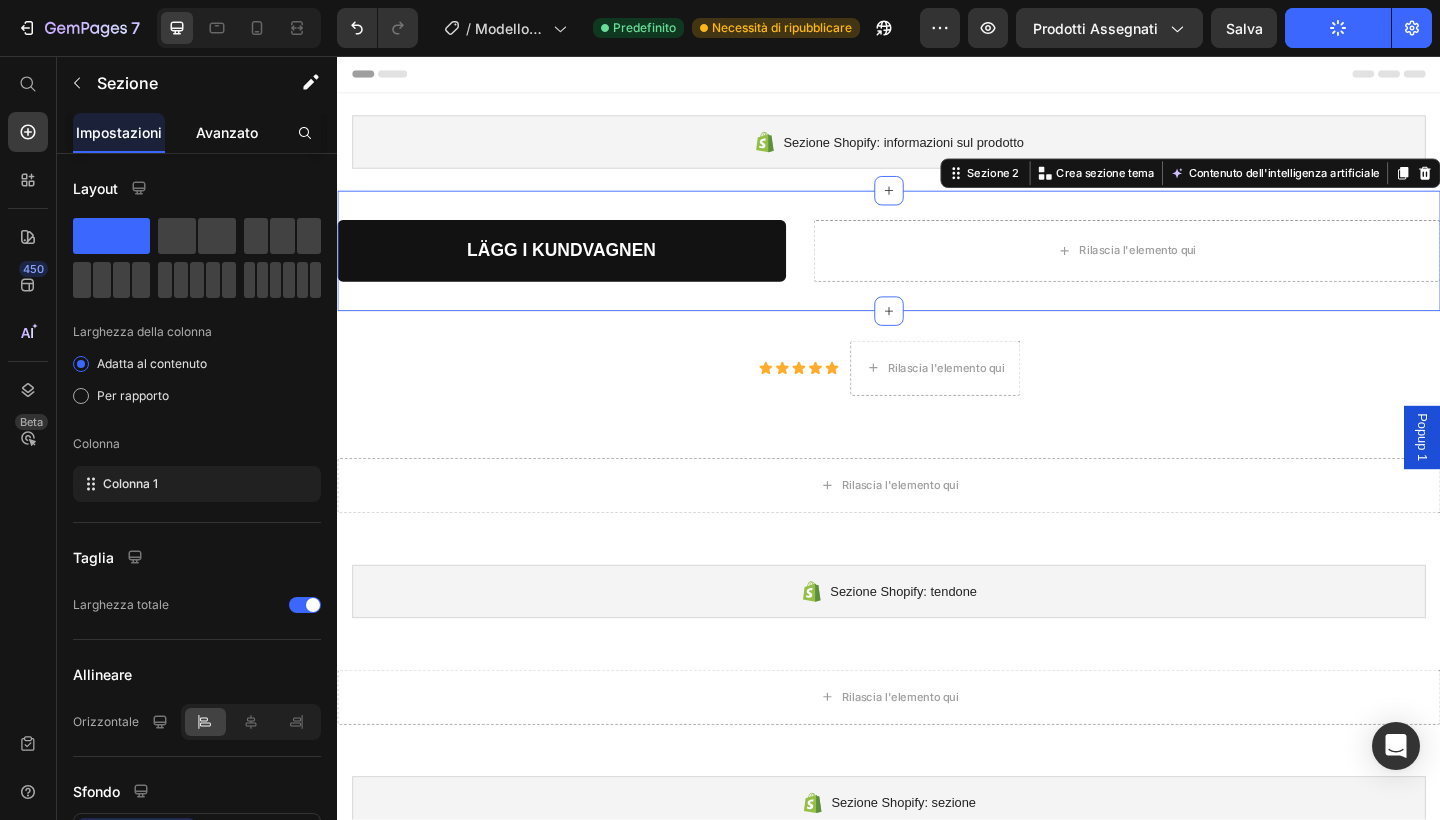 click on "Avanzato" 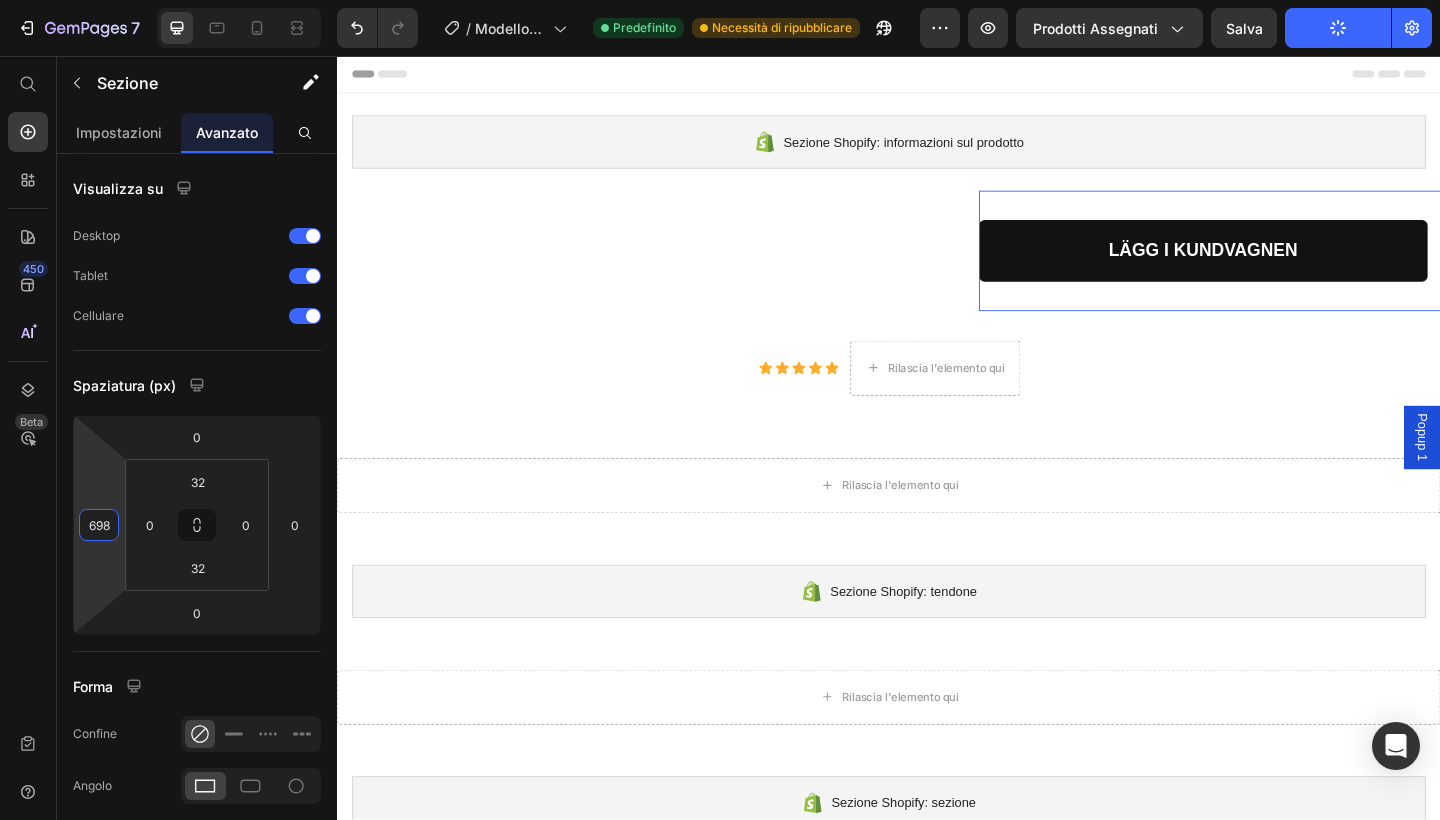 drag, startPoint x: 79, startPoint y: 495, endPoint x: 91, endPoint y: 157, distance: 338.21295 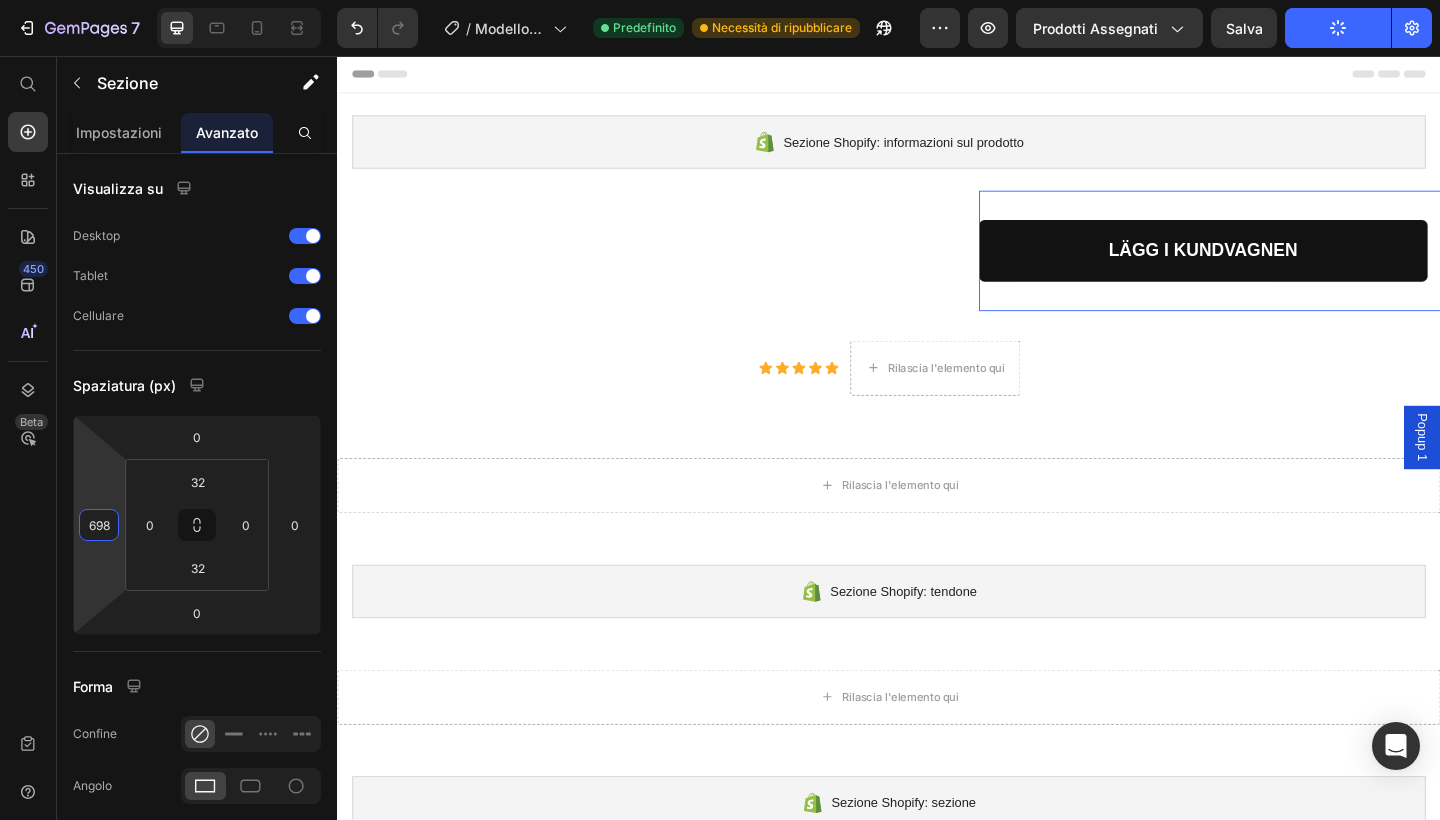 click on "7 / Modello di prodotto originale Shopify Predefinito Necessità di ripubblicare Preview Prodotti assegnati Salva Pubblicare 450 Beta Inizia con Sezioni Elementi Sezione Eroe Dettagli del prodotto Marchi Badge [PERSON_NAME] Garanzia Ripartizione del prodotto Come usare Testimonianze Confronta Fascio Domande frequenti Prova sociale Storia del [PERSON_NAME] Elenco prodotti Collezione Elenco dei blog Contatto Sticky Aggiungi [PERSON_NAME] Piè di pagina personalizzato Sfoglia la libreria 450 Layout
Row
Row
Row
Row Text
Heading
Text Block Button
Button
Button" at bounding box center (720, 0) 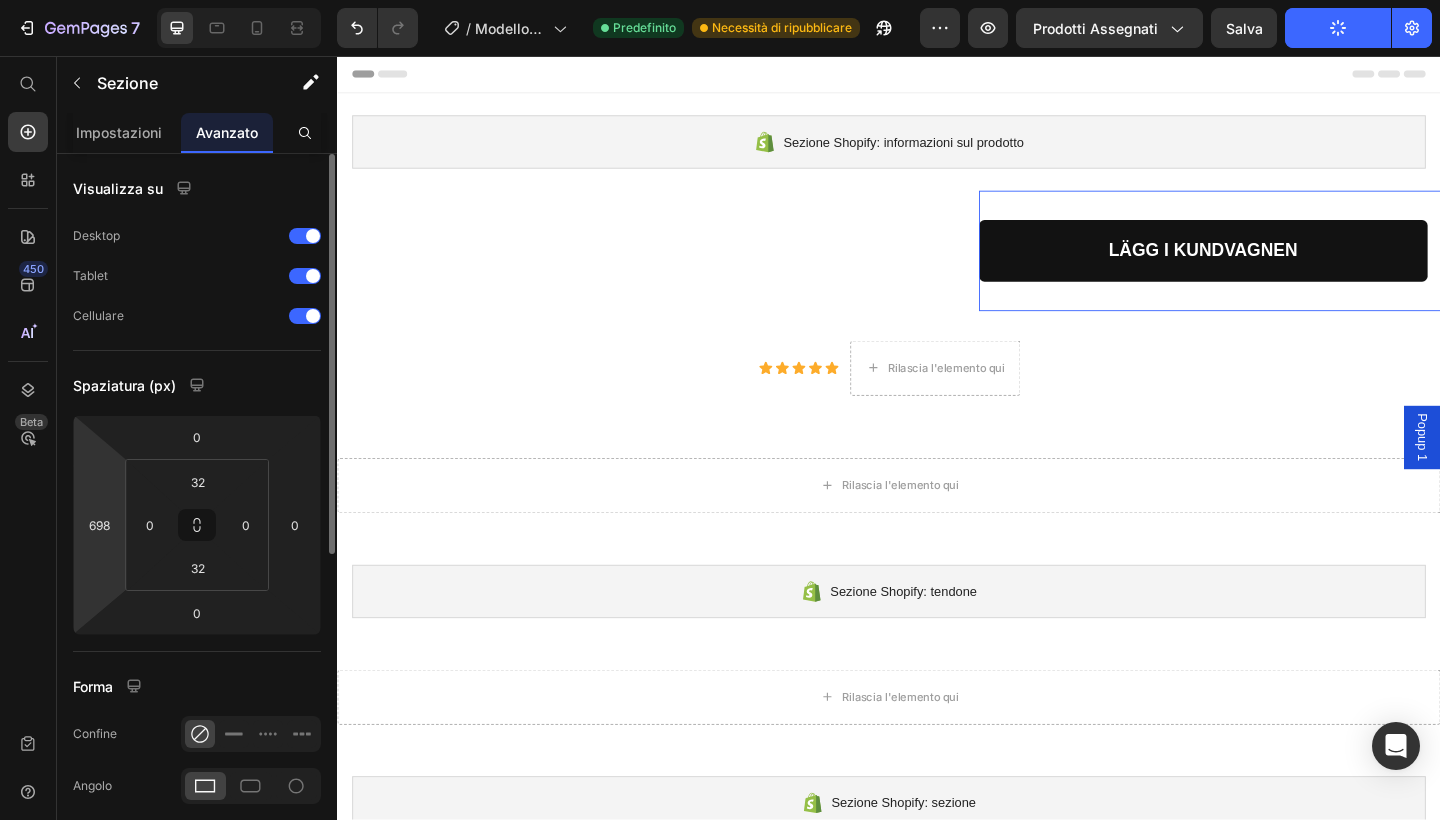 click on "Visualizza su Desktop Tablet Cellulare Spaziatura (px) 0 698 0 0 32 0 32 0 Forma Confine Angolo Ombra Posizione Opacità 100 % Animazione Passa al piano di costruzione  per sbloccare l'animazione e altre funzionalità premium. Interazione Passa a Ottimizza il piano  per sbloccare l'interazione e altre funzionalità premium. Classe CSS Elimina elemento" at bounding box center (197, 806) 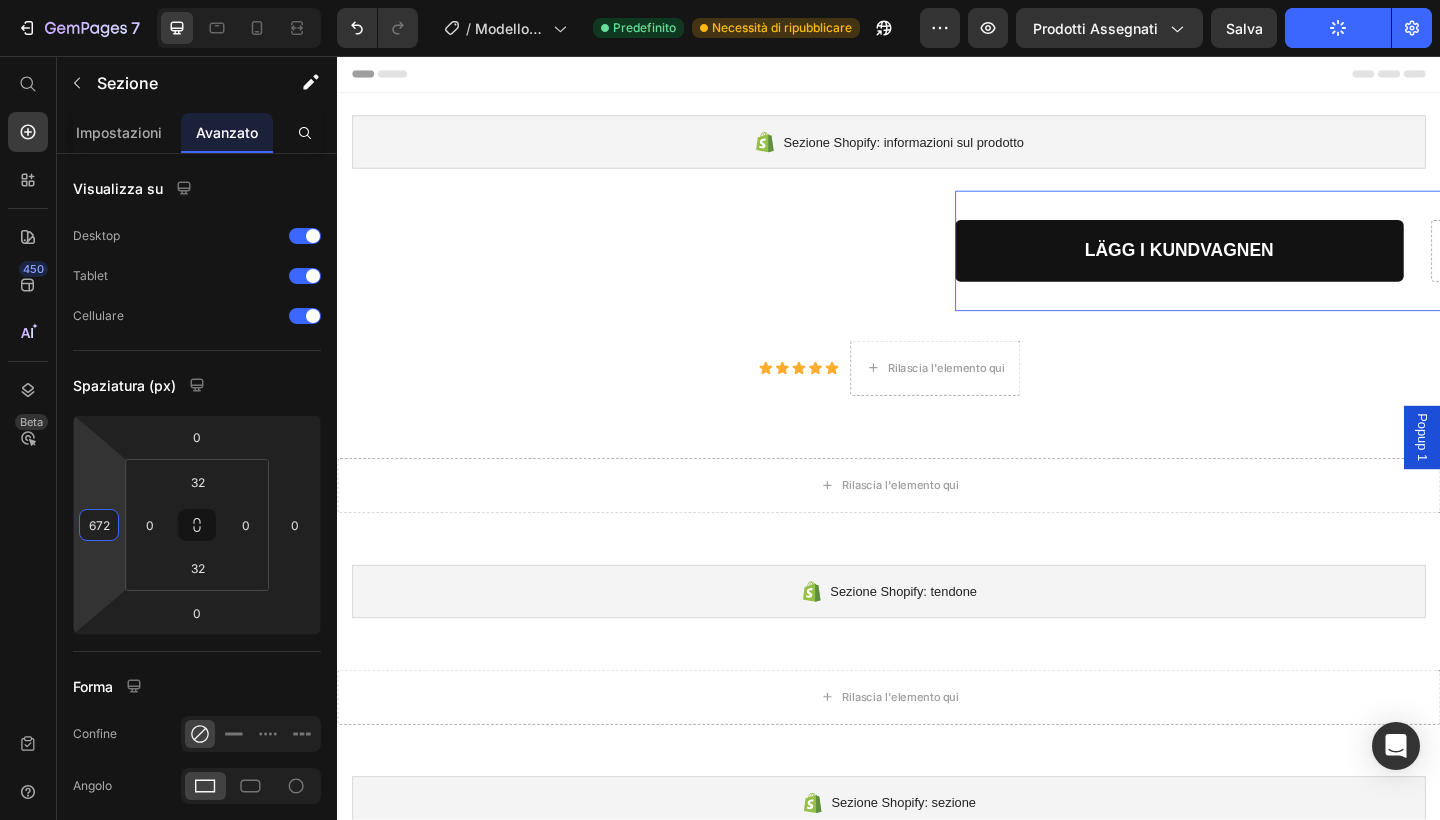 type on "670" 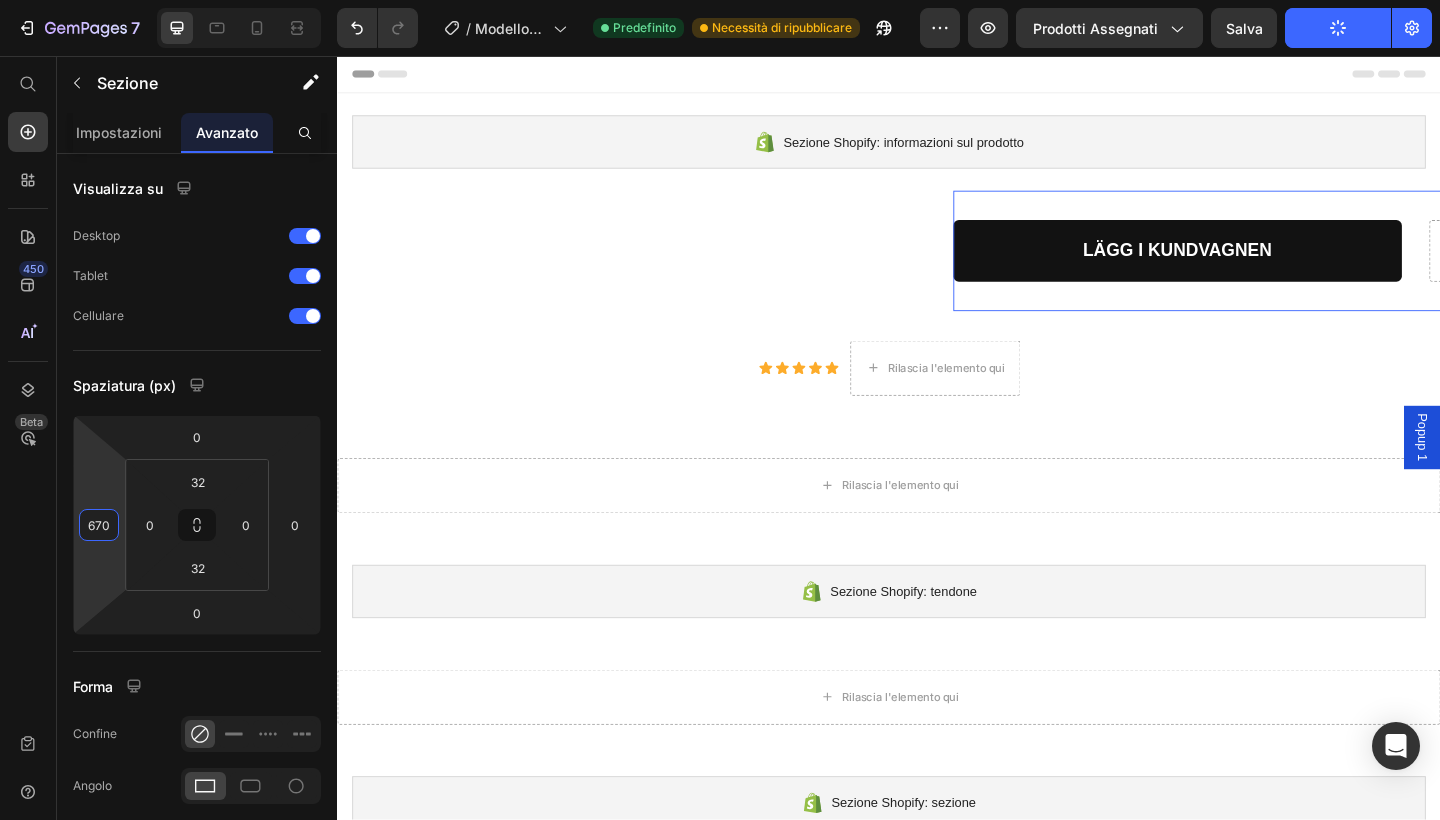 drag, startPoint x: 78, startPoint y: 487, endPoint x: 78, endPoint y: 501, distance: 14 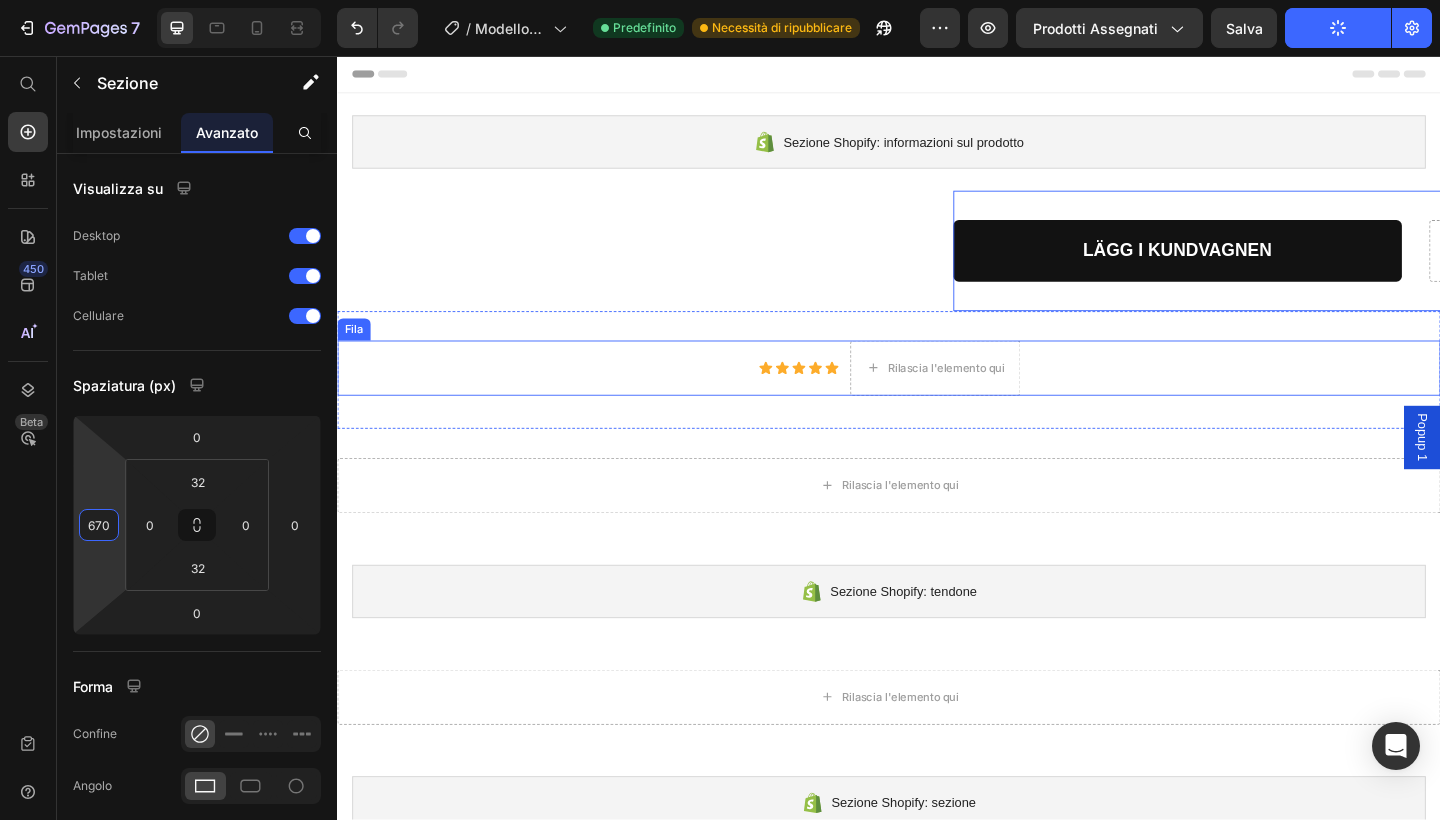 click on "Icona Icona Icona Icona Icona Elenco delle icone
Rilascia l'elemento qui Fila" at bounding box center (937, 396) 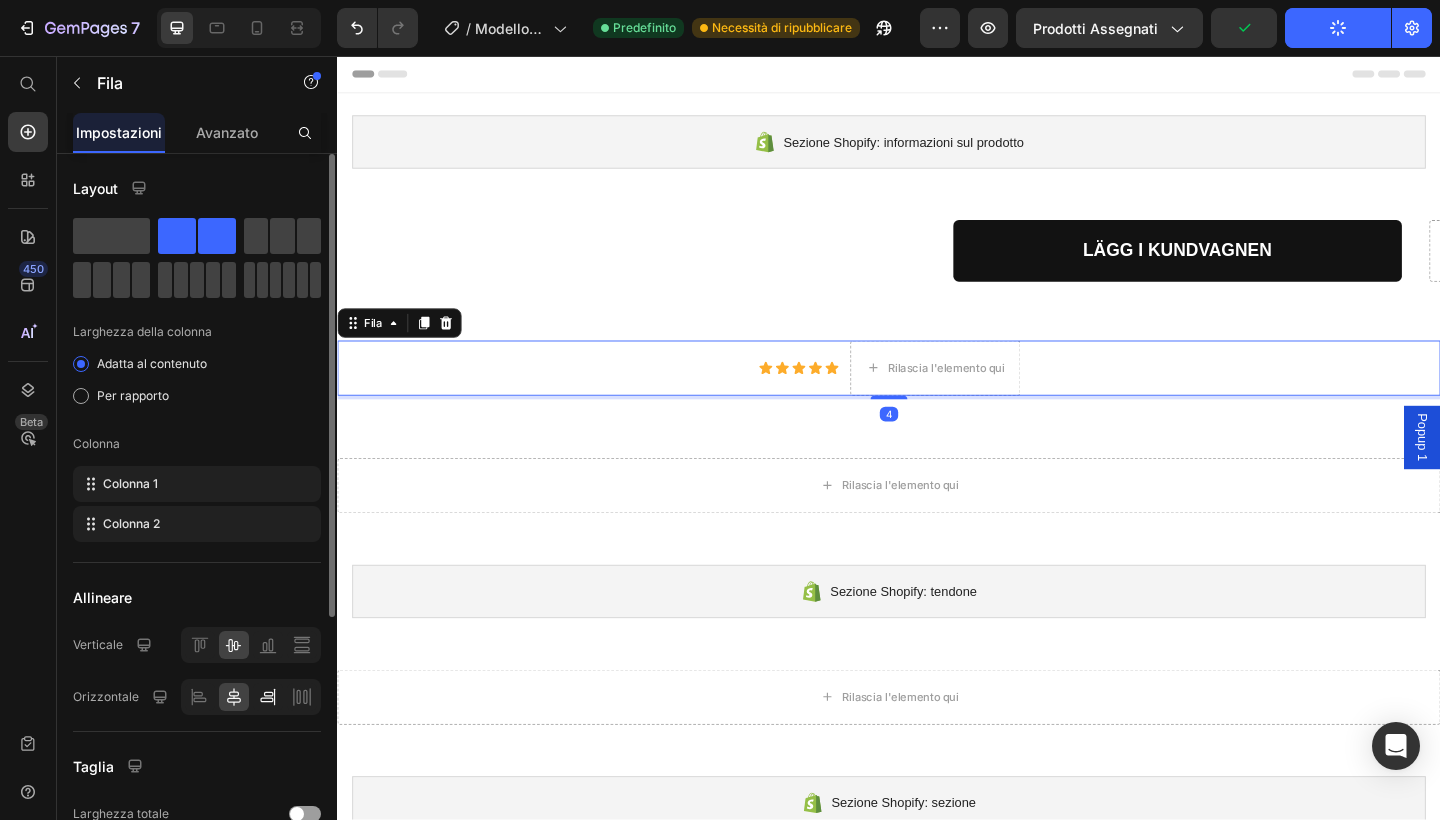 click 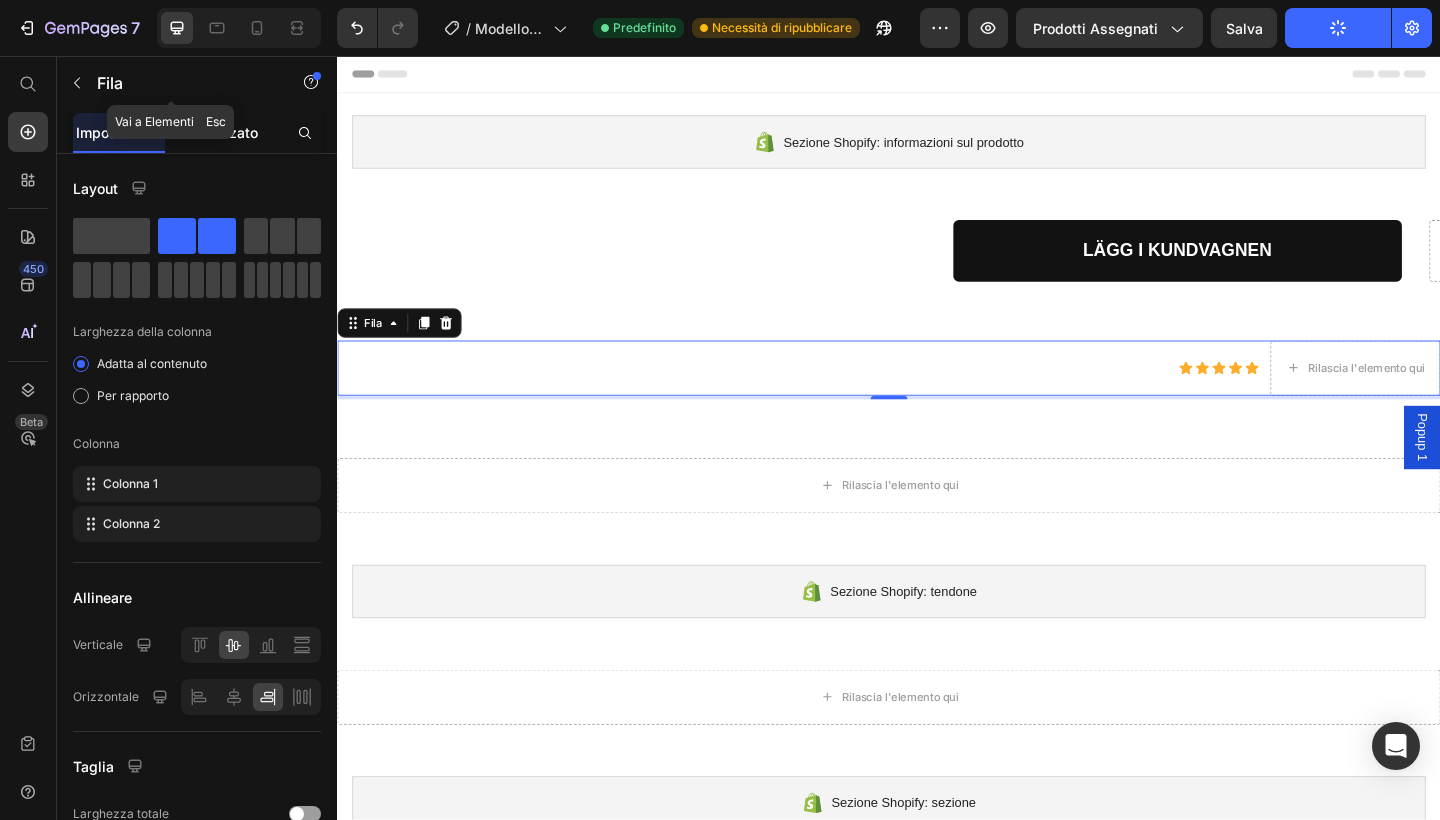 click on "Avanzato" at bounding box center (227, 132) 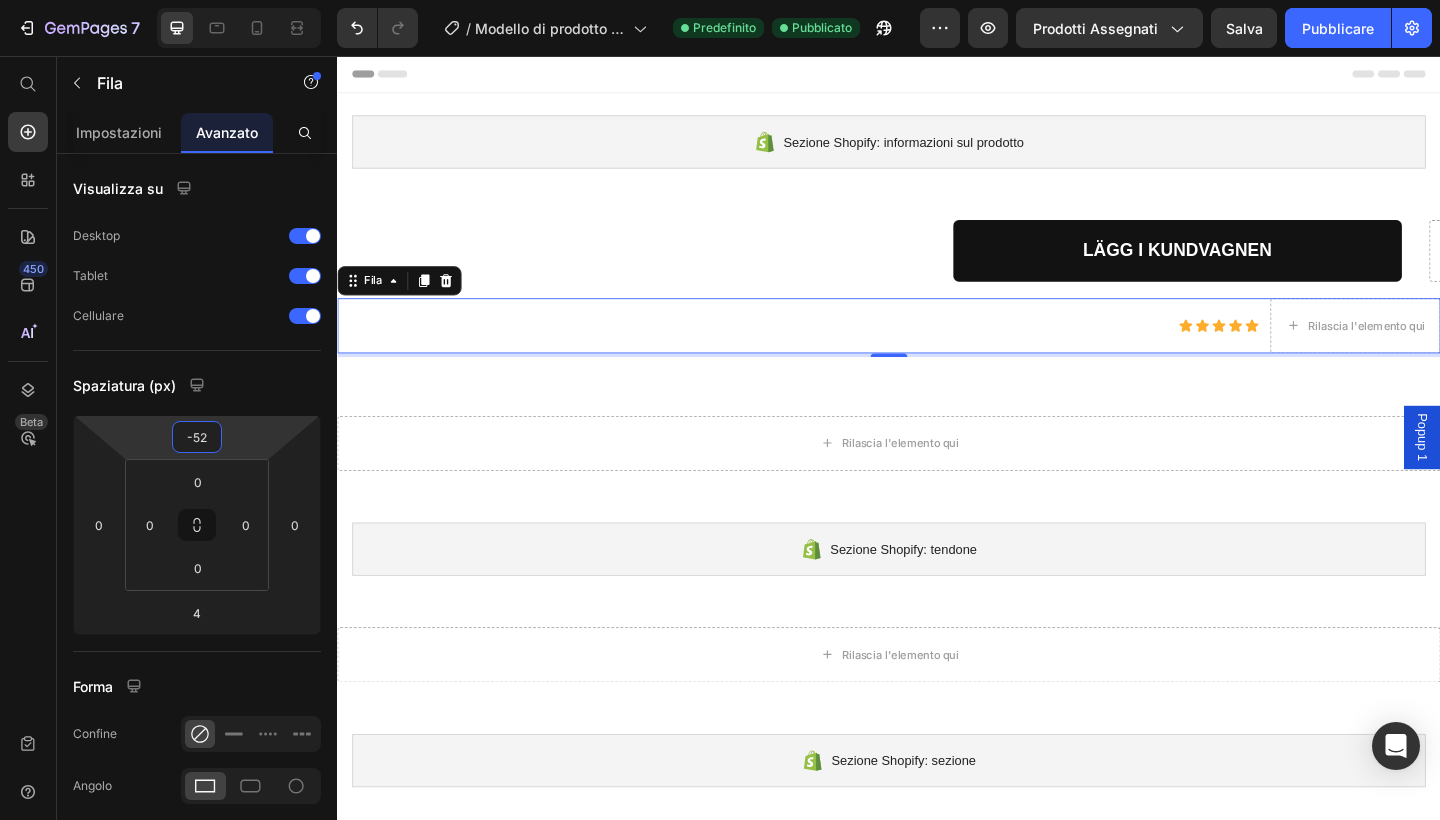 type on "-54" 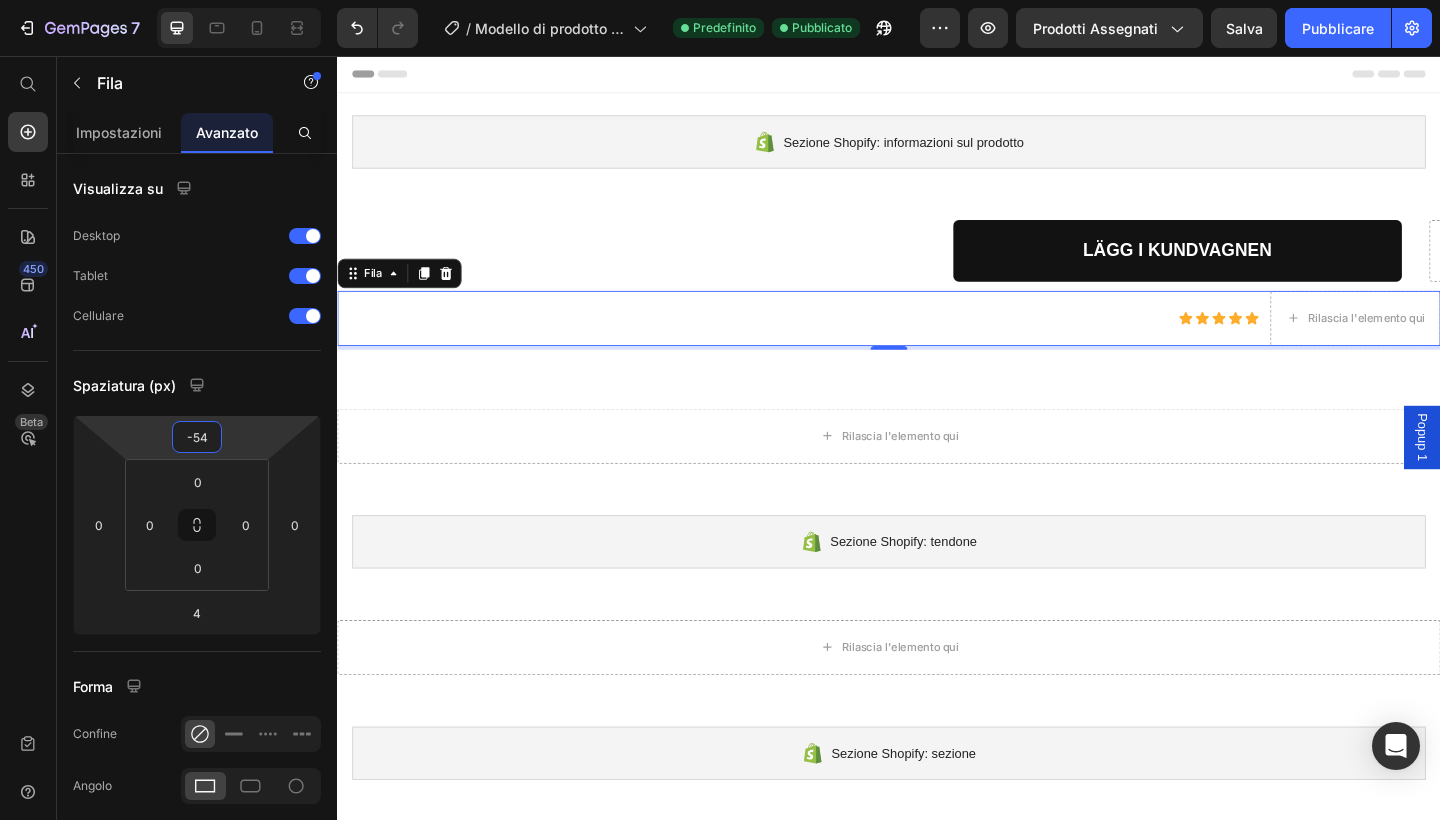 drag, startPoint x: 250, startPoint y: 450, endPoint x: 250, endPoint y: 478, distance: 28 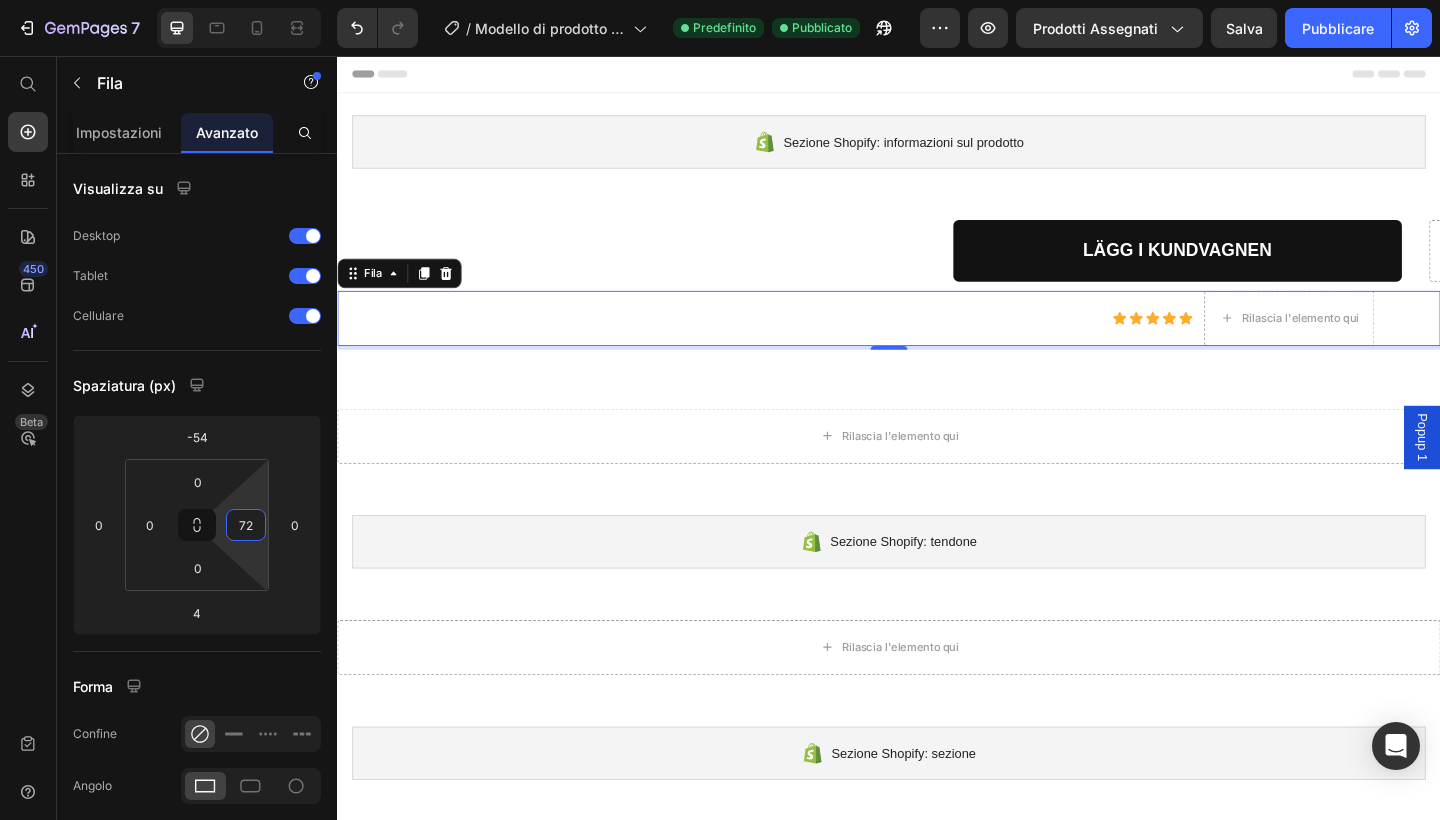 type on "74" 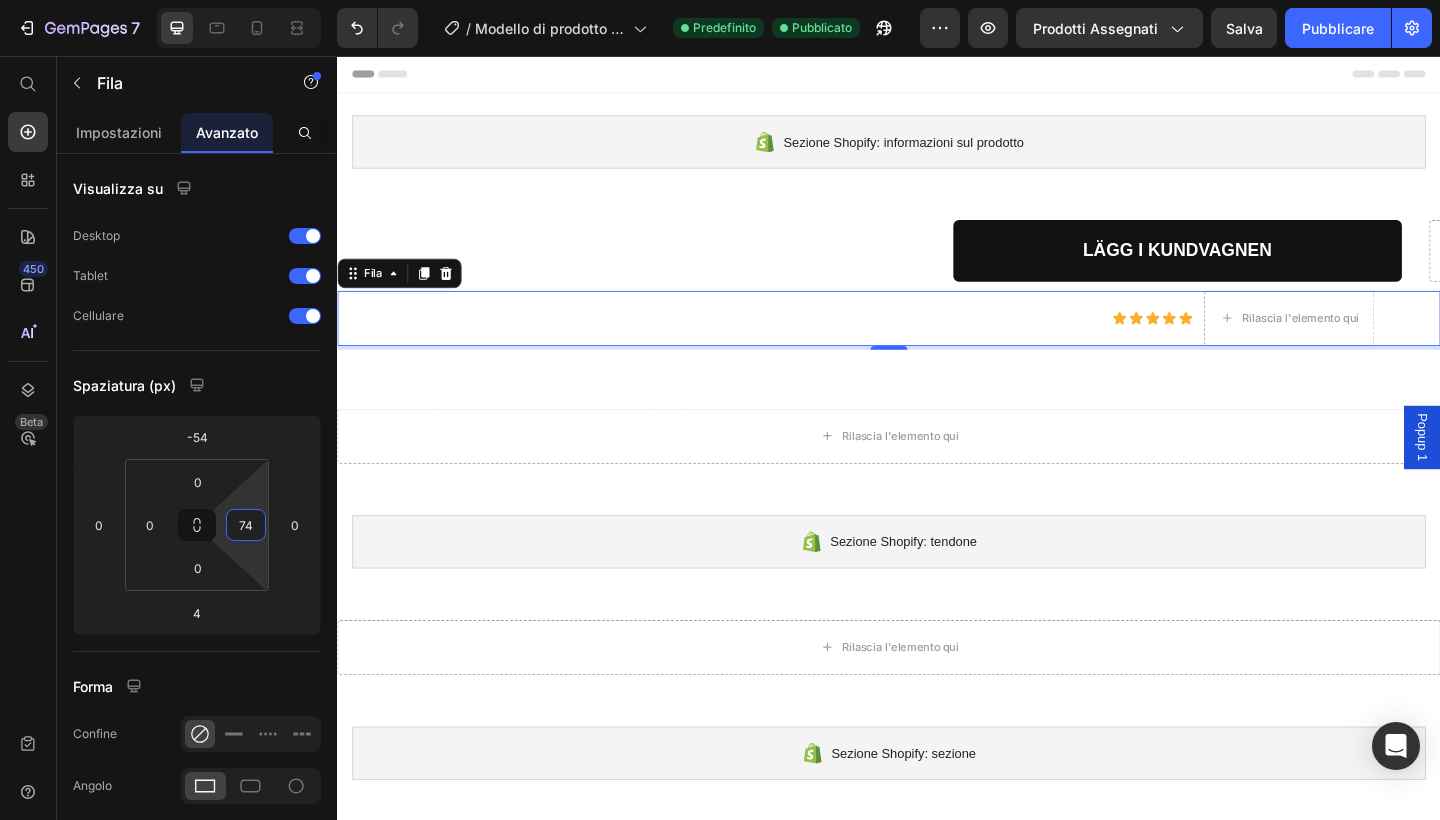 drag, startPoint x: 250, startPoint y: 496, endPoint x: 259, endPoint y: 459, distance: 38.078865 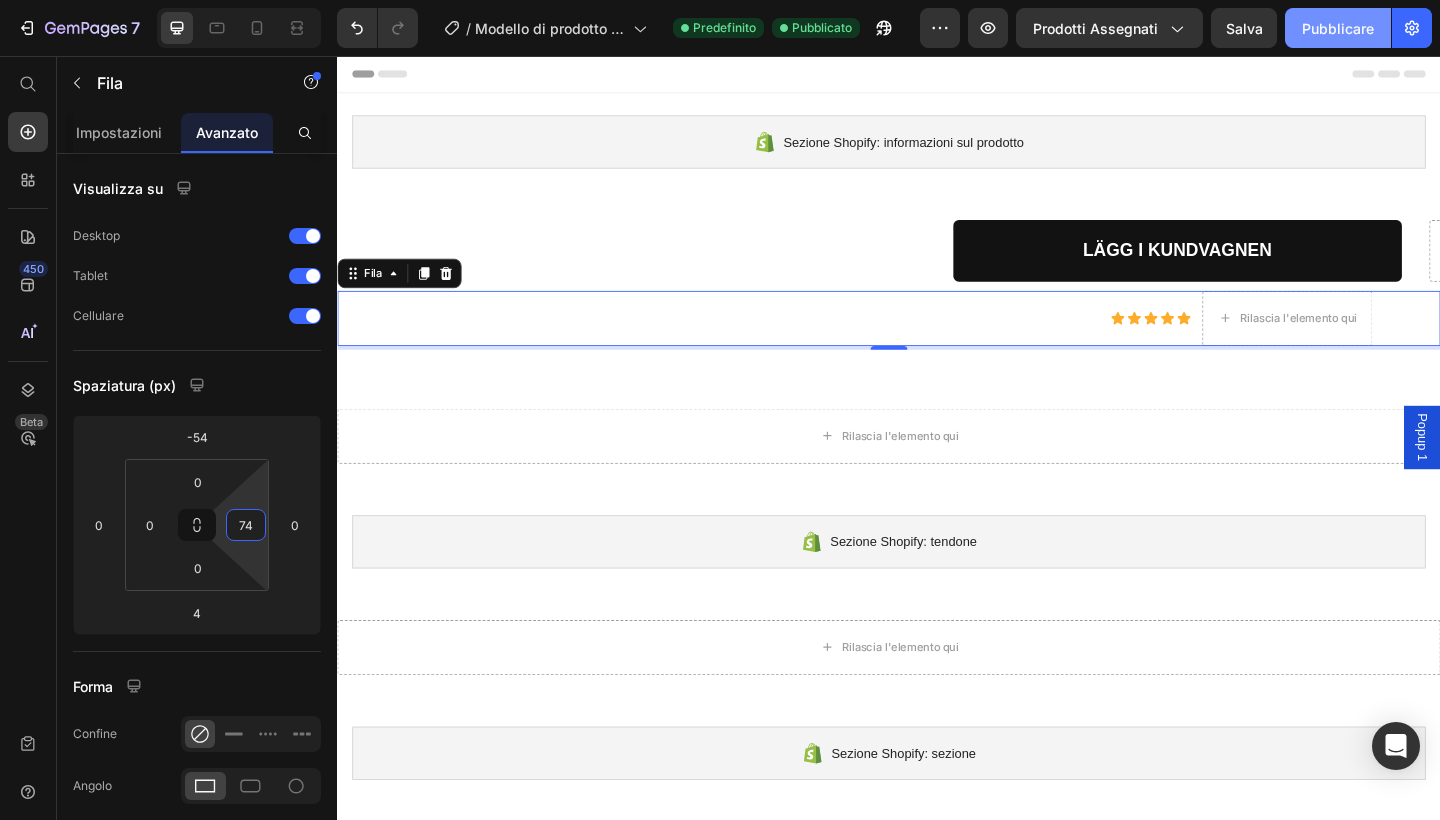 click on "Pubblicare" at bounding box center (1338, 28) 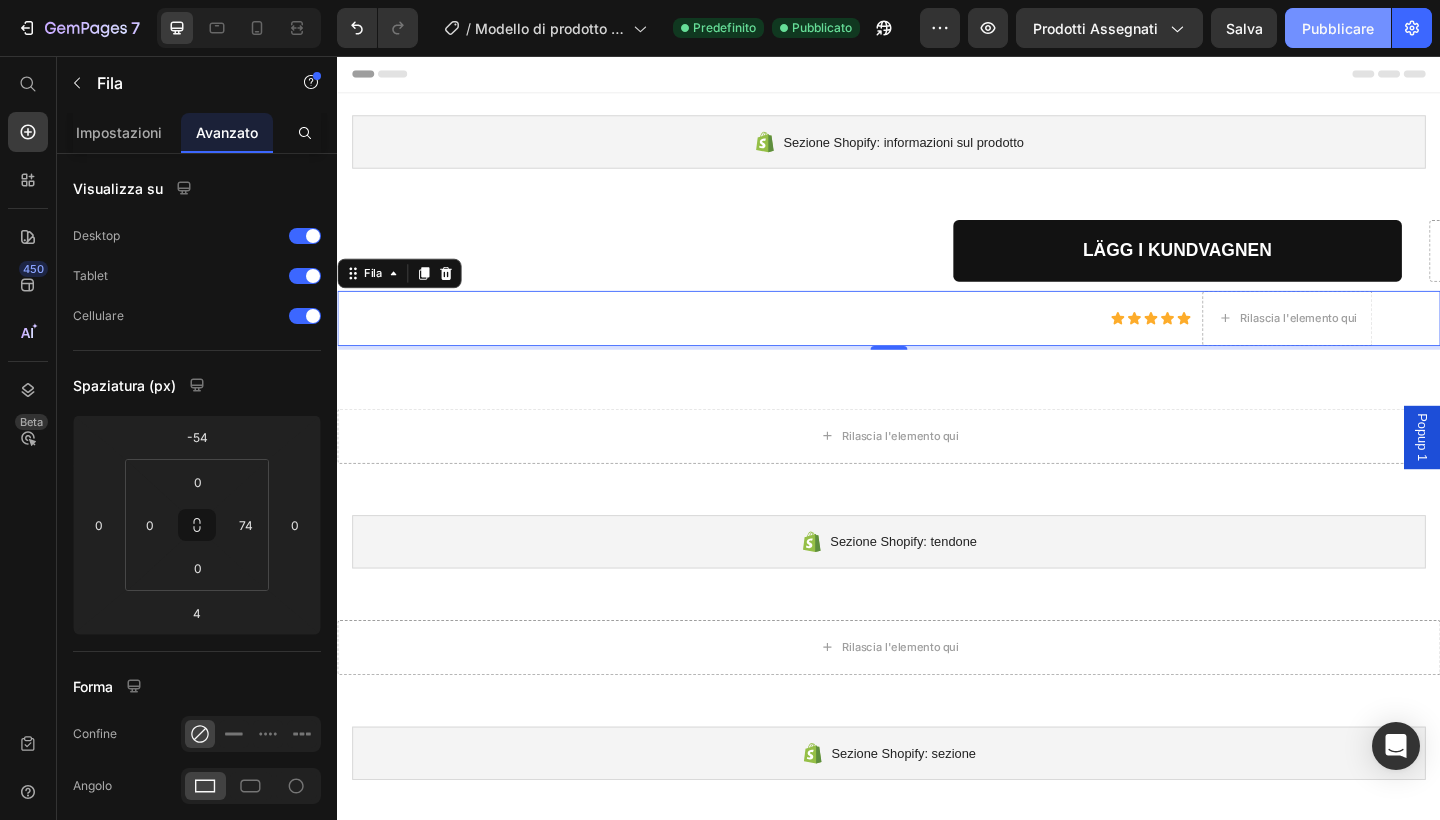 click on "Pubblicare" at bounding box center [1338, 28] 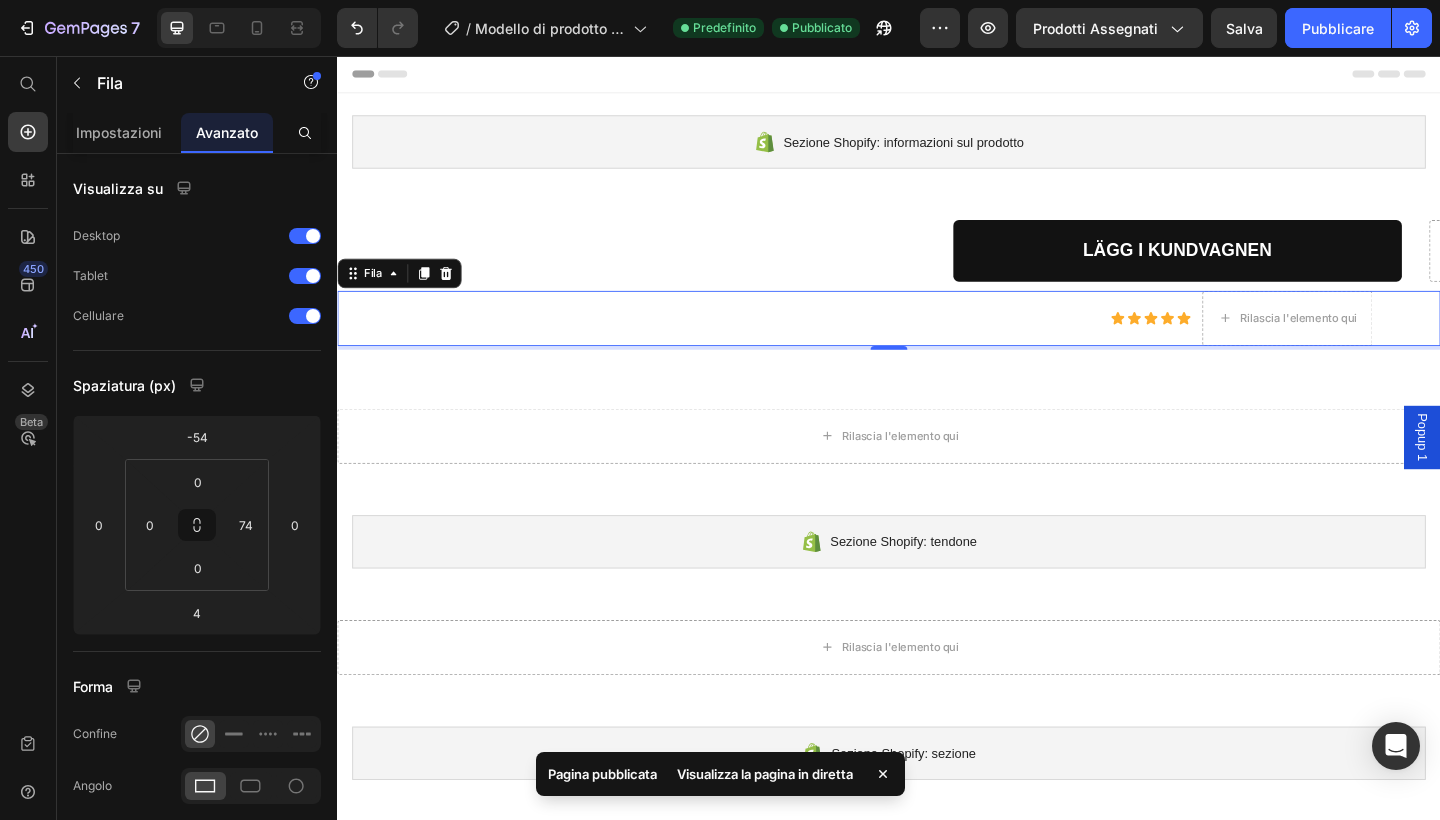 click on "Icona Icona Icona Icona Icona Elenco delle icone
Rilascia l'elemento qui Fila   4" at bounding box center (937, 342) 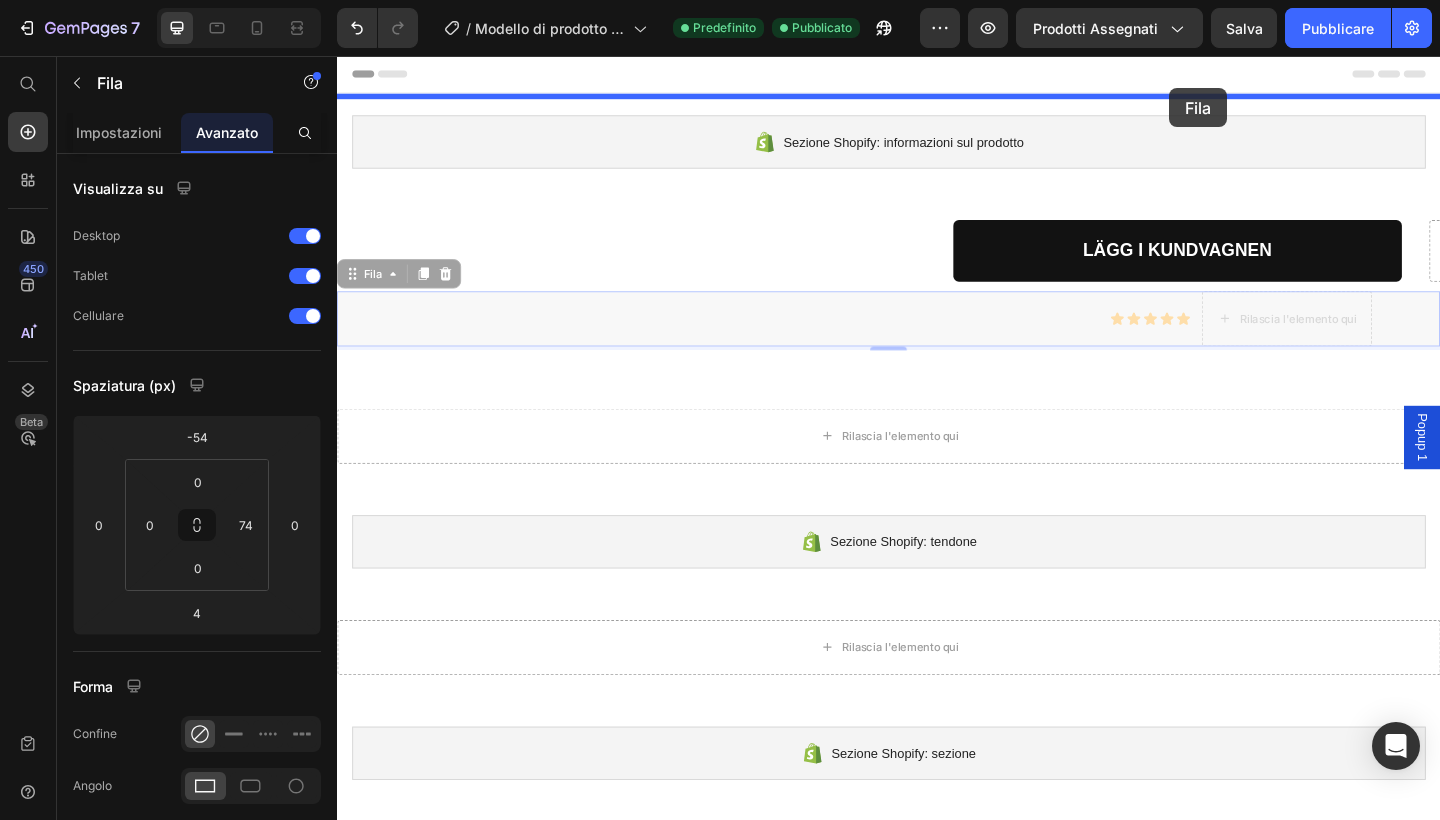 drag, startPoint x: 353, startPoint y: 292, endPoint x: 1242, endPoint y: 91, distance: 911.4395 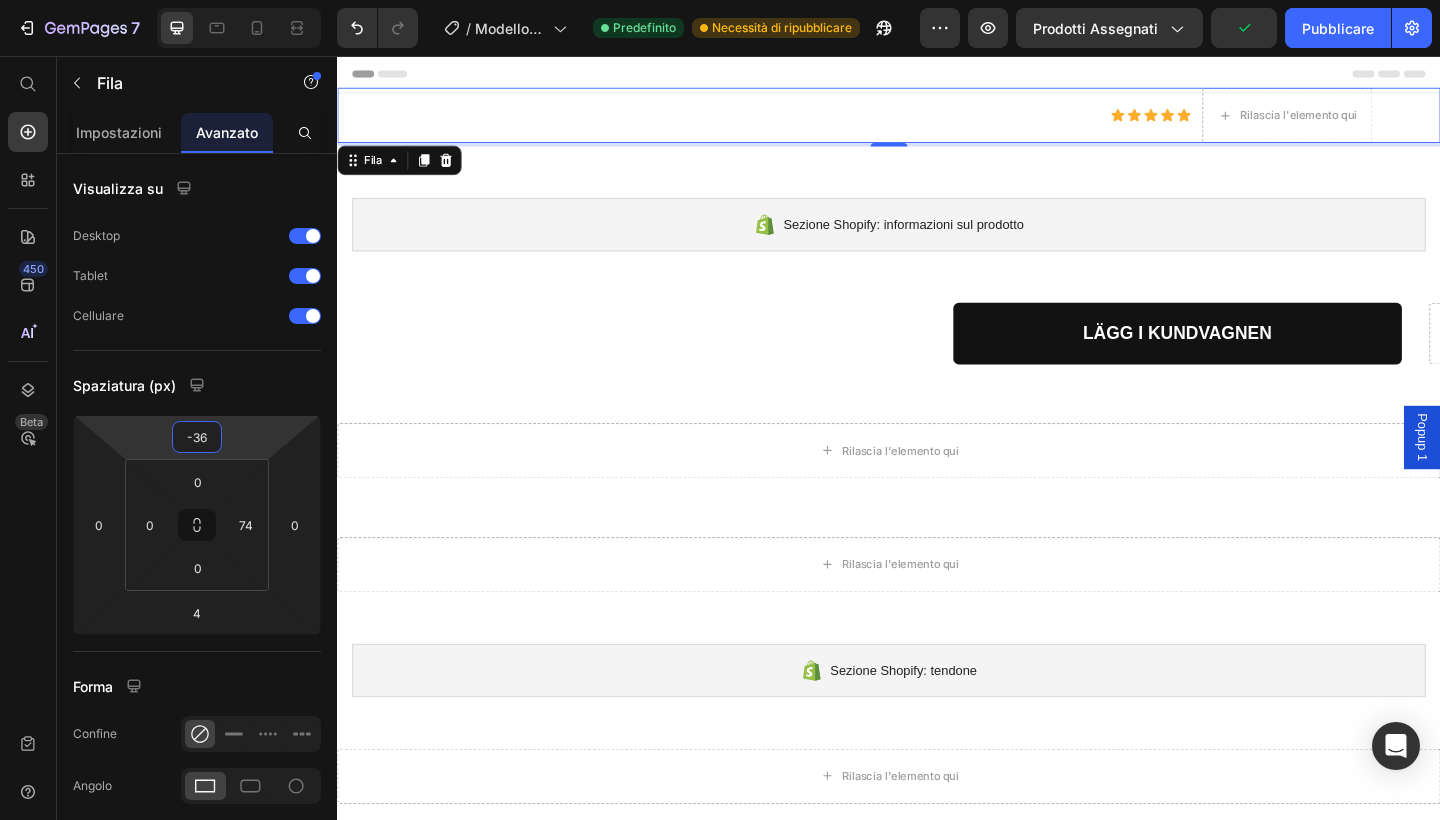 type on "-34" 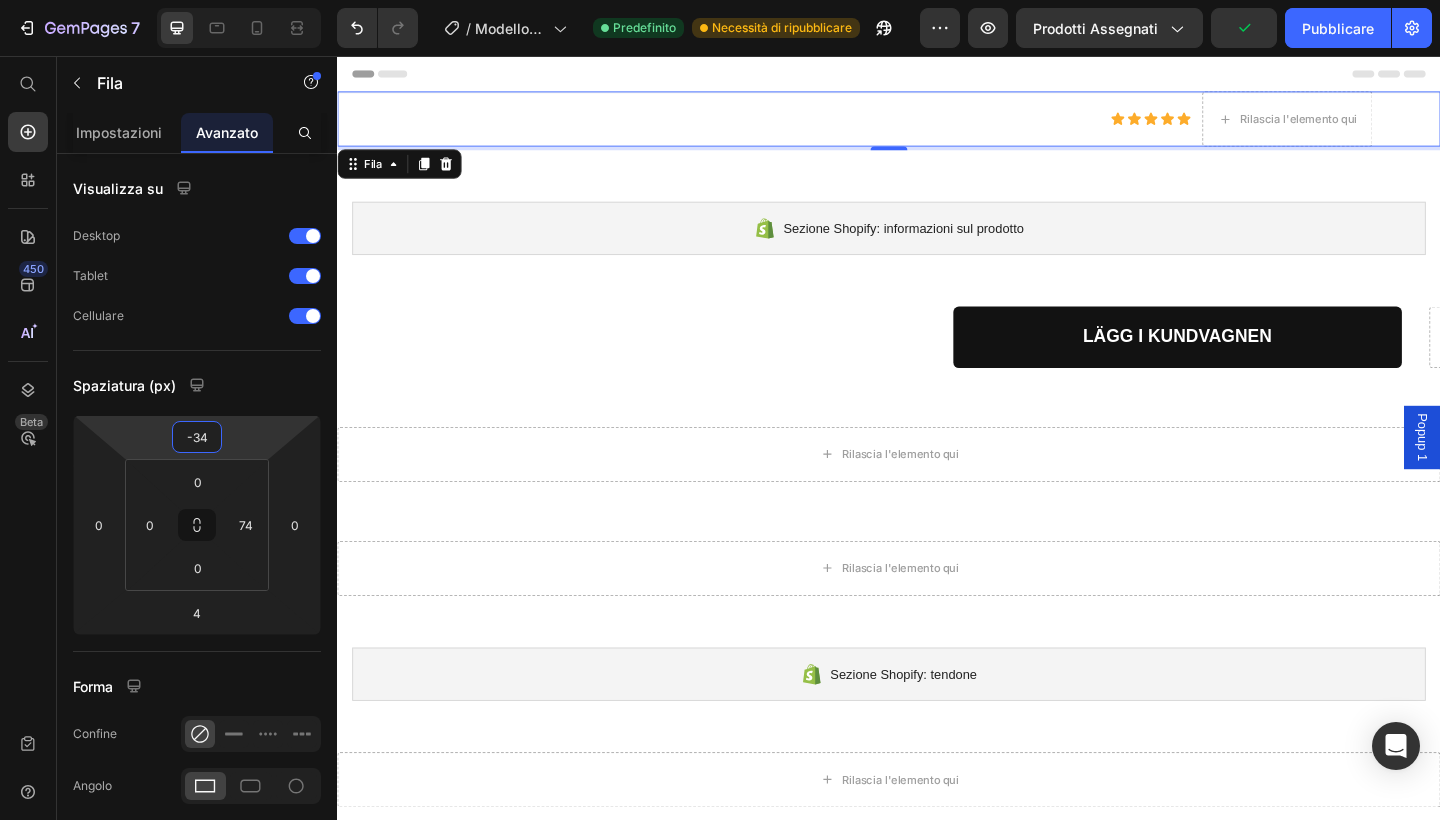 drag, startPoint x: 244, startPoint y: 430, endPoint x: 236, endPoint y: 418, distance: 14.422205 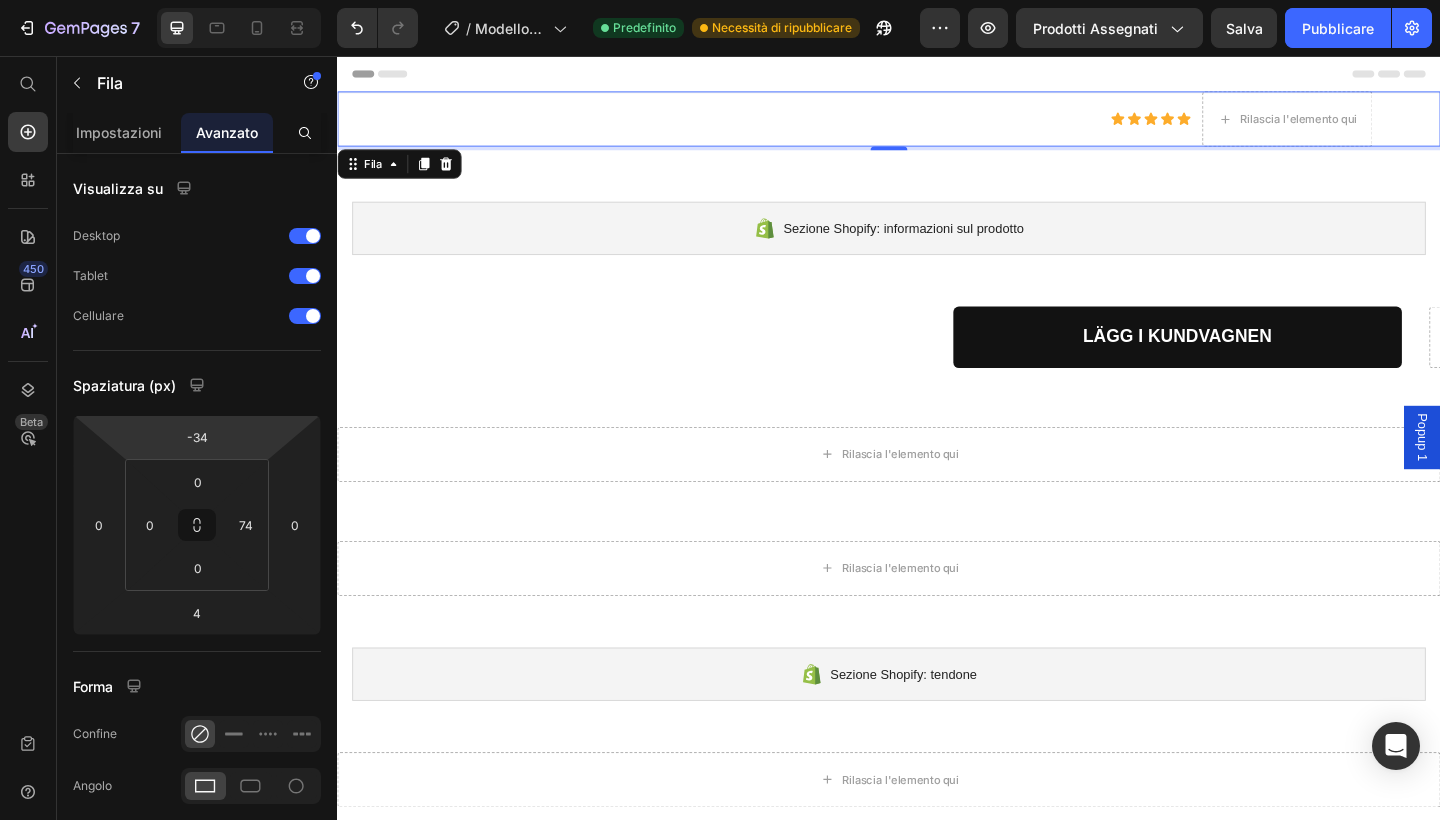 click on "7 / Modello di prodotto originale Shopify Predefinito Necessità di ripubblicare Preview Prodotti assegnati Salva Pubblicare 450 Beta Inizia con Sezioni Elementi Sezione Eroe Dettagli del prodotto Marchi Badge [PERSON_NAME] Garanzia Ripartizione del prodotto Come usare Testimonianze Confronta Fascio Domande frequenti Prova sociale Storia del [PERSON_NAME] Elenco prodotti Collezione Elenco dei blog Contatto Sticky Aggiungi [PERSON_NAME] Piè di pagina personalizzato Sfoglia la libreria 450 Layout
Row
Row
Row
Row Text
Heading
Text Block Button
Button
Button" at bounding box center [720, 0] 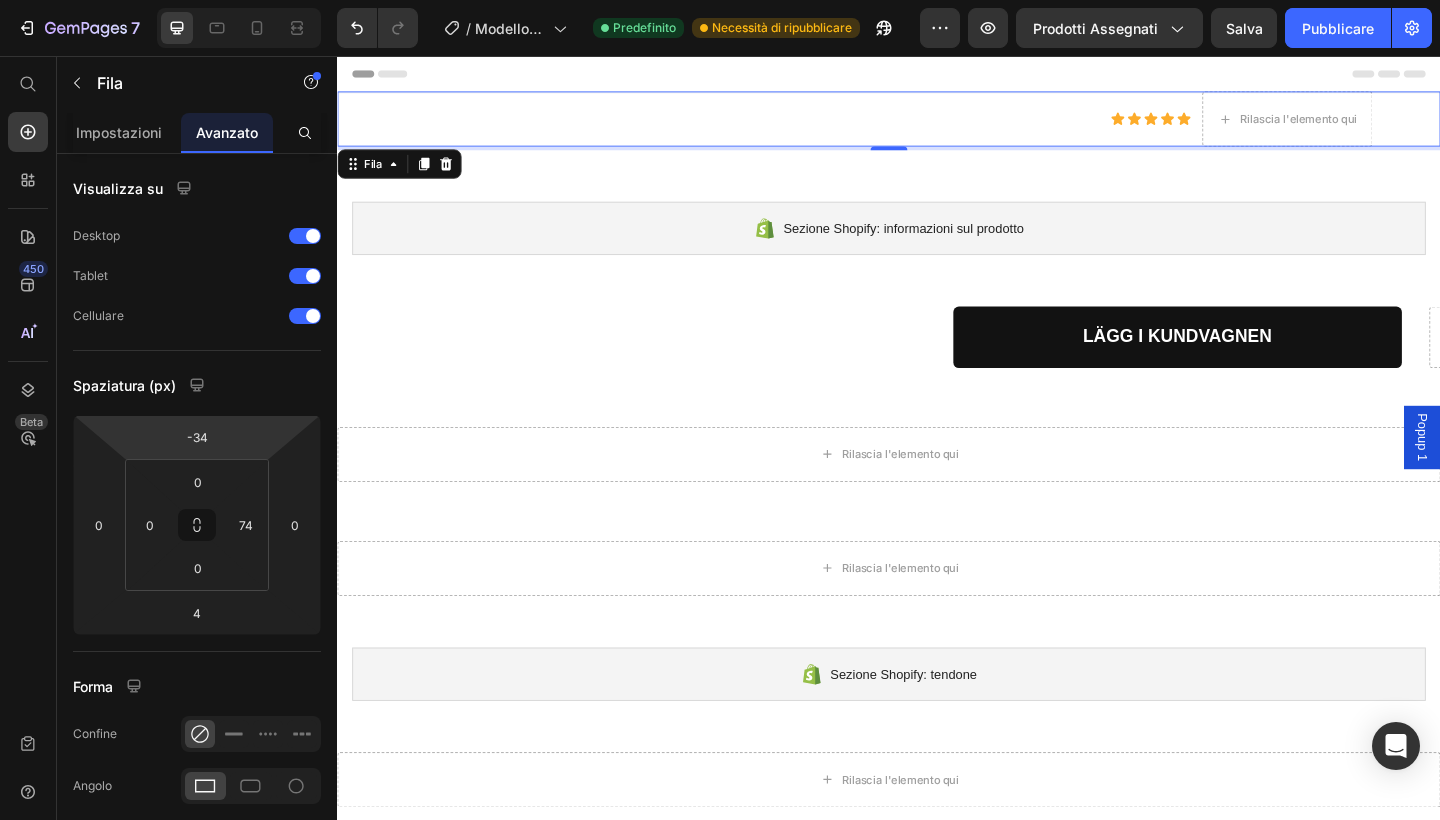 click 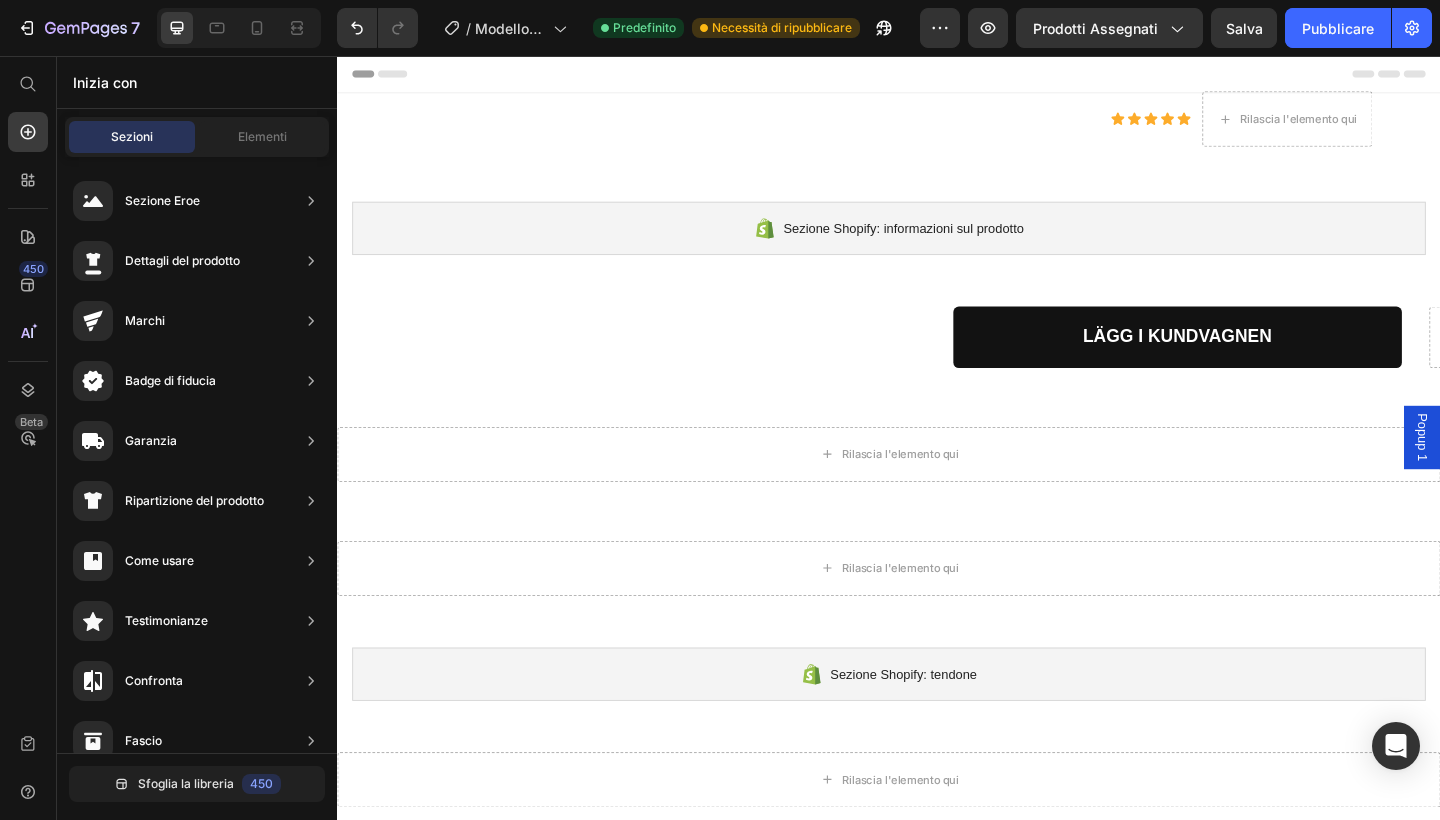 click 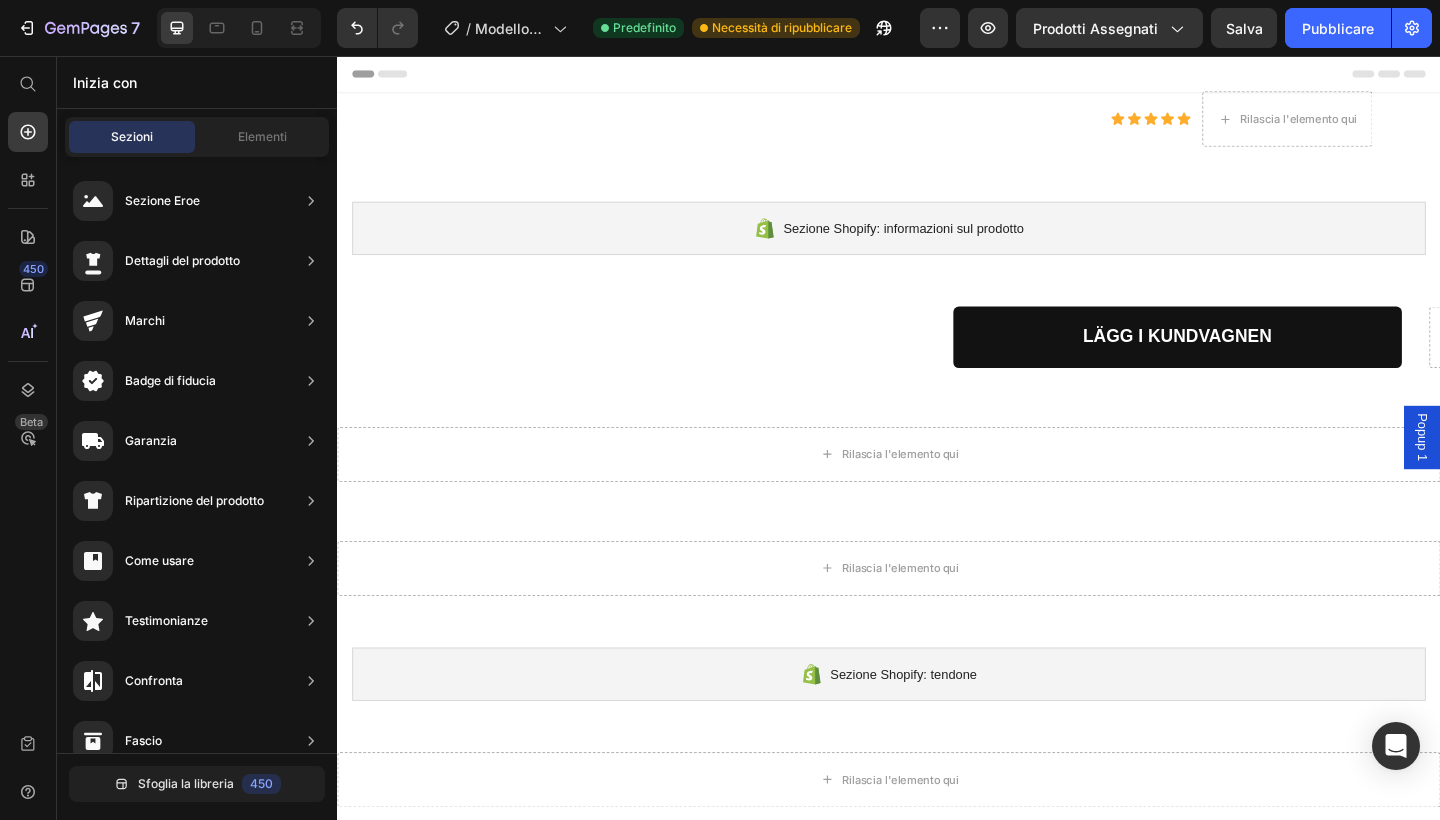 click on "100% Money-Back Guarantee Item List
60-Day Easy Returns Item List Row LÄGG I KUNDVAGNEN Aggiungi [PERSON_NAME]
Rilascia l'elemento qui Prodotto Sezione 2" at bounding box center [937, 362] 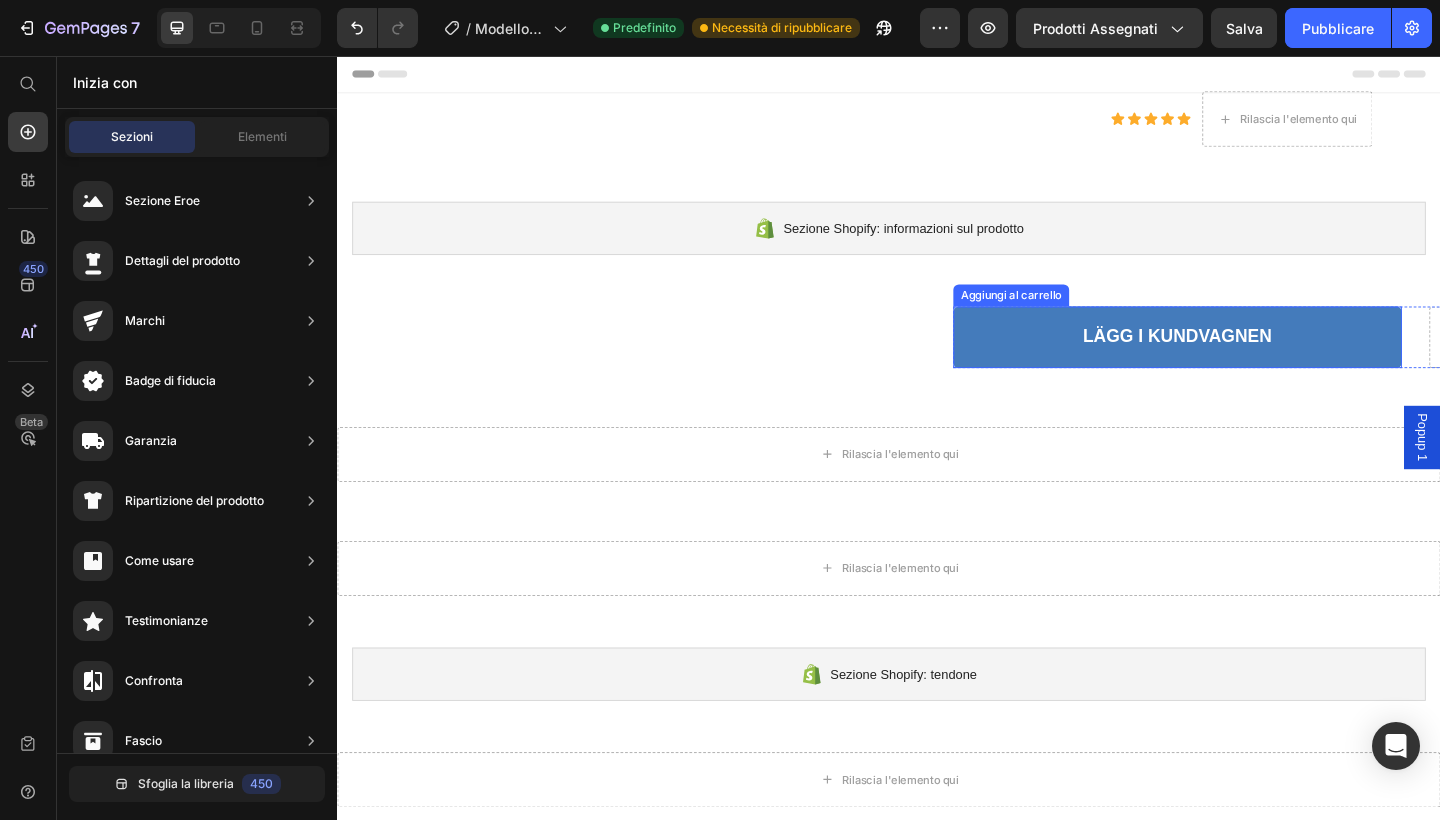 click on "LÄGG I KUNDVAGNEN" at bounding box center (1251, 362) 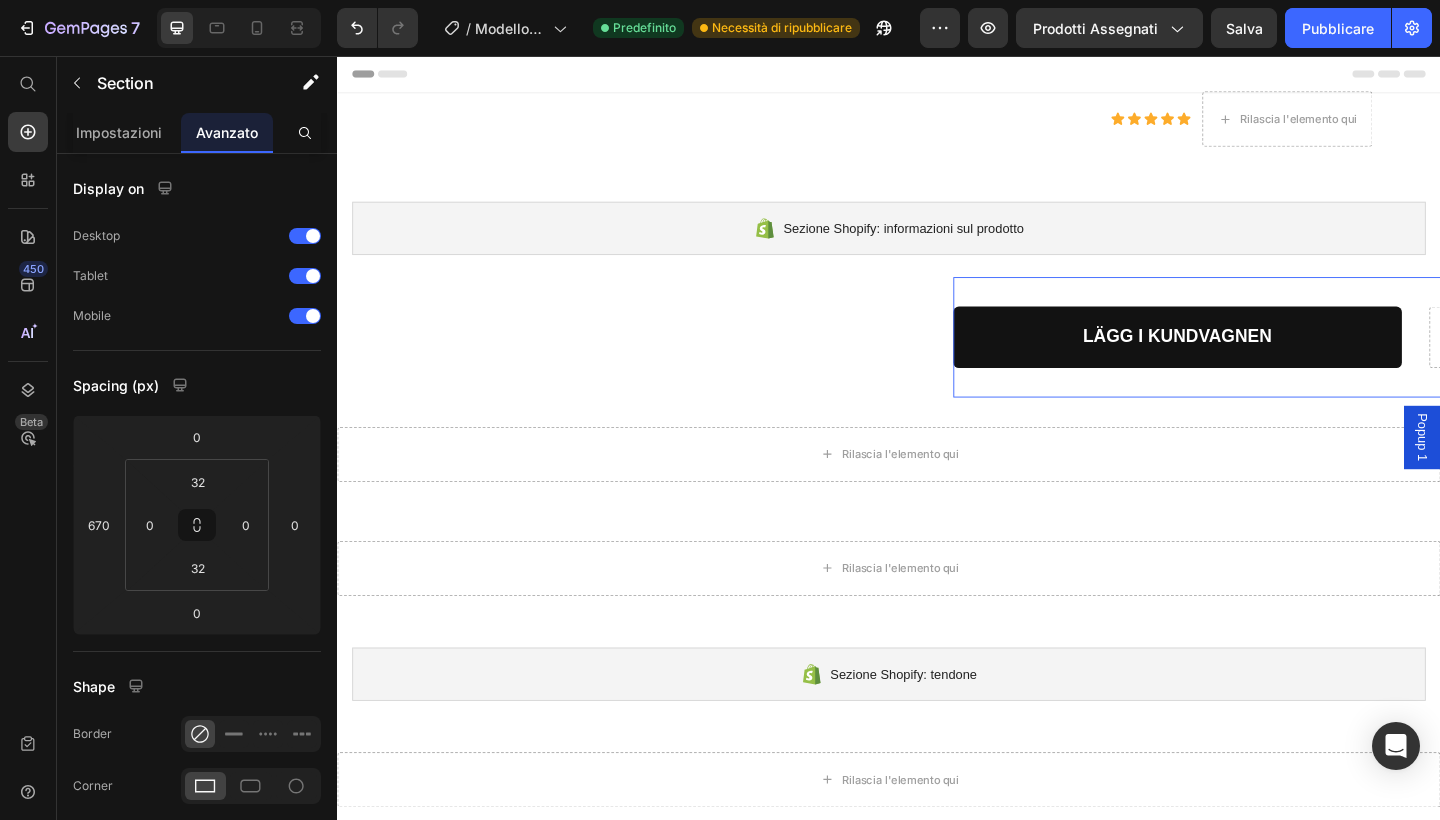 click on "100% Money-Back Guarantee Item List
60-Day Easy Returns Item List Row LÄGG I KUNDVAGNEN Aggiungi [PERSON_NAME]   0
Rilascia l'elemento qui Prodotto Sezione 2" at bounding box center [1607, 362] 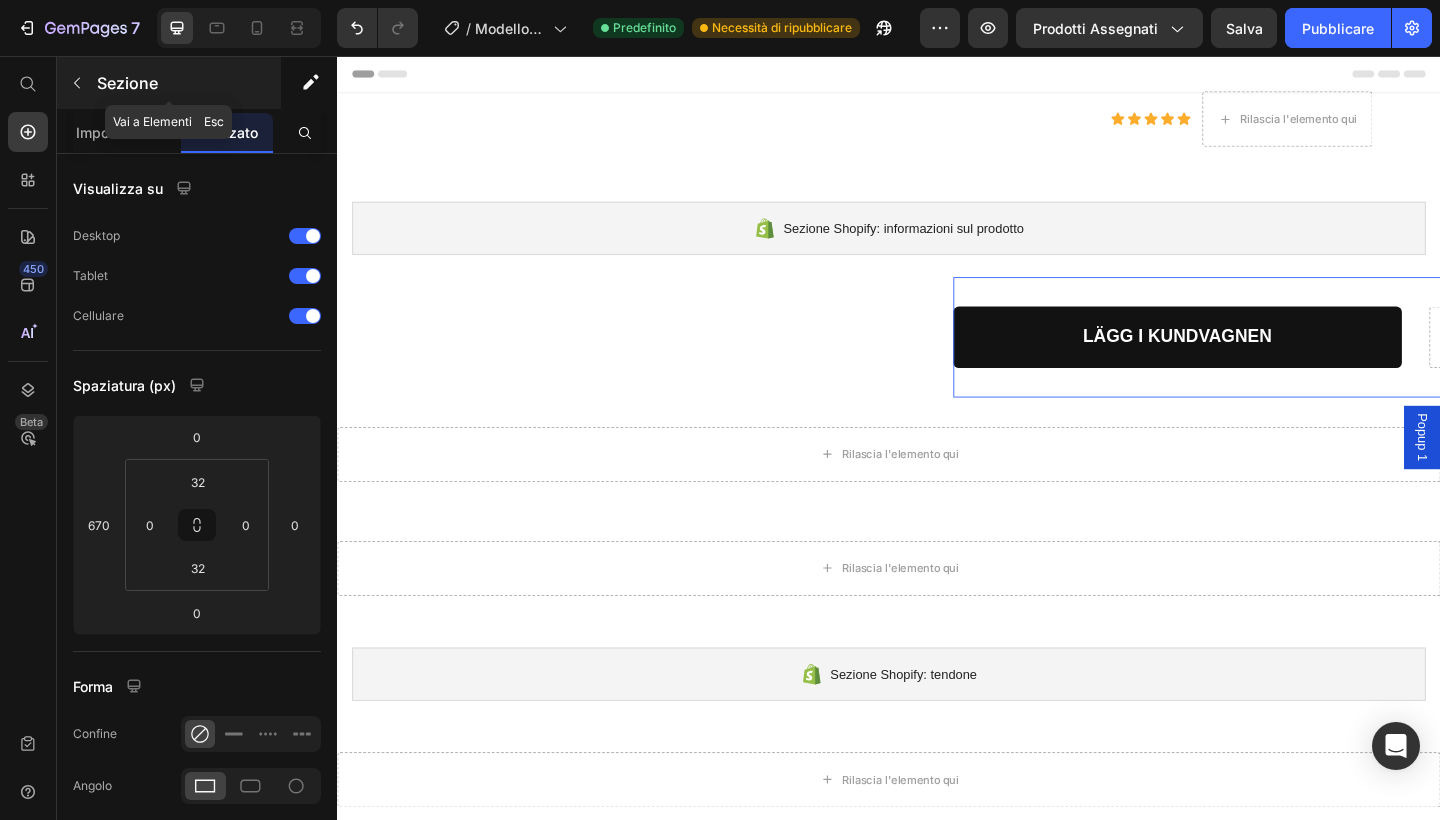 click 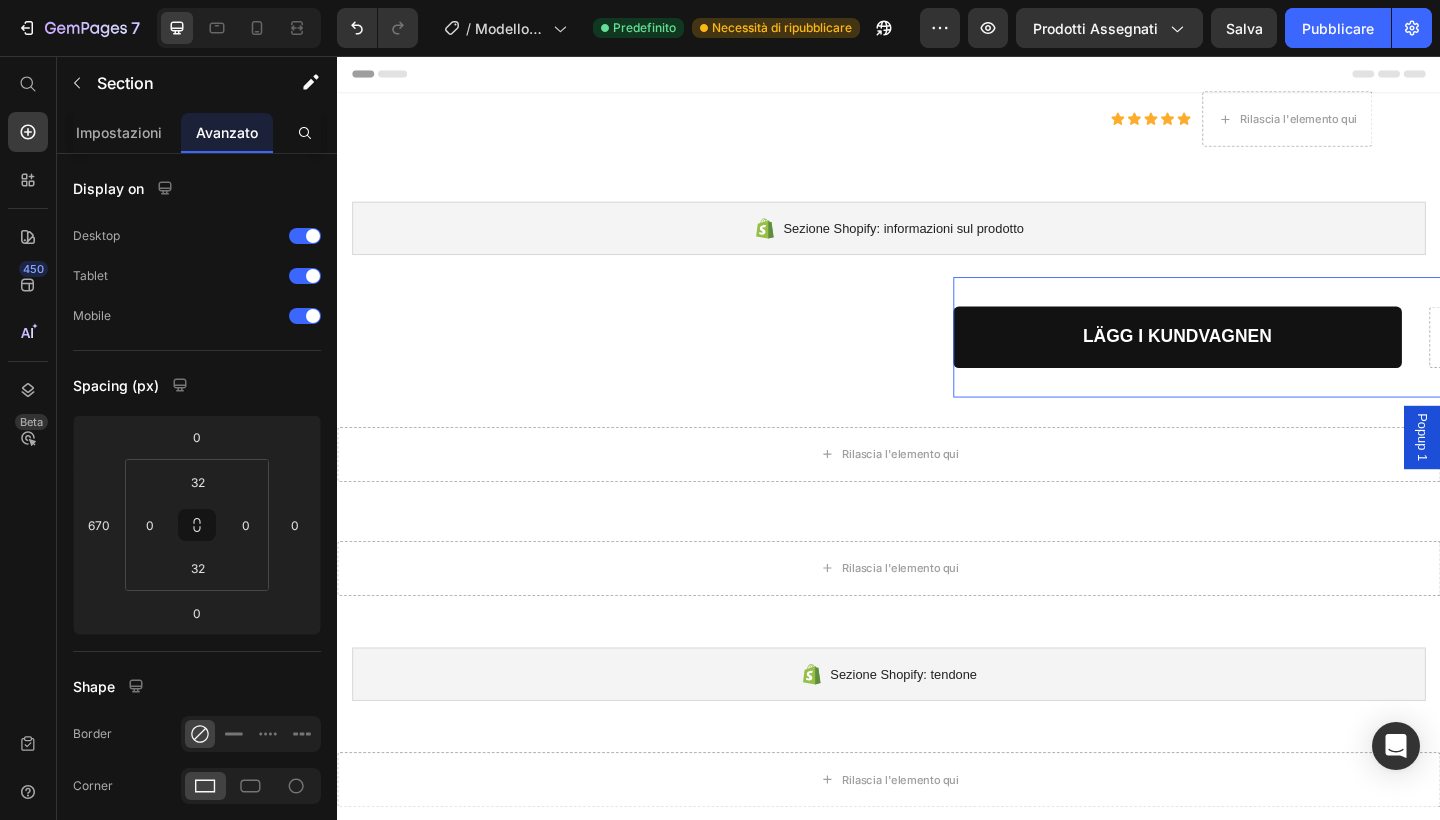 click on "100% Money-Back Guarantee Item List
60-Day Easy Returns Item List Row LÄGG I KUNDVAGNEN Aggiungi [PERSON_NAME]
Rilascia l'elemento qui Prodotto Sezione 2" at bounding box center [1607, 362] 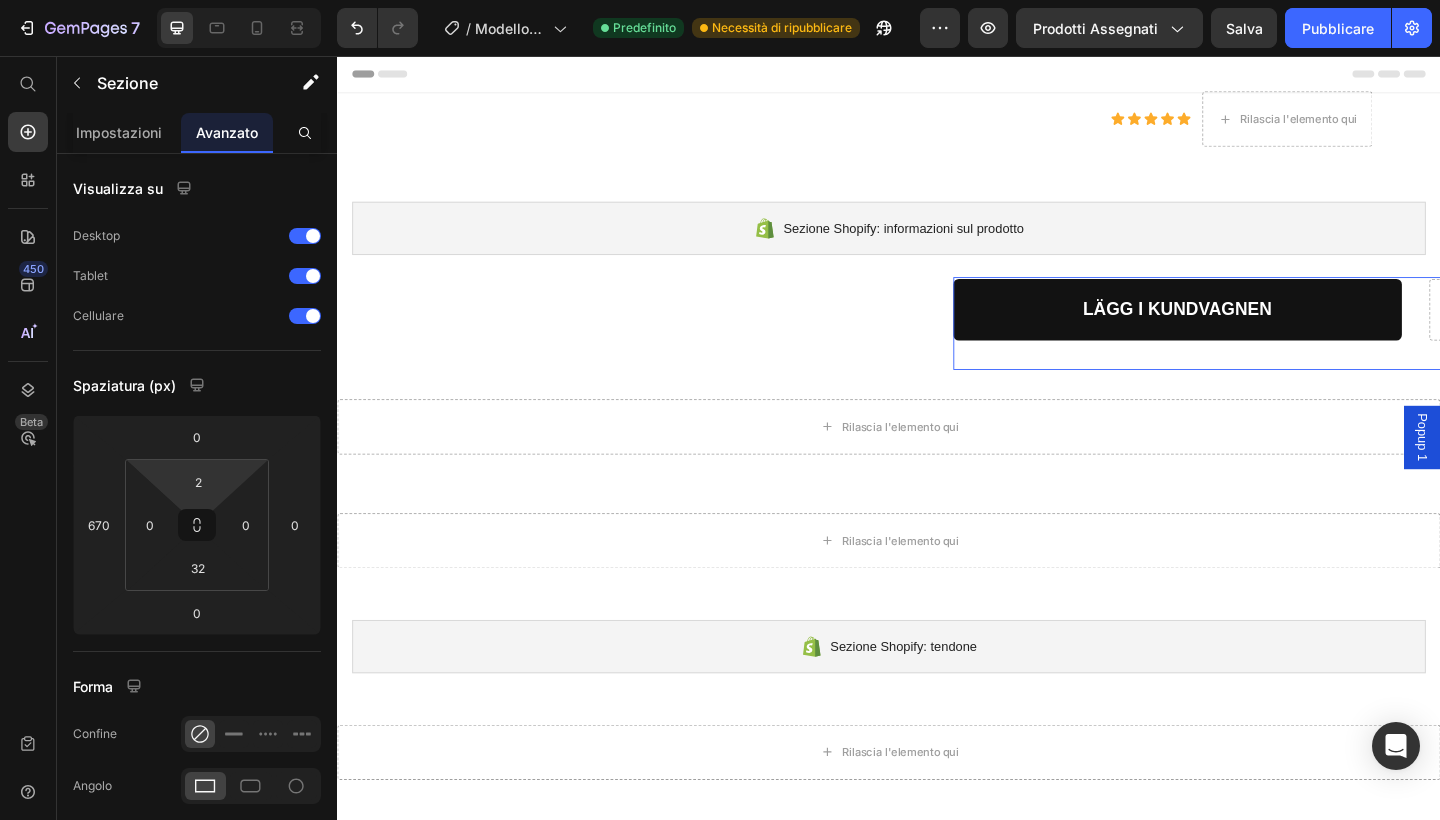 type on "0" 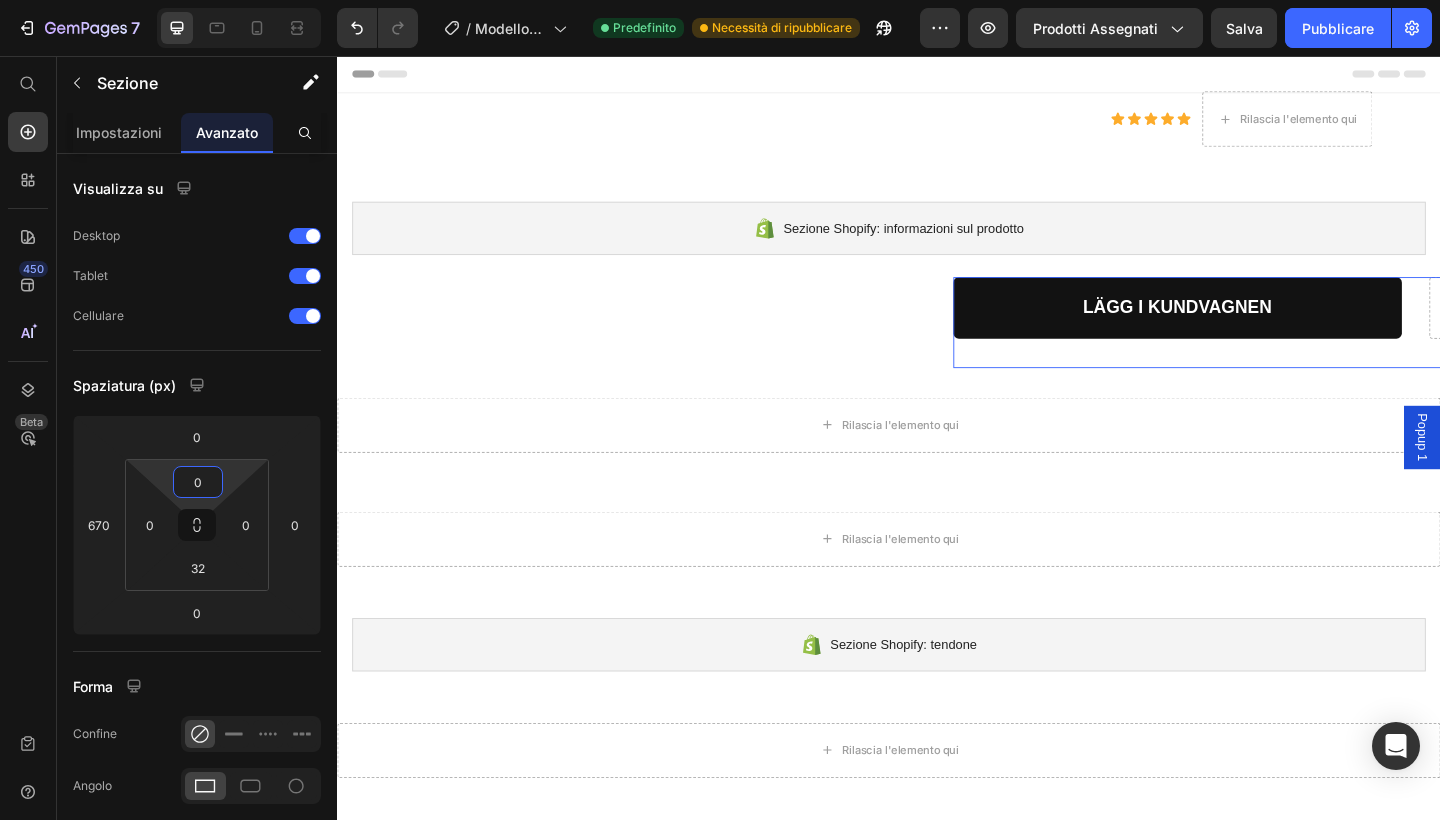 drag, startPoint x: 229, startPoint y: 468, endPoint x: 228, endPoint y: 499, distance: 31.016125 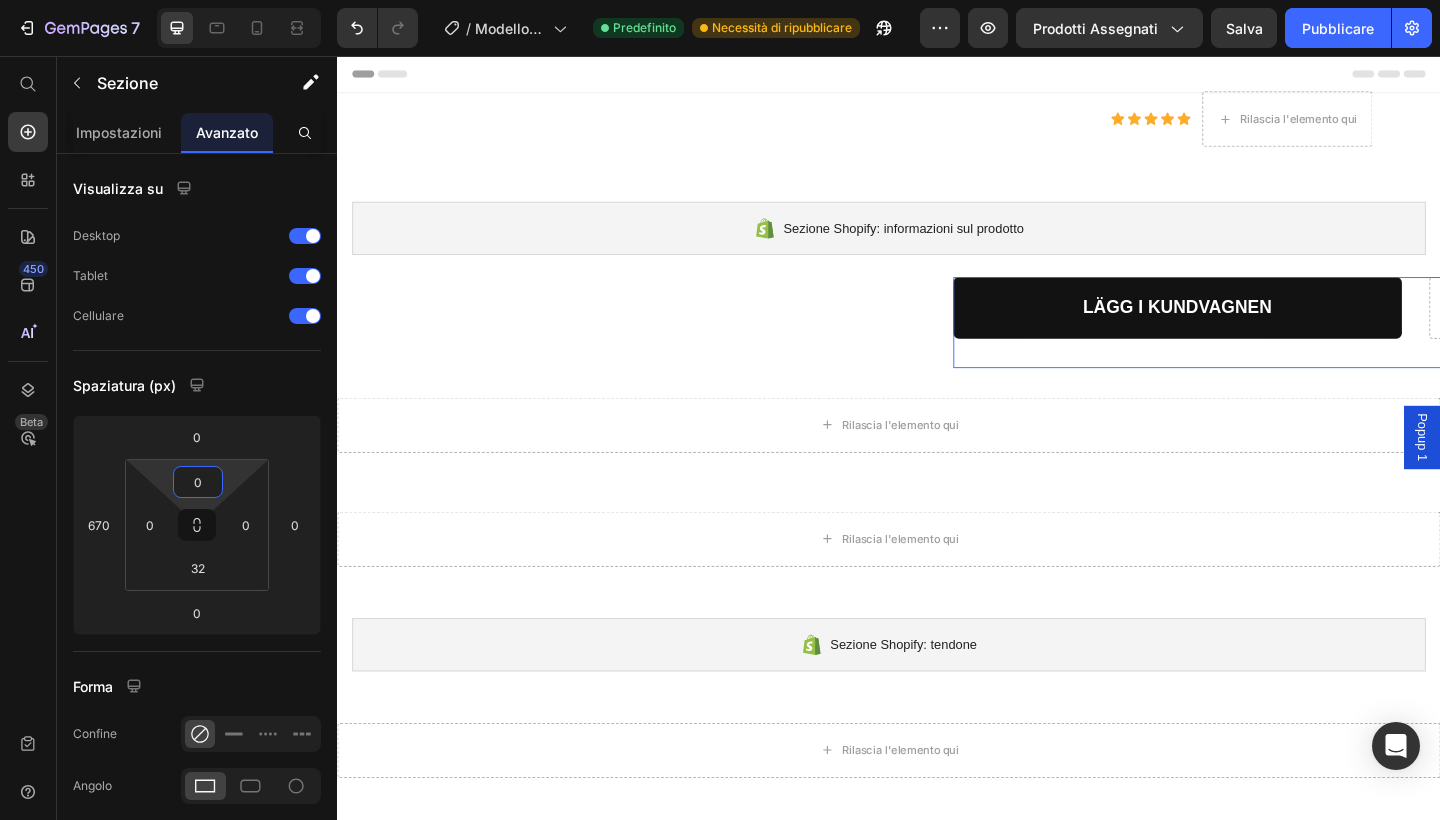 click on "7 / Modello di prodotto originale Shopify Predefinito Necessità di ripubblicare Preview Prodotti assegnati Salva Pubblicare 450 Beta Inizia con Sezioni Elementi Sezione Eroe Dettagli del prodotto Marchi Badge [PERSON_NAME] Garanzia Ripartizione del prodotto Come usare Testimonianze Confronta Fascio Domande frequenti Prova sociale Storia del [PERSON_NAME] Elenco prodotti Collezione Elenco dei blog Contatto Sticky Aggiungi [PERSON_NAME] Piè di pagina personalizzato Sfoglia la libreria 450 Layout
Row
Row
Row
Row Text
Heading
Text Block Button
Button
Button" at bounding box center (720, 0) 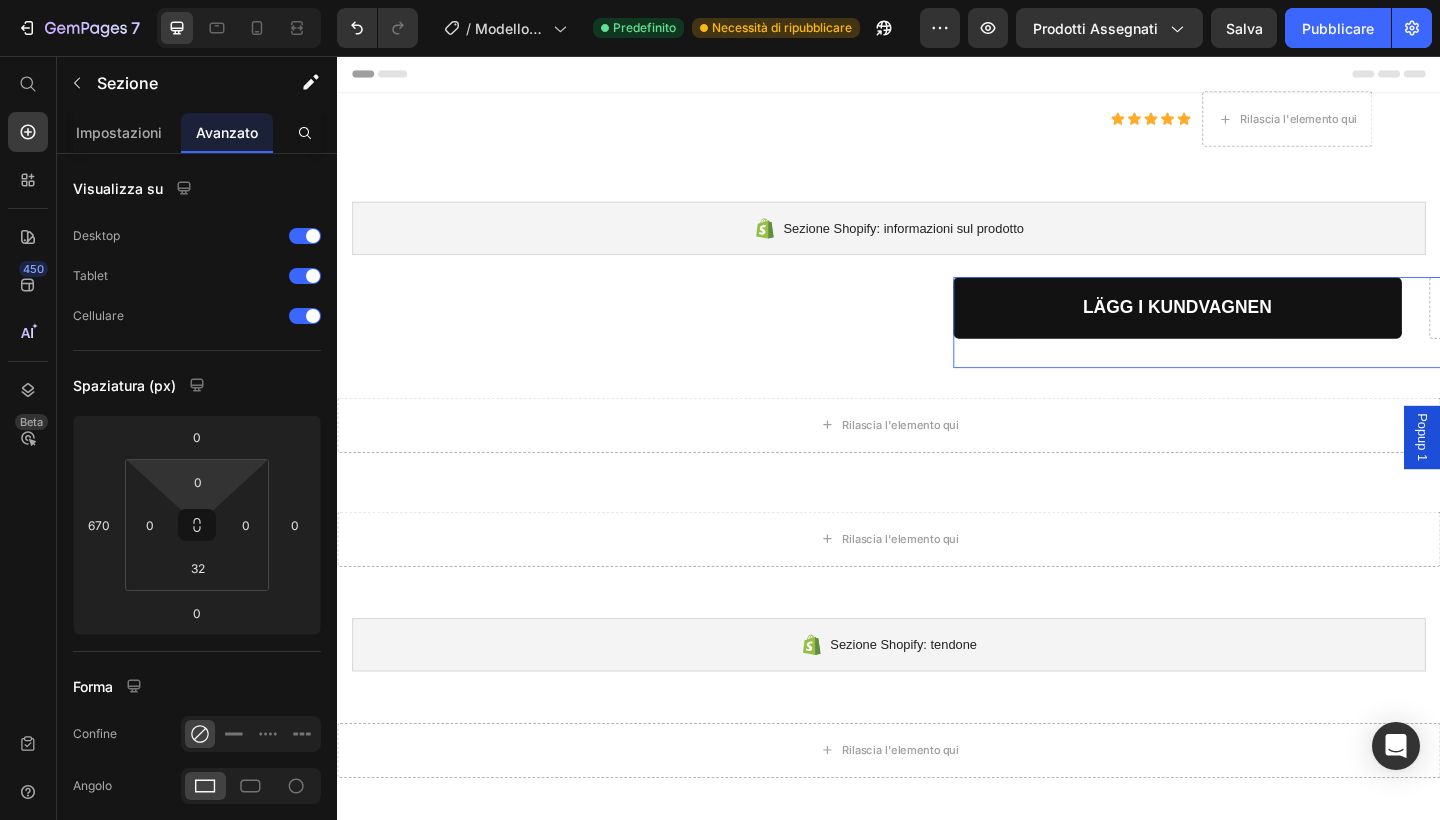 drag, startPoint x: 233, startPoint y: 465, endPoint x: 233, endPoint y: 503, distance: 38 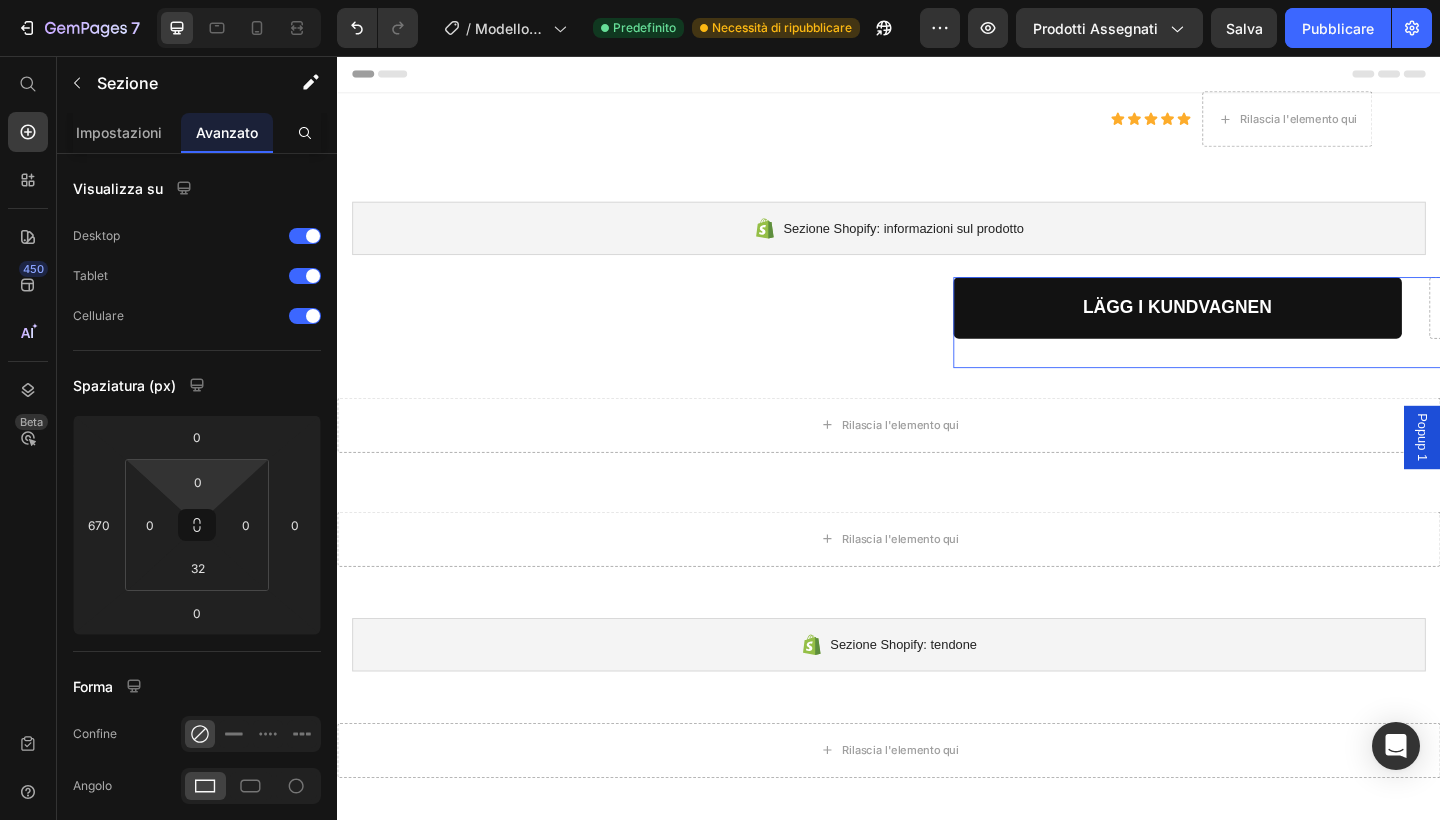 click on "7 / Modello di prodotto originale Shopify Predefinito Necessità di ripubblicare Preview Prodotti assegnati Salva Pubblicare 450 Beta Inizia con Sezioni Elementi Sezione Eroe Dettagli del prodotto Marchi Badge [PERSON_NAME] Garanzia Ripartizione del prodotto Come usare Testimonianze Confronta Fascio Domande frequenti Prova sociale Storia del [PERSON_NAME] Elenco prodotti Collezione Elenco dei blog Contatto Sticky Aggiungi [PERSON_NAME] Piè di pagina personalizzato Sfoglia la libreria 450 Layout
Row
Row
Row
Row Text
Heading
Text Block Button
Button
Button" at bounding box center [720, 0] 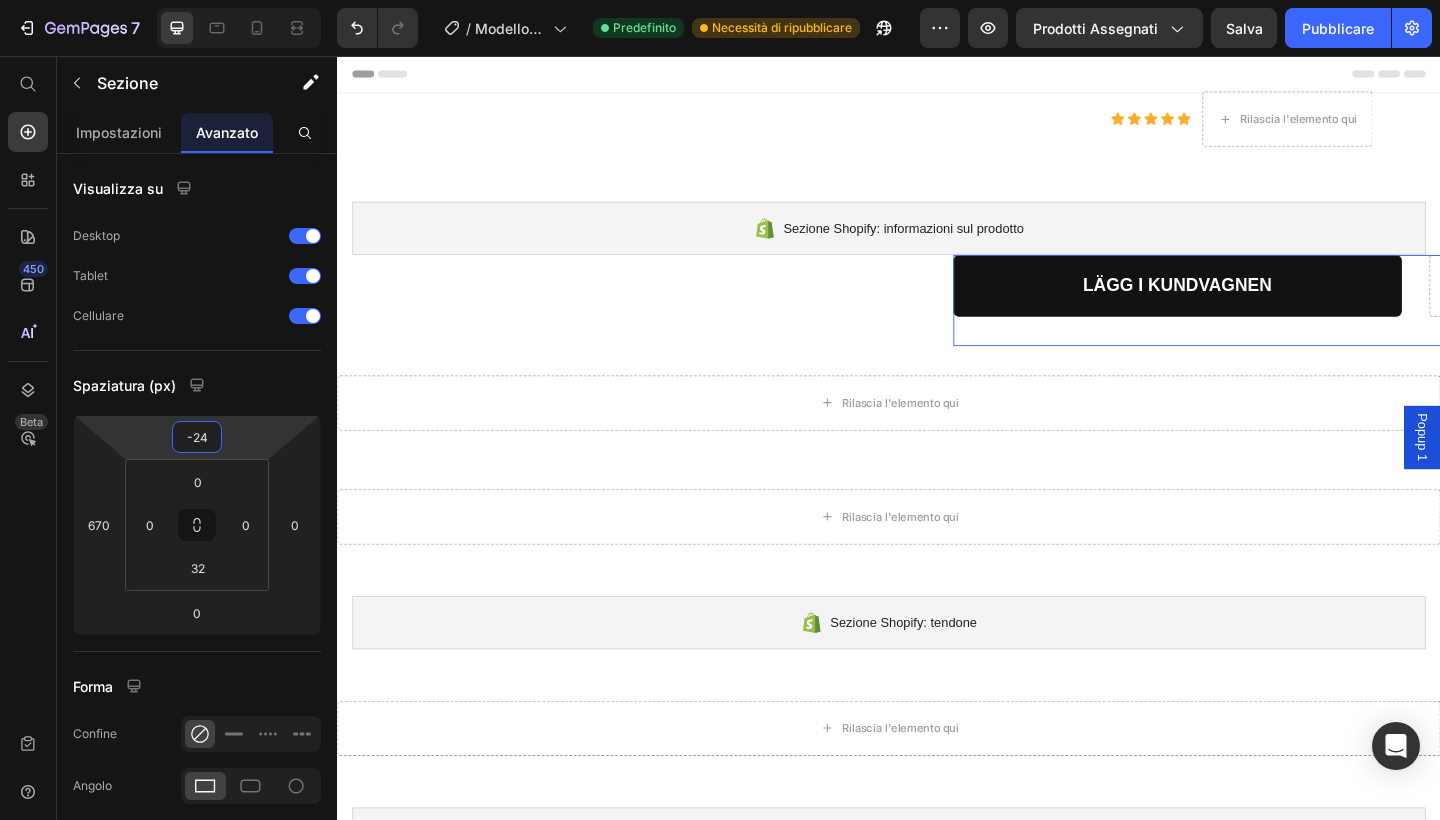 type on "-22" 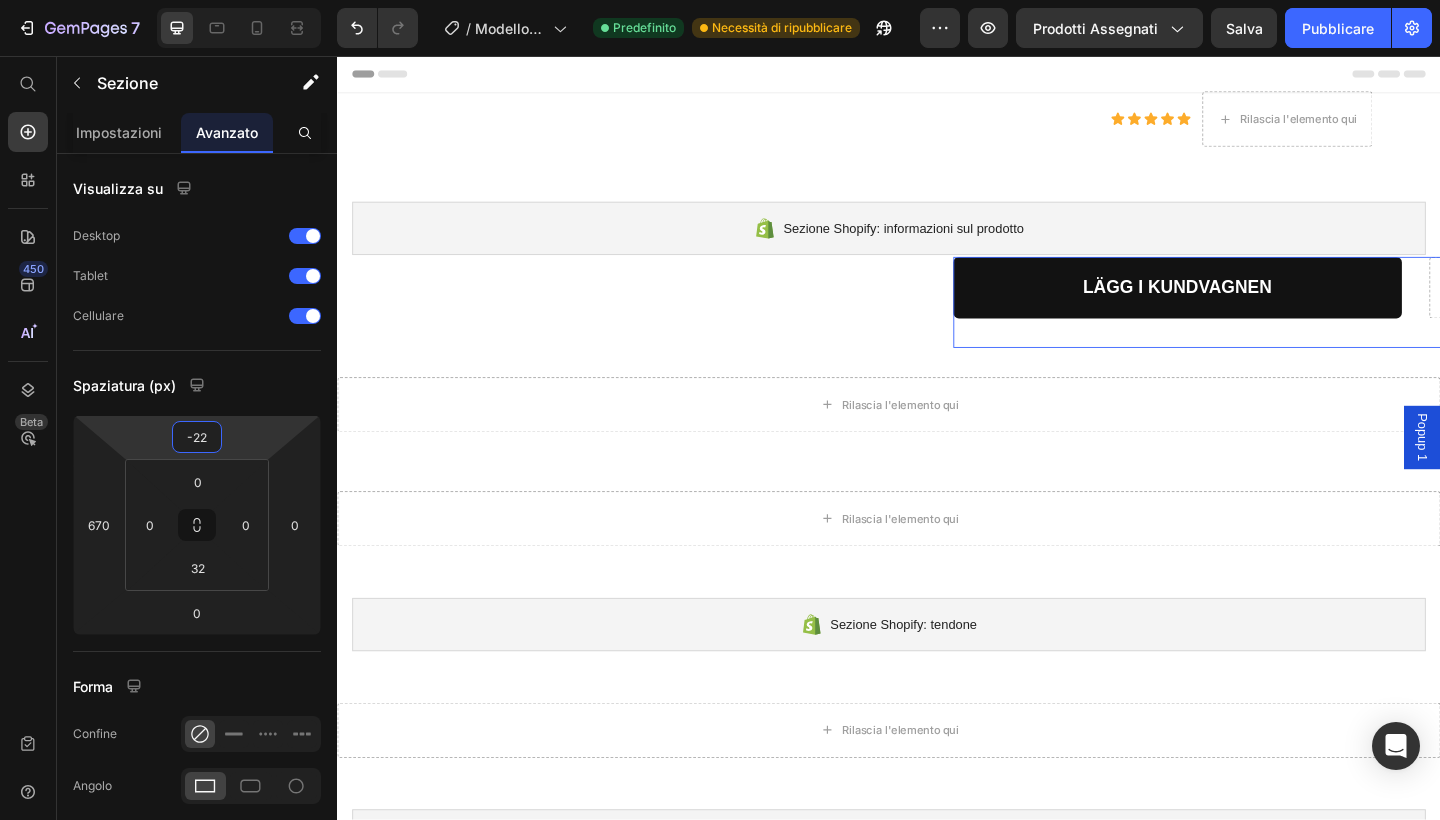 drag, startPoint x: 236, startPoint y: 437, endPoint x: 235, endPoint y: 448, distance: 11.045361 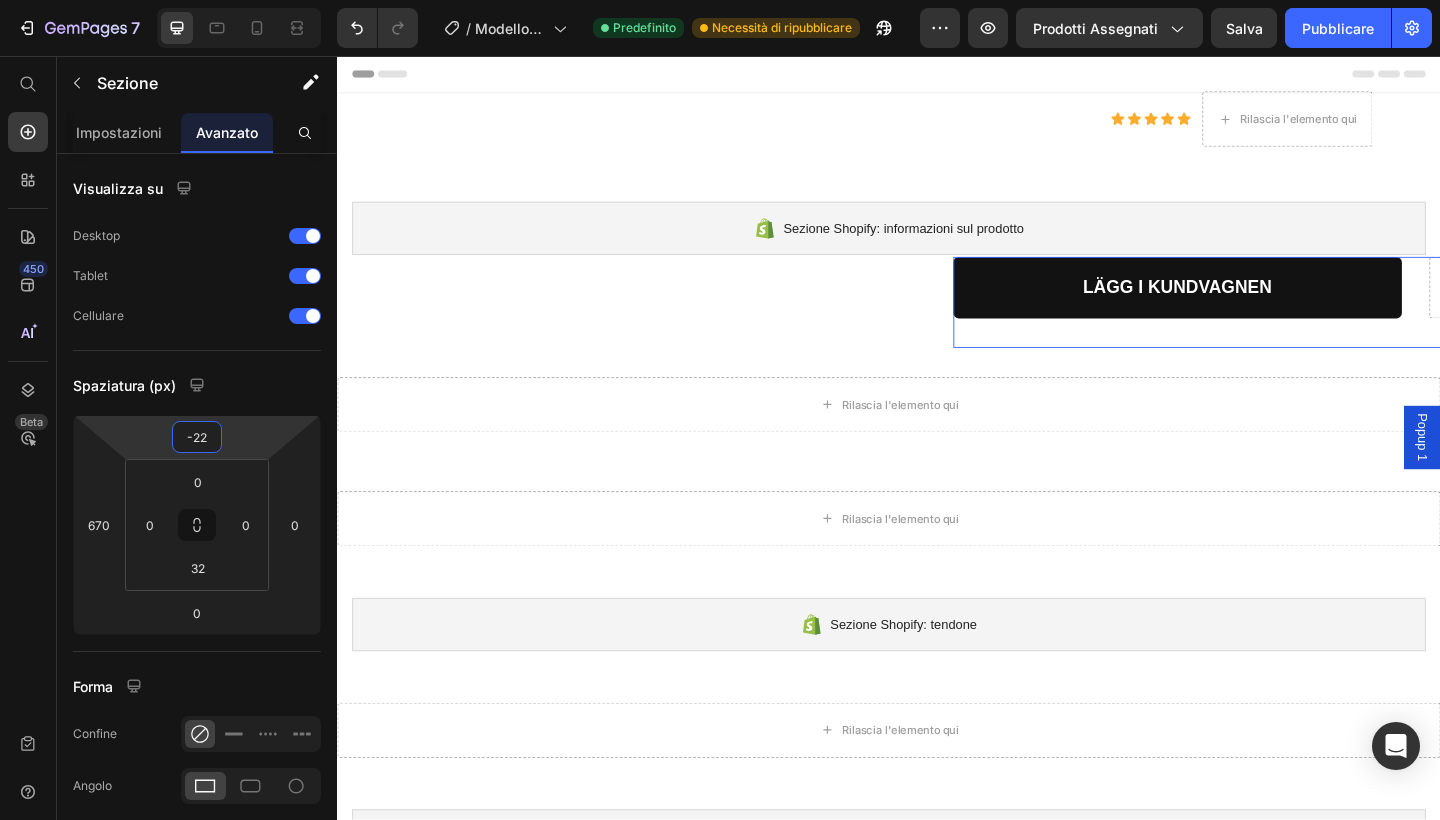 click on "7 / Modello di prodotto originale Shopify Predefinito Necessità di ripubblicare Preview Prodotti assegnati Salva Pubblicare 450 Beta Inizia con Sezioni Elementi Sezione Eroe Dettagli del prodotto Marchi Badge [PERSON_NAME] Garanzia Ripartizione del prodotto Come usare Testimonianze Confronta Fascio Domande frequenti Prova sociale Storia del [PERSON_NAME] Elenco prodotti Collezione Elenco dei blog Contatto Sticky Aggiungi [PERSON_NAME] Piè di pagina personalizzato Sfoglia la libreria 450 Layout
Row
Row
Row
Row Text
Heading
Text Block Button
Button
Button" at bounding box center [720, 0] 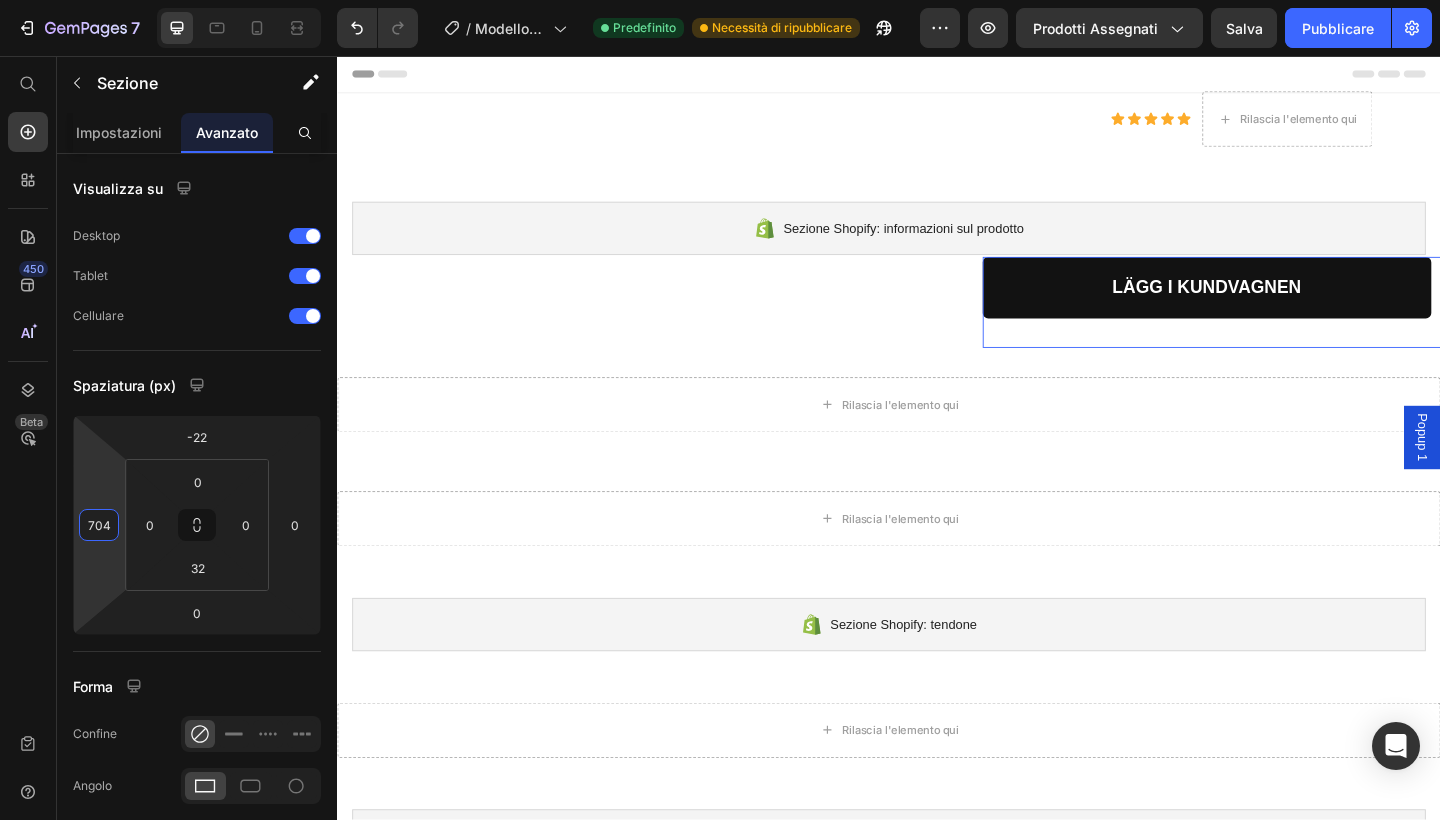 type on "706" 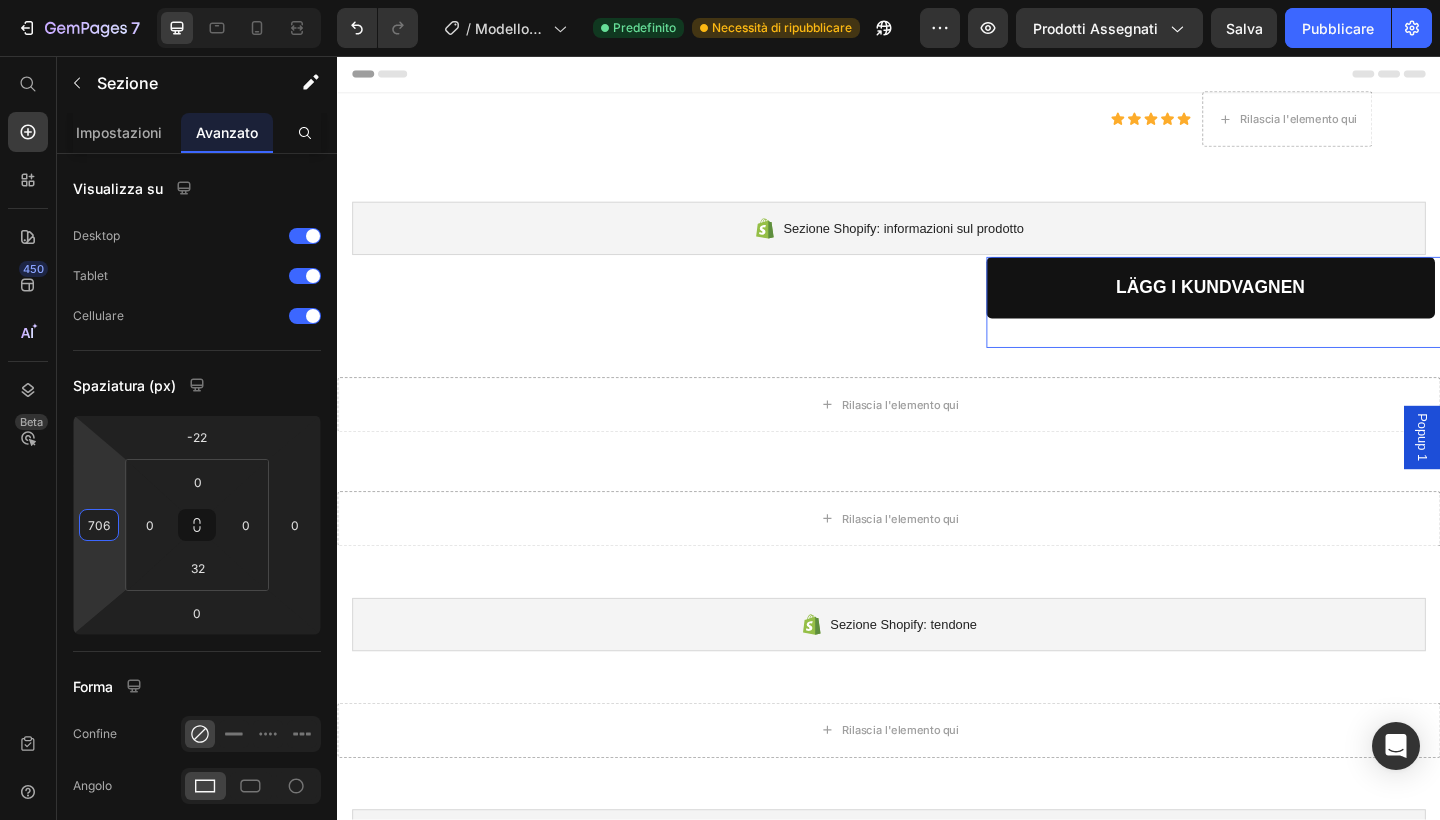 drag, startPoint x: 108, startPoint y: 481, endPoint x: 110, endPoint y: 463, distance: 18.110771 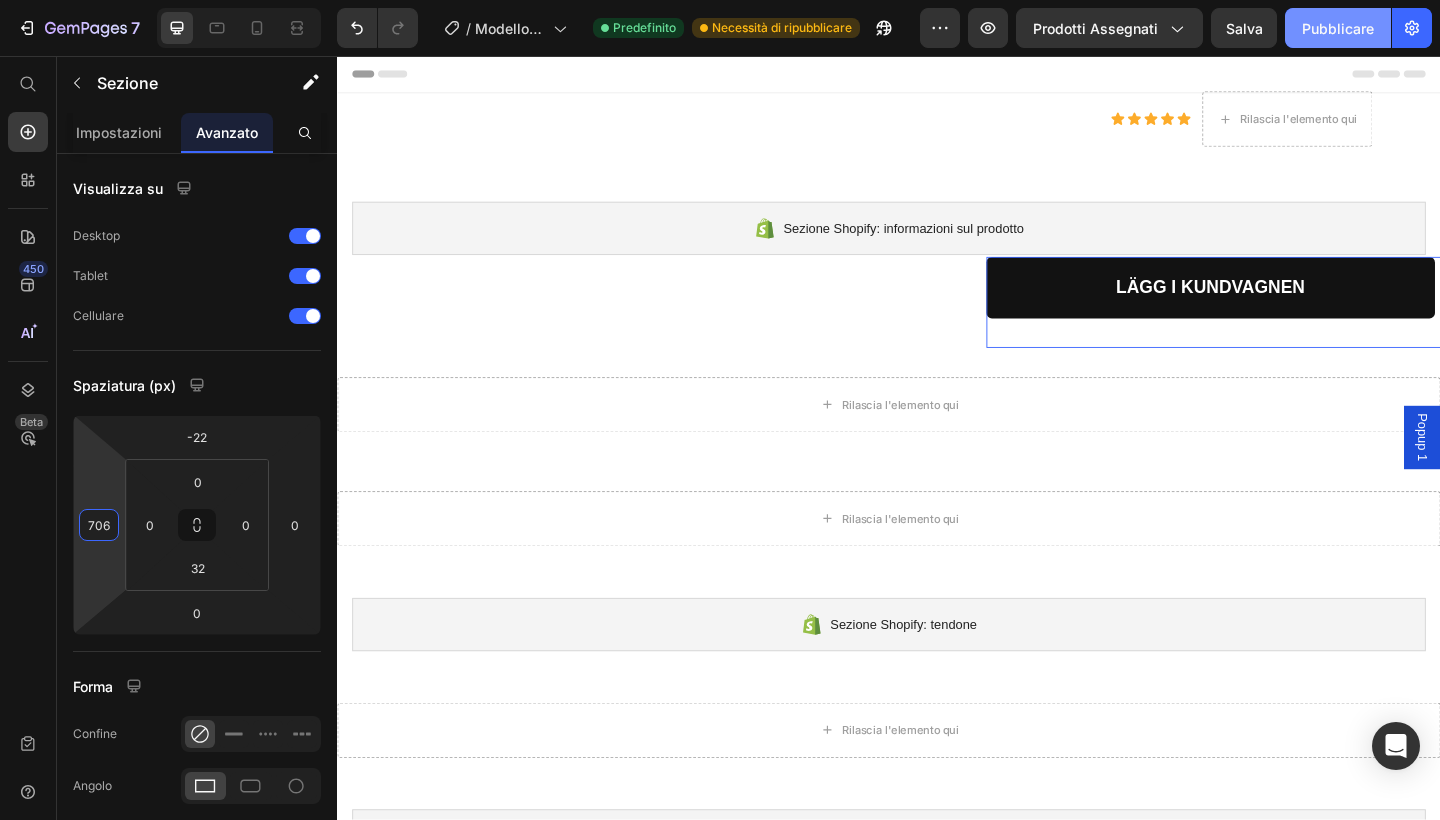click on "Pubblicare" at bounding box center [1338, 28] 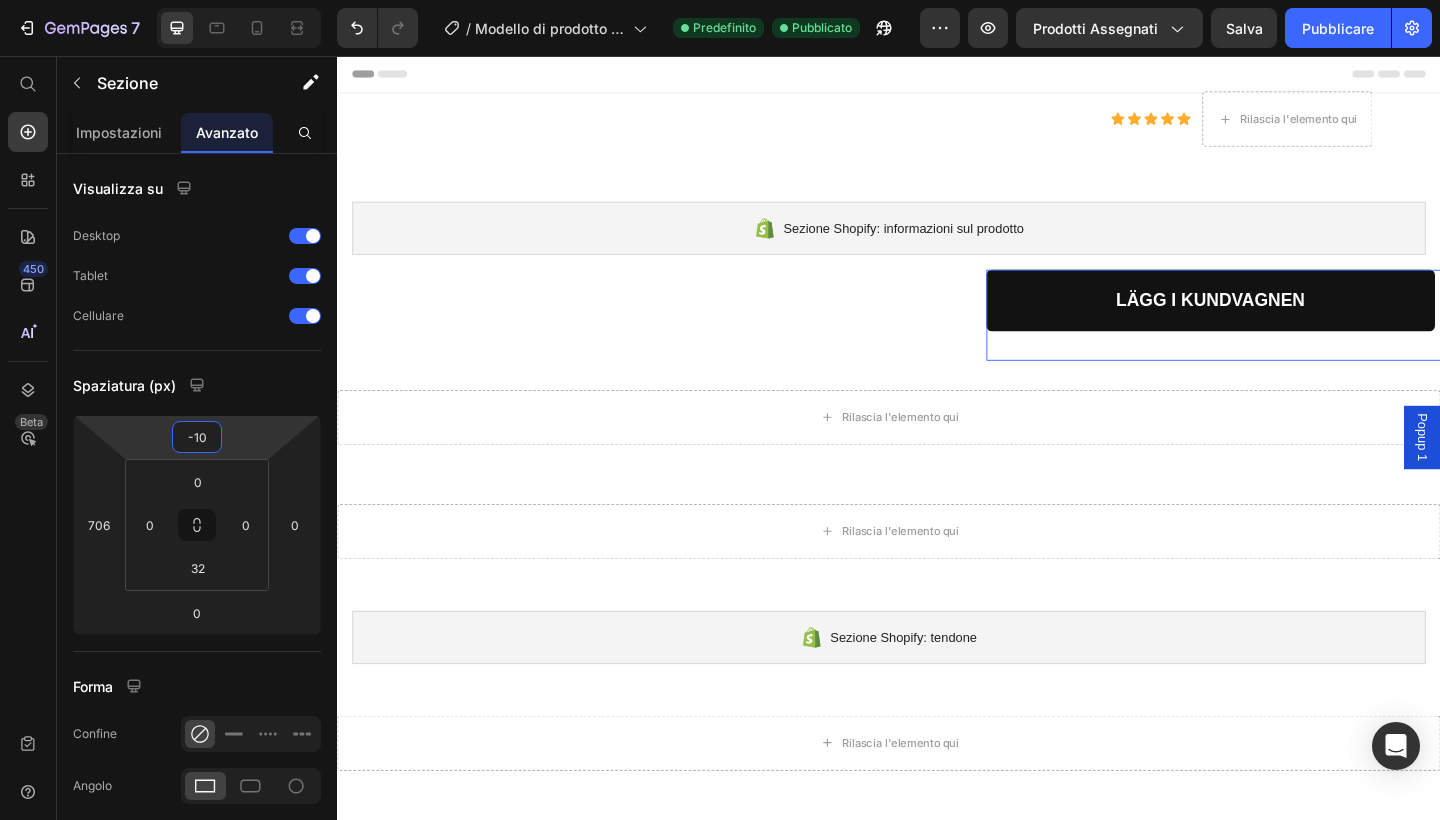 click on "7 / Modello di prodotto originale Shopify Predefinito Pubblicato Preview Prodotti assegnati Salva Pubblicare 450 Beta Inizia con Sezioni Elementi Sezione Eroe Dettagli del prodotto Marchi Badge [PERSON_NAME] Garanzia Ripartizione del prodotto Come usare Testimonianze Confronta [PERSON_NAME] frequenti Prova sociale Storia del [PERSON_NAME] Elenco prodotti Collezione Elenco dei blog Contatto Sticky Aggiungi [PERSON_NAME] Piè di pagina personalizzato Sfoglia la libreria 450 Layout
Row
Row
Row
Row Text
Heading
Text Block Button
Button
Button
Media" at bounding box center (720, 0) 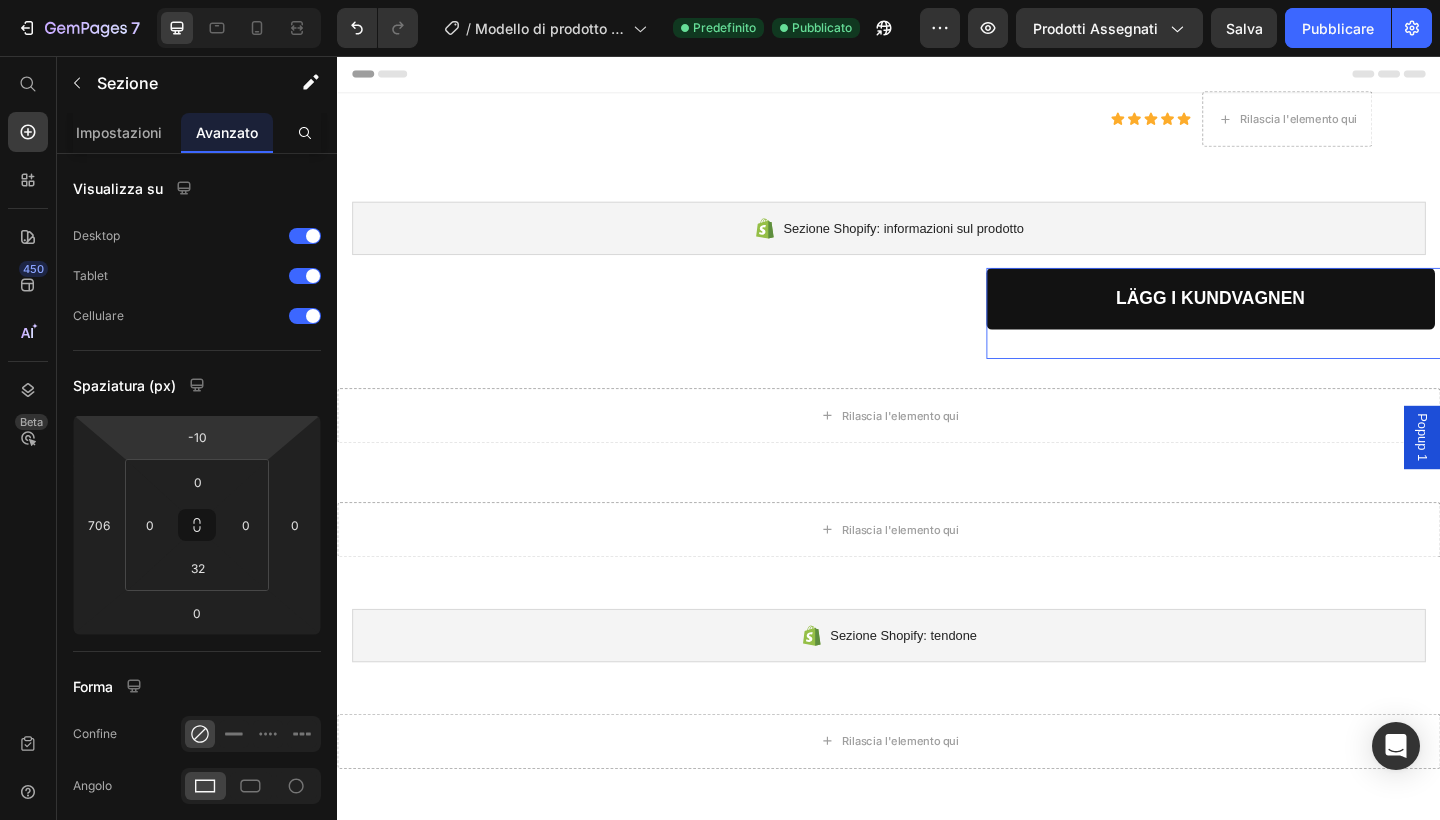 click on "Spaziatura (px) -10 706 0 0 0 0 32 0" 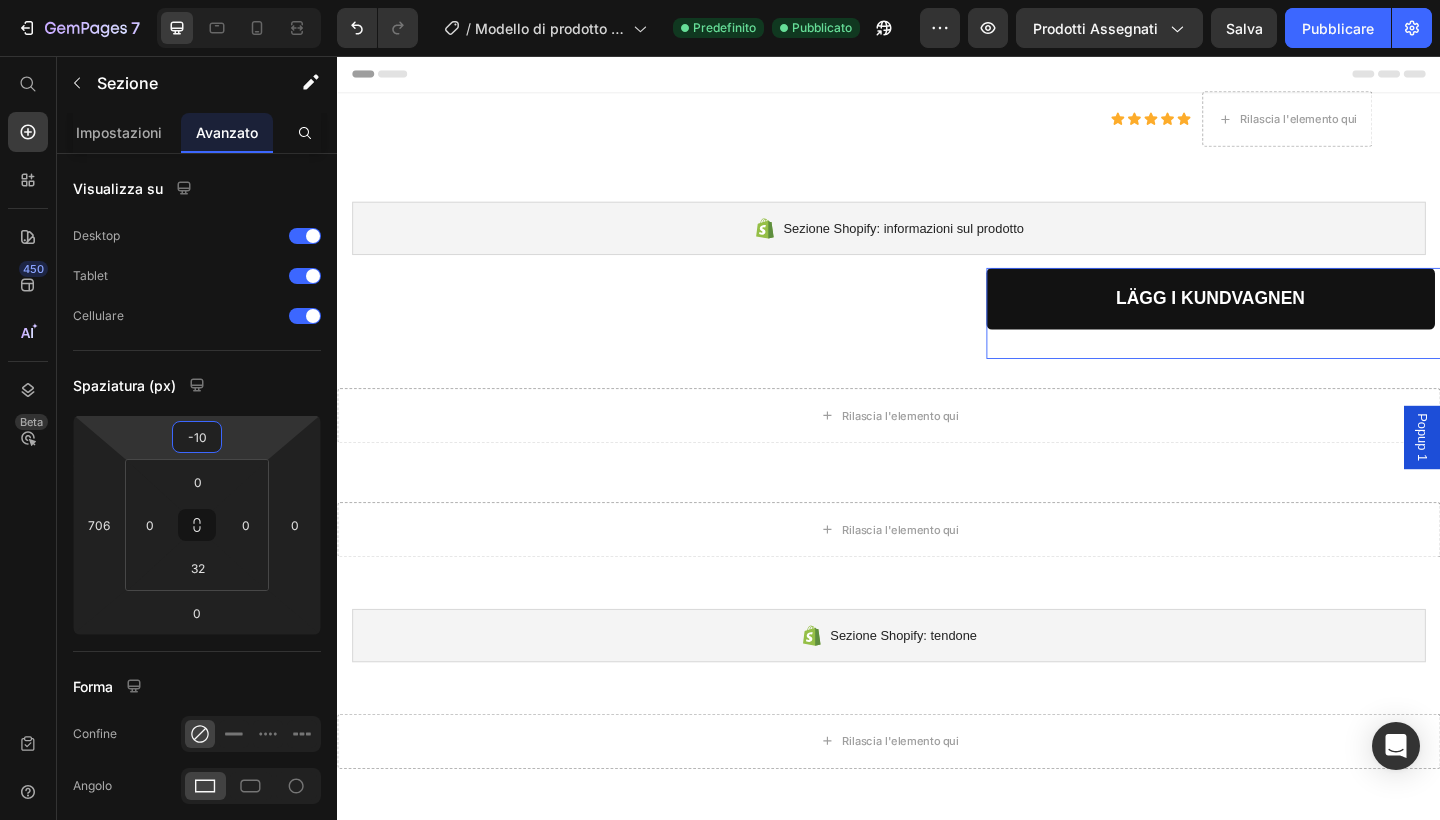 type on "-8" 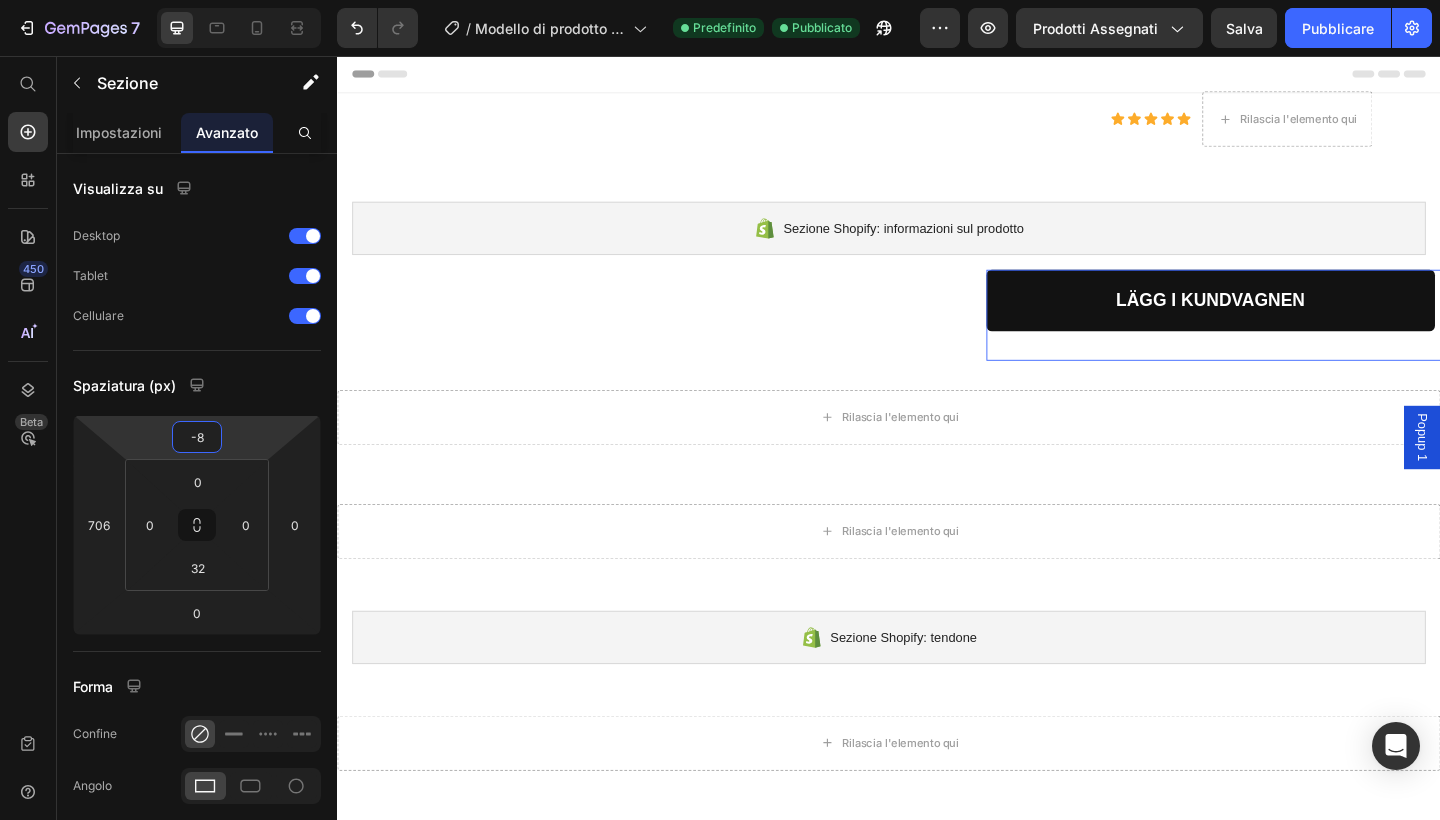 click on "7 / Modello di prodotto originale Shopify Predefinito Pubblicato Preview Prodotti assegnati Salva Pubblicare 450 Beta Inizia con Sezioni Elementi Sezione Eroe Dettagli del prodotto Marchi Badge [PERSON_NAME] Garanzia Ripartizione del prodotto Come usare Testimonianze Confronta [PERSON_NAME] frequenti Prova sociale Storia del [PERSON_NAME] Elenco prodotti Collezione Elenco dei blog Contatto Sticky Aggiungi [PERSON_NAME] Piè di pagina personalizzato Sfoglia la libreria 450 Layout
Row
Row
Row
Row Text
Heading
Text Block Button
Button
Button
Media" at bounding box center [720, 0] 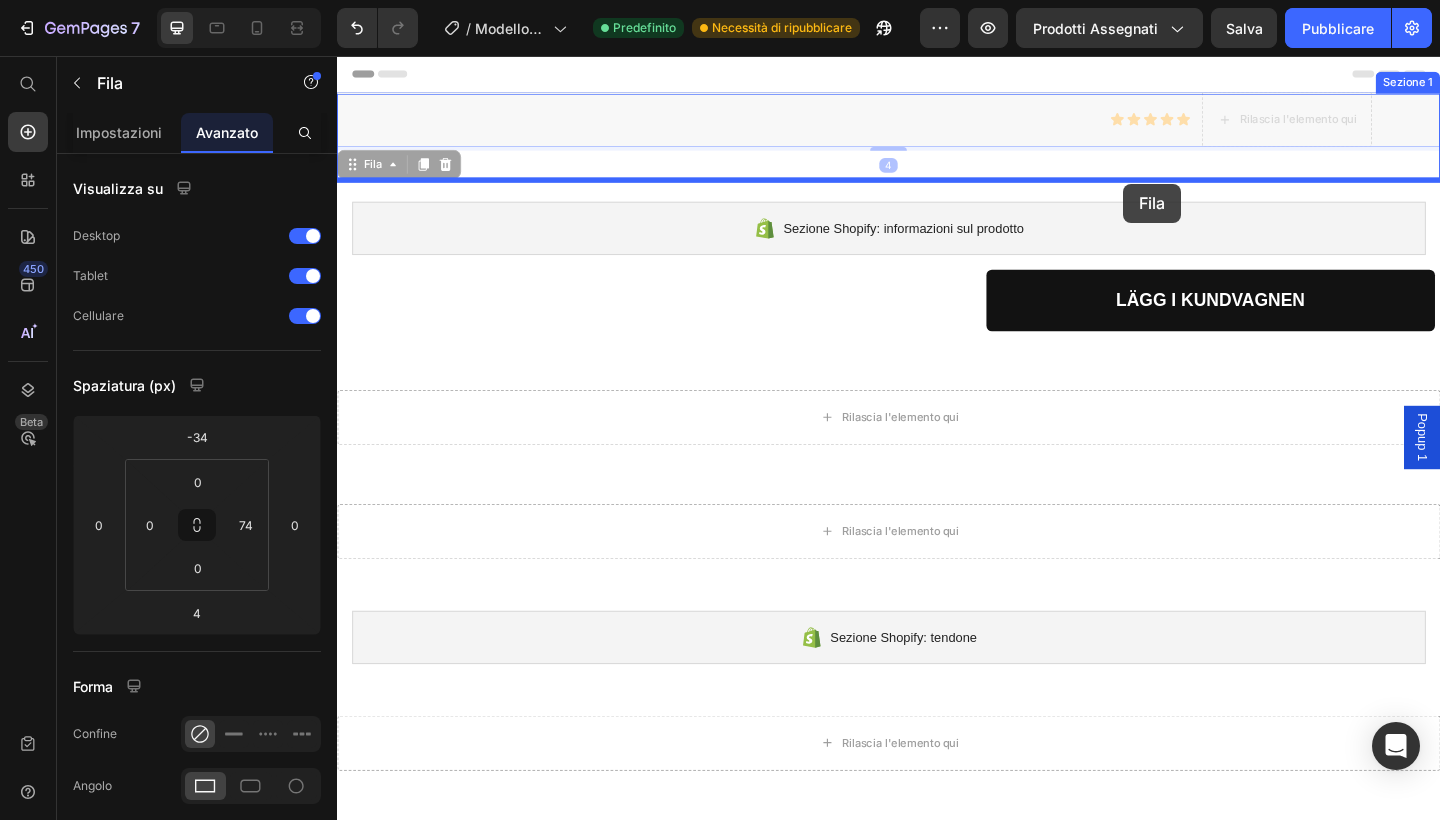 drag, startPoint x: 1170, startPoint y: 131, endPoint x: 1192, endPoint y: 195, distance: 67.6757 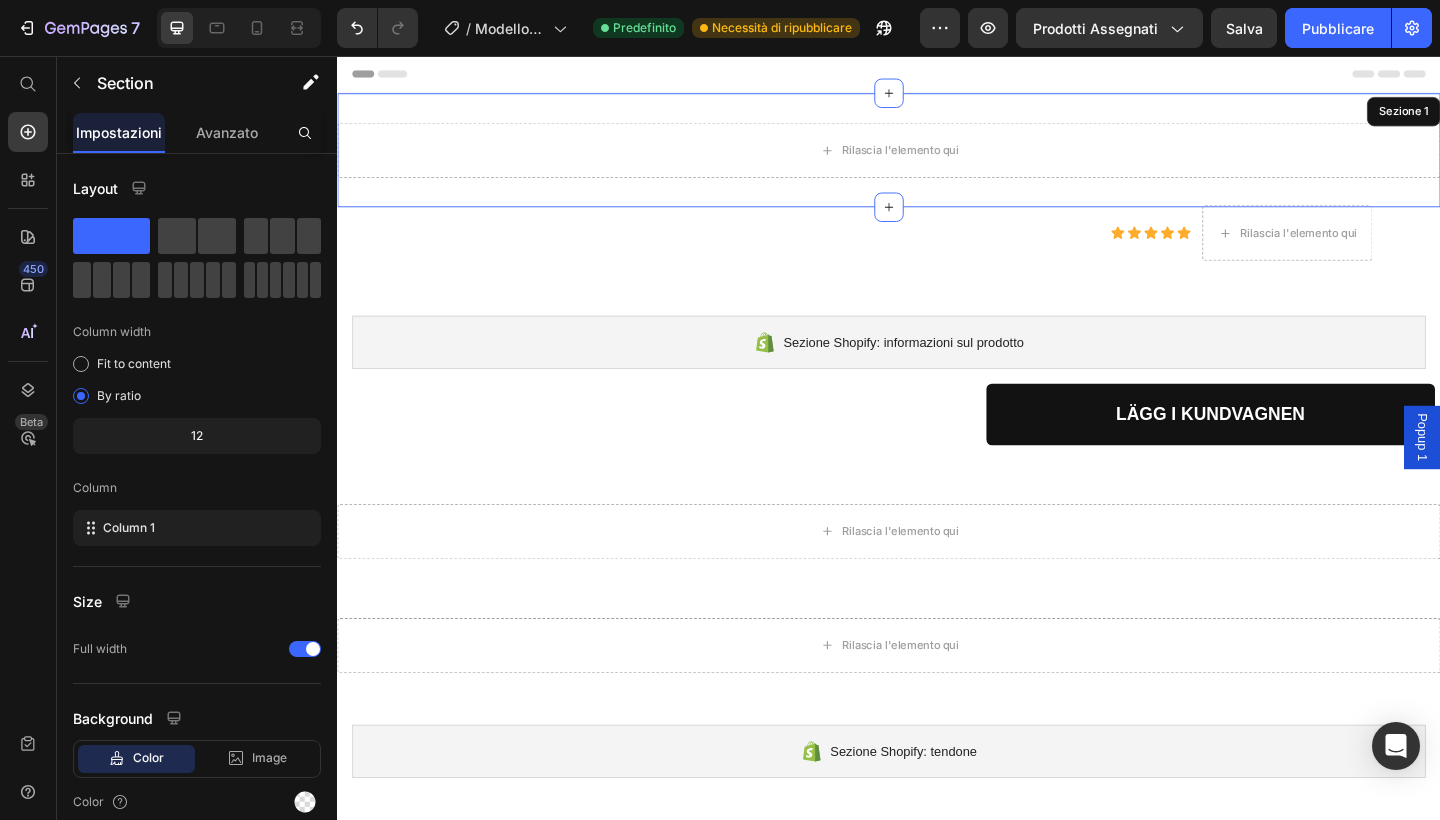 click on "Rilascia l'elemento qui Sezione 1" at bounding box center [937, 159] 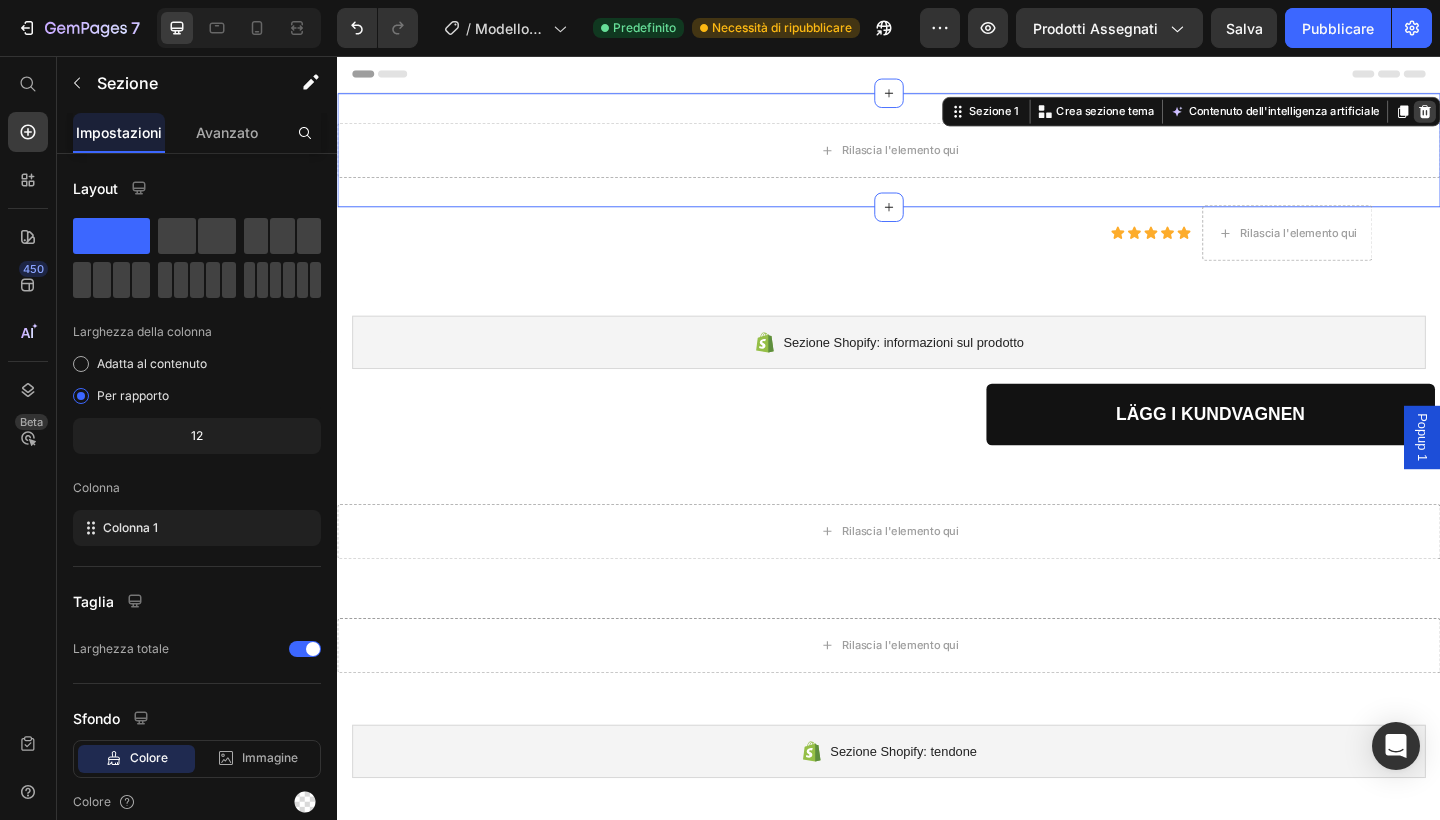 click 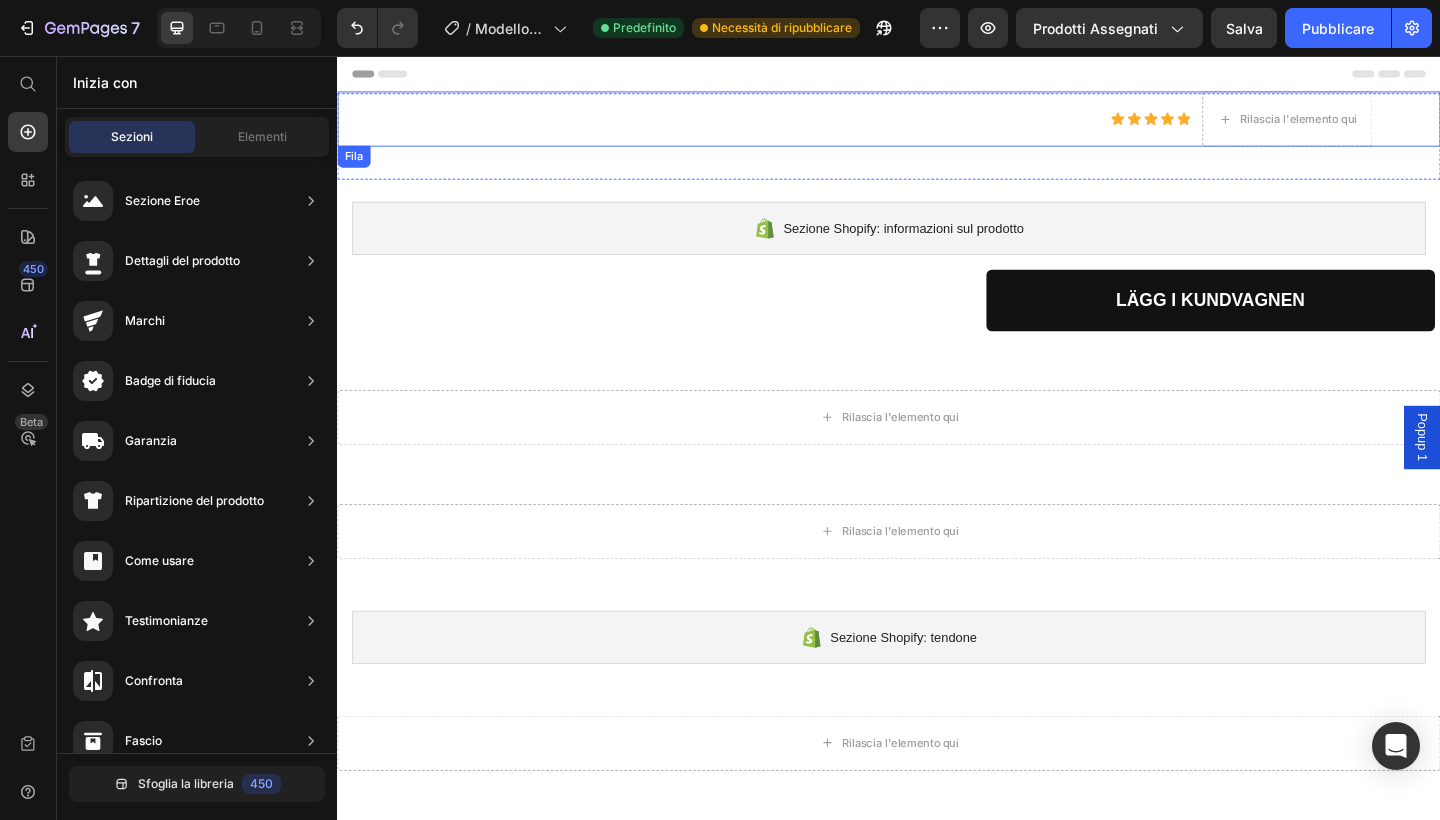 click on "Icona Icona Icona Icona Icona Elenco delle icone
Rilascia l'elemento qui Fila" at bounding box center (937, 125) 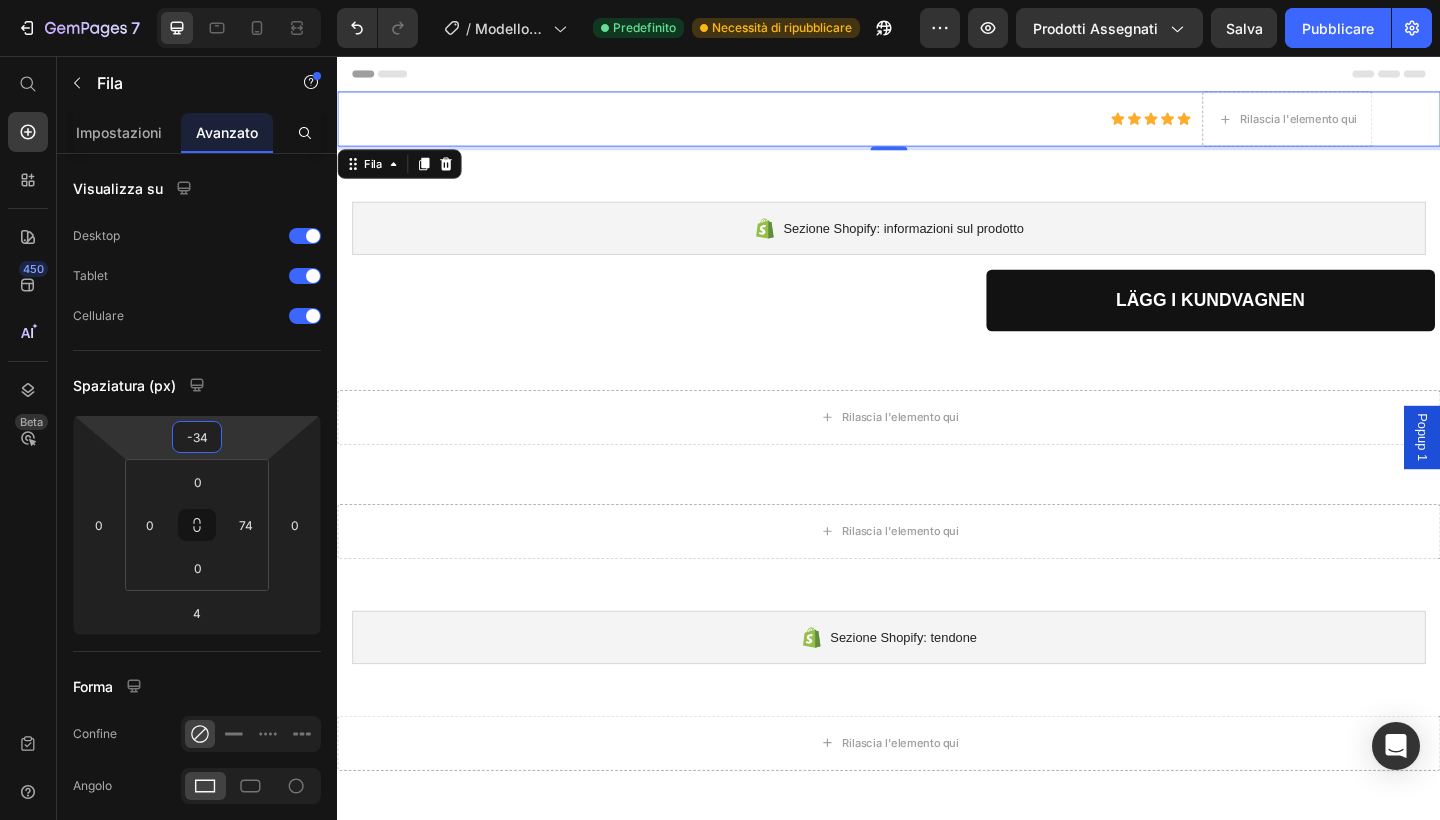 type on "-32" 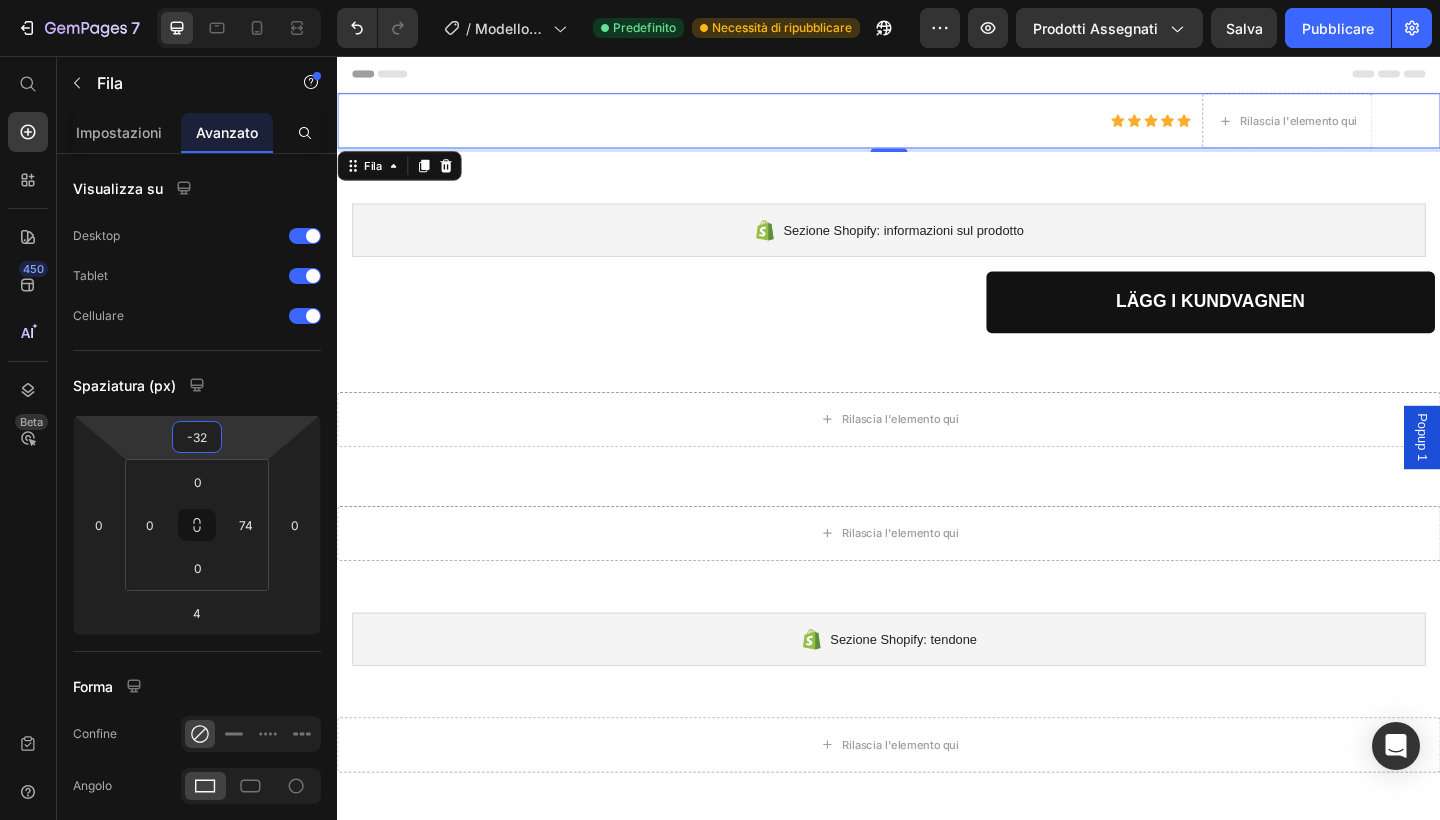 click on "7 / Modello di prodotto originale Shopify Predefinito Necessità di ripubblicare Preview Prodotti assegnati Salva Pubblicare 450 Beta Inizia con Sezioni Elementi Sezione Eroe Dettagli del prodotto Marchi Badge [PERSON_NAME] Garanzia Ripartizione del prodotto Come usare Testimonianze Confronta Fascio Domande frequenti Prova sociale Storia del [PERSON_NAME] Elenco prodotti Collezione Elenco dei blog Contatto Sticky Aggiungi [PERSON_NAME] Piè di pagina personalizzato Sfoglia la libreria 450 Layout
Row
Row
Row
Row Text
Heading
Text Block Button
Button
Button" at bounding box center [720, 0] 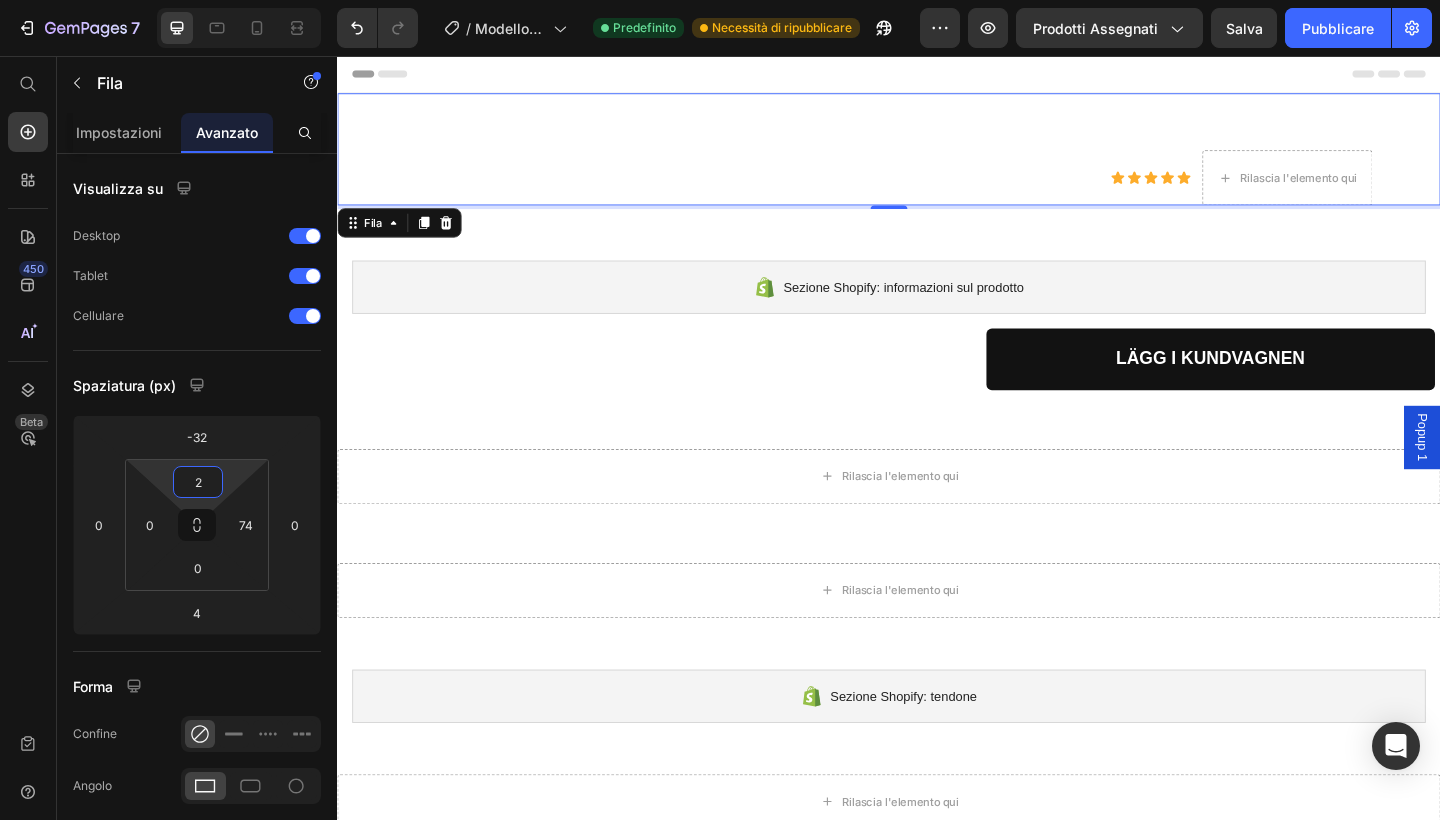 type on "0" 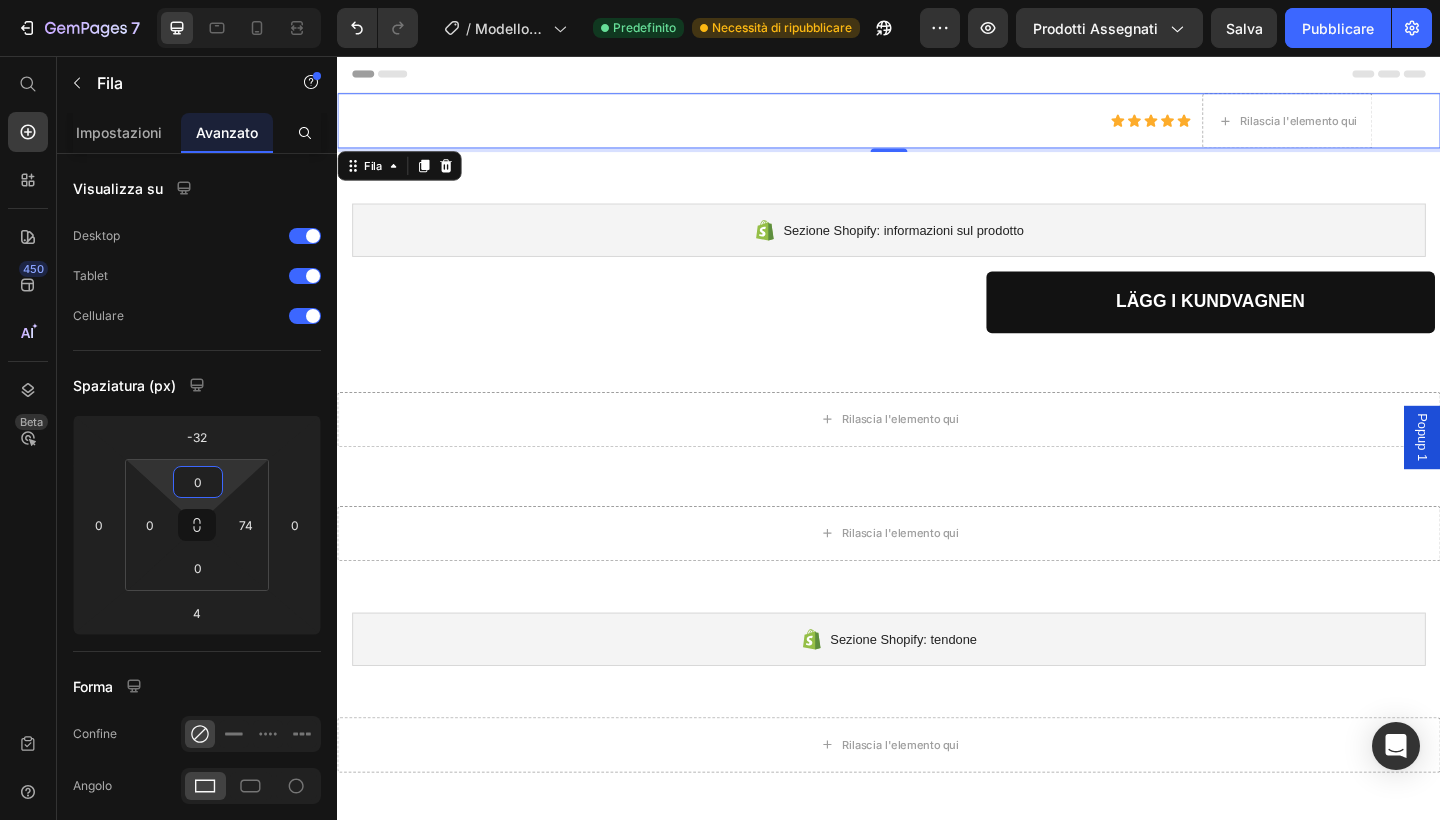 drag, startPoint x: 228, startPoint y: 467, endPoint x: 234, endPoint y: 536, distance: 69.260376 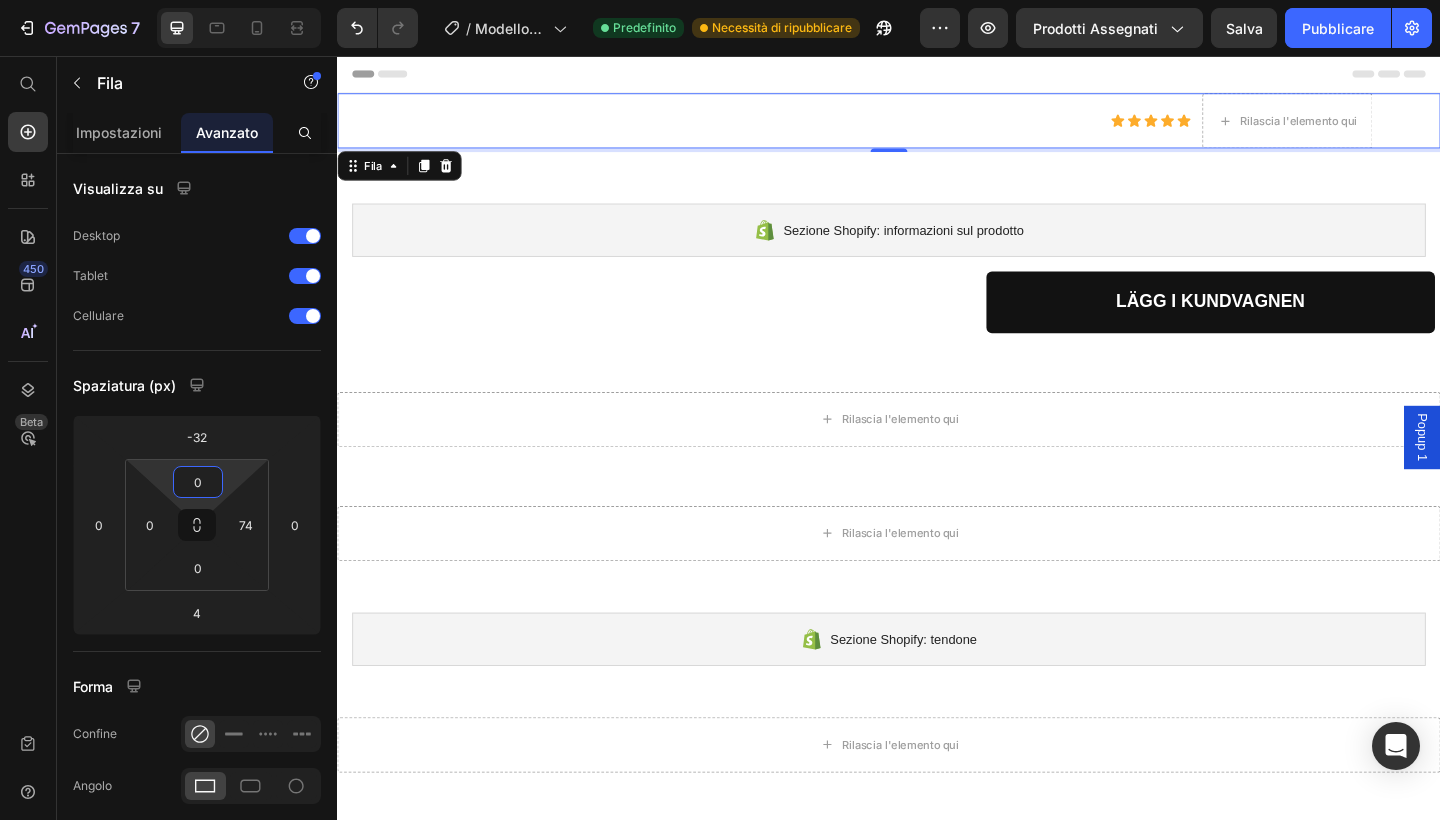 click on "Icona Icona Icona Icona Icona Elenco delle icone
Rilascia l'elemento qui Fila   4" at bounding box center (937, 127) 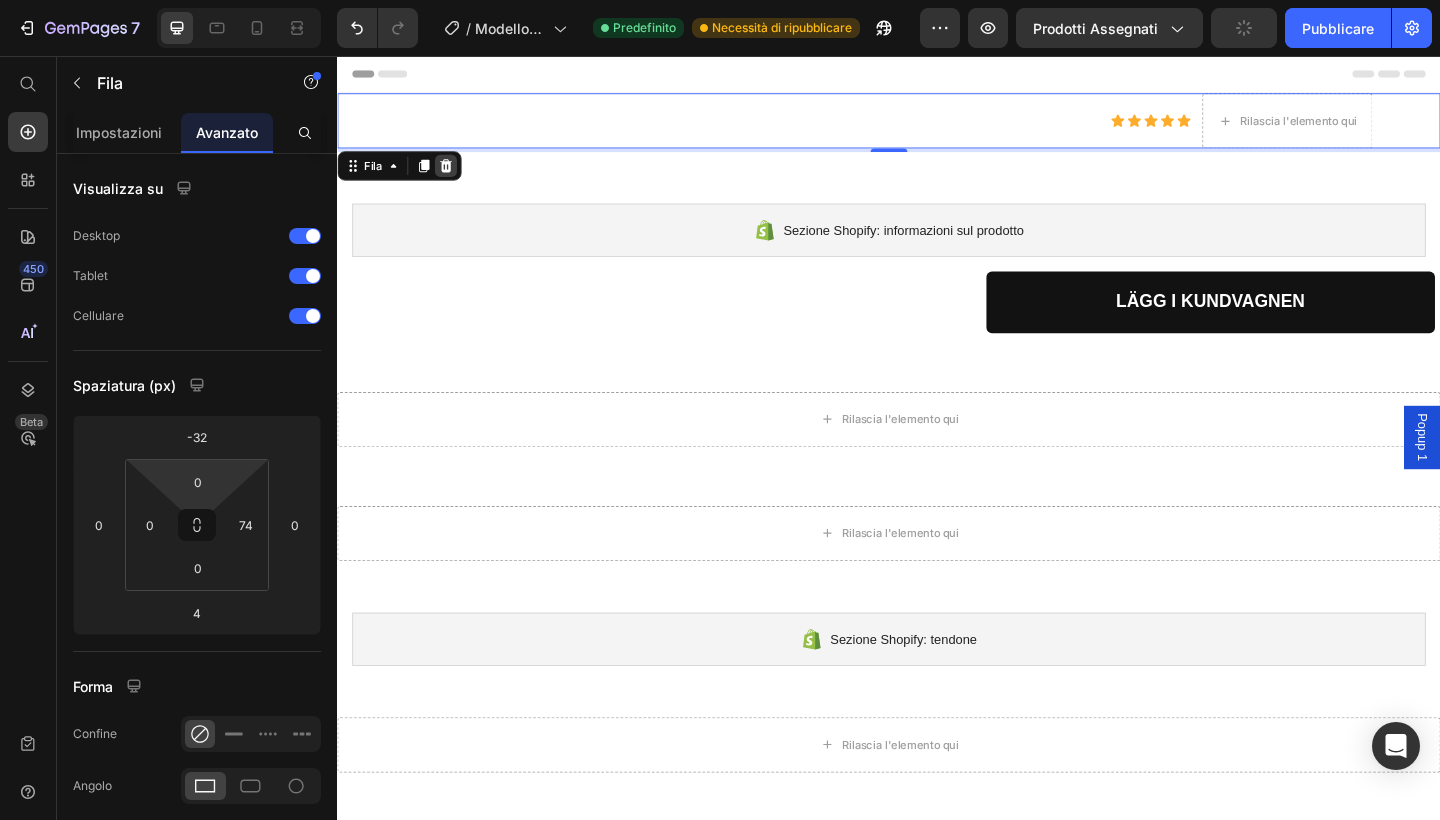click 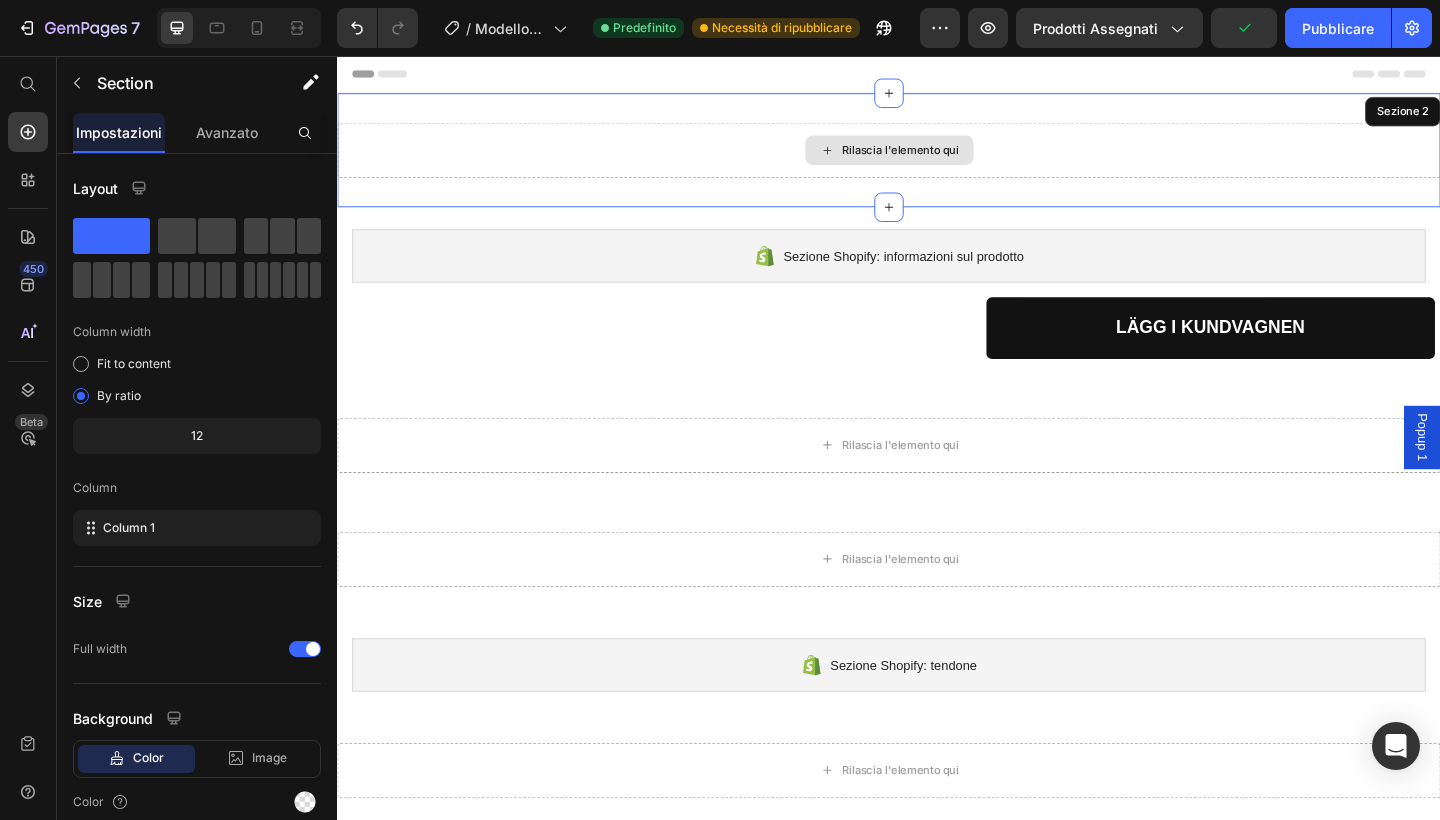 click on "Rilascia l'elemento qui" at bounding box center (937, 159) 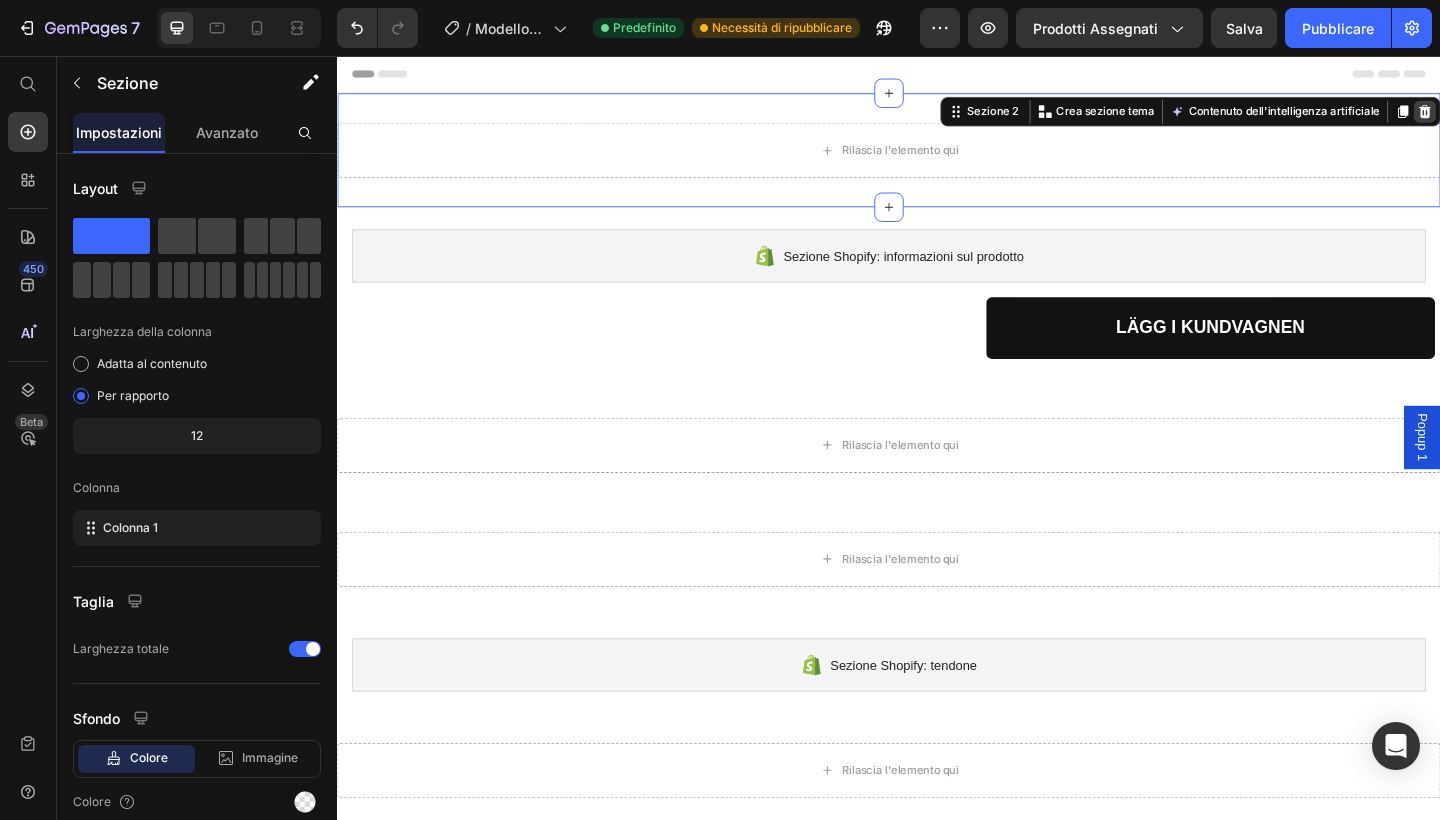 click 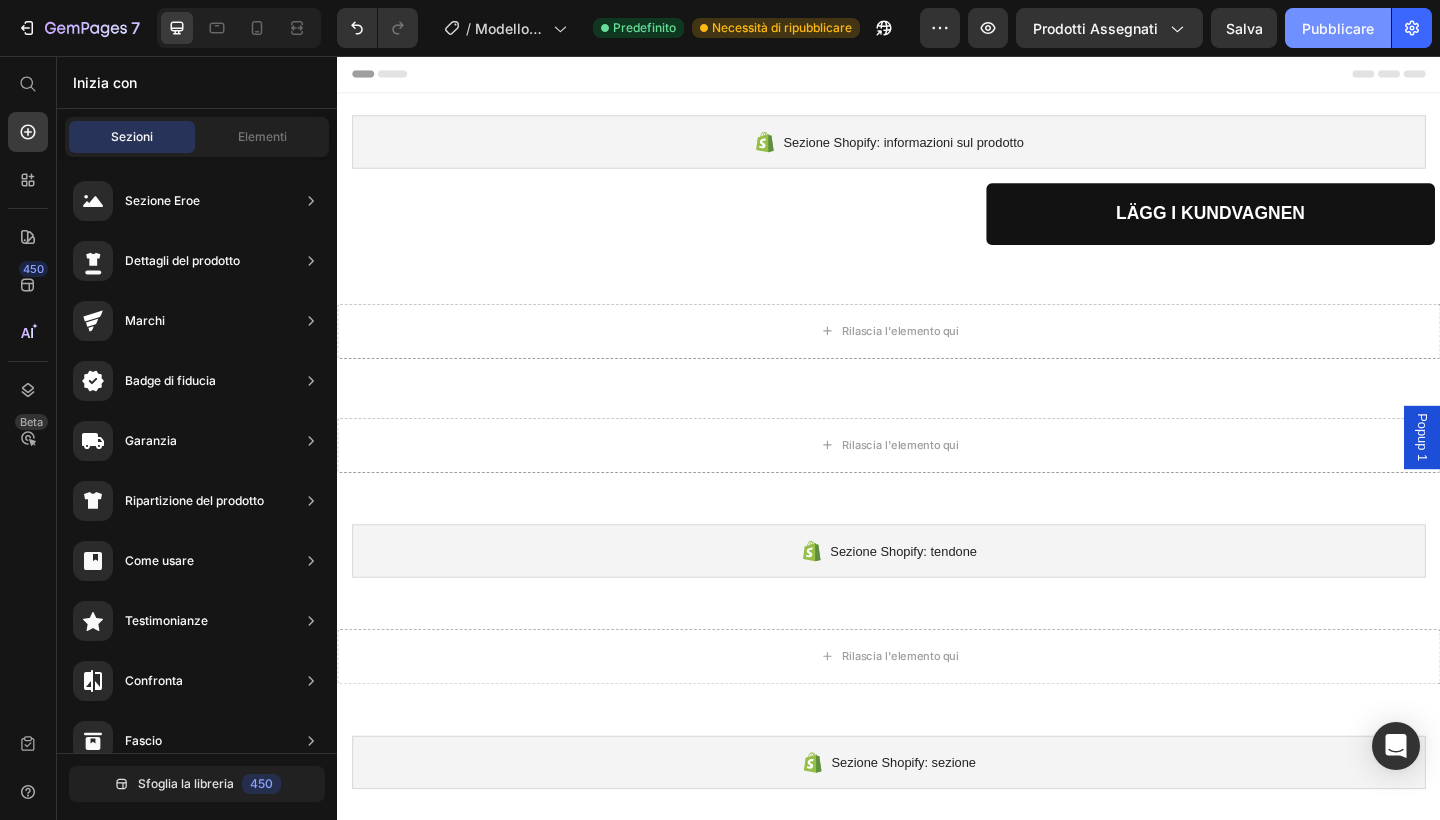 click on "Pubblicare" at bounding box center [1338, 28] 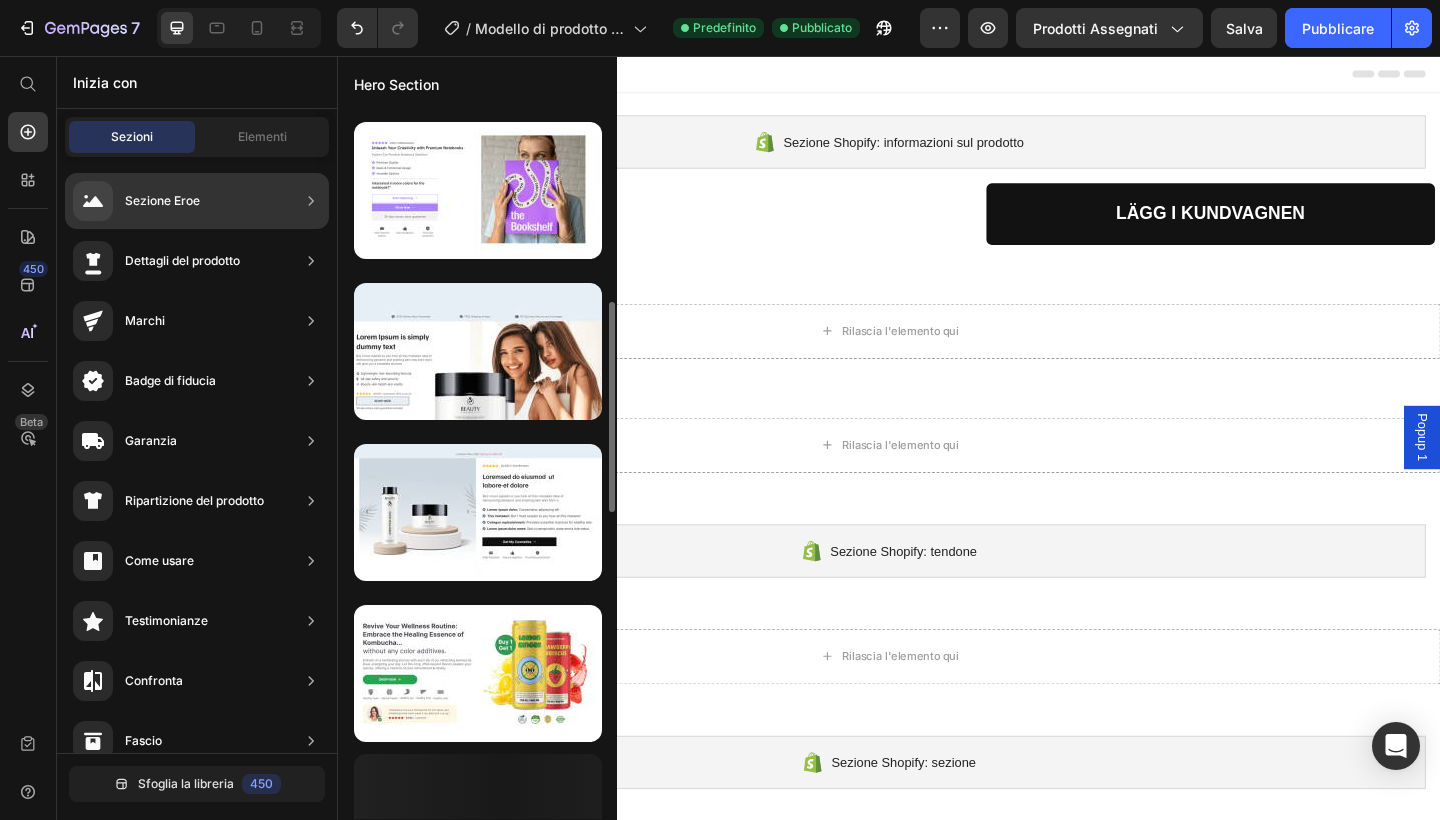 scroll, scrollTop: 888, scrollLeft: 0, axis: vertical 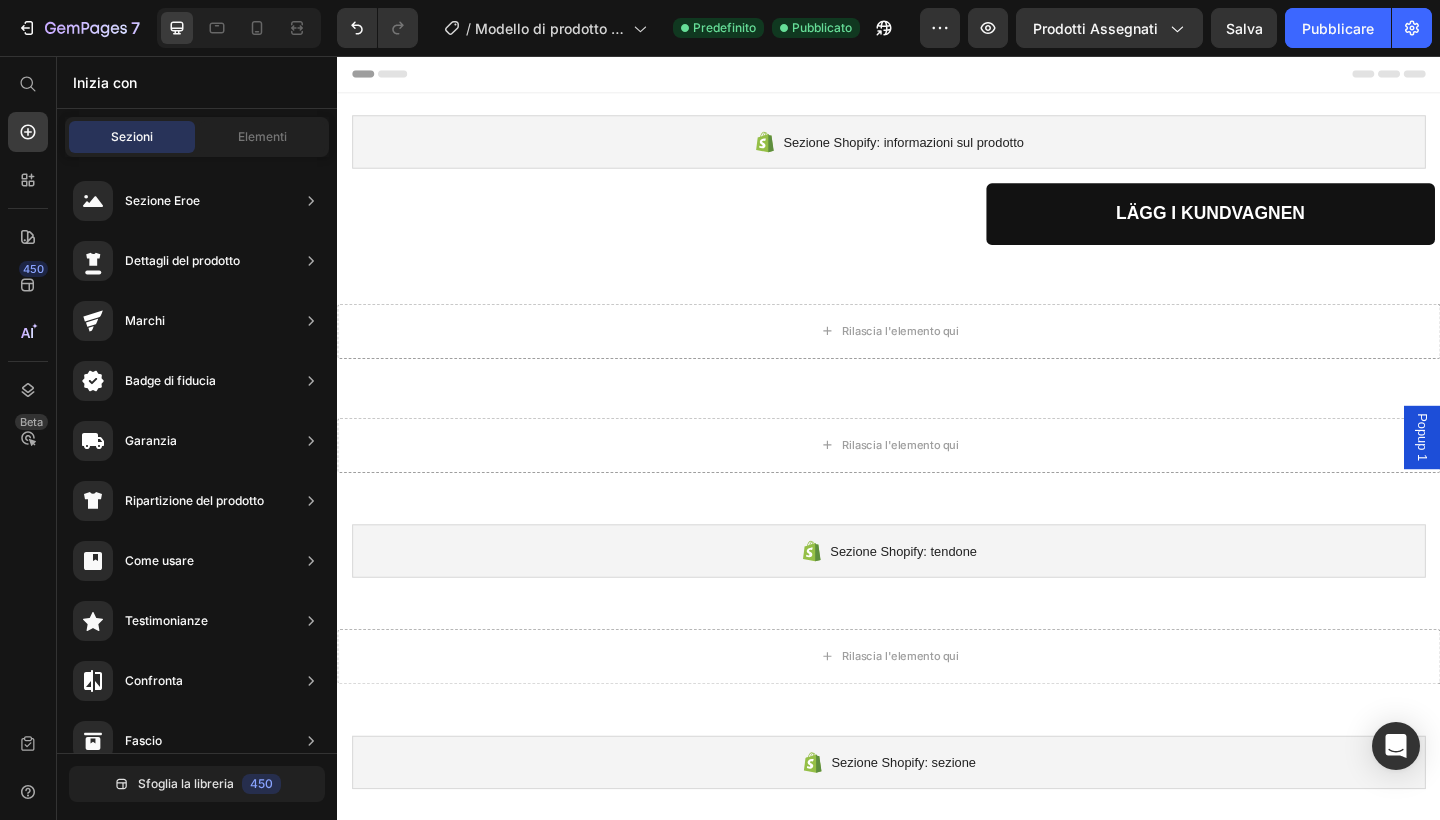 click on "100% Money-Back Guarantee Item List
60-Day Easy Returns Item List Row LÄGG I KUNDVAGNEN Aggiungi [PERSON_NAME]
Rilascia l'elemento qui Prodotto Sezione 2" at bounding box center [937, 244] 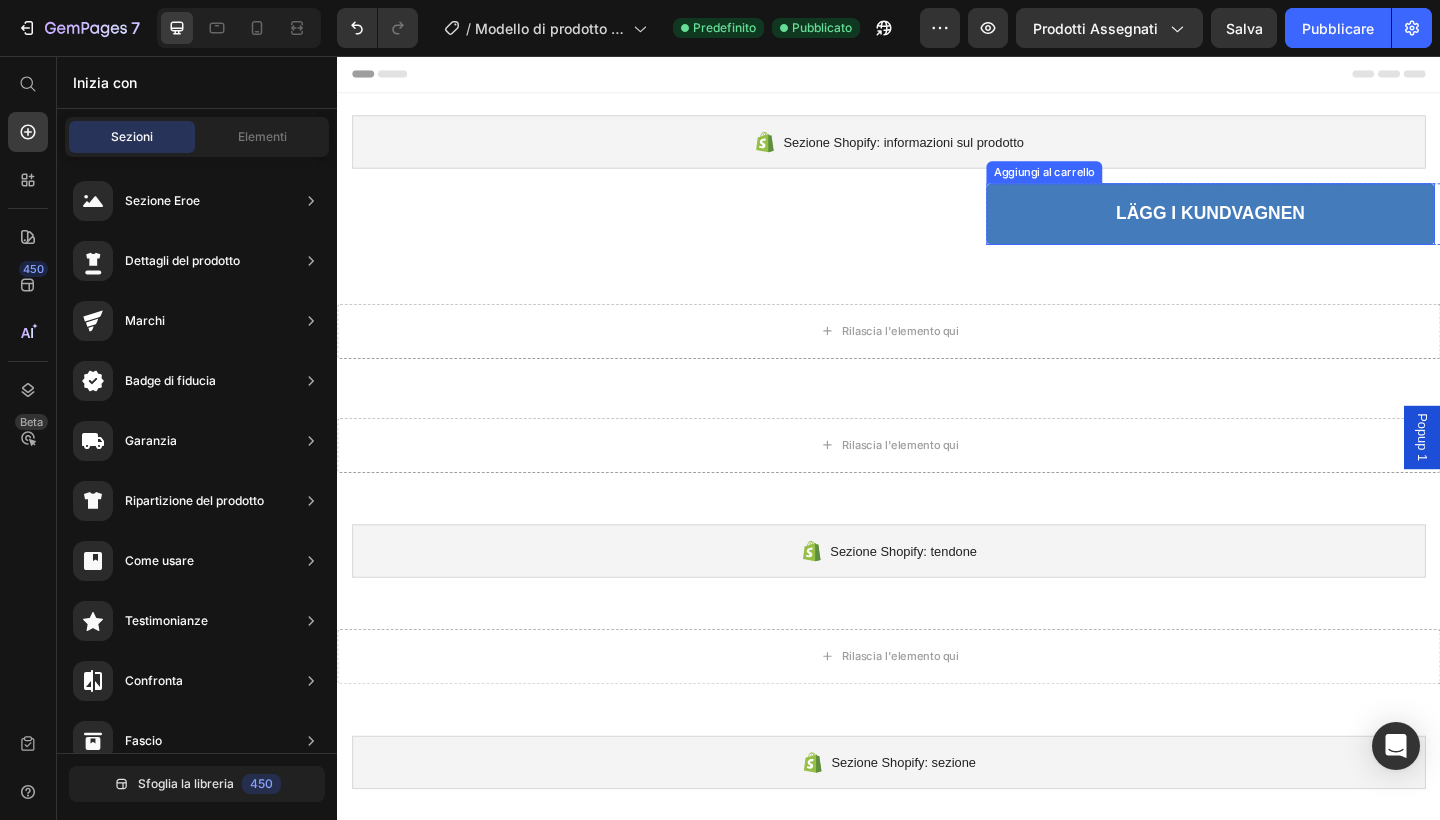 scroll, scrollTop: -4, scrollLeft: 0, axis: vertical 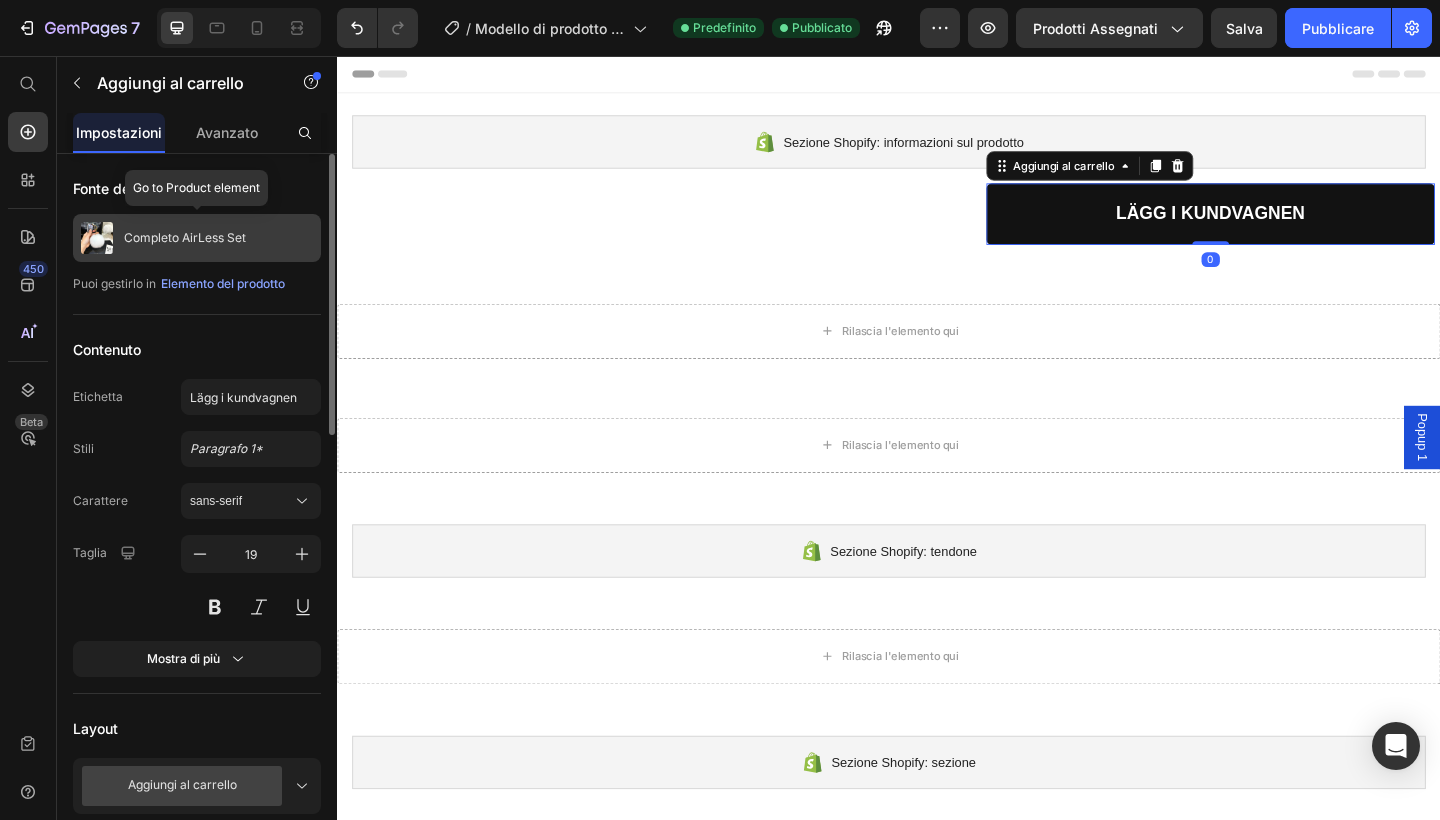 click on "Completo AirLess Set" at bounding box center [197, 238] 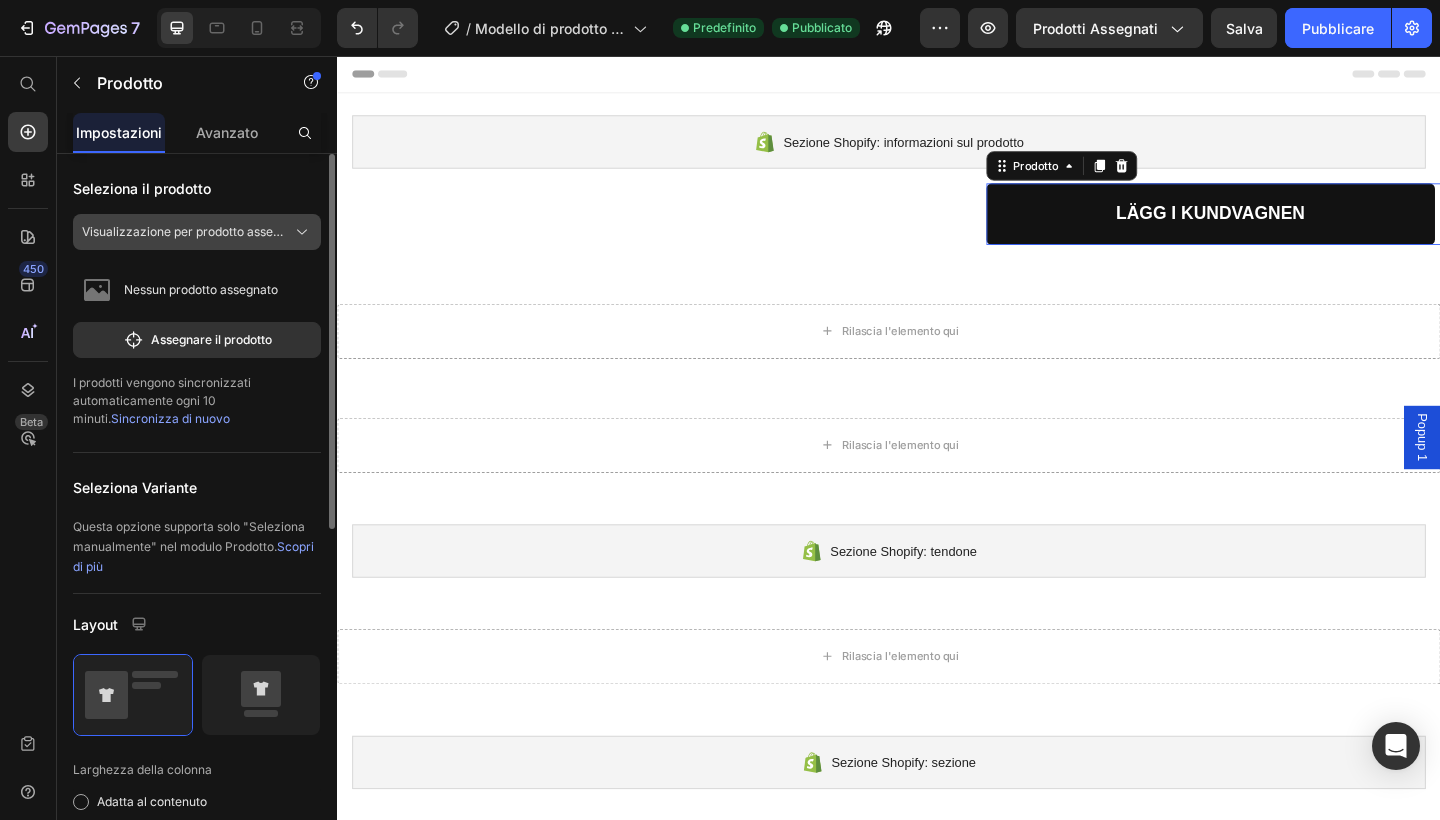 click on "Visualizzazione per prodotto assegnato" at bounding box center (185, 232) 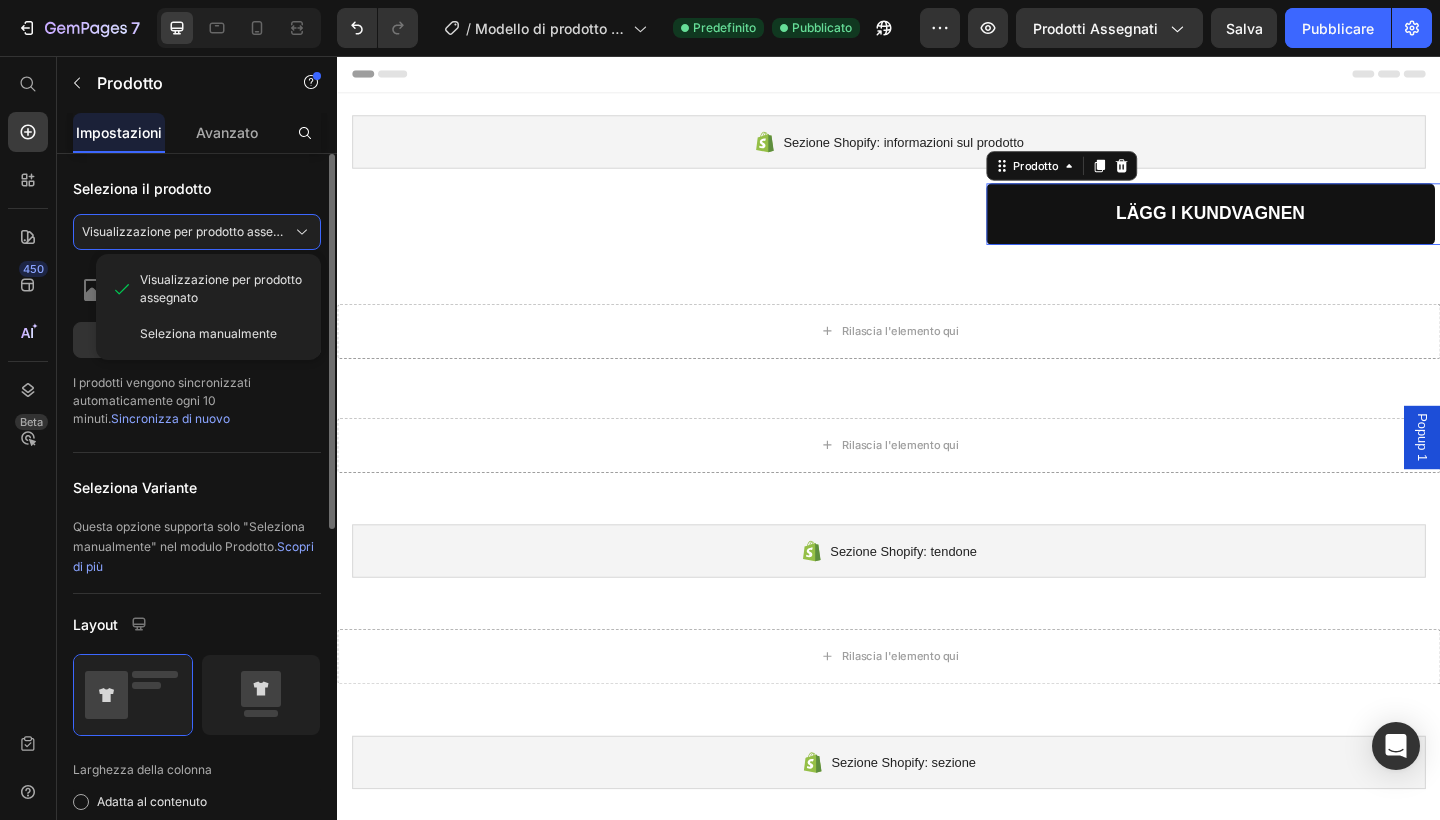 click on "Seleziona il prodotto Visualizzazione per prodotto assegnato Visualizzazione per prodotto assegnato Seleziona manualmente Nessun prodotto assegnato Assegnare il prodotto I prodotti vengono sincronizzati automaticamente ogni 10 minuti.  Sincronizza di nuovo" 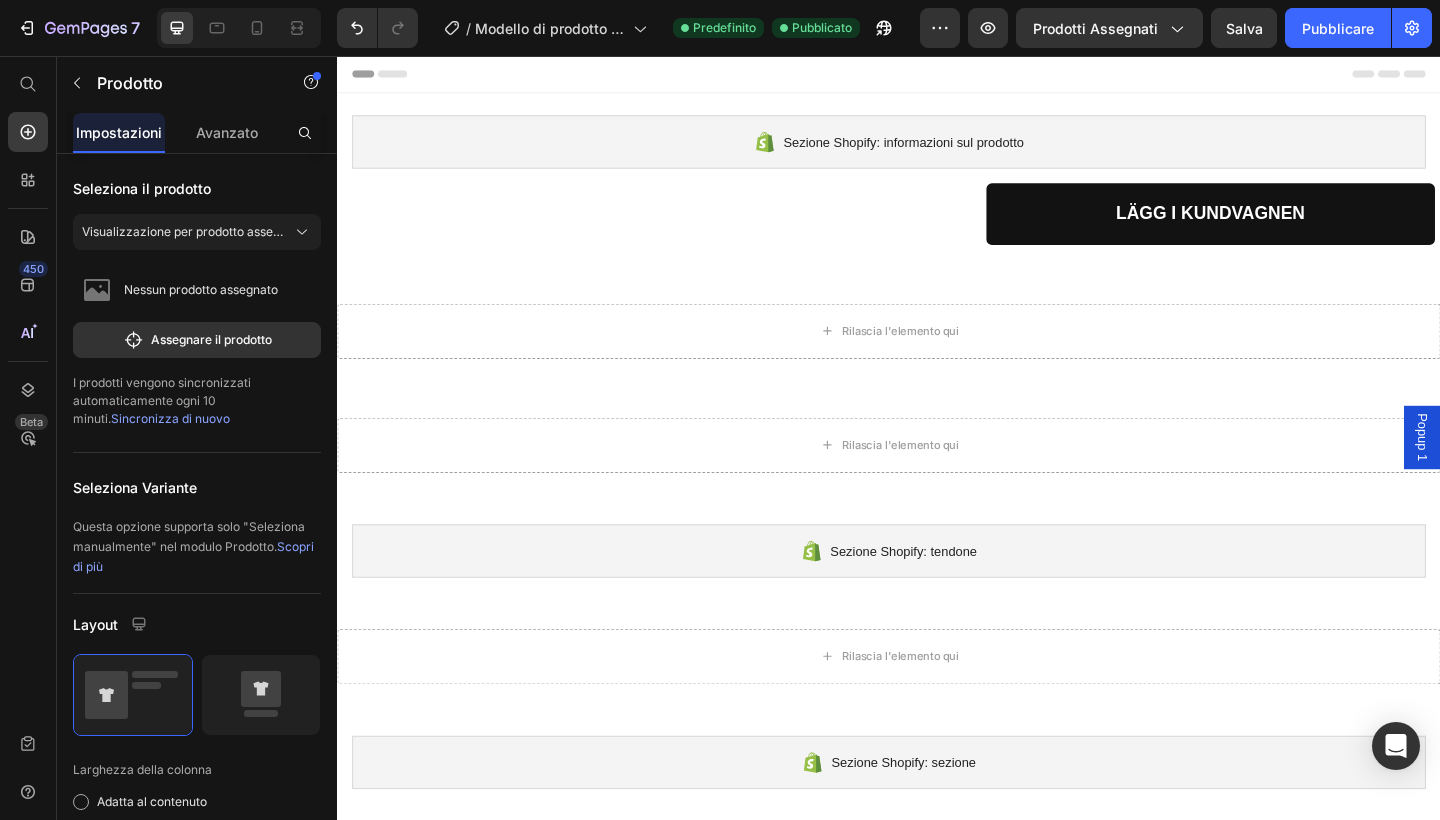 scroll, scrollTop: 0, scrollLeft: 0, axis: both 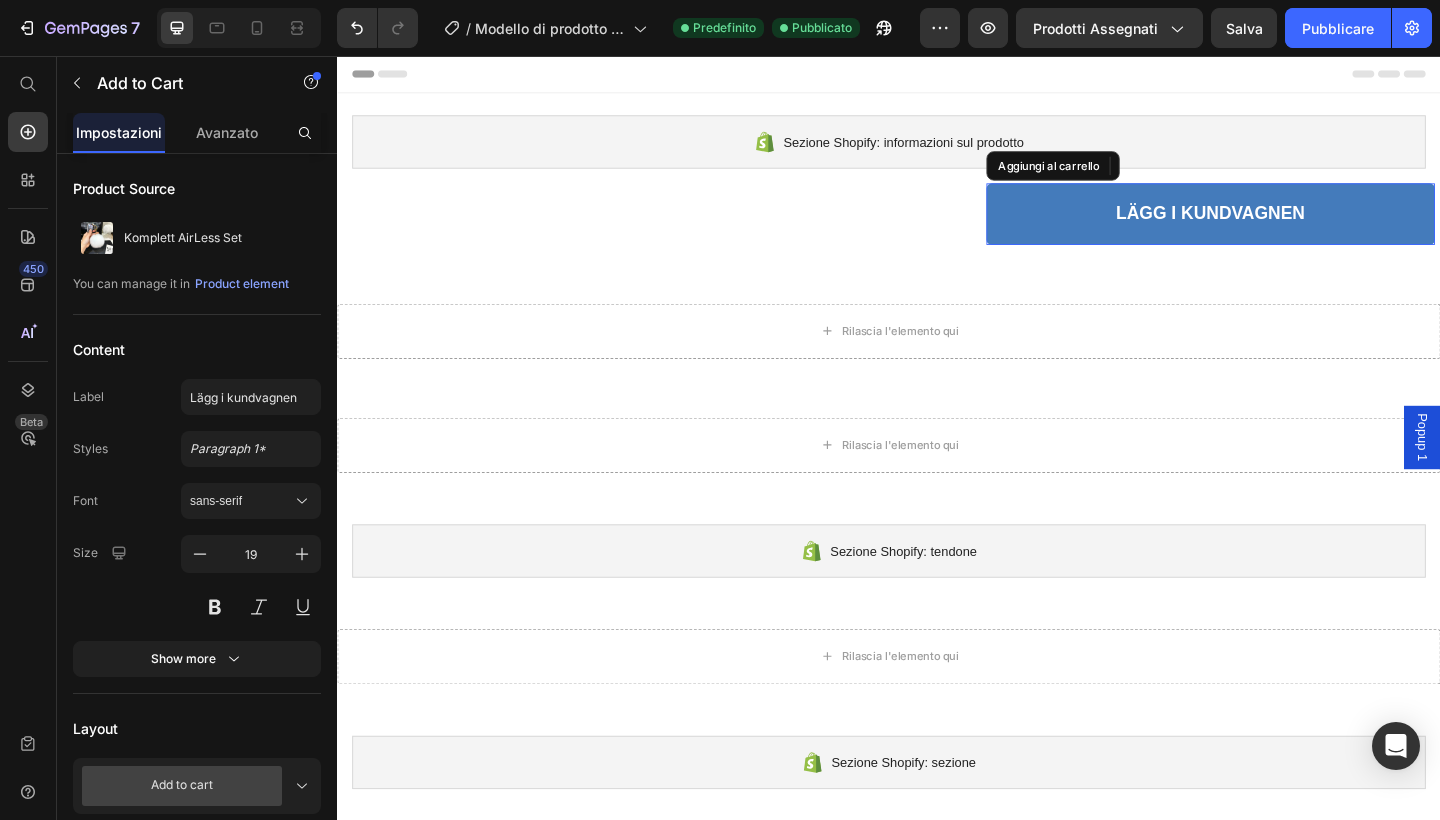 click on "LÄGG I KUNDVAGNEN" at bounding box center (1287, 228) 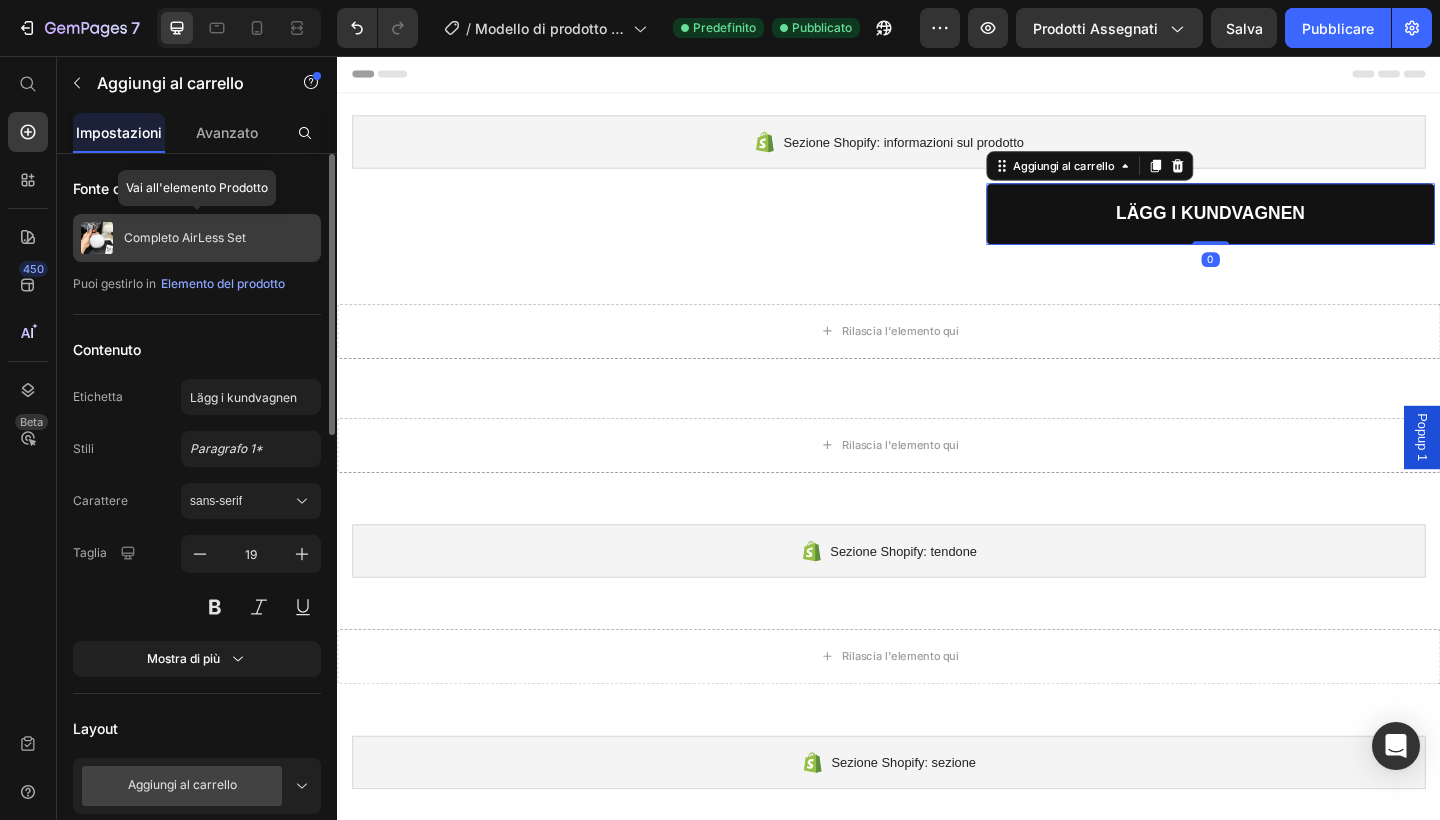 click on "Completo AirLess Set" at bounding box center [197, 238] 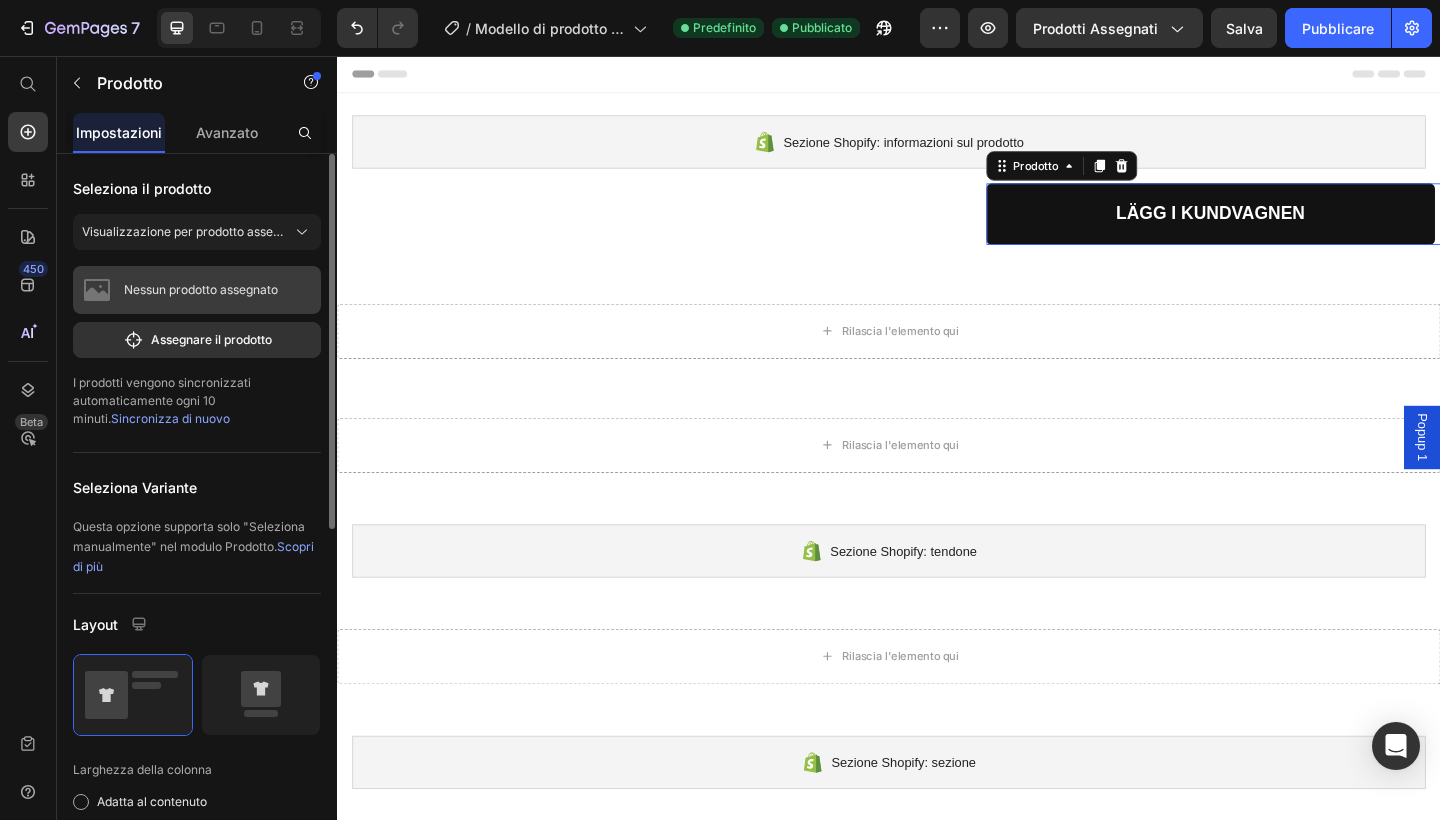 click on "Nessun prodotto assegnato" at bounding box center [201, 290] 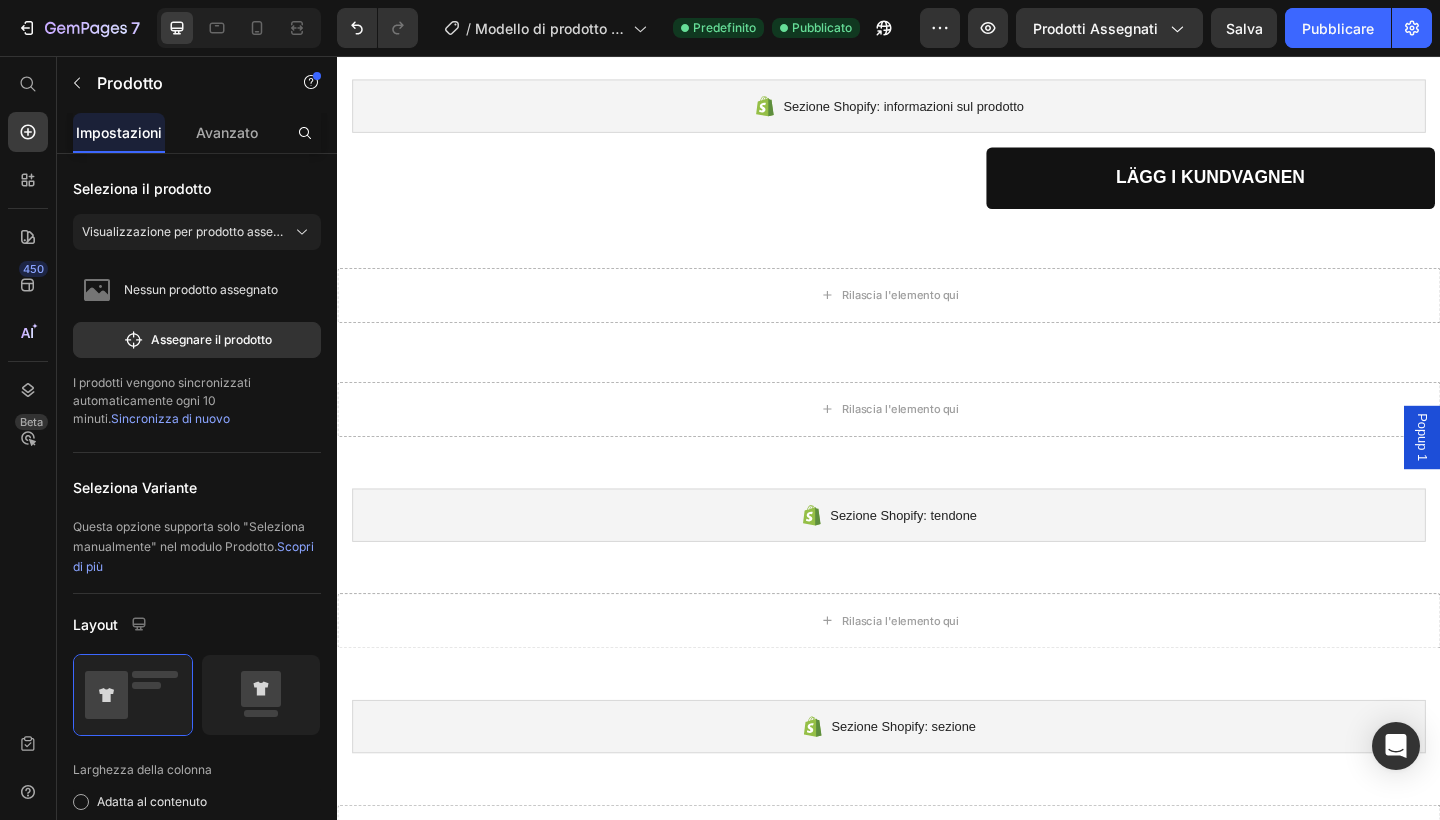 scroll, scrollTop: 22, scrollLeft: 0, axis: vertical 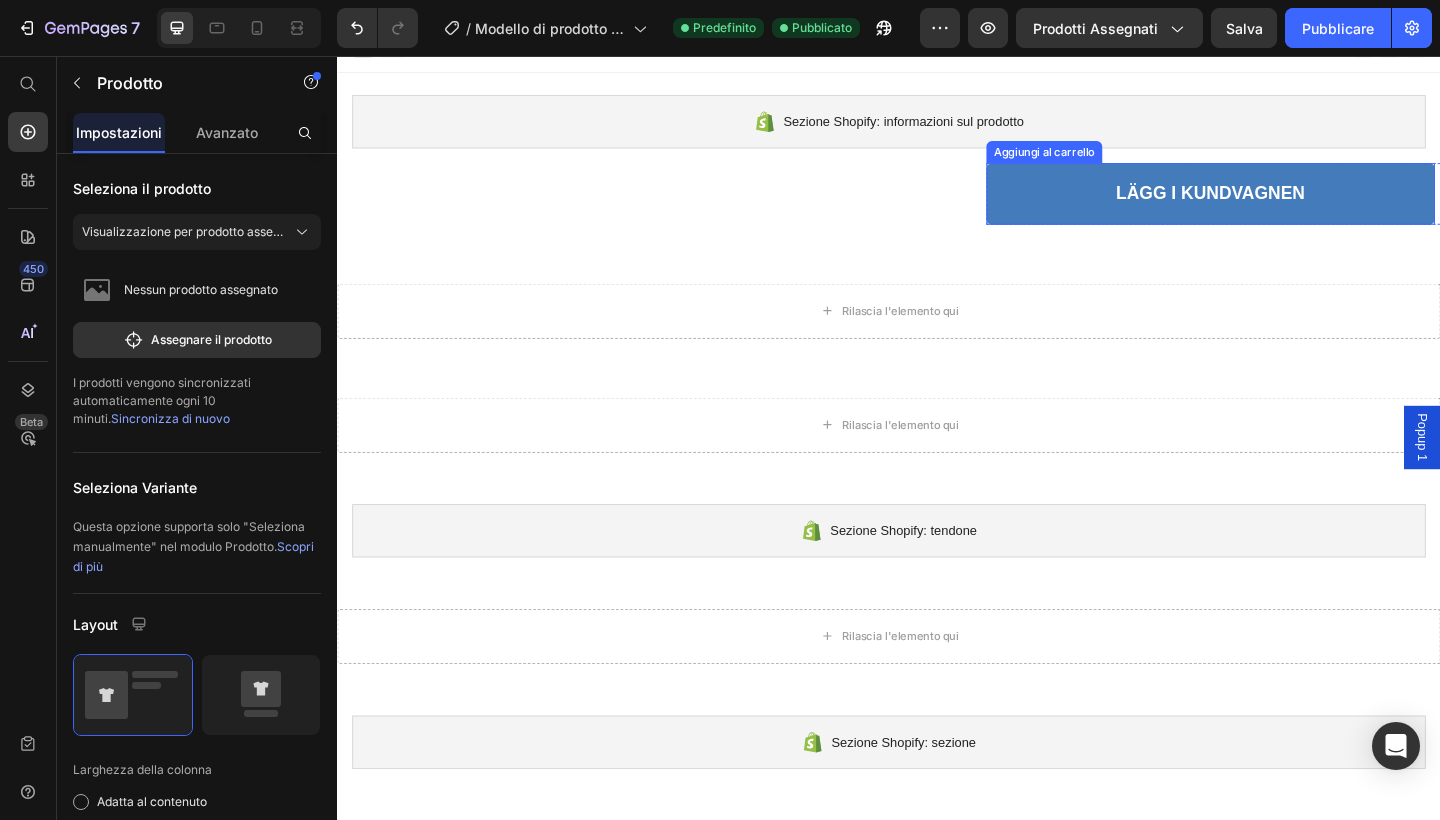 click on "LÄGG I KUNDVAGNEN" at bounding box center [1287, 206] 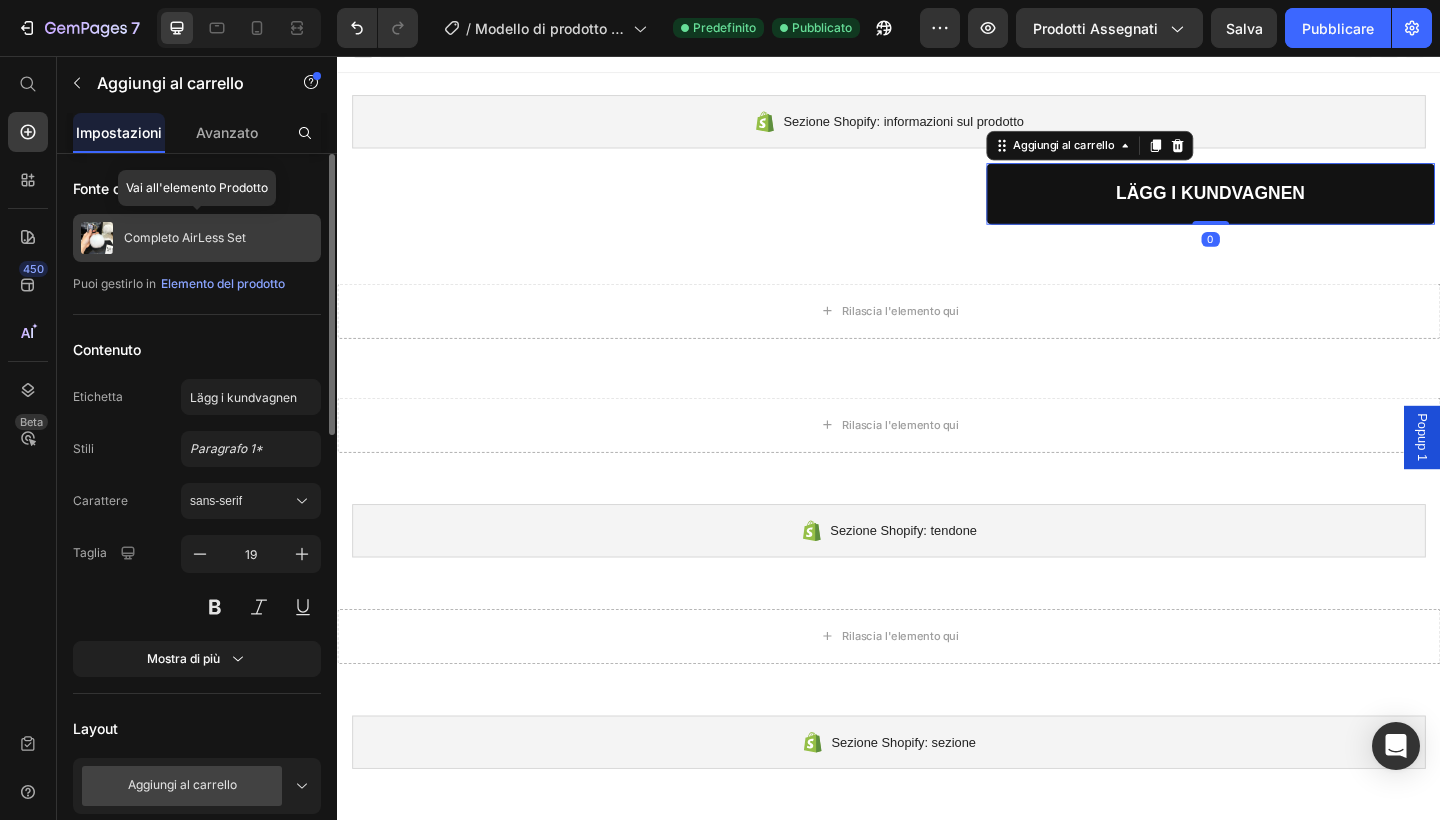 click on "Completo AirLess Set" at bounding box center [185, 238] 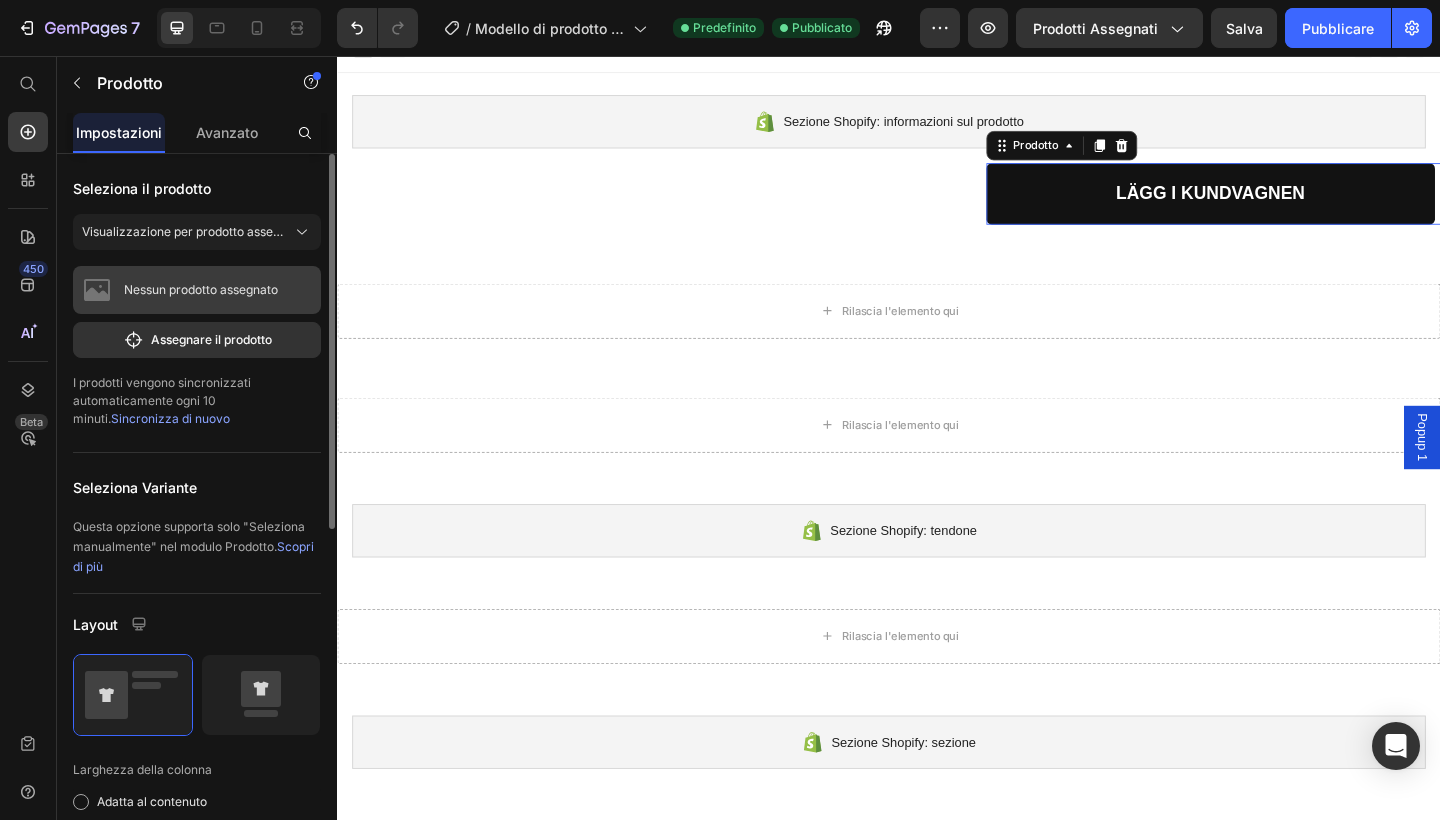 click on "Nessun prodotto assegnato" at bounding box center (201, 290) 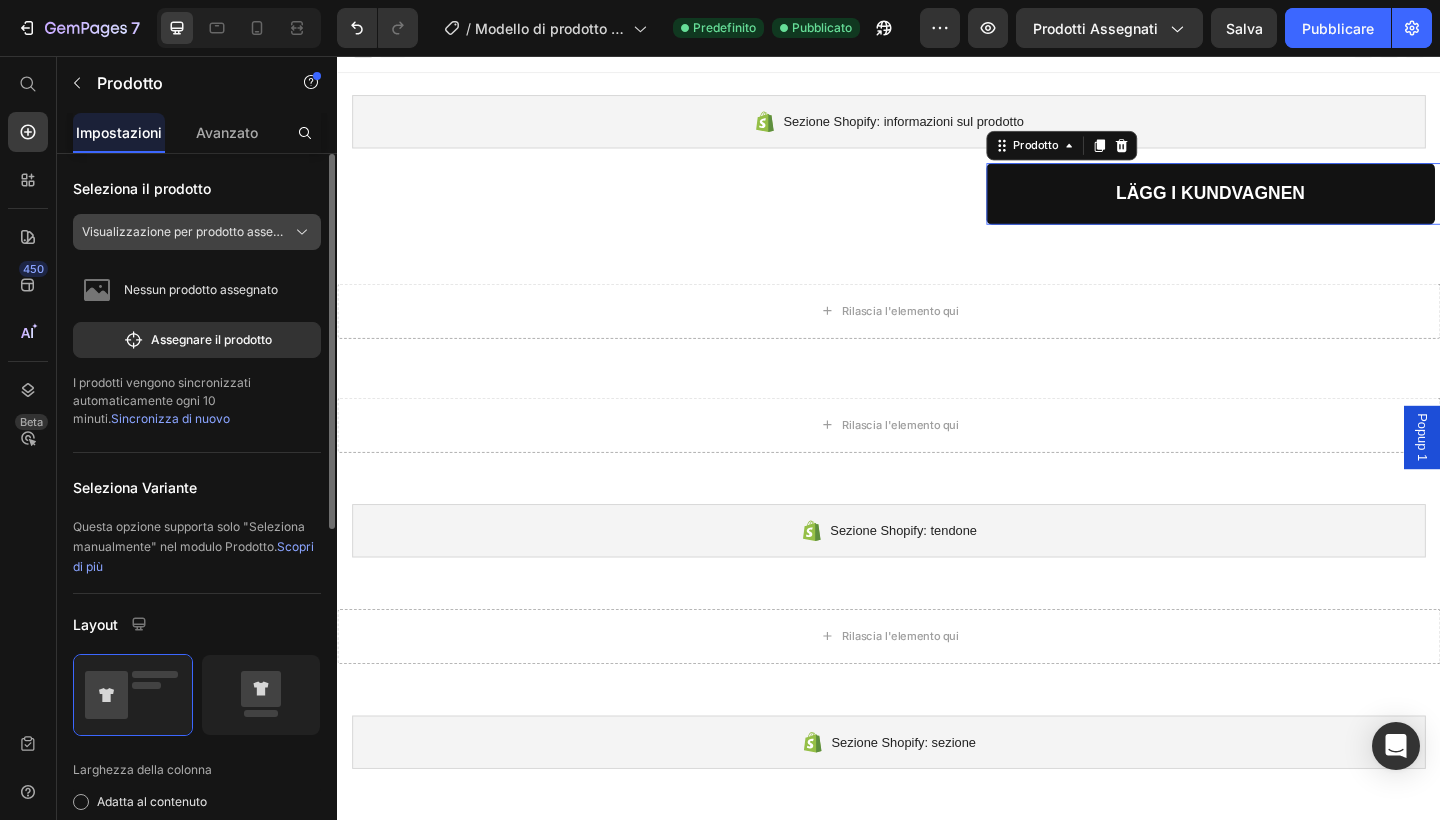 click on "Visualizzazione per prodotto assegnato" at bounding box center (185, 232) 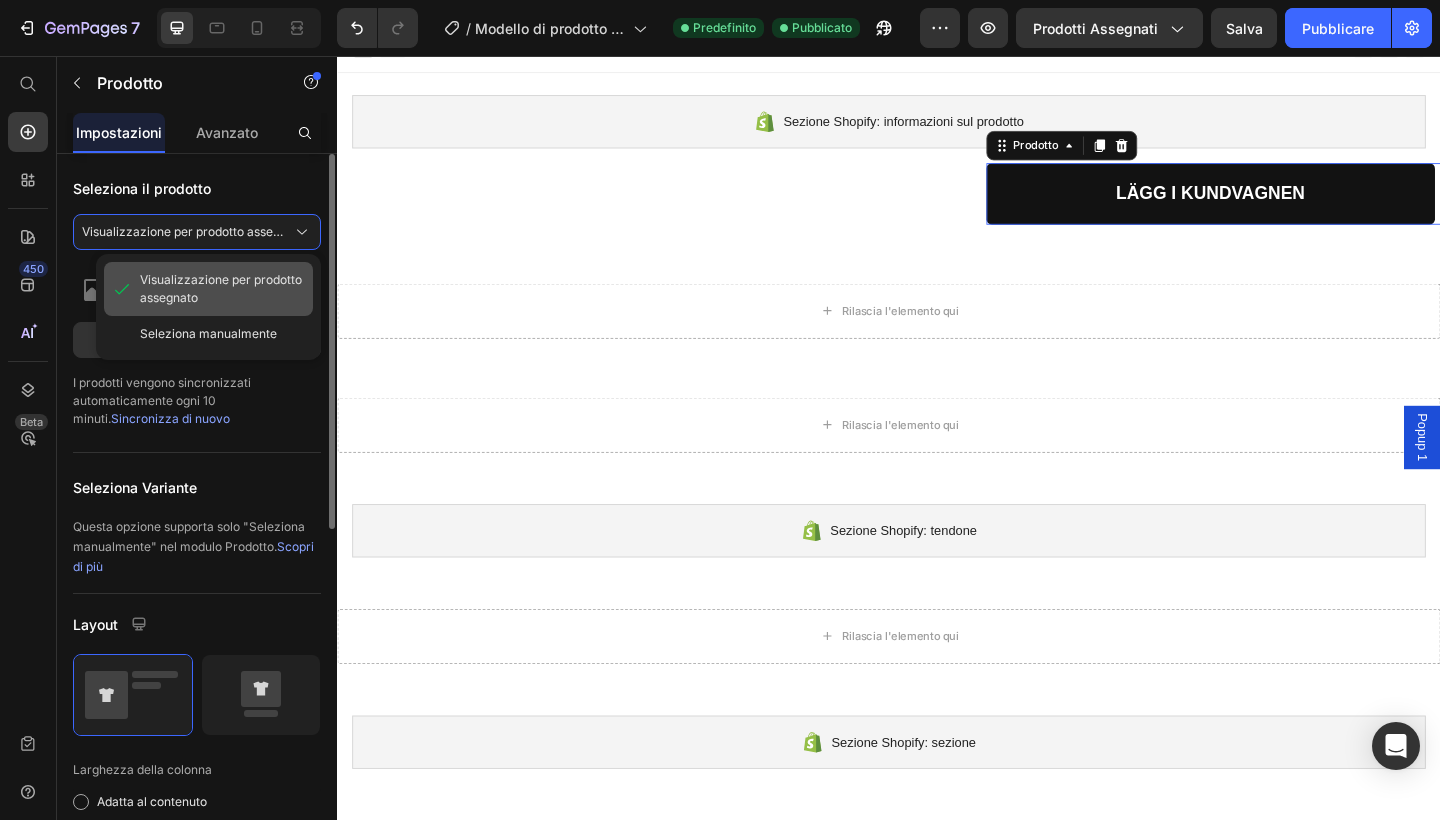click on "Visualizzazione per prodotto assegnato" at bounding box center [222, 289] 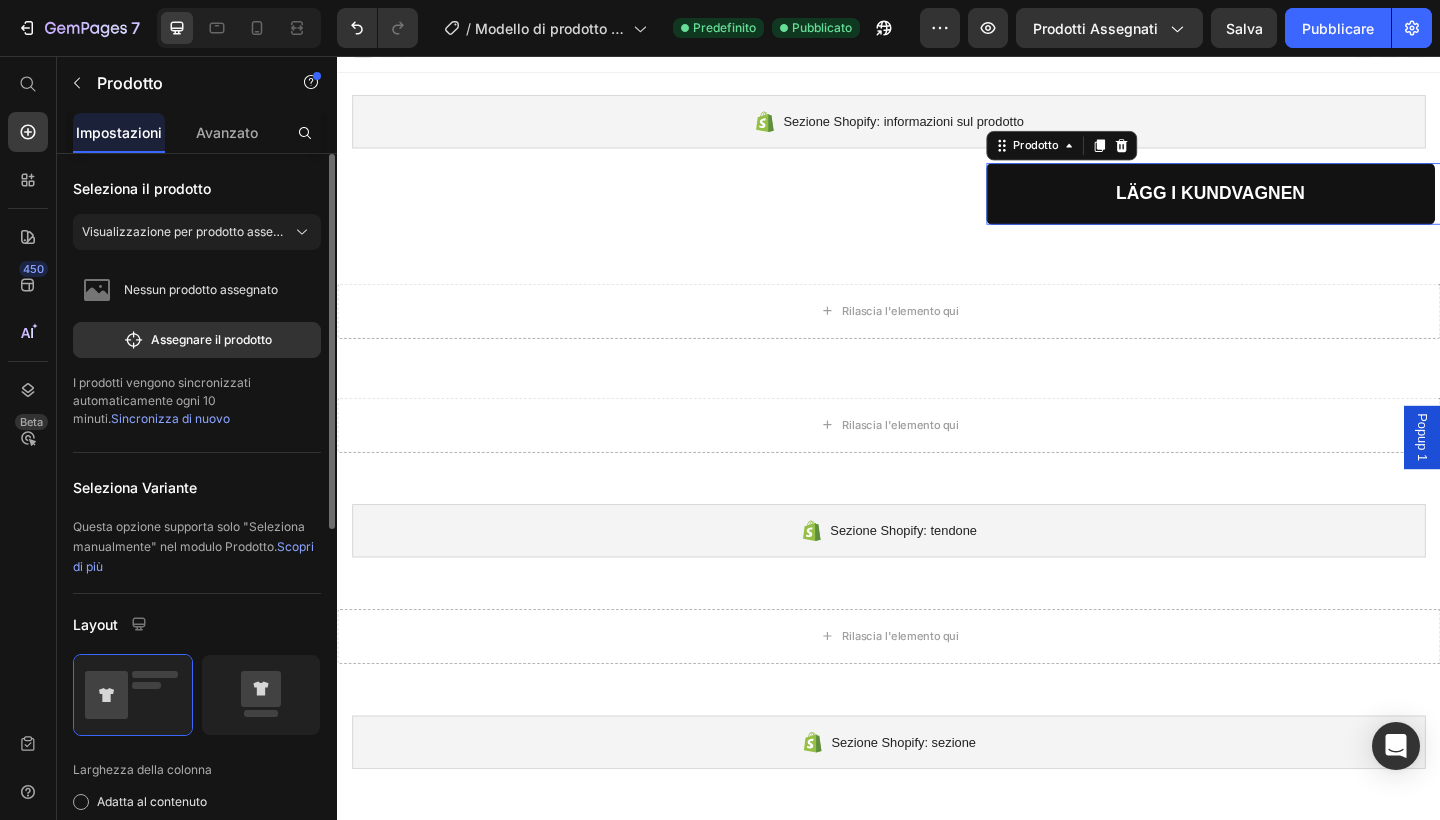 click on "Seleziona il prodotto Visualizzazione per prodotto assegnato Nessun prodotto assegnato Assegnare il prodotto I prodotti vengono sincronizzati automaticamente ogni 10 minuti.  Sincronizza di nuovo" at bounding box center (197, 303) 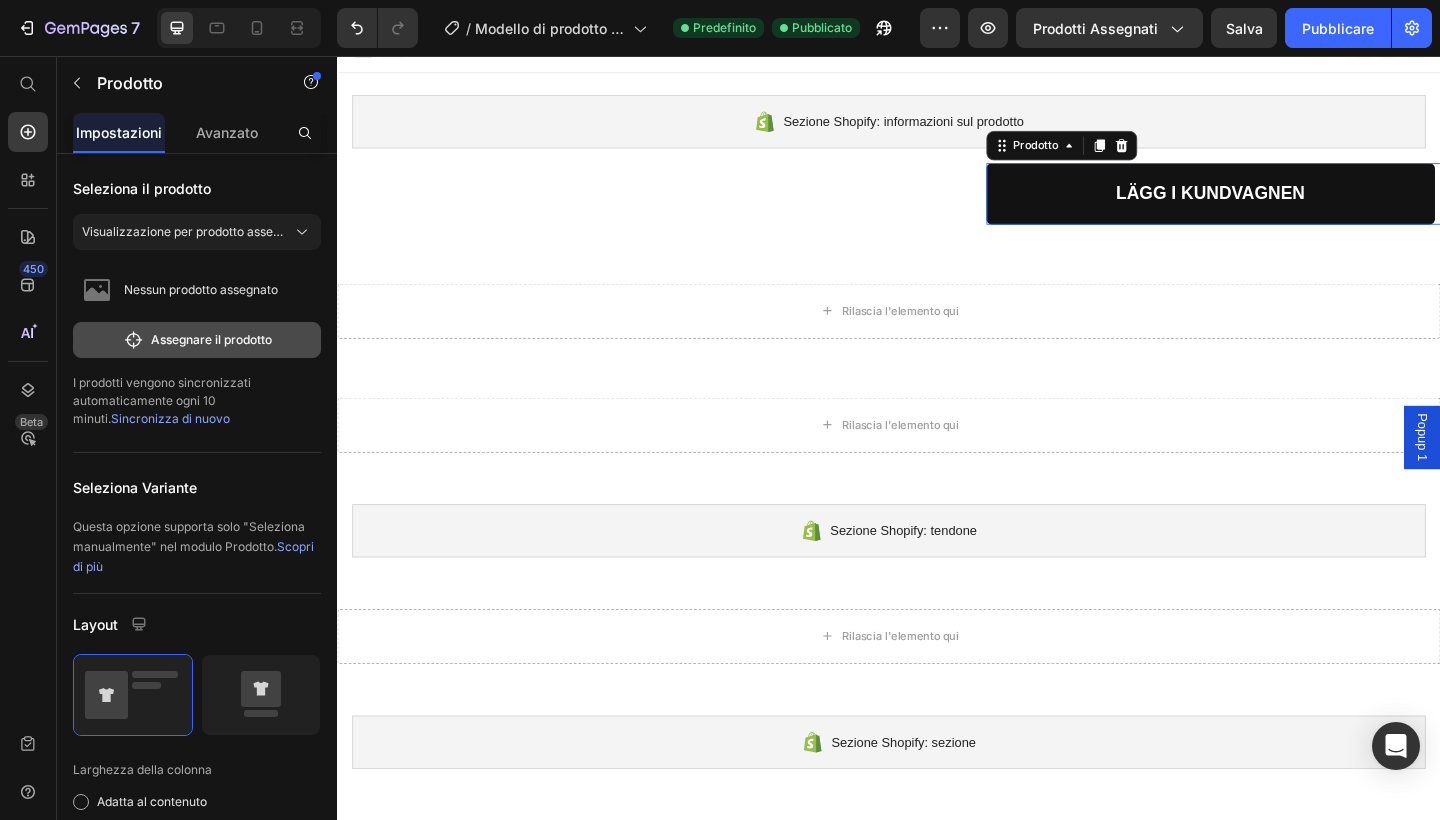 click on "Assegnare il prodotto" 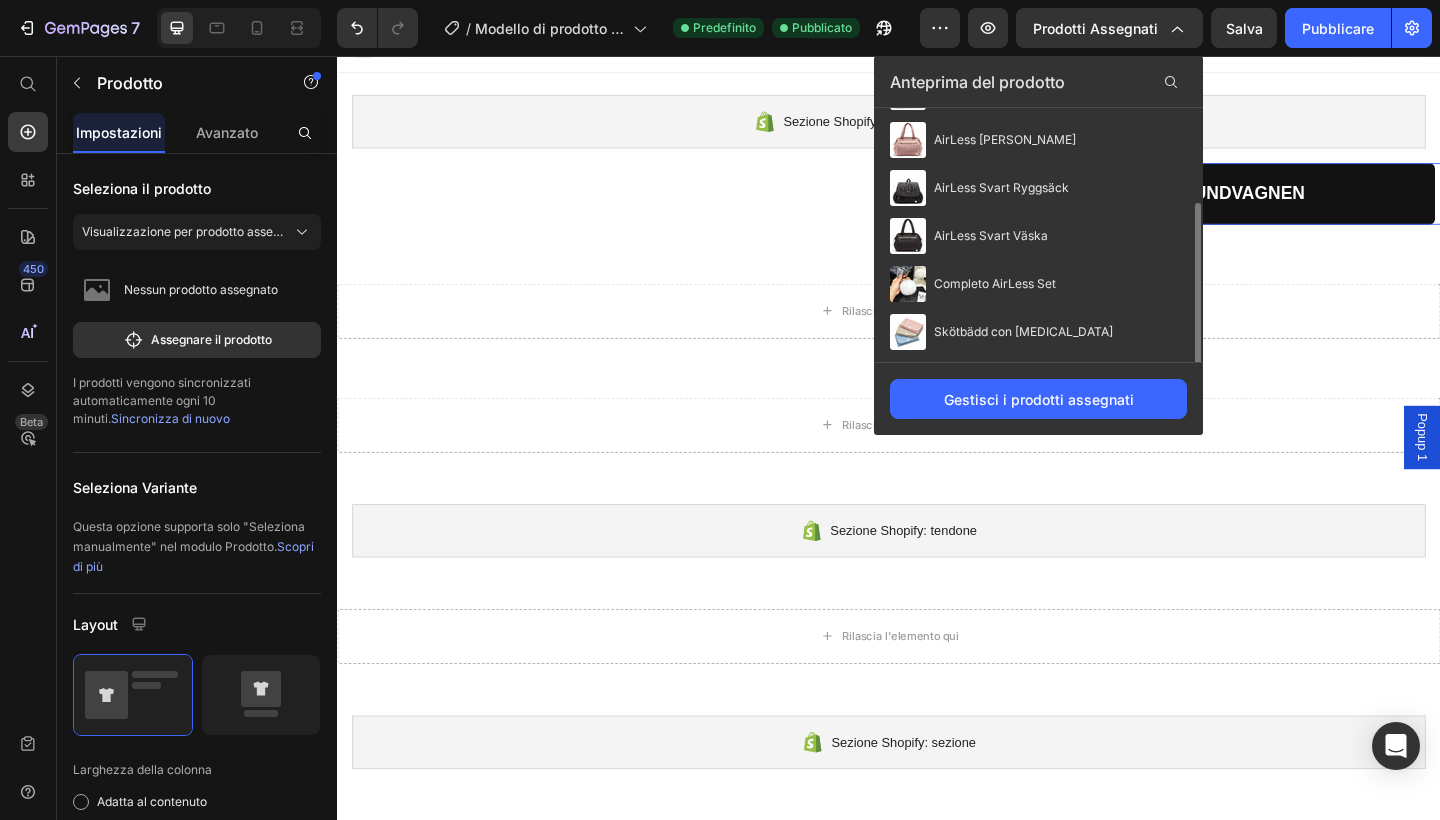 scroll, scrollTop: 146, scrollLeft: 0, axis: vertical 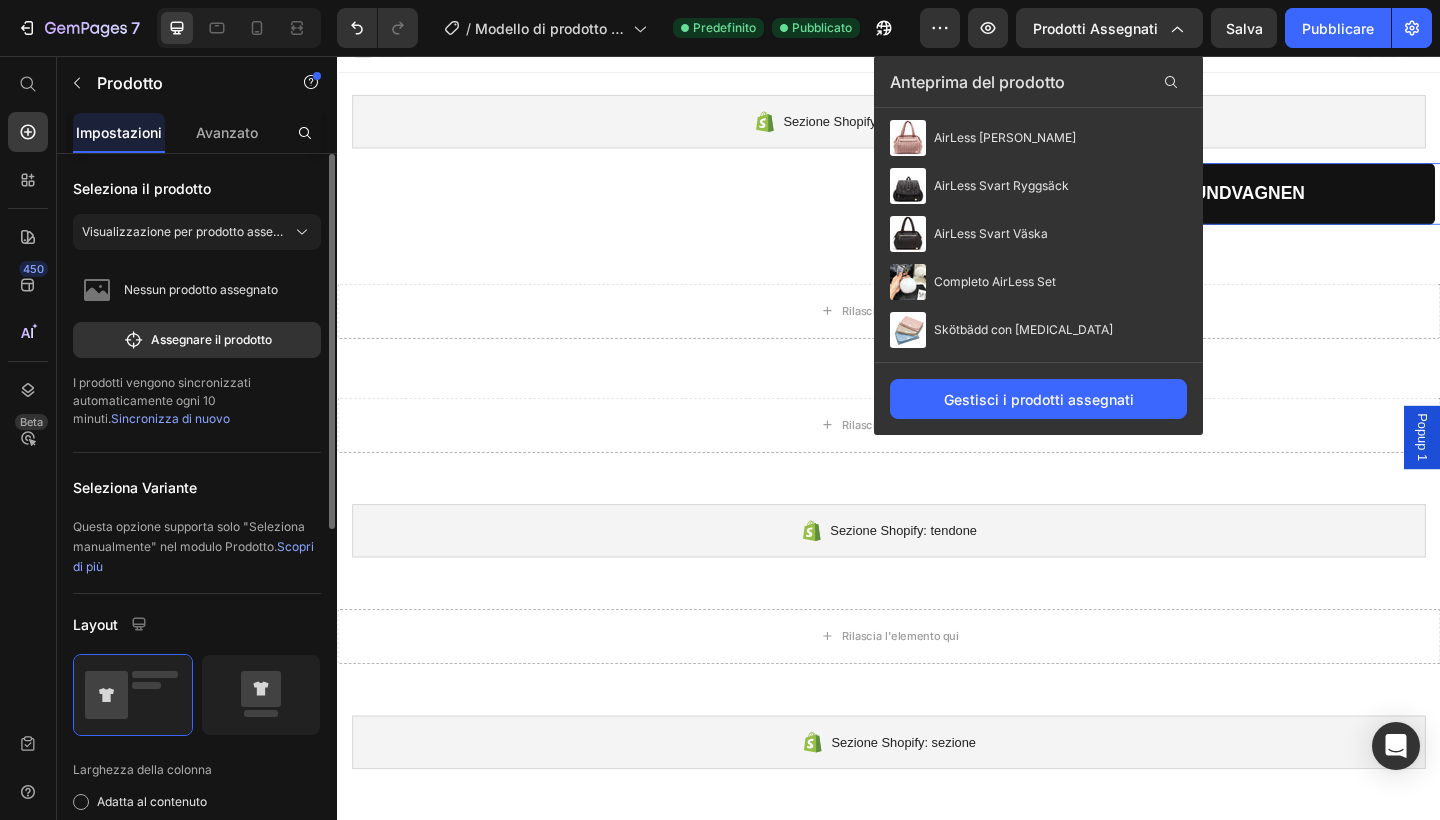 click on "Seleziona il prodotto" at bounding box center (197, 188) 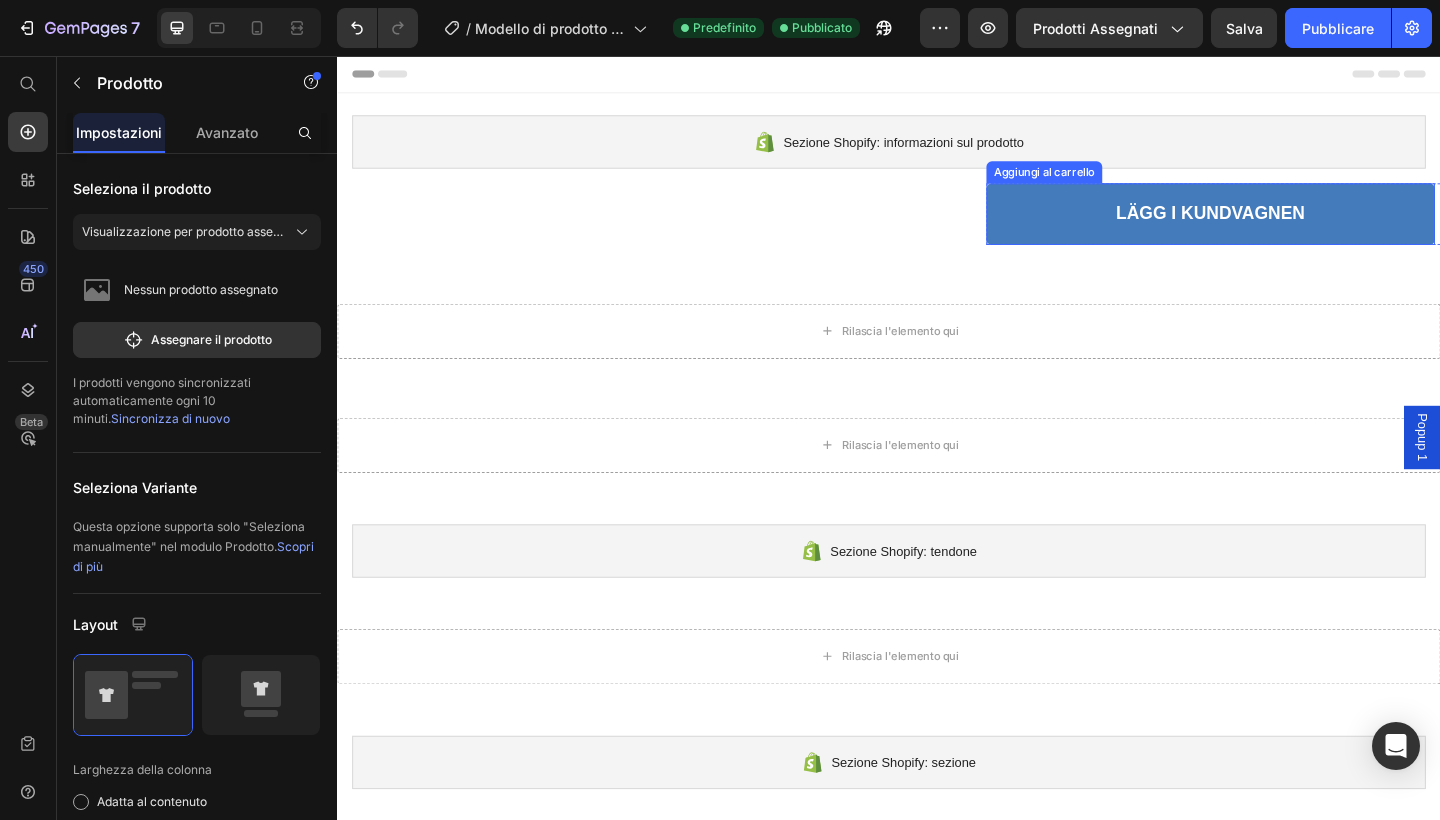 scroll, scrollTop: -1, scrollLeft: 0, axis: vertical 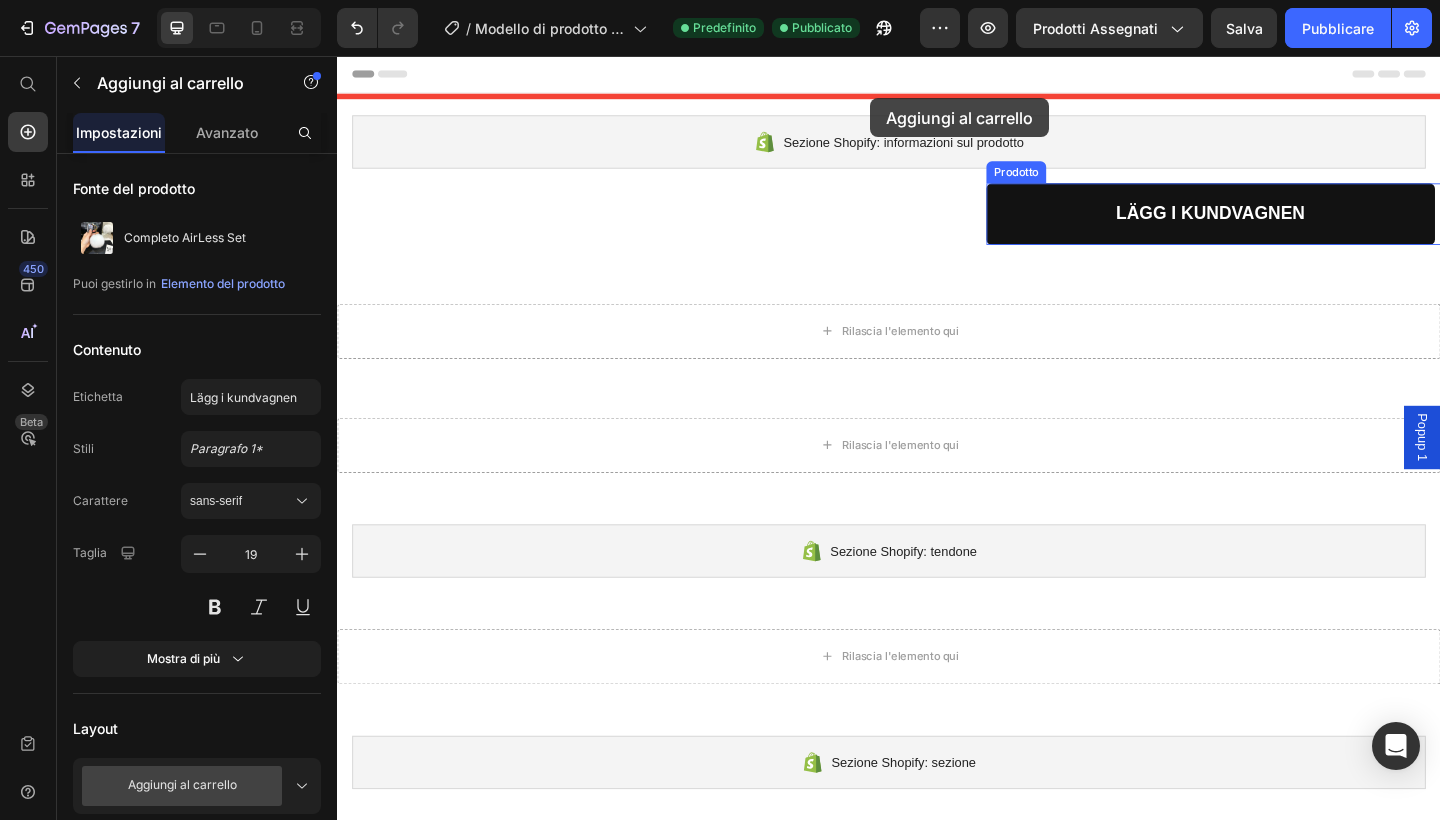 drag, startPoint x: 1054, startPoint y: 170, endPoint x: 883, endPoint y: 228, distance: 180.56854 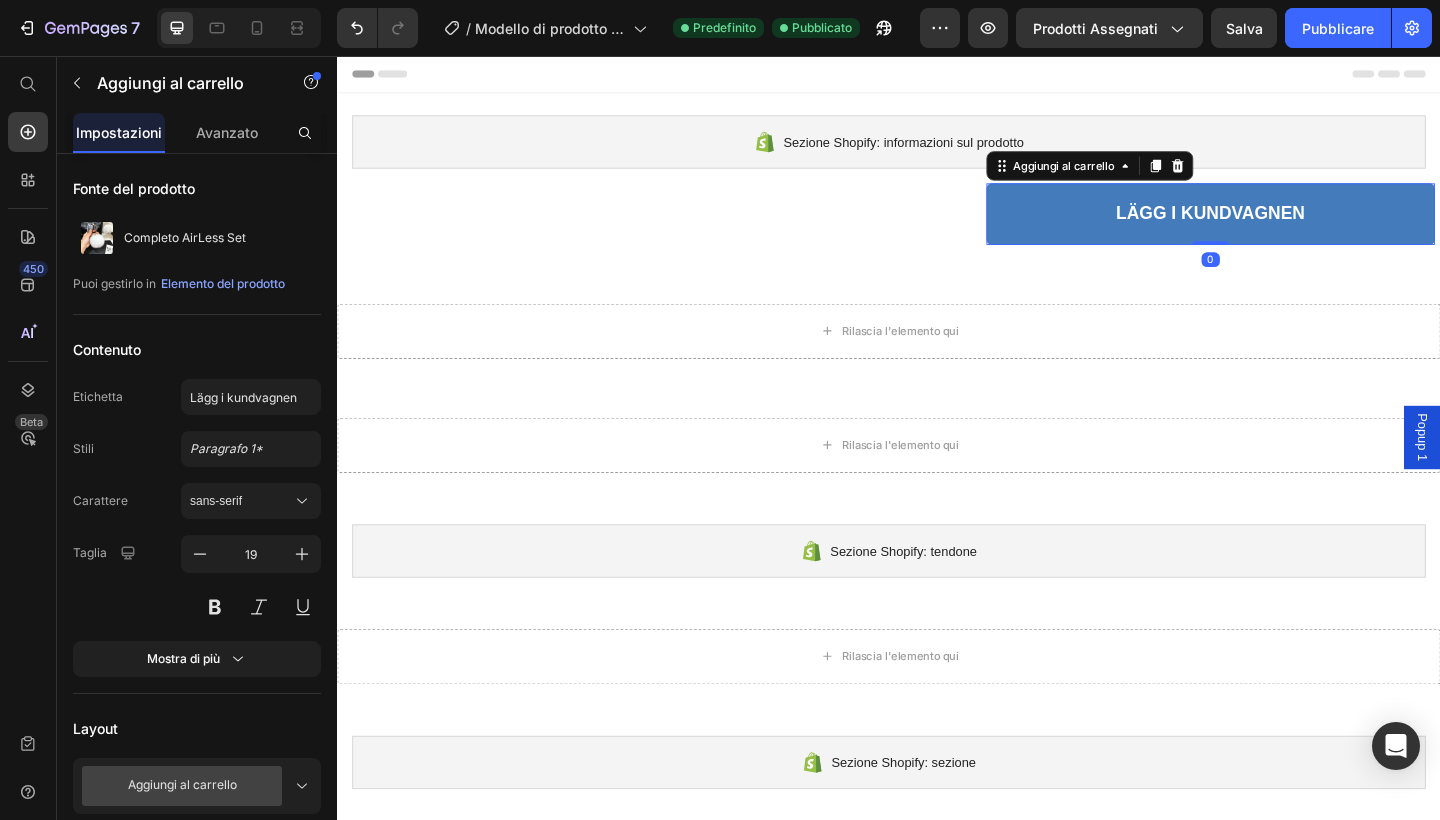 click on "LÄGG I KUNDVAGNEN" at bounding box center (1287, 228) 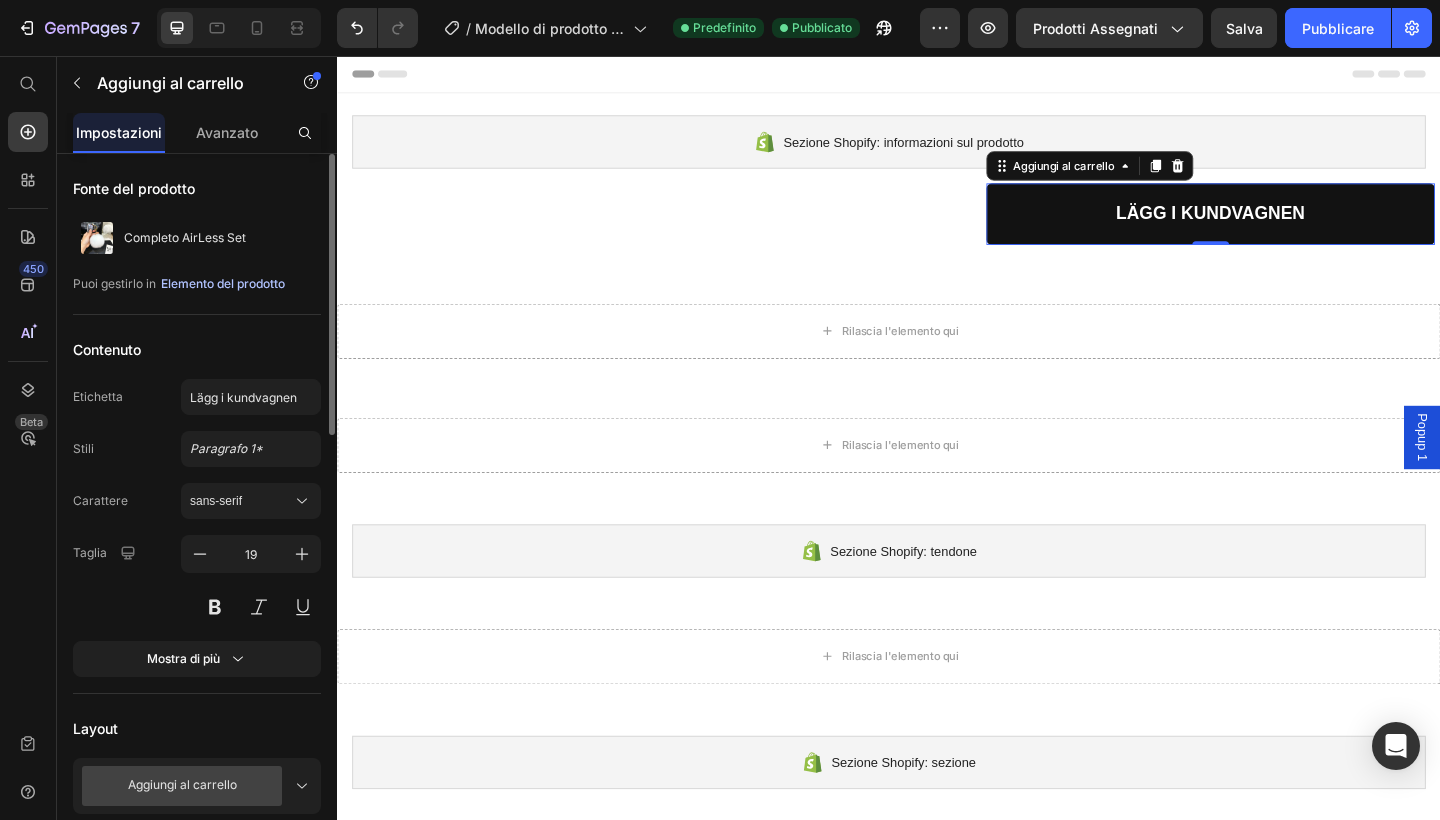 click on "Elemento del prodotto" at bounding box center (223, 284) 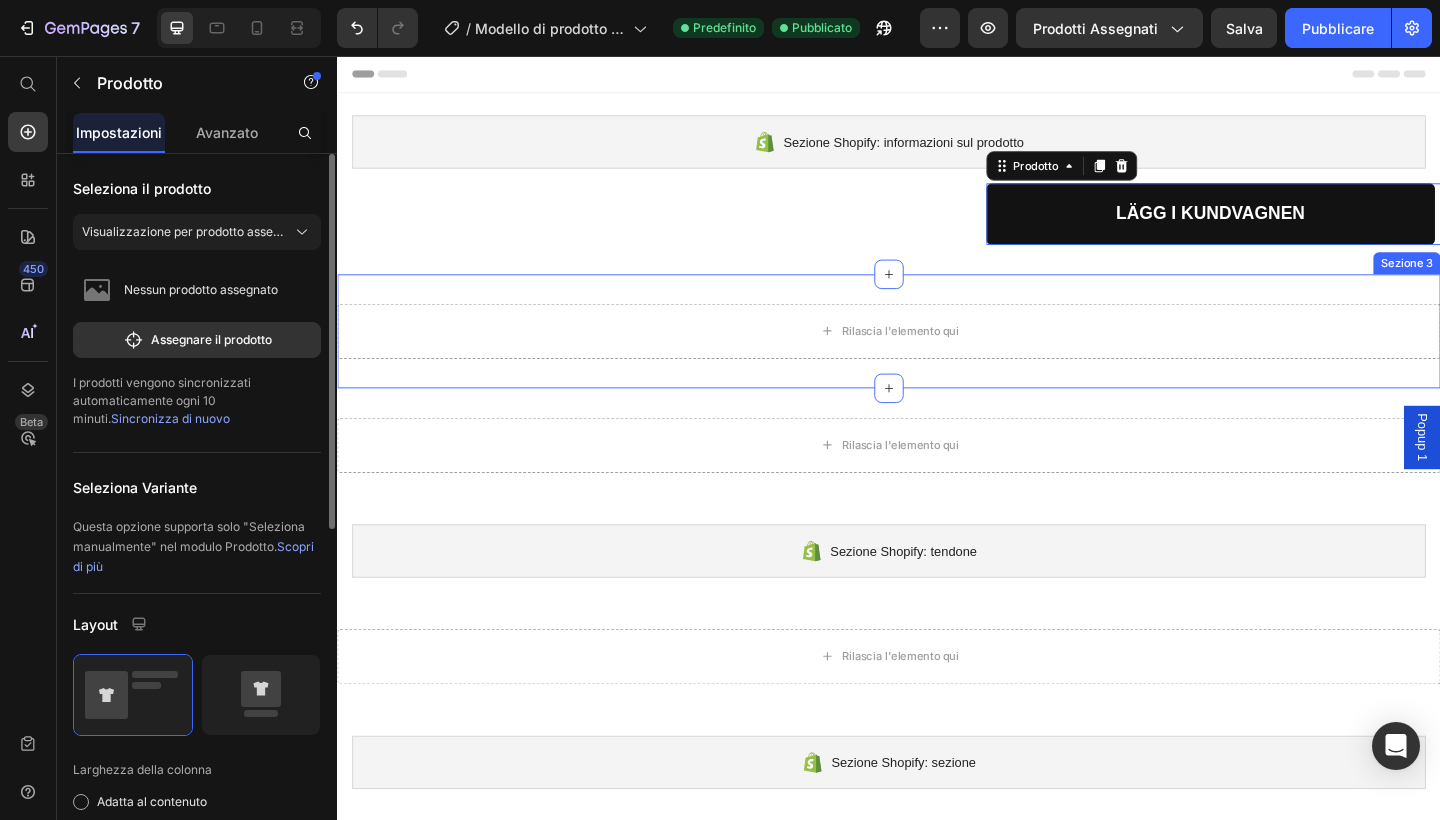 scroll, scrollTop: 0, scrollLeft: 0, axis: both 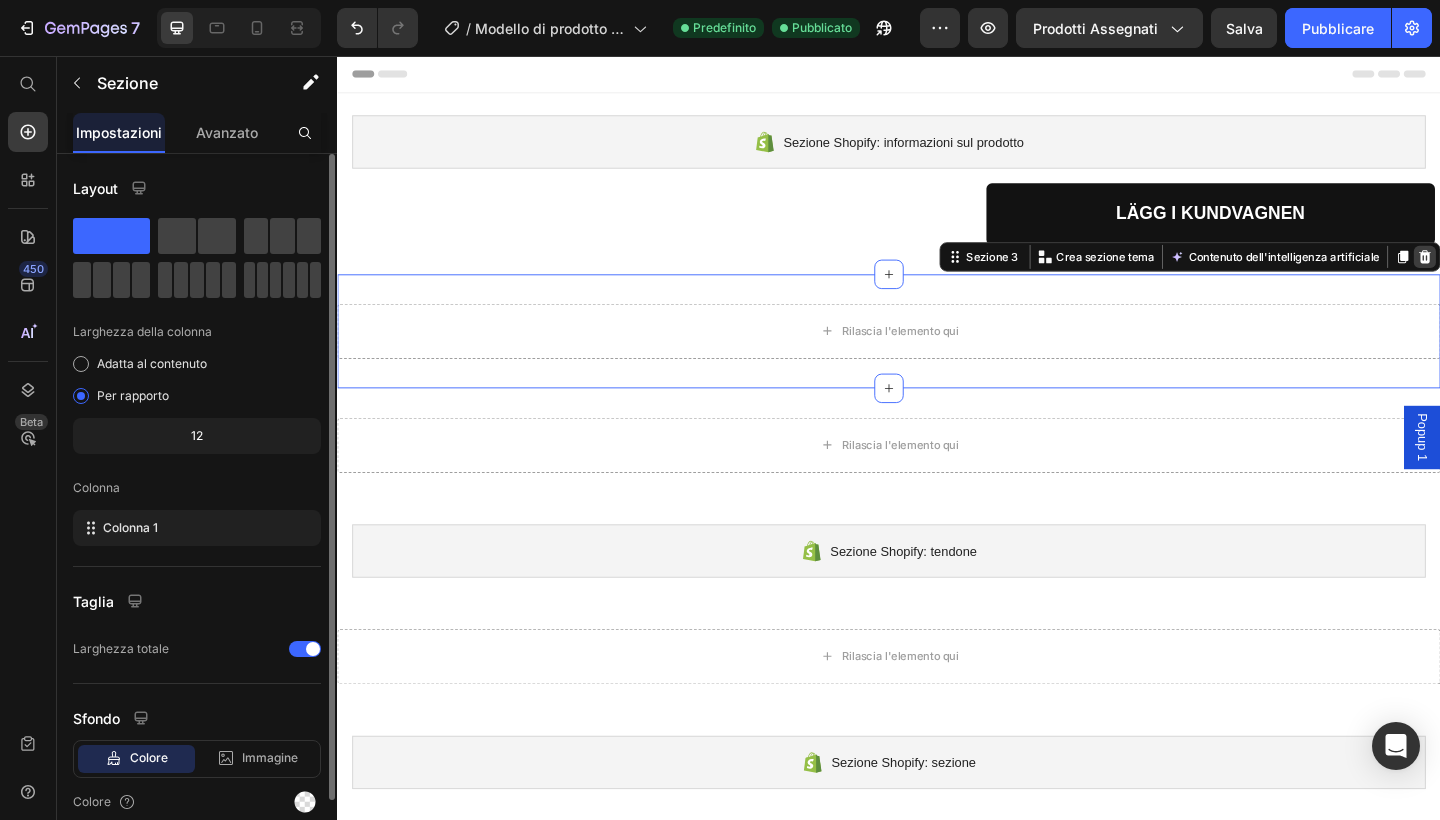 click 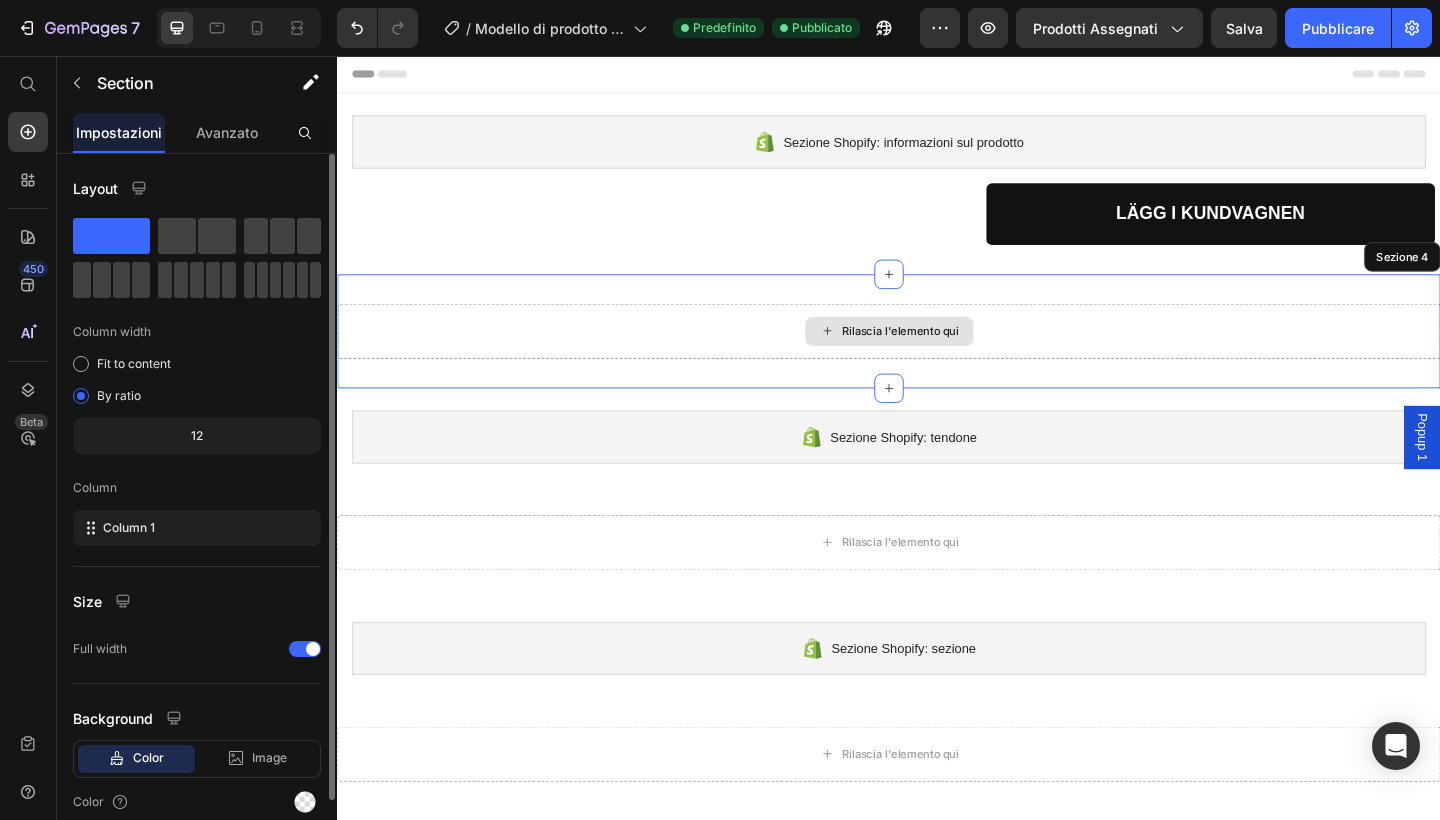 click on "Rilascia l'elemento qui" at bounding box center [937, 356] 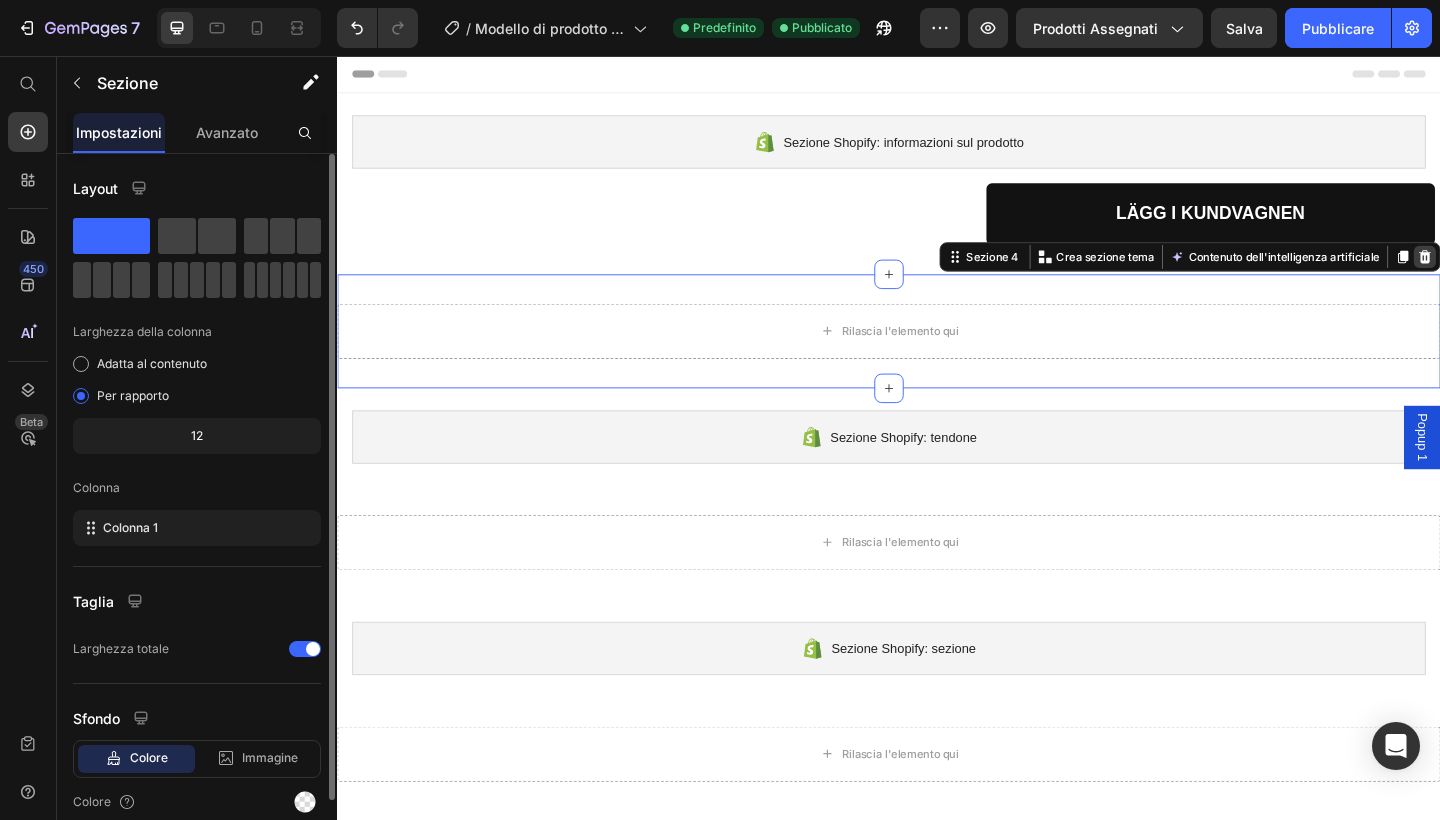 click 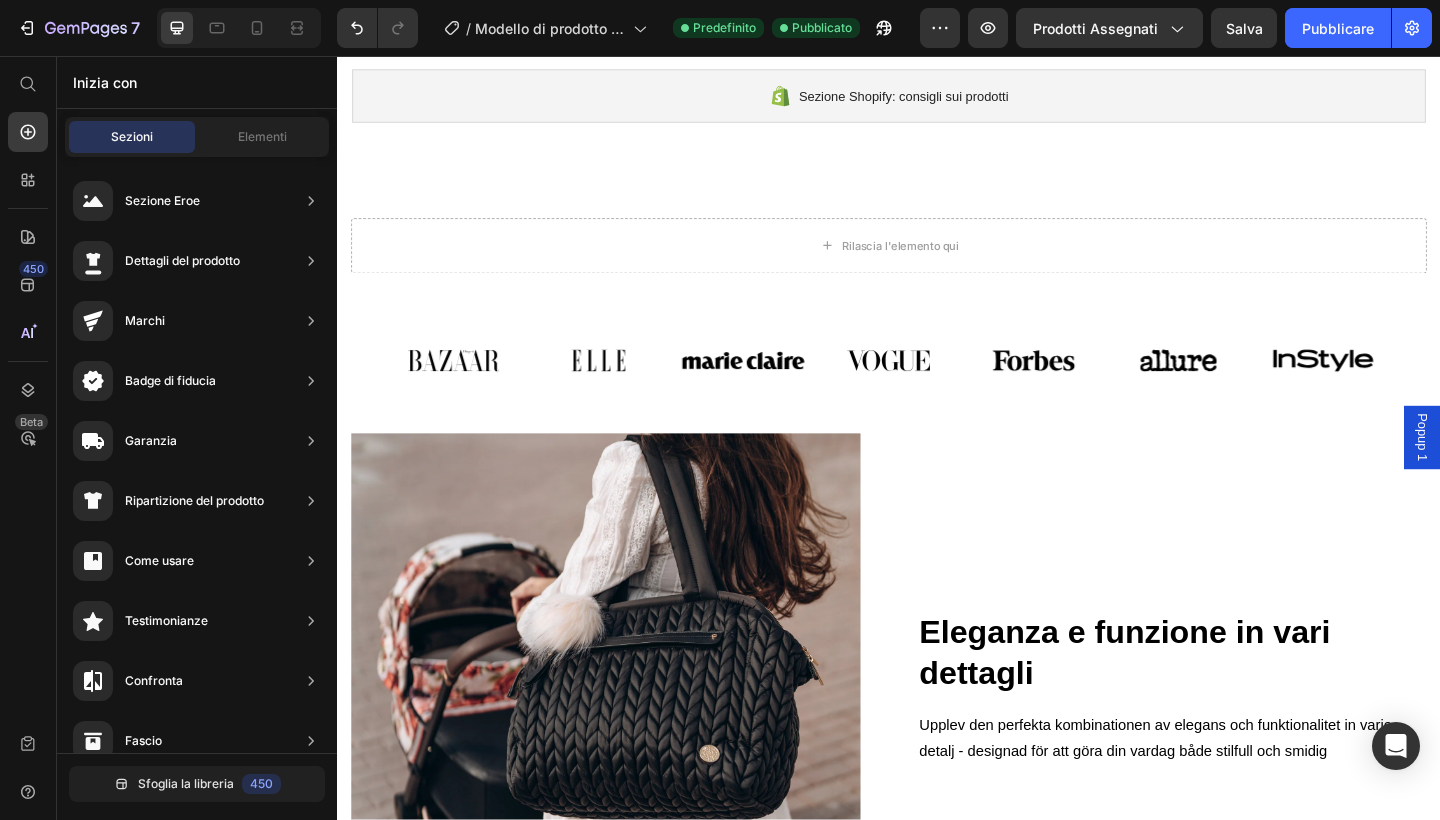 scroll, scrollTop: 704, scrollLeft: 0, axis: vertical 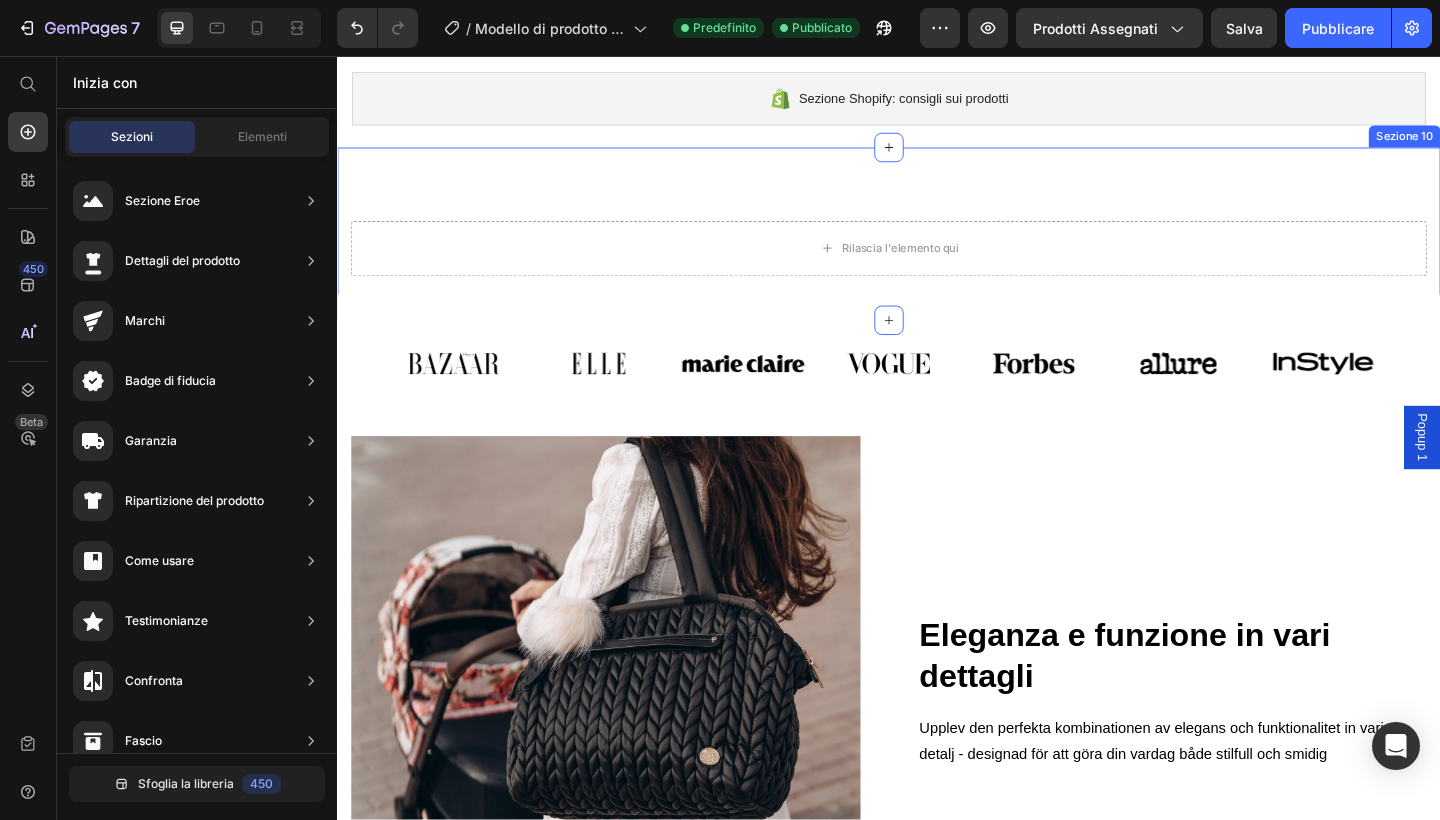 click on "Rilascia l'elemento qui Sezione 10" at bounding box center [937, 250] 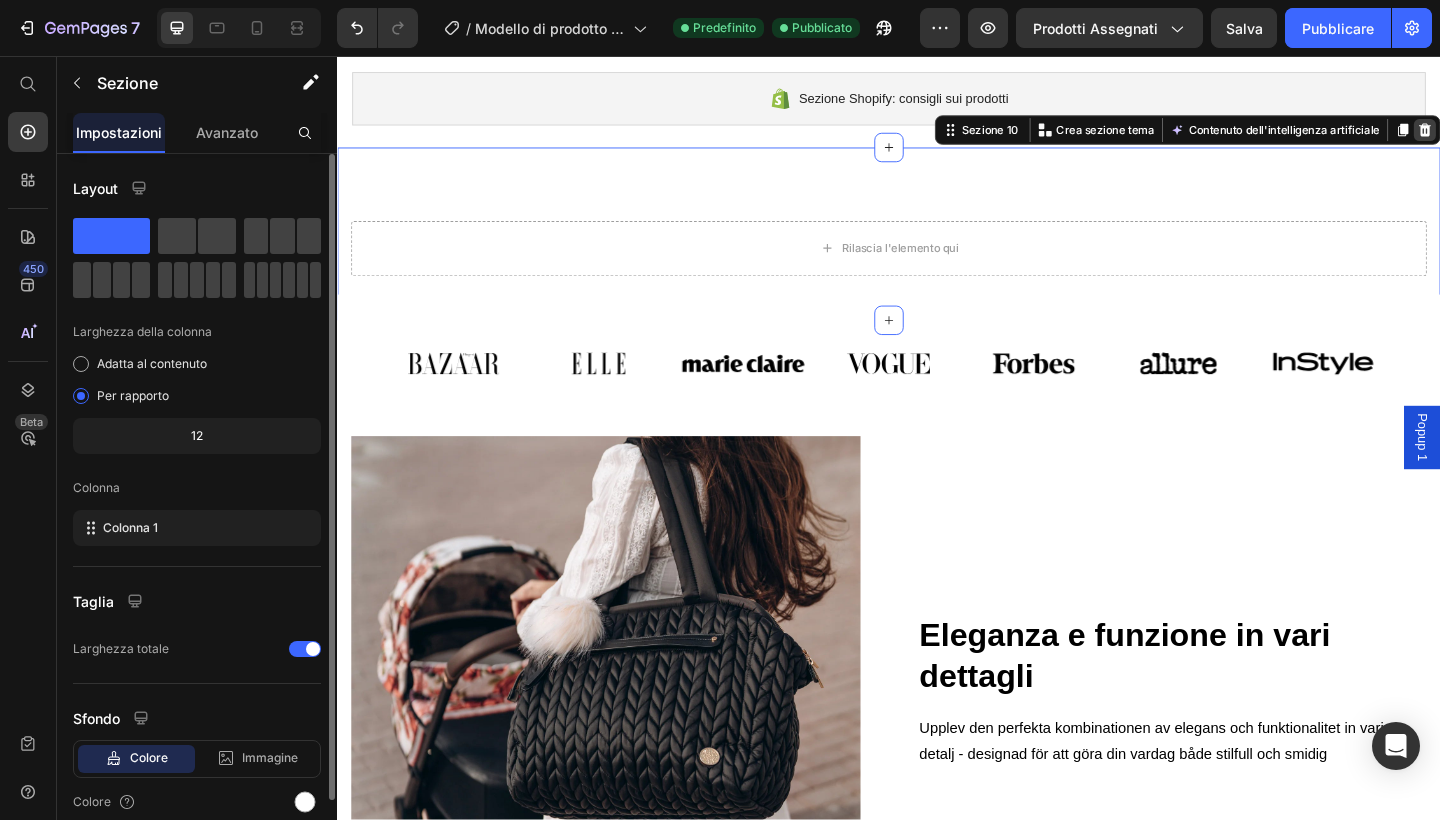 click 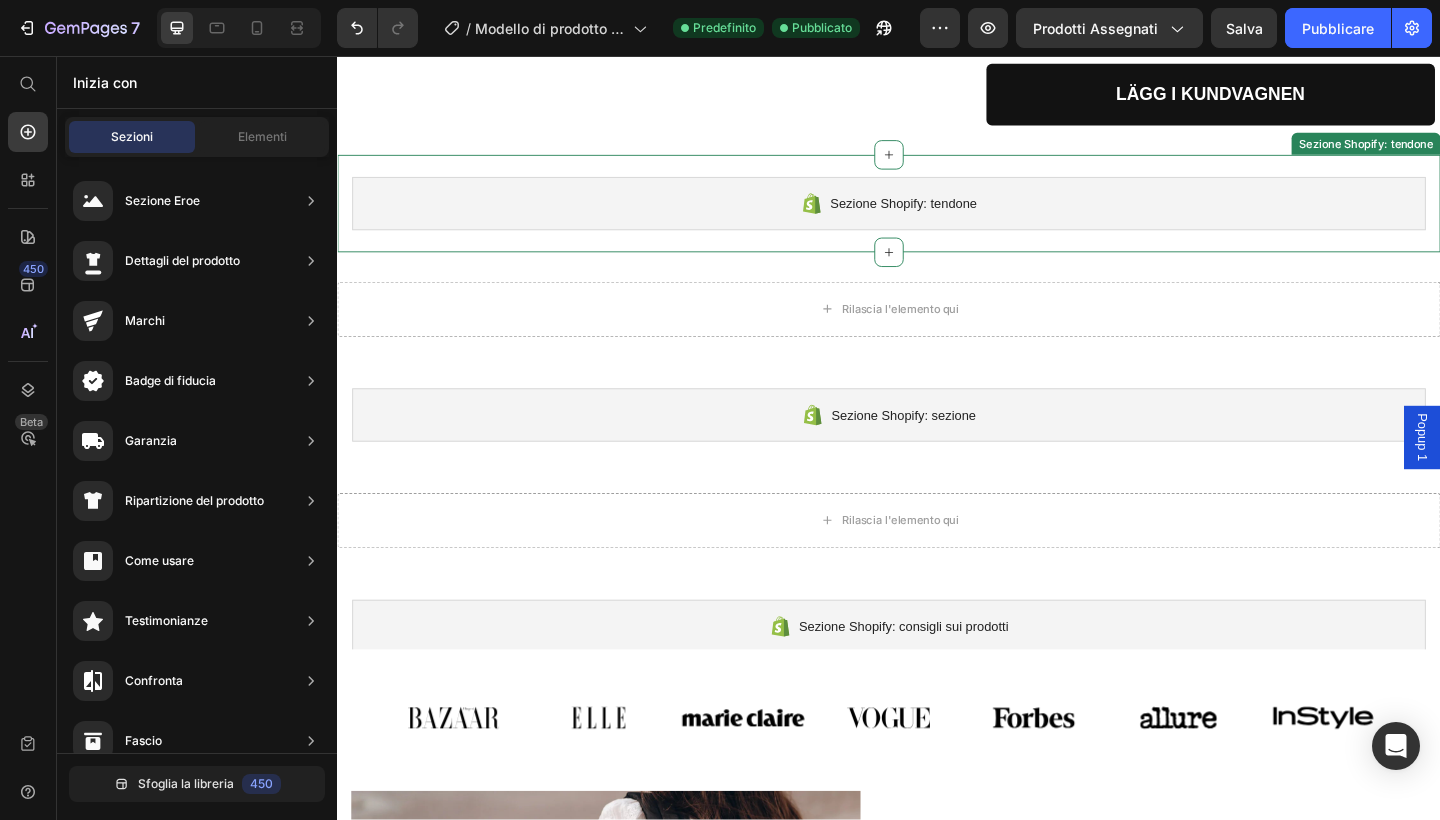 scroll, scrollTop: 90, scrollLeft: 0, axis: vertical 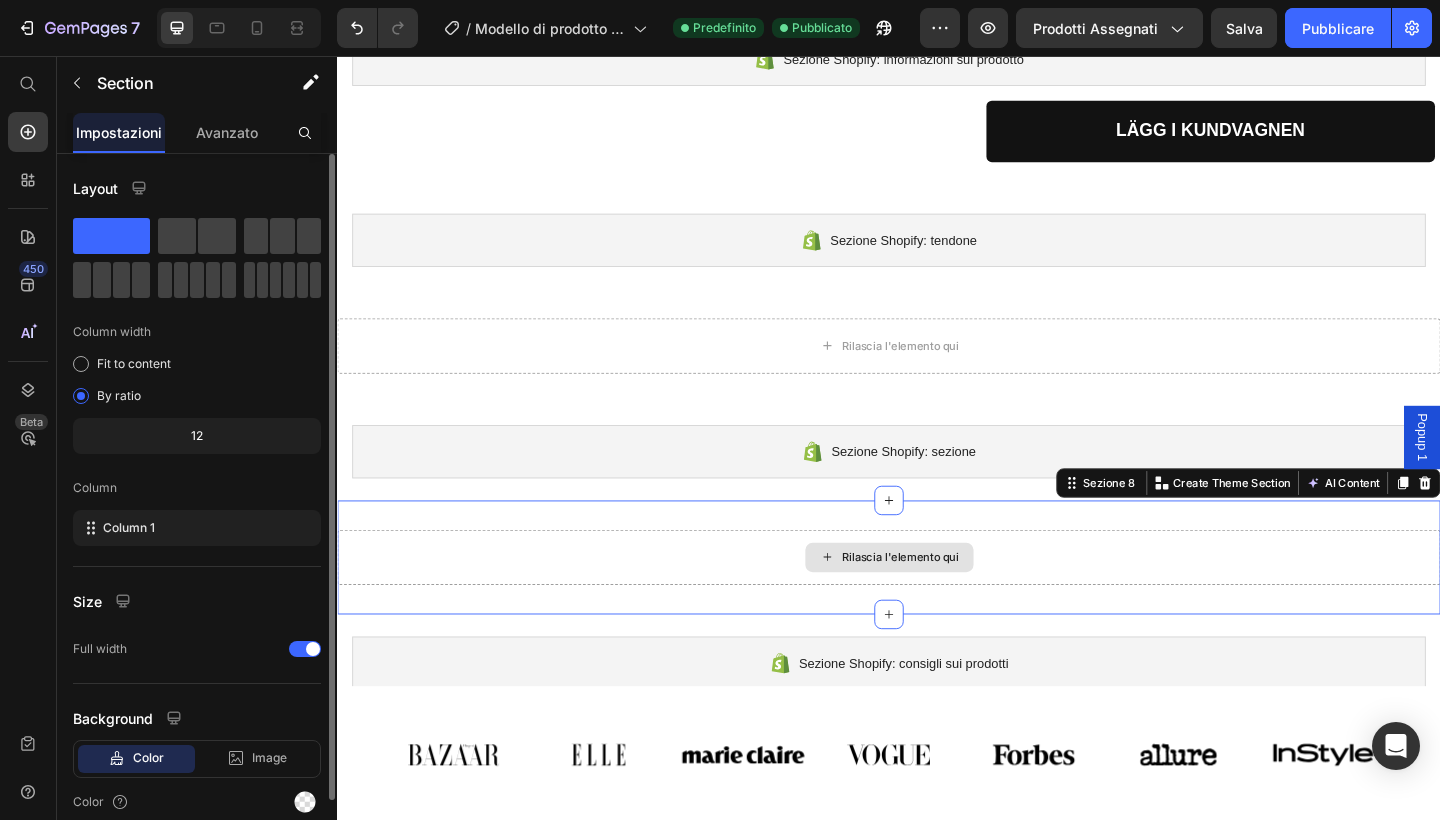 click on "Rilascia l'elemento qui" at bounding box center (937, 602) 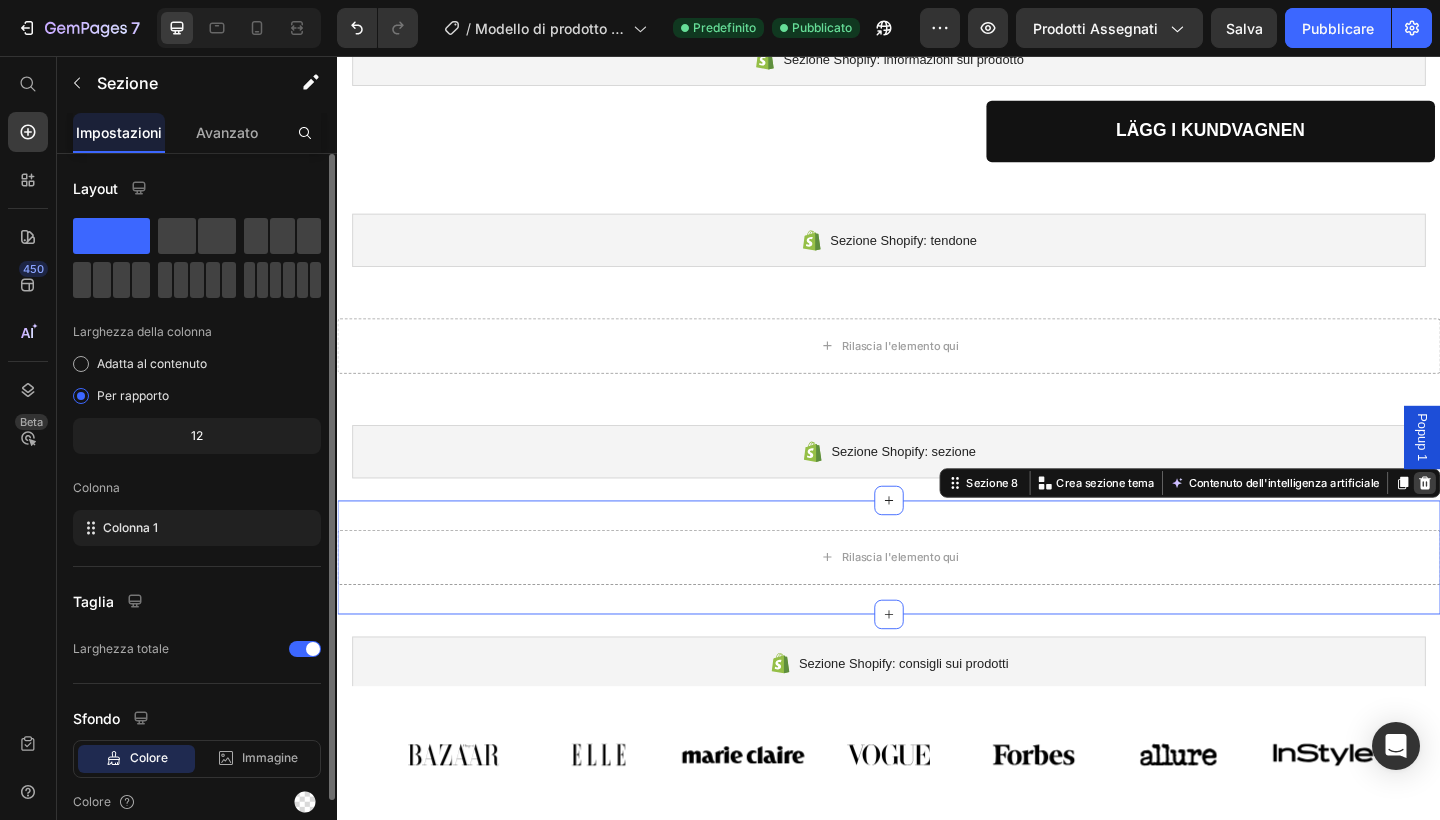 click 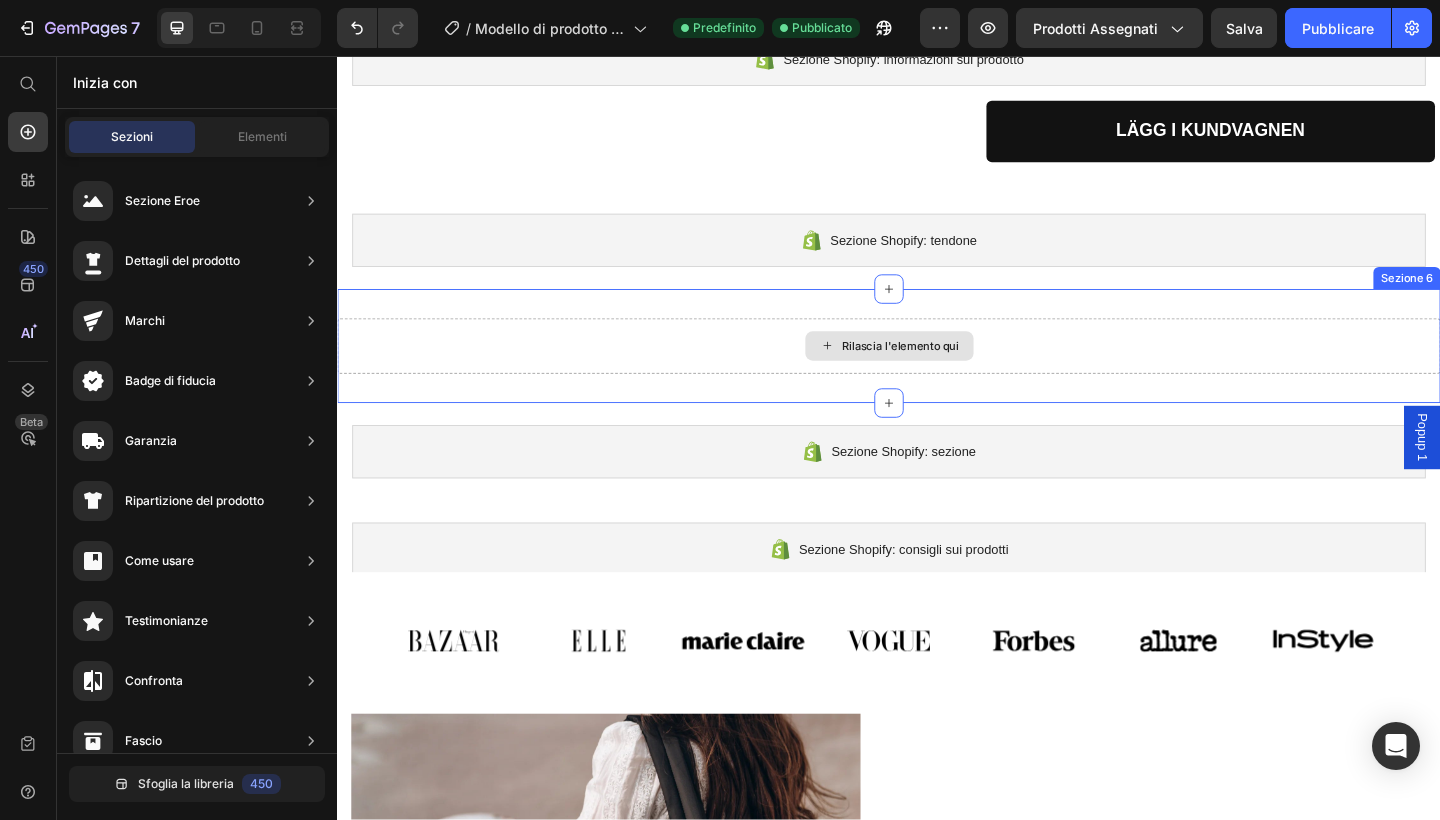 click on "Rilascia l'elemento qui" at bounding box center [937, 372] 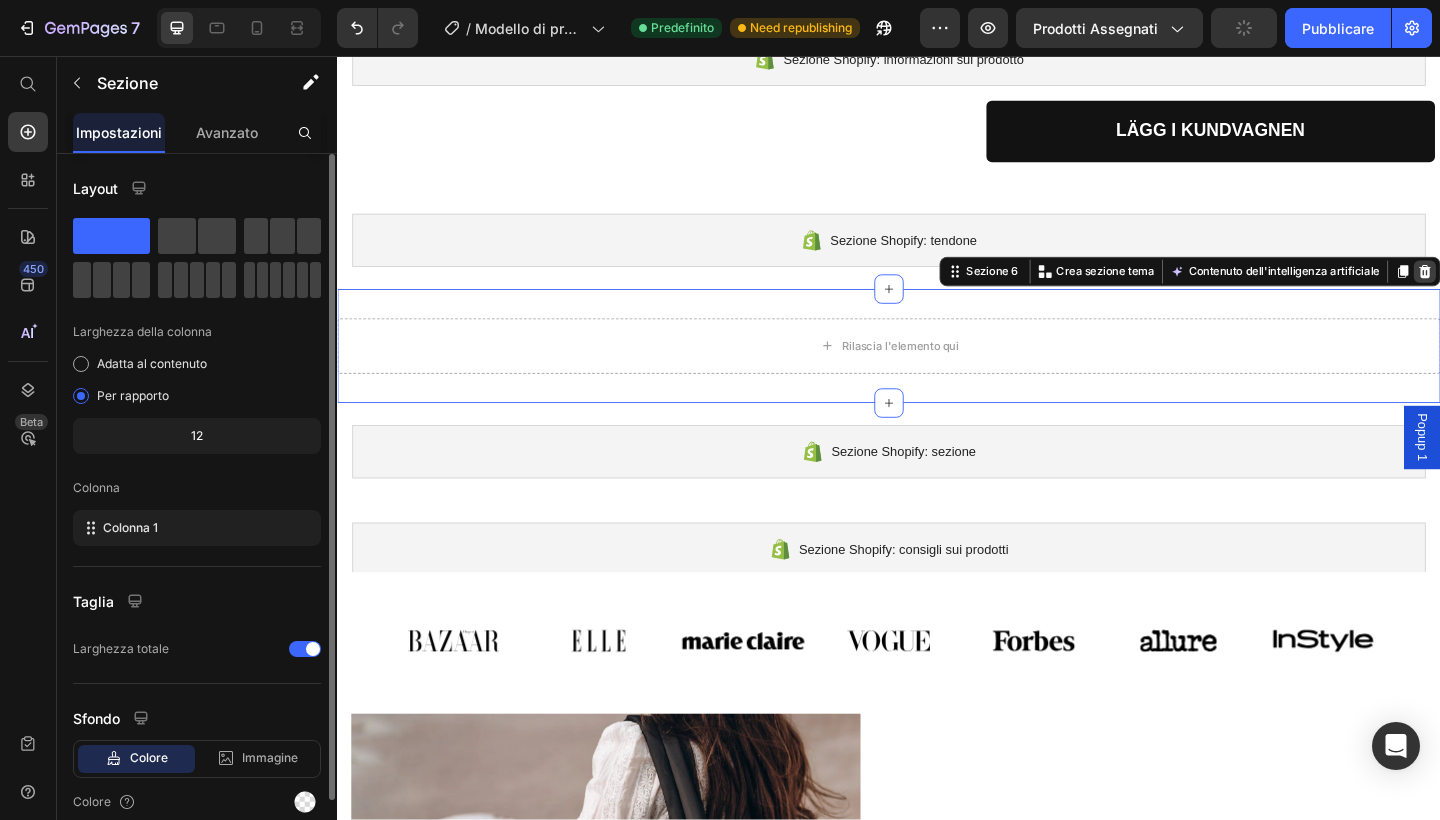 click at bounding box center (1520, 291) 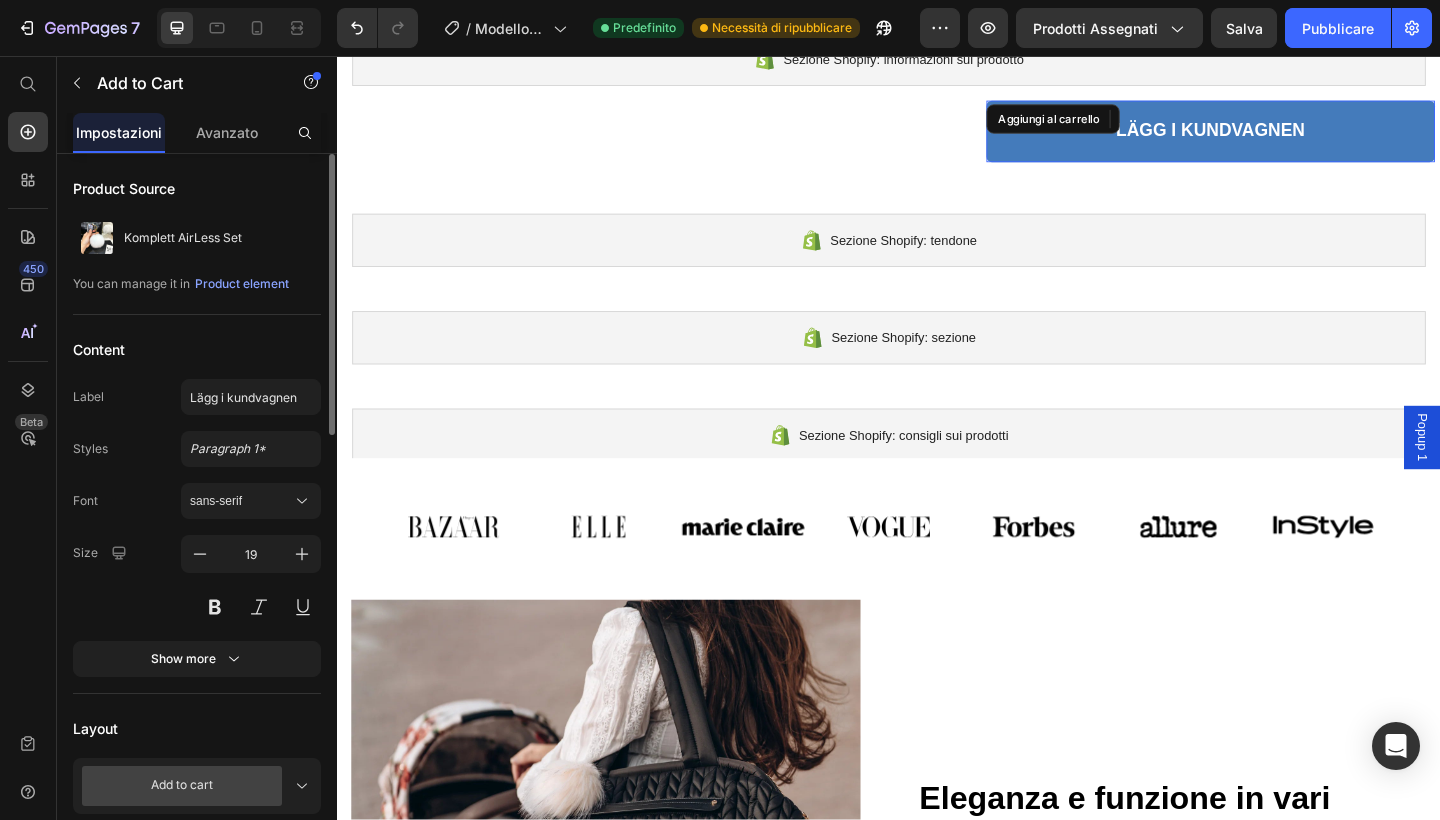 click on "LÄGG I KUNDVAGNEN" at bounding box center [1287, 138] 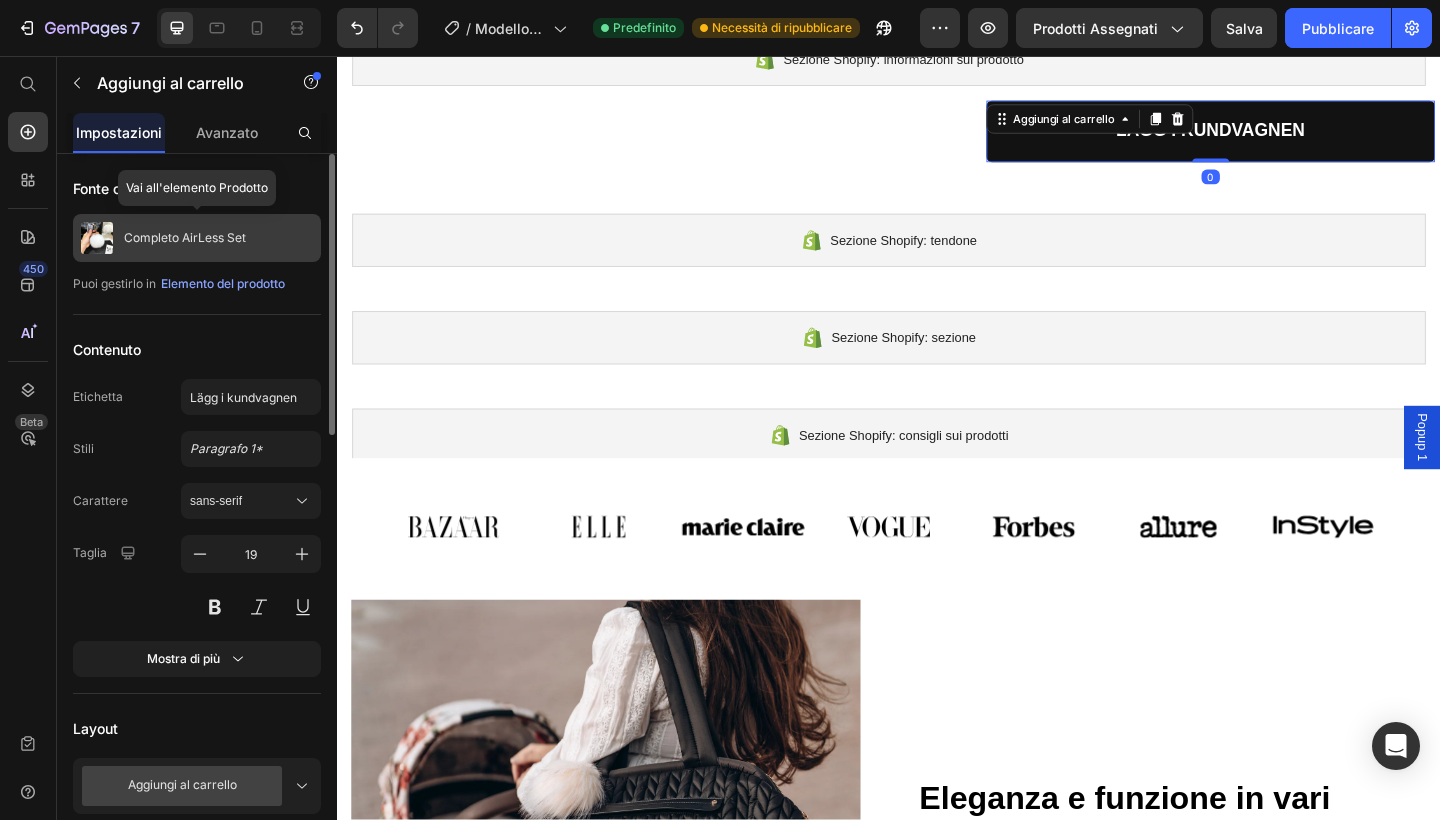 click on "Completo AirLess Set" at bounding box center (197, 238) 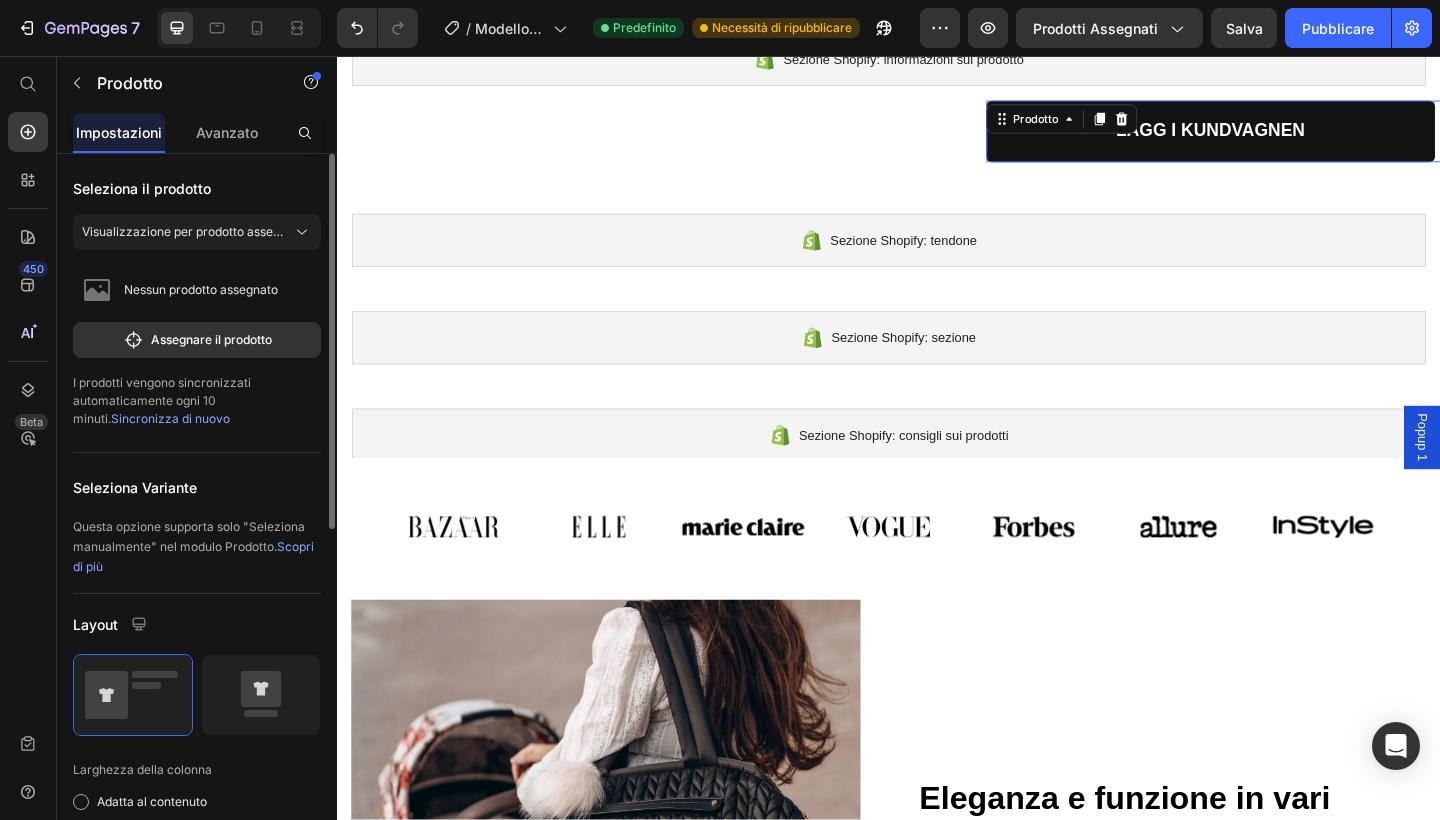 click on "100% Money-Back Guarantee Item List
60-Day Easy Returns Item List Row LÄGG I KUNDVAGNEN Aggiungi [PERSON_NAME]
Rilascia l'elemento qui Prodotto   0 Sezione 2" at bounding box center (937, 154) 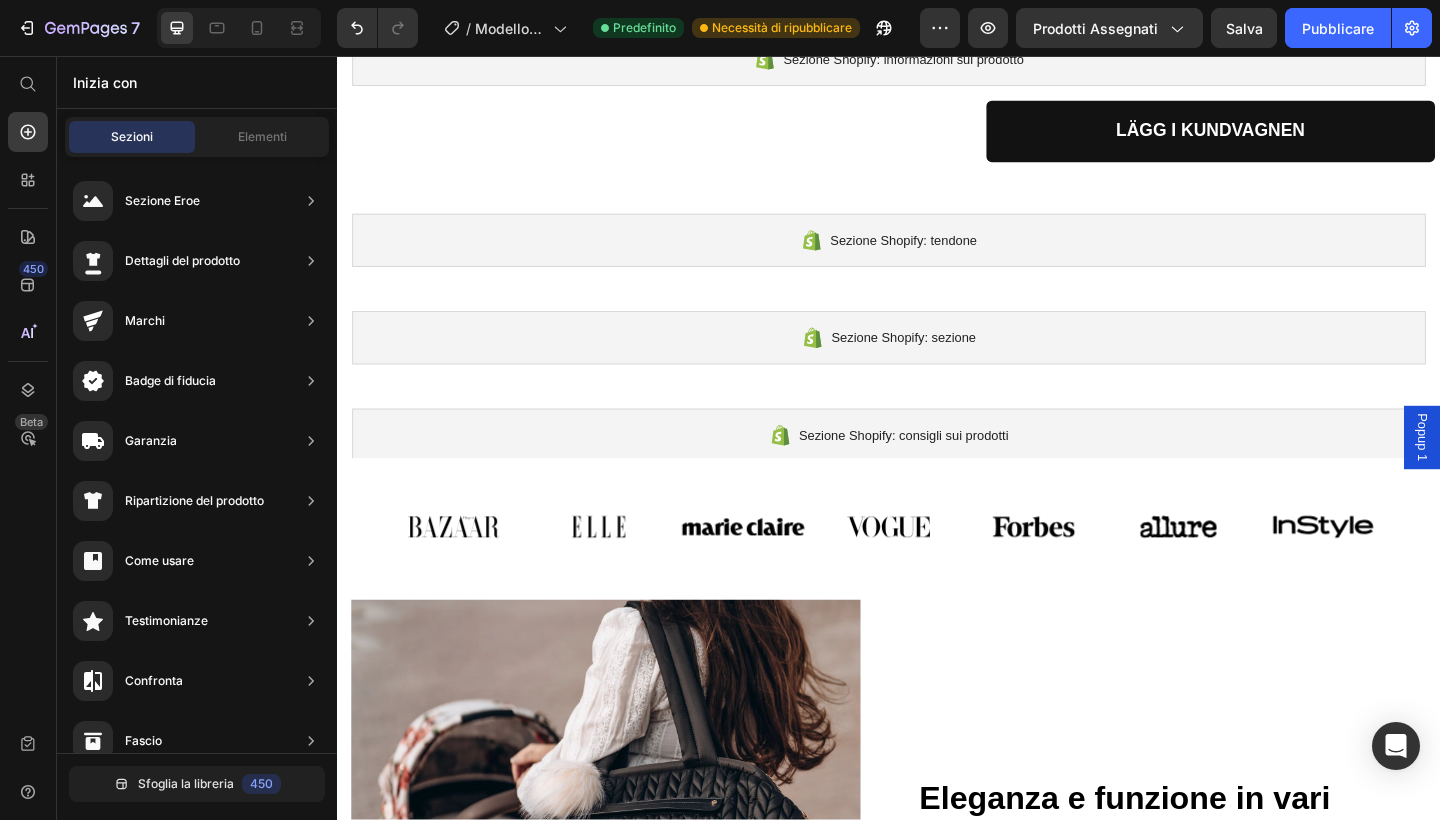 click on "100% Money-Back Guarantee Item List
60-Day Easy Returns Item List Row LÄGG I KUNDVAGNEN Aggiungi [PERSON_NAME]
Rilascia l'elemento qui Prodotto Sezione 2" at bounding box center [937, 154] 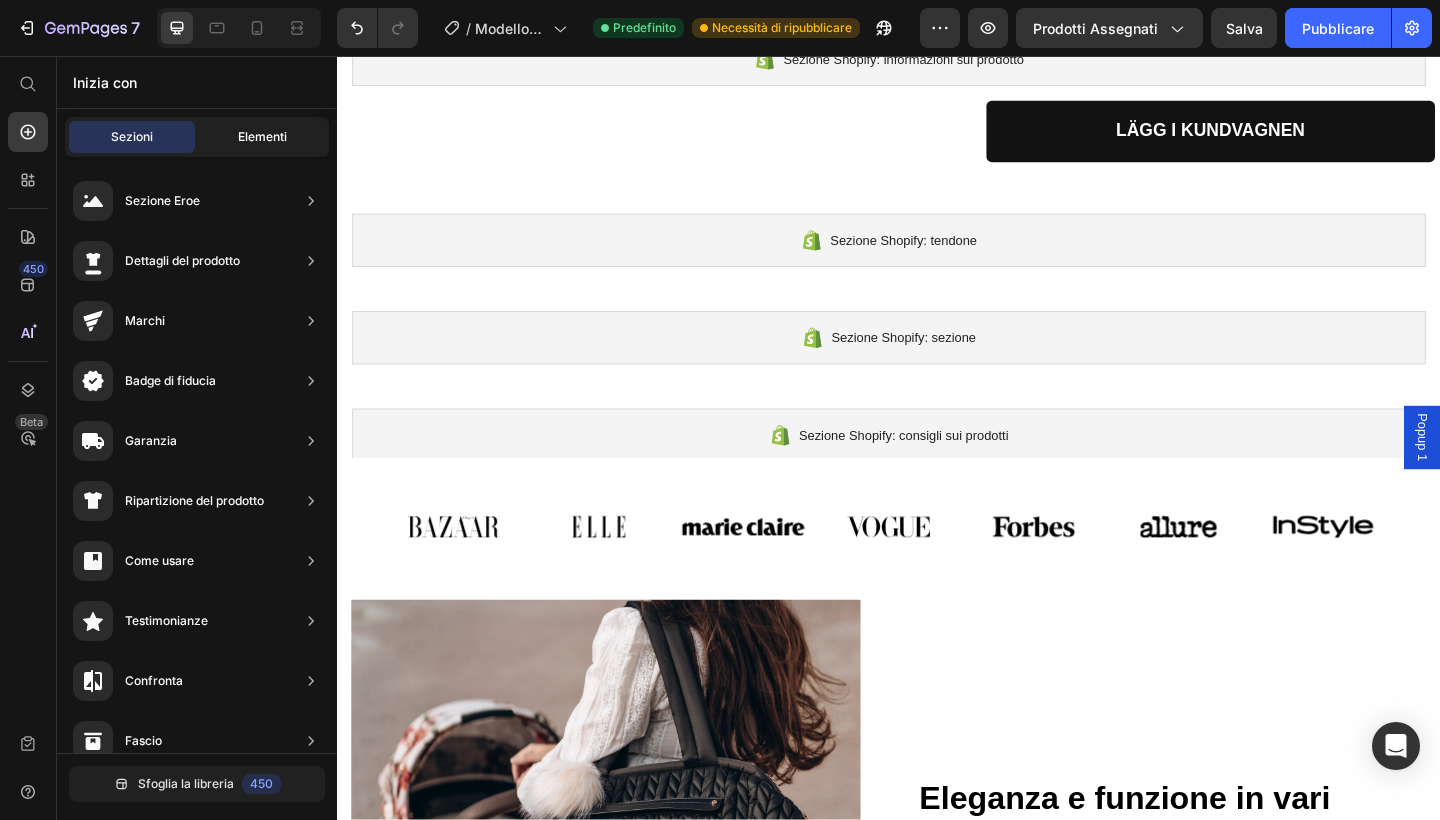 click on "Elementi" at bounding box center [262, 137] 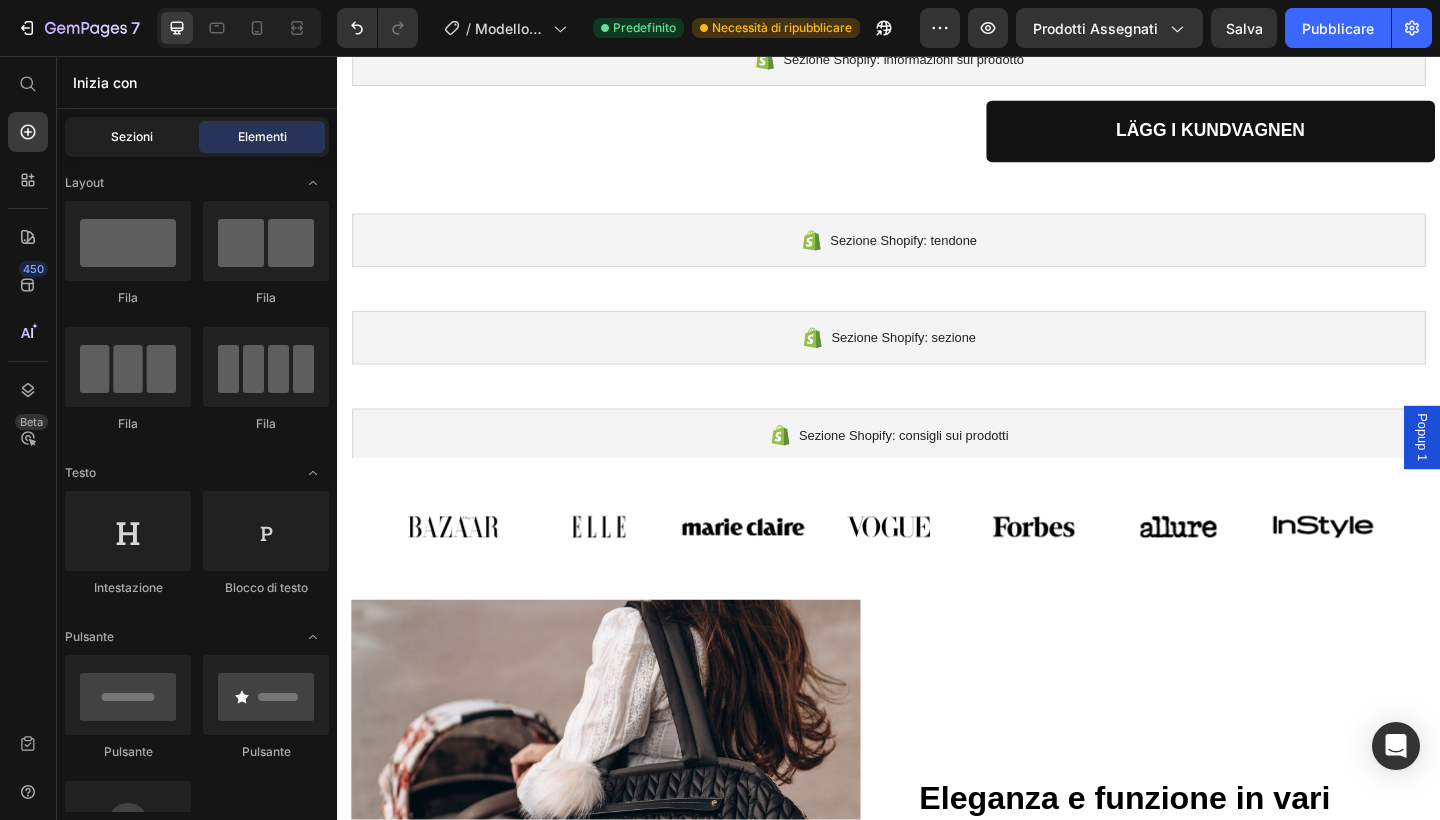 click on "Sezioni" 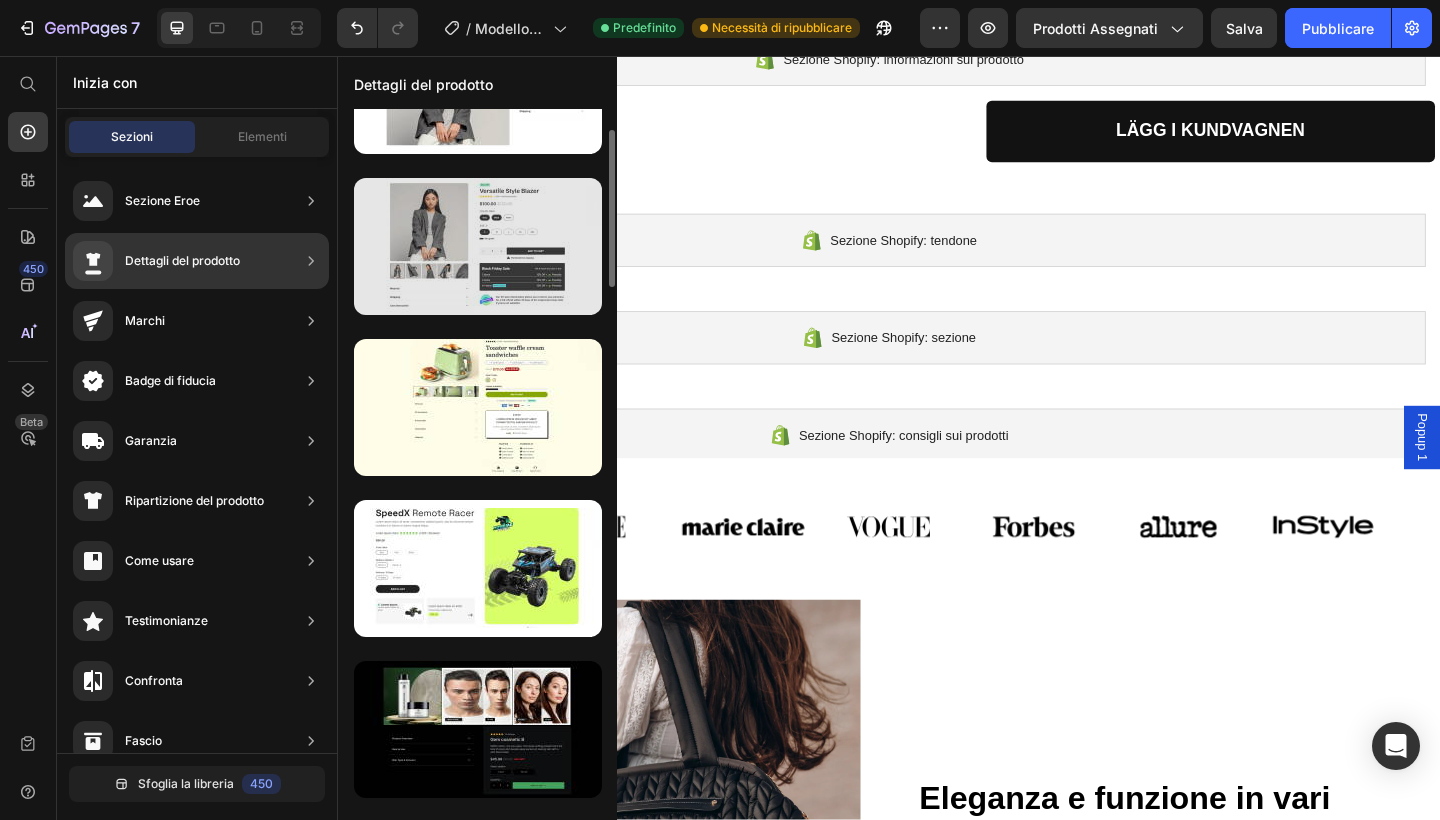 scroll, scrollTop: 0, scrollLeft: 0, axis: both 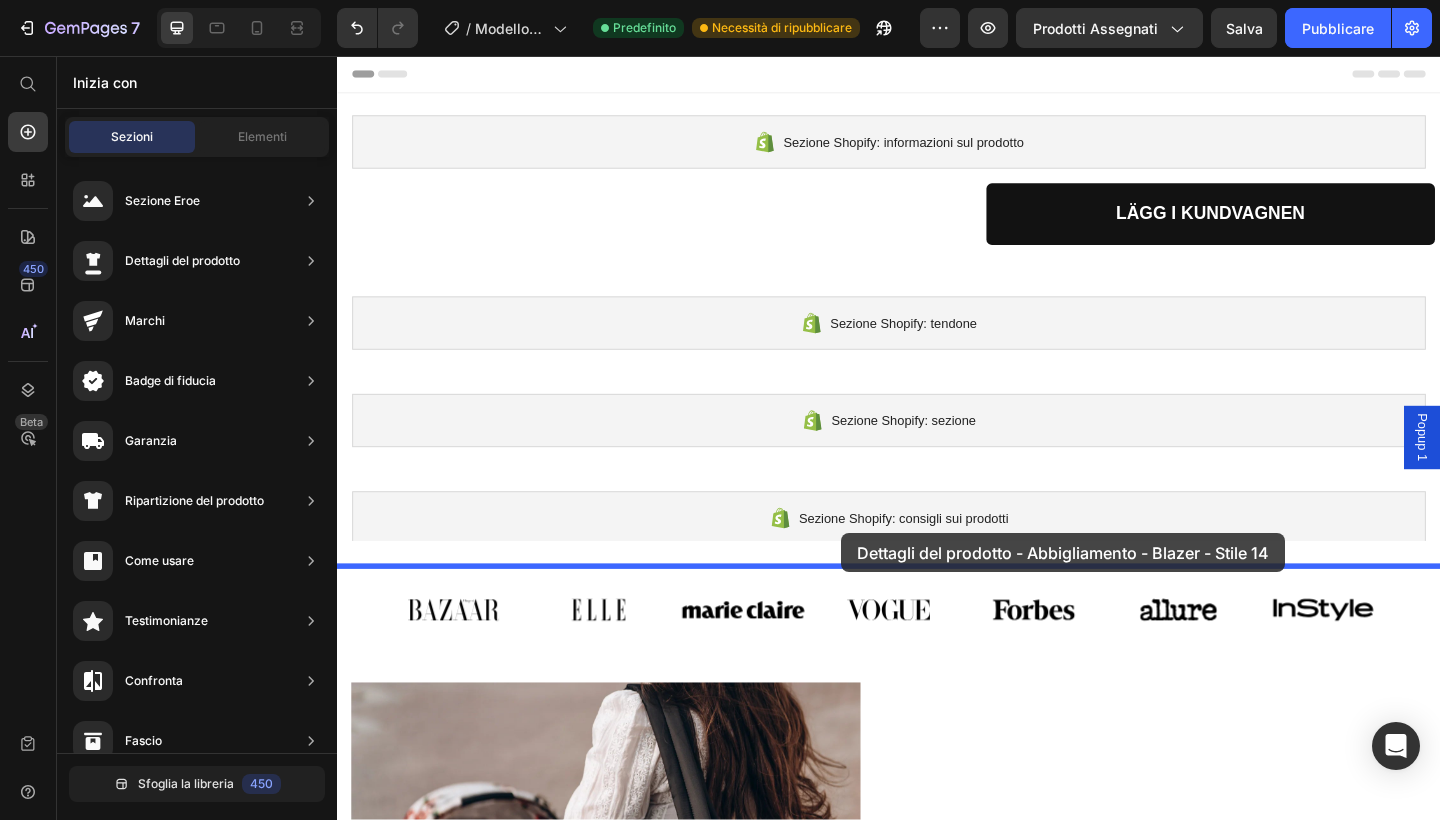 drag, startPoint x: 815, startPoint y: 215, endPoint x: 885, endPoint y: 575, distance: 366.74243 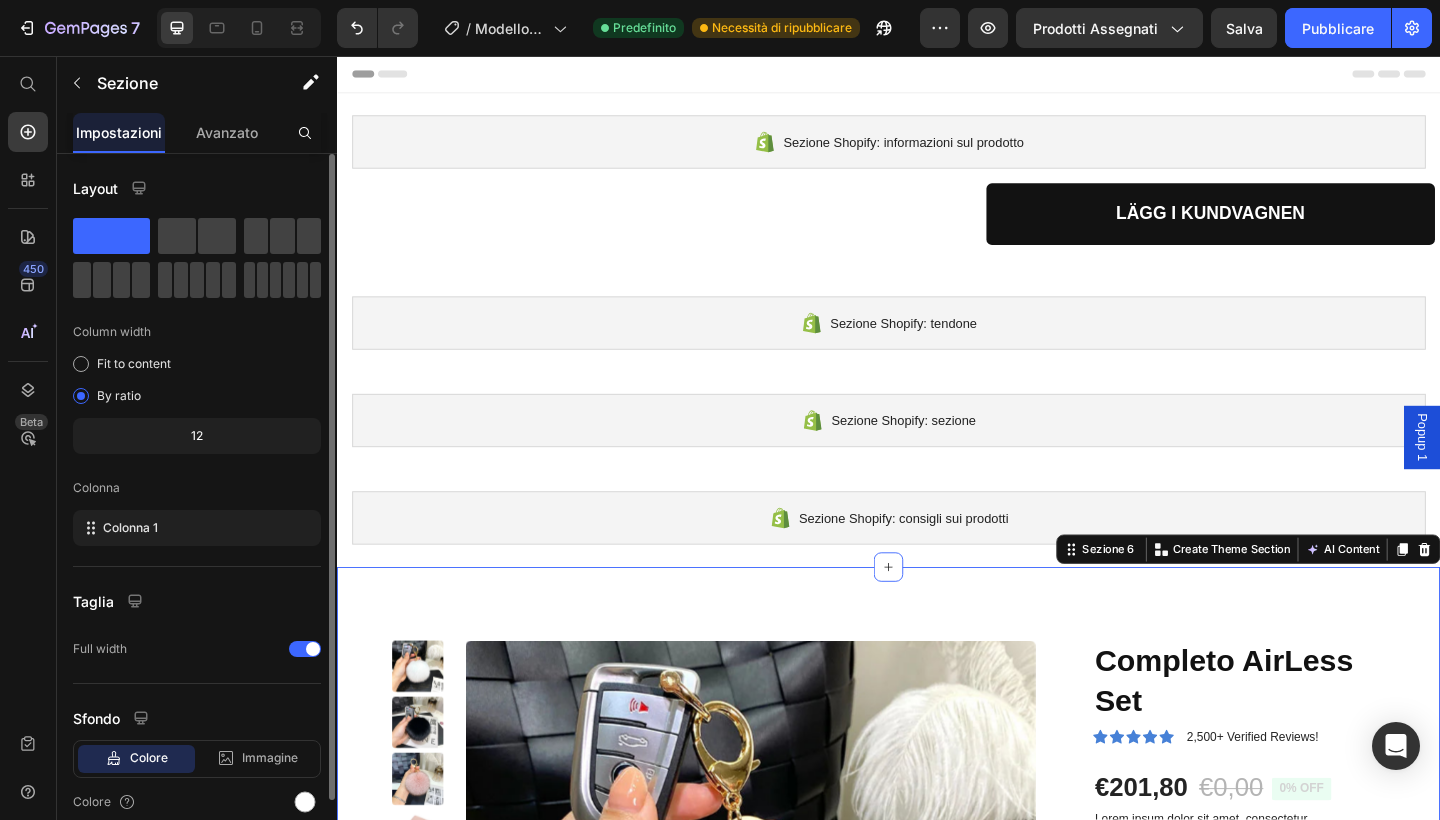 scroll, scrollTop: 485, scrollLeft: 0, axis: vertical 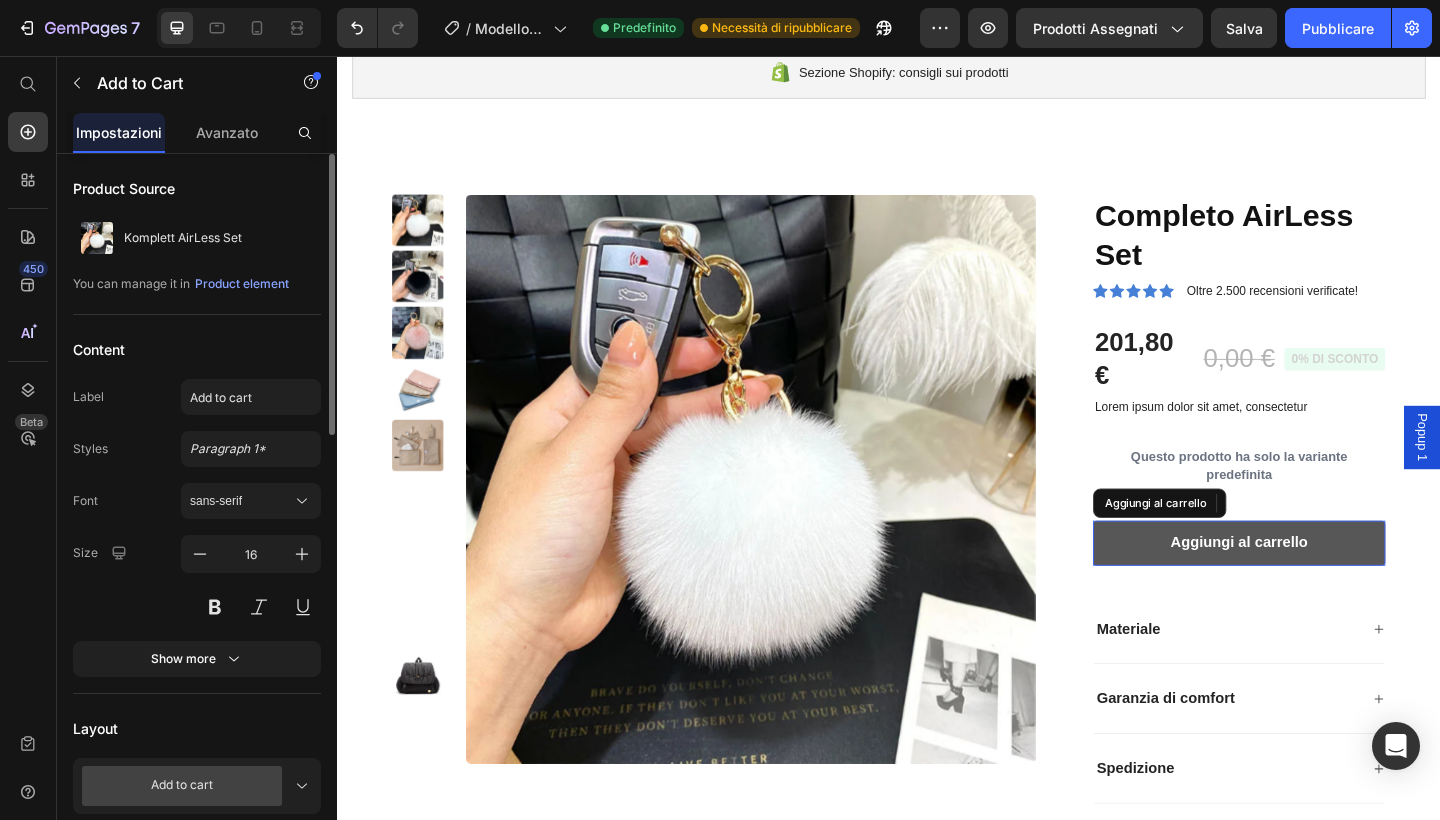 click on "Aggiungi al carrello" at bounding box center (1318, 586) 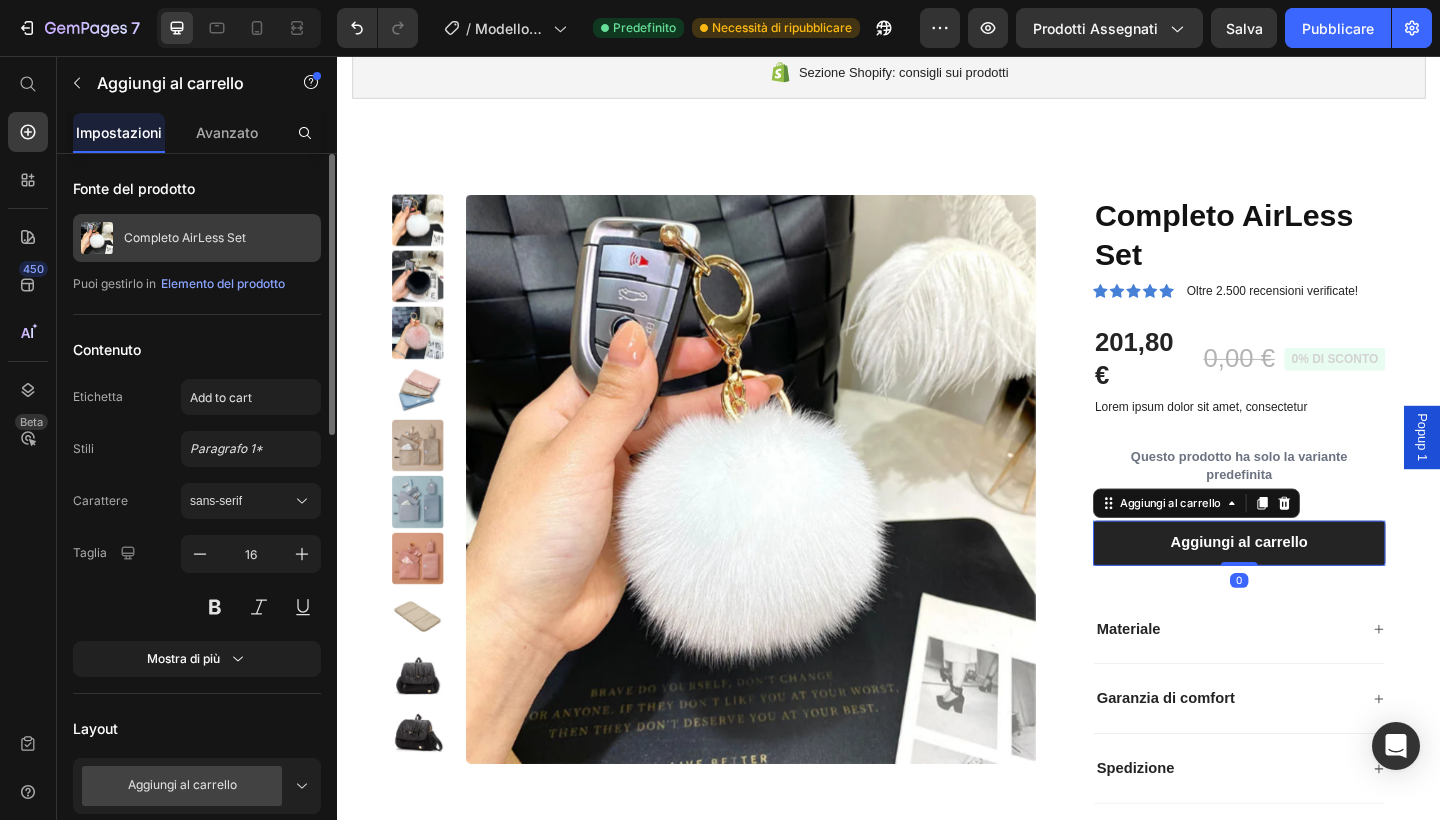 click on "Completo AirLess Set" at bounding box center [197, 238] 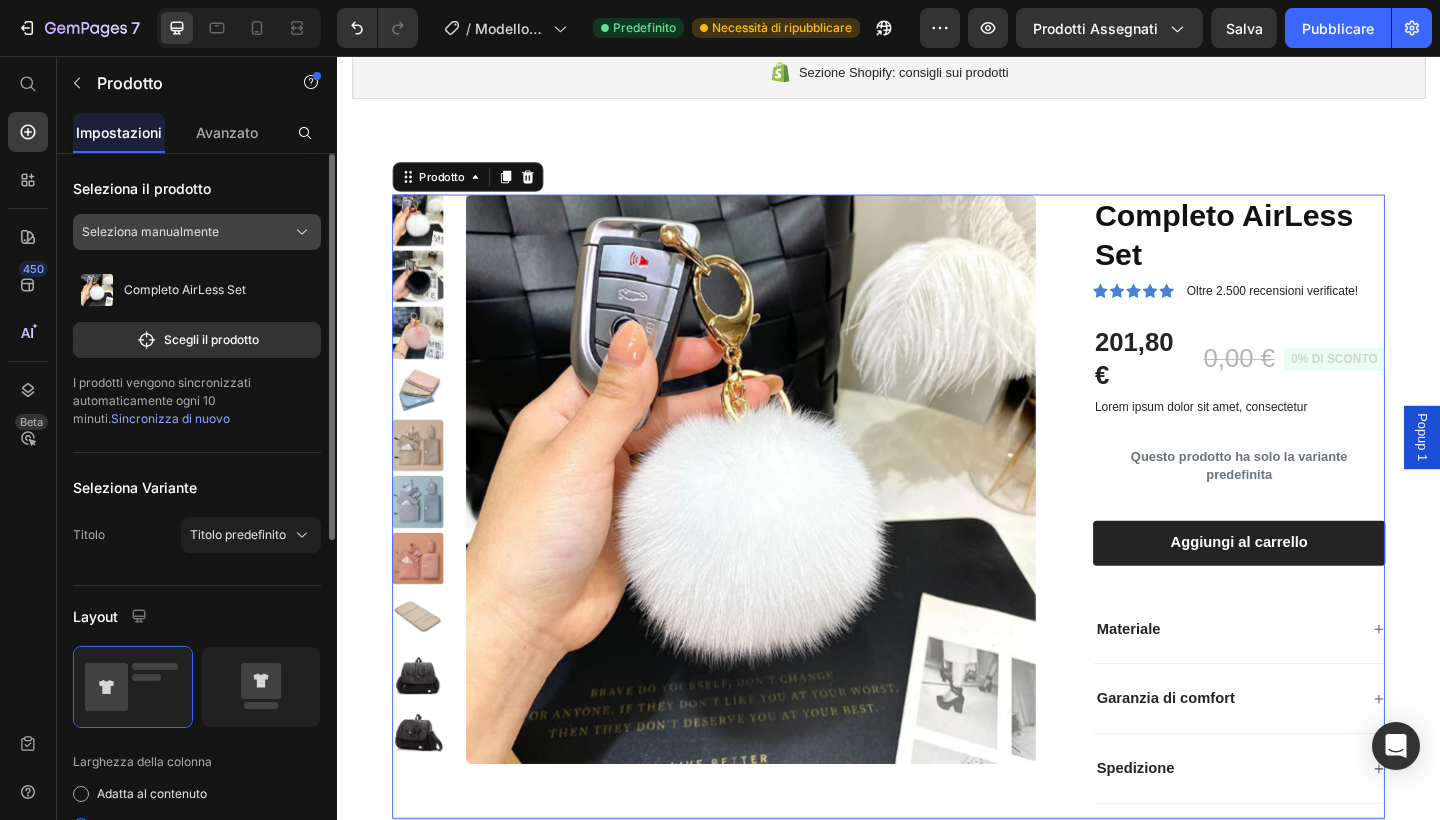 click on "Seleziona manualmente" 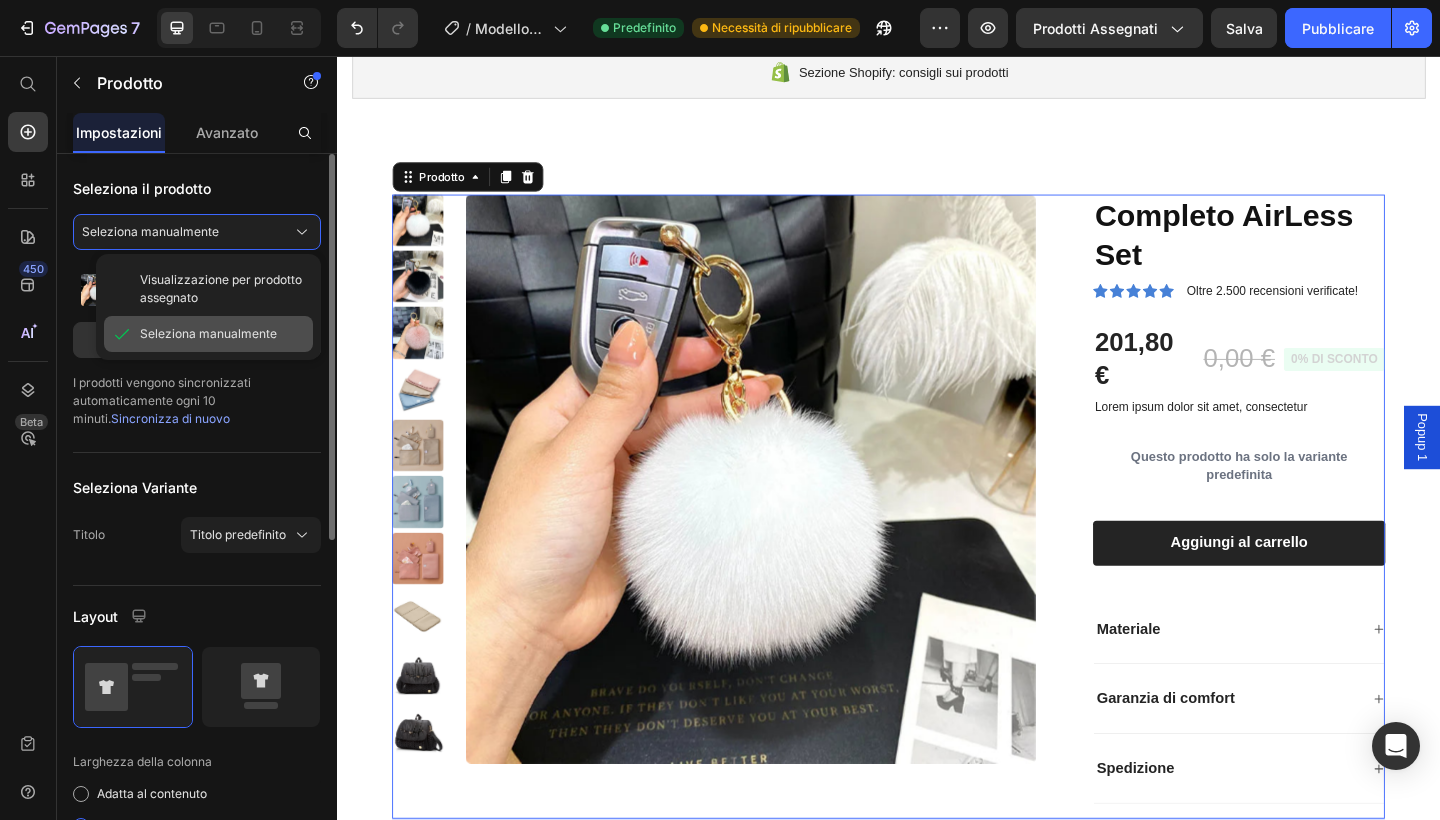 click on "Seleziona manualmente" 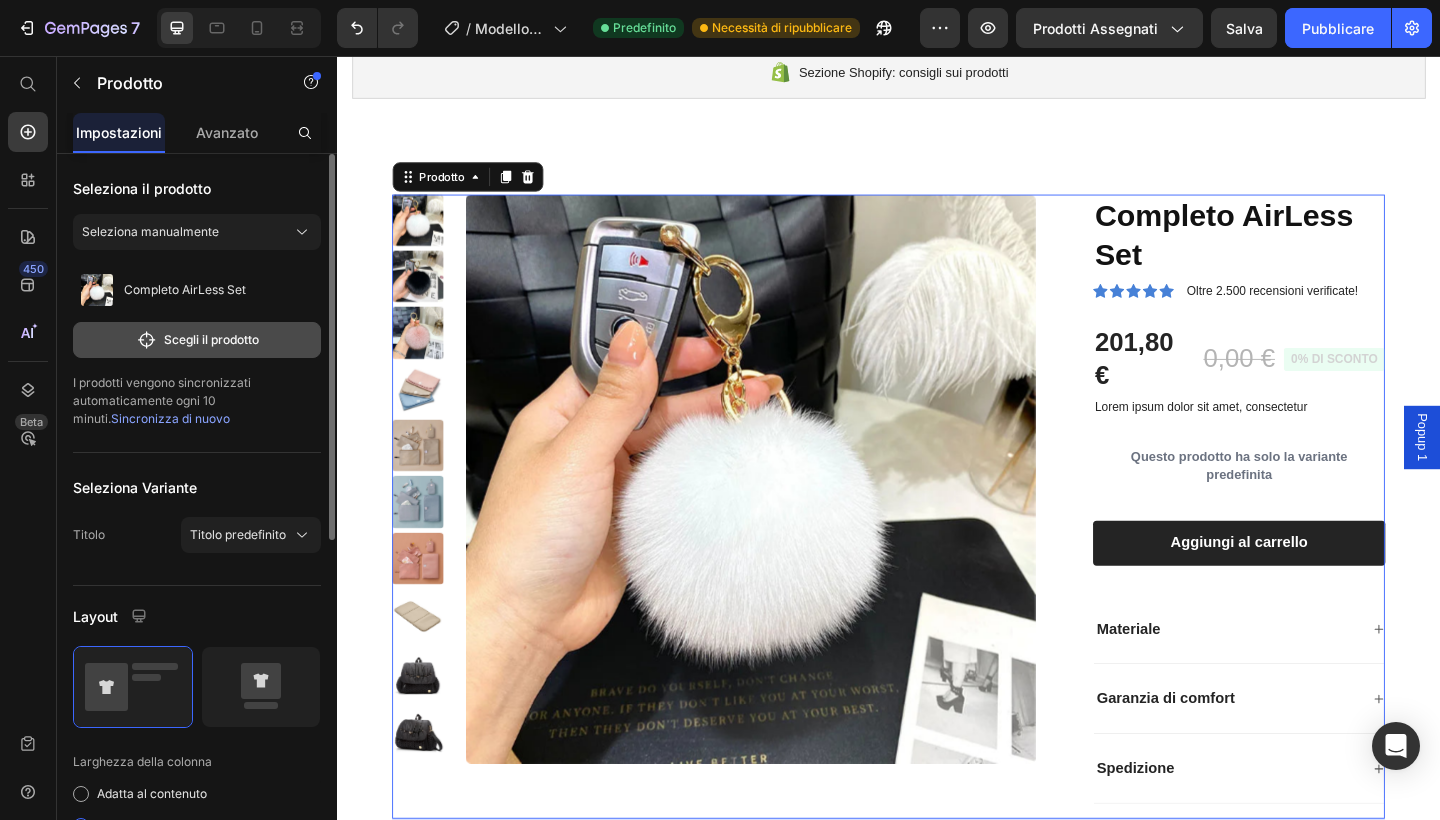click on "Scegli il prodotto" at bounding box center [197, 340] 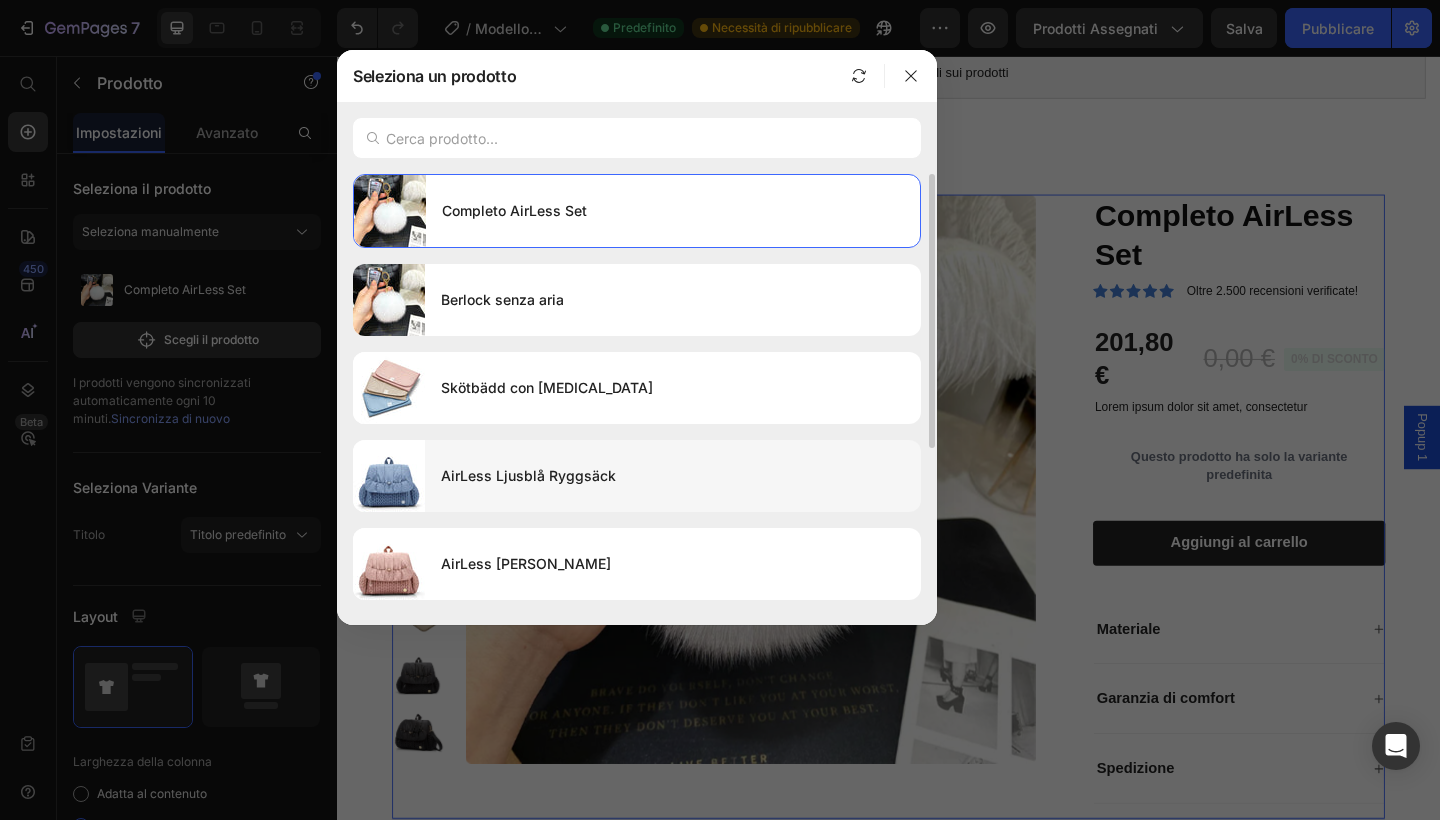 scroll, scrollTop: 255, scrollLeft: 0, axis: vertical 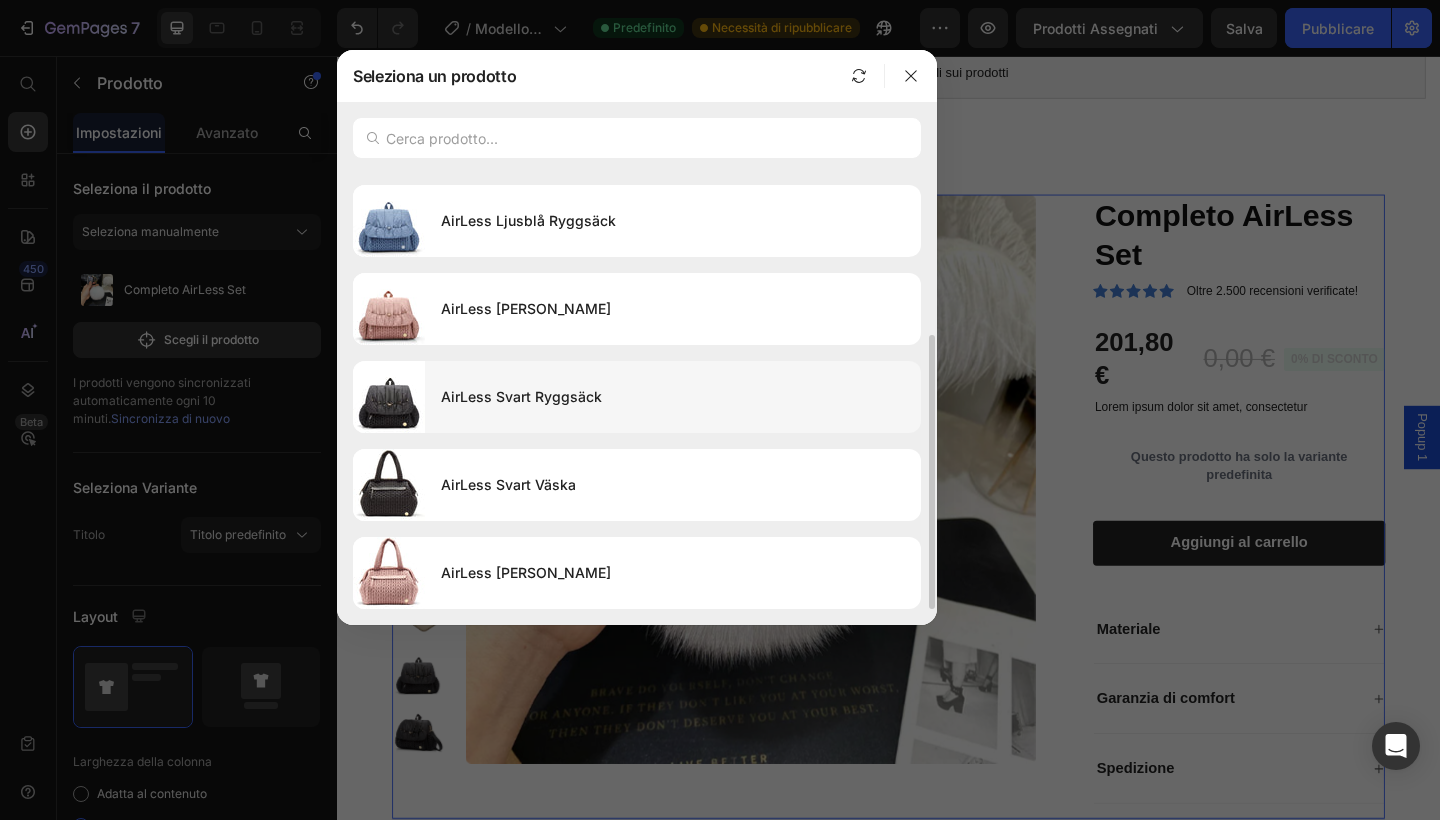 click on "AirLess Svart Ryggsäck" at bounding box center [673, 397] 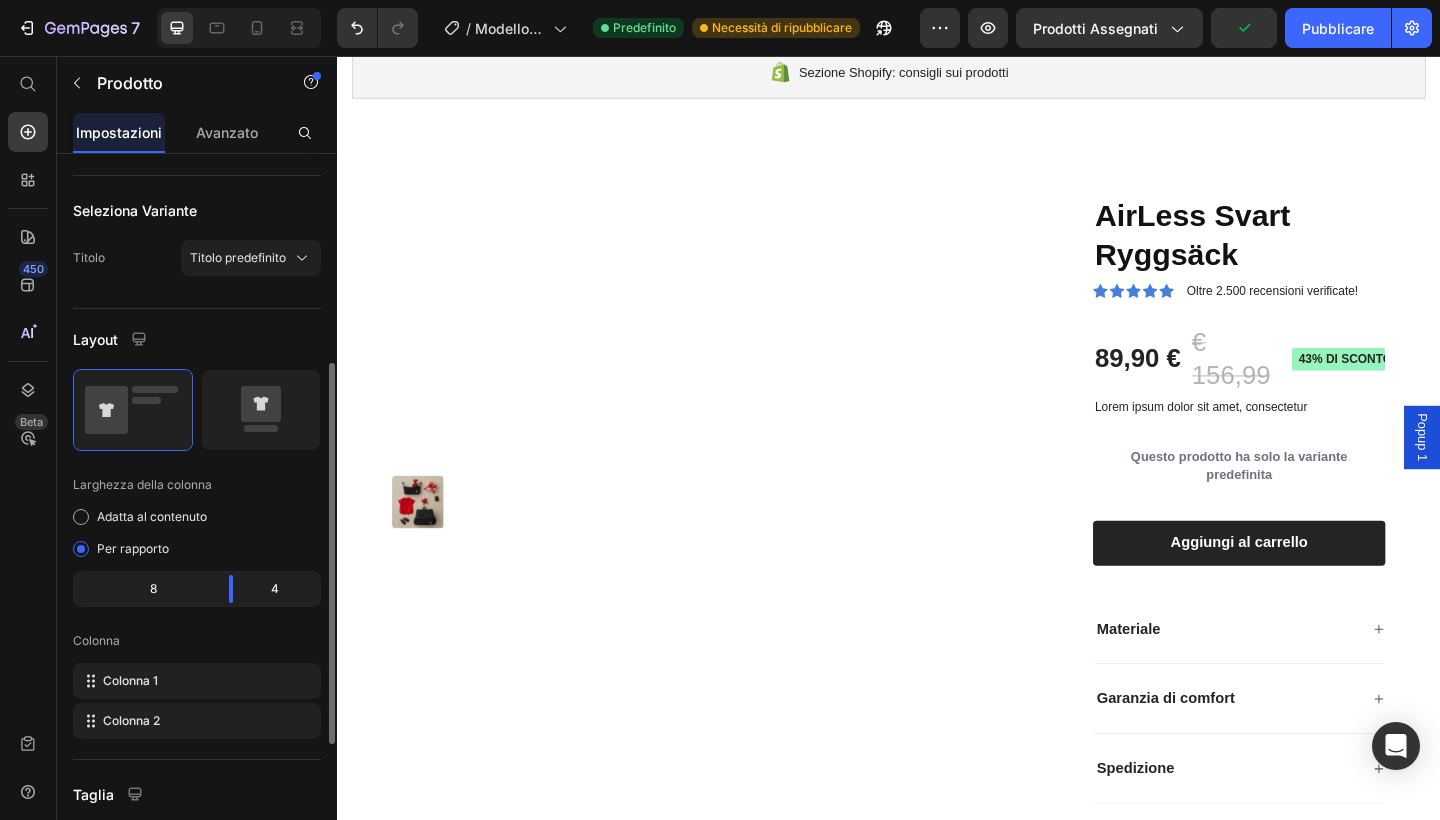 scroll, scrollTop: 0, scrollLeft: 0, axis: both 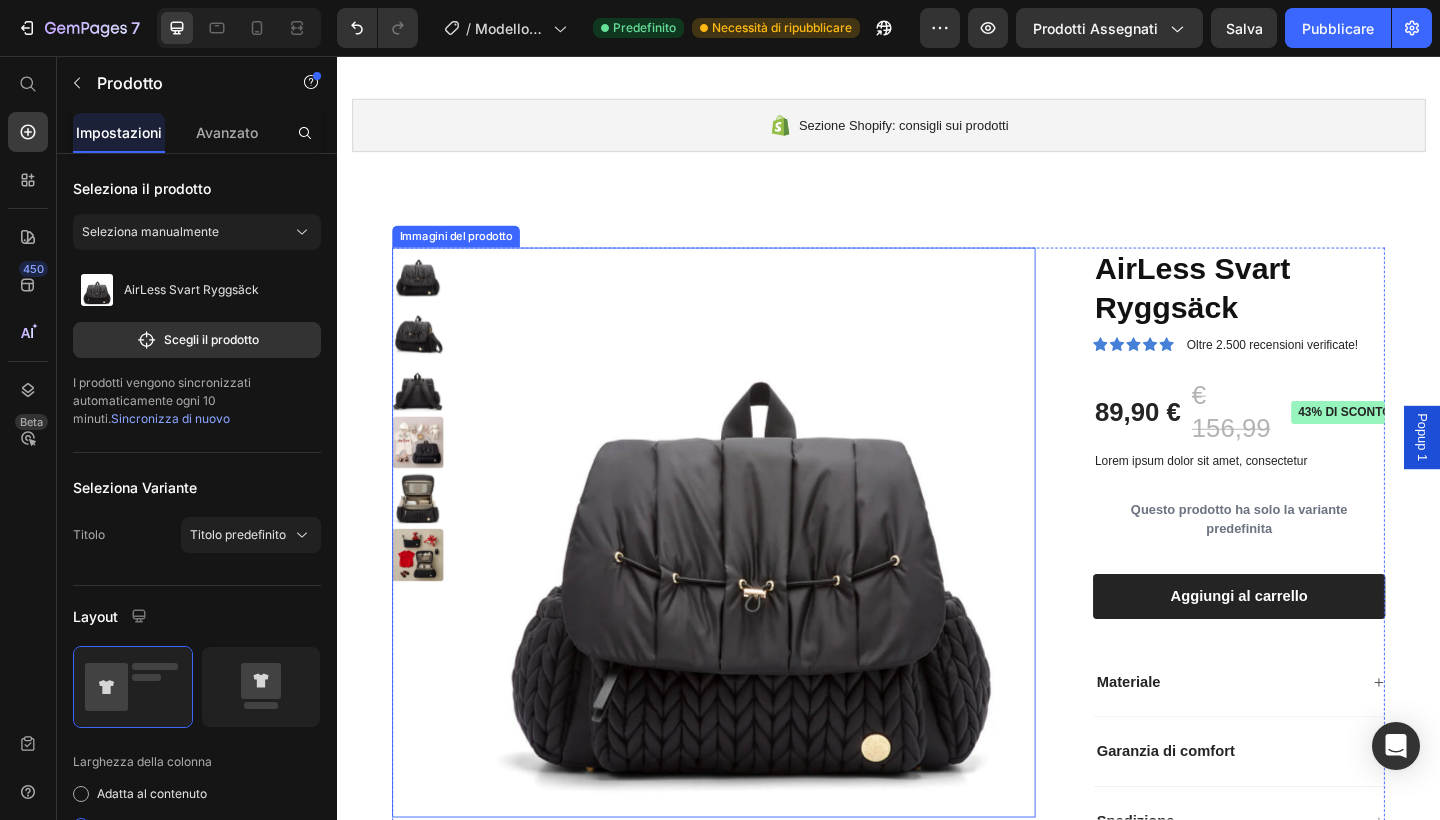 click at bounding box center [787, 575] 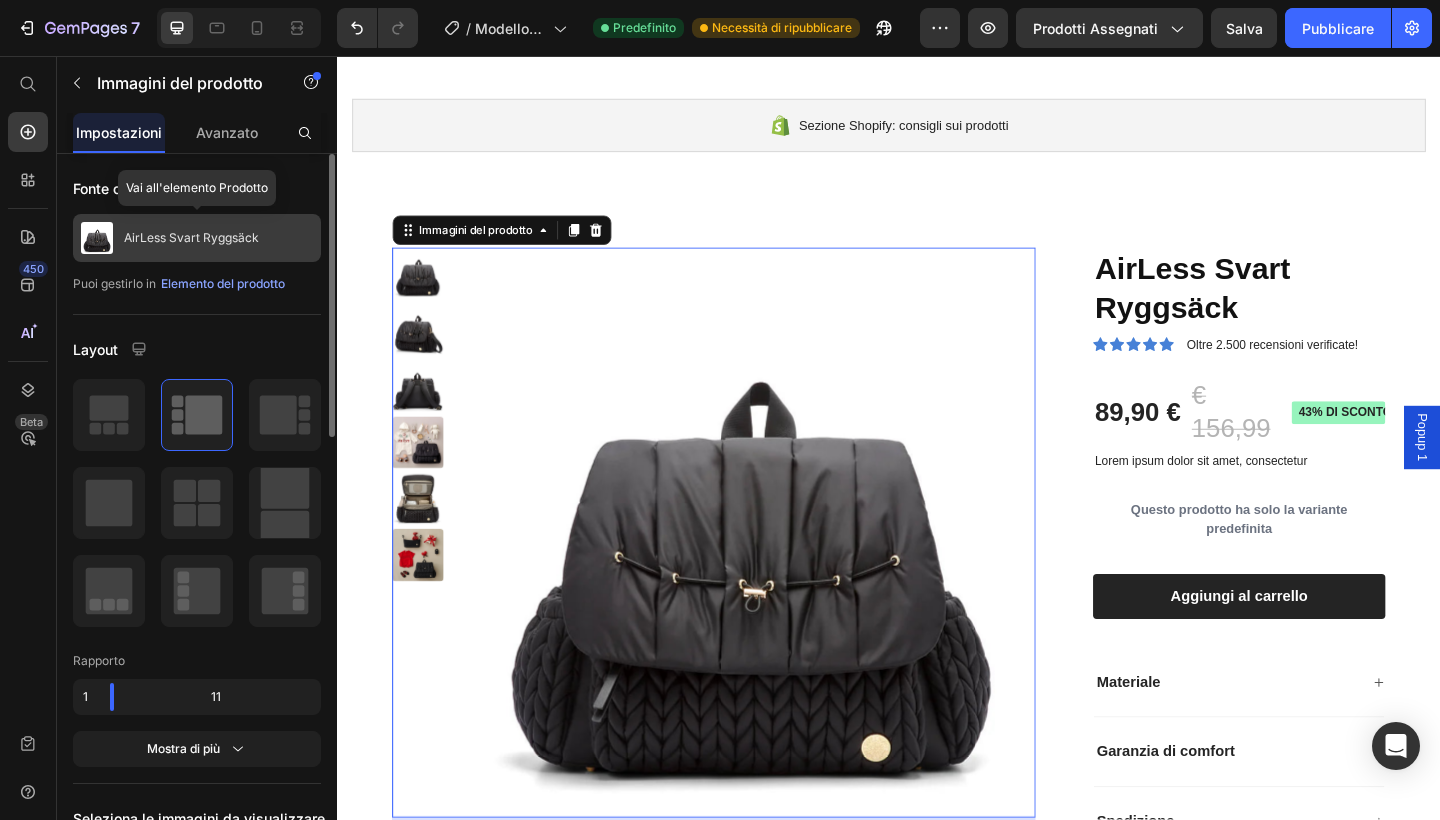 click on "AirLess Svart Ryggsäck" at bounding box center [191, 238] 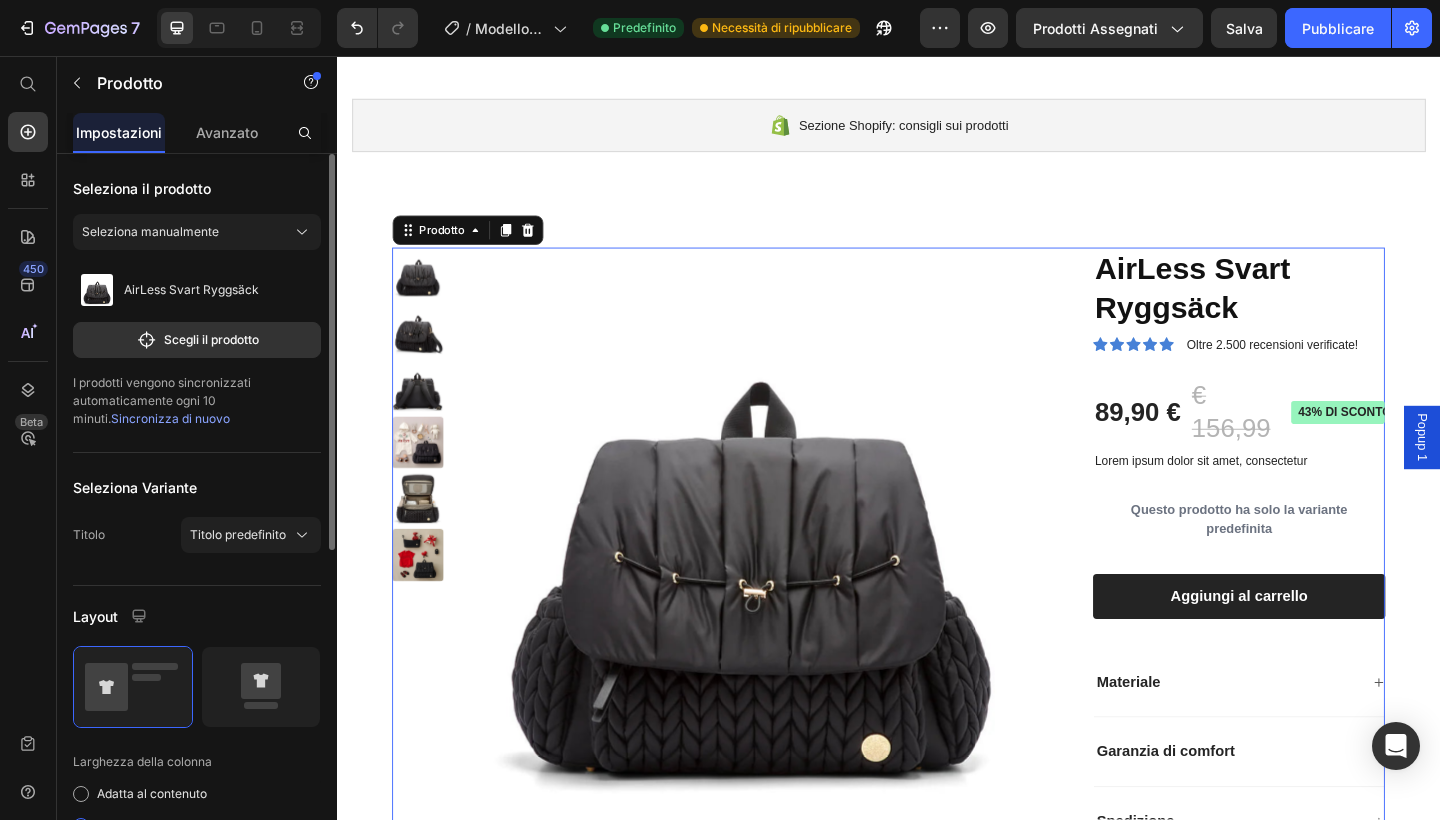 click on "Seleziona manualmente" at bounding box center (197, 236) 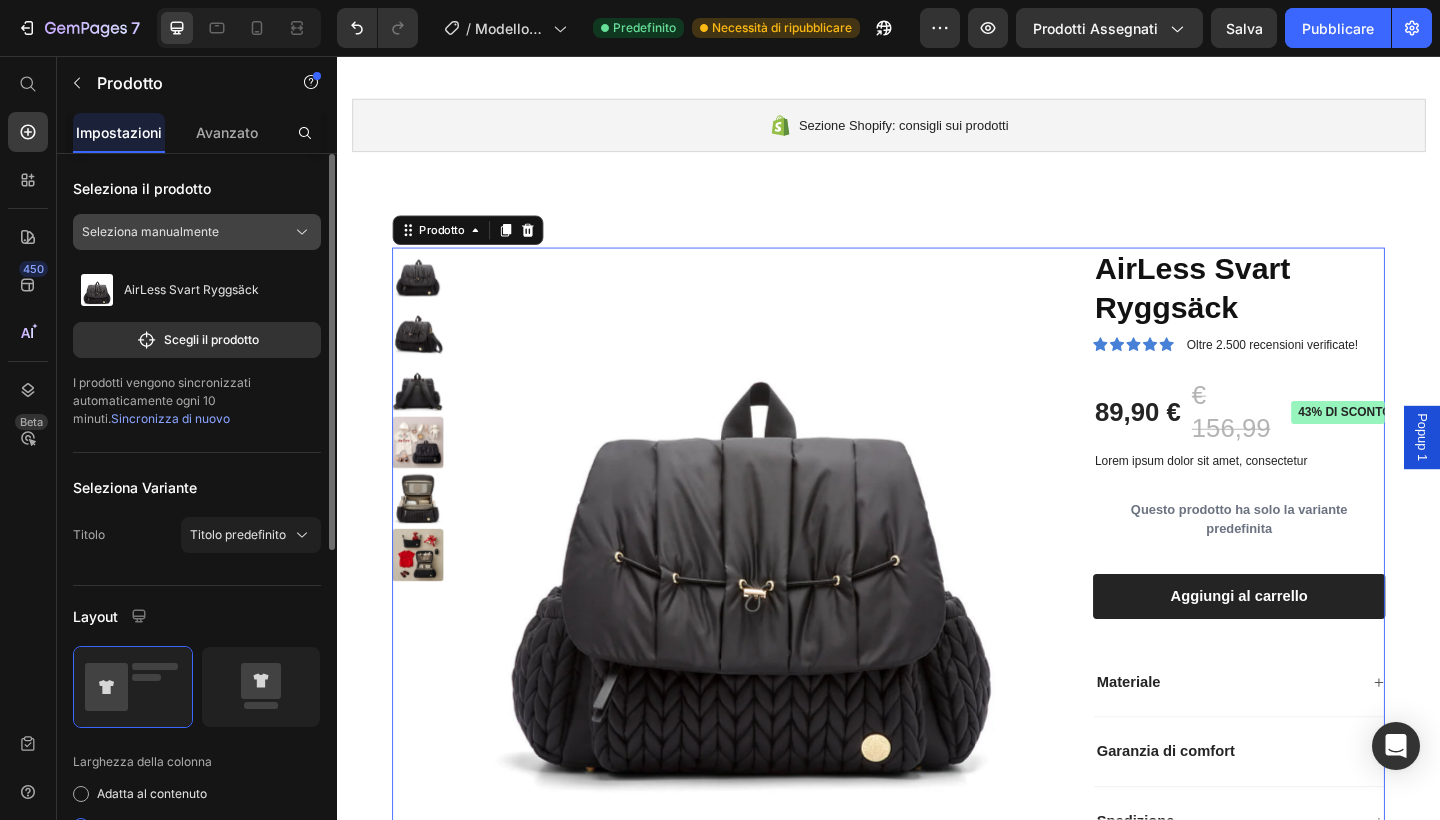 click on "Seleziona manualmente" at bounding box center [197, 232] 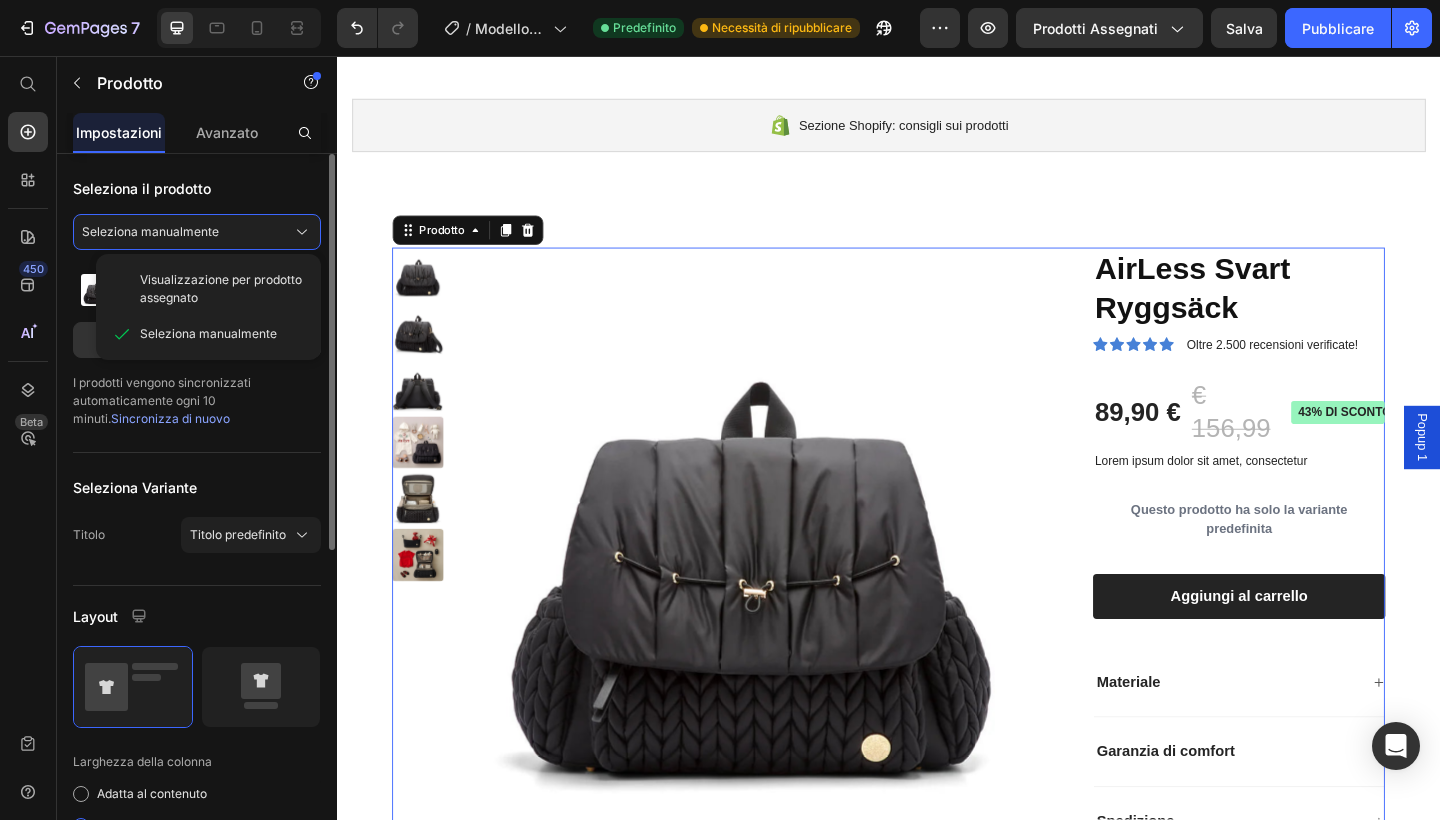 click on "Seleziona il prodotto" at bounding box center [197, 188] 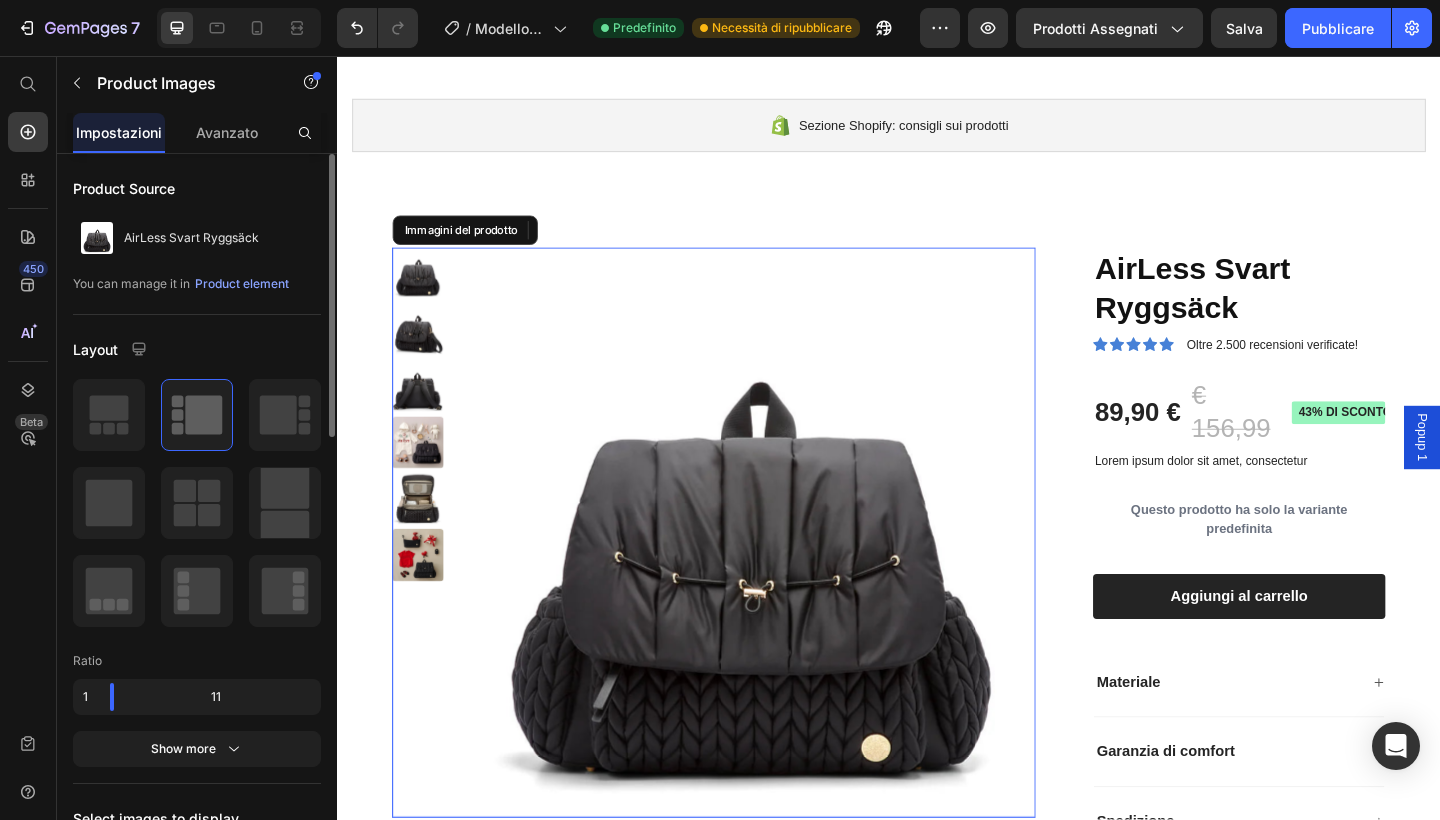 click at bounding box center [787, 575] 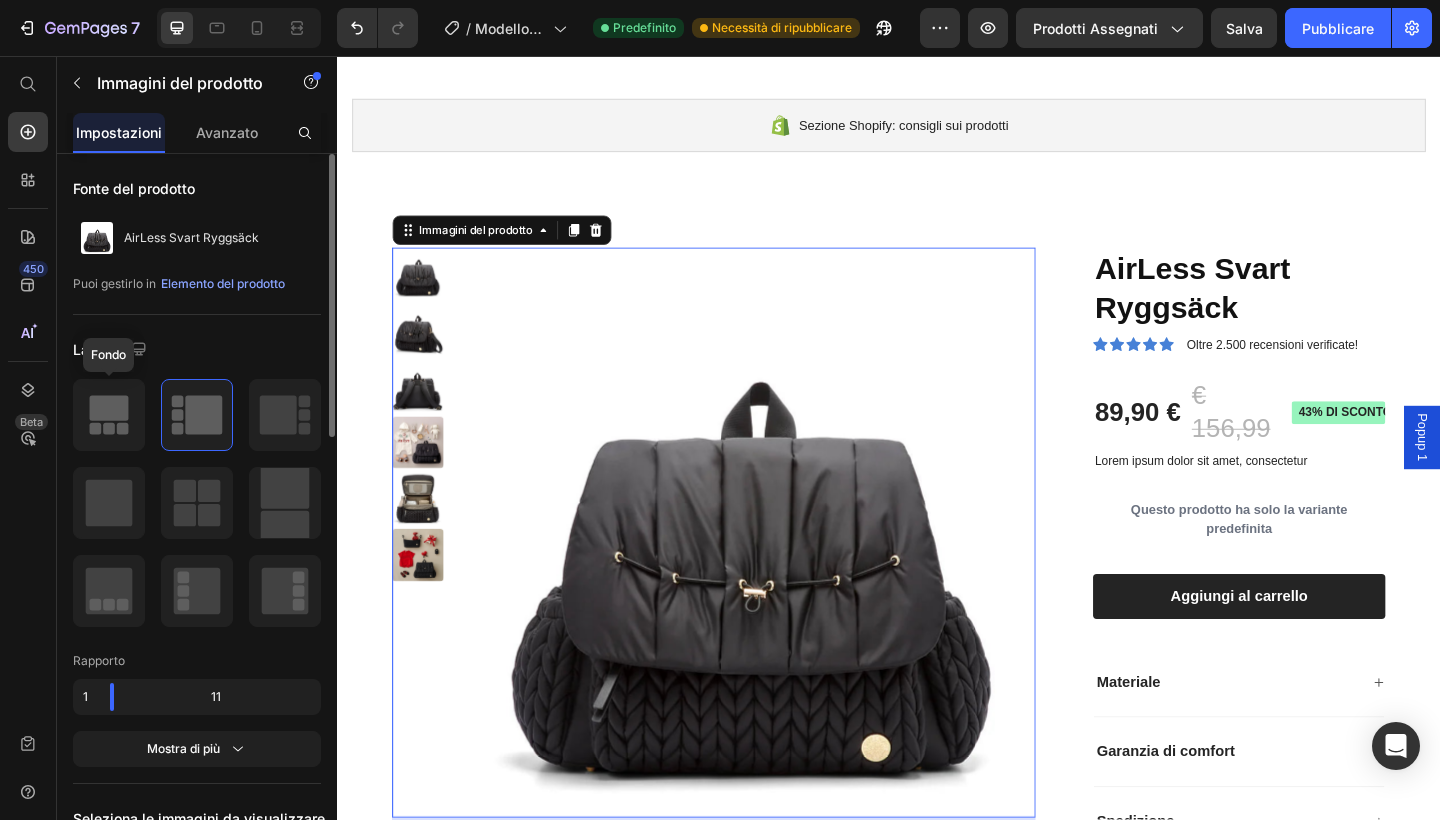 click 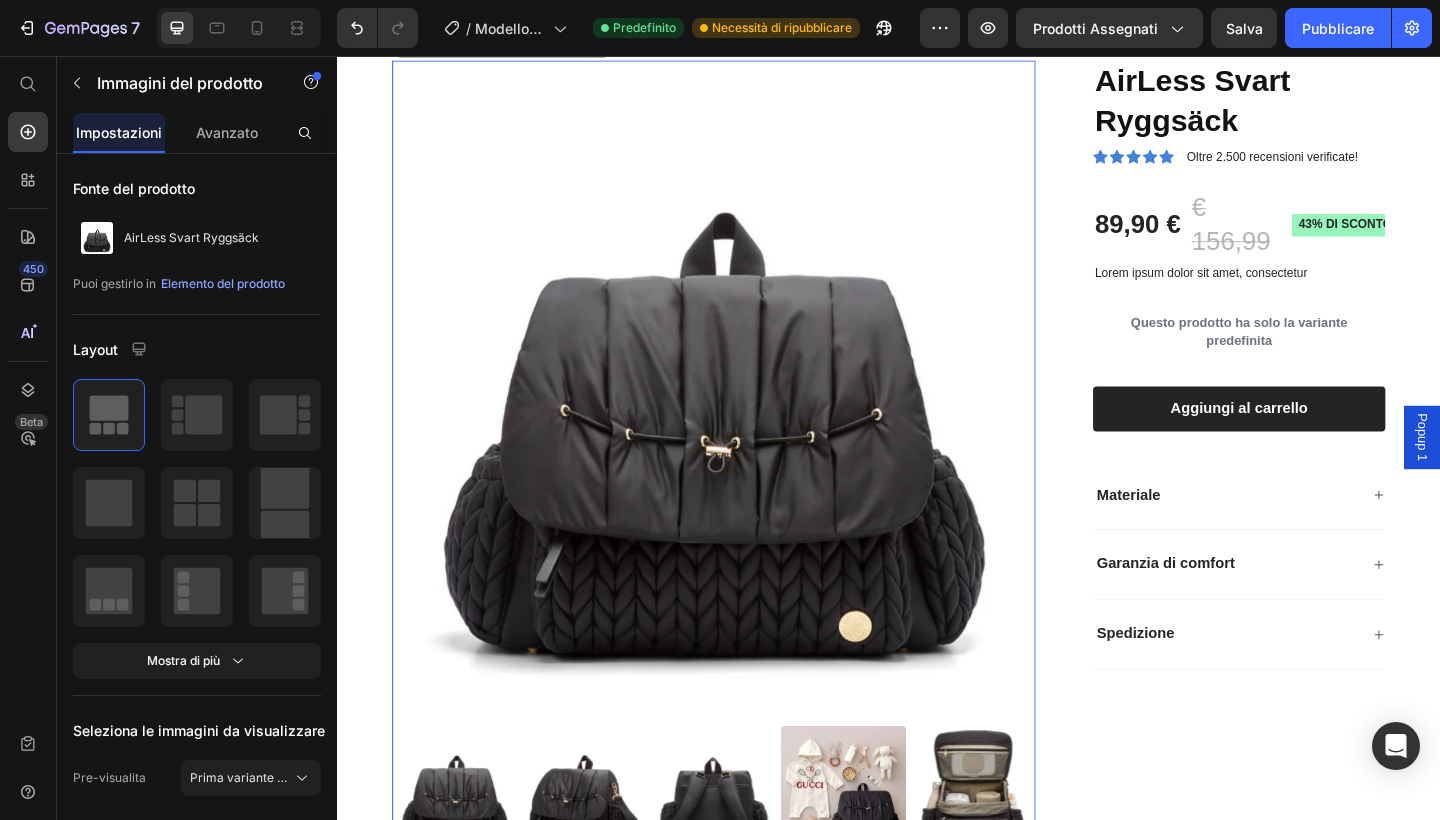 scroll, scrollTop: 685, scrollLeft: 0, axis: vertical 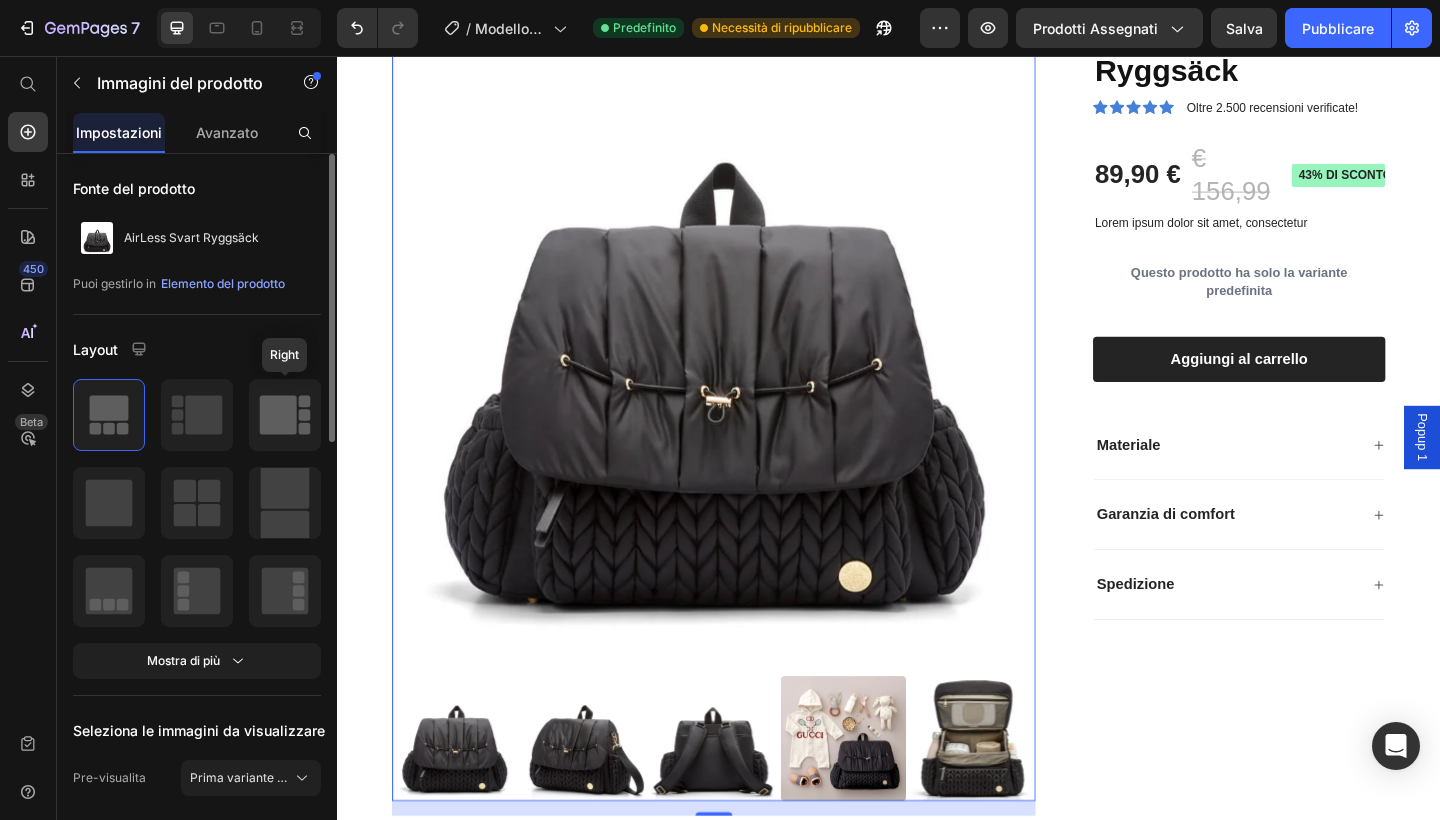 click 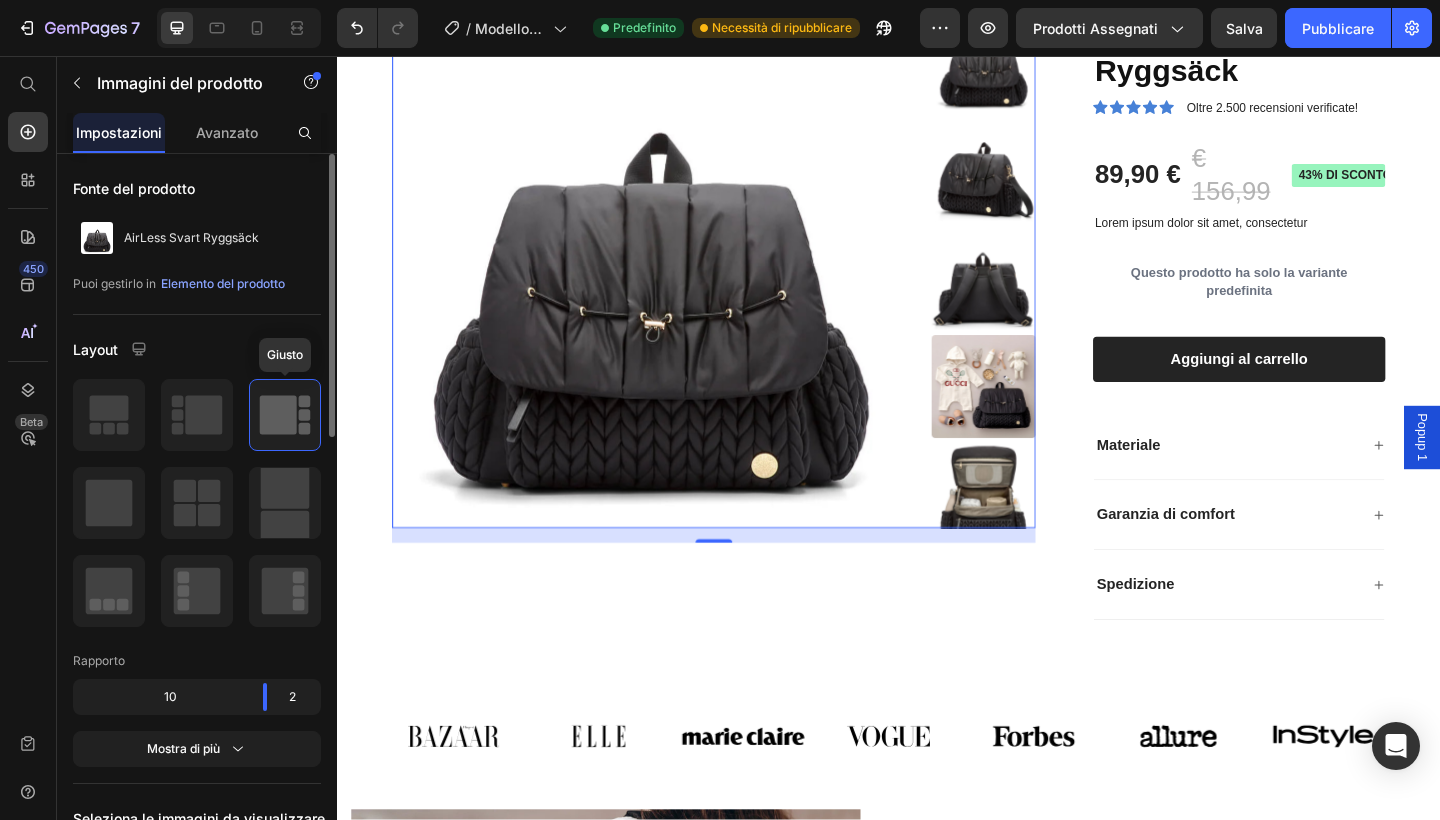 click 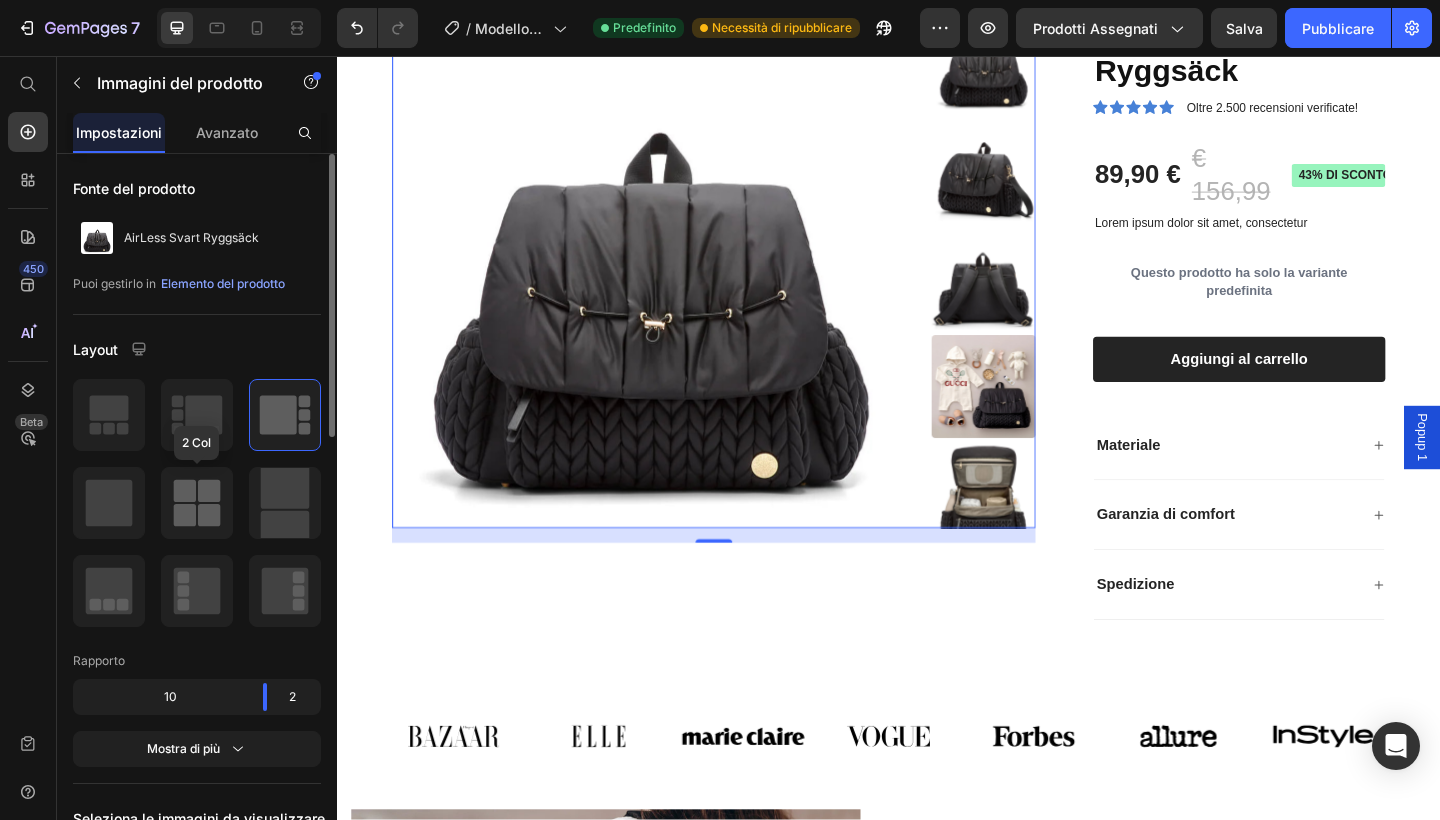 click 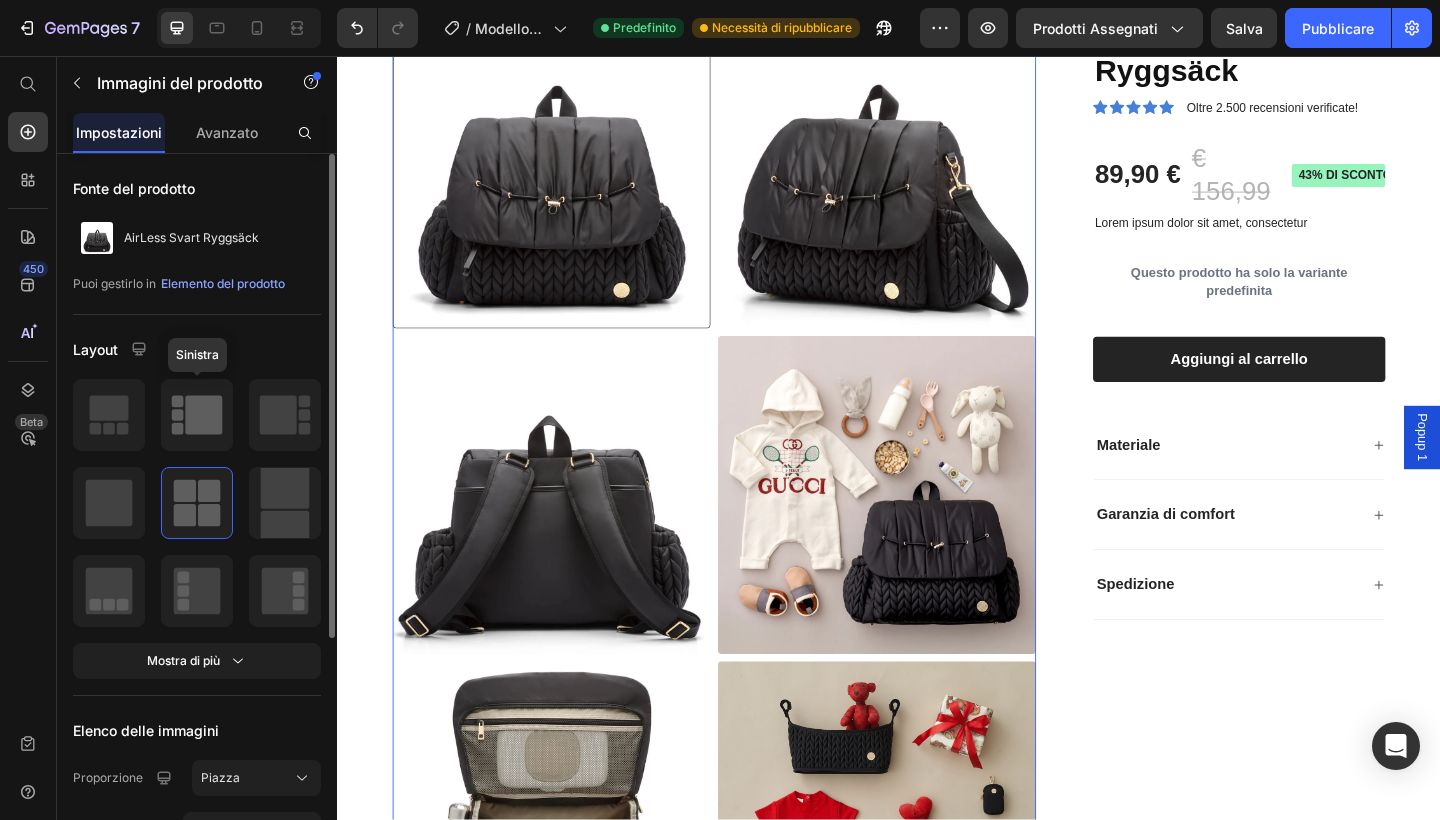 click 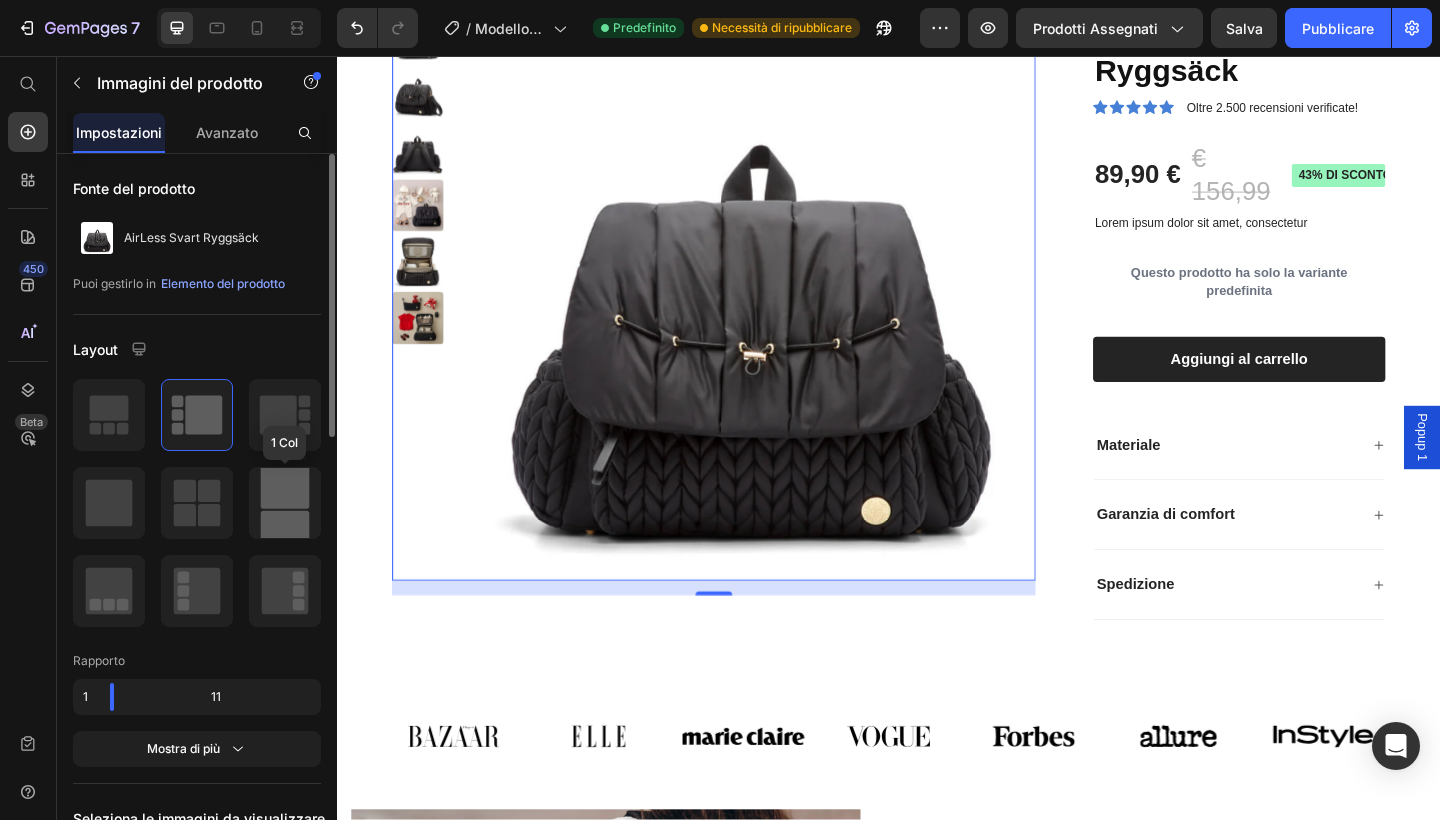click 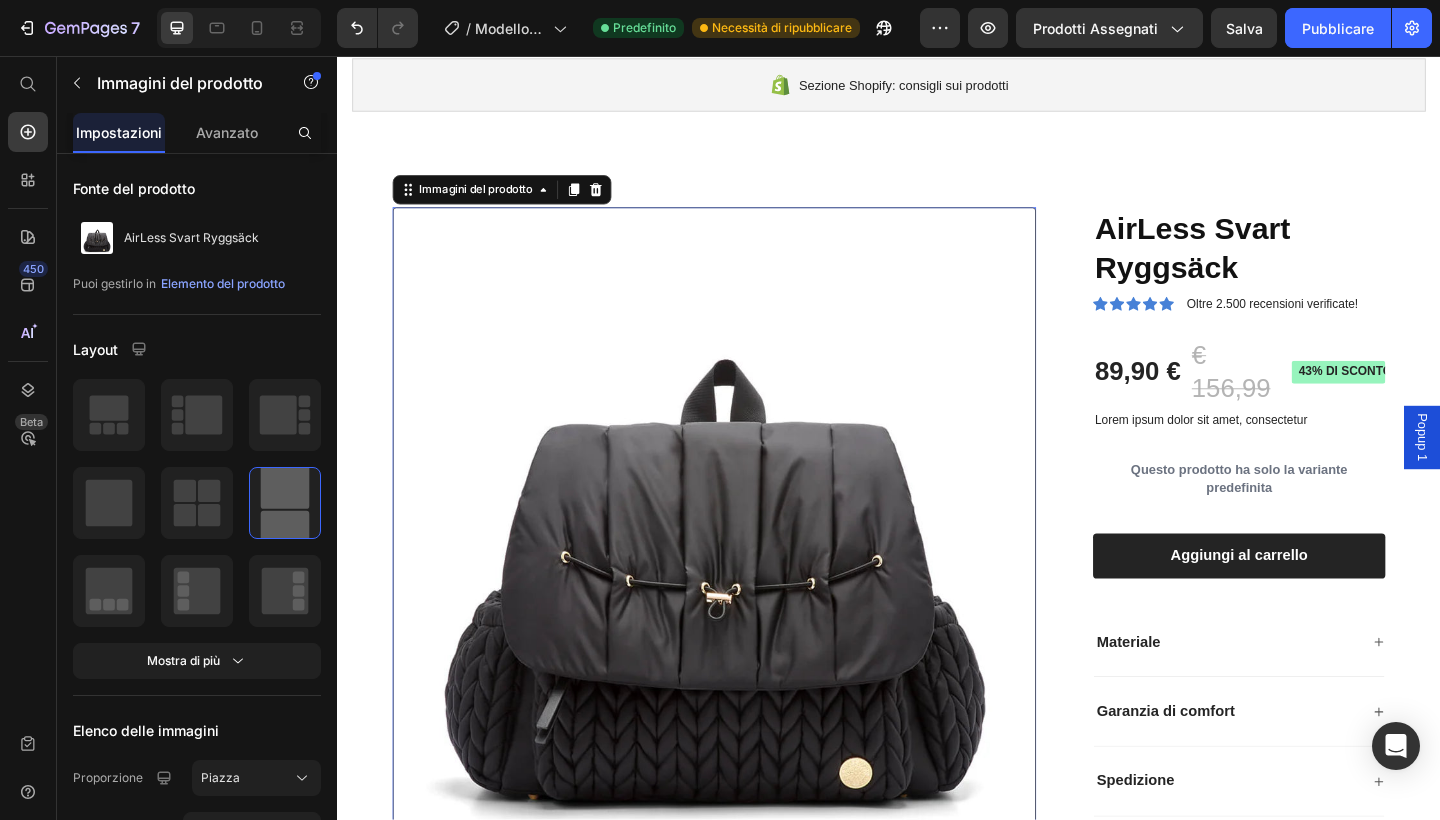 scroll, scrollTop: 480, scrollLeft: 0, axis: vertical 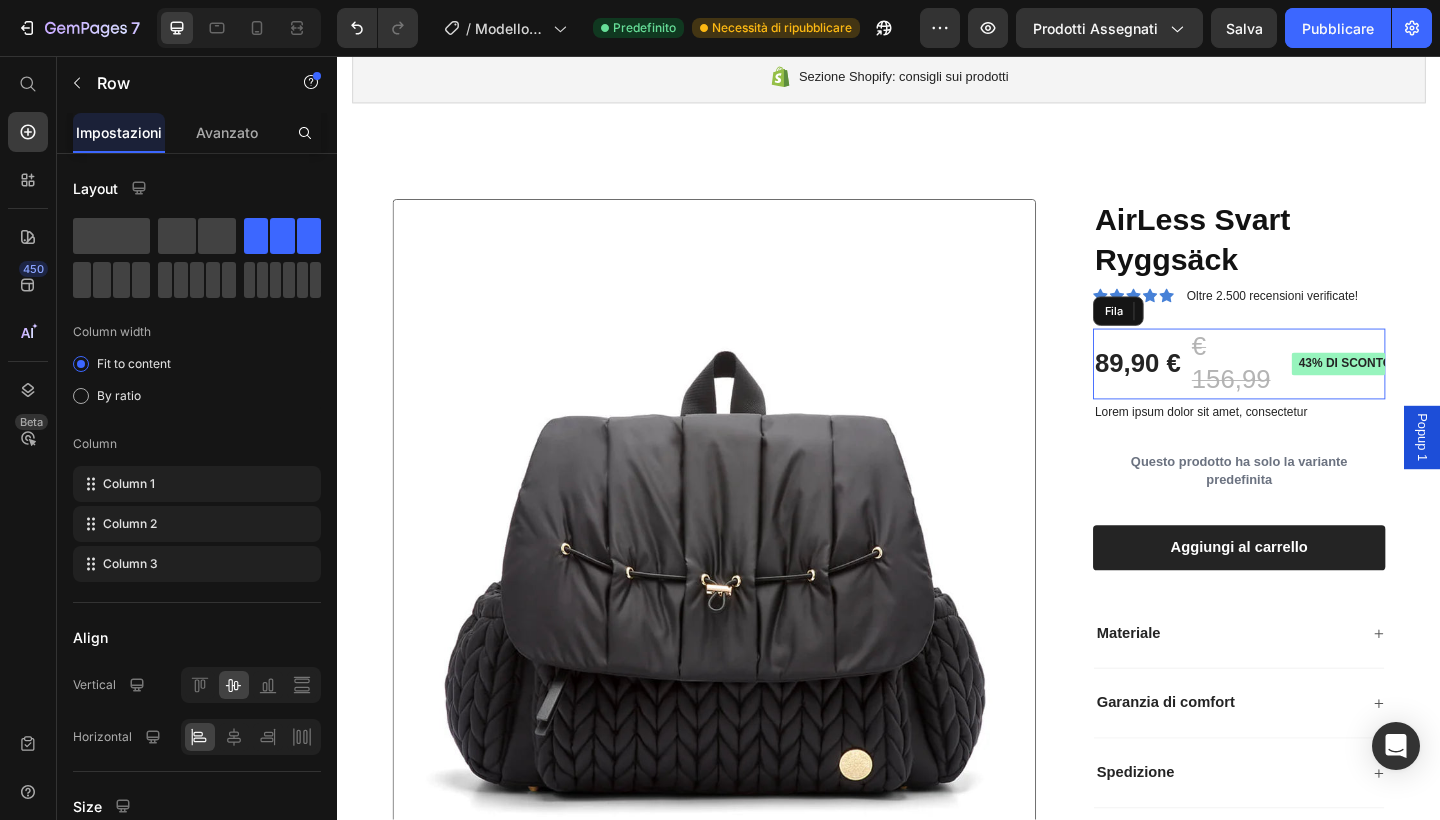 click on "89,90 € Prezzo del prodotto € 156,99 Prezzo del prodotto 43% DI SCONTO Badge del prodotto Fila" at bounding box center [1318, 391] 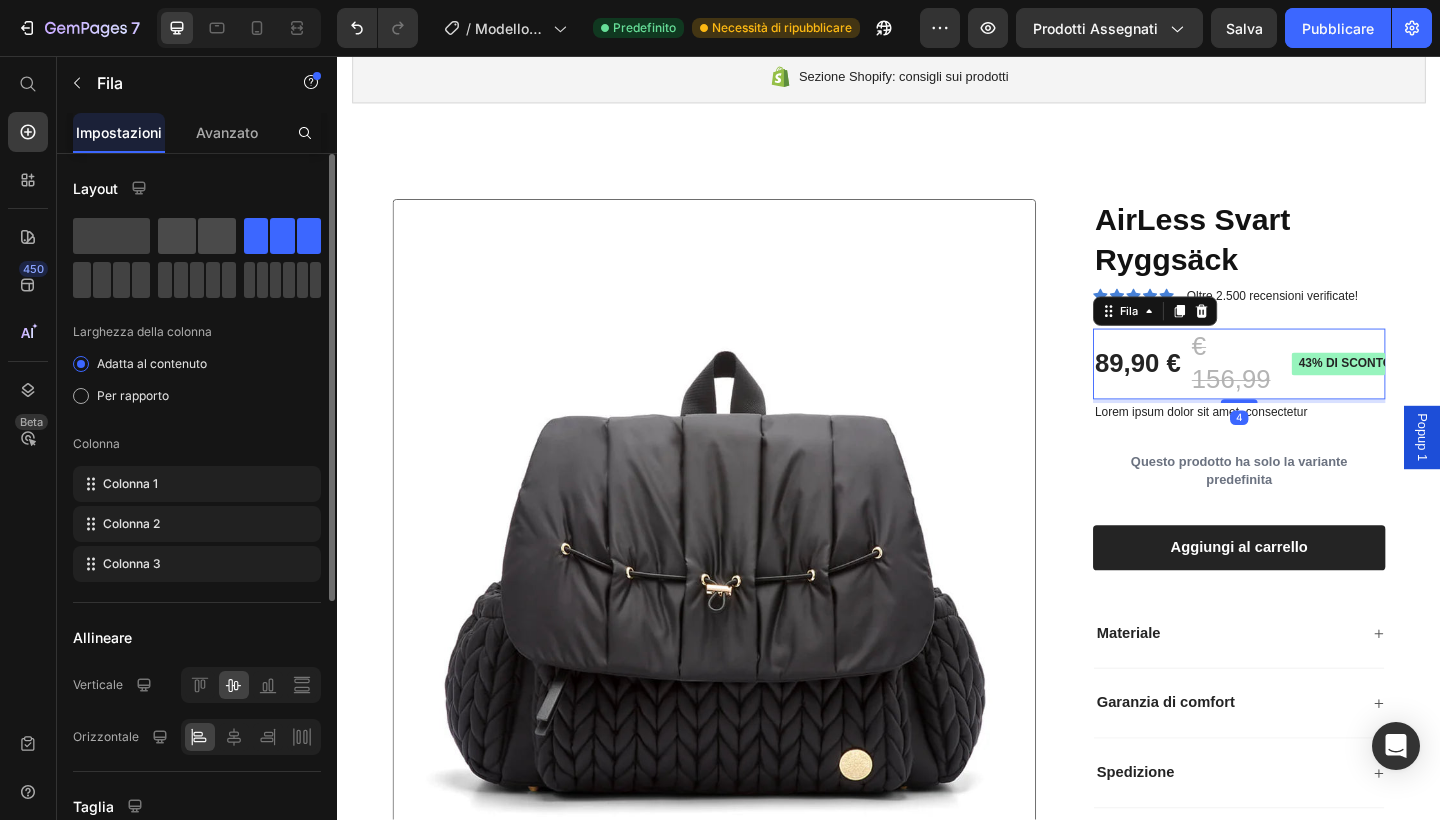 click 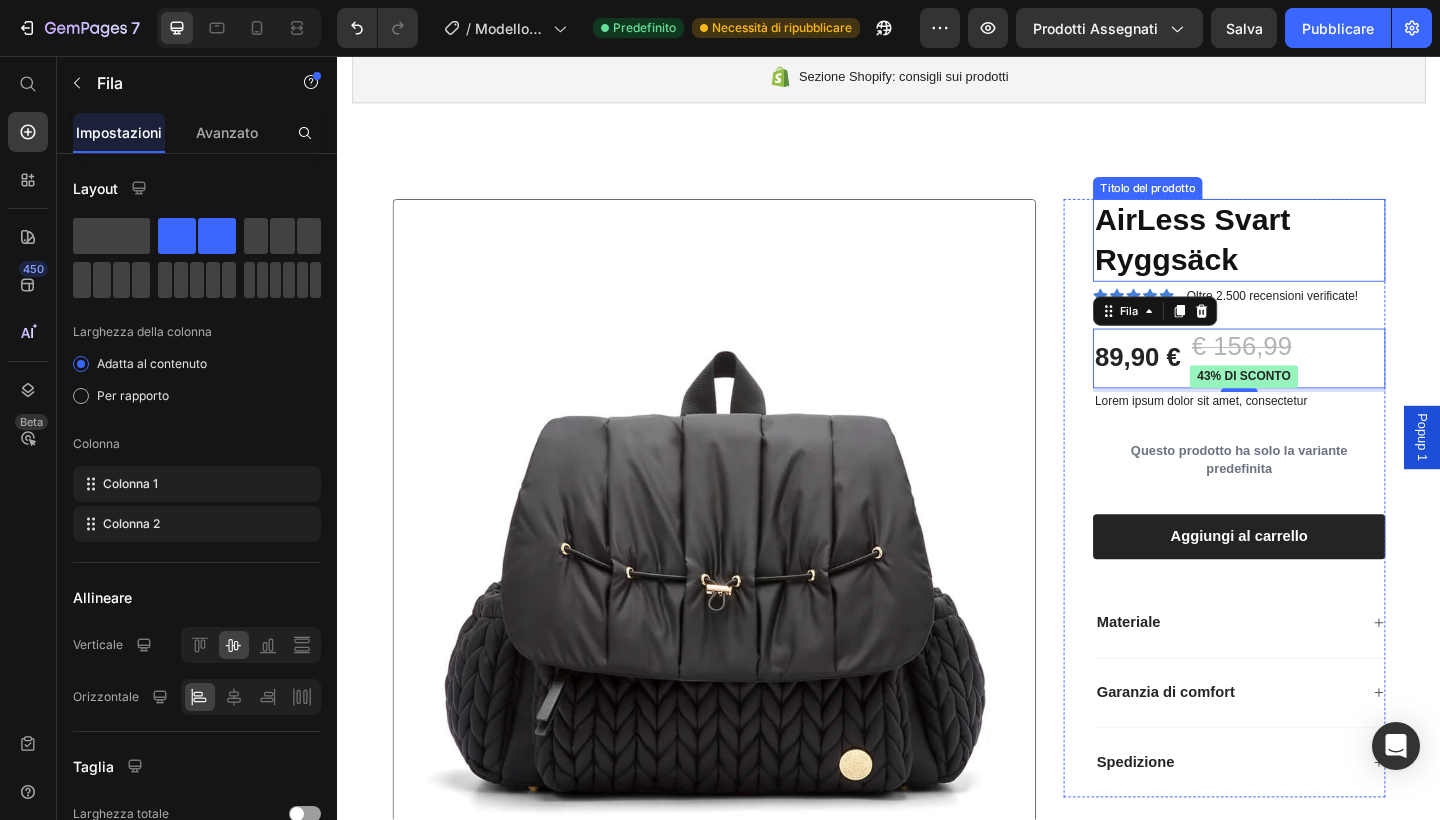 click on "AirLess Svart Ryggsäck" at bounding box center (1318, 257) 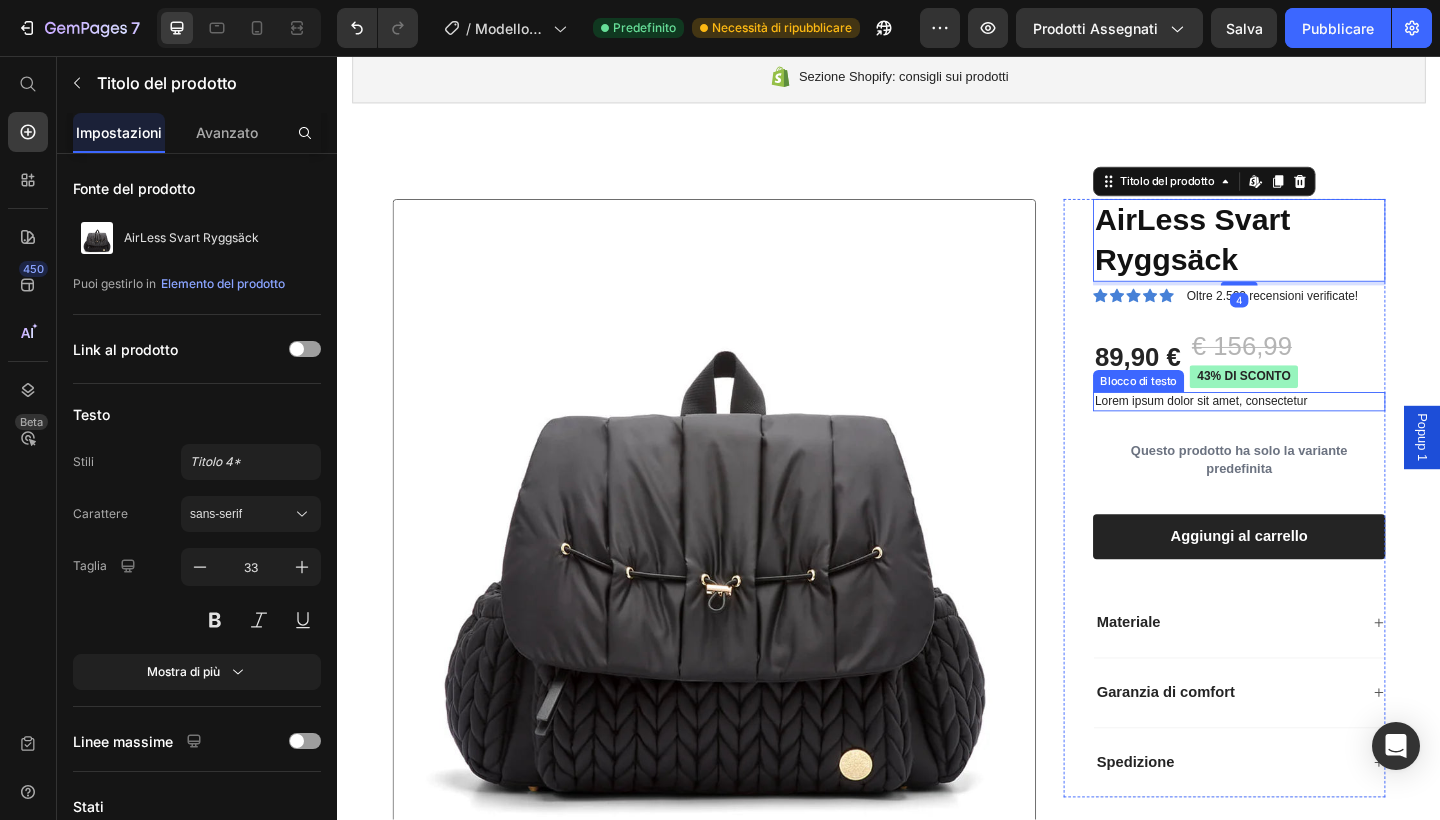 click on "Lorem ipsum dolor sit amet, consectetur" at bounding box center (1318, 432) 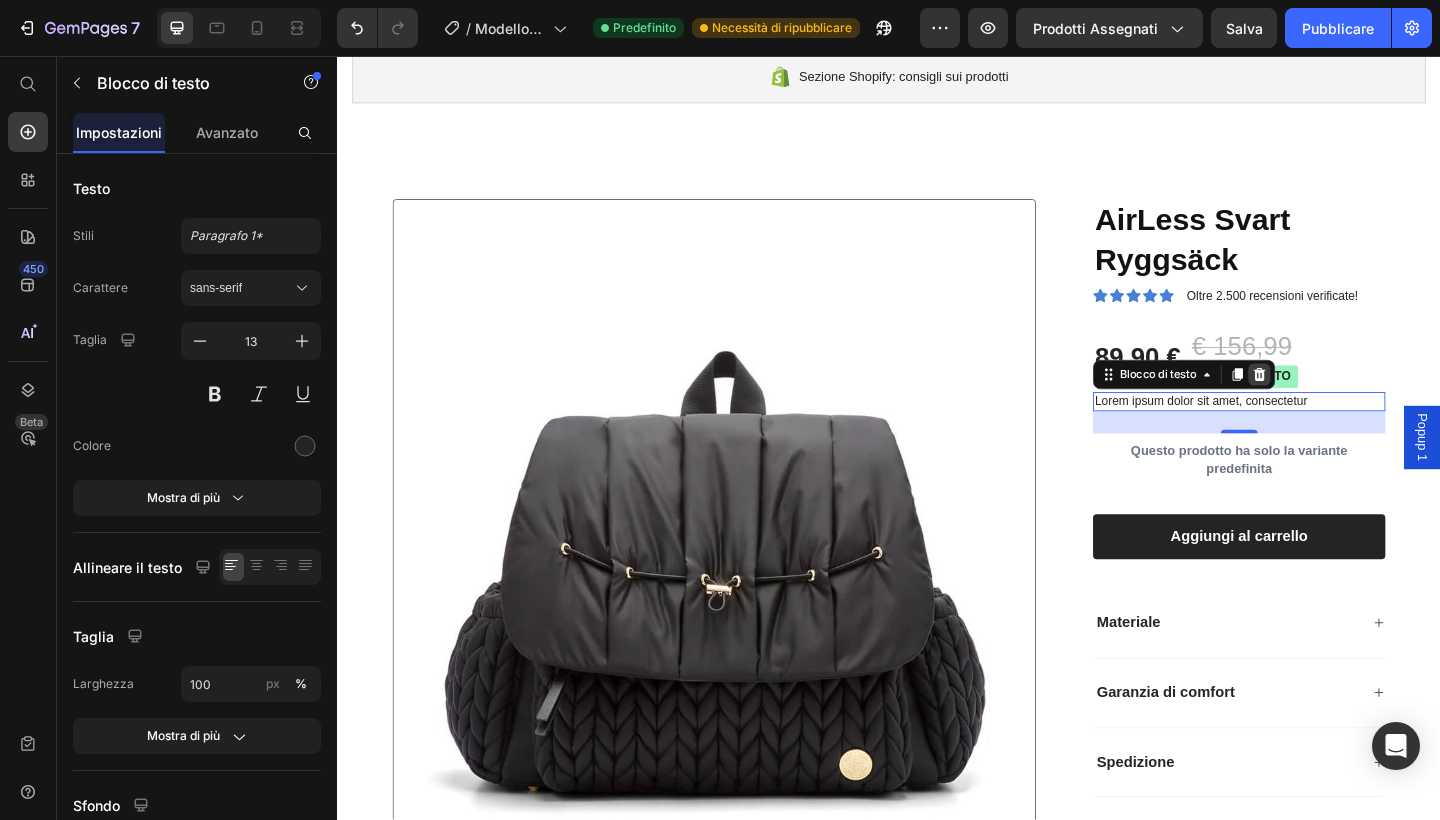 click 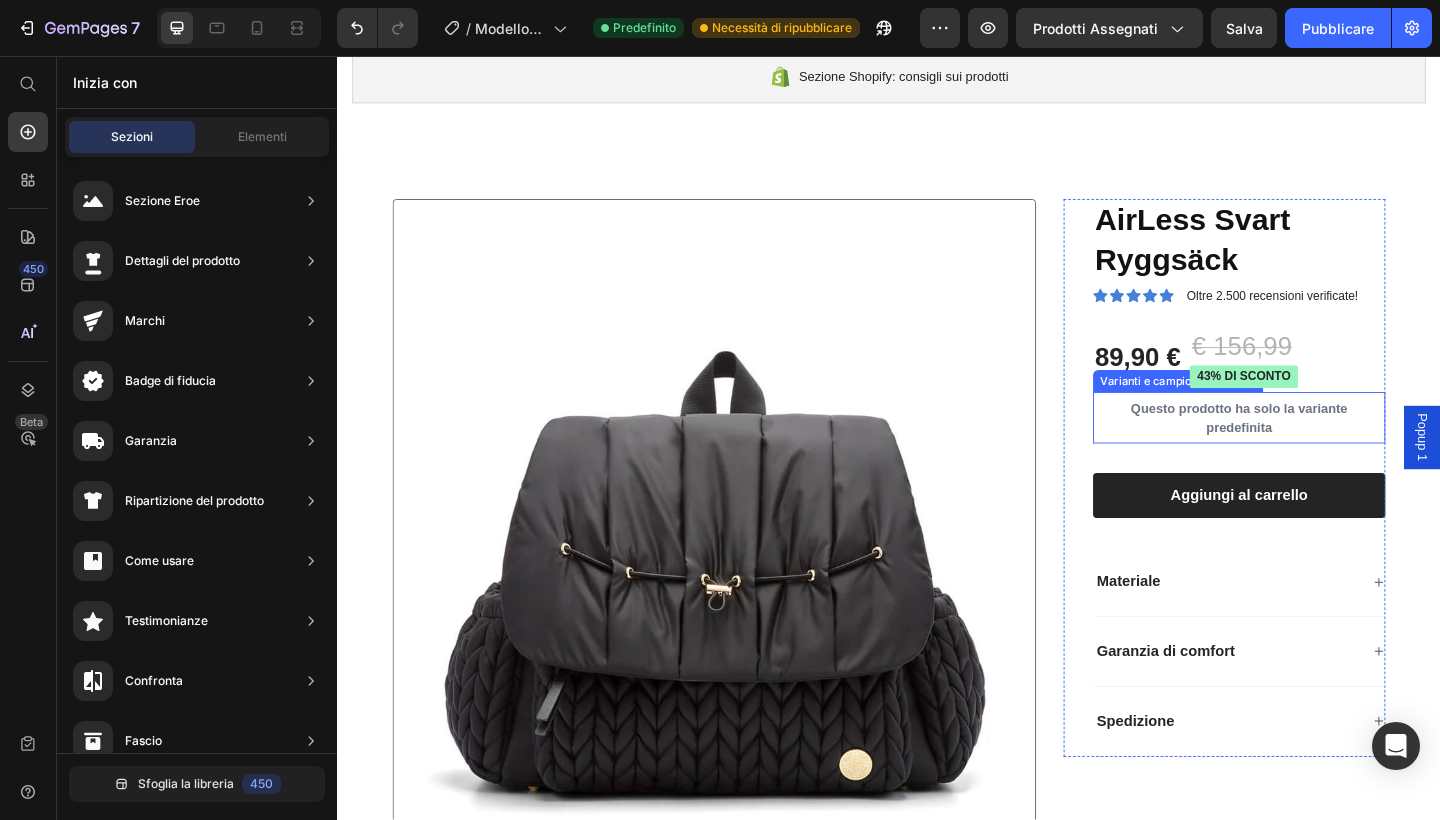 click on "Questo prodotto ha solo la variante predefinita" at bounding box center [1318, 450] 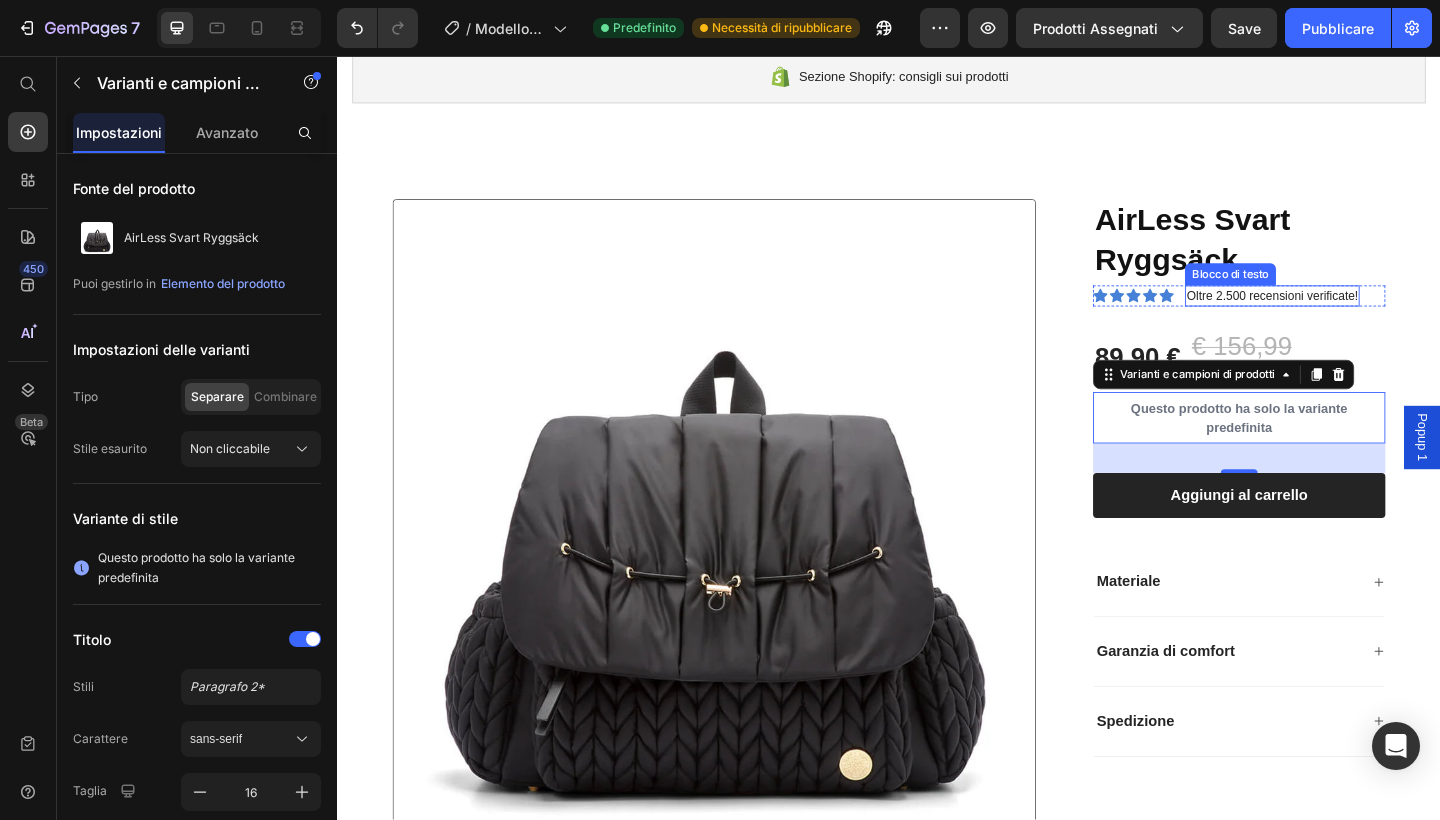 scroll, scrollTop: 529, scrollLeft: 0, axis: vertical 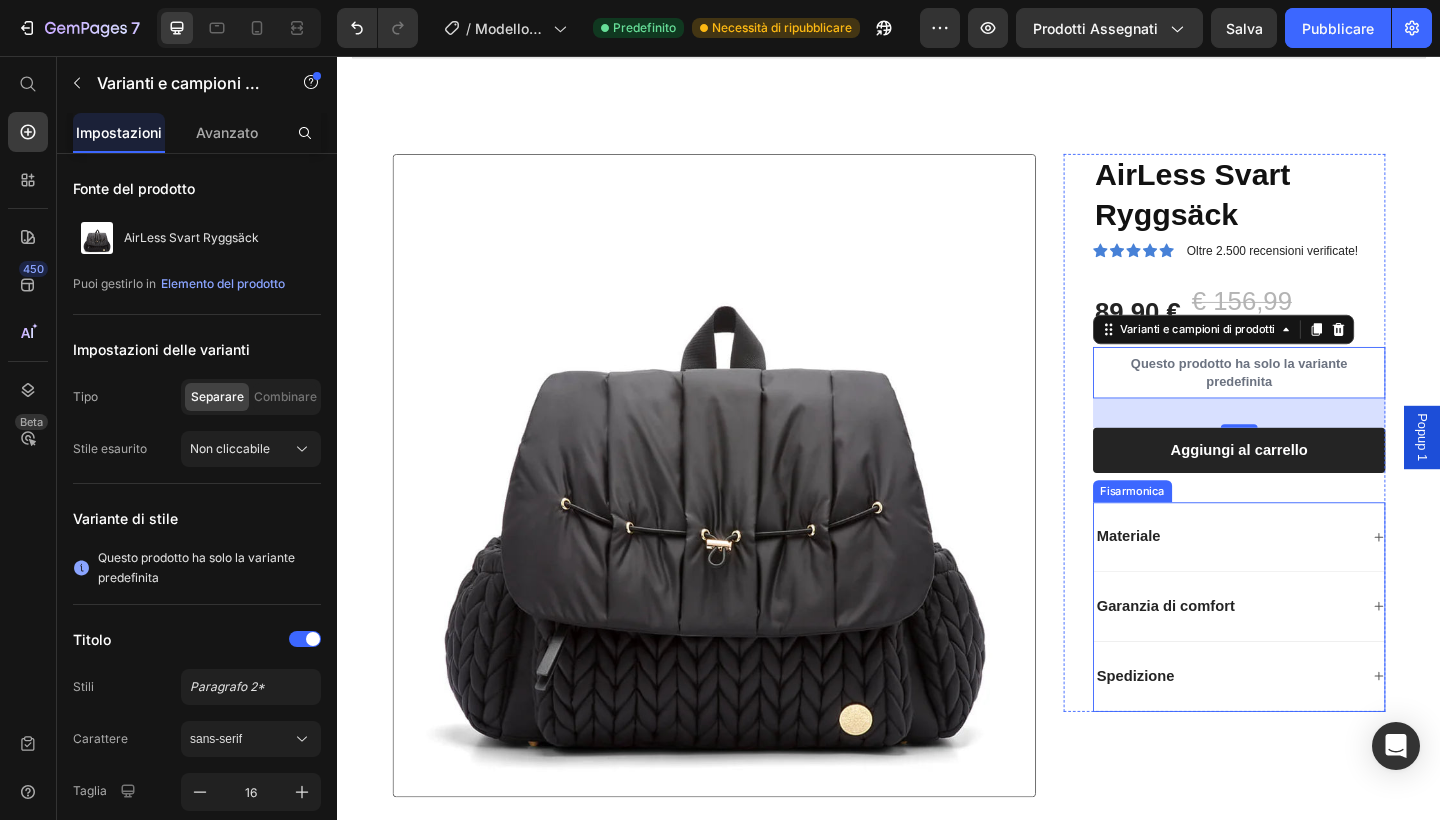 click on "Materiale" at bounding box center [1197, 579] 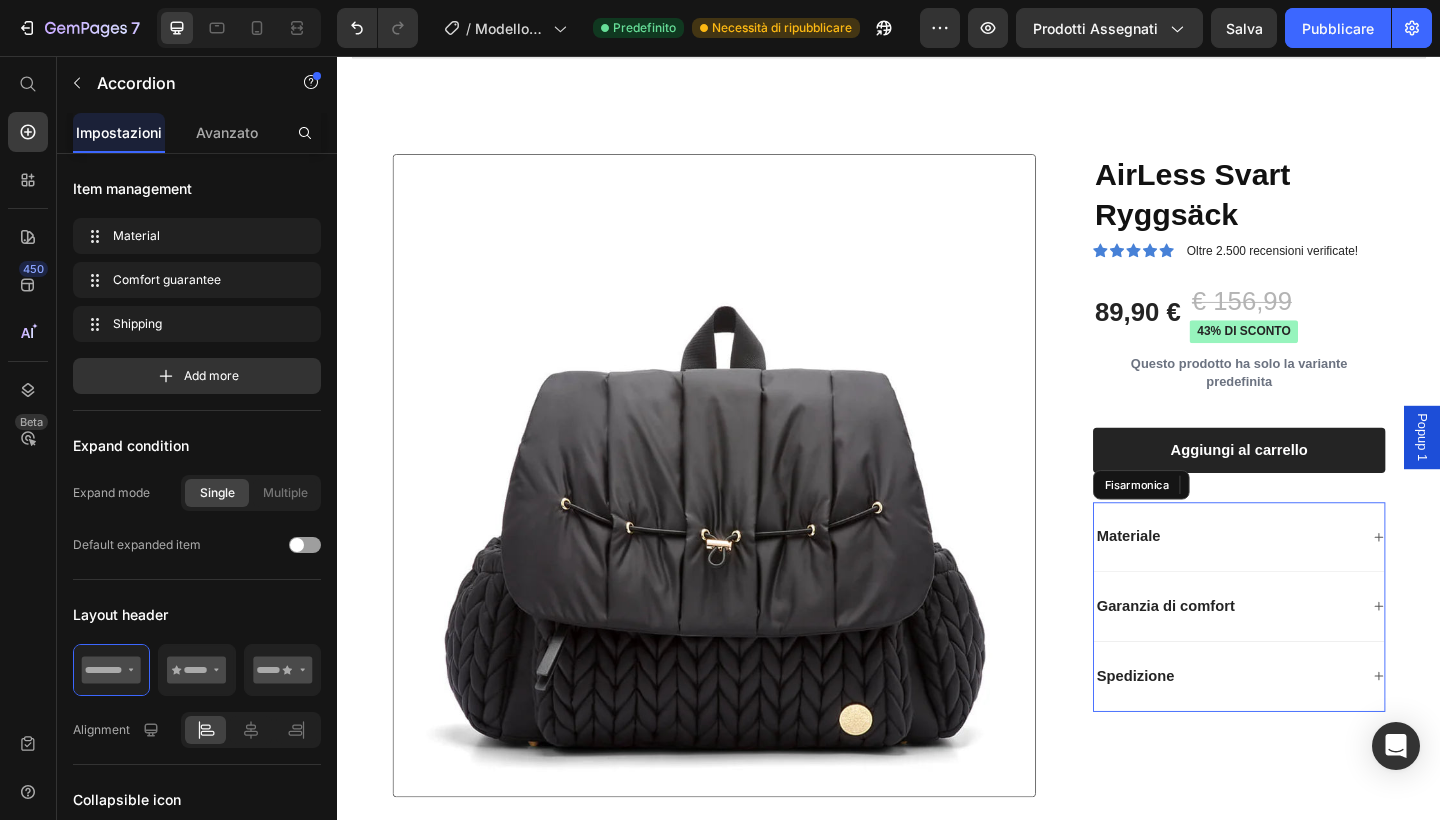 click on "Materiale" at bounding box center (1197, 579) 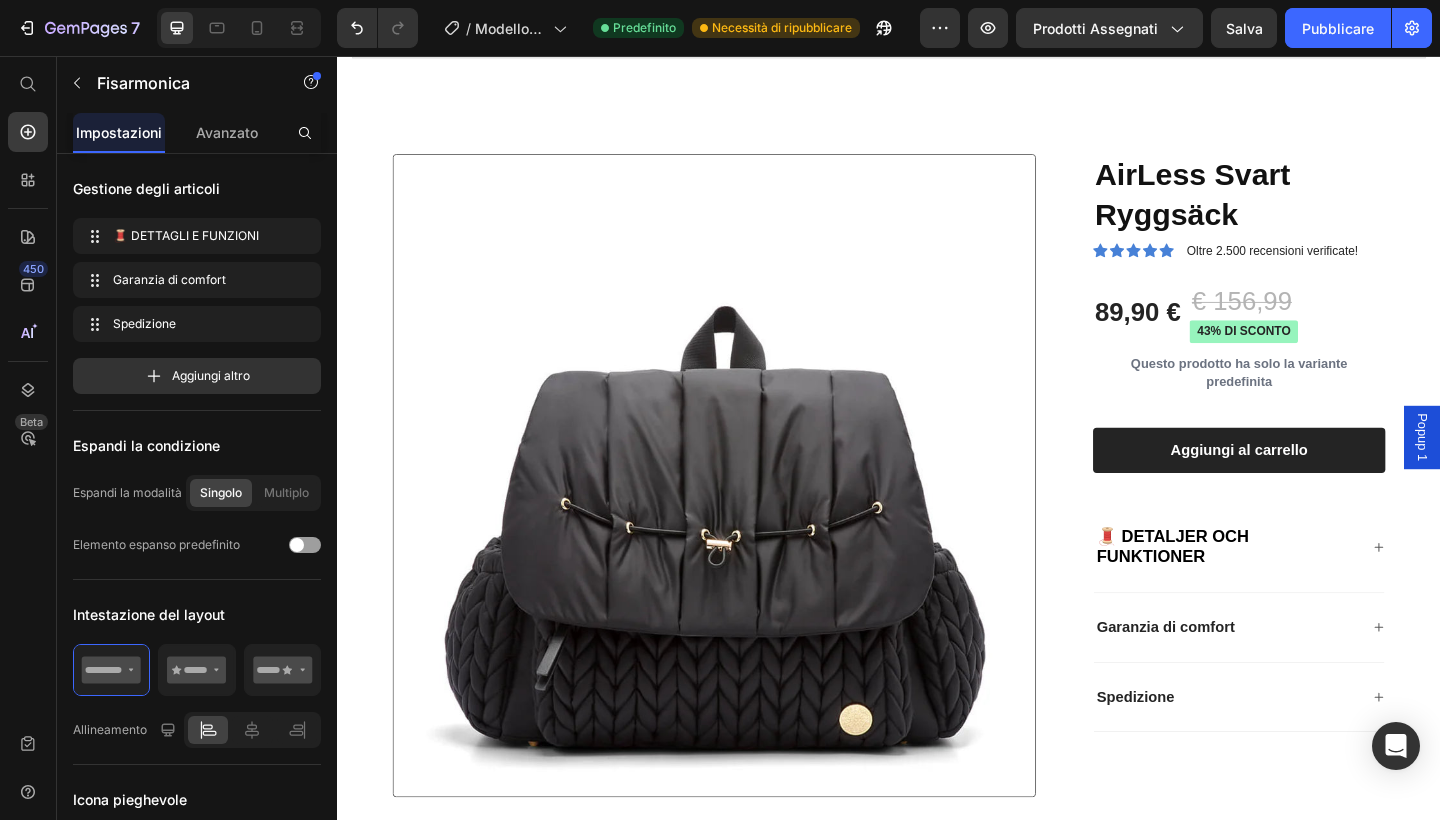 click on "🧵 DETALJER OCH FUNKTIONER" at bounding box center (1318, 591) 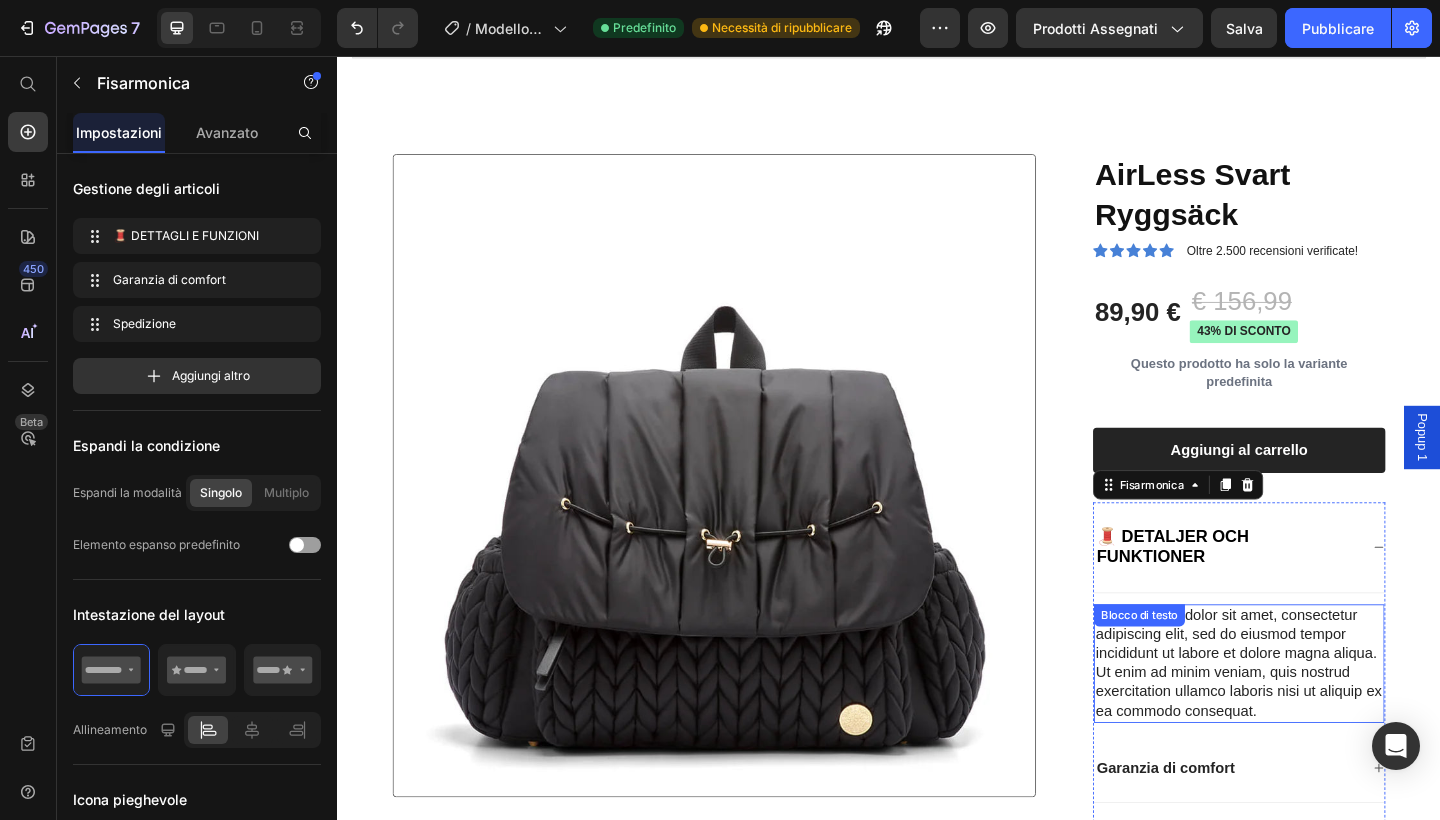 click on "Lorem ipsum dolor sit amet, consectetur adipiscing elit, sed do eiusmod tempor incididunt ut labore et dolore magna aliqua. Ut enim ad minim veniam, quis nostrud exercitation ullamco laboris nisi ut aliquip ex ea commodo consequat." at bounding box center [1318, 717] 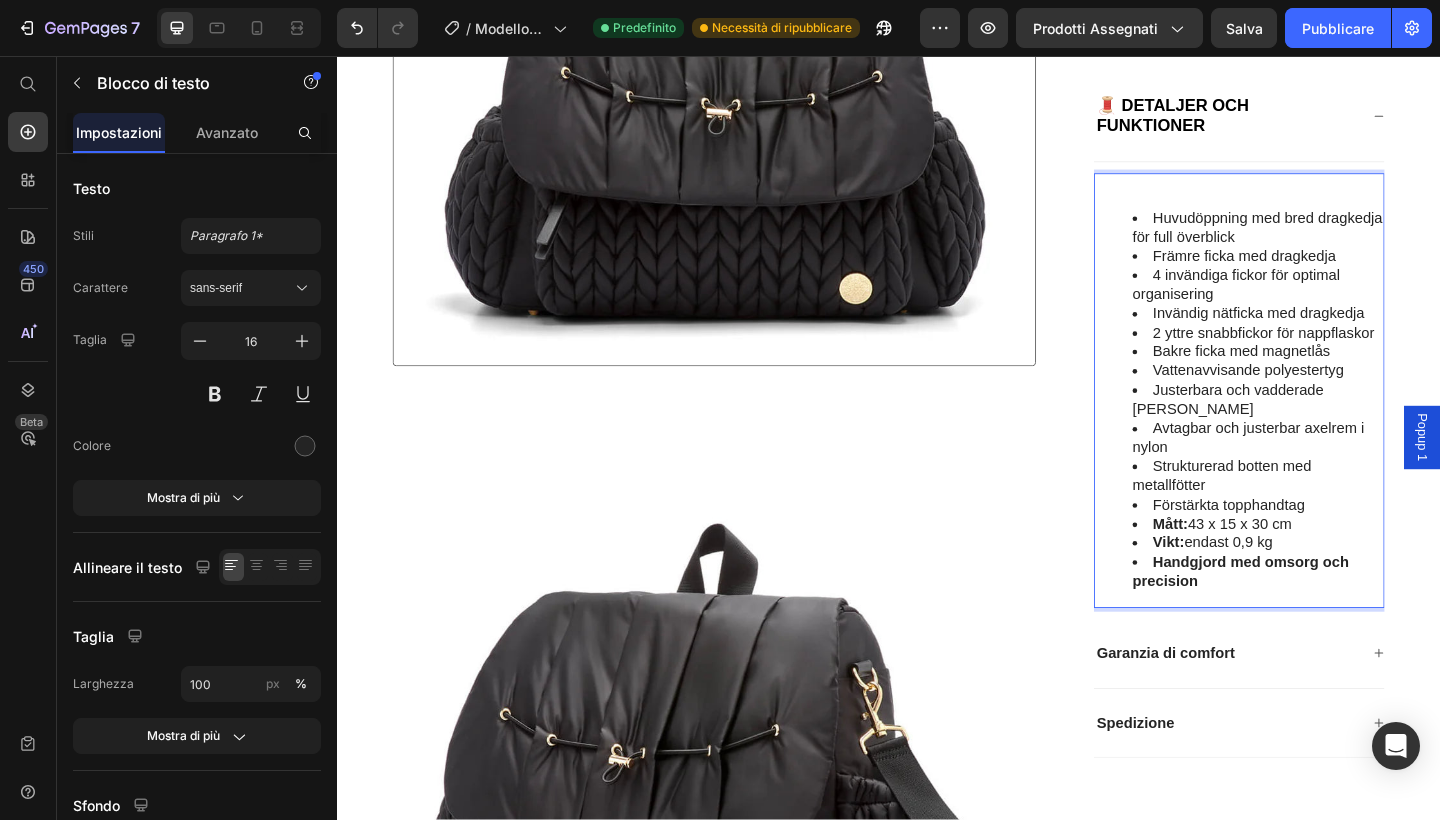 scroll, scrollTop: 994, scrollLeft: 0, axis: vertical 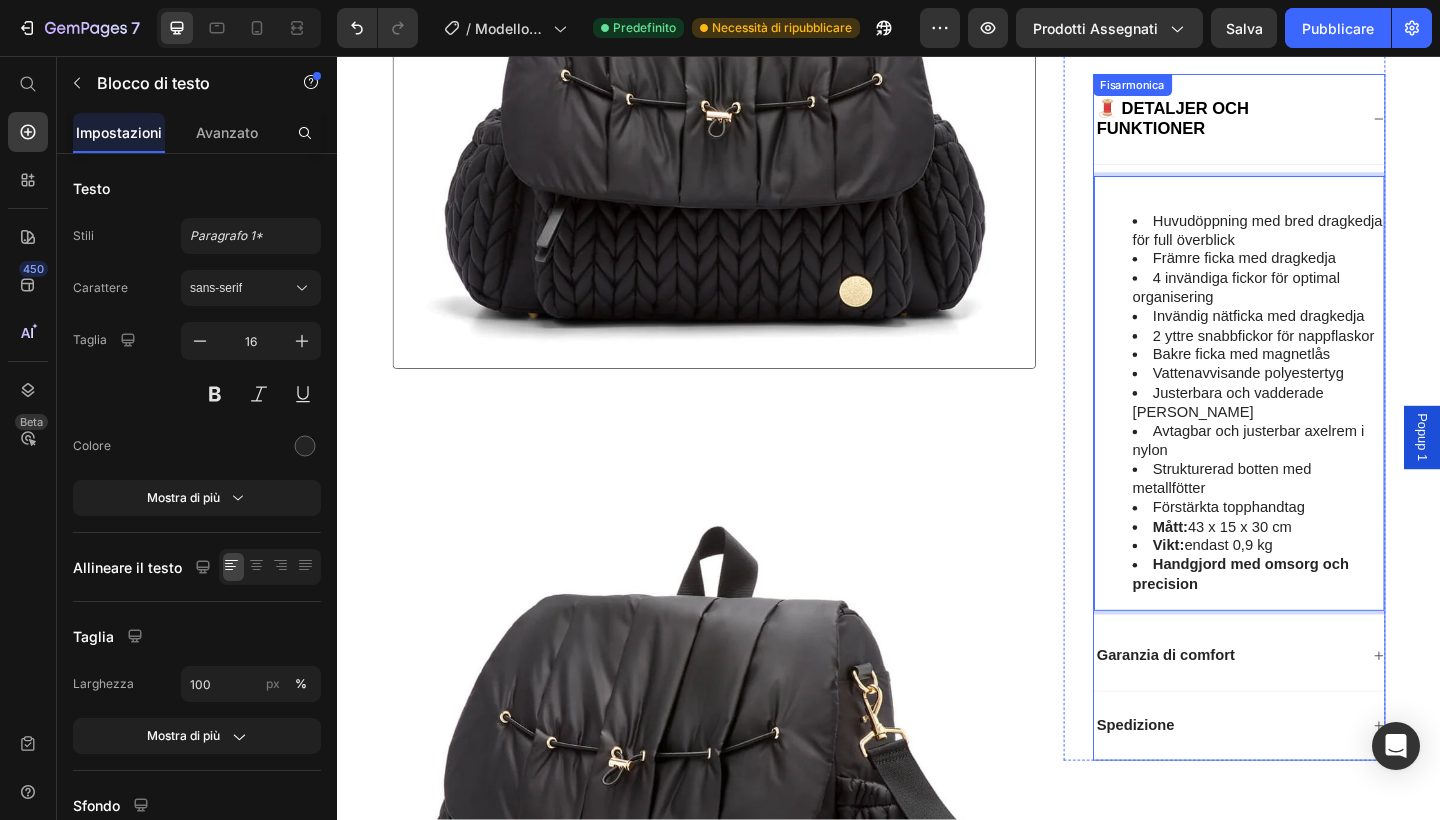 click 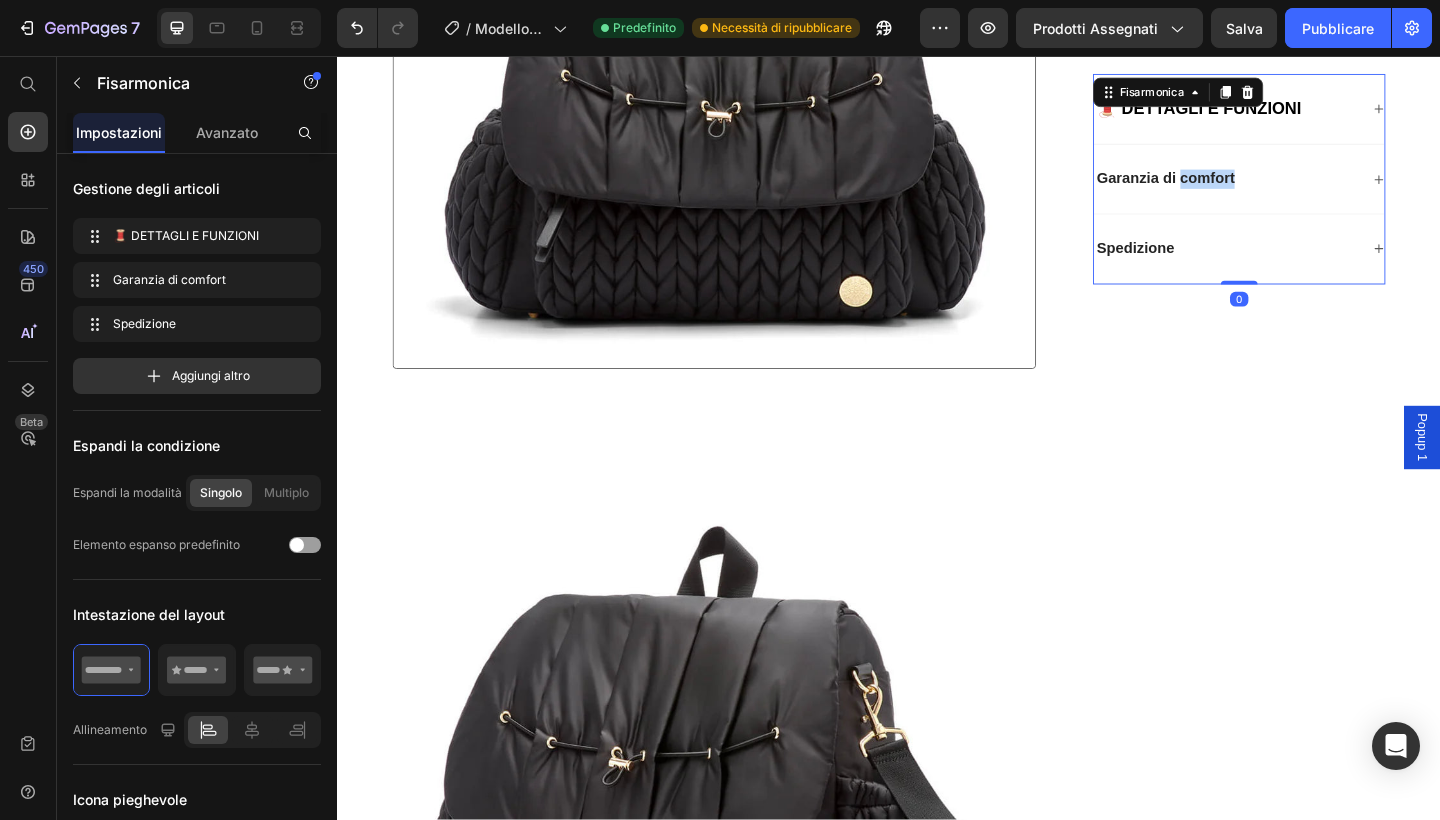 click on "Garanzia di comfort" at bounding box center [1238, 190] 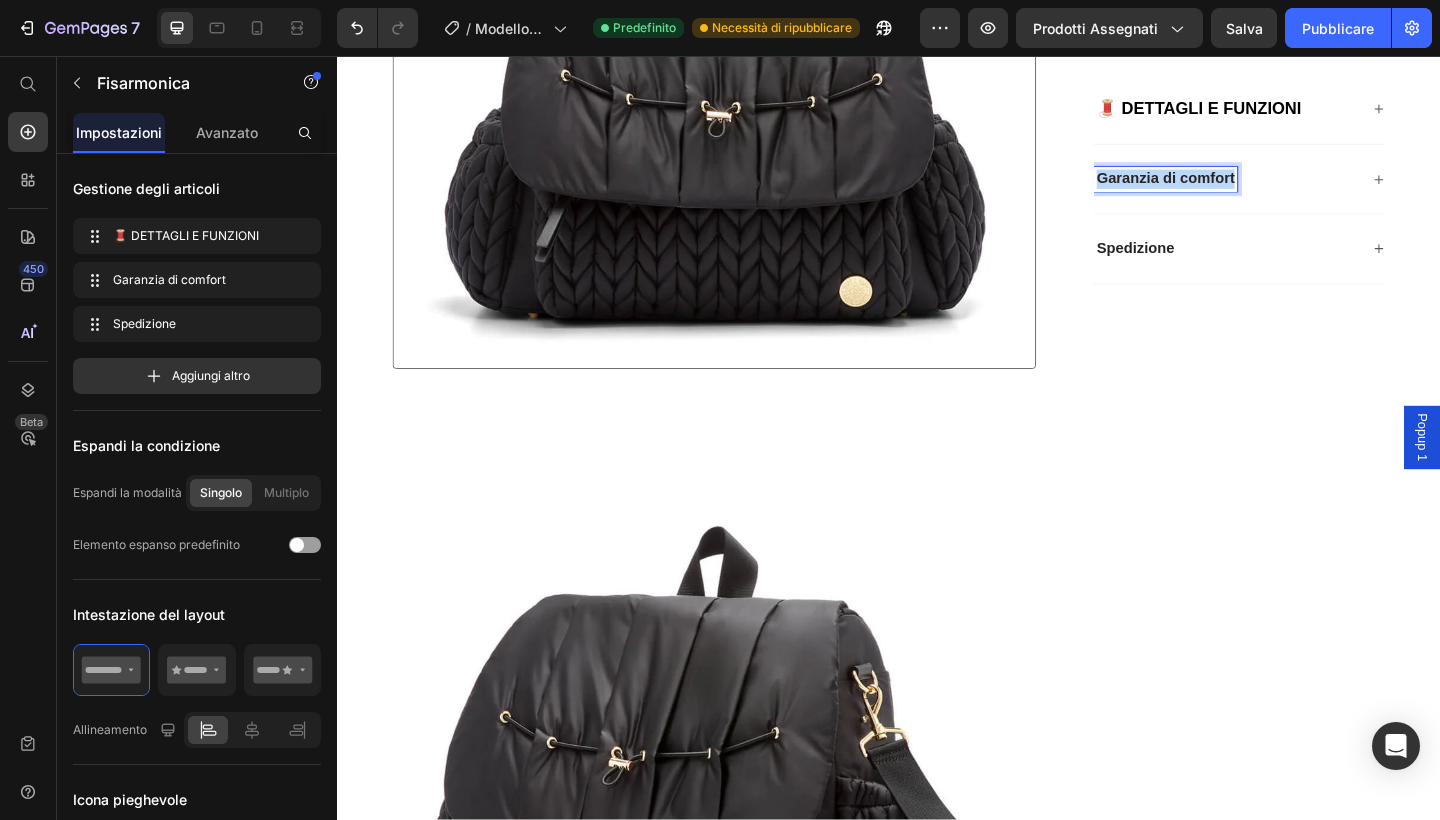 click on "Garanzia di comfort" at bounding box center [1238, 190] 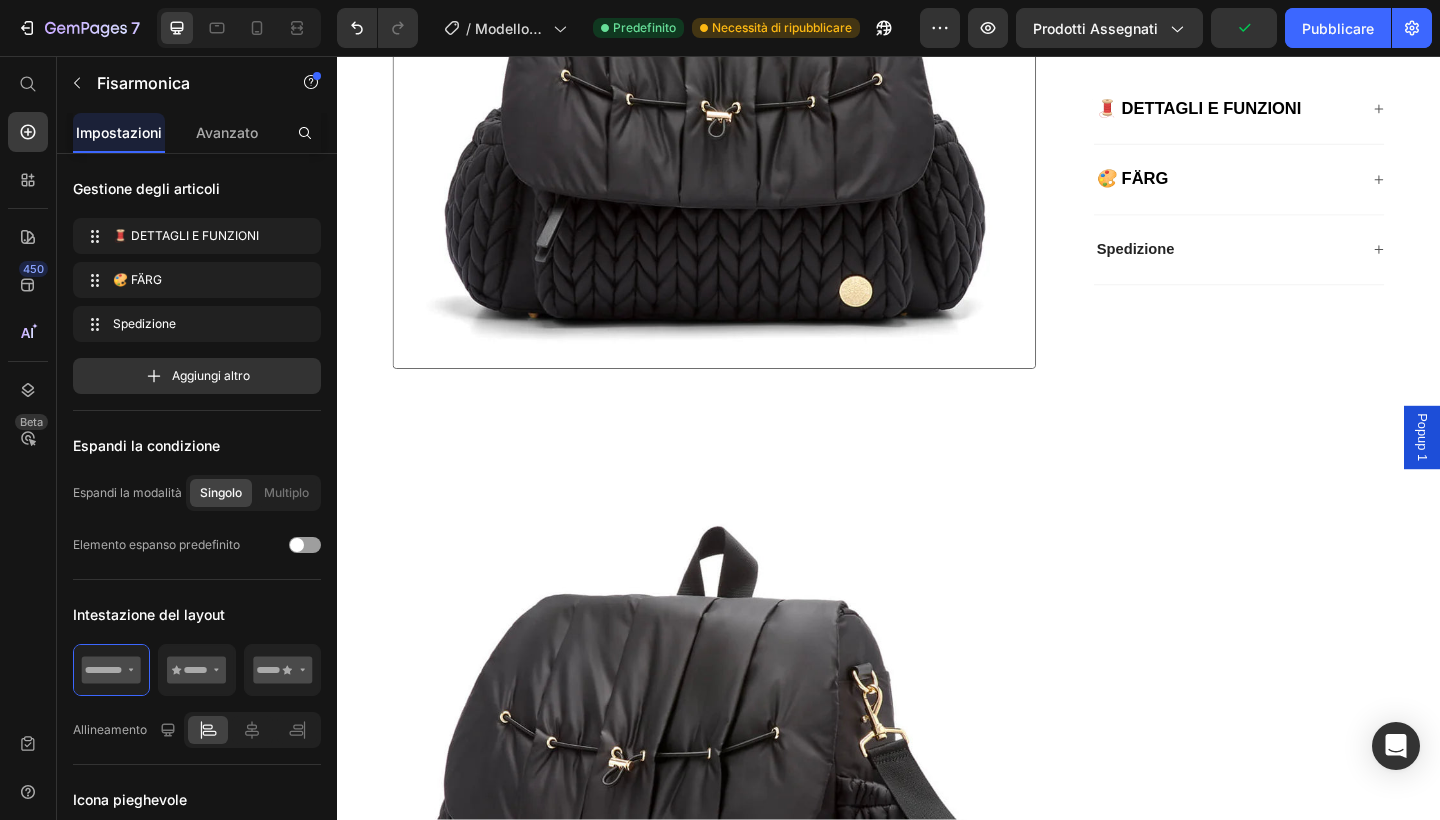 click on "🎨 FÄRG" at bounding box center (1304, 191) 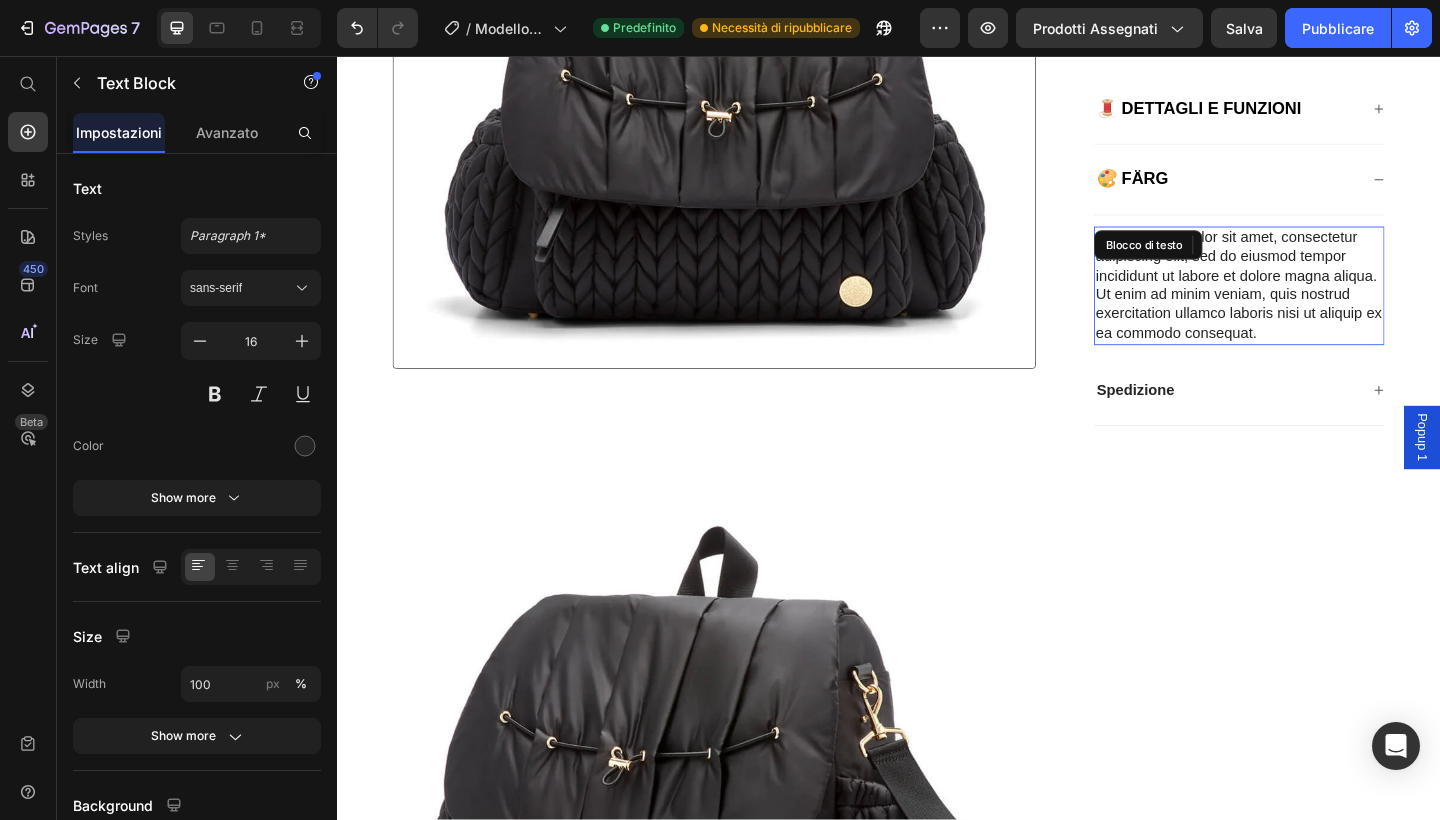 click on "Lorem ipsum dolor sit amet, consectetur adipiscing elit, sed do eiusmod tempor incididunt ut labore et dolore magna aliqua. Ut enim ad minim veniam, quis nostrud exercitation ullamco laboris nisi ut aliquip ex ea commodo consequat." at bounding box center (1318, 306) 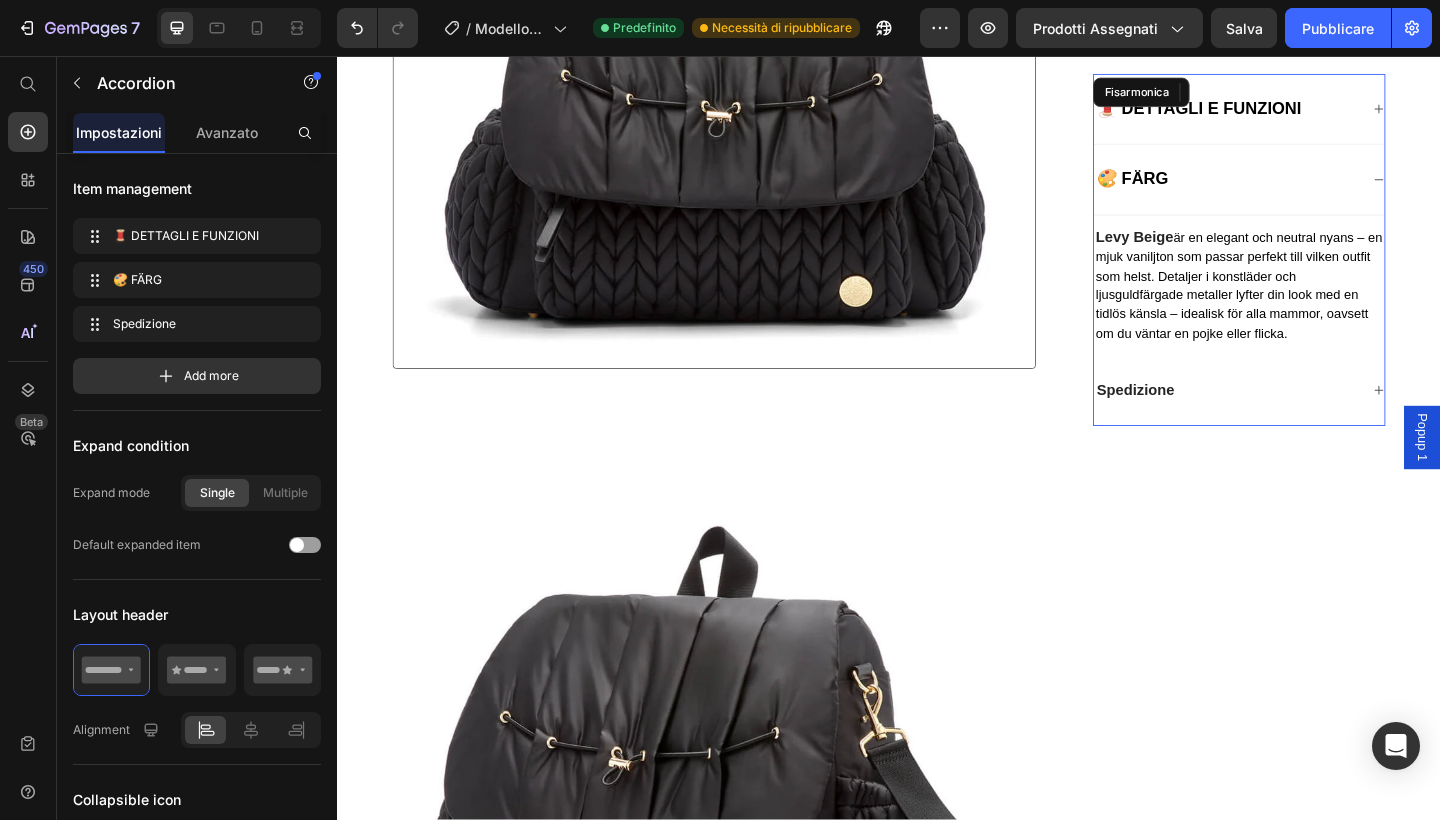 click on "Spedizione" at bounding box center [1304, 420] 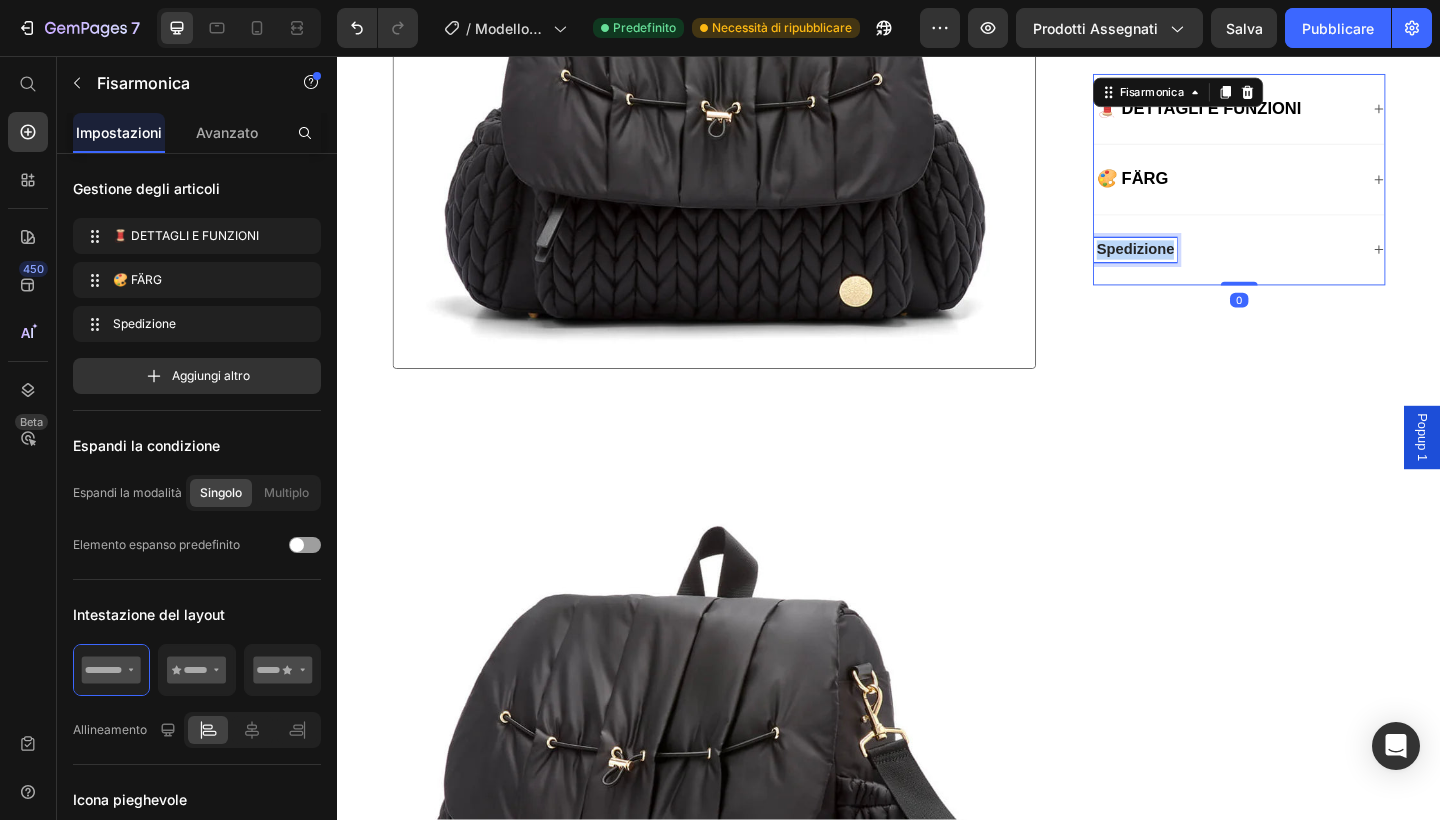 click on "Spedizione" at bounding box center [1205, 267] 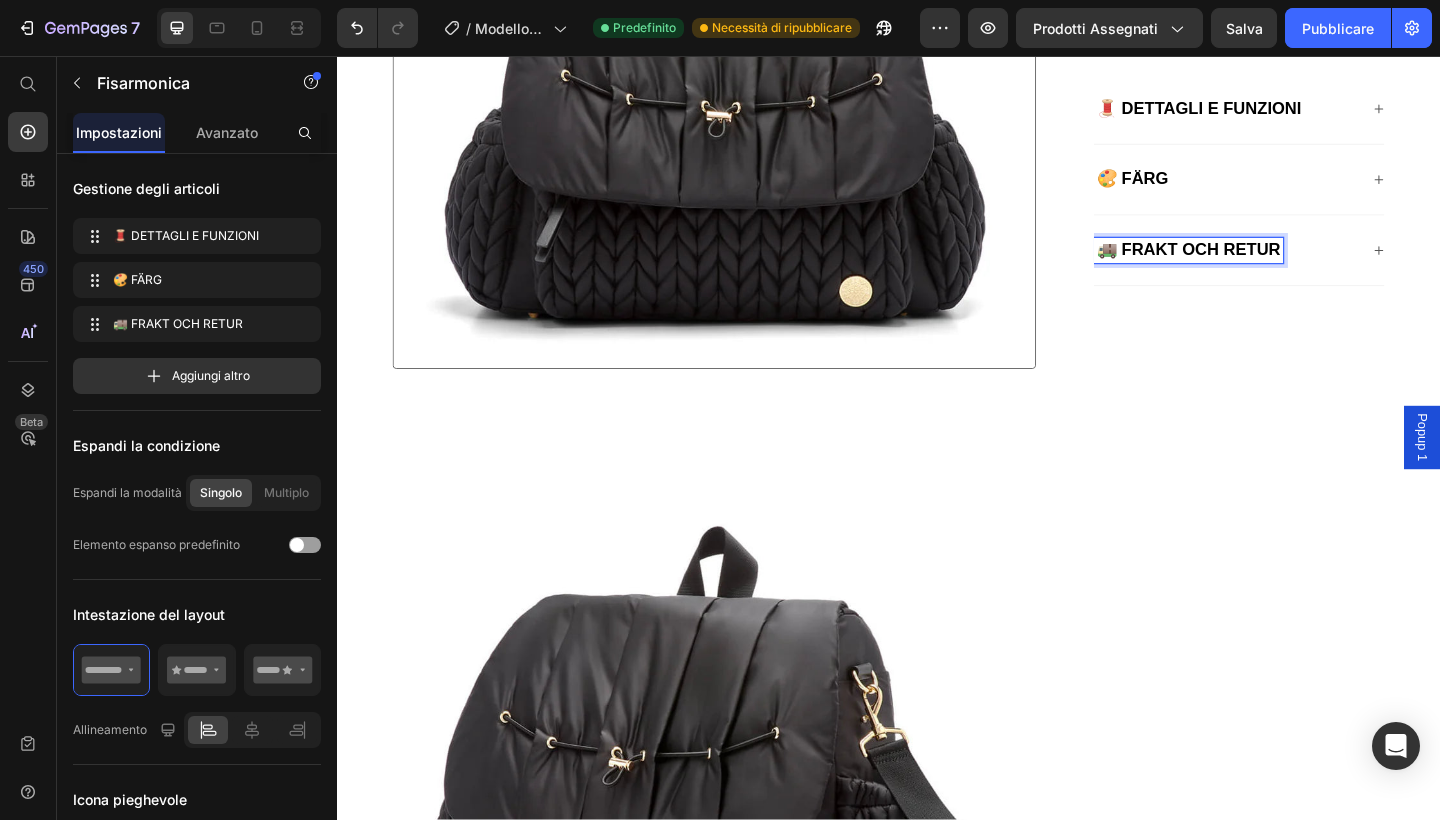 click on "🚚 FRAKT OCH RETUR" at bounding box center (1304, 268) 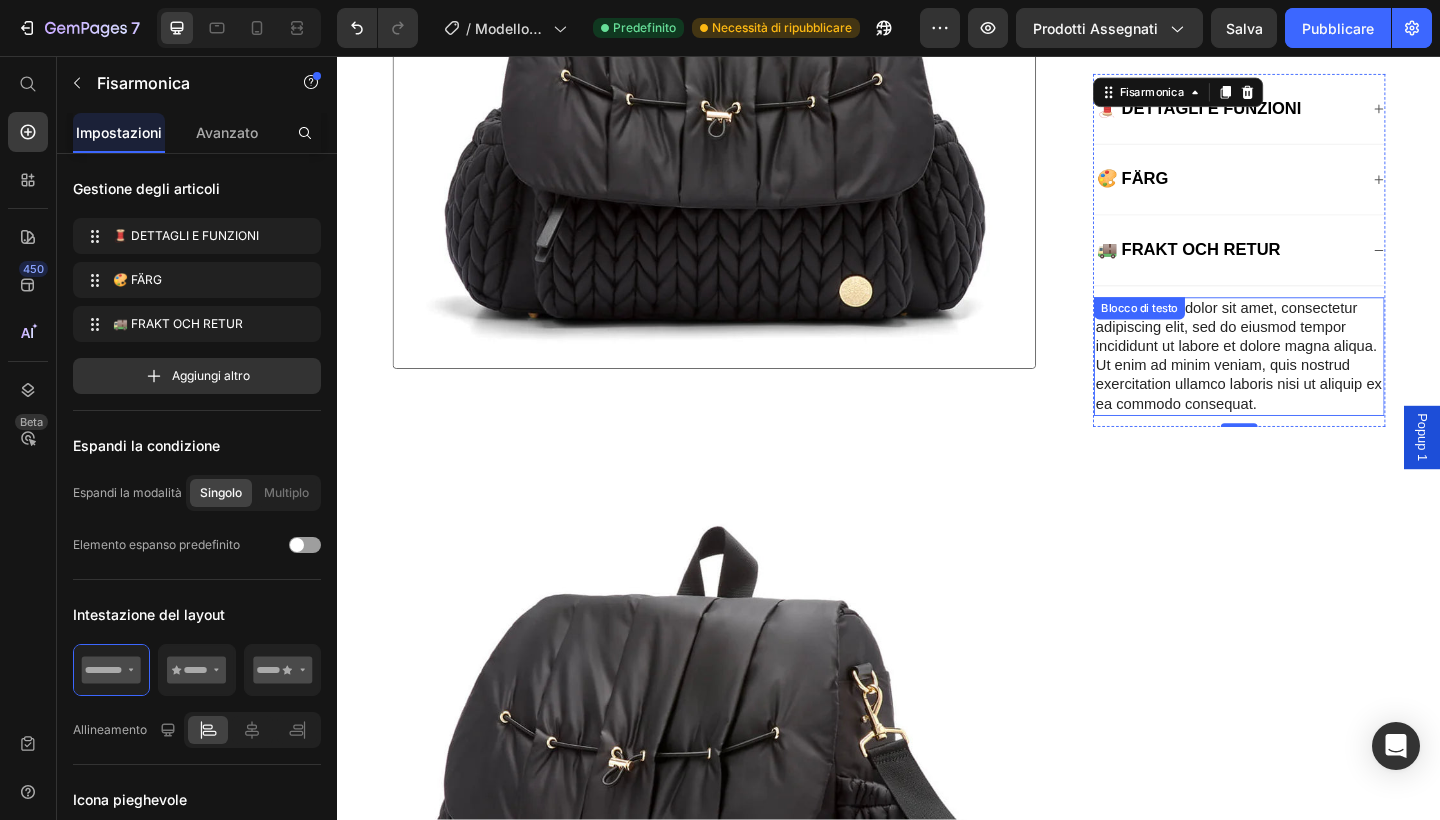 click on "Lorem ipsum dolor sit amet, consectetur adipiscing elit, sed do eiusmod tempor incididunt ut labore et dolore magna aliqua. Ut enim ad minim veniam, quis nostrud exercitation ullamco laboris nisi ut aliquip ex ea commodo consequat. Blocco di testo" at bounding box center [1318, 383] 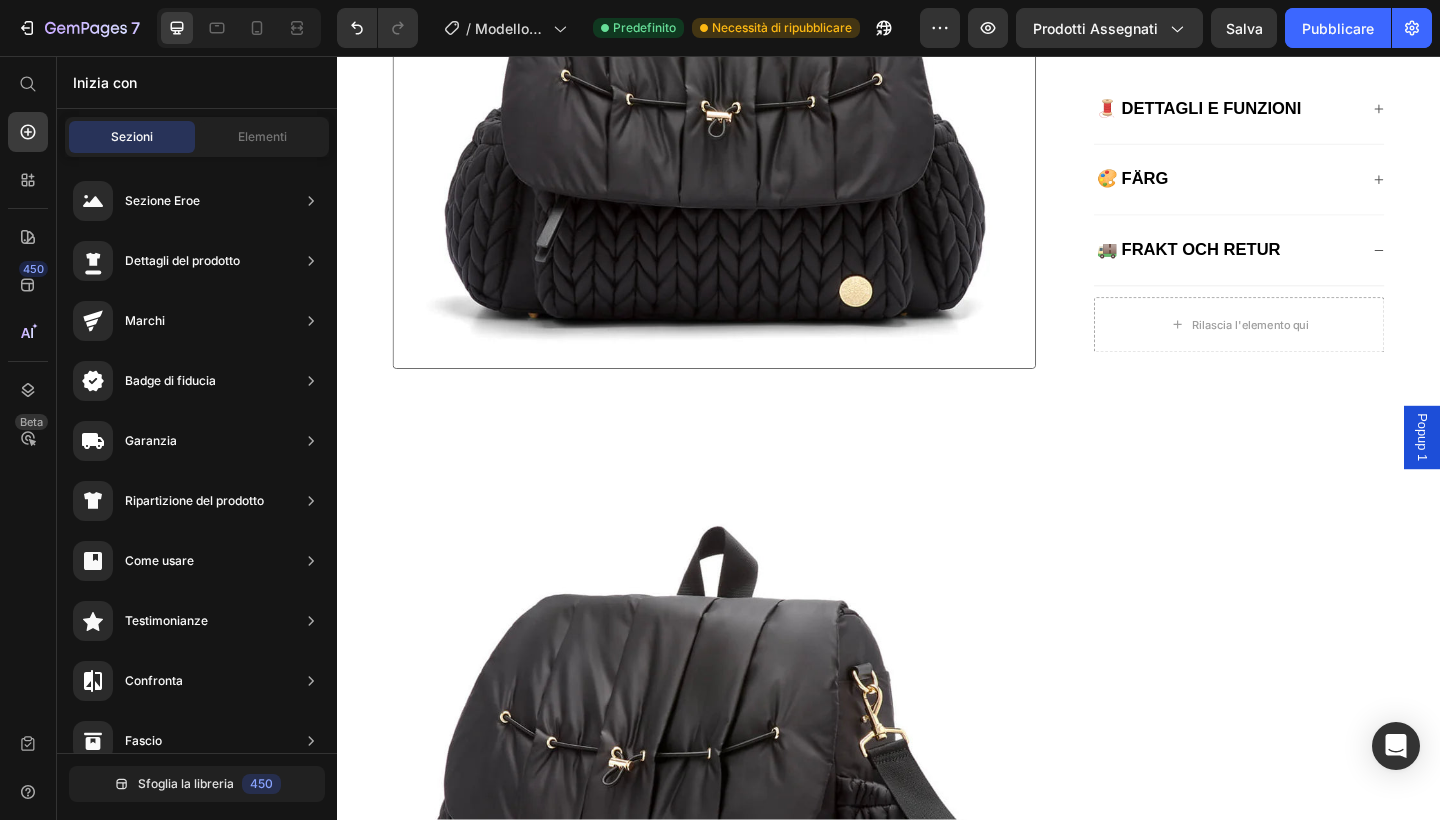 click on "Rilascia l'elemento qui" at bounding box center (1318, 349) 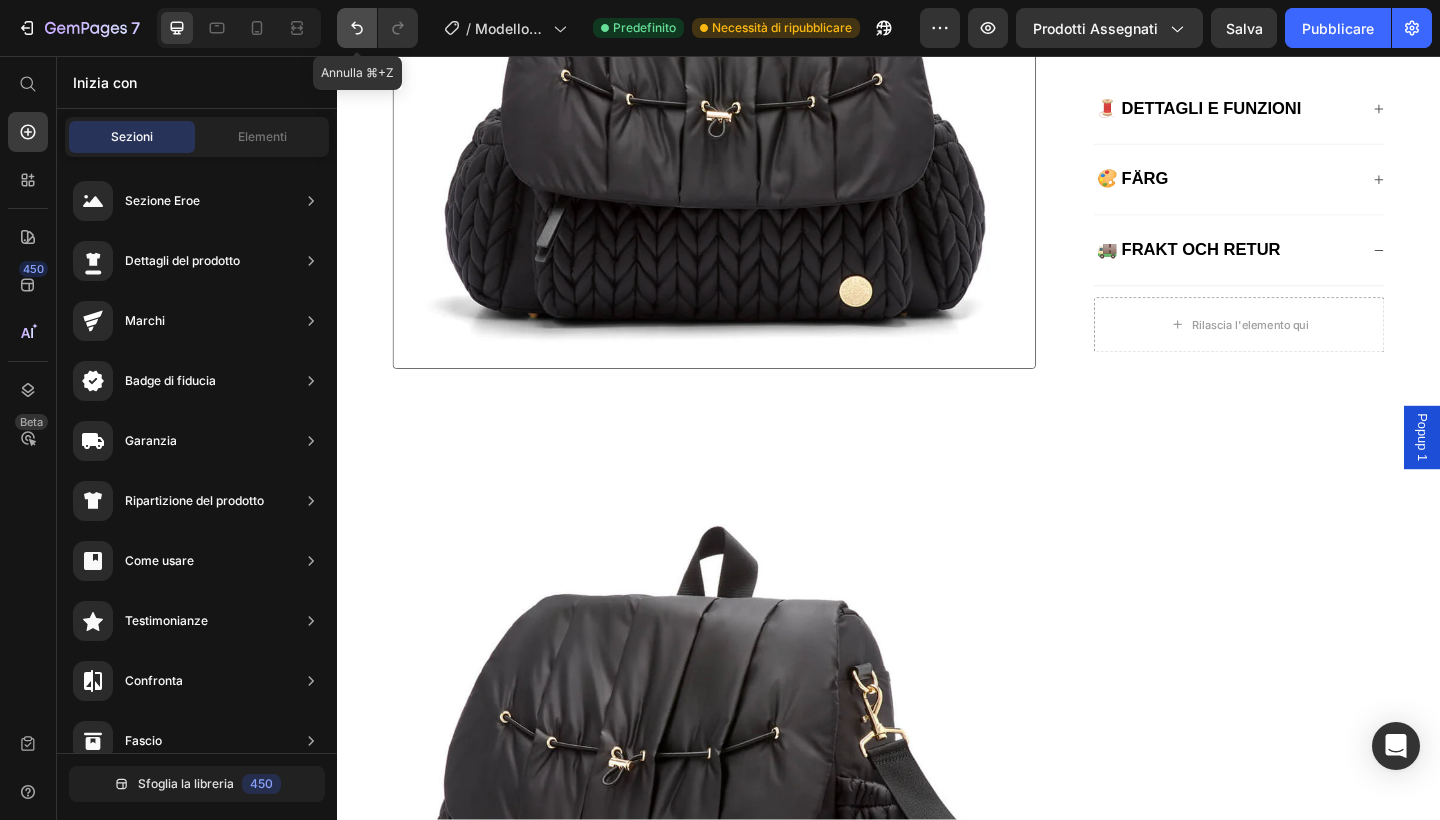 click 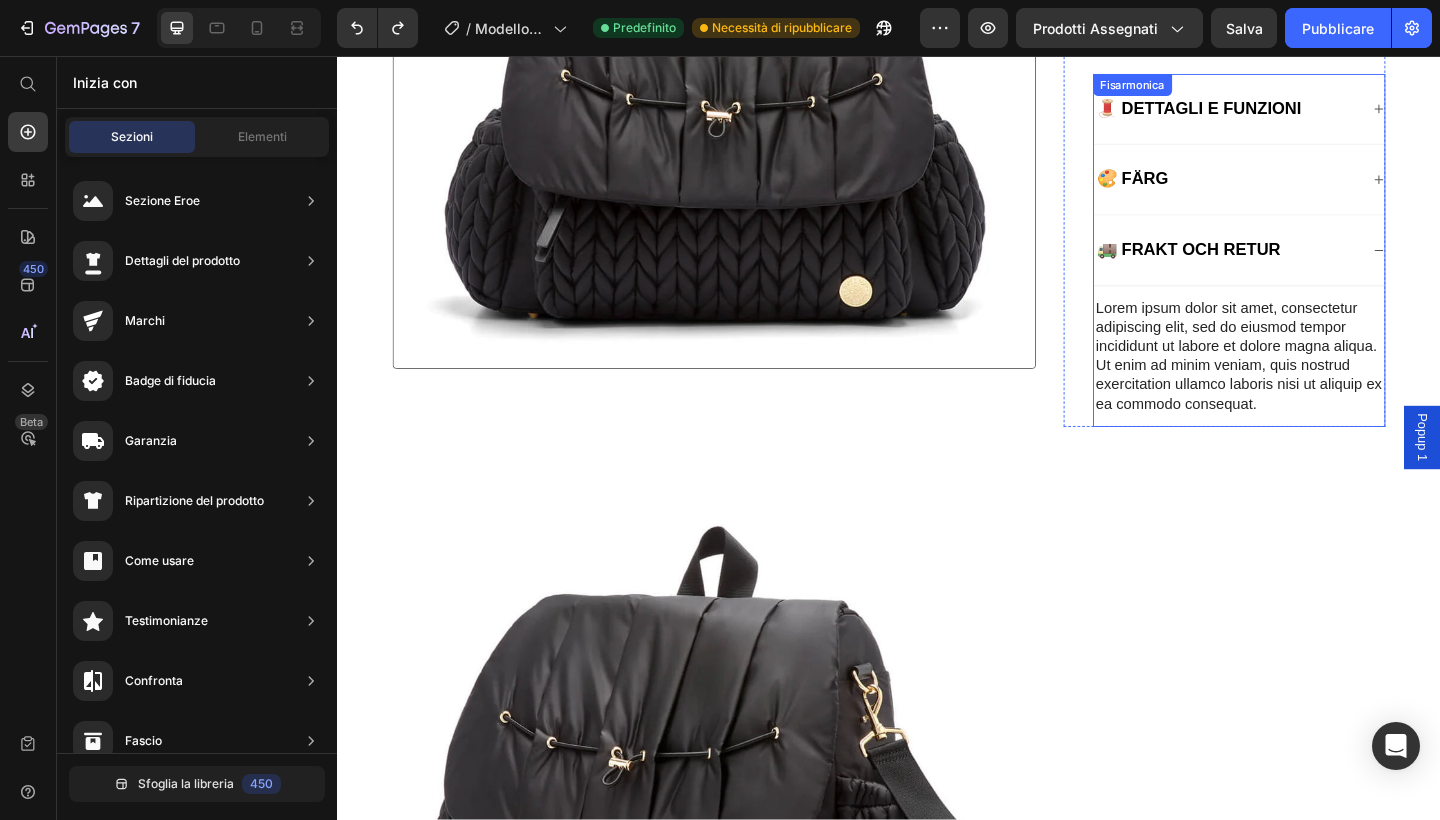 click on "Lorem ipsum dolor sit amet, consectetur adipiscing elit, sed do eiusmod tempor incididunt ut labore et dolore magna aliqua. Ut enim ad minim veniam, quis nostrud exercitation ullamco laboris nisi ut aliquip ex ea commodo consequat." at bounding box center (1318, 383) 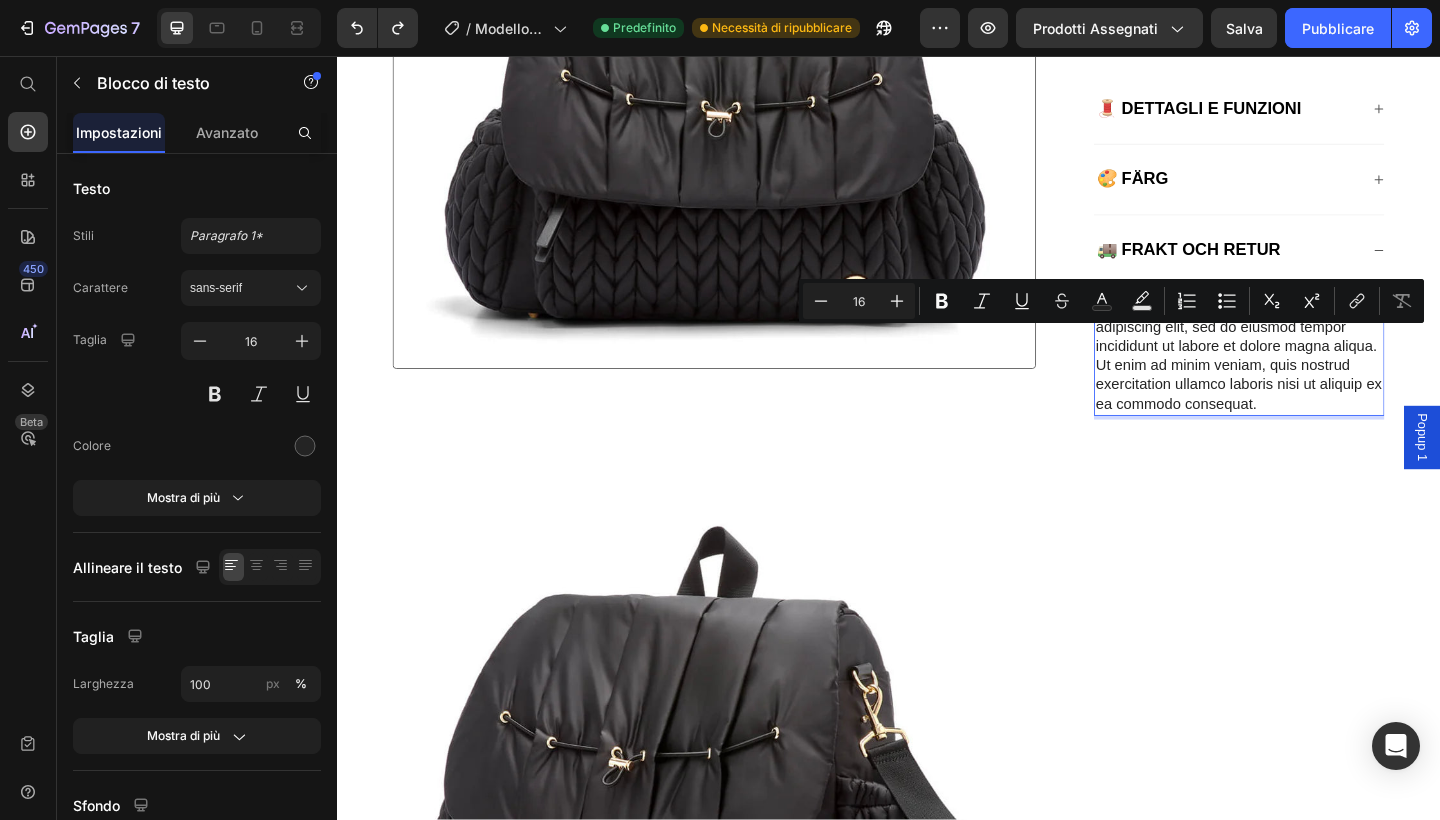 click on "Lorem ipsum dolor sit amet, consectetur adipiscing elit, sed do eiusmod tempor incididunt ut labore et dolore magna aliqua. Ut enim ad minim veniam, quis nostrud exercitation ullamco laboris nisi ut aliquip ex ea commodo consequat." at bounding box center (1318, 383) 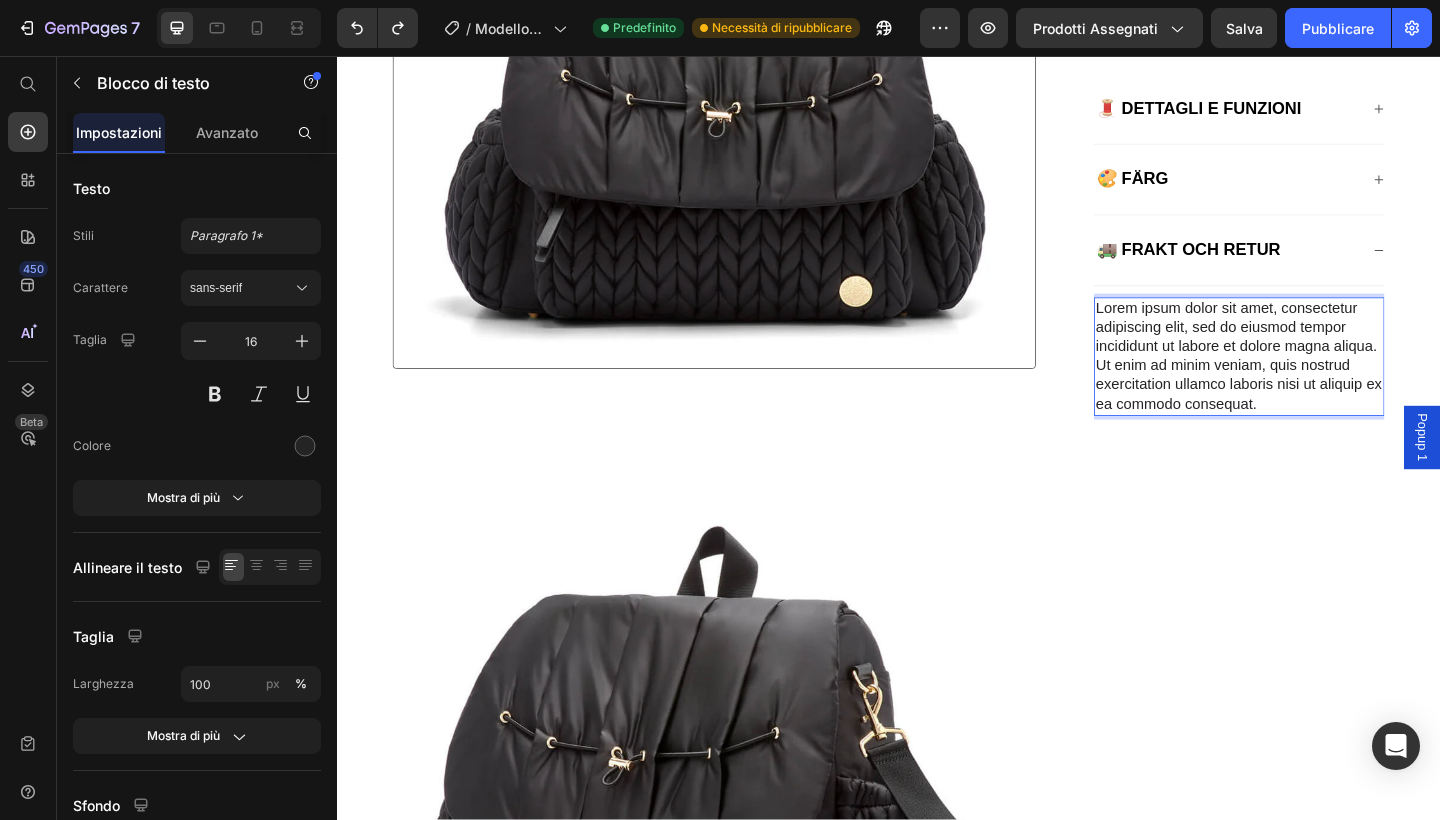 click on "Lorem ipsum dolor sit amet, consectetur adipiscing elit, sed do eiusmod tempor incididunt ut labore et dolore magna aliqua. Ut enim ad minim veniam, quis nostrud exercitation ullamco laboris nisi ut aliquip ex ea commodo consequat." at bounding box center [1318, 383] 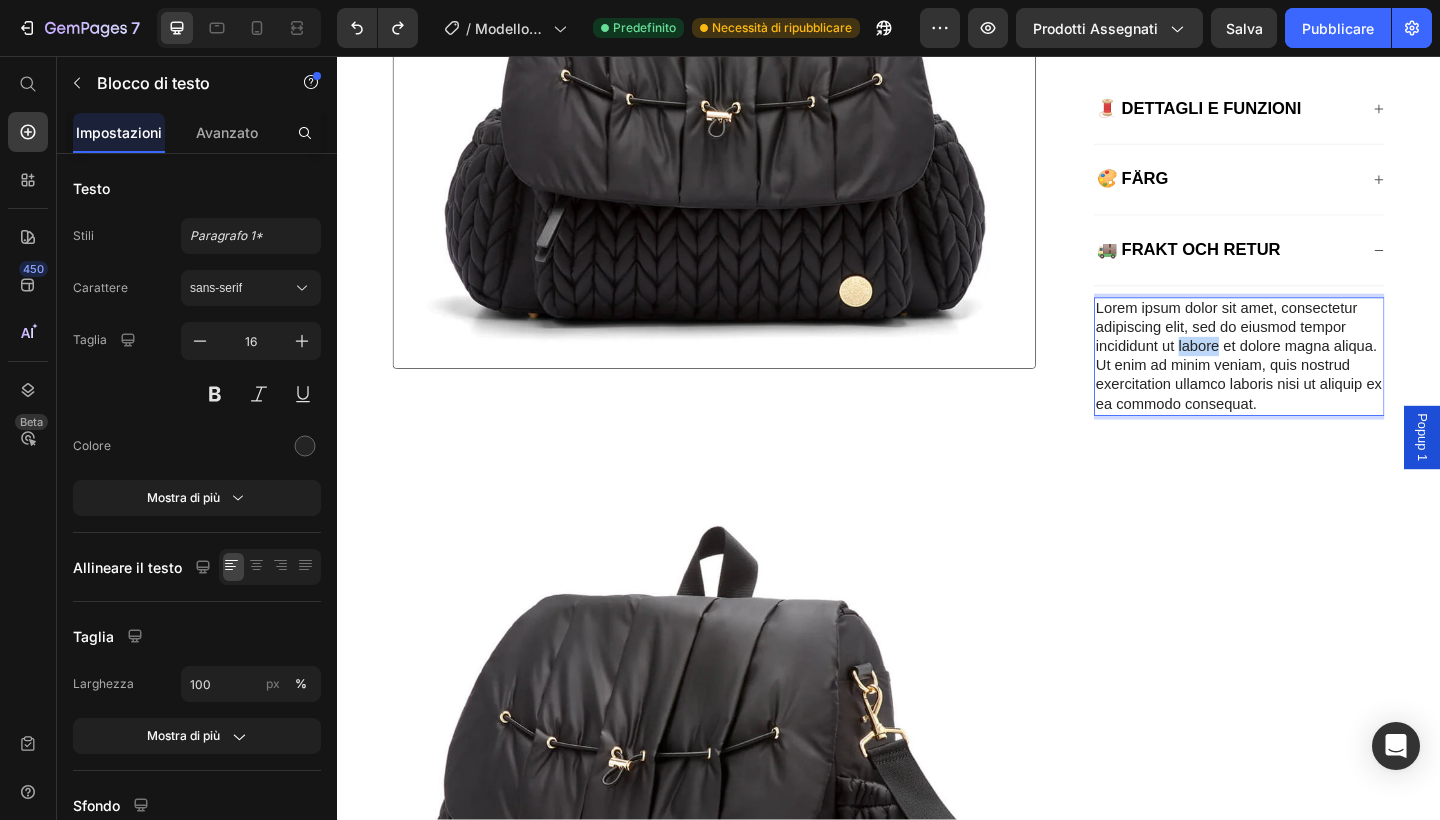 click on "Lorem ipsum dolor sit amet, consectetur adipiscing elit, sed do eiusmod tempor incididunt ut labore et dolore magna aliqua. Ut enim ad minim veniam, quis nostrud exercitation ullamco laboris nisi ut aliquip ex ea commodo consequat." at bounding box center [1318, 383] 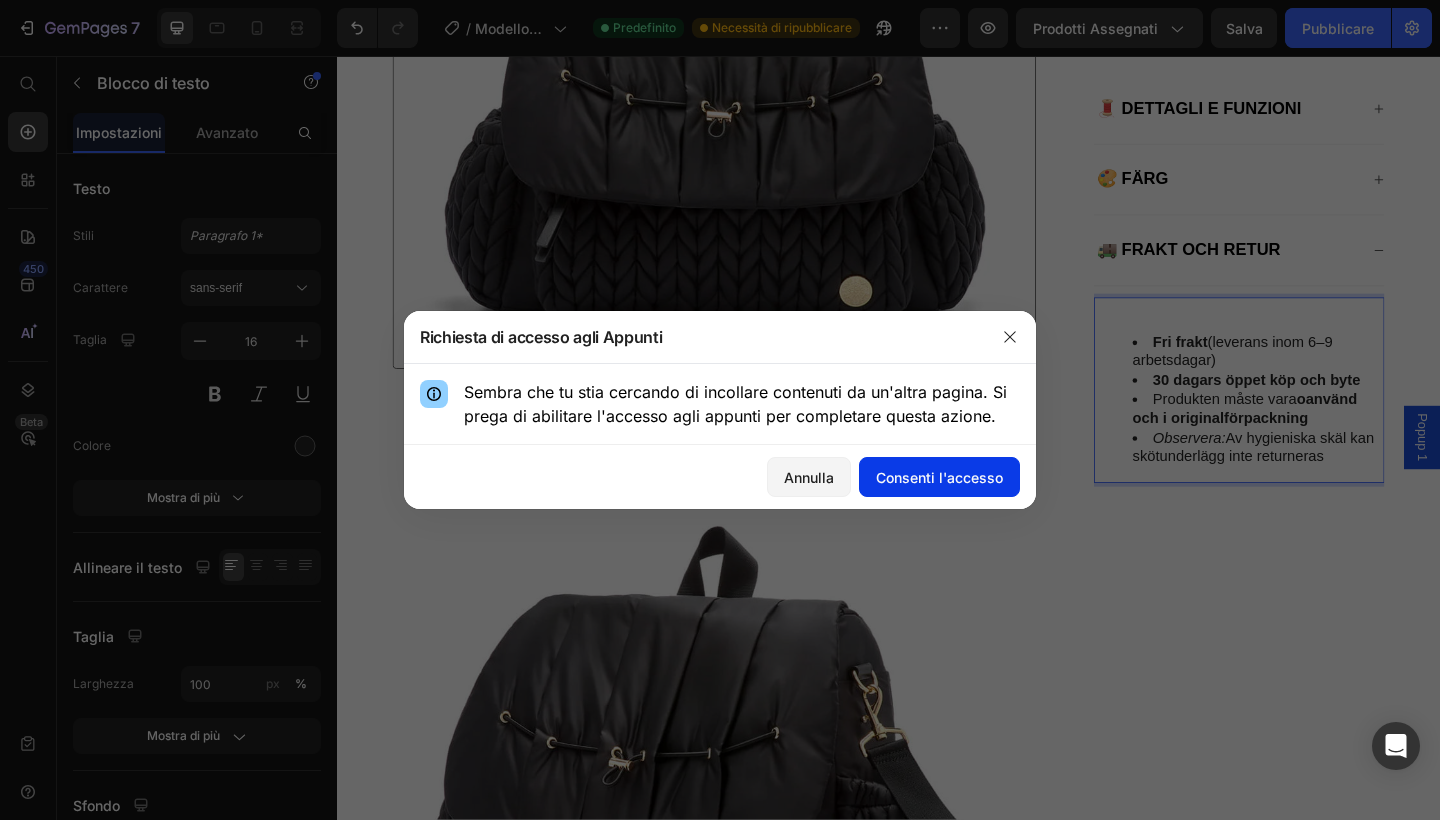 click on "Consenti l'accesso" at bounding box center (939, 477) 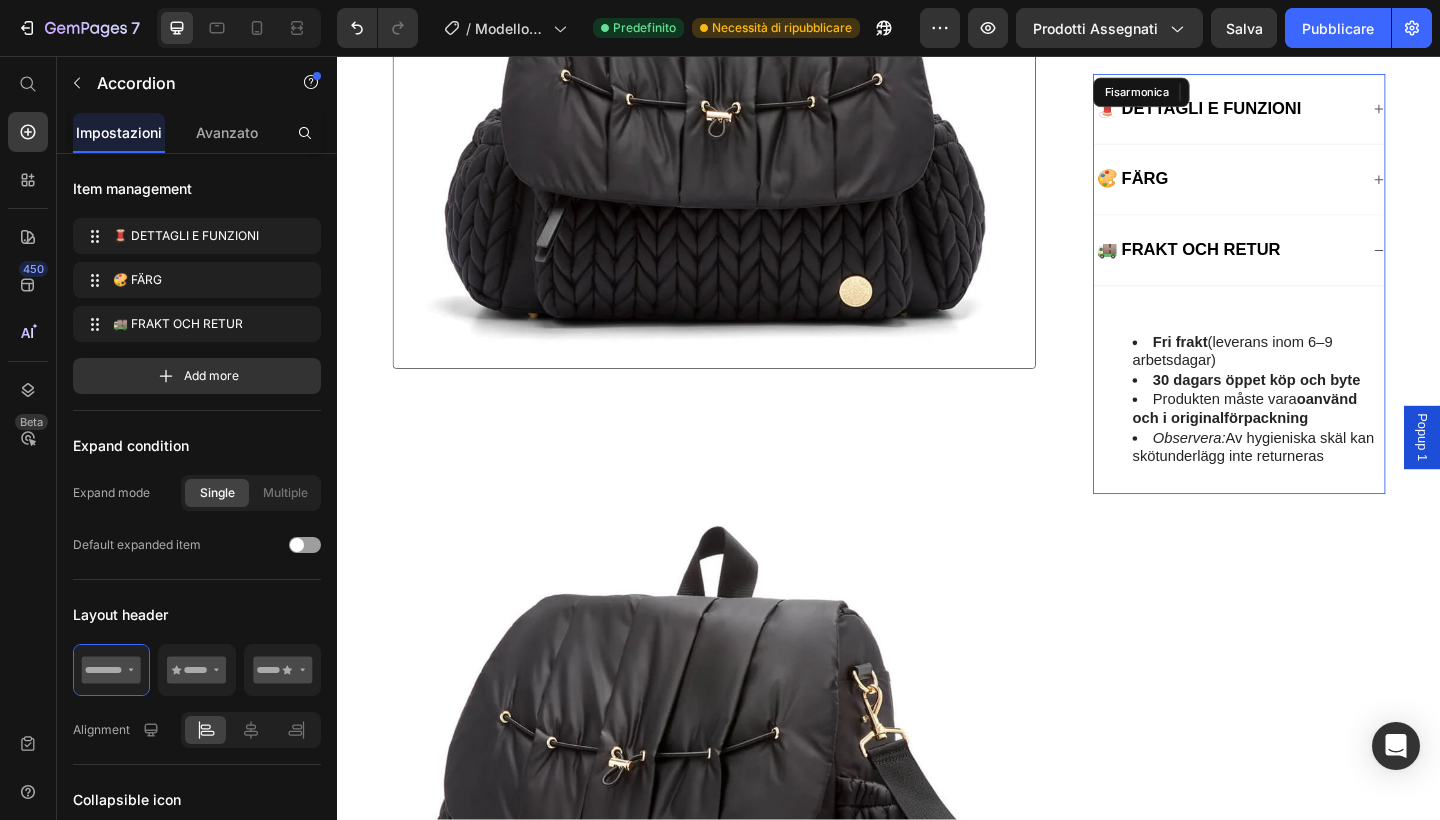 click on "🚚 FRAKT OCH RETUR" at bounding box center (1318, 268) 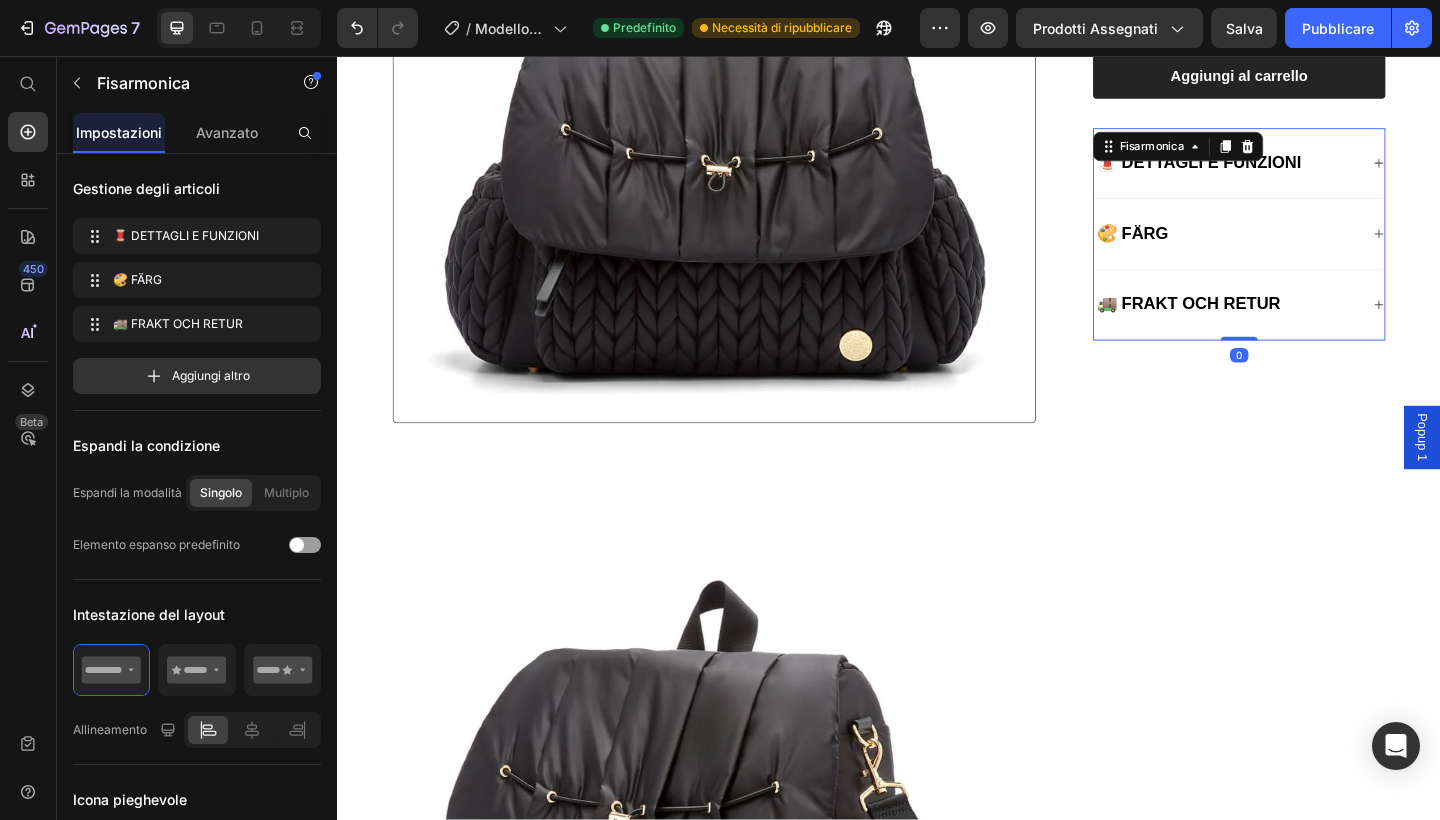scroll, scrollTop: 884, scrollLeft: 0, axis: vertical 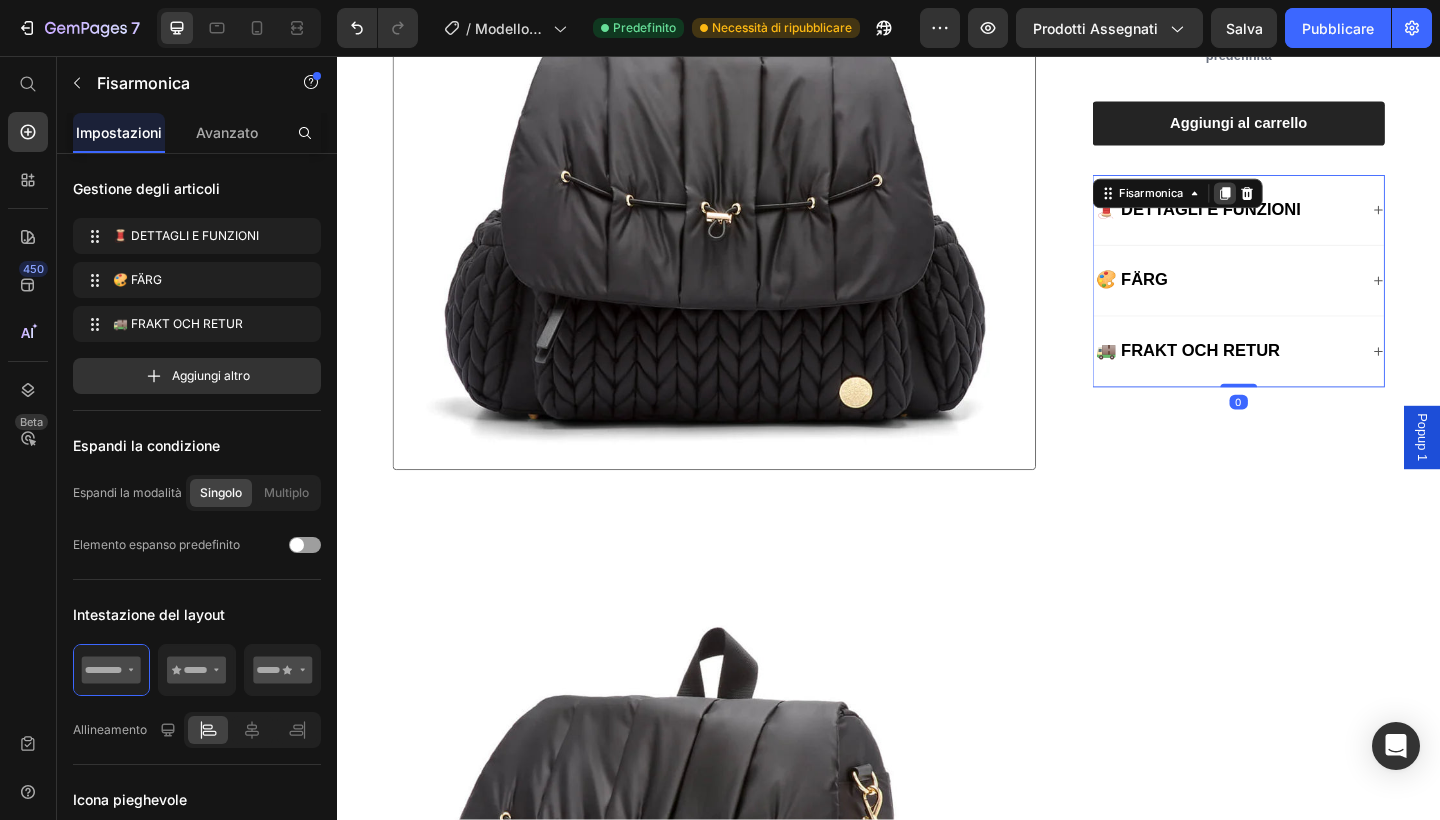 click 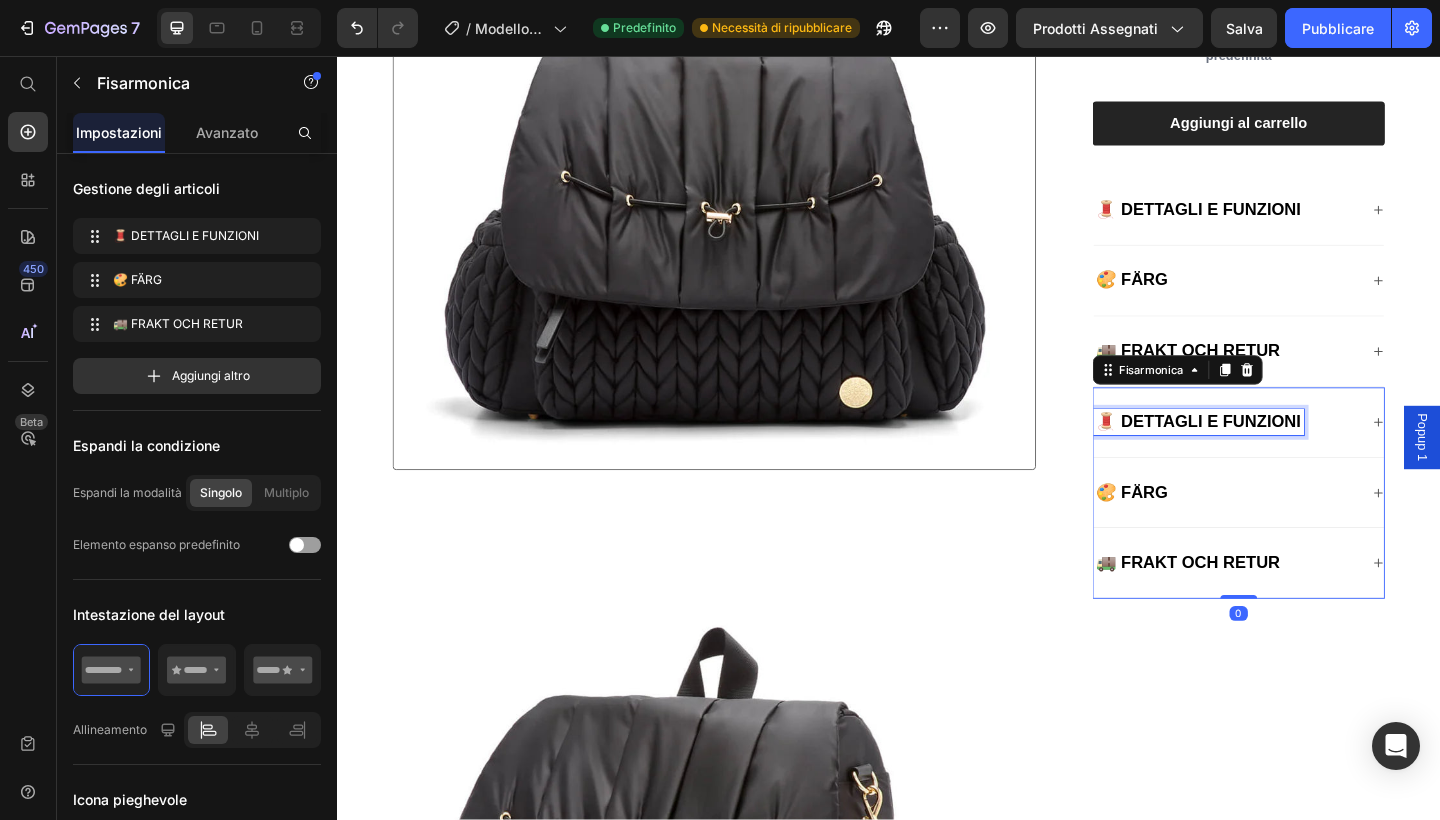 click on "🧵 DETTAGLI E FUNZIONI" at bounding box center [1274, 454] 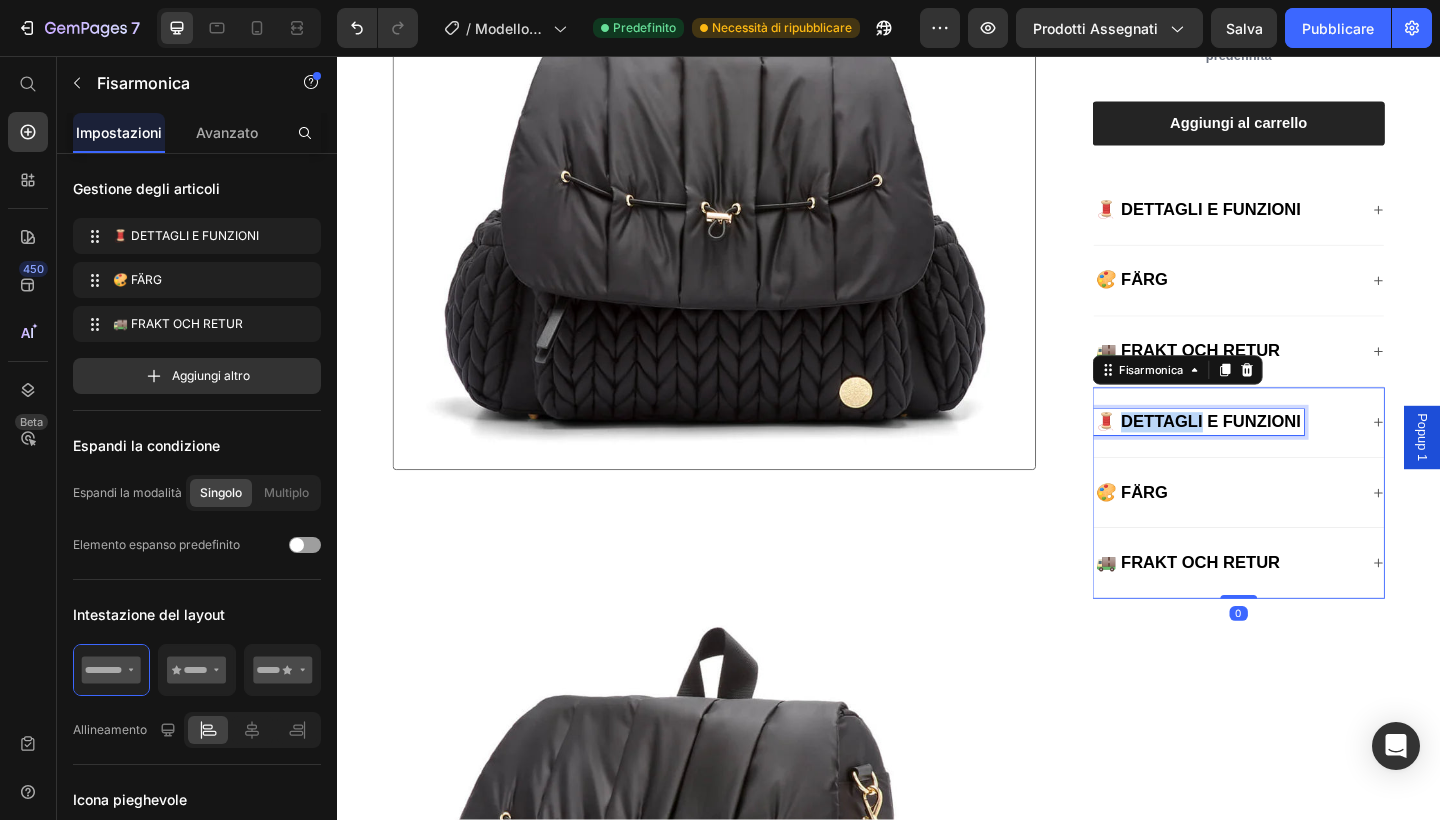 click on "🧵 DETTAGLI E FUNZIONI" at bounding box center [1274, 454] 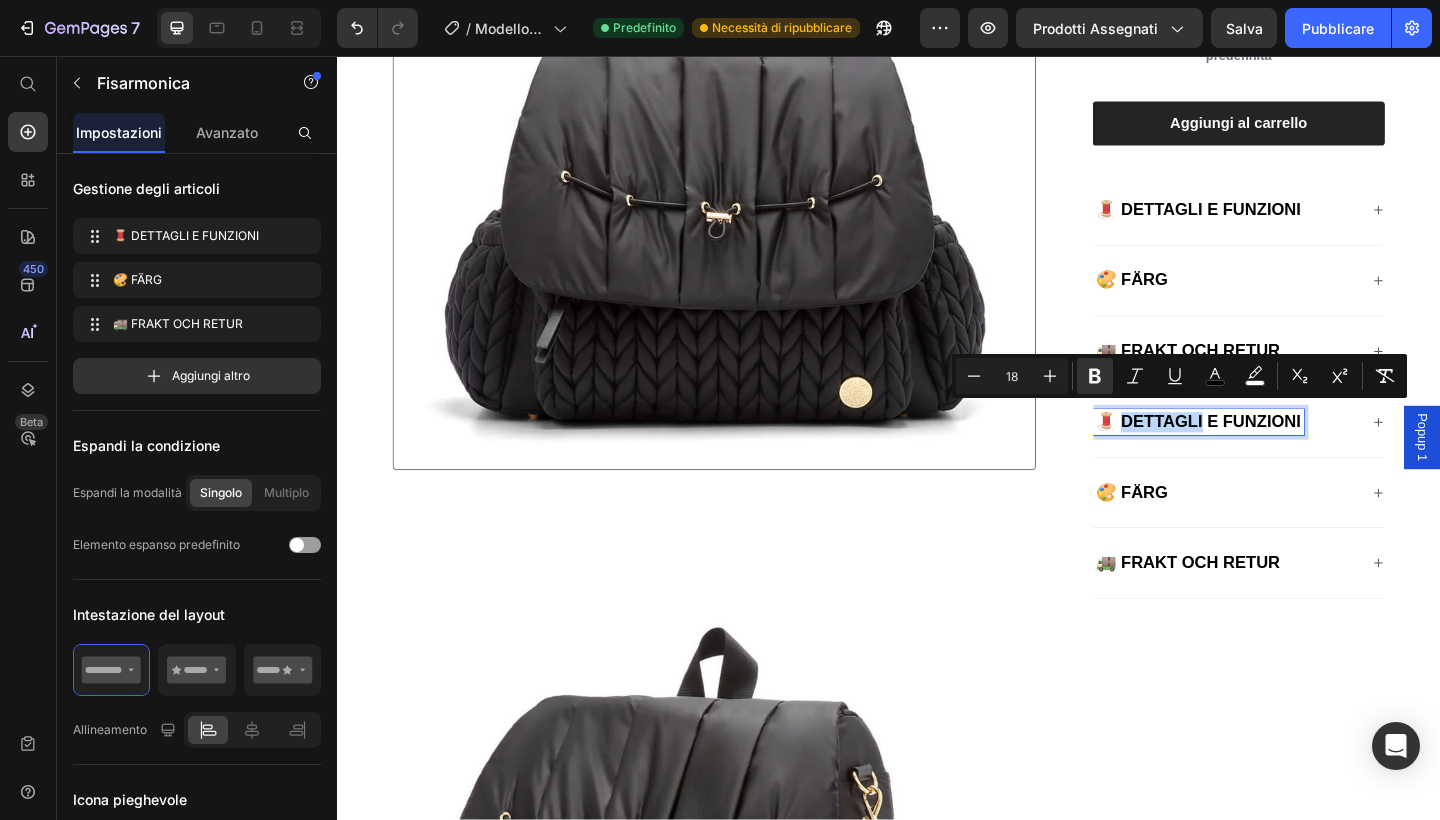 click on "🧵 DETTAGLI E FUNZIONI" at bounding box center (1274, 454) 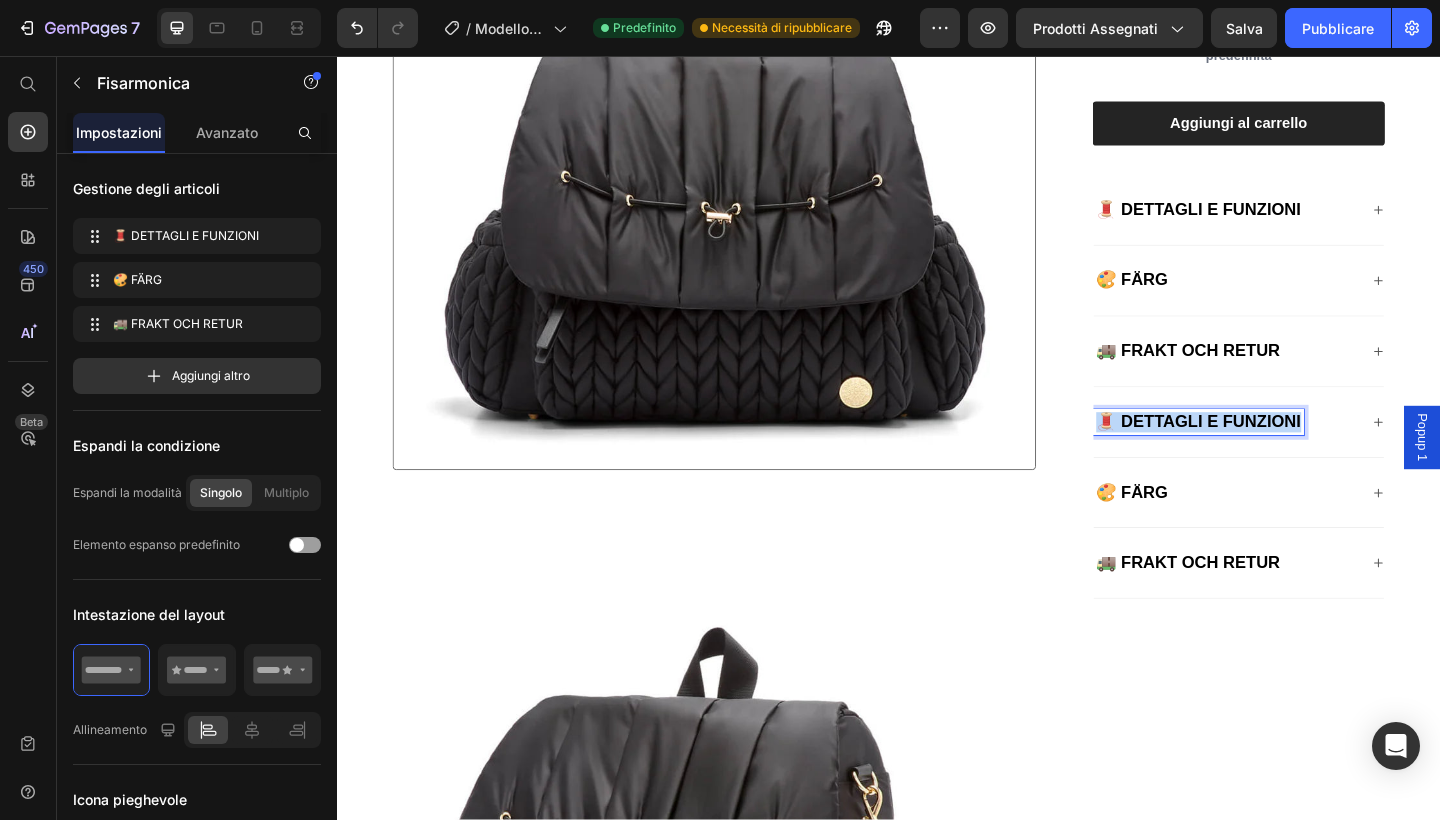 click on "🧵 DETTAGLI E FUNZIONI" at bounding box center (1274, 454) 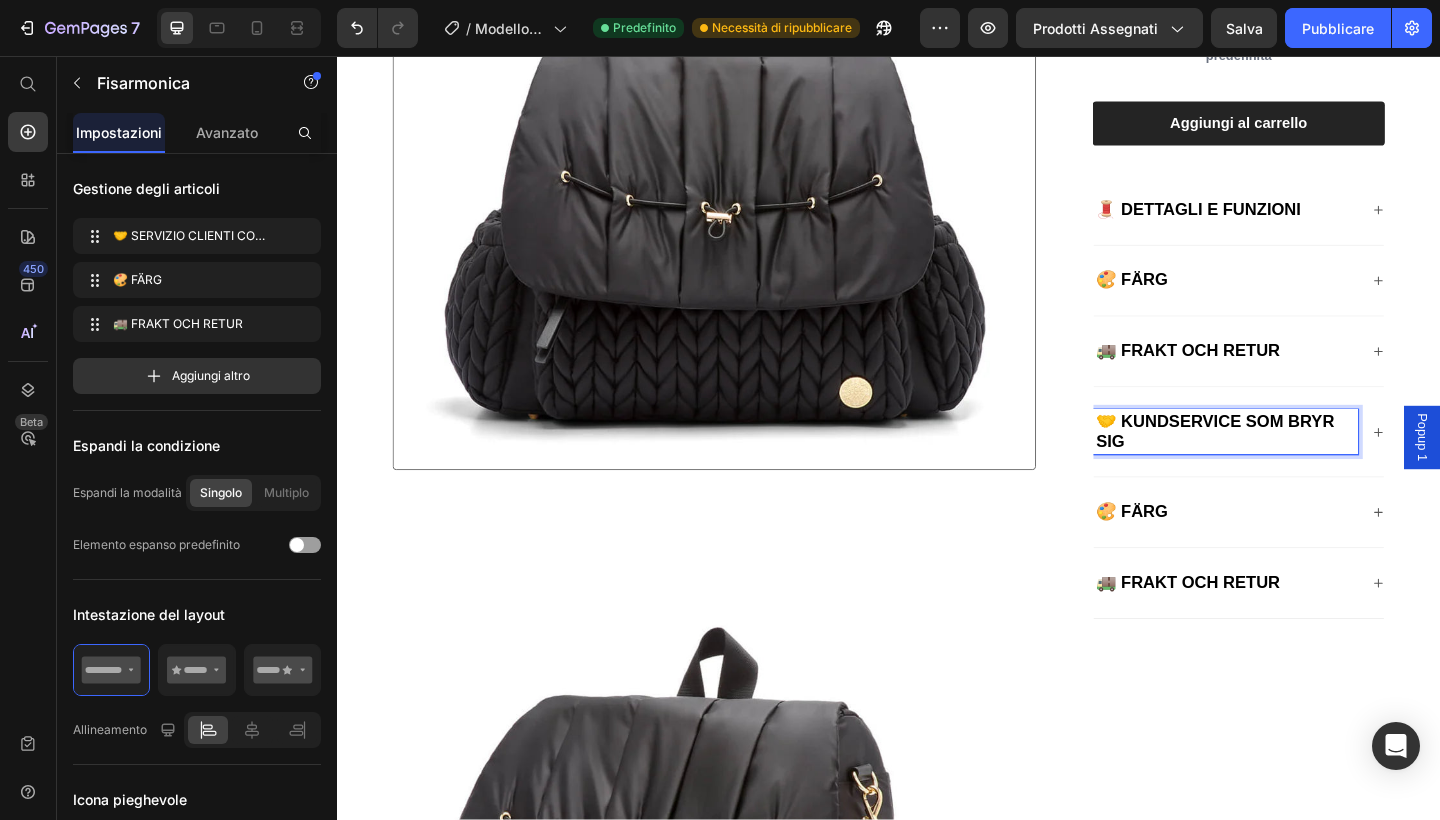 click on "🤝 KUNDSERVICE SOM BRYR SIG" at bounding box center (1318, 466) 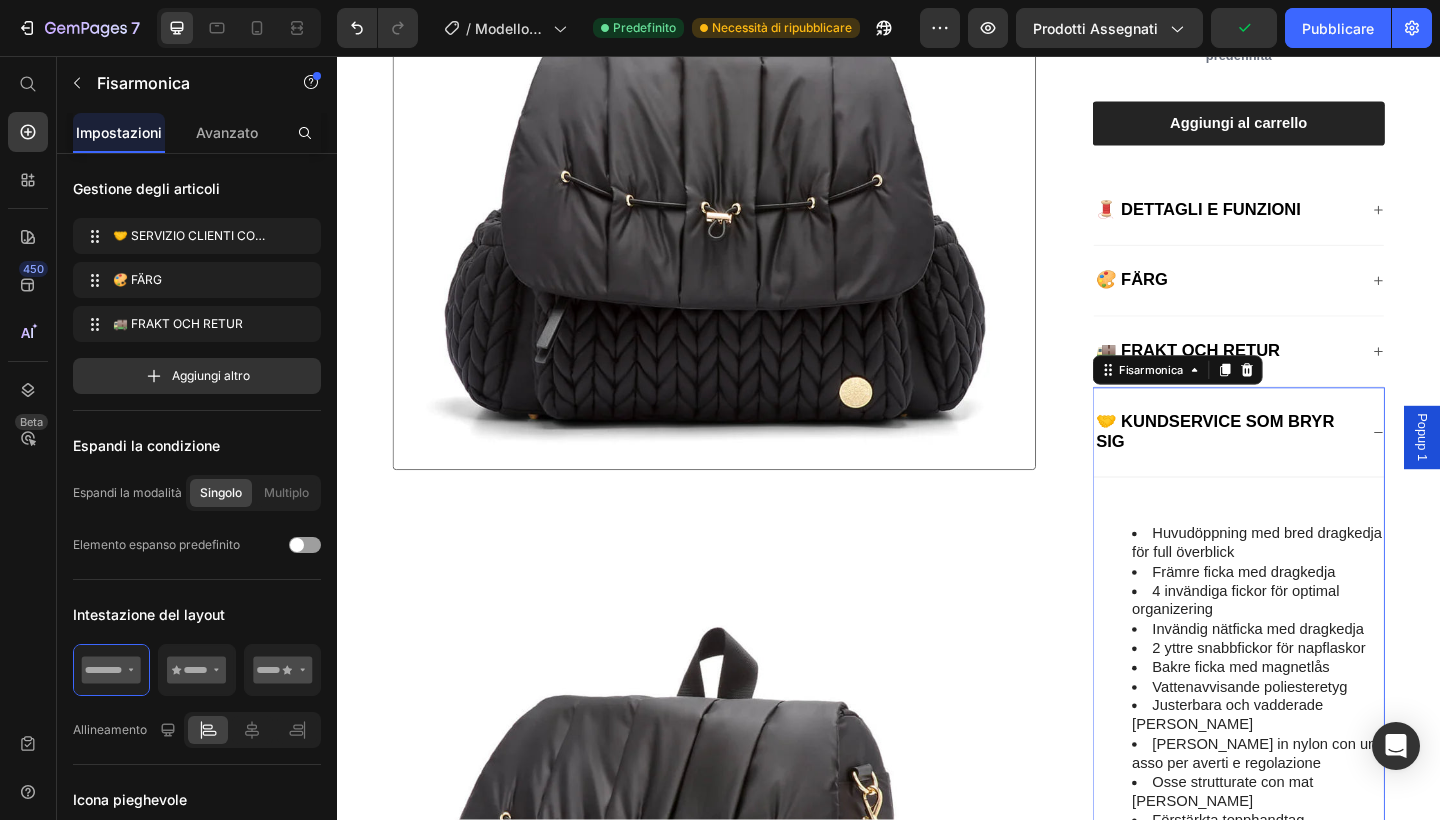 click on "4 invändiga fickor för optimal organizering" at bounding box center (1338, 650) 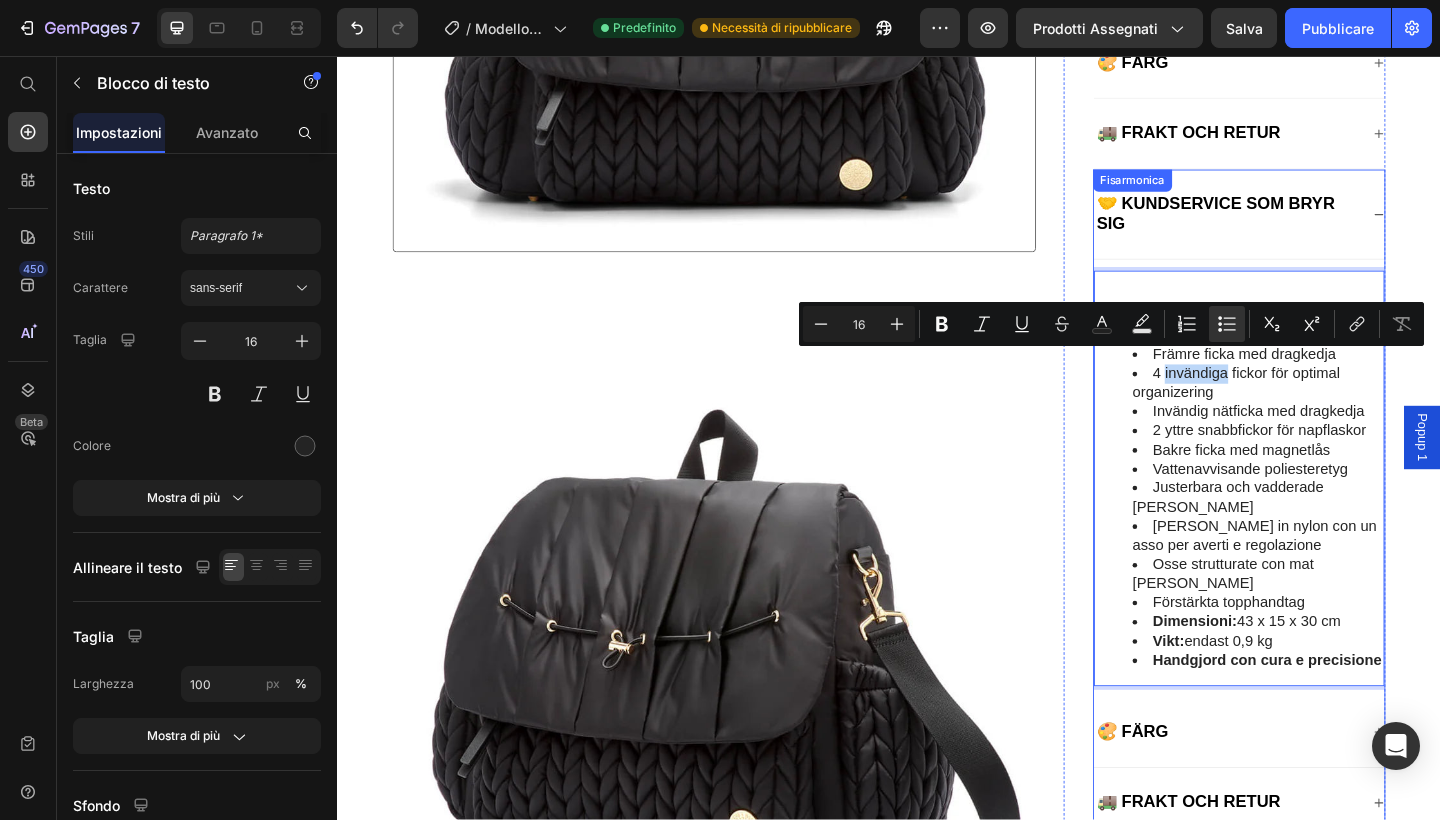 scroll, scrollTop: 1124, scrollLeft: 0, axis: vertical 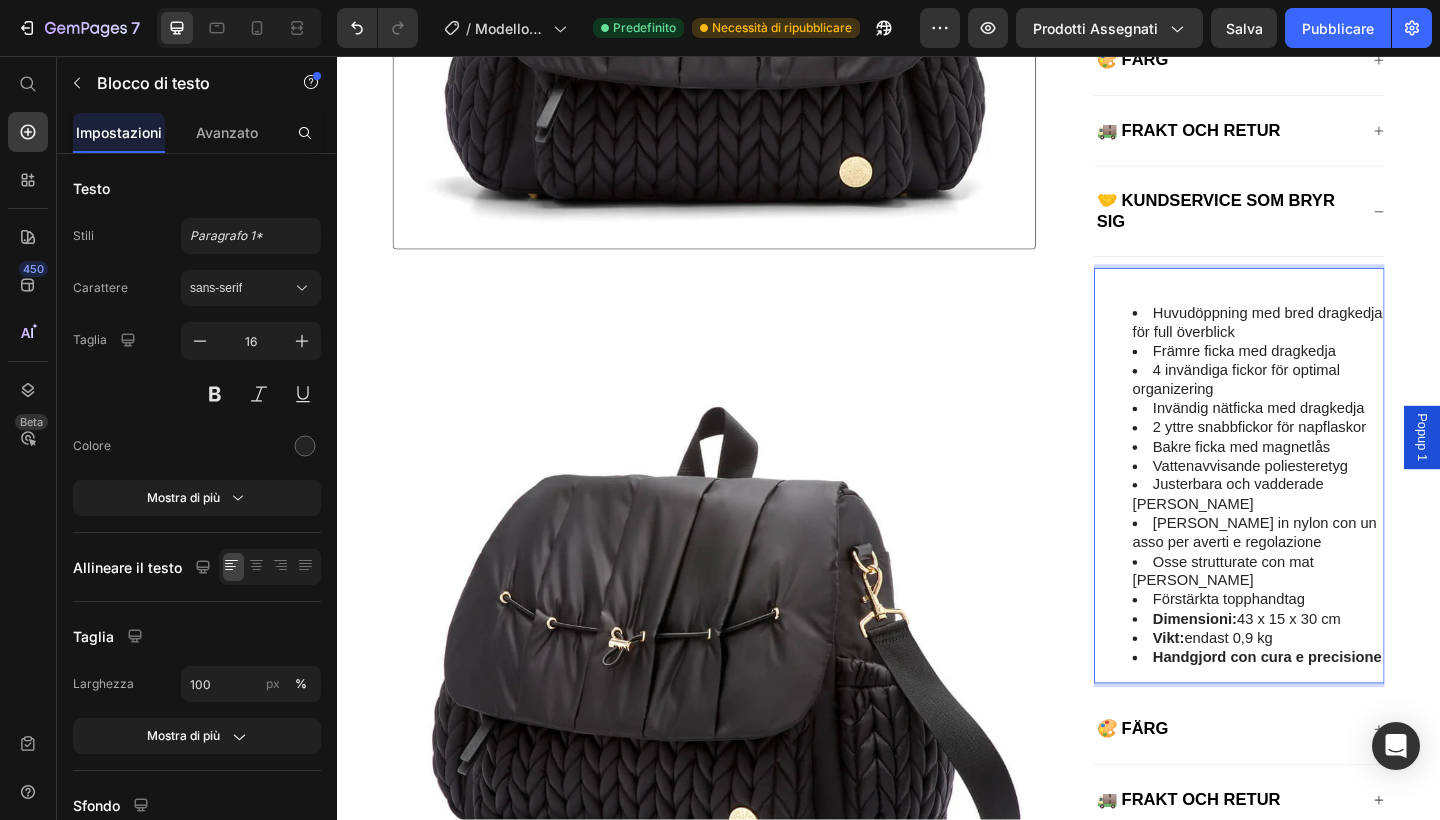 click on "Handgjord con cura e precisione" at bounding box center (1348, 710) 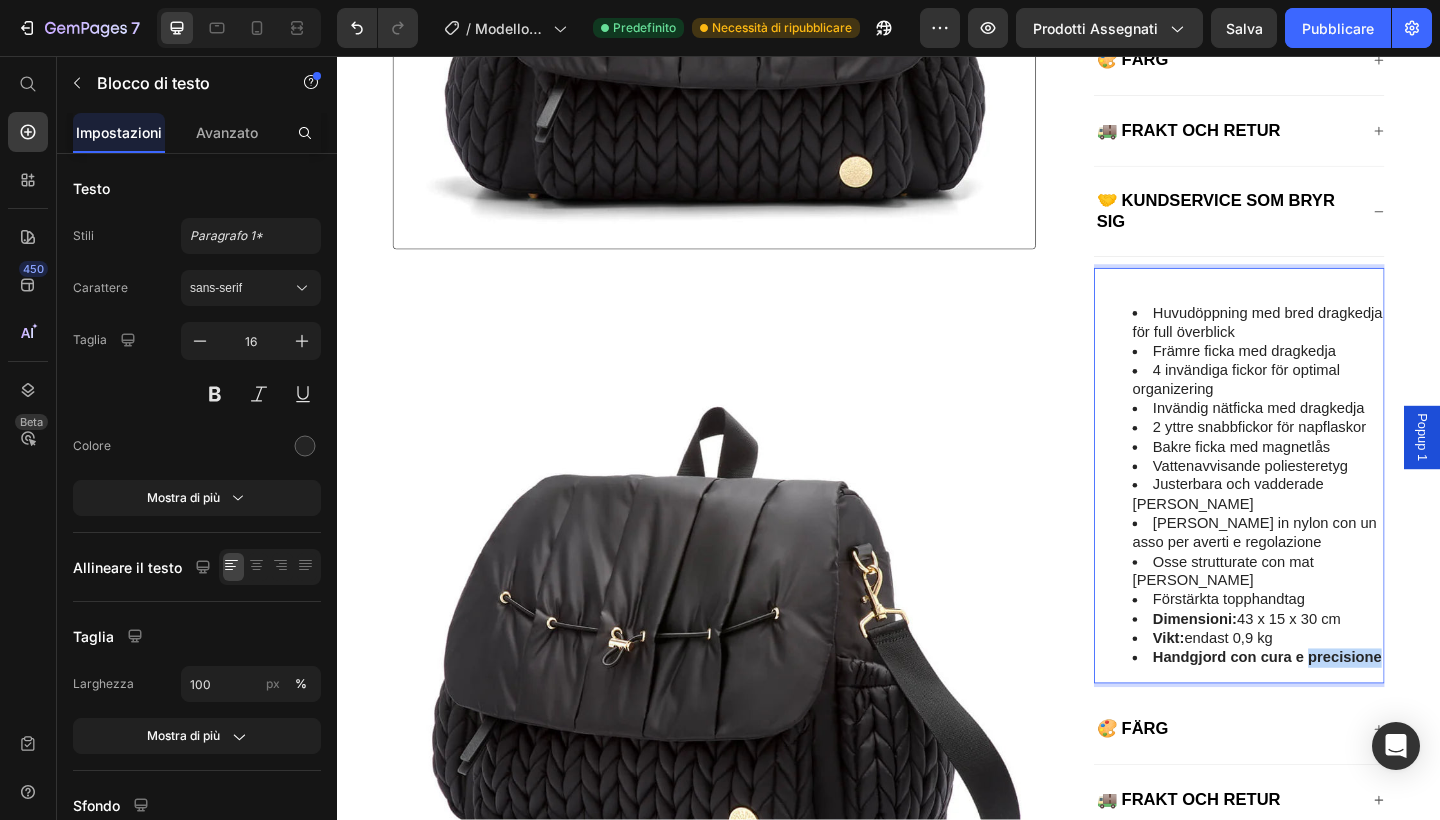 click on "Handgjord con cura e precisione" at bounding box center [1348, 710] 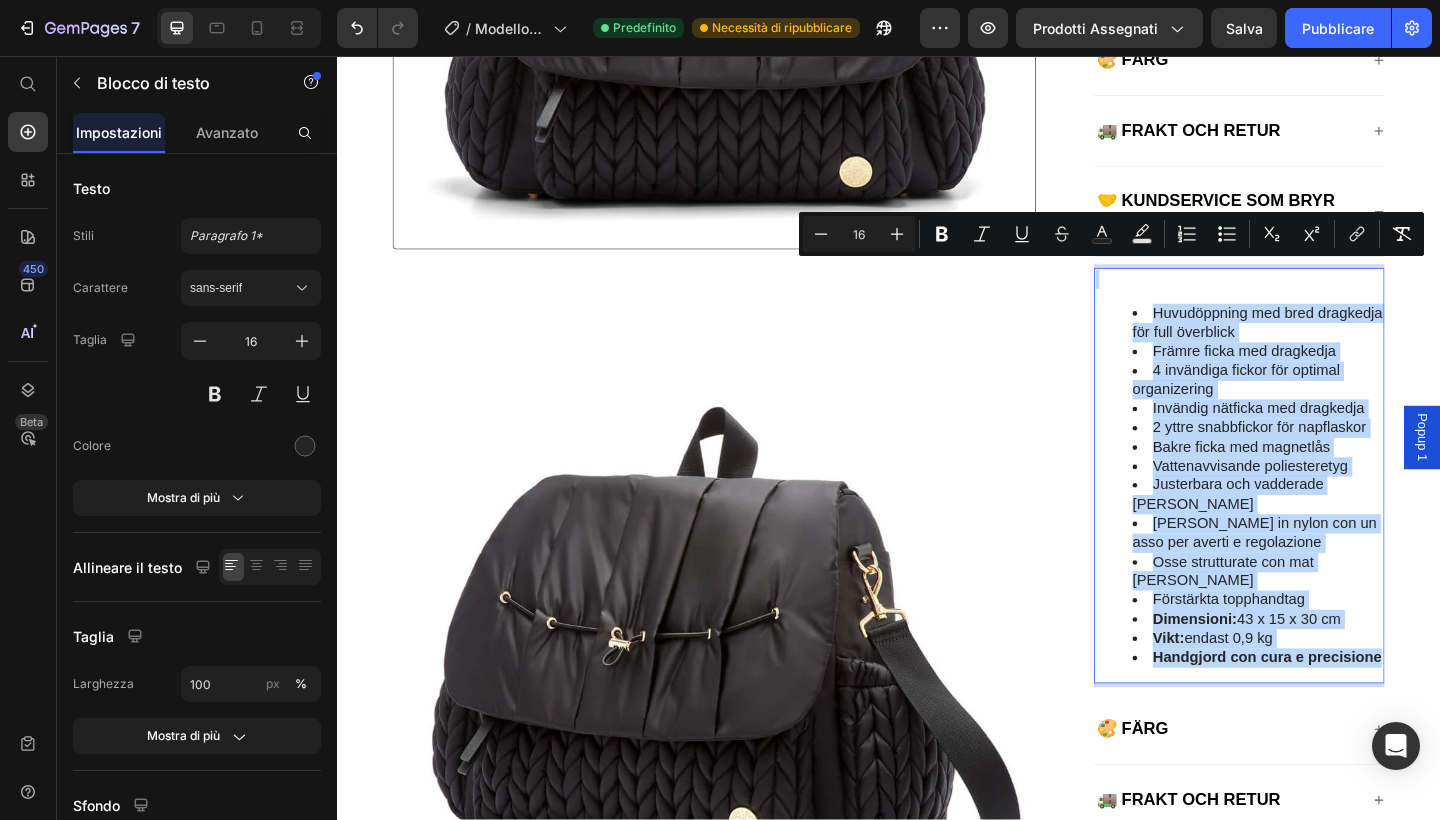 drag, startPoint x: 1430, startPoint y: 679, endPoint x: 1219, endPoint y: 287, distance: 445.17975 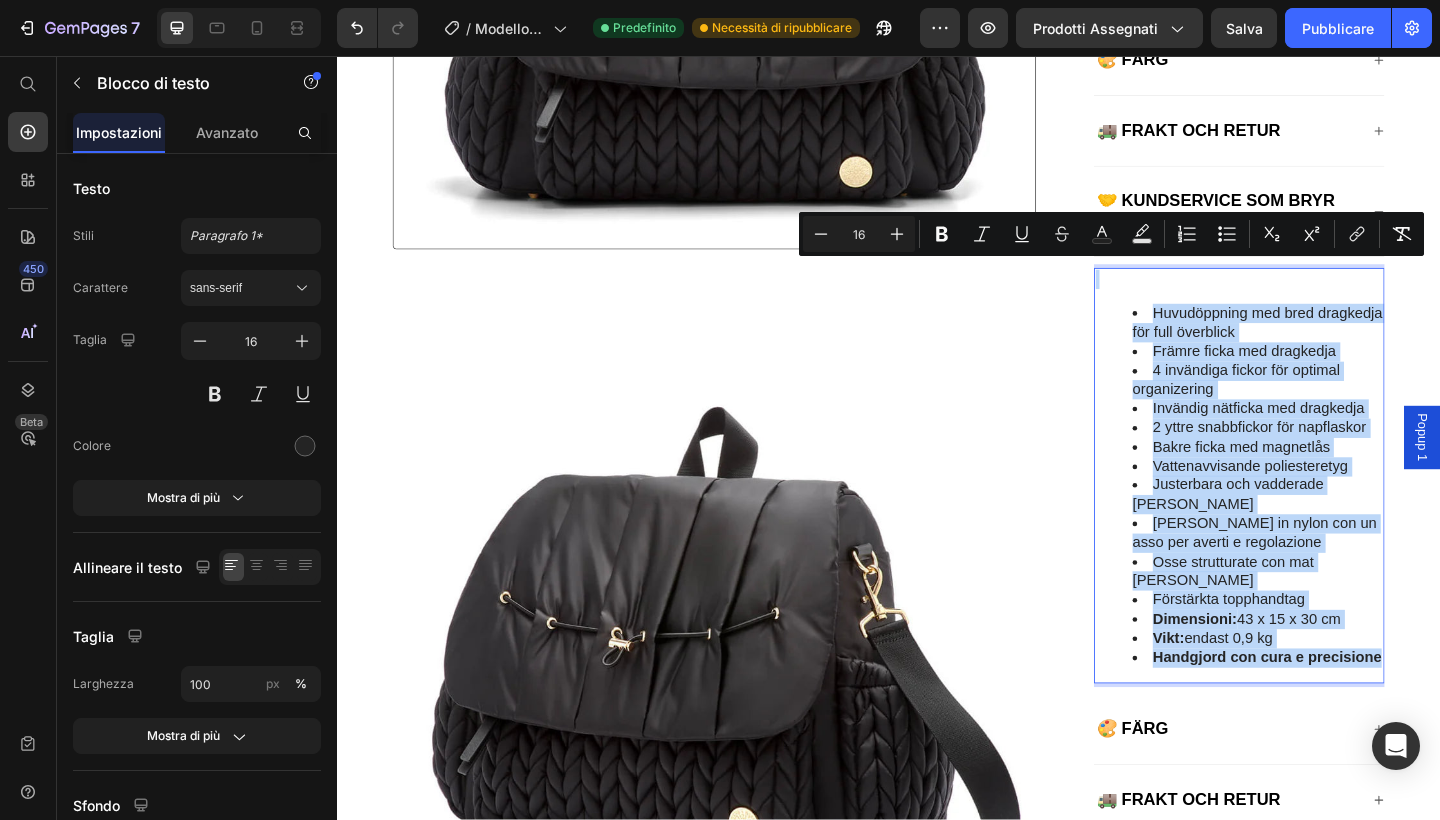 click on "Huvudöppning med bred dragkedja för full överblick Främre ficka med dragkedja 4 invändiga fickor för optimal organizering Invändig nätficka med dragkedja 2 yttre snabbfickor för napflaskor [PERSON_NAME] ficka med magnetlås Vattenavvisande poliesteretyg Justerbara och vadderade [PERSON_NAME] in nylon con un asso per averti e regolazione Osse strutturate con mat [PERSON_NAME] Förstärkta topphandtag Dimensioni:  43 x 15 x 30 cm Vikt:  endast 0,9 kg Handgjord con cura e precisione" at bounding box center [1318, 513] 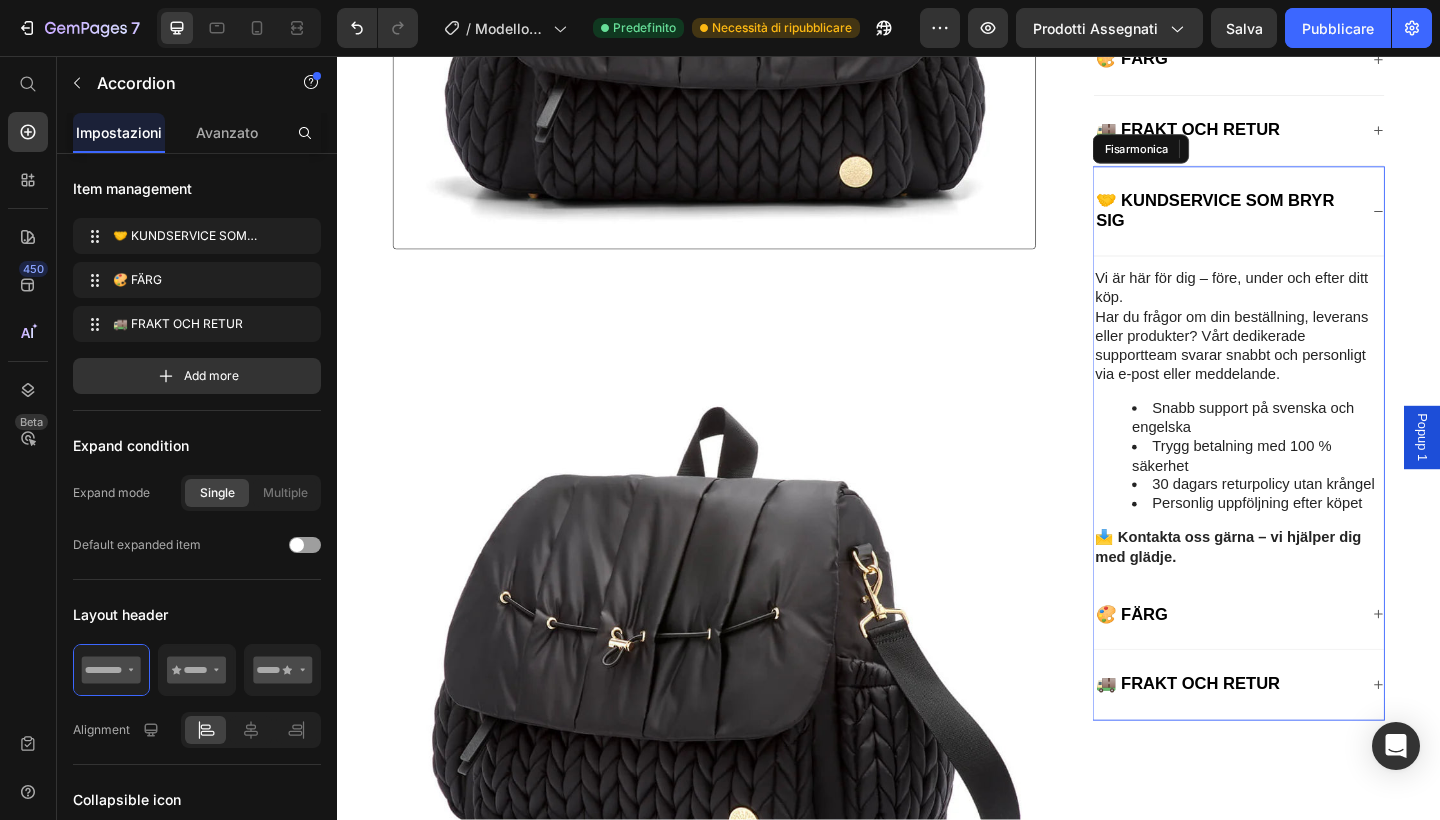 click 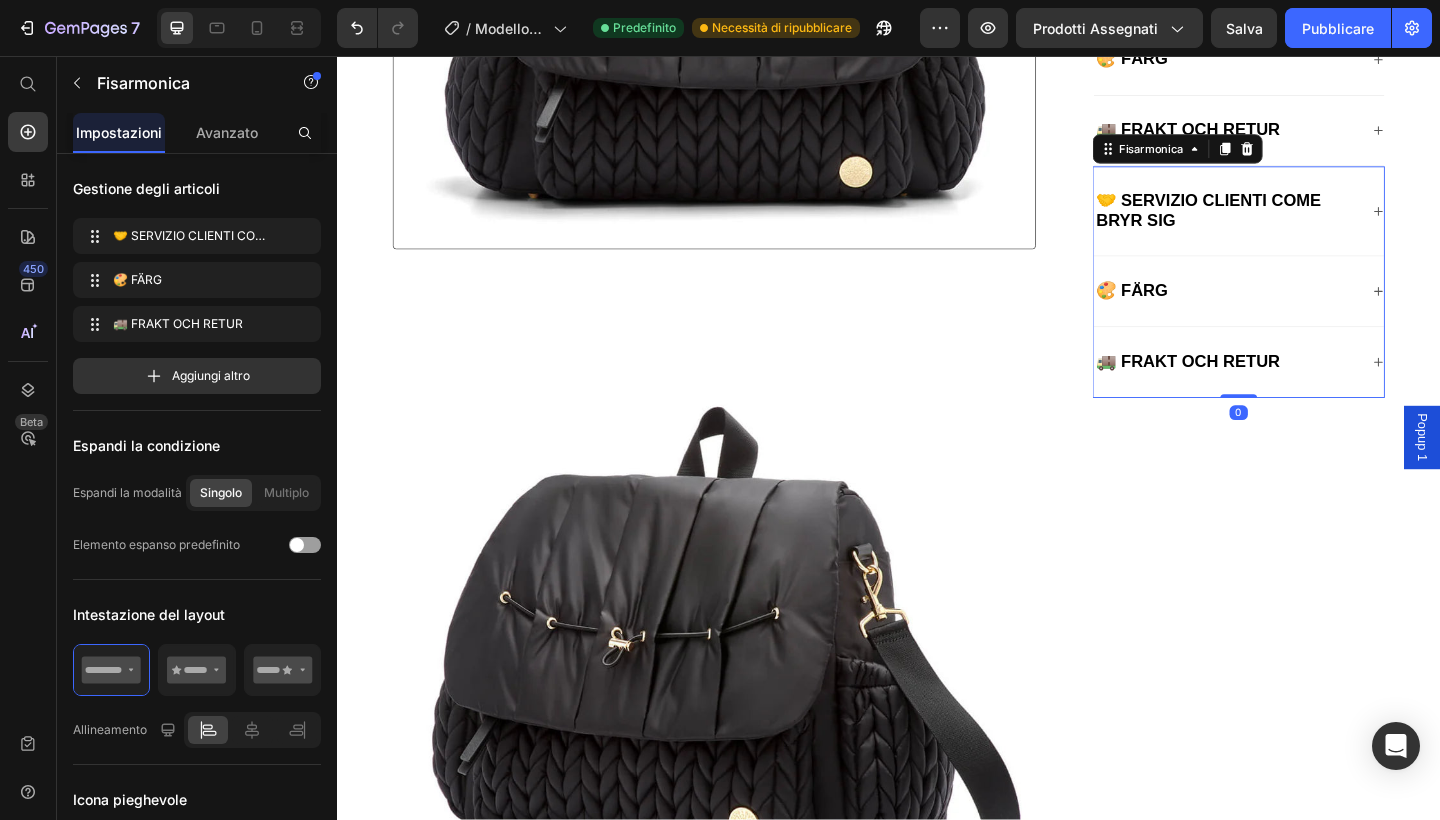 click on "🎨 FÄRG" at bounding box center [1304, 313] 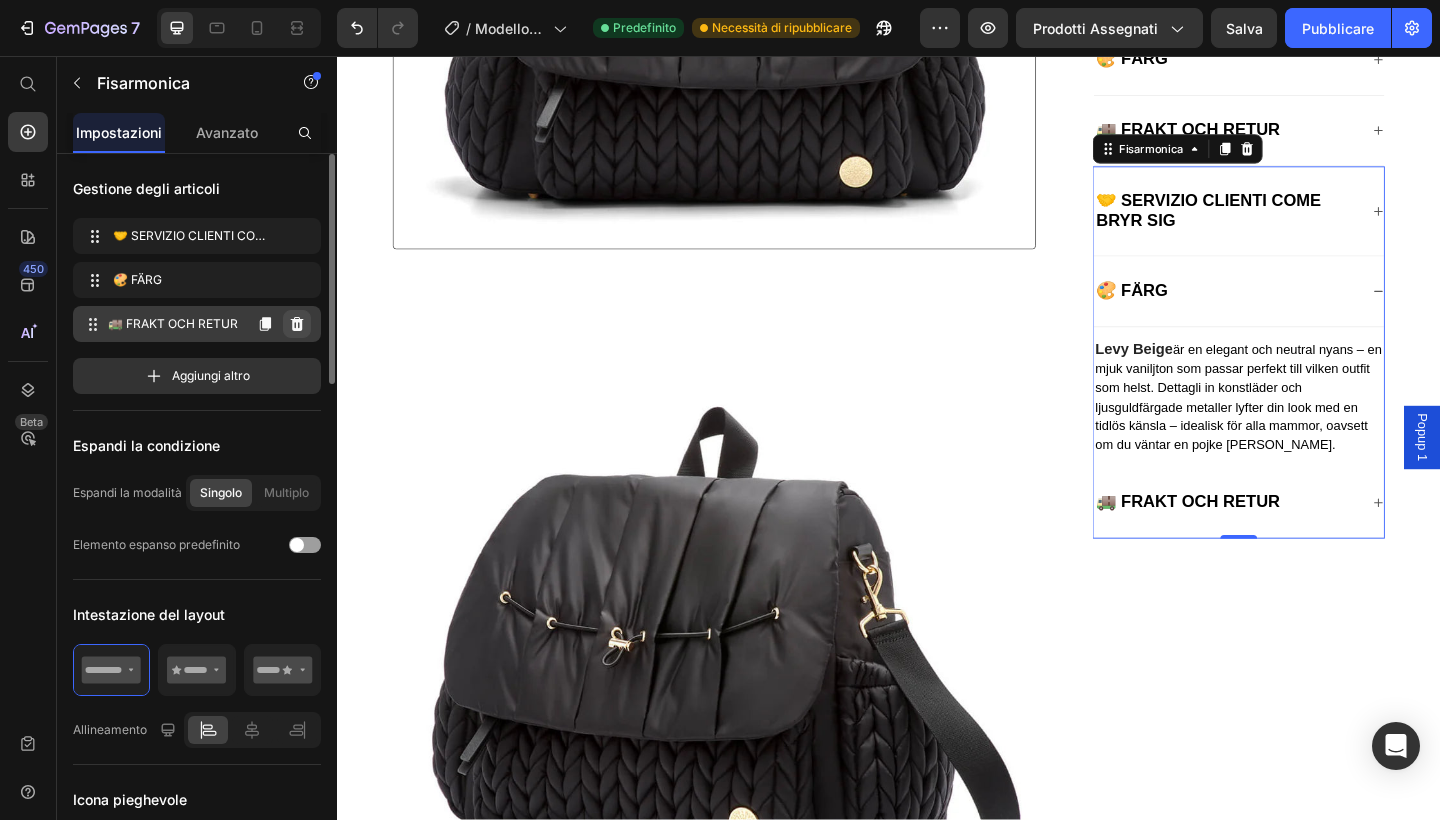 click 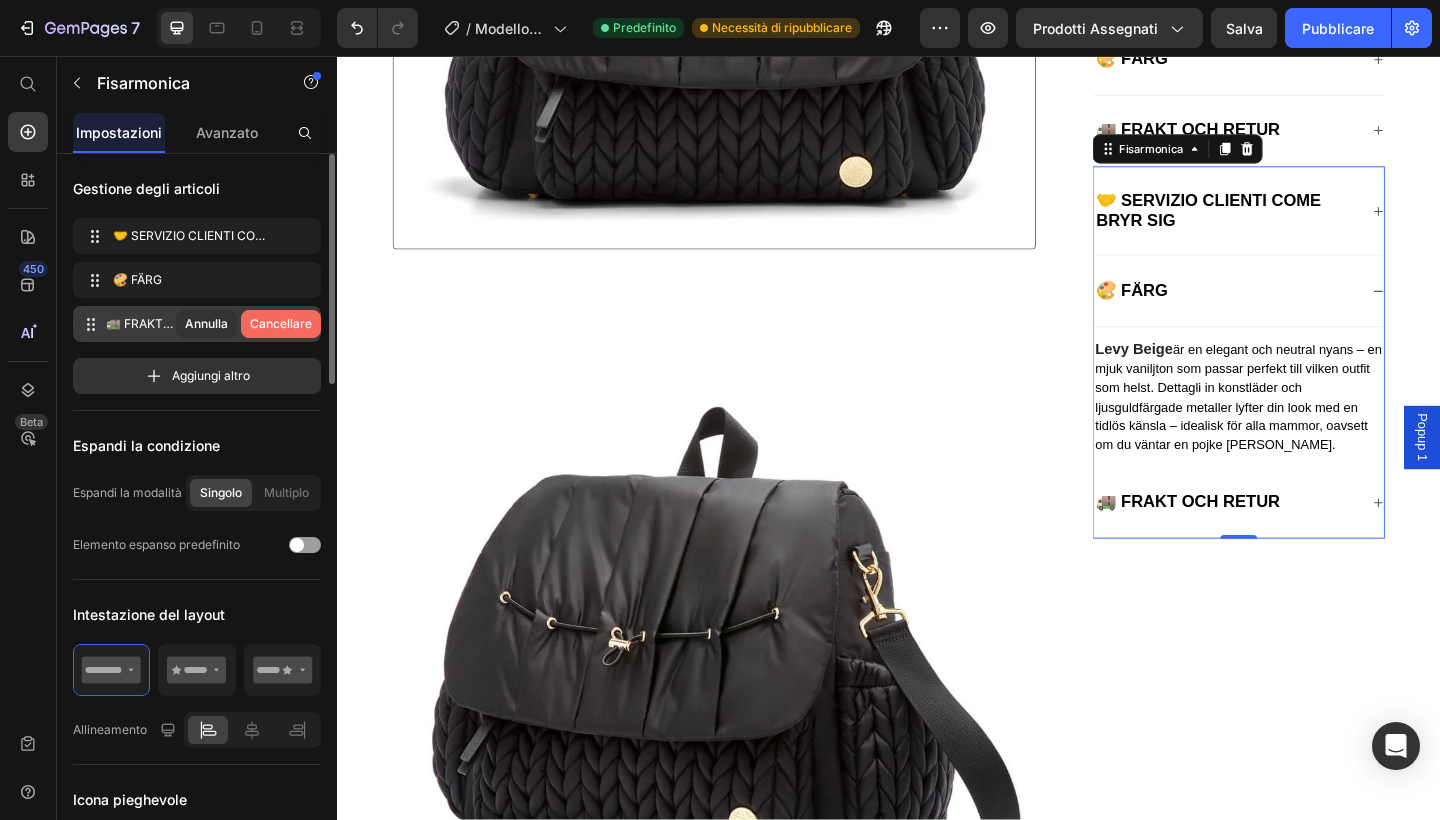 click on "Cancellare" at bounding box center (281, 324) 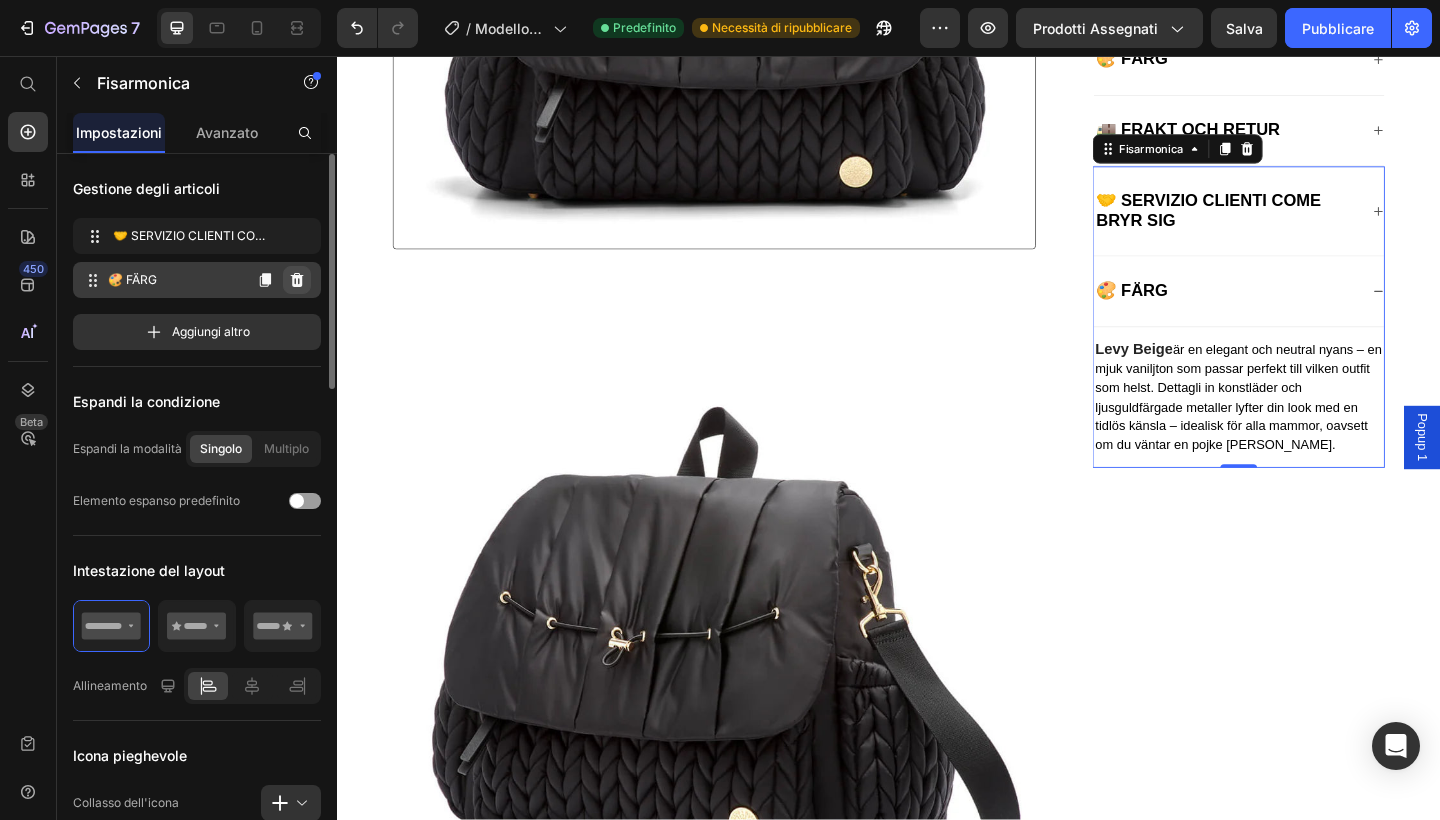 click 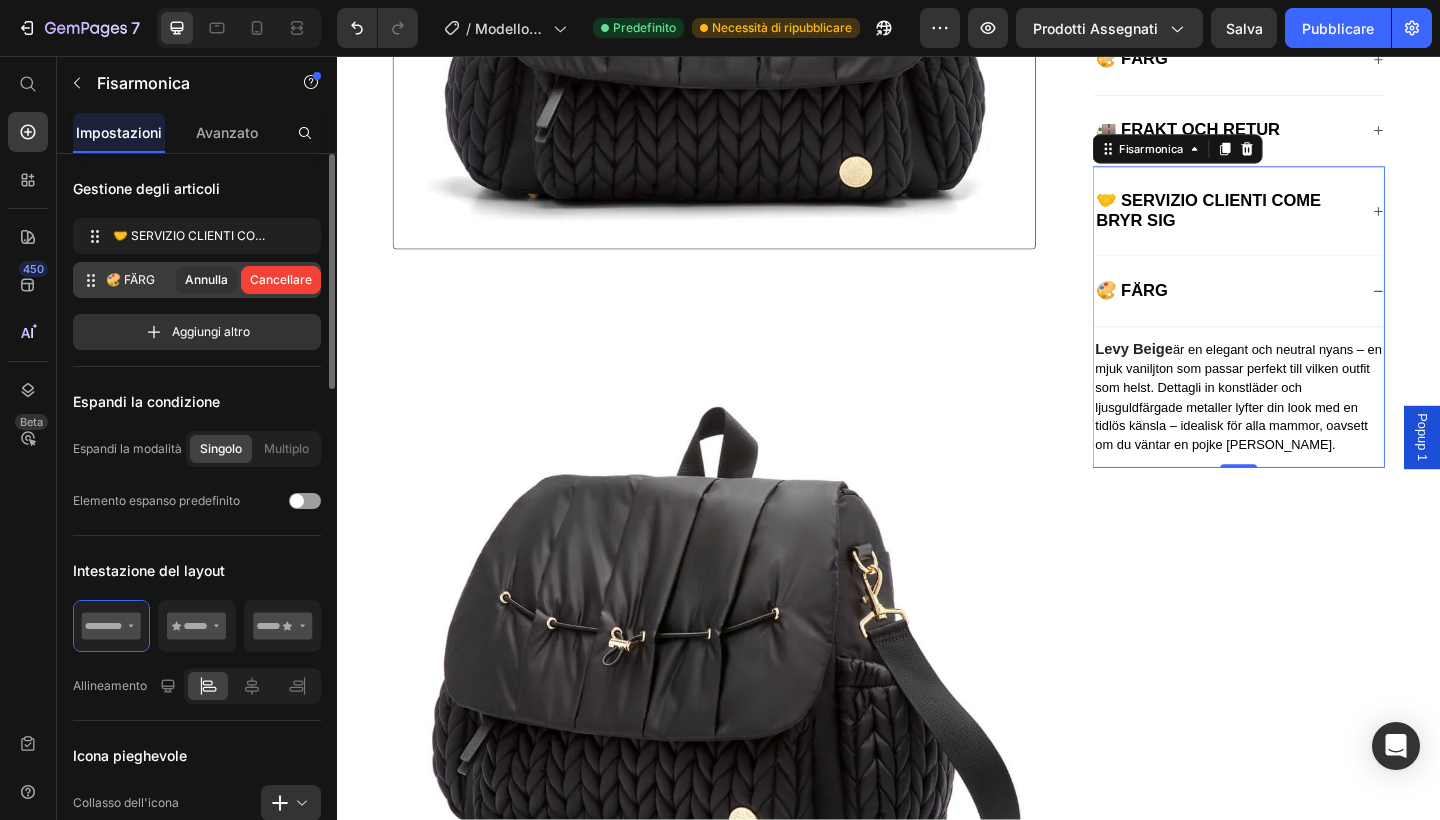 click on "Cancellare" at bounding box center (281, 280) 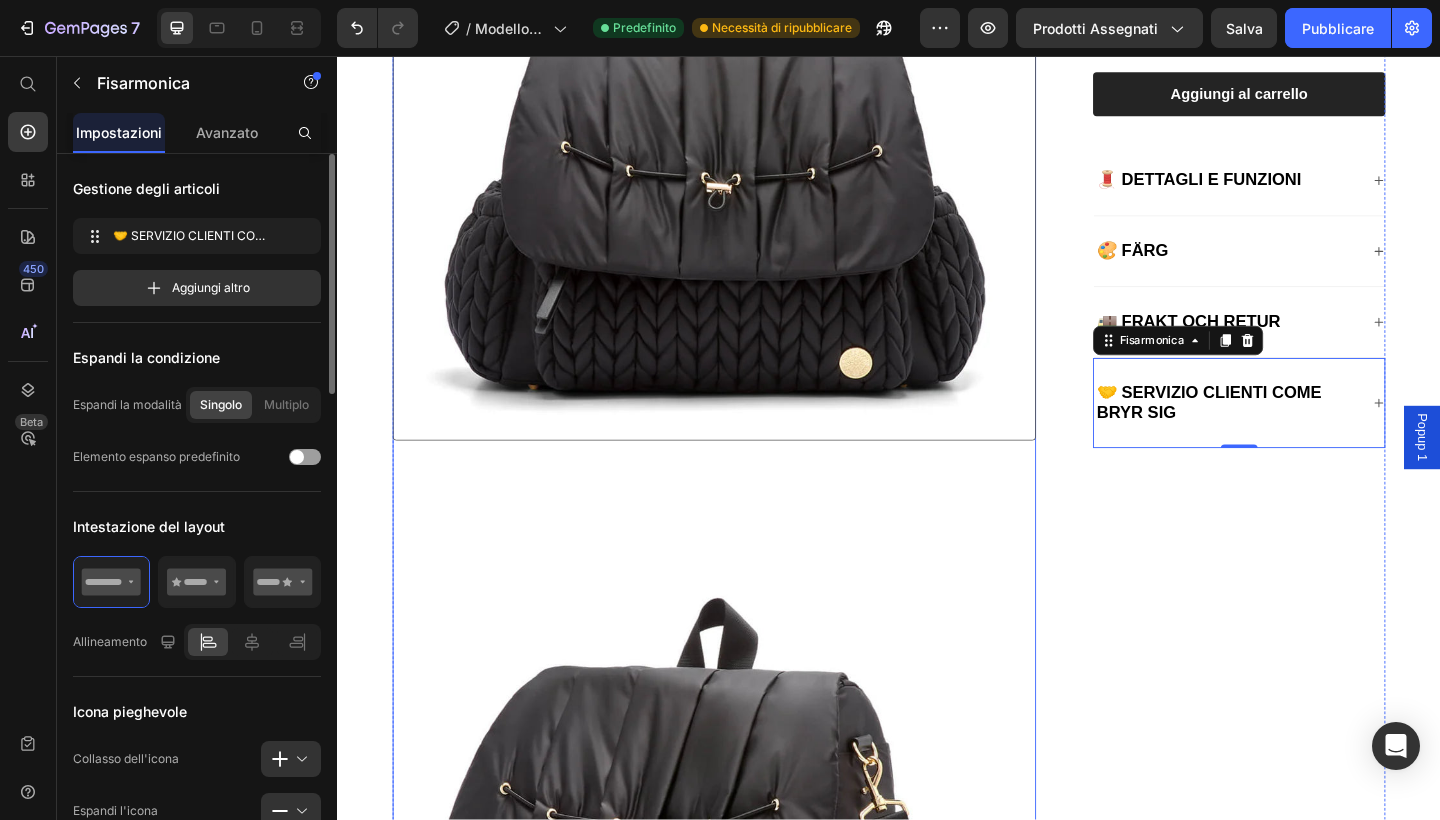 scroll, scrollTop: 893, scrollLeft: 0, axis: vertical 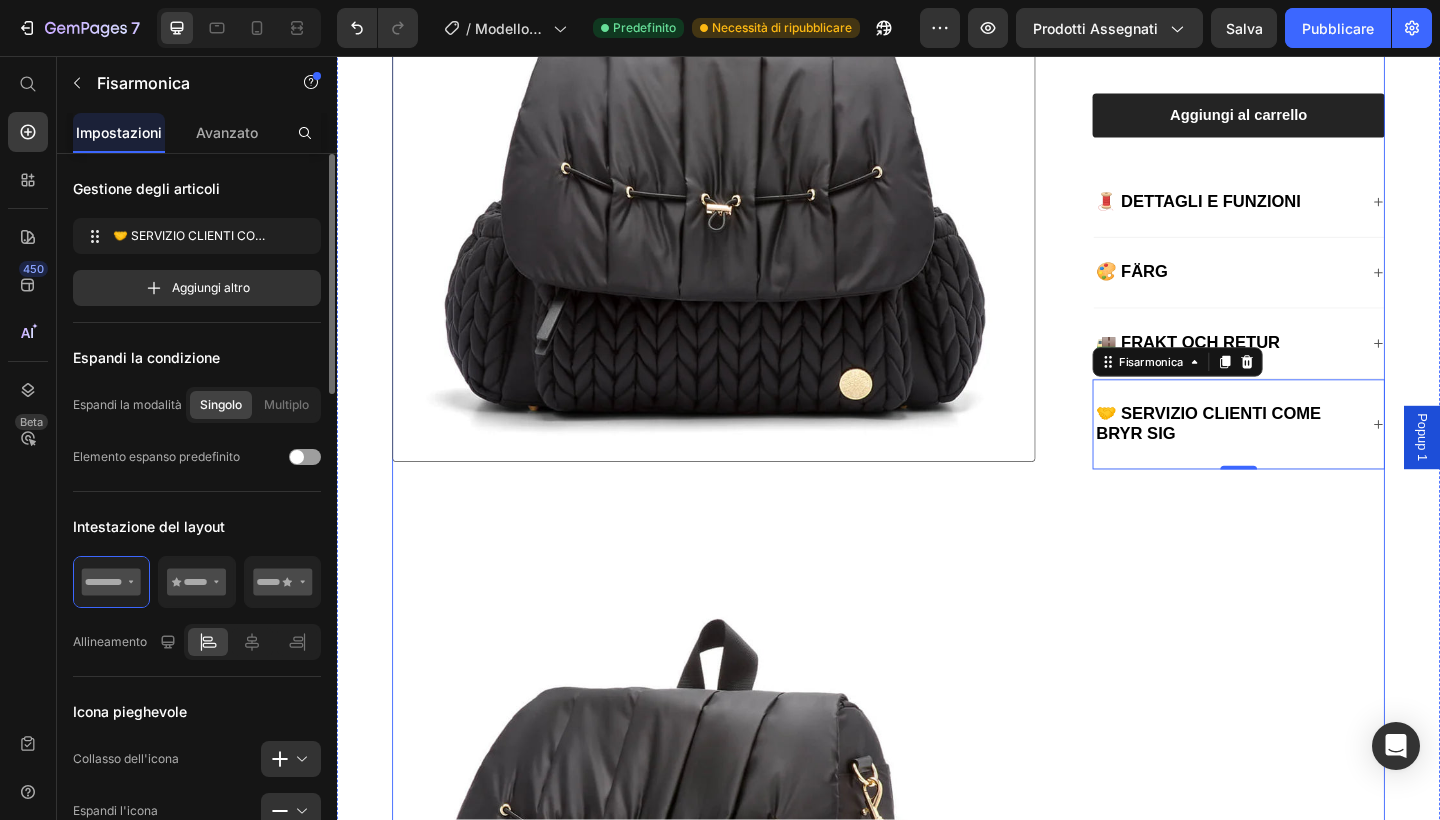 click on "AirLess Svart Ryggsäck Titolo del prodotto Icona Icona Icona Icona Icona Elenco delle icone Oltre 2.500 recensioni verificate! Blocco di testo Fila 89,90 € Prezzo del prodotto € 156,99 Prezzo del prodotto 43% DI SCONTO Badge del prodotto Fila Questo prodotto ha solo la variante predefinita Varianti e campioni di prodotti 1 Product Quantity Row Aggiungi [PERSON_NAME] Aggiungi [PERSON_NAME] Fila
🧵 DETTAGLI E FUNZIONI
🎨 FÄRG
🚚 FRAKT OCH RETUR Fisarmonica
🤝 SERVIZIO CLIENTI COME BRYR SIG Fisarmonica   0 Fila" at bounding box center [1302, 1926] 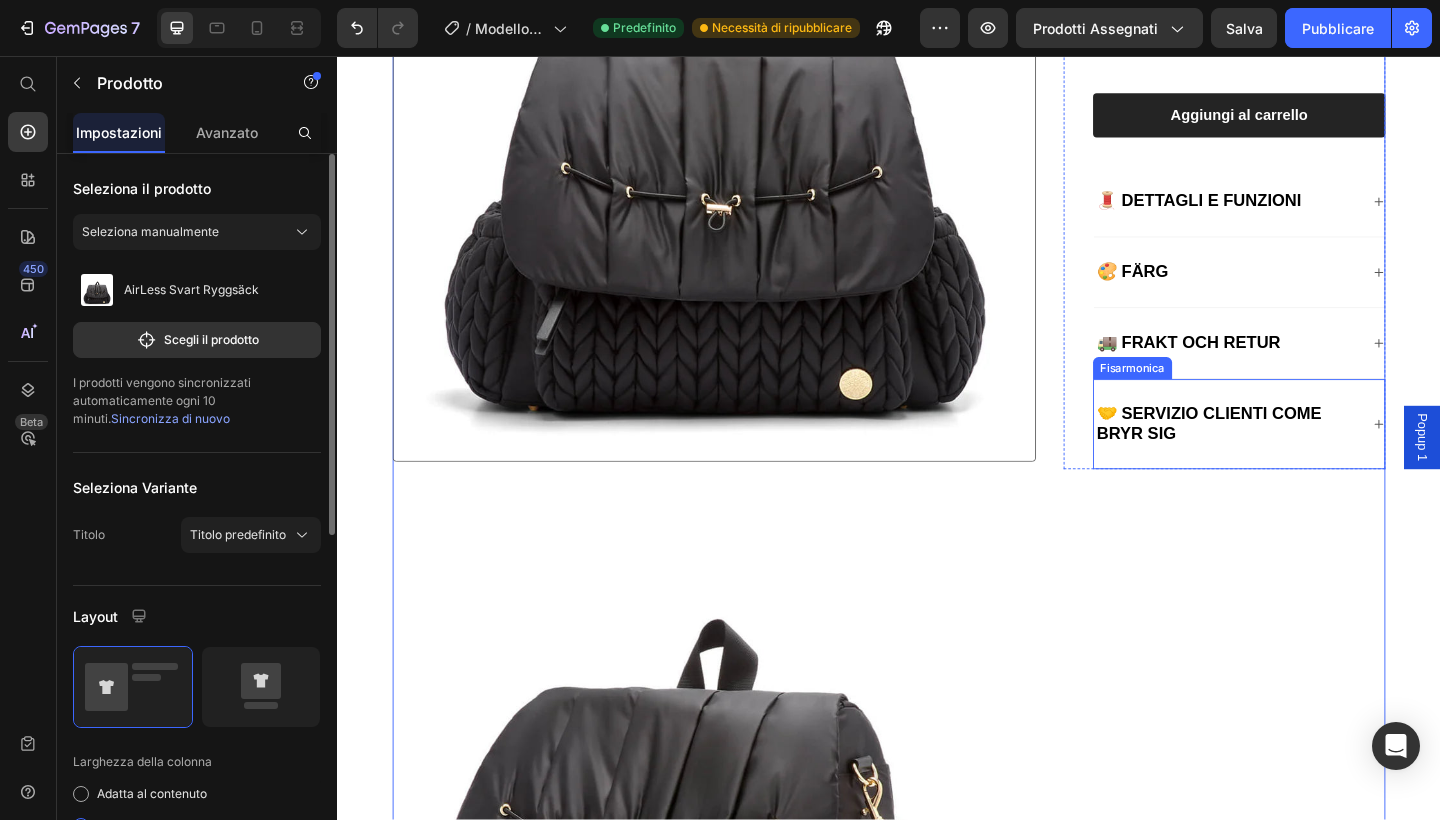click on "🤝 SERVIZIO CLIENTI COME BRYR SIG" at bounding box center [1285, 456] 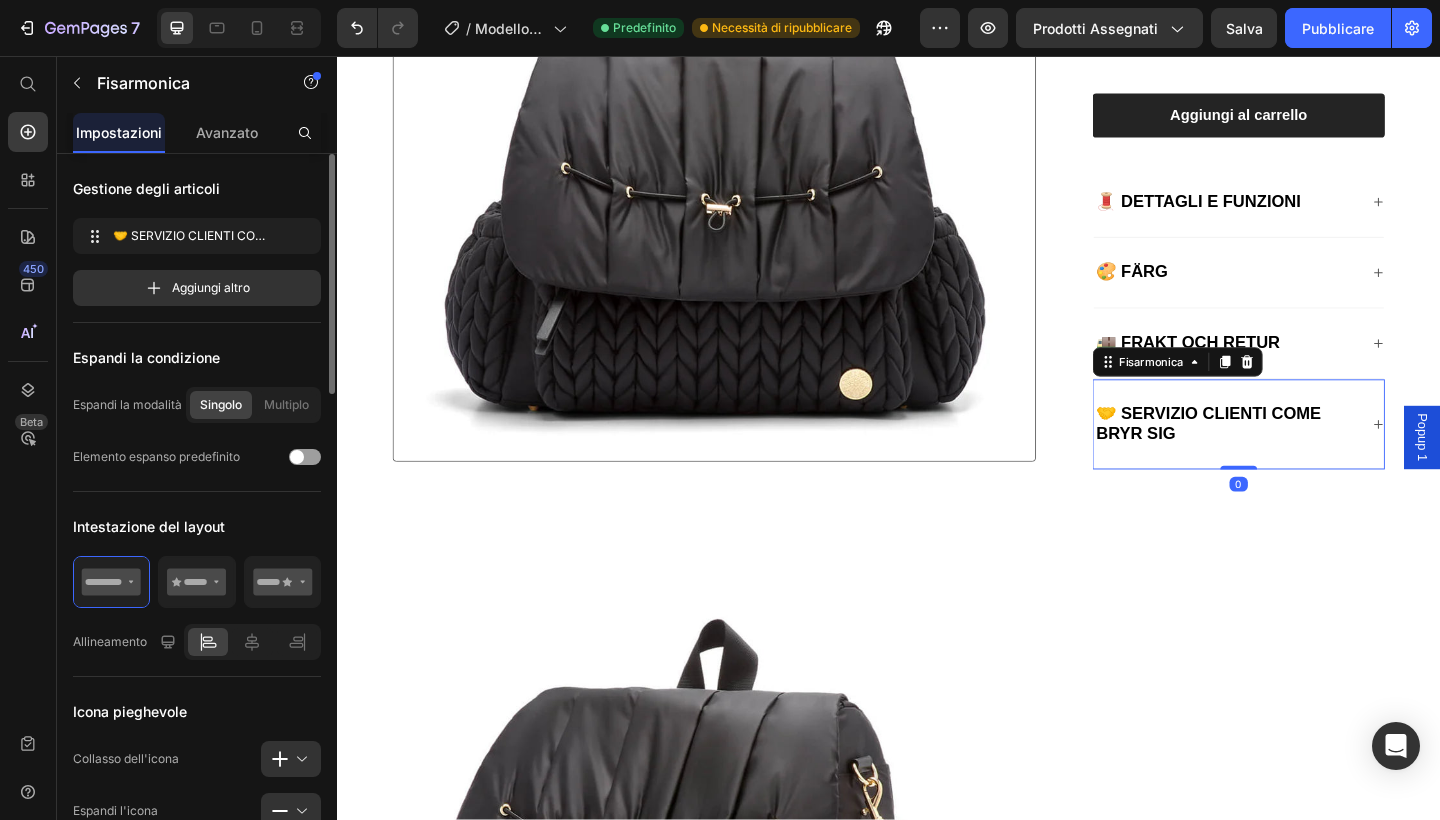click on "🤝 SERVIZIO CLIENTI COME BRYR SIG" at bounding box center (1318, 457) 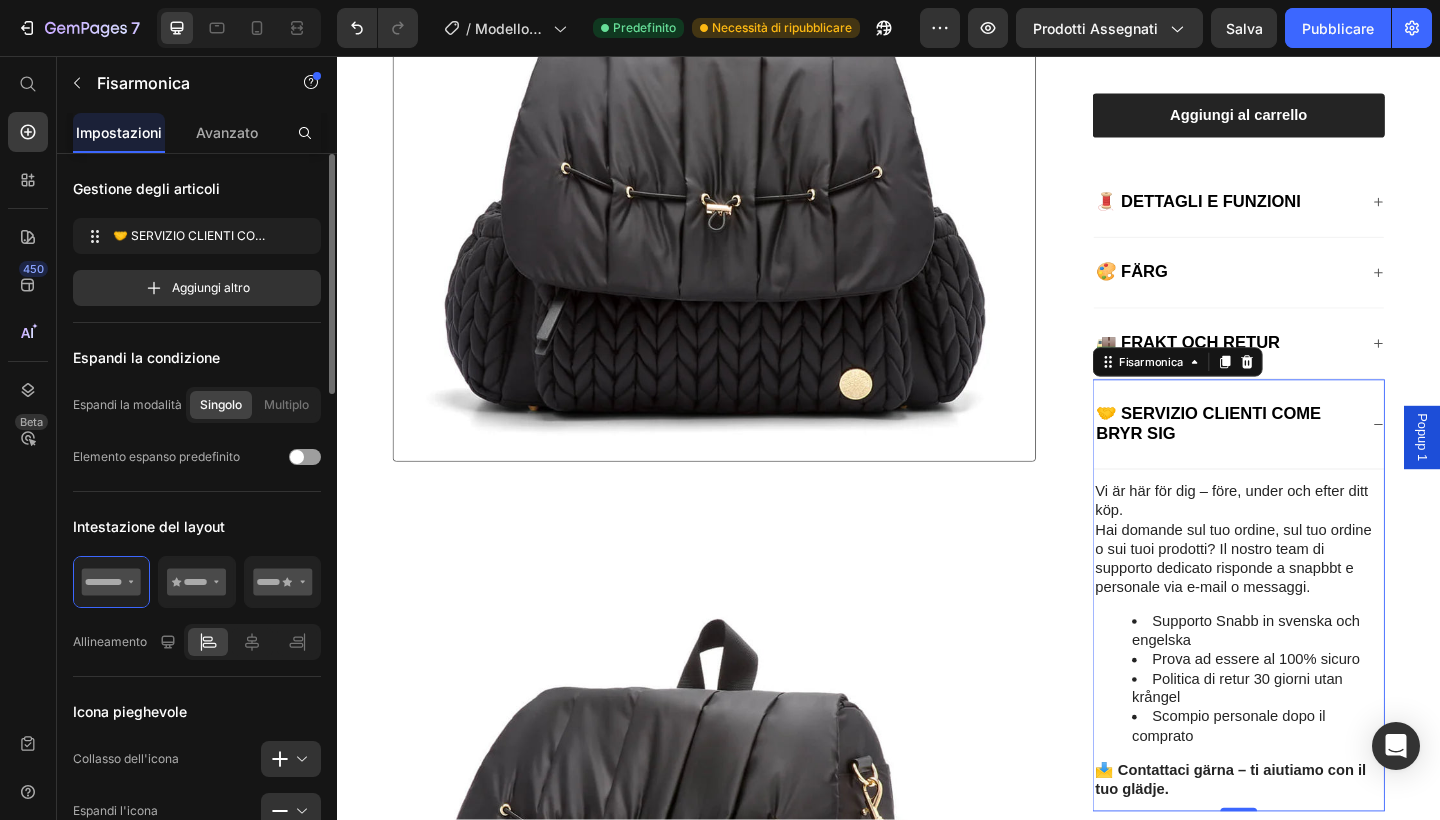 click on "🤝 SERVIZIO CLIENTI COME BRYR SIG" at bounding box center [1318, 457] 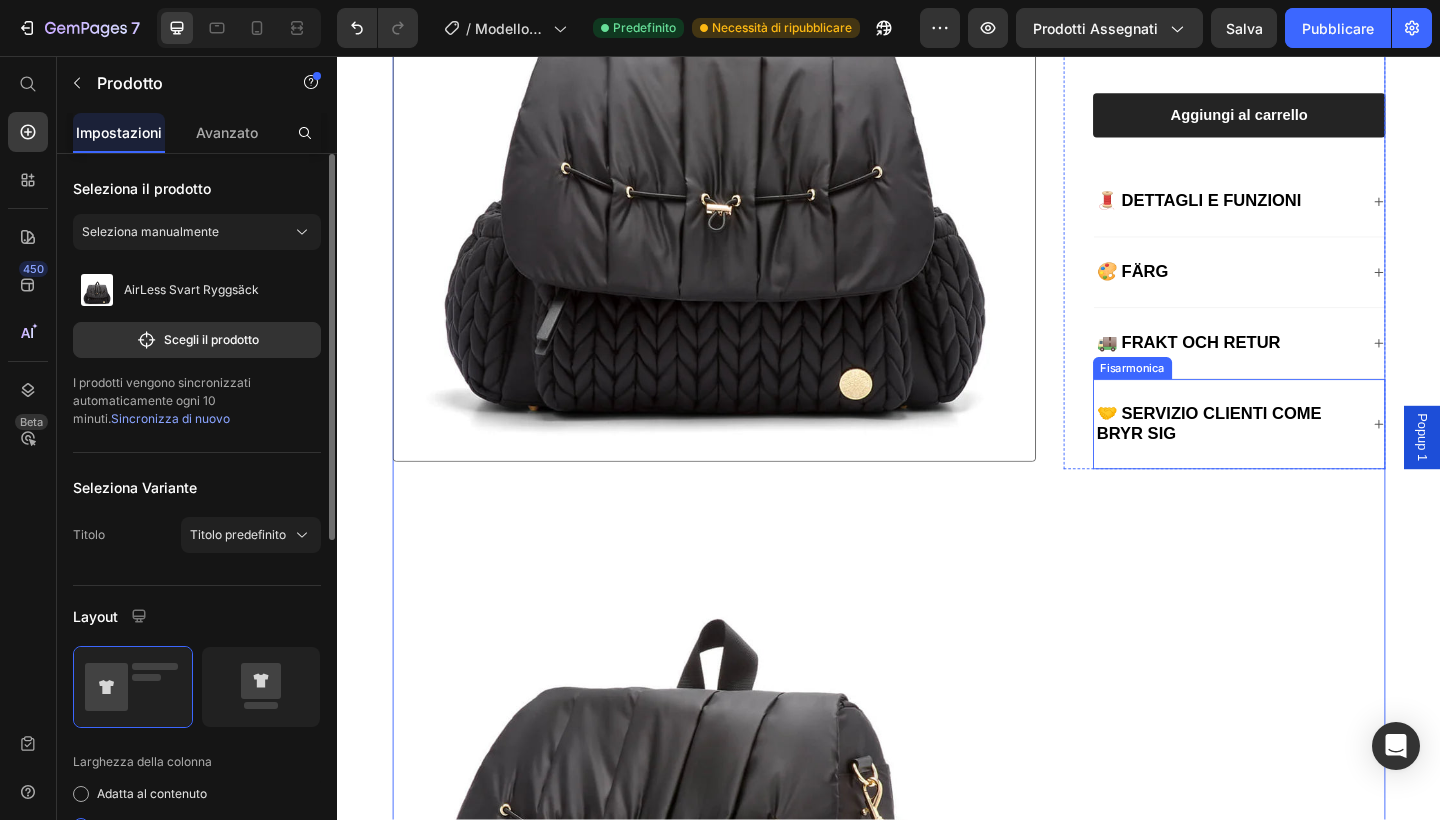 click on "🤝 SERVIZIO CLIENTI COME BRYR SIG" at bounding box center [1304, 457] 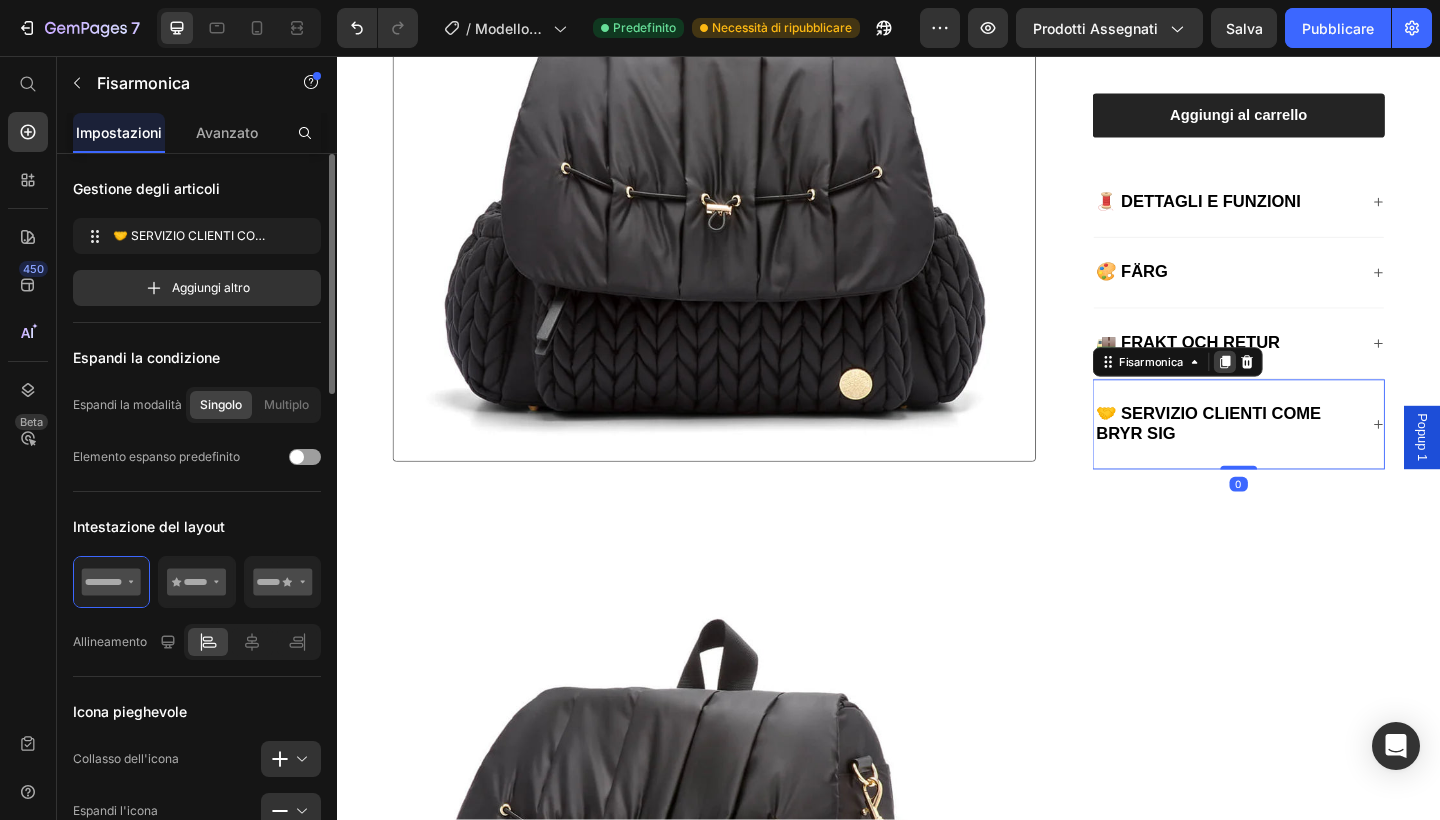 click 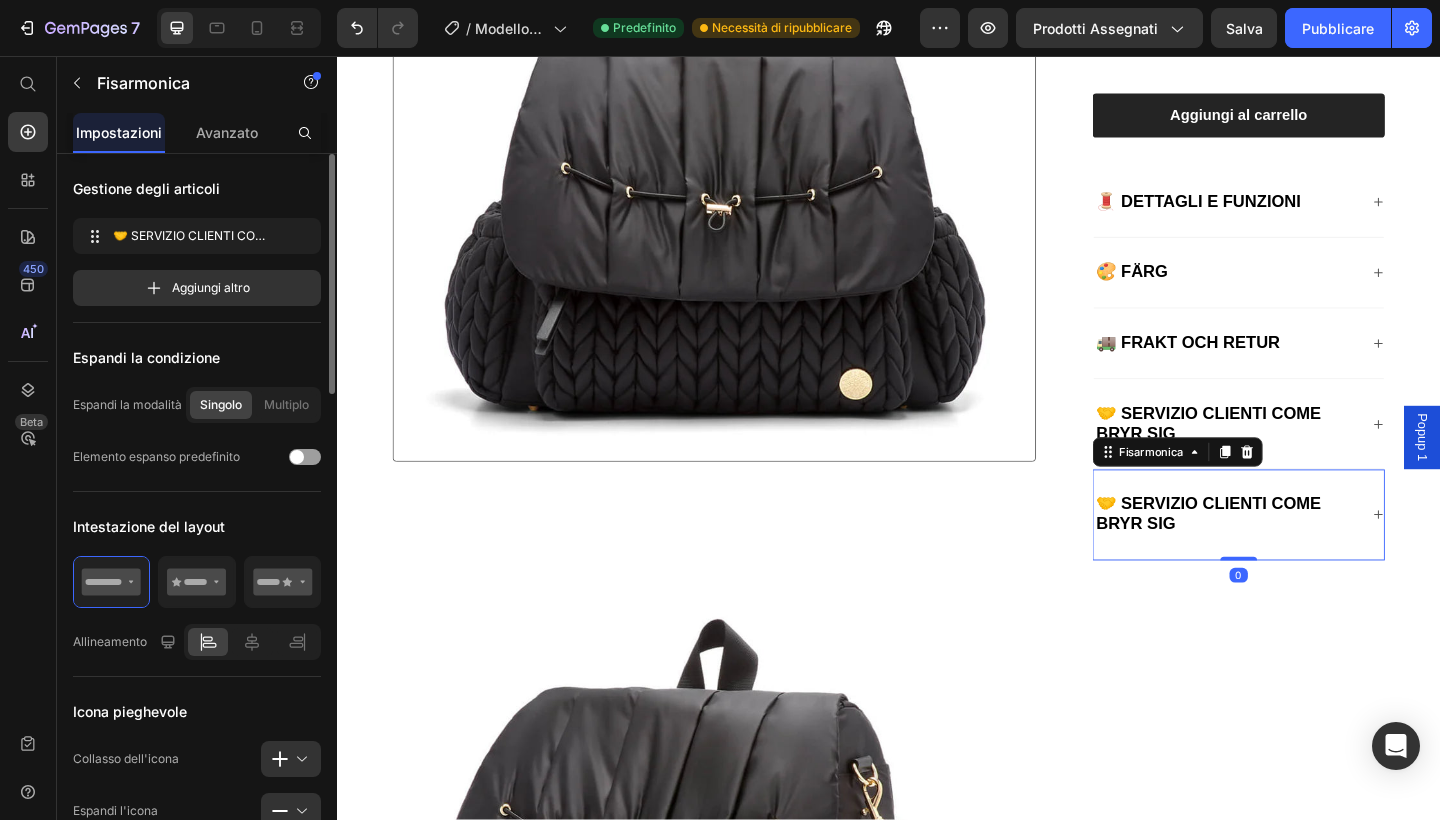 click on "🤝 SERVIZIO CLIENTI COME BRYR SIG" at bounding box center (1285, 554) 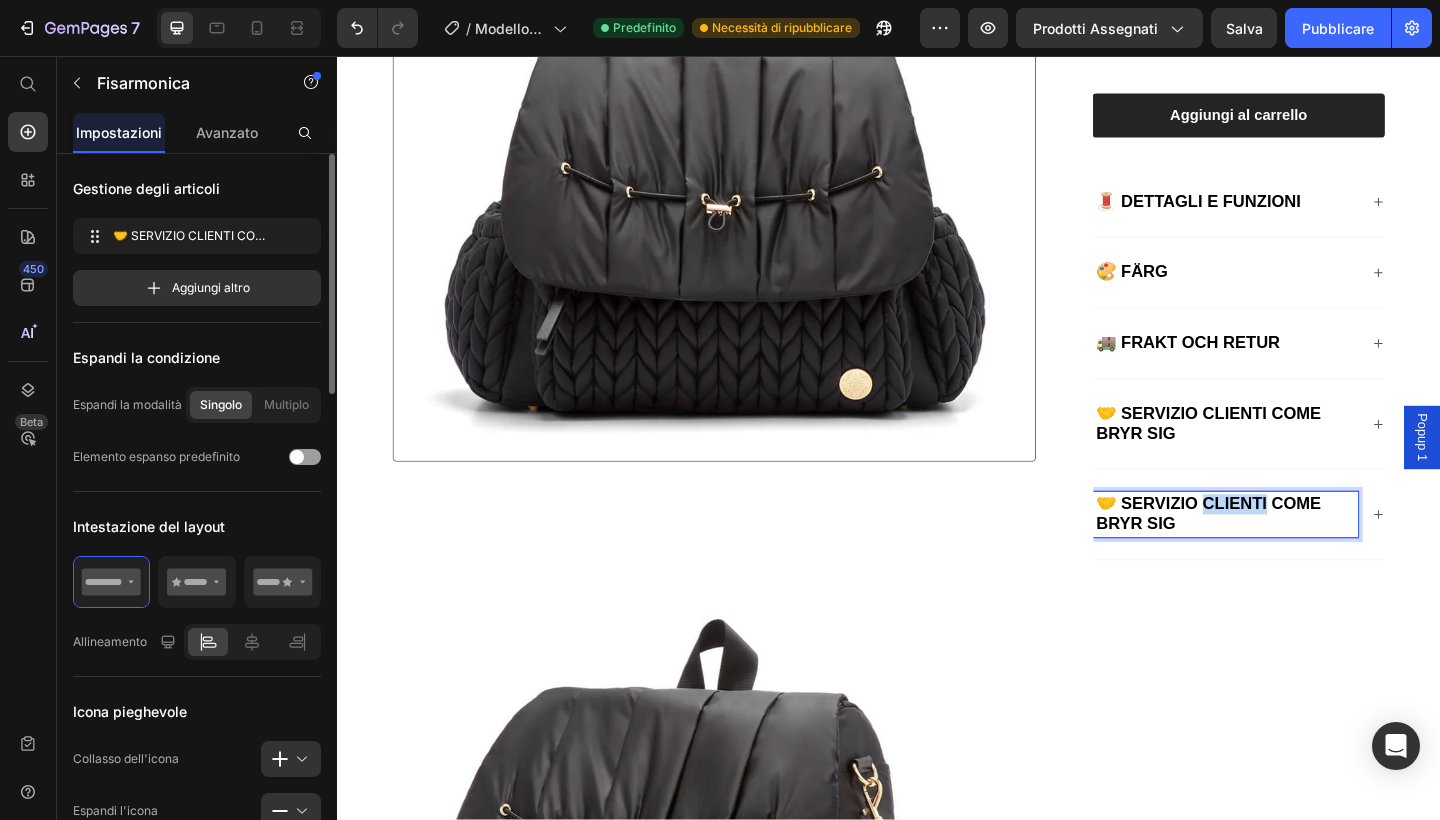 click on "🤝 SERVIZIO CLIENTI COME BRYR SIG" at bounding box center [1285, 554] 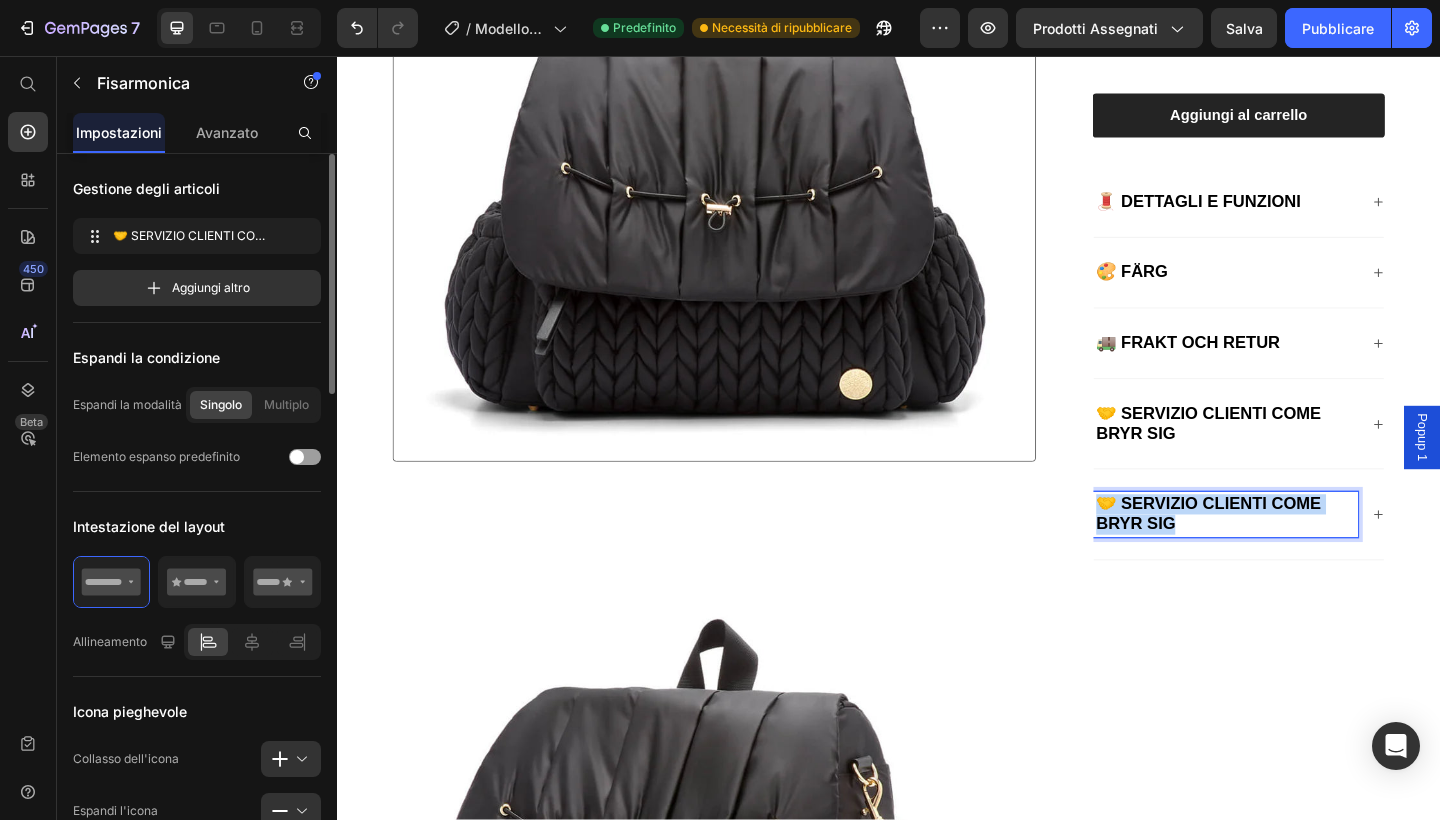 click on "🤝 SERVIZIO CLIENTI COME BRYR SIG" at bounding box center [1285, 554] 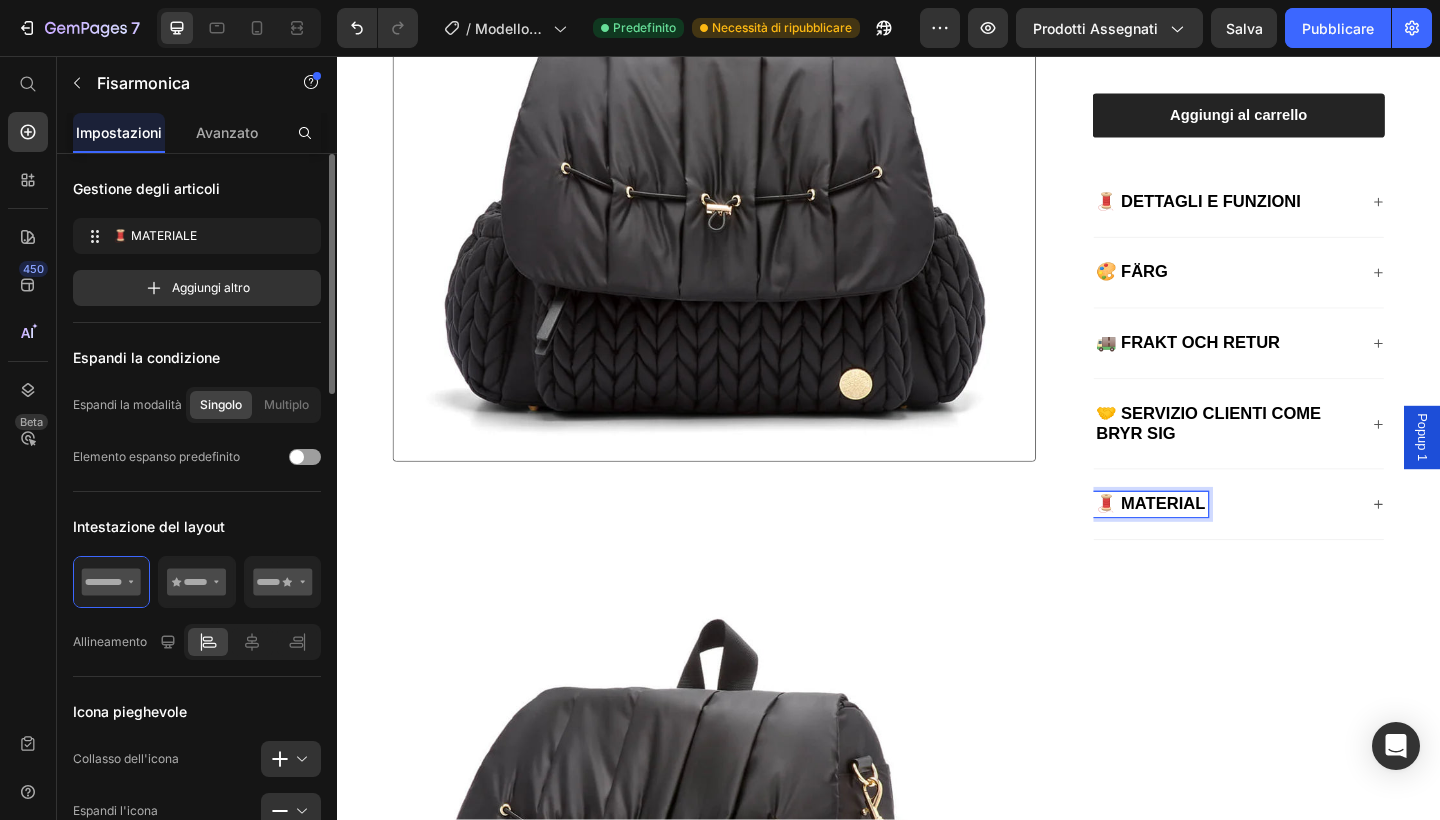 click on "🧵 MATERIAL" at bounding box center (1318, 544) 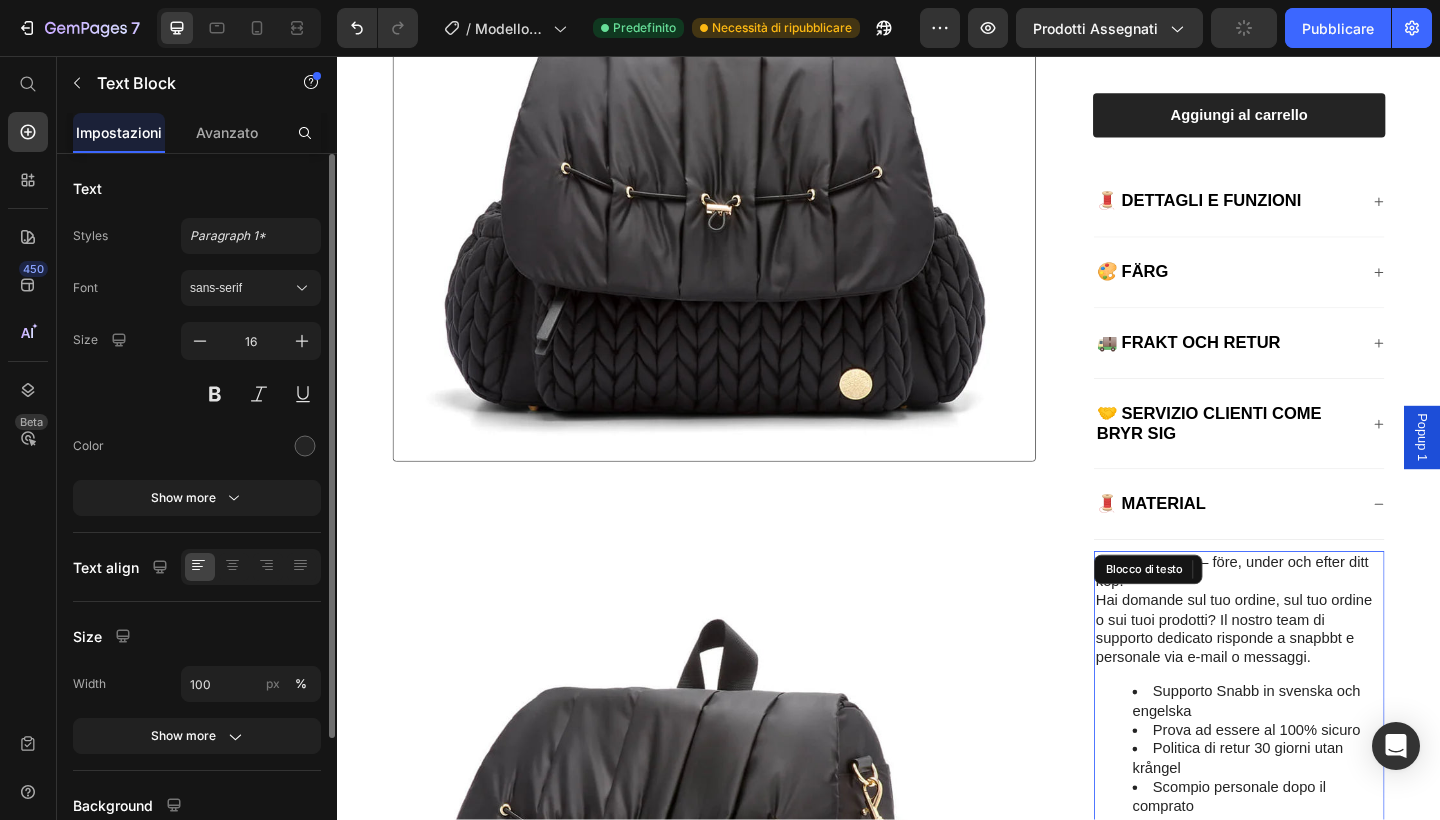 click on "Vi är här för dig – före, under och efter ditt köp. Hai domande sul tuo ordine, sul tuo ordine o sui tuoi prodotti? Il nostro team di supporto dedicato risponde a snapbbt e personale via e-mail o messaggi." at bounding box center (1318, 659) 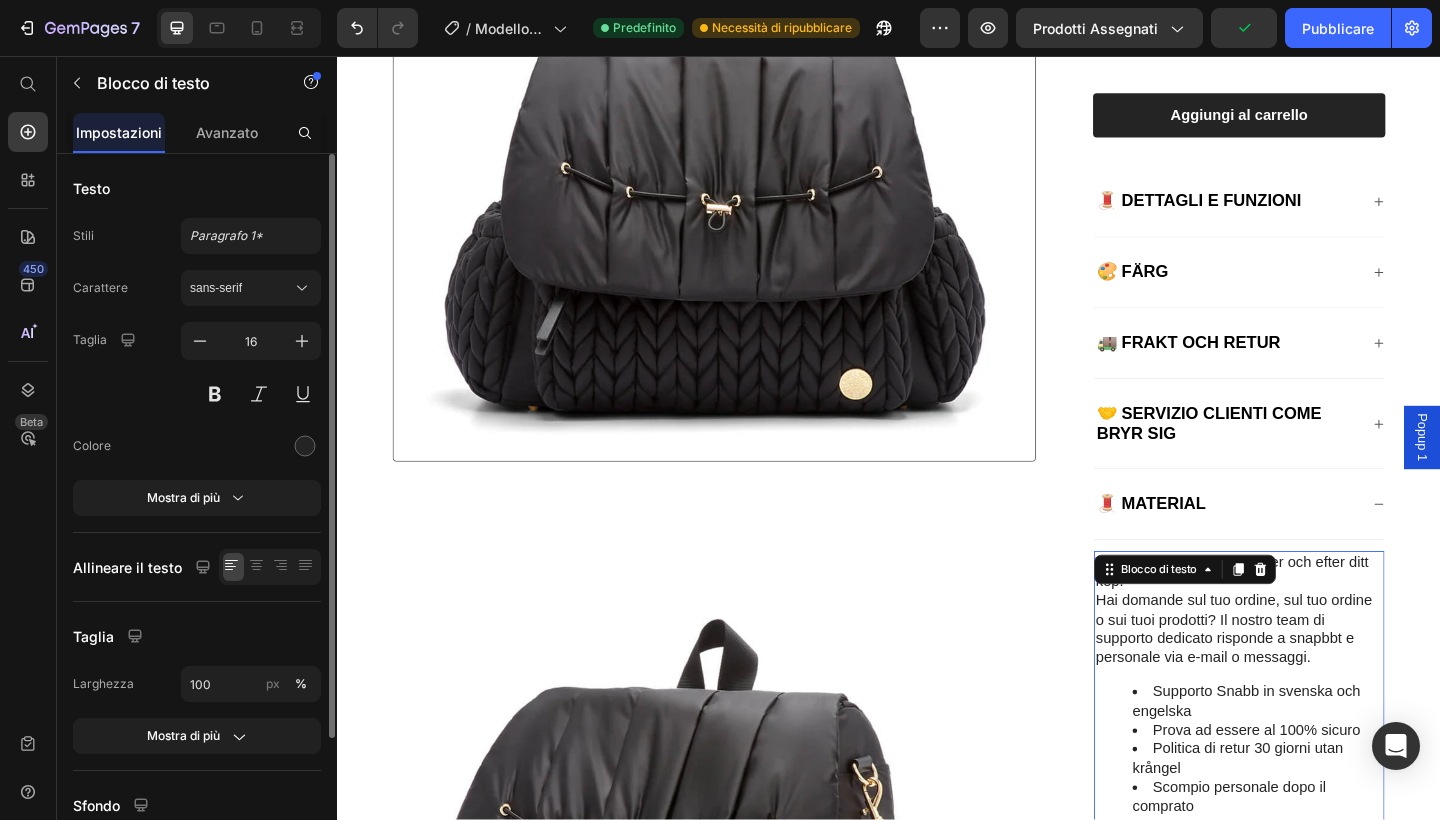 click on "Vi är här för dig – före, under och efter ditt köp. Hai domande sul tuo ordine, sul tuo ordine o sui tuoi prodotti? Il nostro team di supporto dedicato risponde a snapbbt e personale via e-mail o messaggi." at bounding box center (1318, 659) 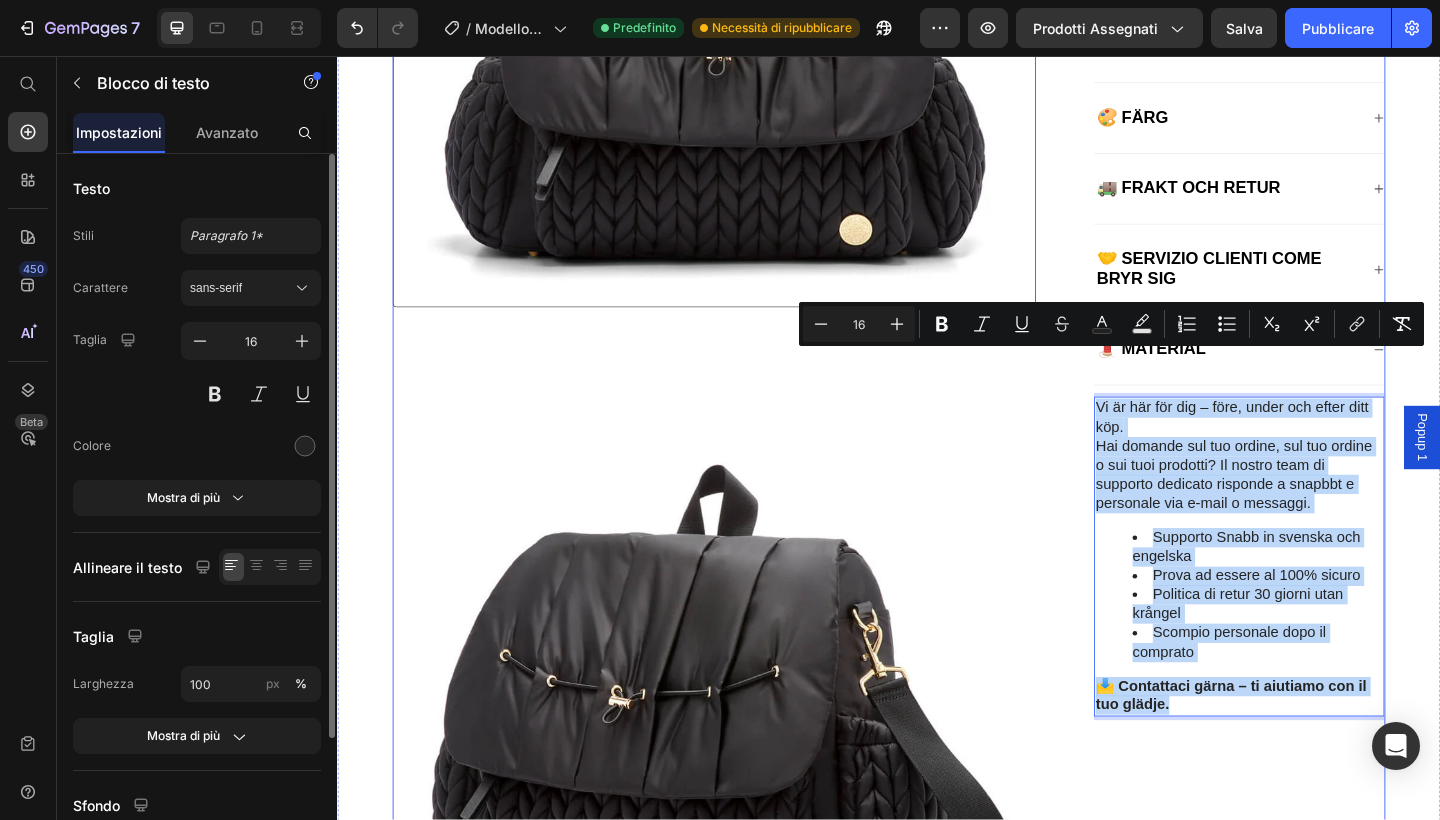 scroll, scrollTop: 1119, scrollLeft: 0, axis: vertical 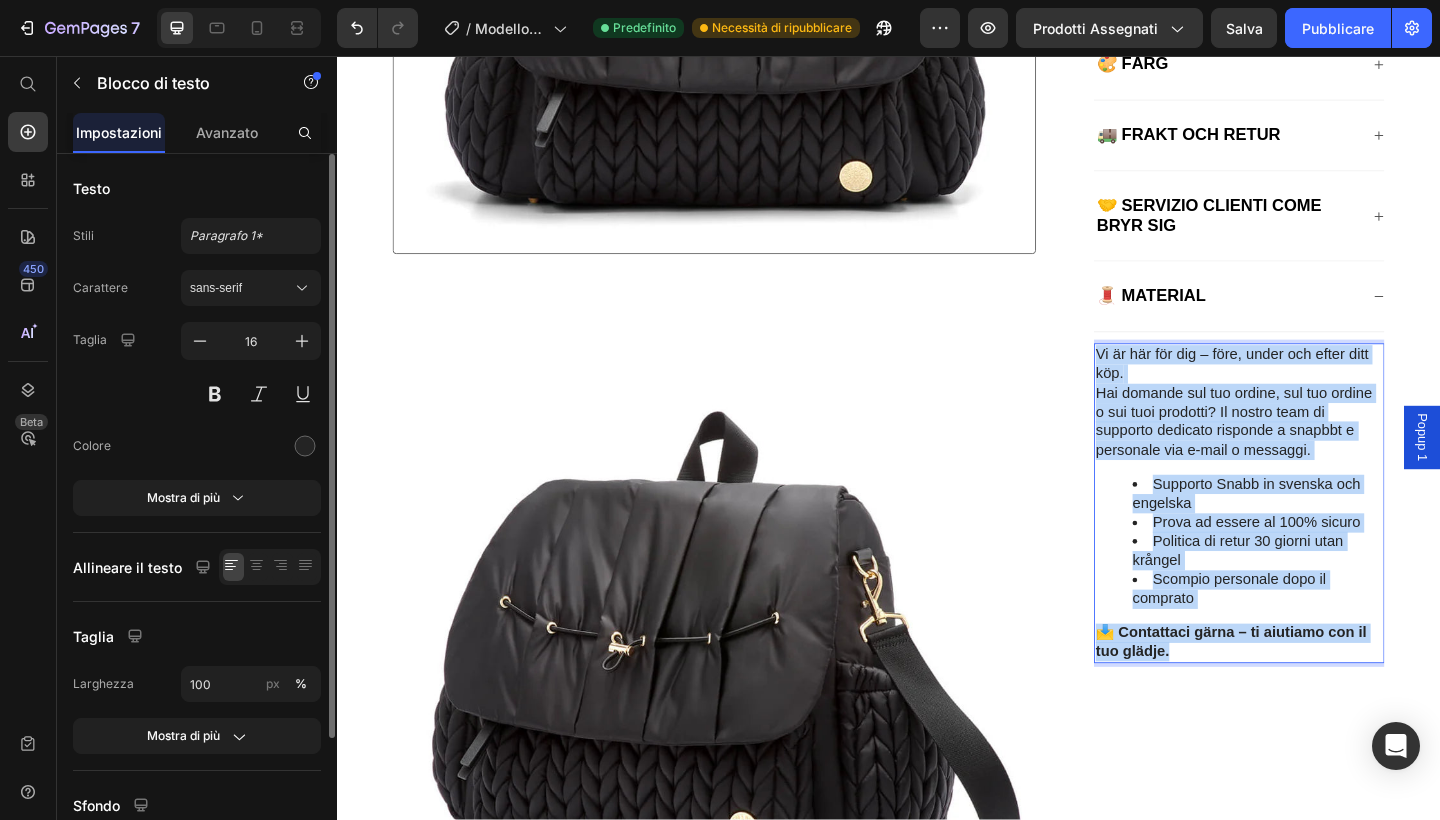 drag, startPoint x: 1162, startPoint y: 593, endPoint x: 1326, endPoint y: 685, distance: 188.04254 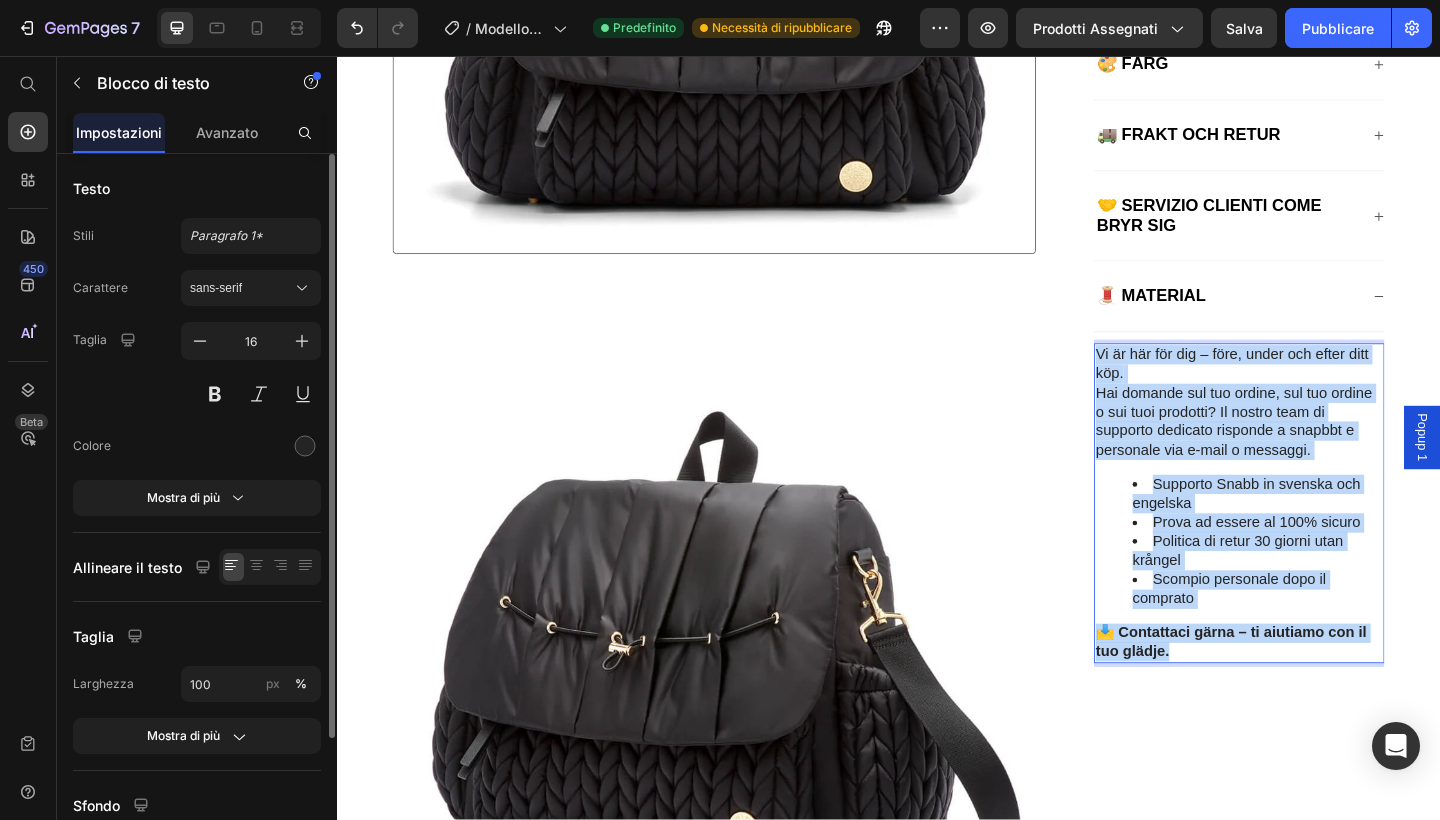 click on "Vi är här för dig – före, under och efter ditt köp. Hai domande sul tuo ordine, sul tuo ordine o sui tuoi prodotti? Il nostro team di supporto dedicato risponde a snapbbt e personale via e-mail o messaggi. Supporto Snabb in svenska och engelska Prova ad essere al 100% sicuro Politica di retur 30 giorni utan krångel Scompio personale dopo il comprato 📩 Contattaci gärna – ti aiutiamo con il tuo glädje." at bounding box center [1318, 543] 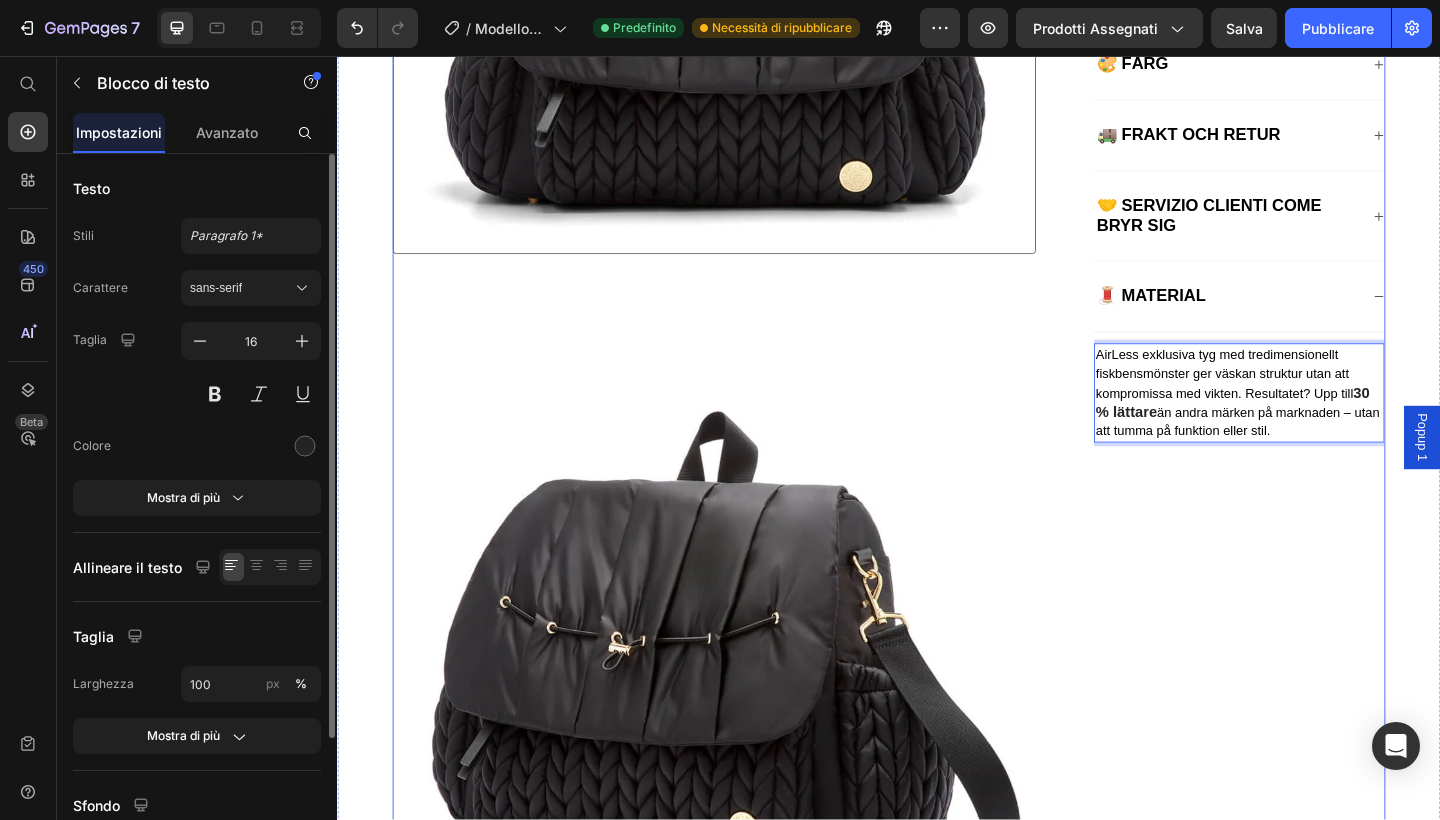 click on "AirLess Svart Ryggsäck Titolo del prodotto Icona Icona Icona Icona Icona Elenco delle icone Oltre 2.500 recensioni verificate! Blocco di testo Fila 89,90 € Prezzo del prodotto € 156,99 Prezzo del prodotto 43% DI SCONTO Badge del prodotto Fila Questo prodotto ha solo la variante predefinita Varianti e campioni di prodotti 1 Product Quantity Row Aggiungi [PERSON_NAME] Aggiungi [PERSON_NAME] Fila
🧵 DETTAGLI E FUNZIONI
🎨 FÄRG
🚚 FRAKT OCH RETUR Fisarmonica
🤝 SERVIZIO CLIENTI COME BRYR SIG Fisarmonica
🧵 MATERIAL AirLess exklusiva tyg med tredimensionellt fiskbensmönster ger väskan struktur utan att kompromissa med vikten. Resultatet? Upp till  30 % lättare  än [PERSON_NAME] på marknaden – utan att tumma på funktion [PERSON_NAME] stil. Blocco di testo   0 Fisarmonica Fila" at bounding box center [1302, 1700] 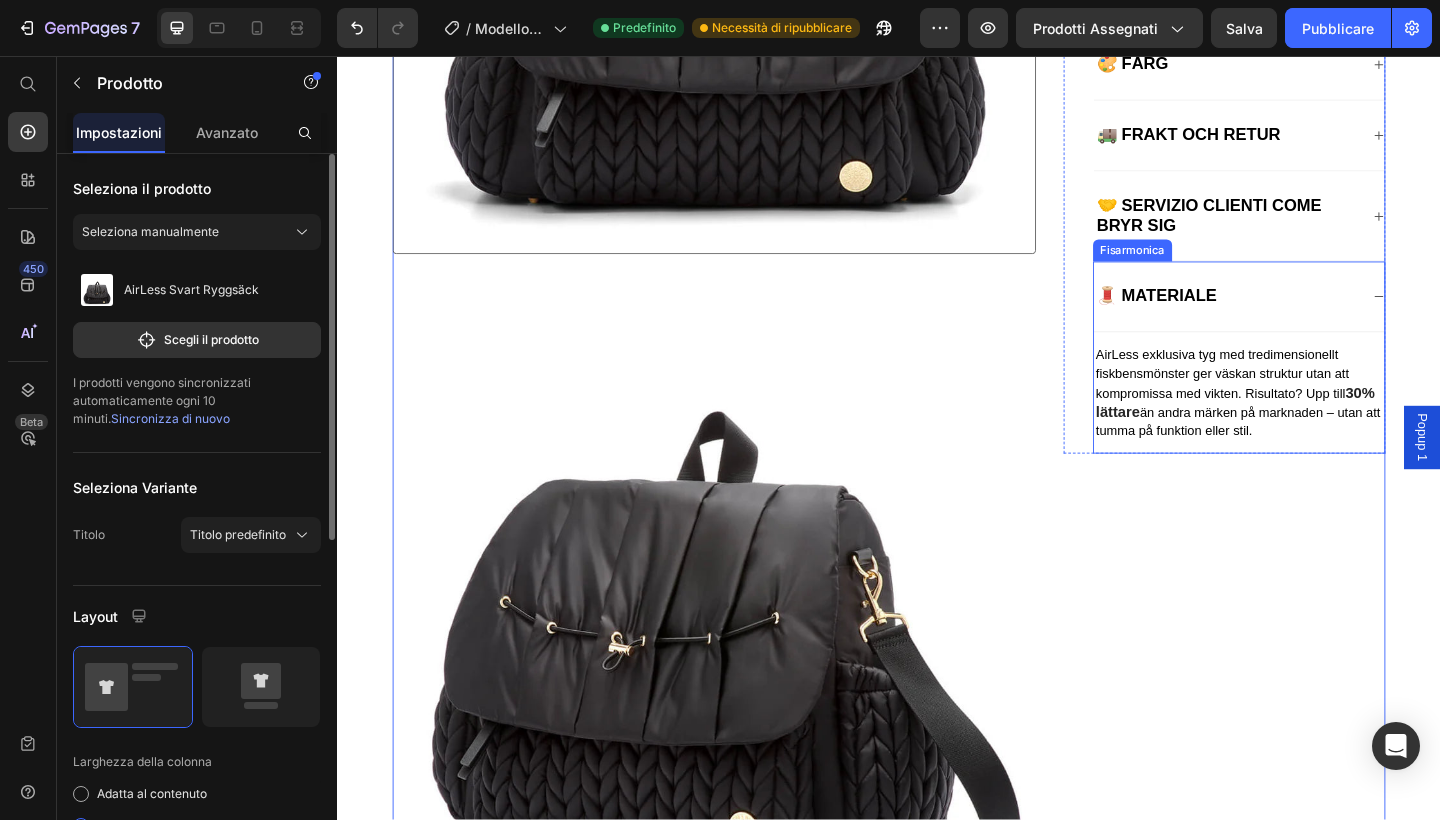 click on "🧵 MATERIALE" at bounding box center [1304, 318] 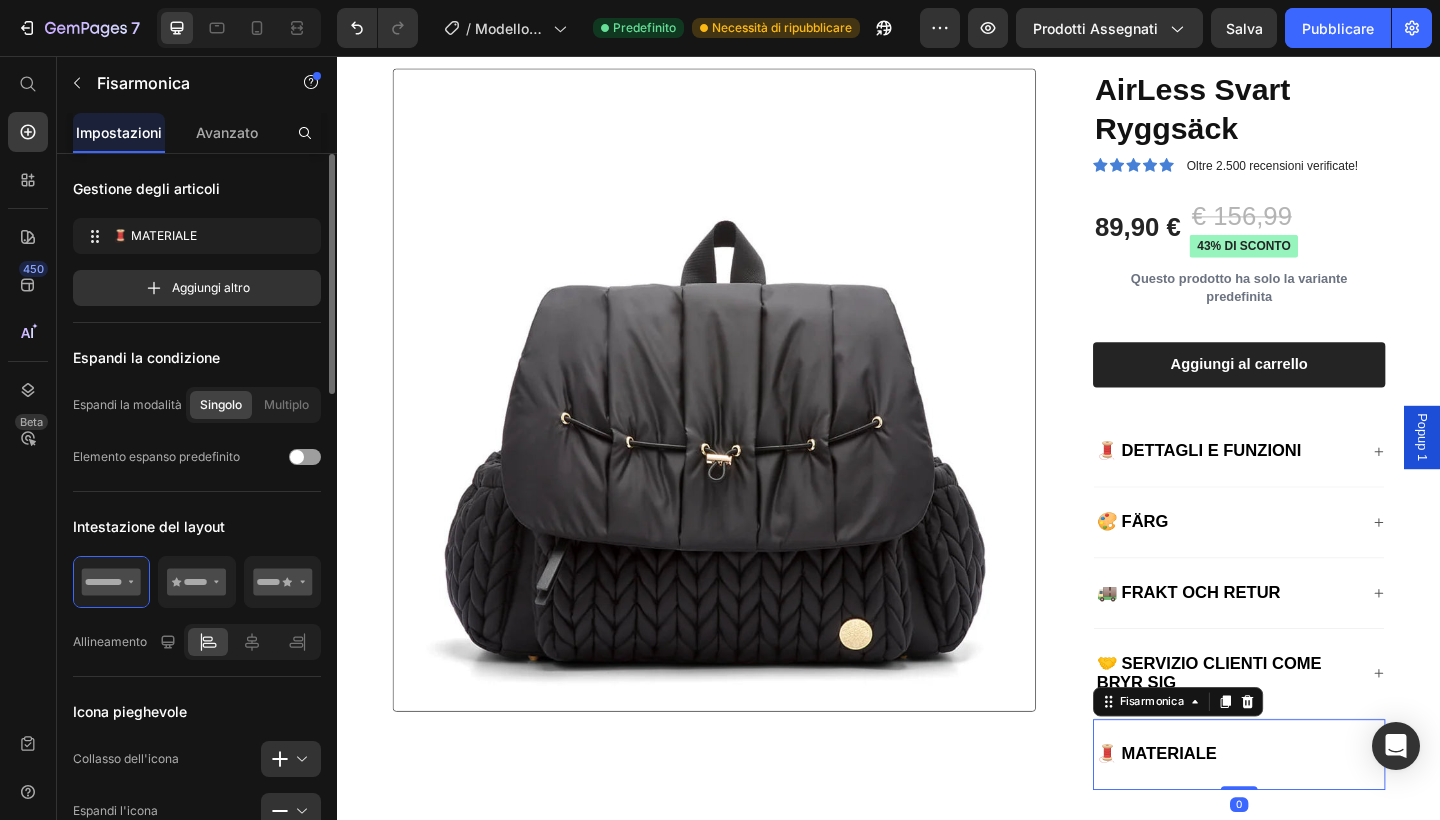 scroll, scrollTop: 617, scrollLeft: 0, axis: vertical 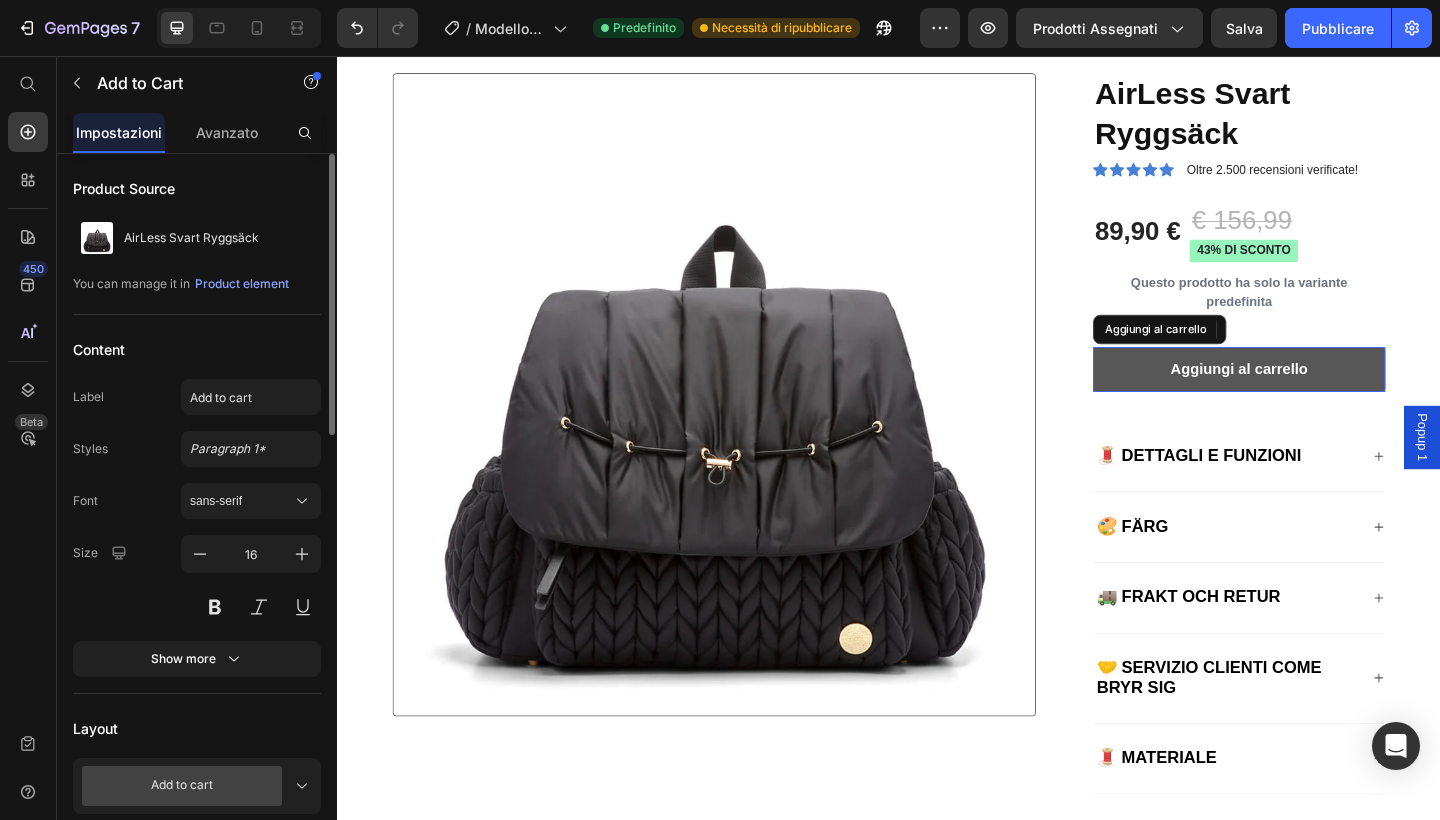 click on "Aggiungi al carrello" at bounding box center [1318, 397] 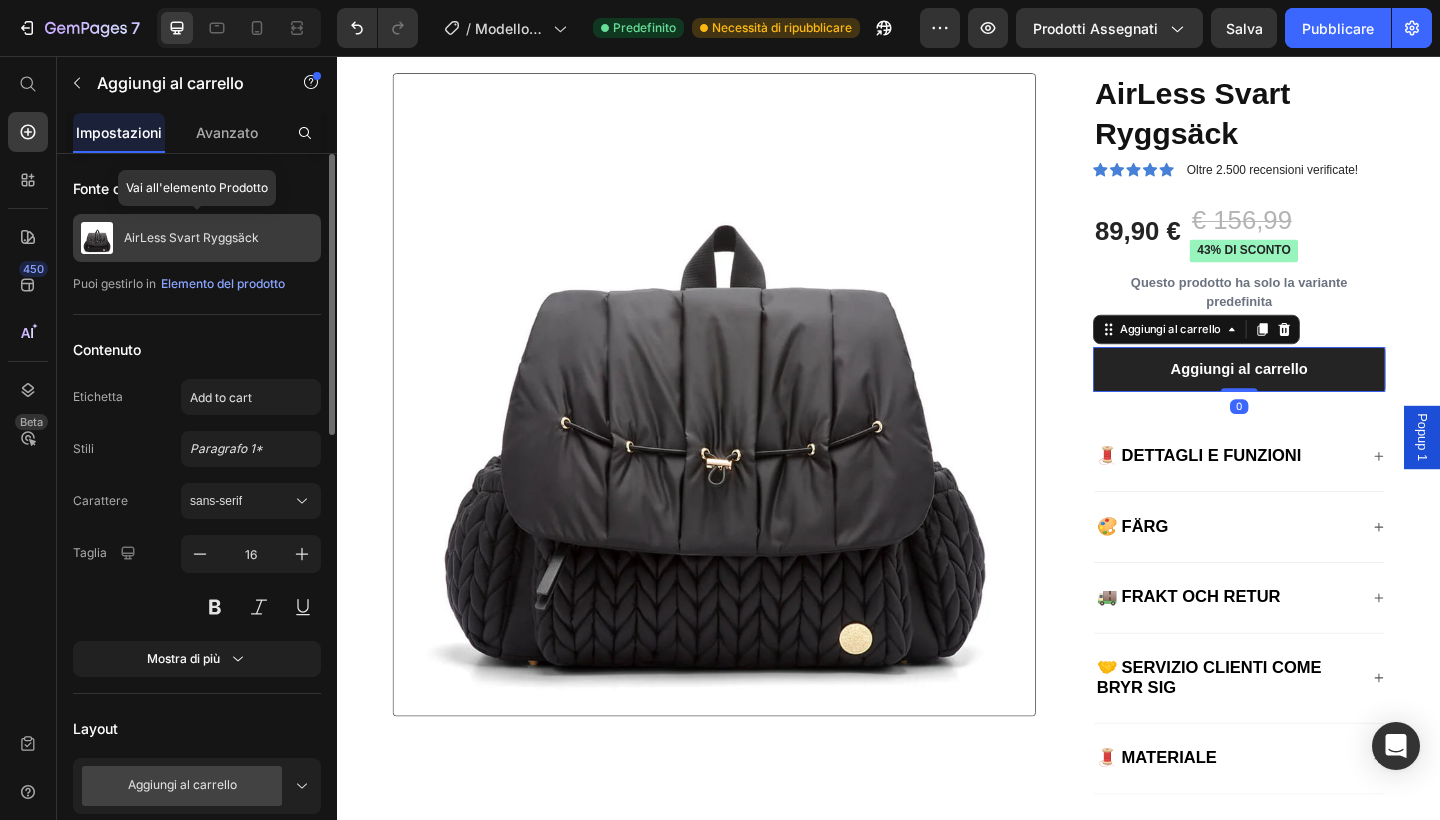 click on "AirLess Svart Ryggsäck" at bounding box center [191, 238] 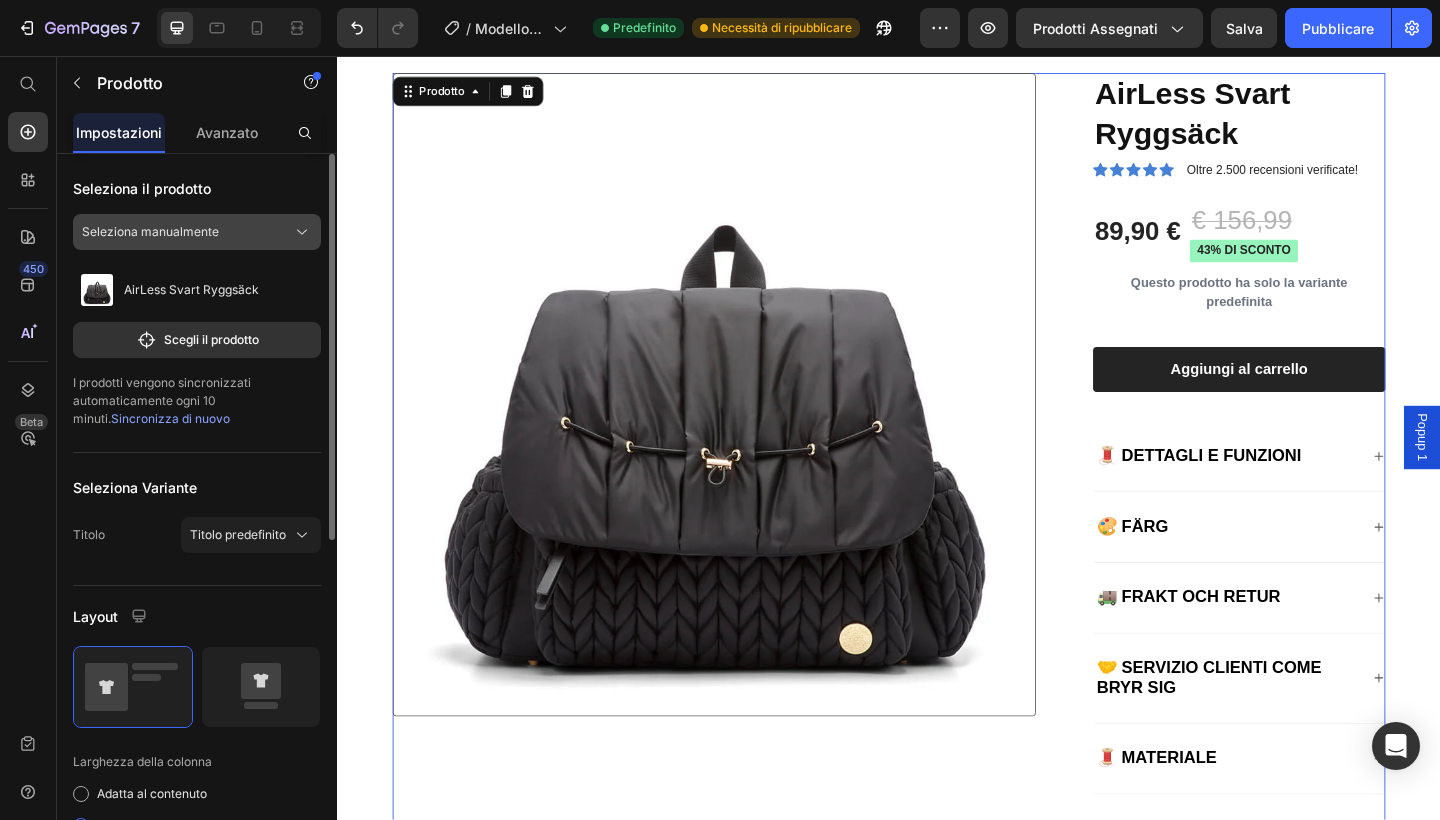 click on "Seleziona manualmente" at bounding box center (150, 232) 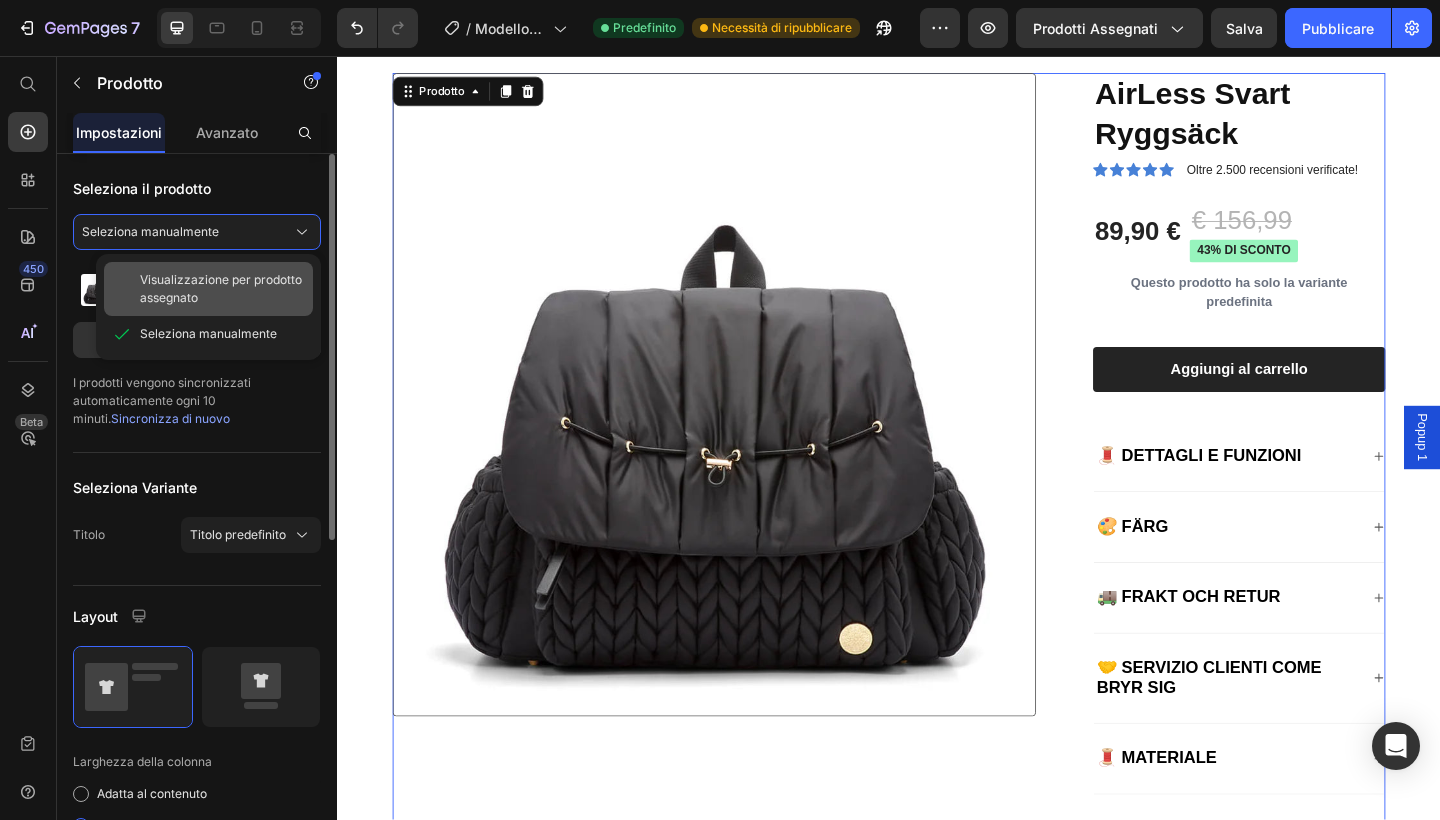 click on "Visualizzazione per prodotto assegnato" at bounding box center [222, 289] 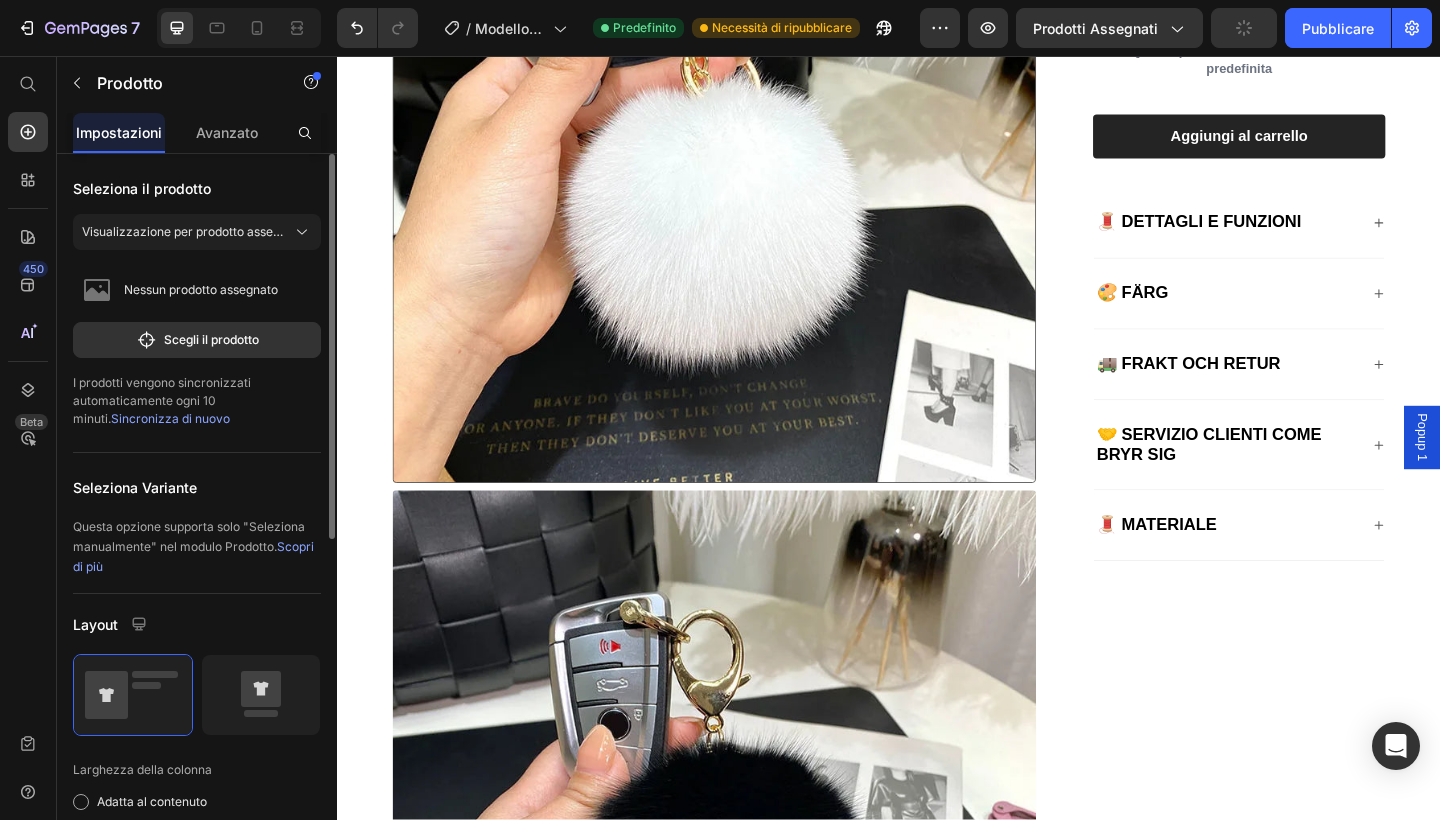 scroll, scrollTop: 651, scrollLeft: 0, axis: vertical 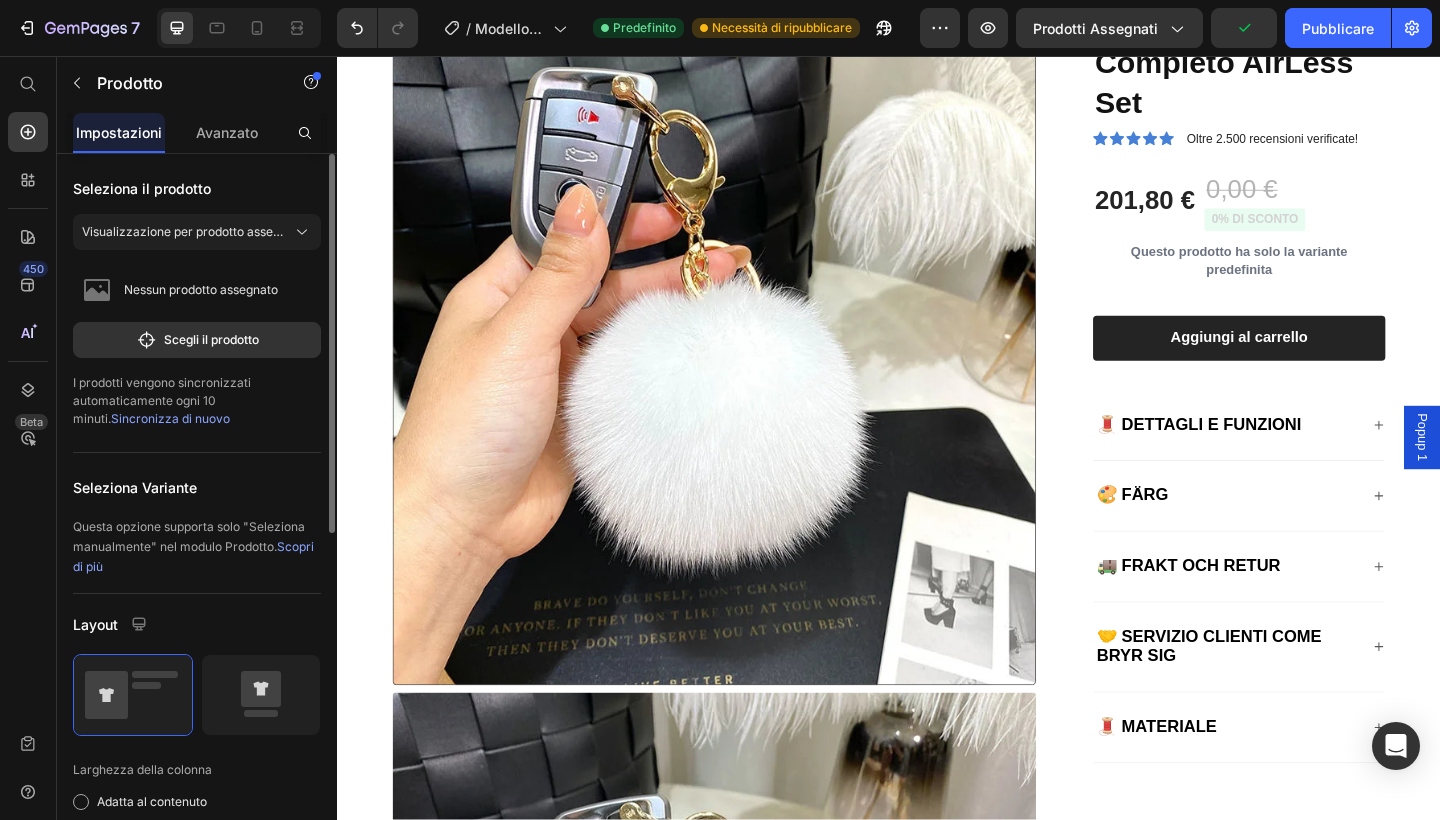 click on "Visualizzazione per prodotto assegnato" at bounding box center [197, 236] 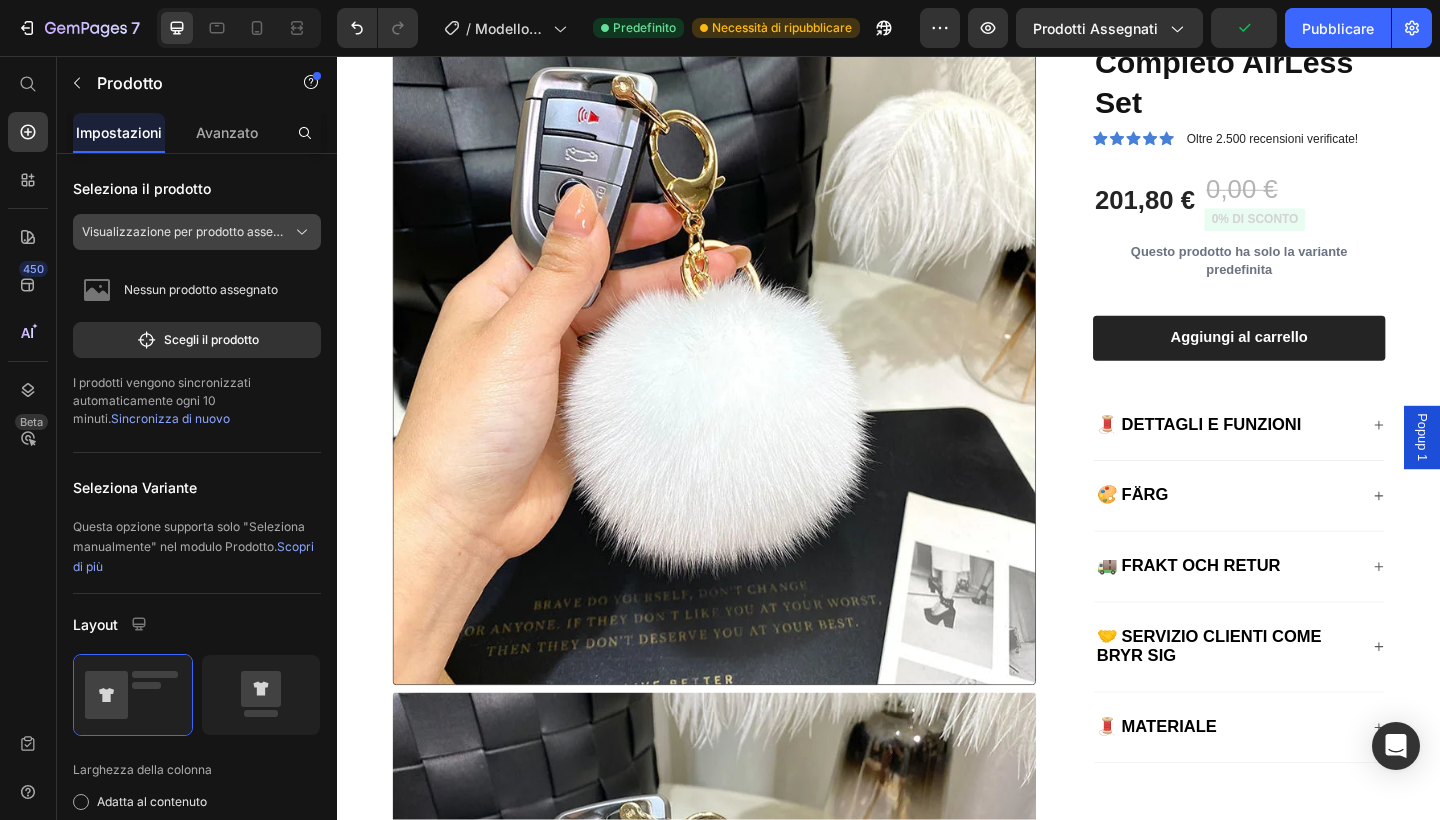 click on "Visualizzazione per prodotto assegnato" at bounding box center (197, 232) 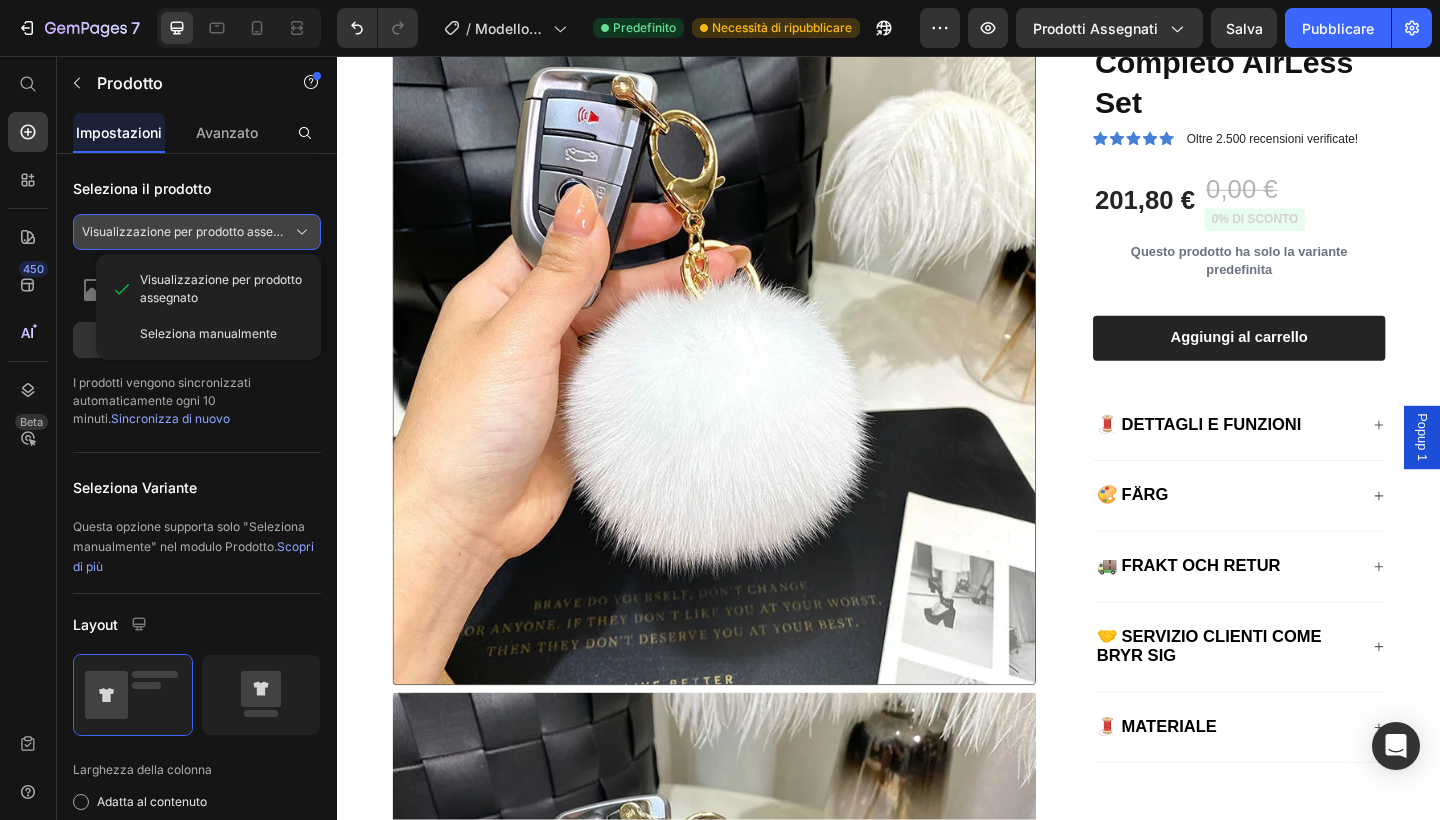click on "Visualizzazione per prodotto assegnato" at bounding box center (197, 232) 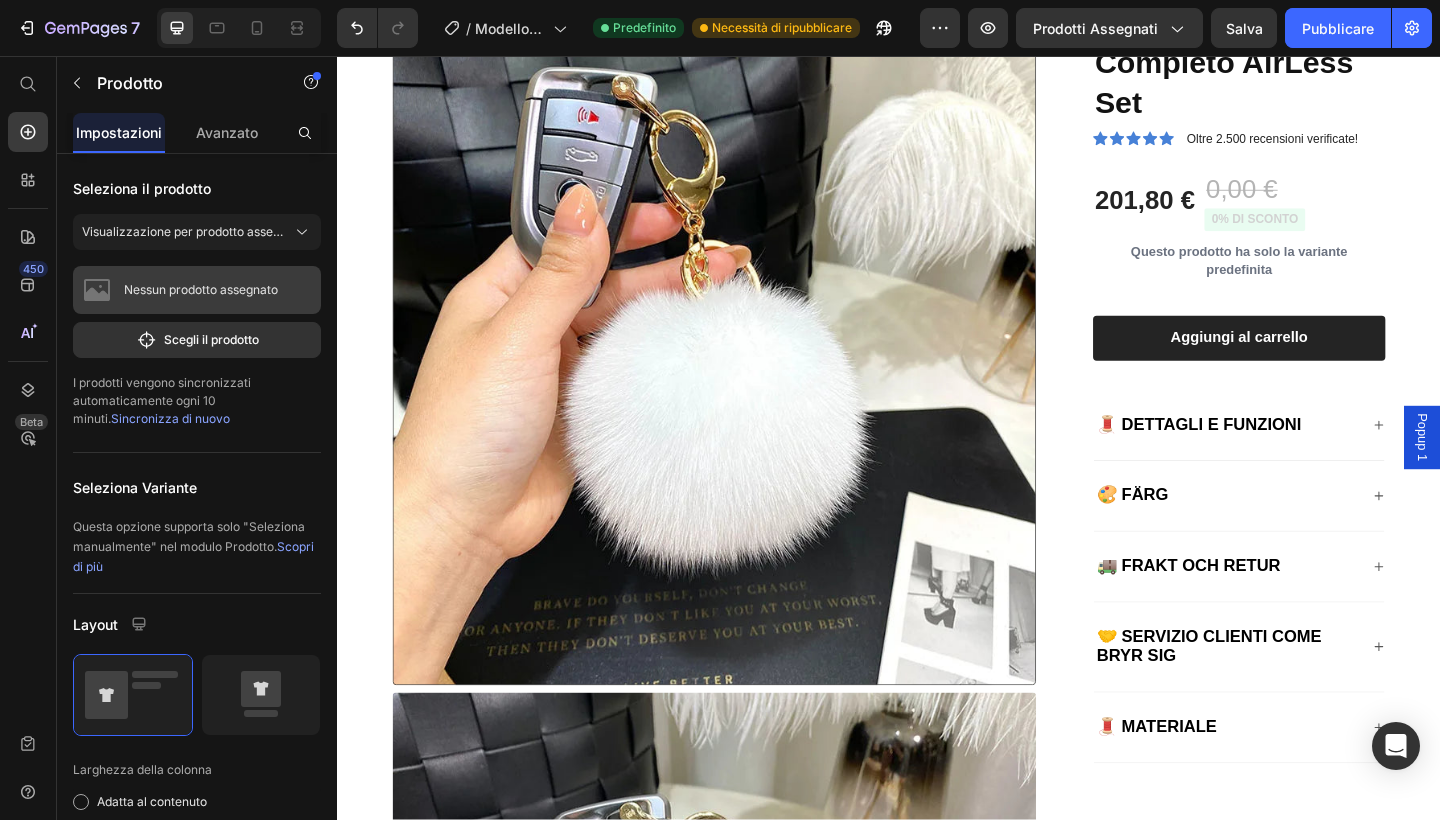 click 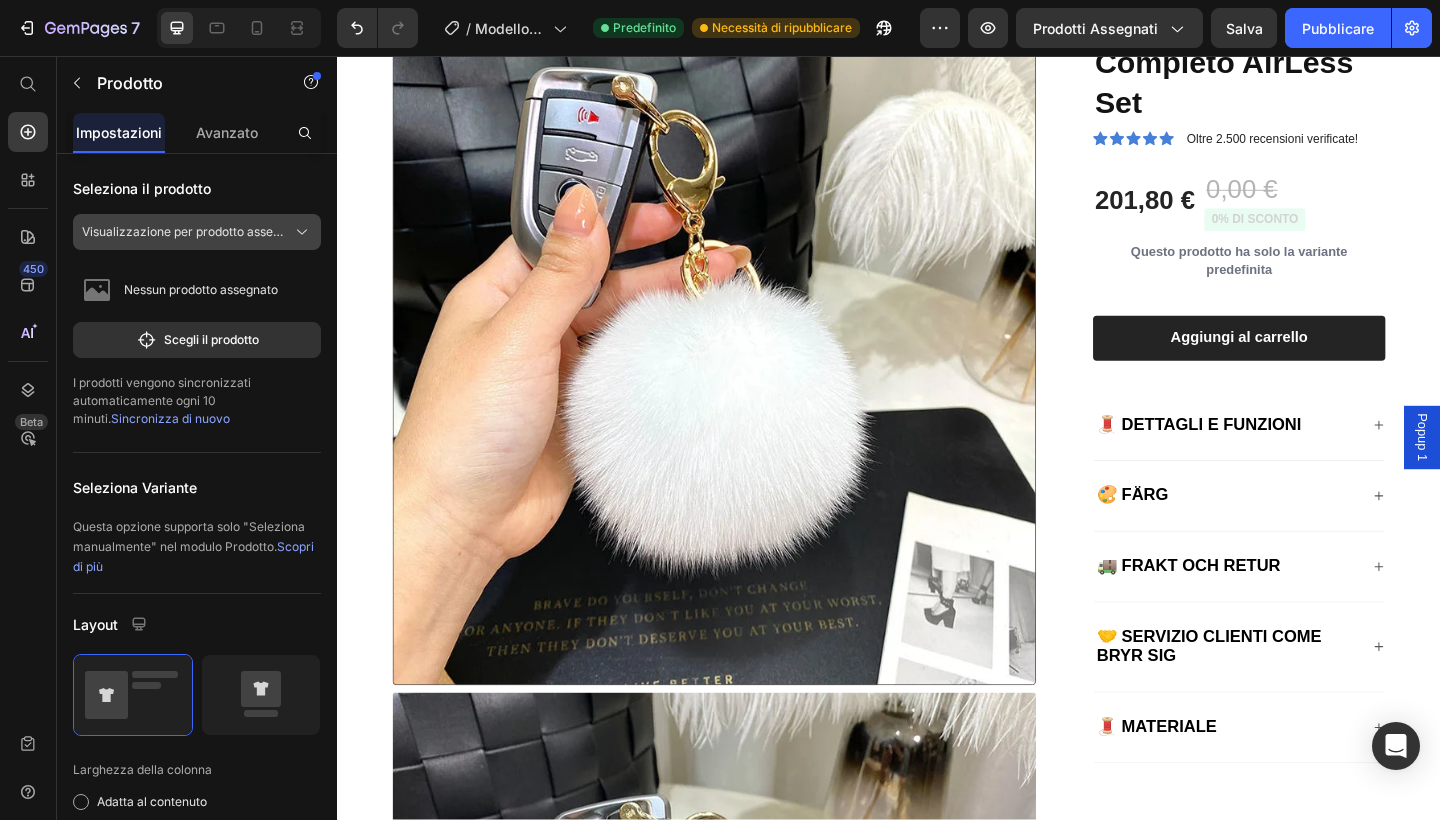 click on "Visualizzazione per prodotto assegnato" at bounding box center [197, 232] 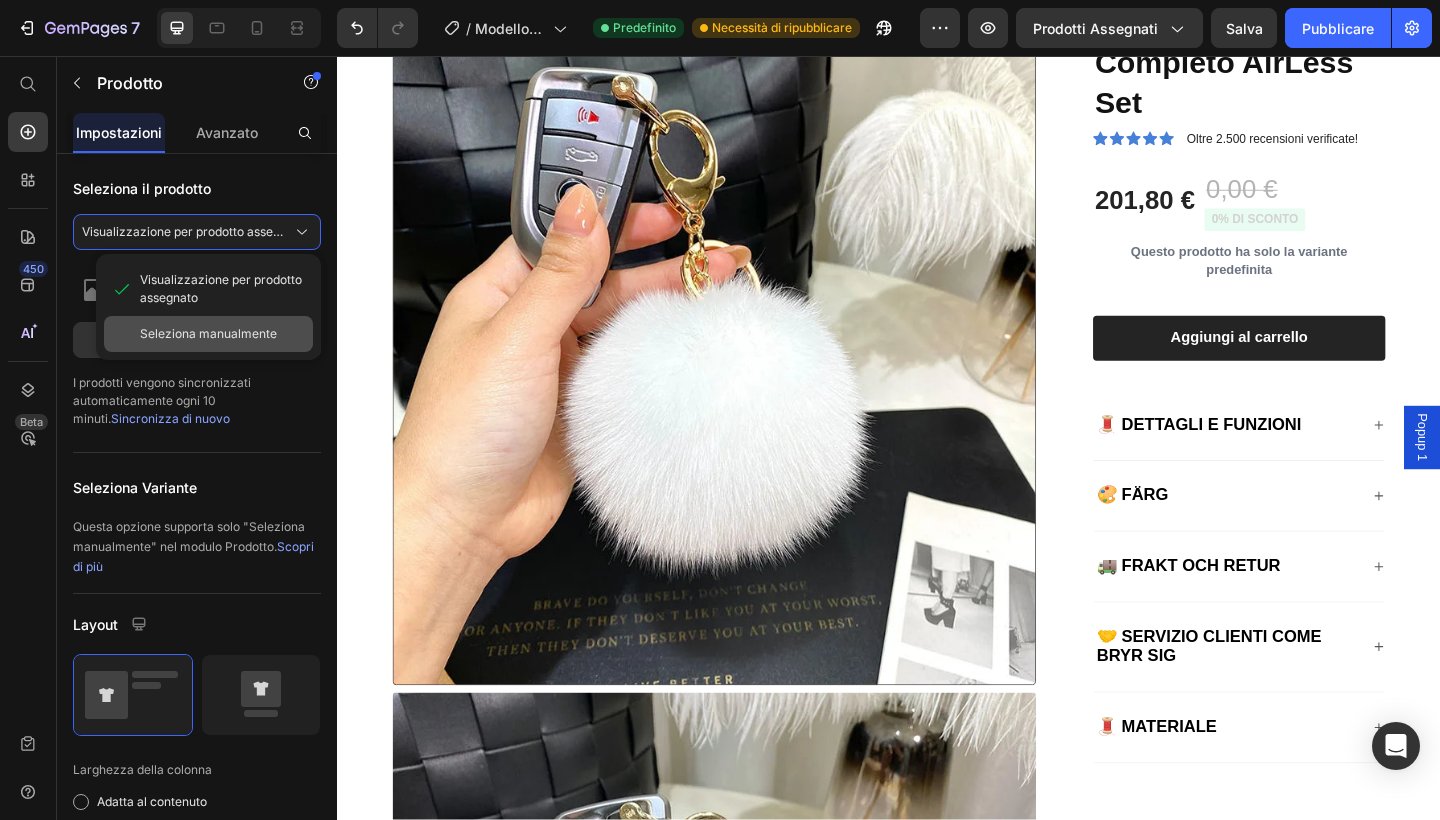 click on "Seleziona manualmente" at bounding box center (208, 334) 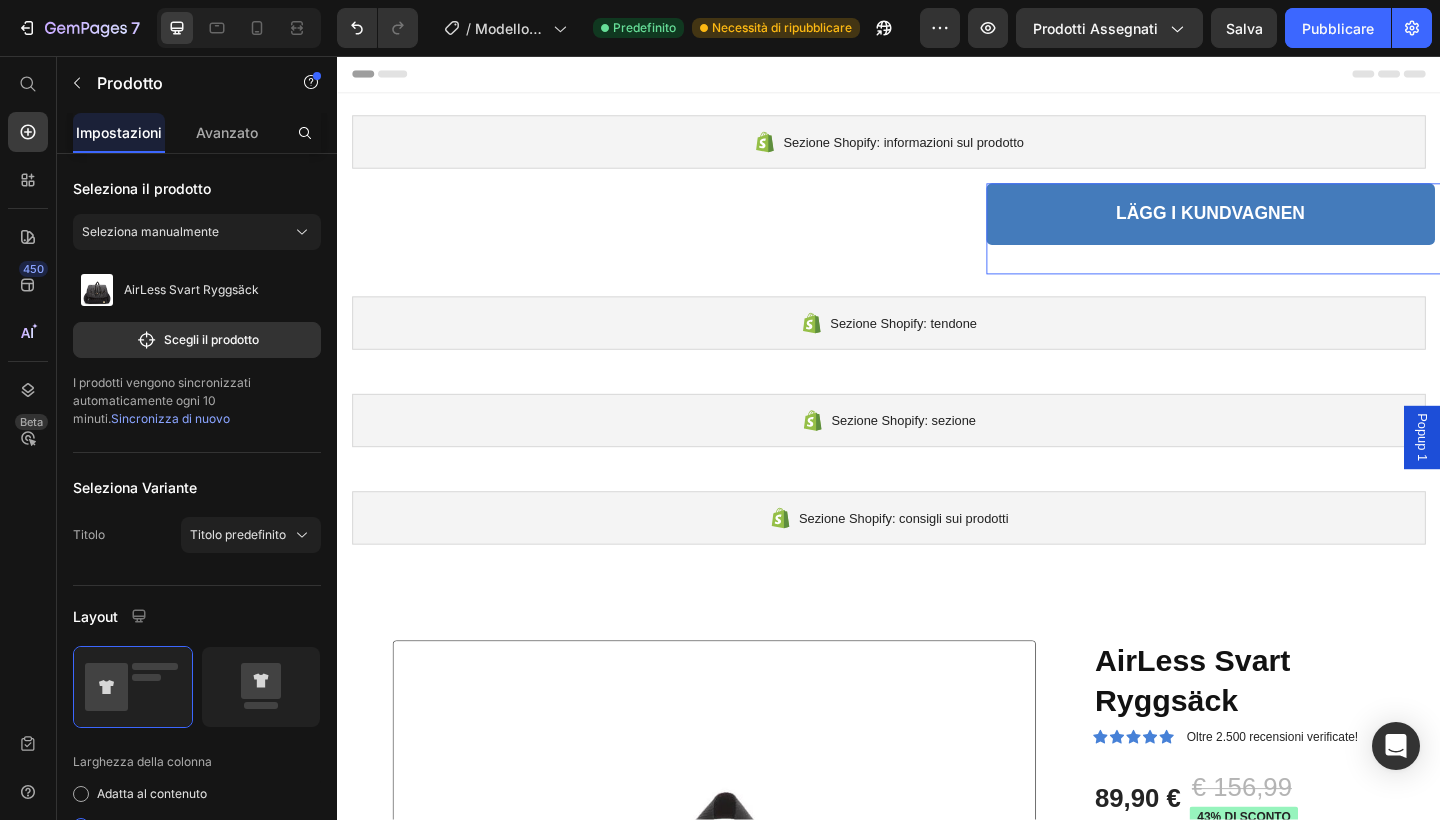 scroll, scrollTop: 0, scrollLeft: 0, axis: both 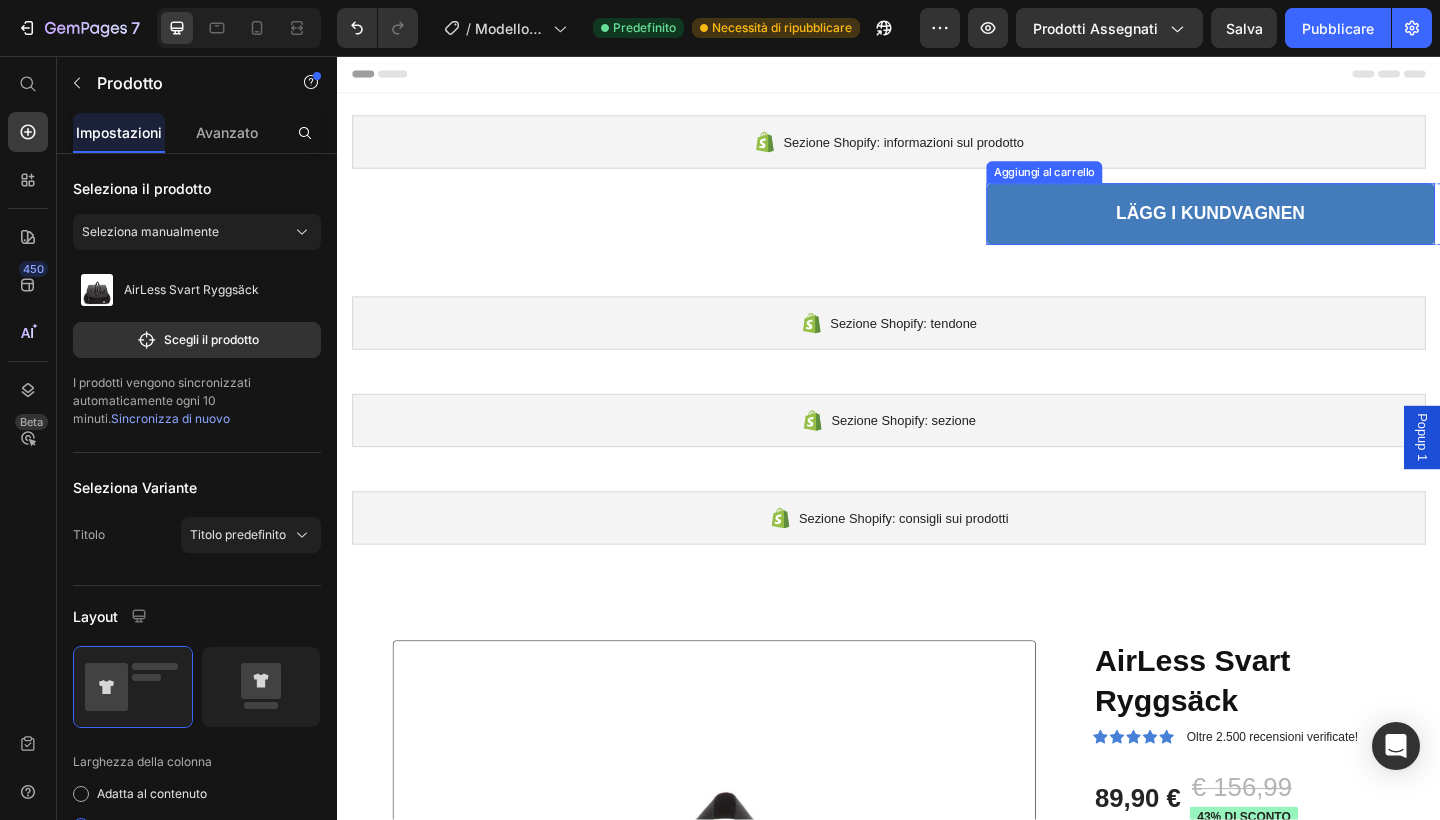 click on "LÄGG I KUNDVAGNEN" at bounding box center (1287, 228) 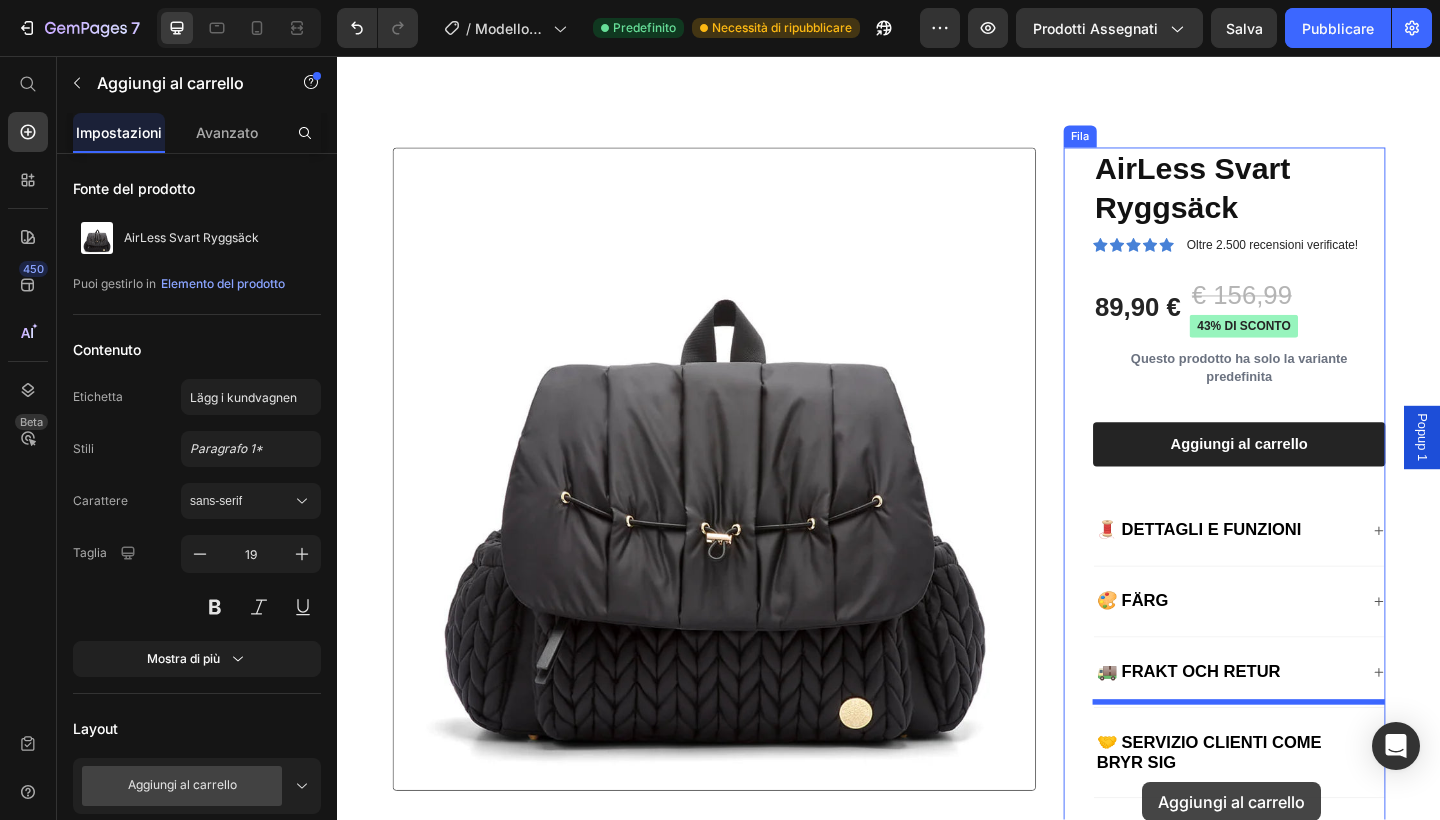 scroll, scrollTop: 669, scrollLeft: 0, axis: vertical 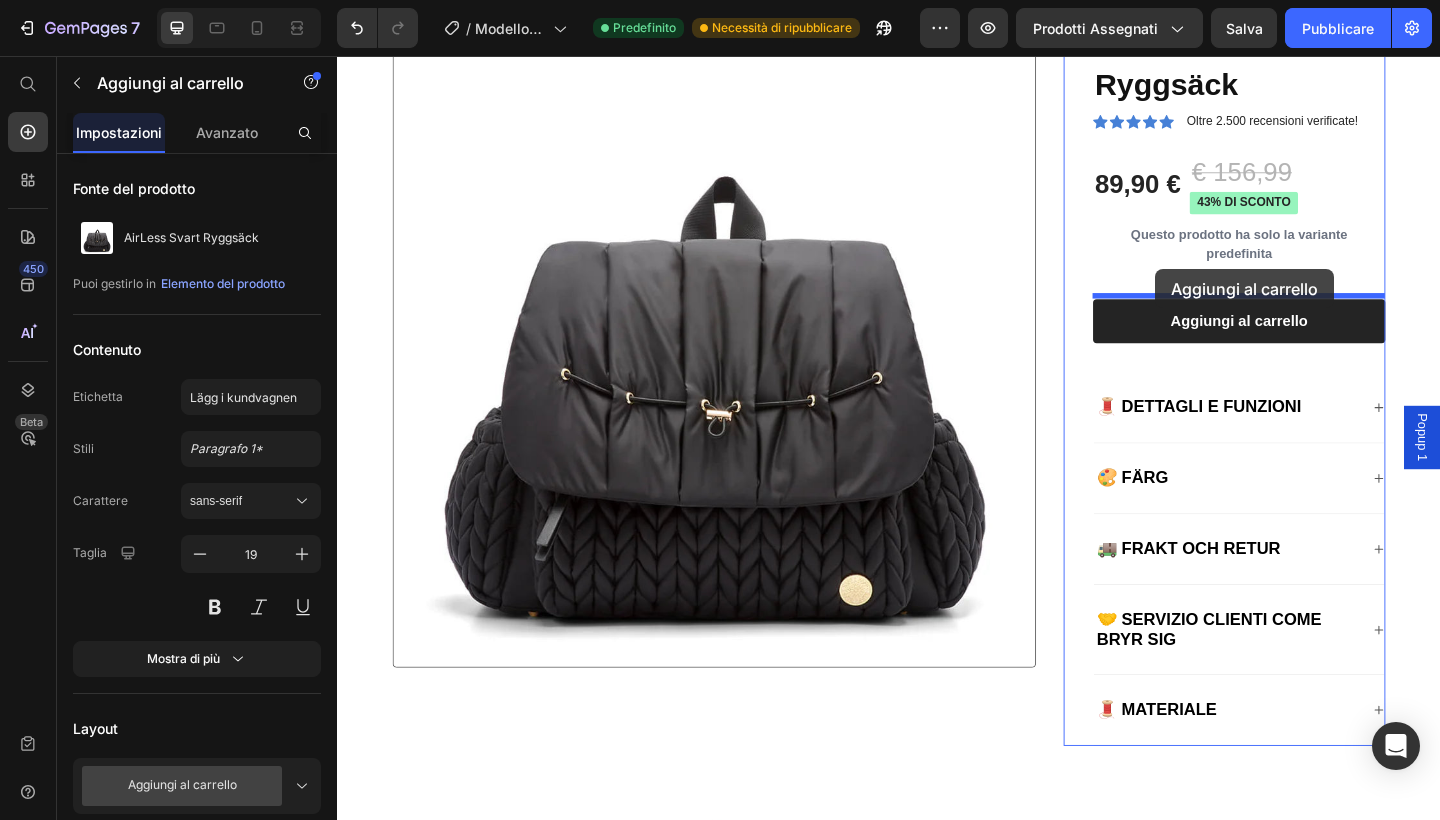 drag, startPoint x: 1062, startPoint y: 180, endPoint x: 1227, endPoint y: 288, distance: 197.20294 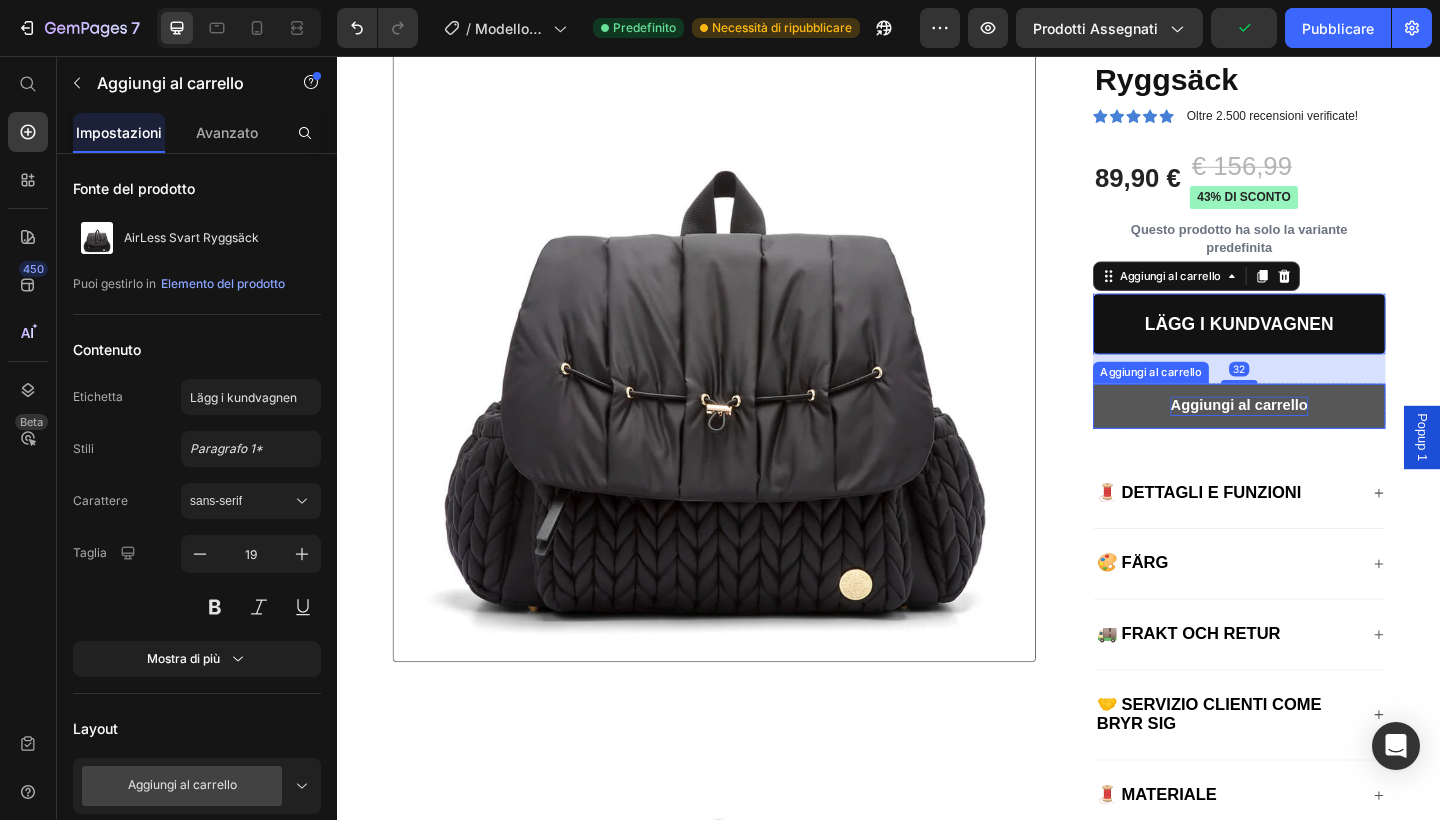 click on "Aggiungi al carrello" at bounding box center [1317, 437] 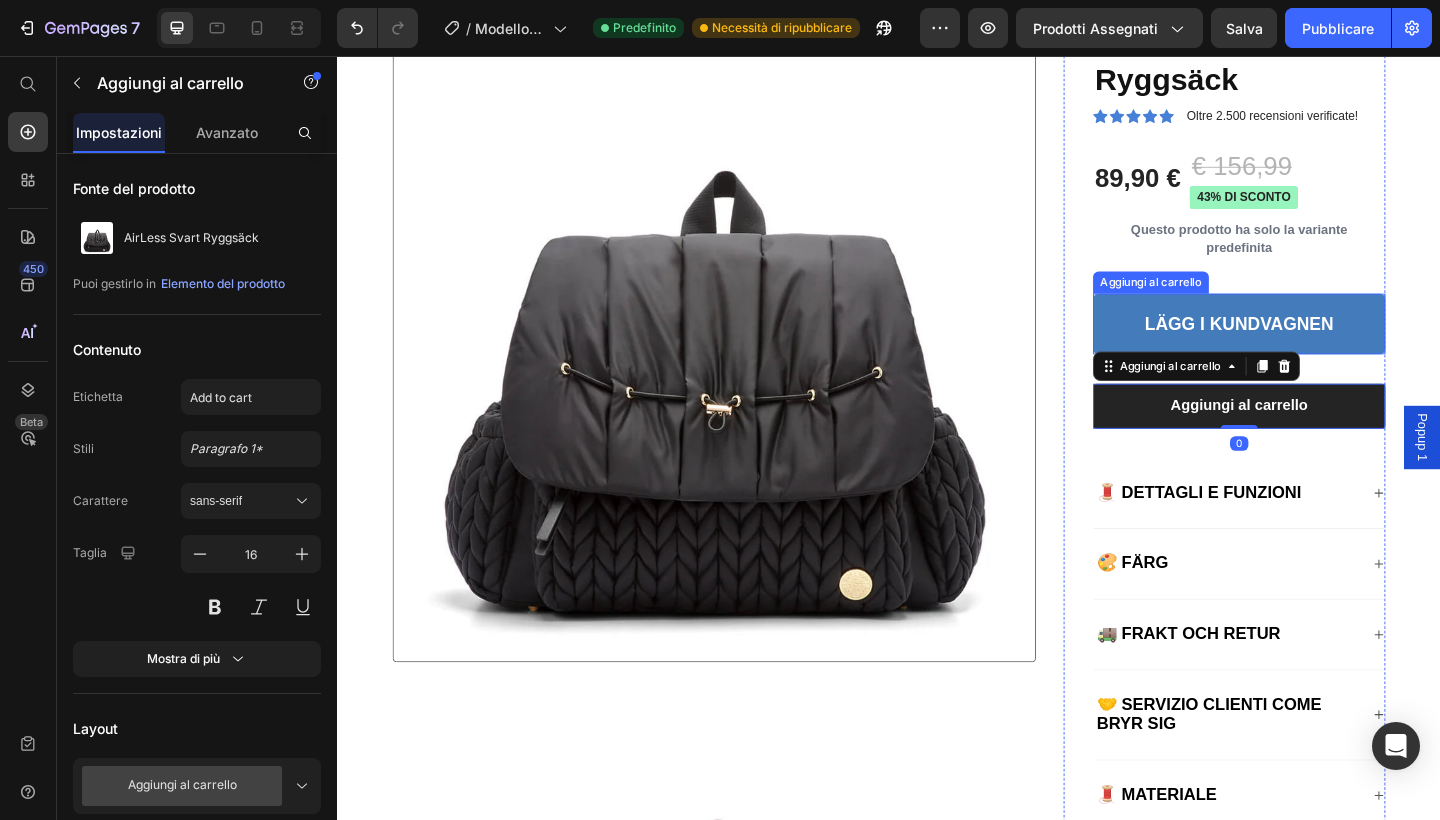 click on "LÄGG I KUNDVAGNEN" at bounding box center [1318, 348] 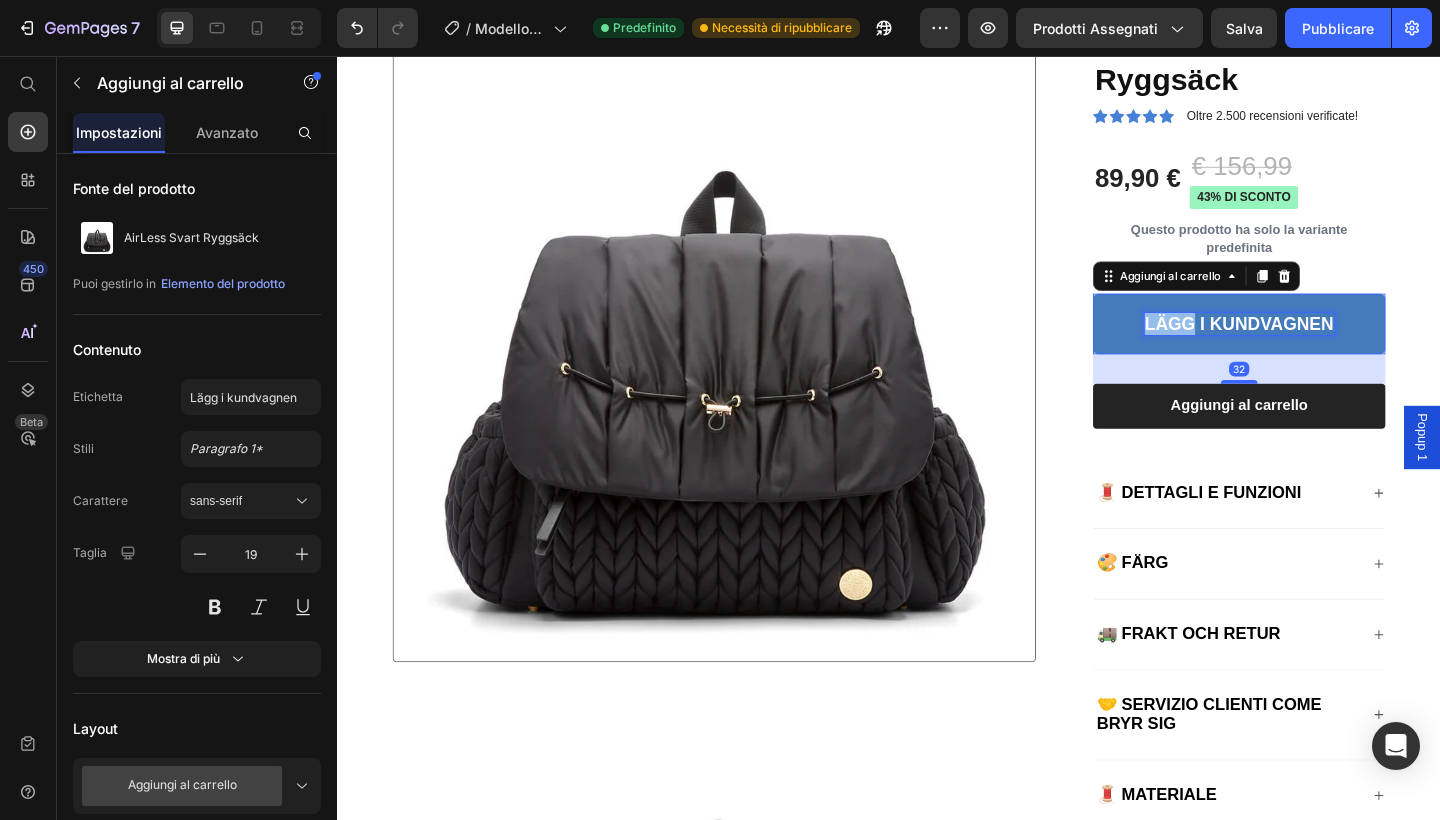 click on "LÄGG I KUNDVAGNEN" at bounding box center (1317, 348) 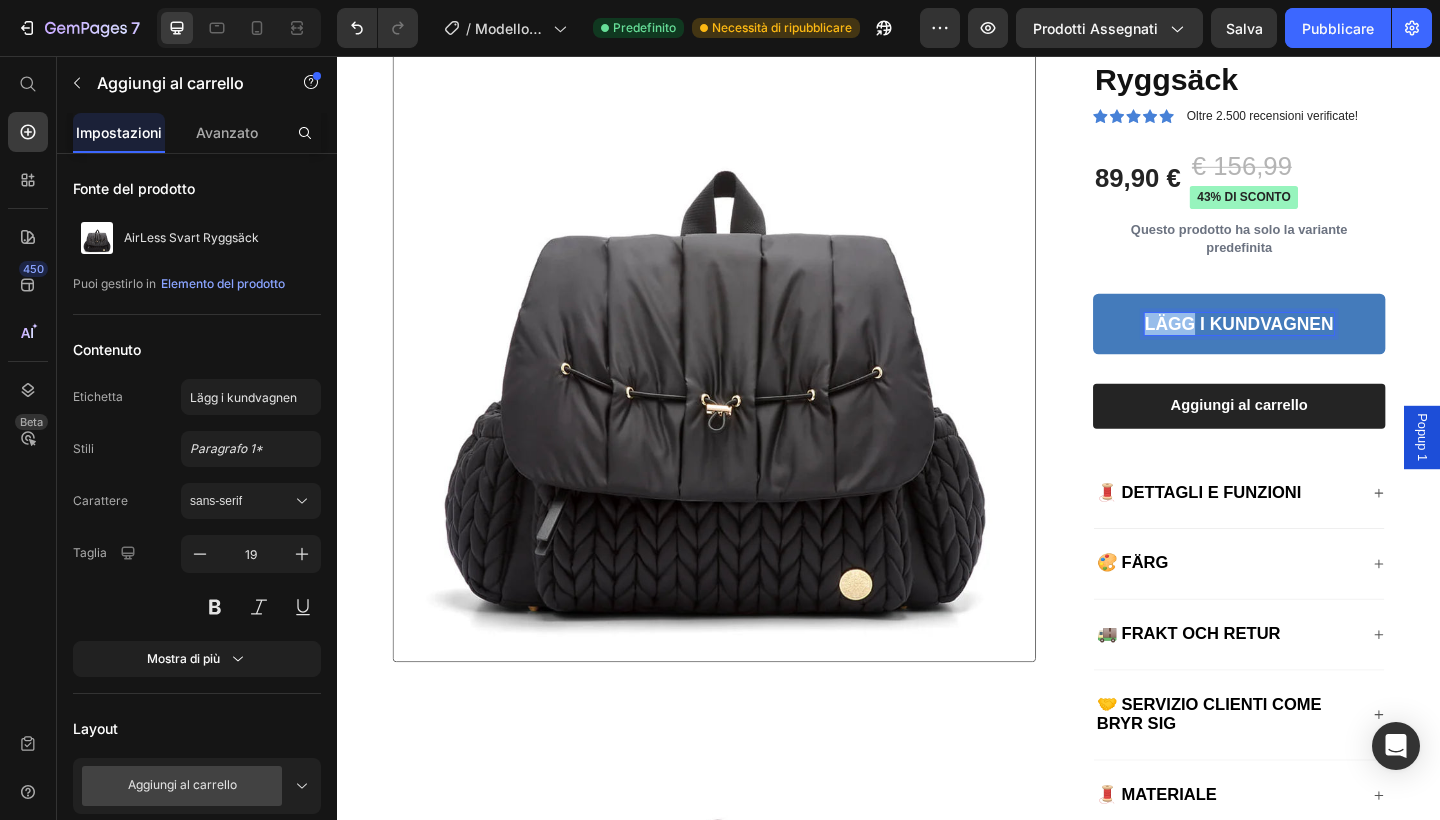 click on "LÄGG I KUNDVAGNEN" at bounding box center [1318, 348] 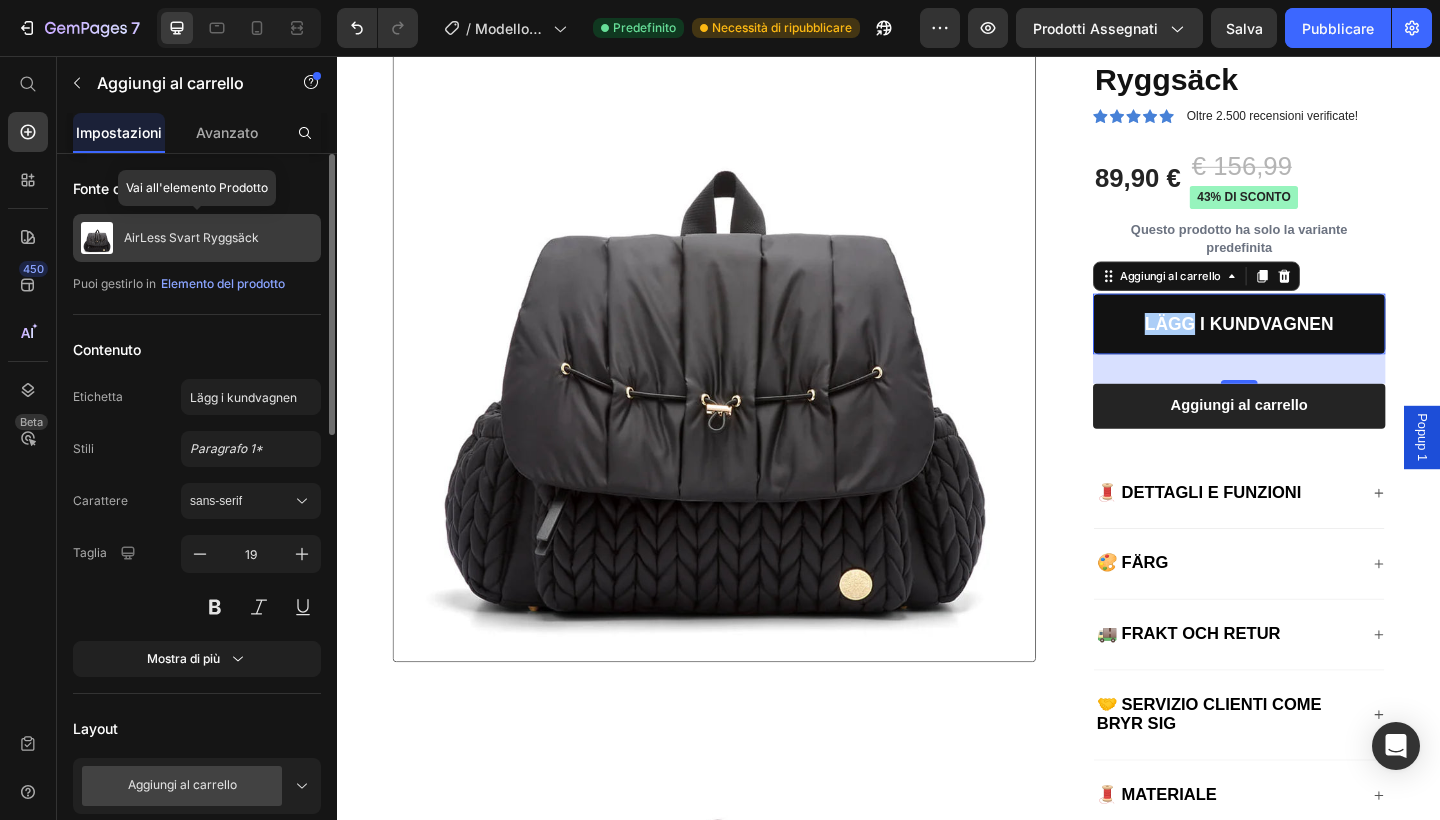 click on "AirLess Svart Ryggsäck" at bounding box center [191, 238] 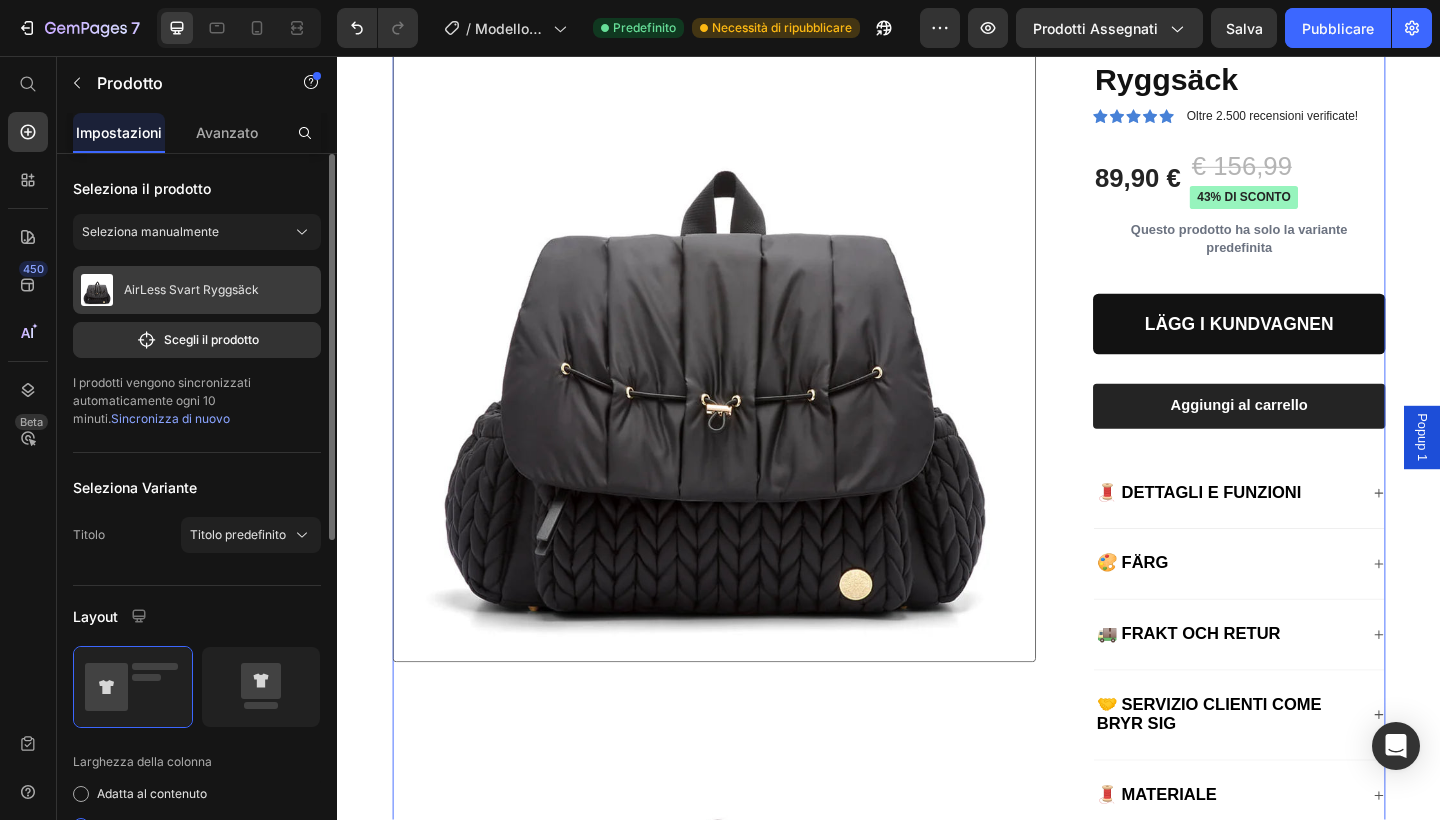 click on "AirLess Svart Ryggsäck" at bounding box center (191, 290) 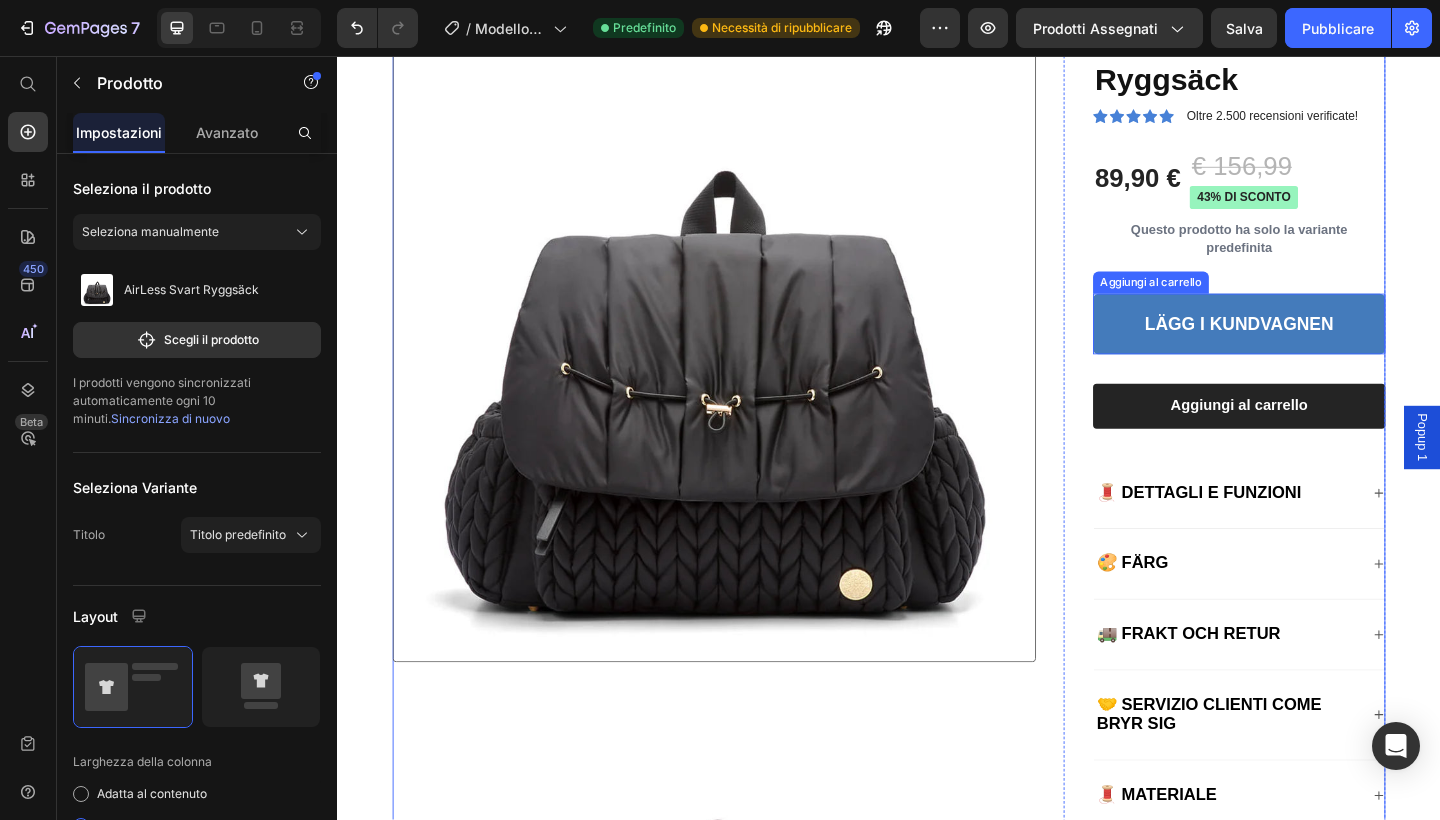 click on "LÄGG I KUNDVAGNEN" at bounding box center [1318, 348] 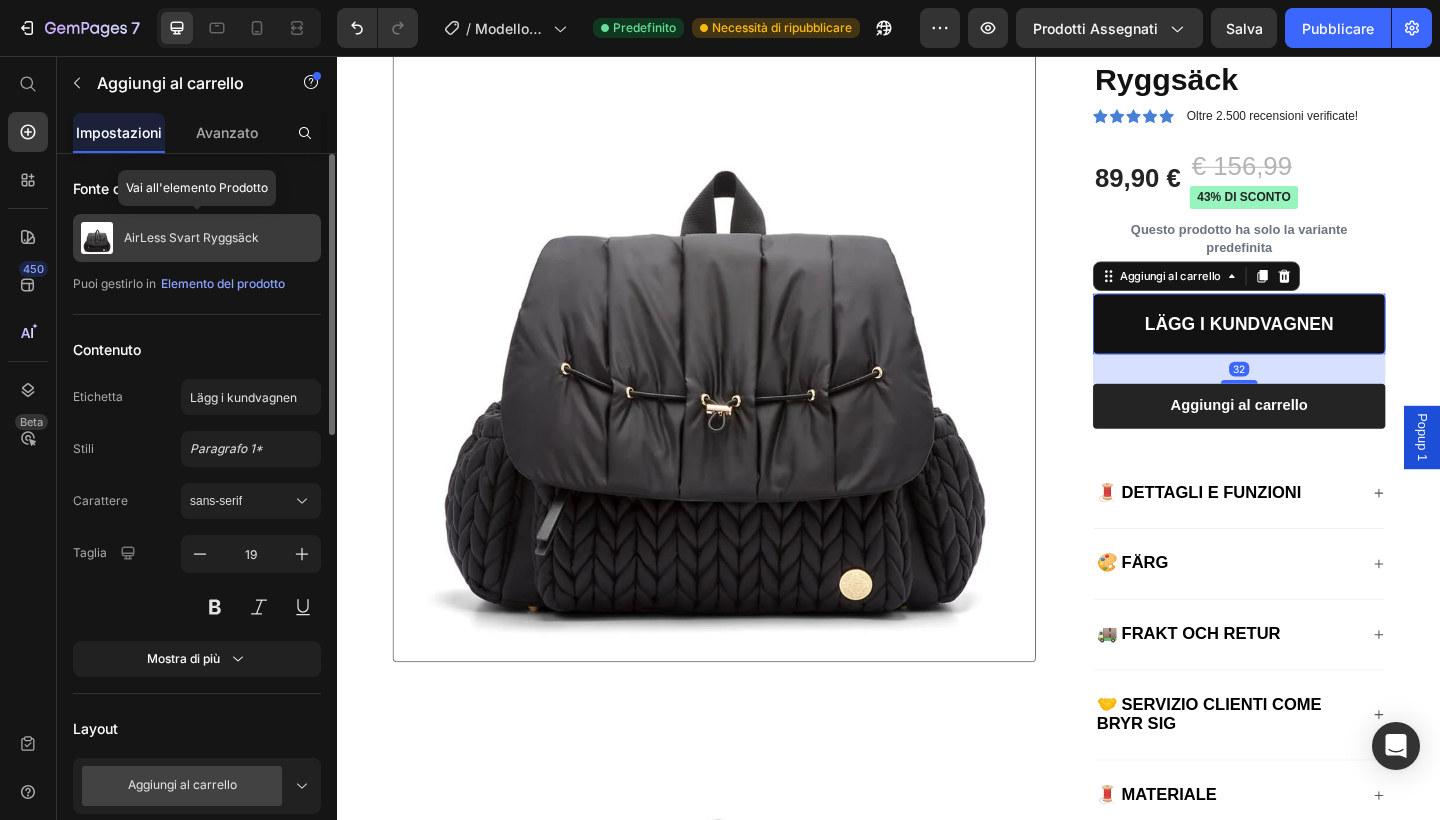click on "AirLess Svart Ryggsäck" at bounding box center (191, 238) 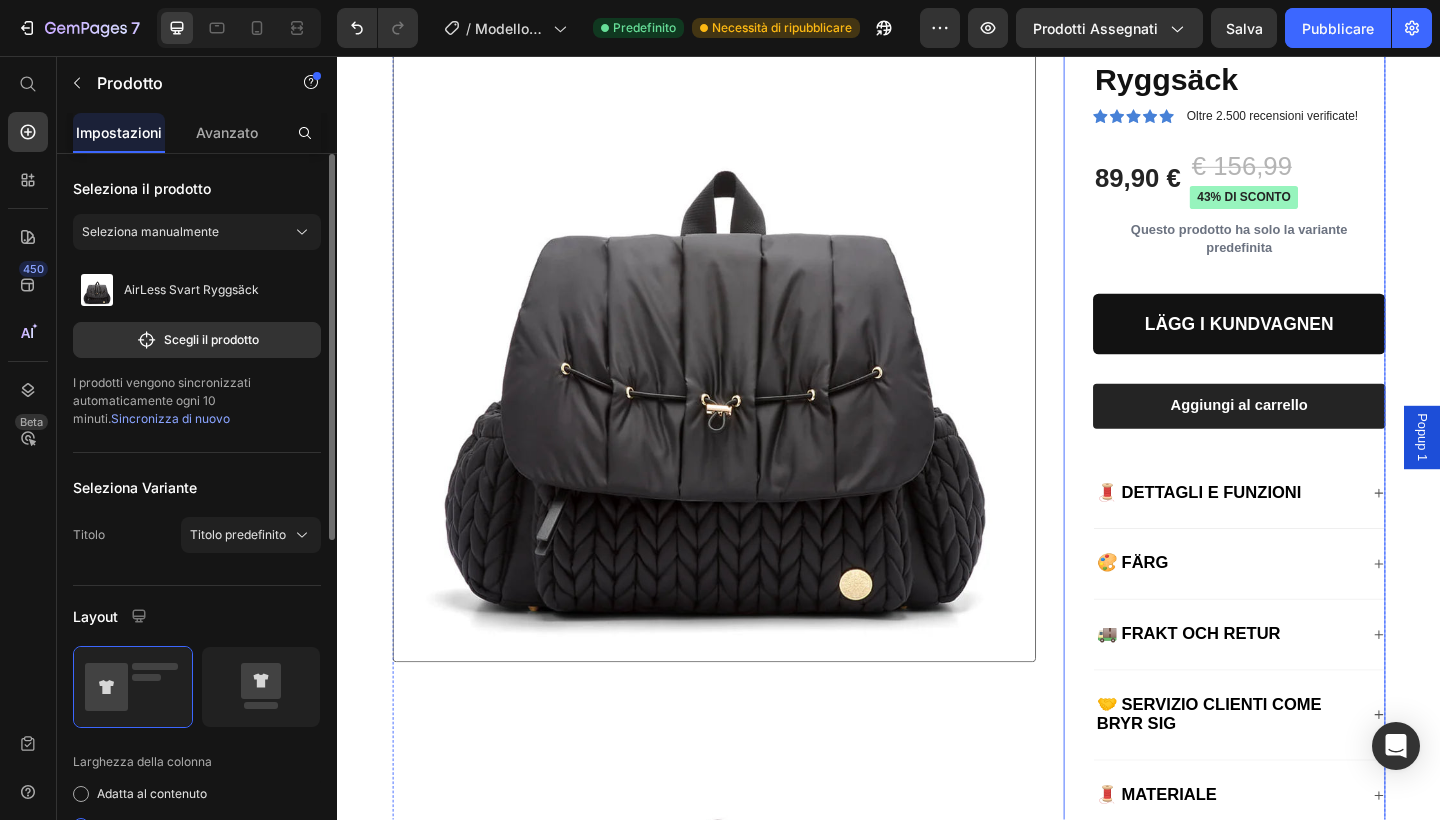 click on "AirLess Svart Ryggsäck Titolo del prodotto Icona Icona Icona Icona Icona Elenco delle icone Oltre 2.500 recensioni verificate! Blocco di testo Fila 89,90 € Prezzo del prodotto € 156,99 Prezzo del prodotto 43% DI SCONTO Badge del prodotto Fila Questo prodotto ha solo la variante predefinita Varianti e campioni di prodotti LÄGG I KUNDVAGNEN Aggiungi [PERSON_NAME] 1 Product Quantity Row Aggiungi [PERSON_NAME] Aggiungi [PERSON_NAME] Fila
🧵 DETTAGLI E FUNZIONI
🎨 FÄRG
🚚 FRAKT OCH RETUR Fisarmonica
🤝 SERVIZIO CLIENTI COME BRYR SIG Fisarmonica
🧵 MATERIALE Fisarmonica" at bounding box center (1318, 458) 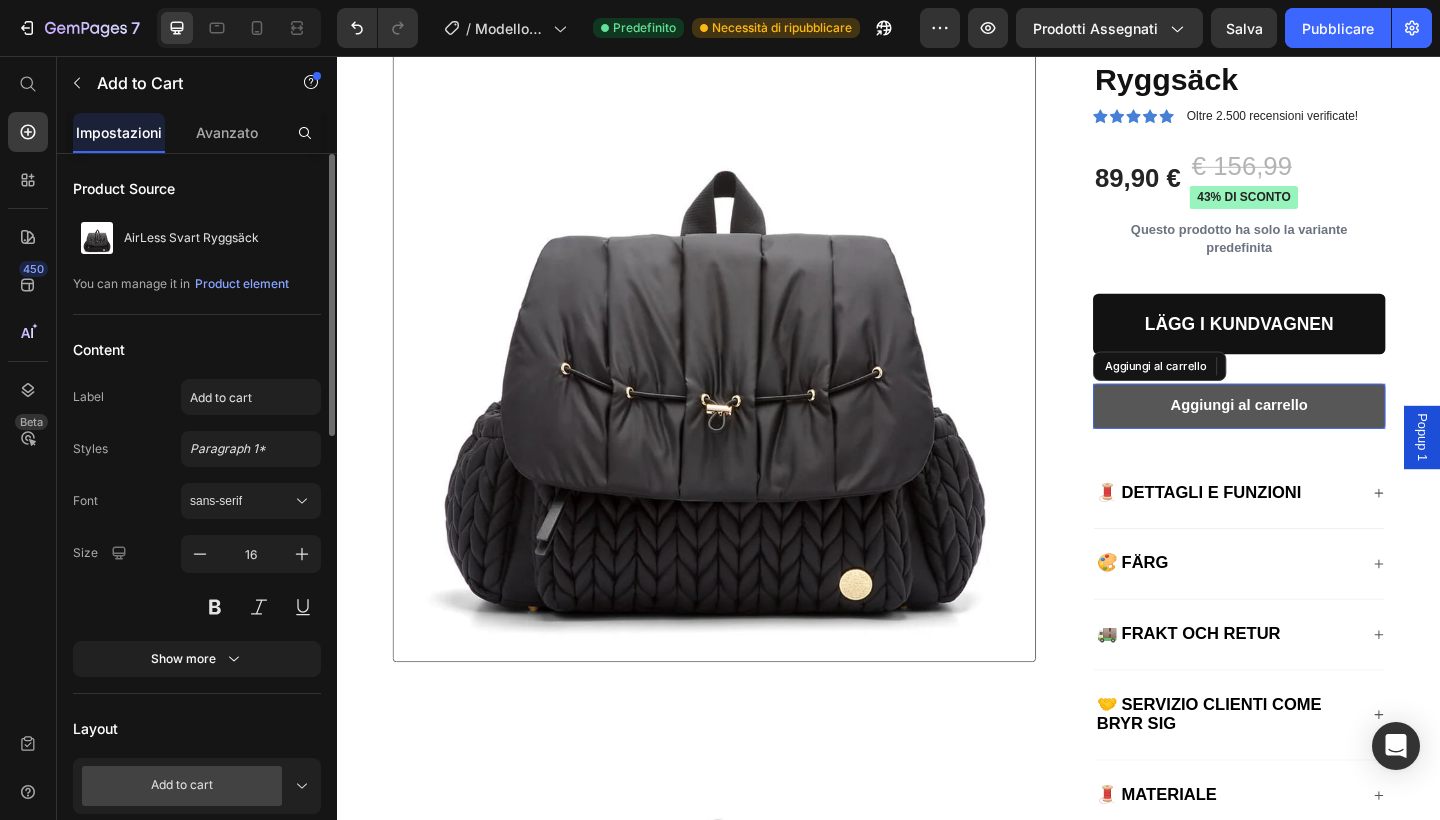 click on "Aggiungi al carrello" at bounding box center (1318, 437) 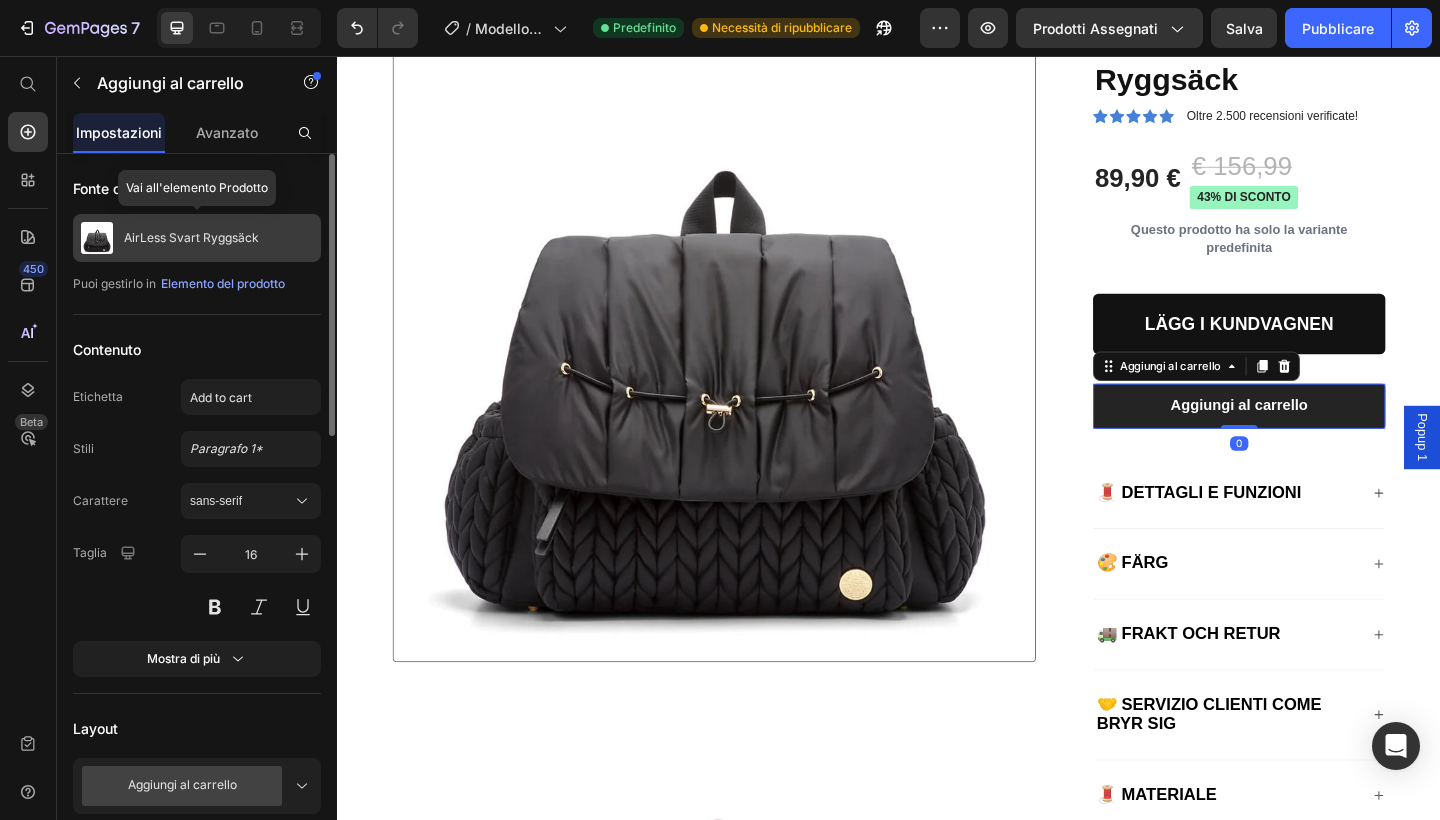 click on "AirLess Svart Ryggsäck" at bounding box center (197, 238) 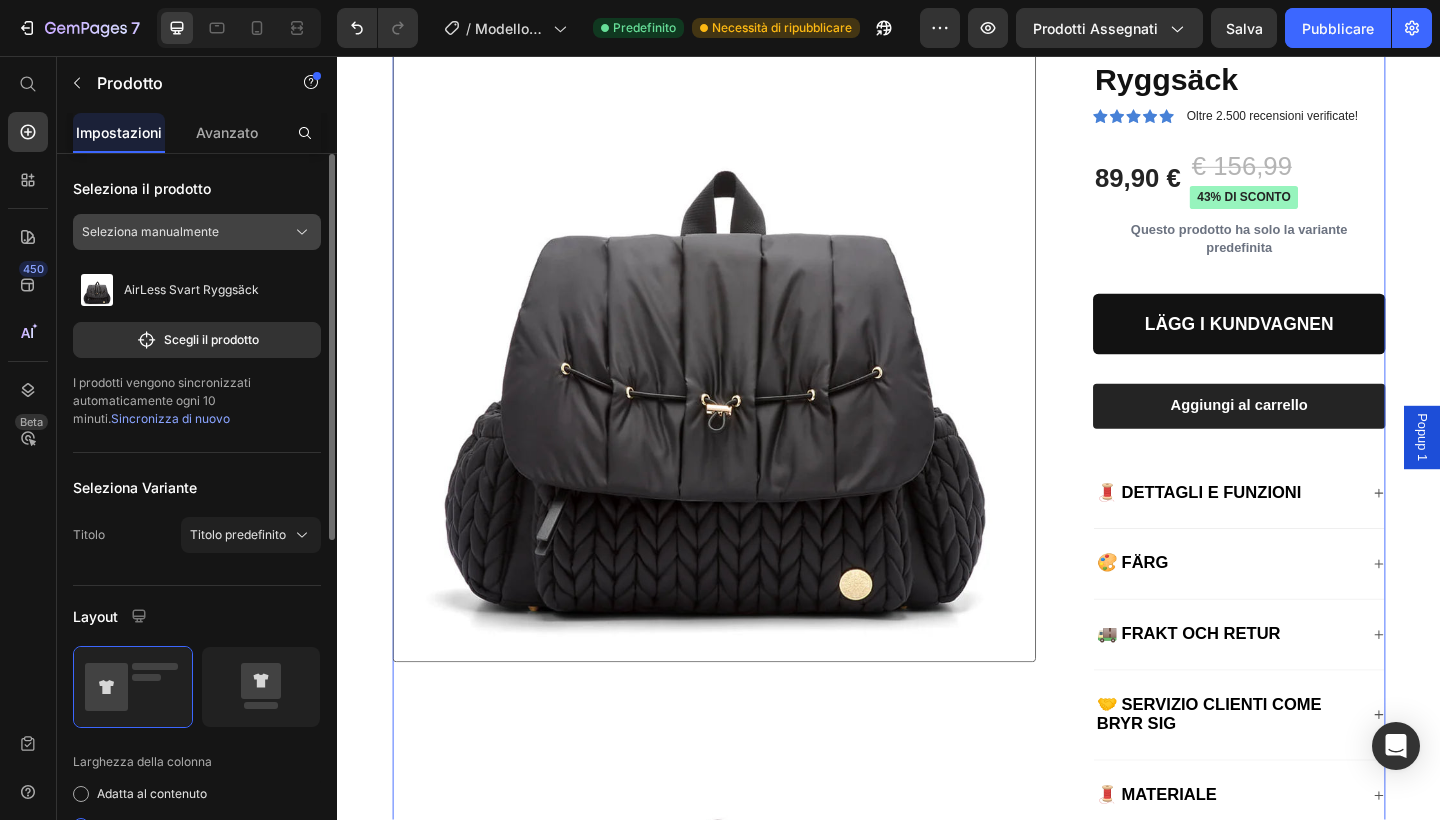 click on "Seleziona manualmente" 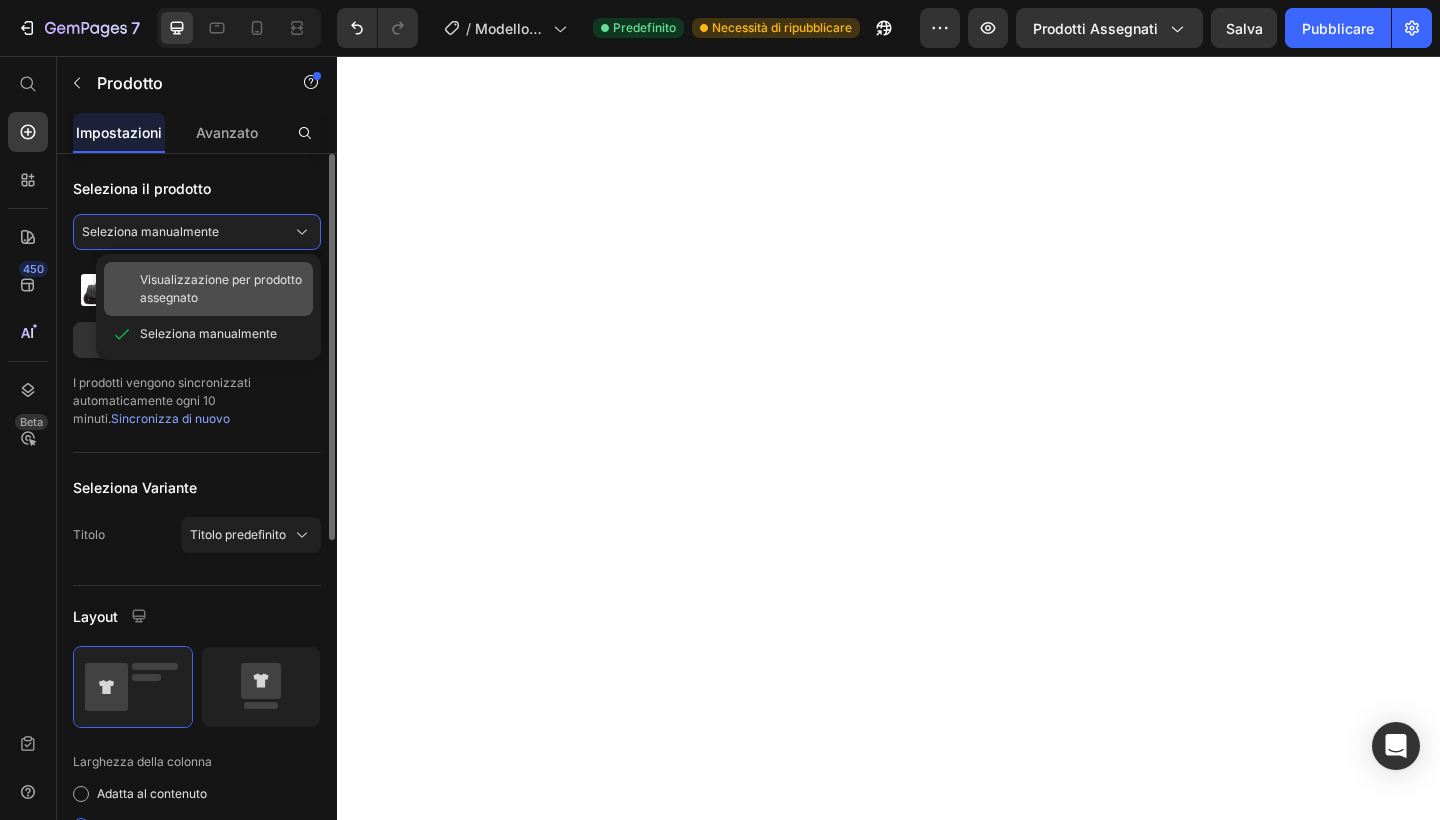 scroll, scrollTop: 0, scrollLeft: 0, axis: both 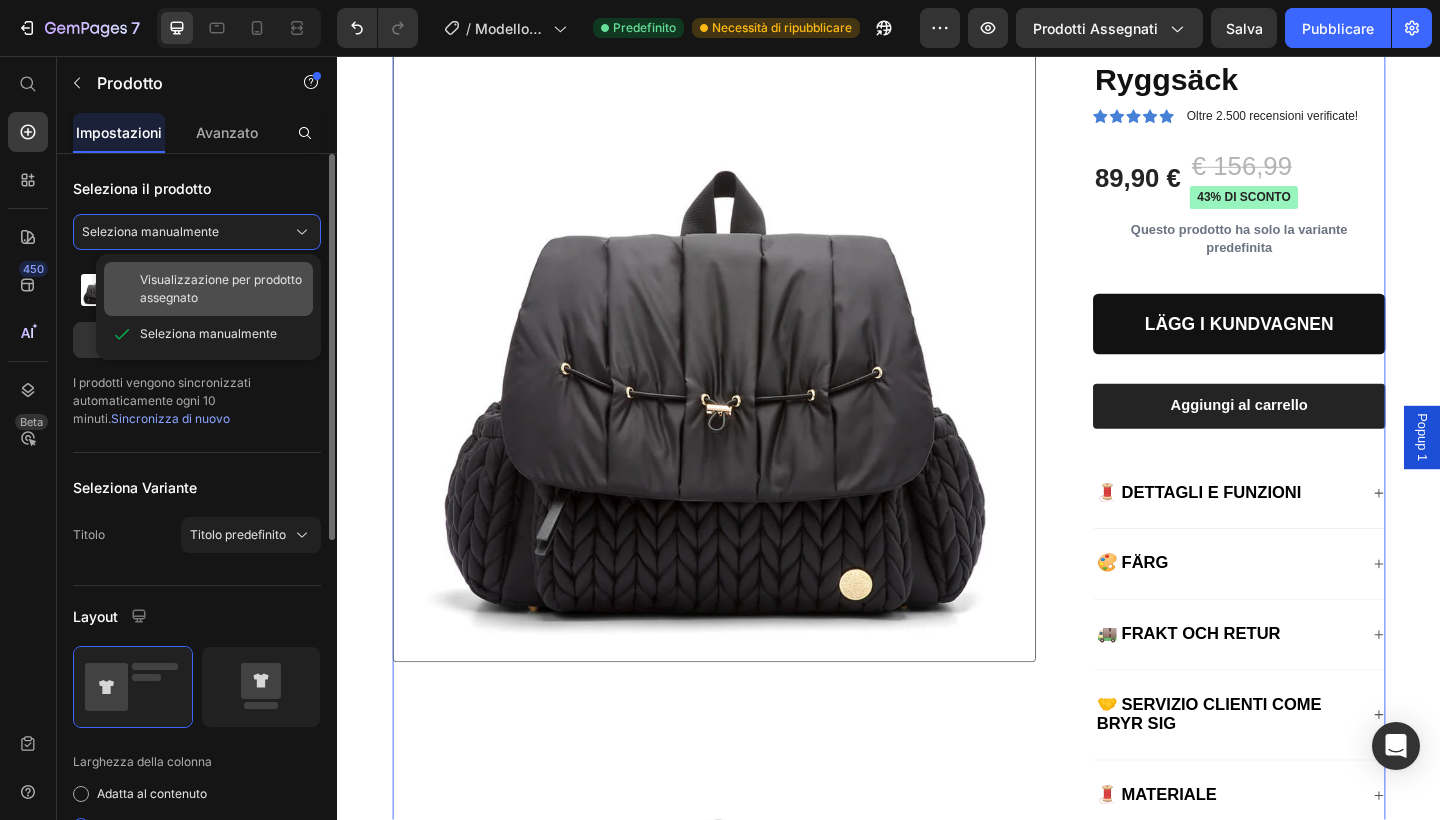 click on "Visualizzazione per prodotto assegnato" at bounding box center (222, 289) 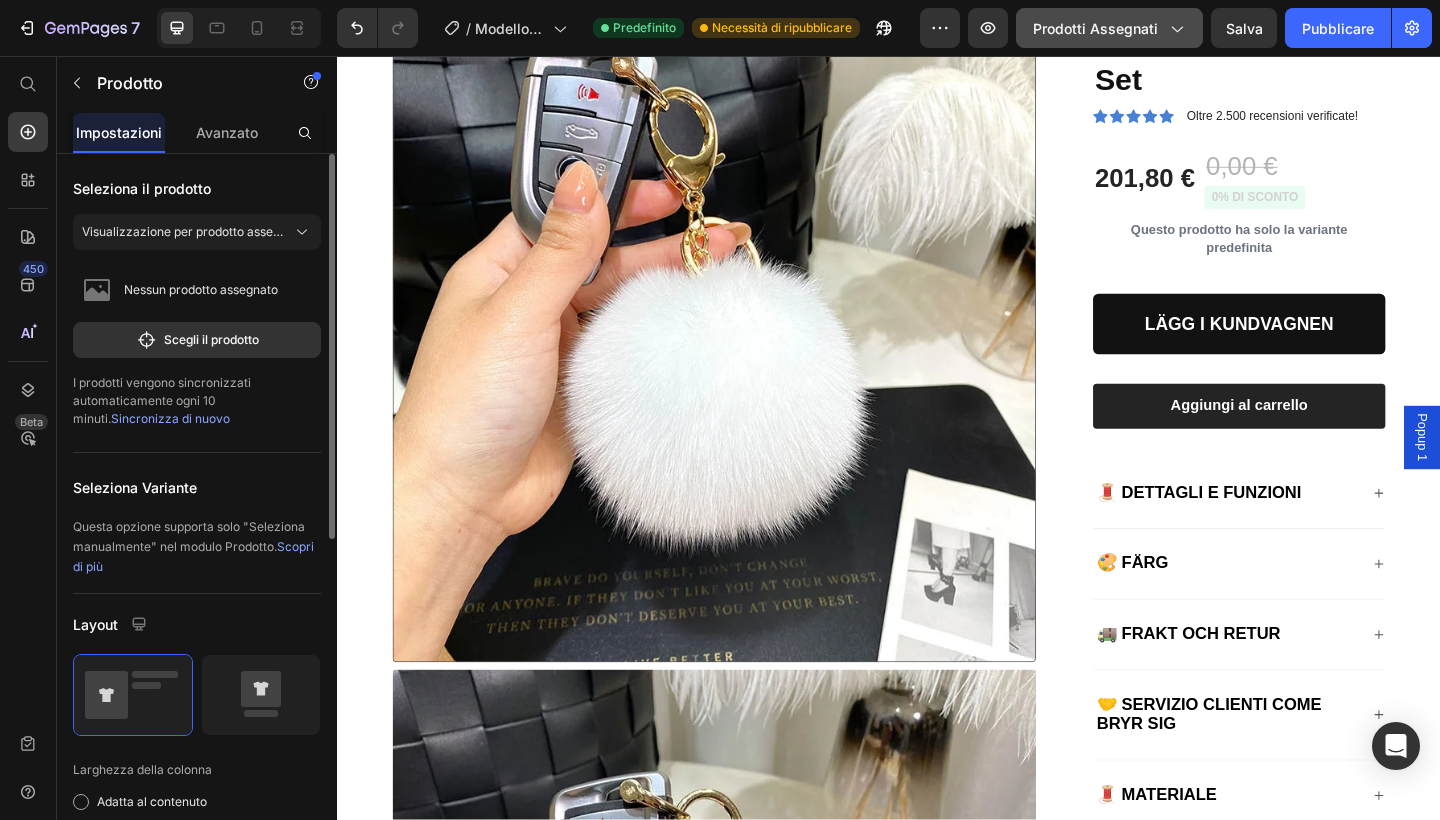 click on "Prodotti assegnati" 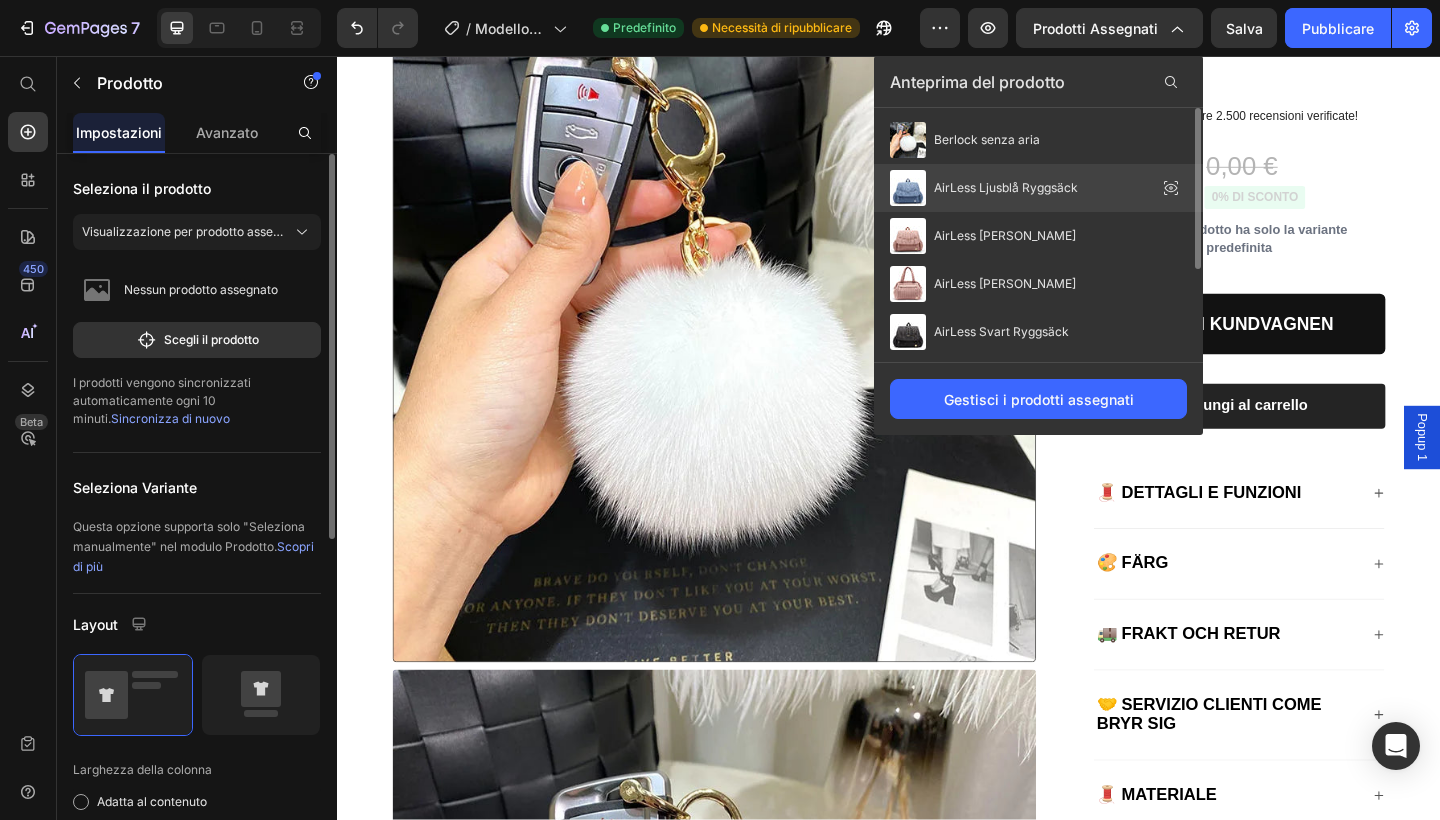 click on "AirLess Ljusblå Ryggsäck" at bounding box center [984, 188] 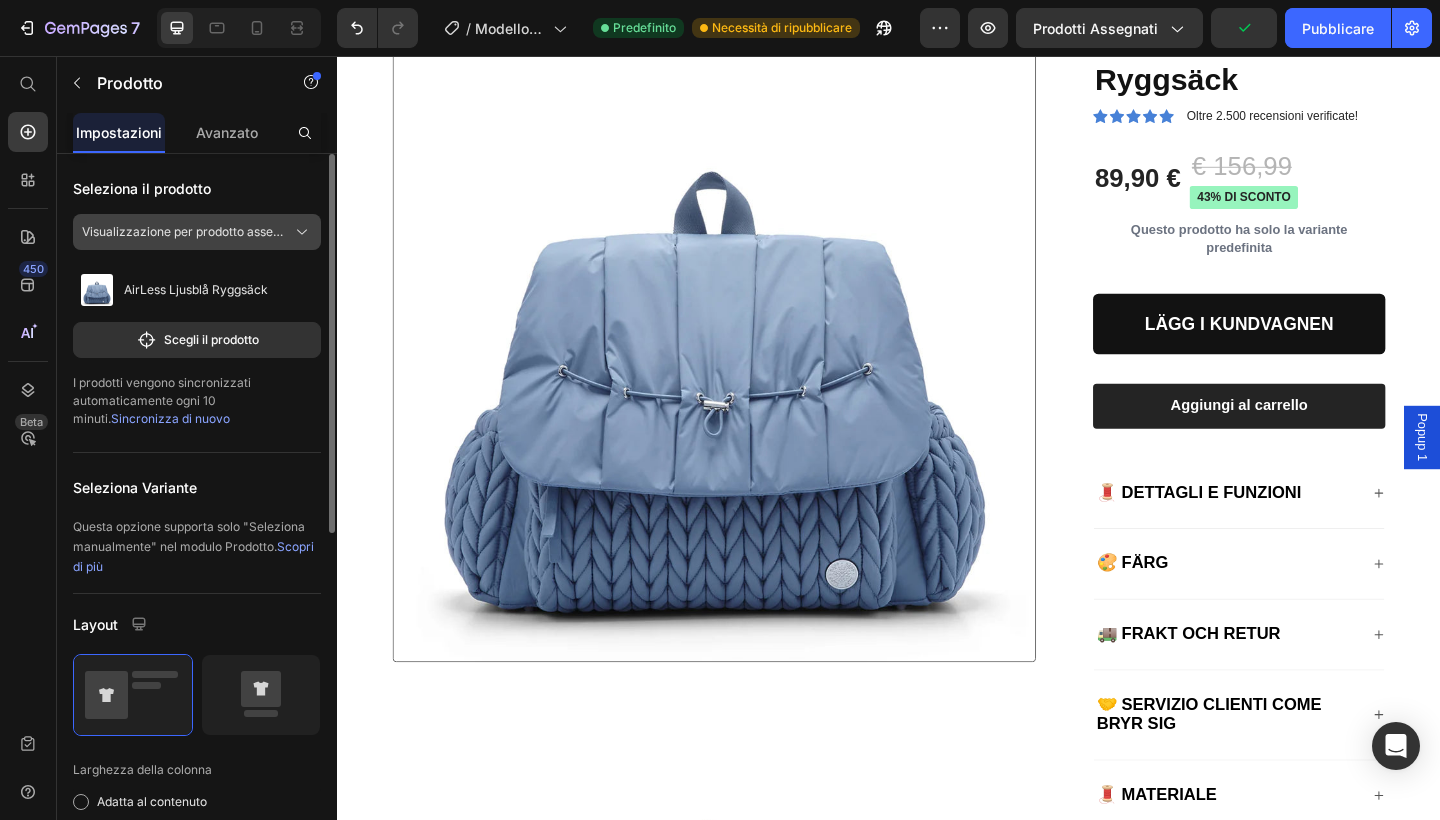 click on "Visualizzazione per prodotto assegnato" at bounding box center [185, 232] 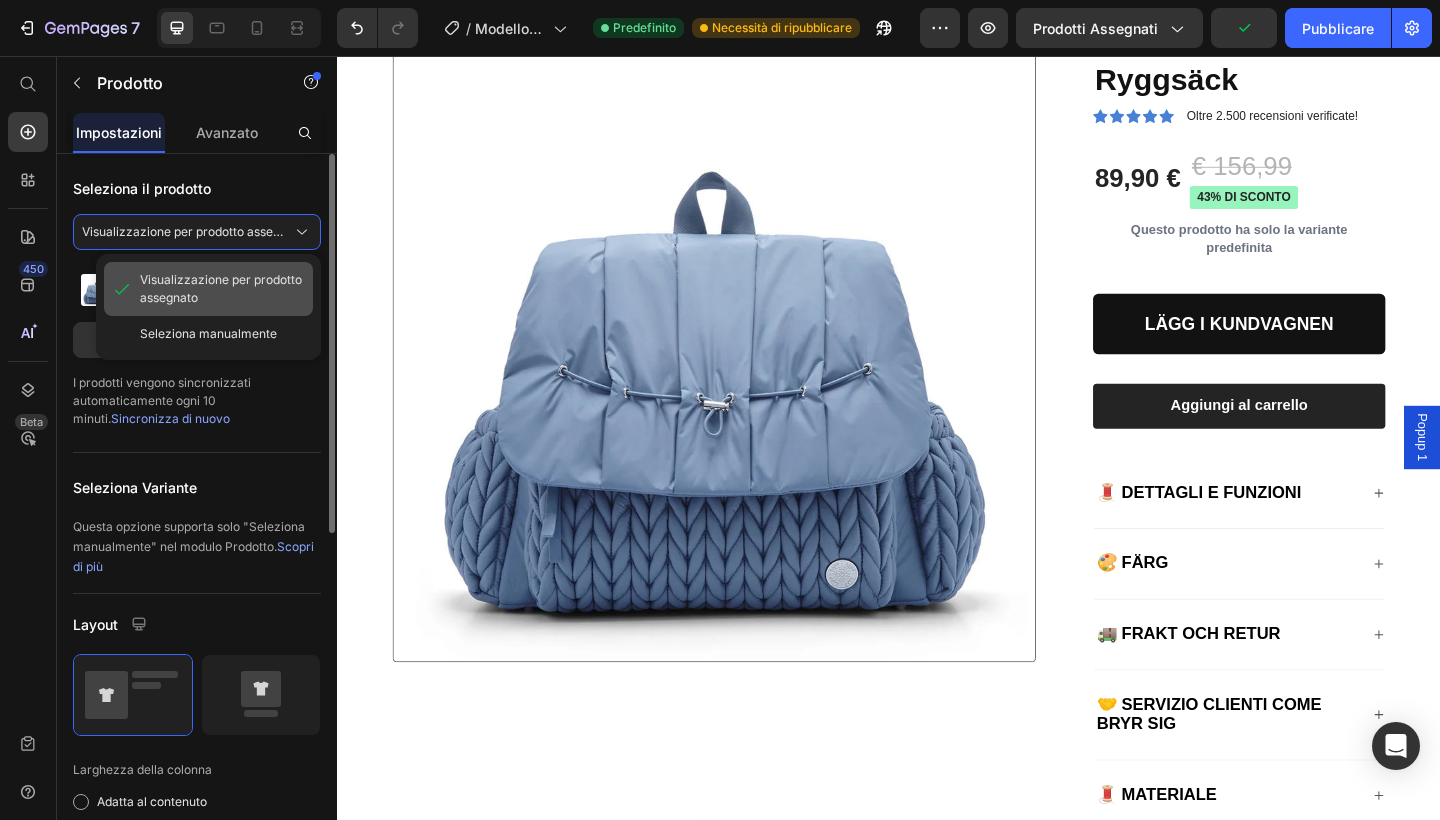 click on "Visualizzazione per prodotto assegnato" at bounding box center [222, 289] 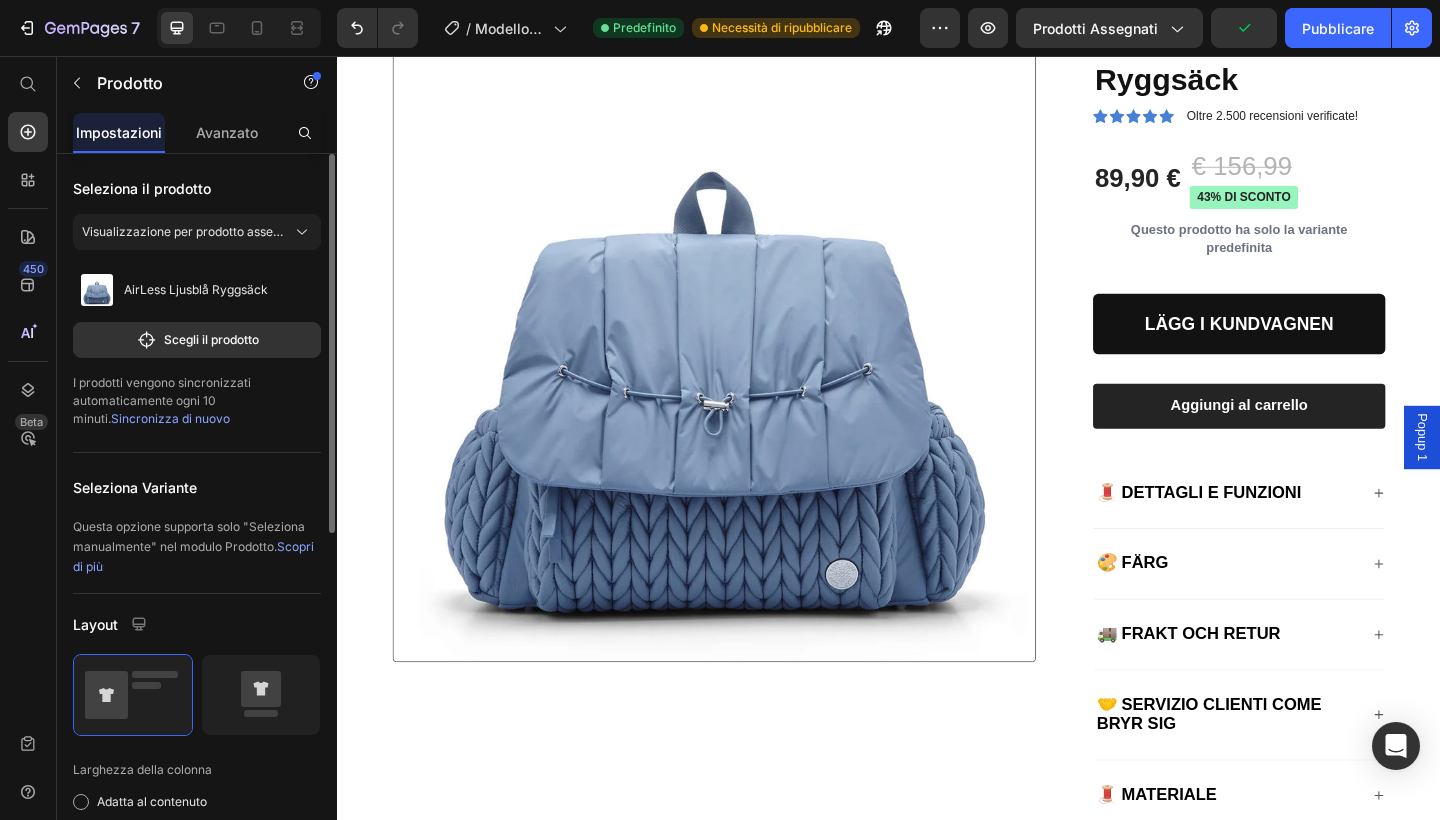 click on "I prodotti vengono sincronizzati automaticamente ogni 10 minuti.  Sincronizza di nuovo" at bounding box center [197, 401] 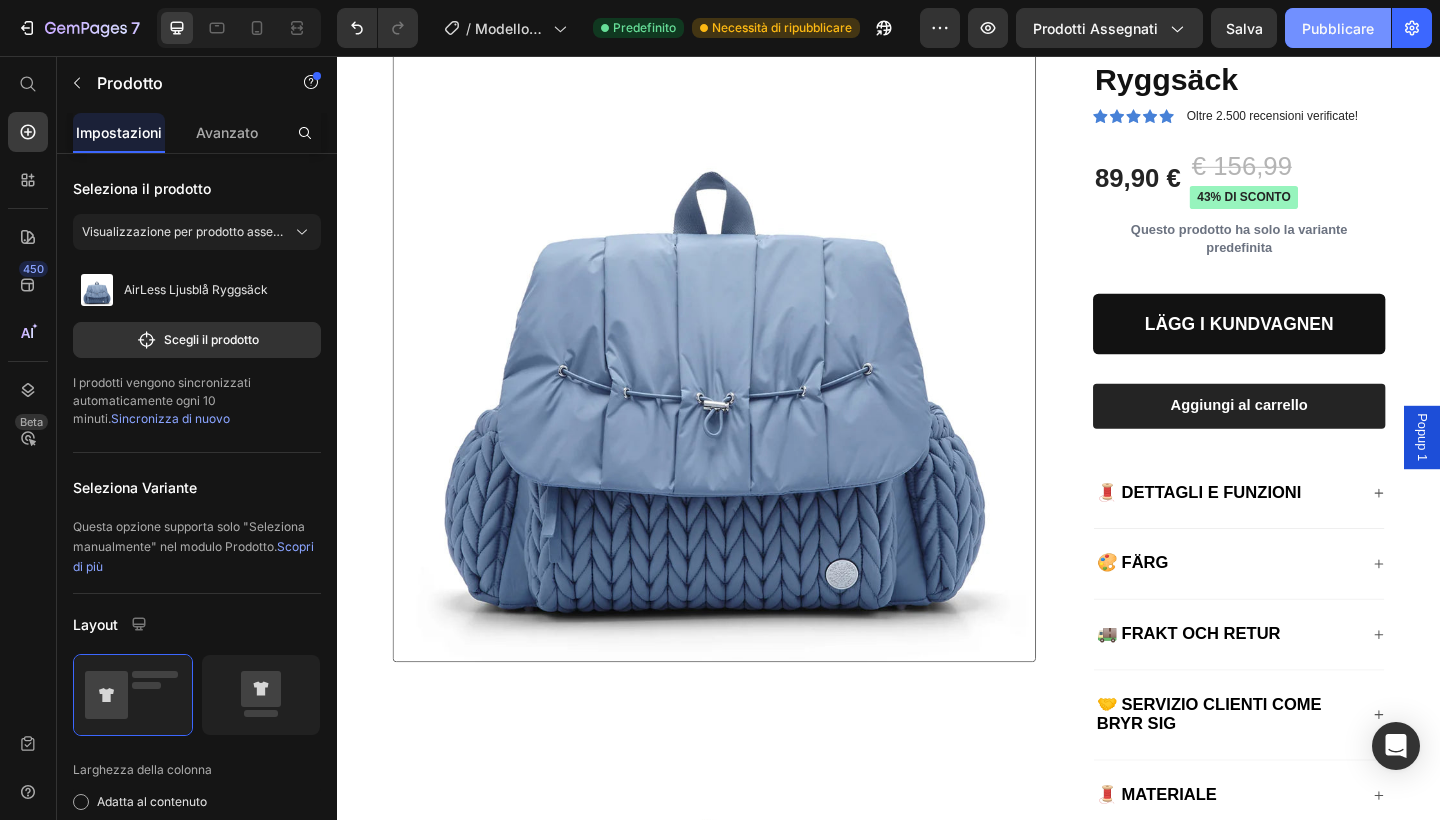click on "Pubblicare" 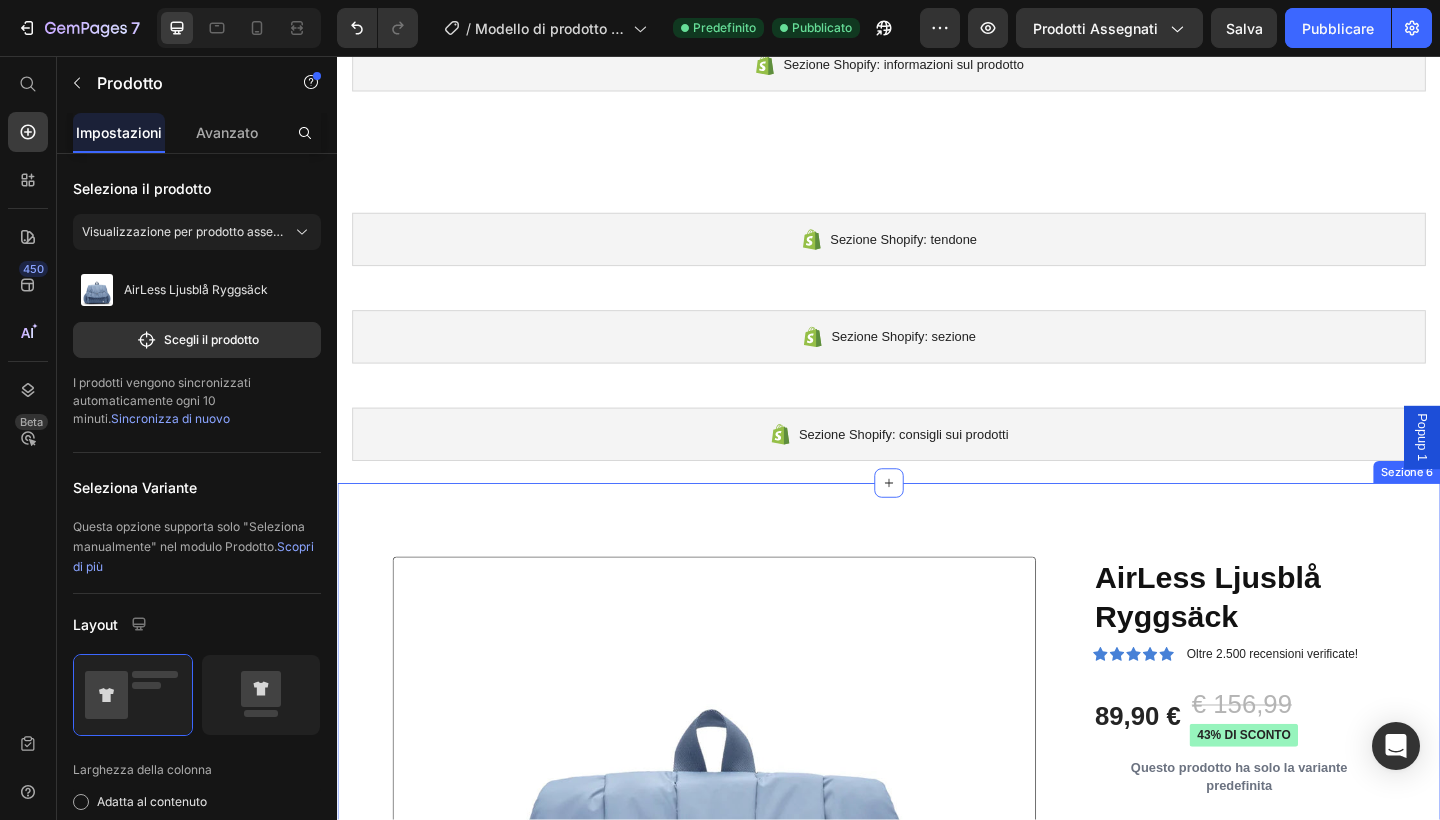 scroll, scrollTop: 89, scrollLeft: 0, axis: vertical 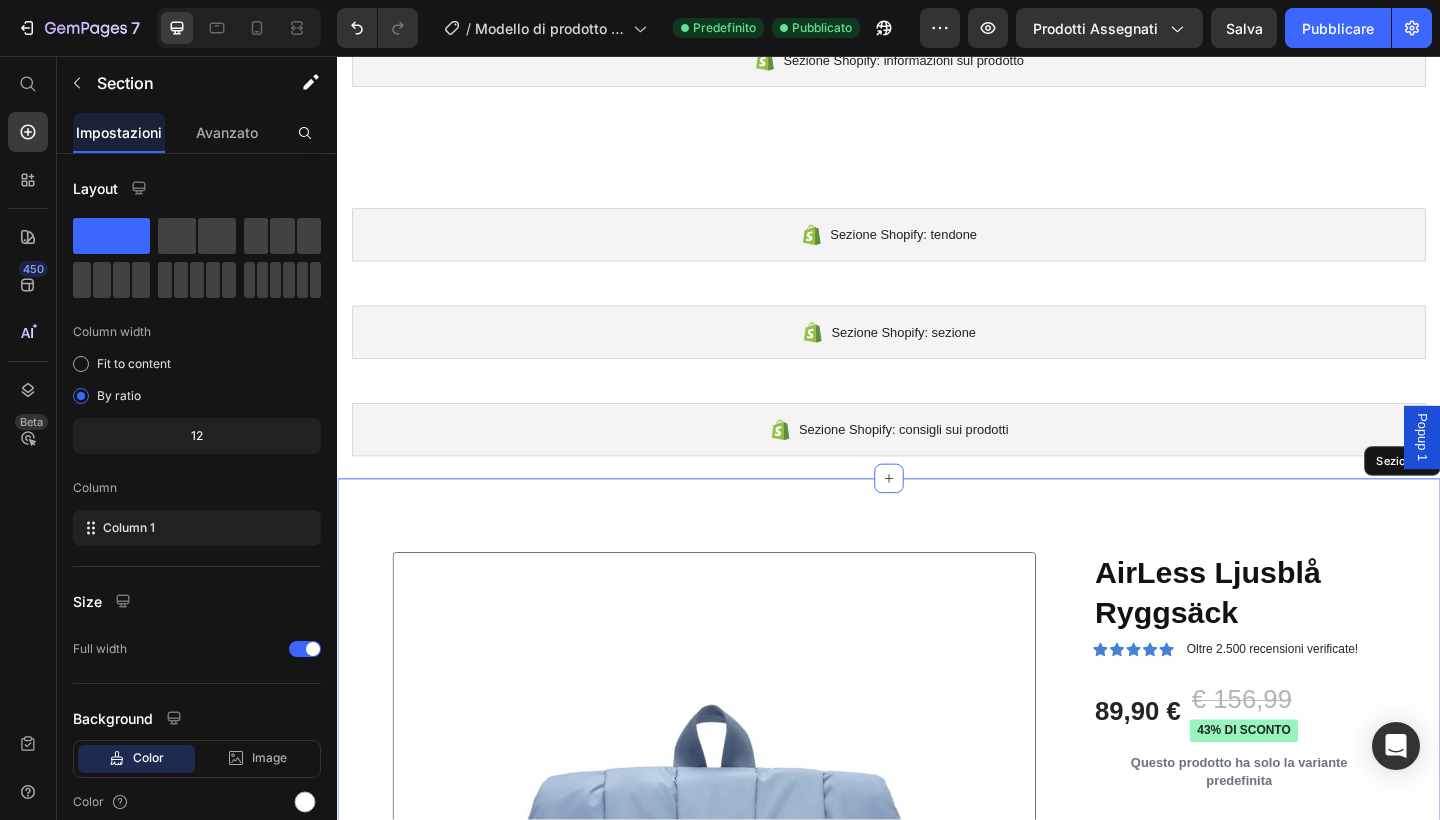 click on "Immagini del prodotto AirLess Ljusblå Ryggsäck Titolo del prodotto Icona Icona Icona Icona Icona Elenco delle icone Oltre 2.500 recensioni verificate! Blocco di testo Fila 89,90 € Prezzo del prodotto € 156,99 Prezzo del prodotto 43% DI SCONTO Badge del prodotto Fila Questo prodotto ha solo la variante predefinita Varianti e campioni di prodotti LÄGG I KUNDVAGNEN Aggiungi al carrello 1 Product Quantity Row Aggiungi al carrello Aggiungi al carrello Fila
🧵 DETTAGLI E FUNZIONI
🎨 FÄRG
🚚 FRAKT OCH RETUR Fisarmonica
🤝 SERVIZIO CLIENTI COME BRYR SIG Fisarmonica
🧵 MATERIALE Fisarmonica Fila Prodotto Sezione 6" at bounding box center [937, 2716] 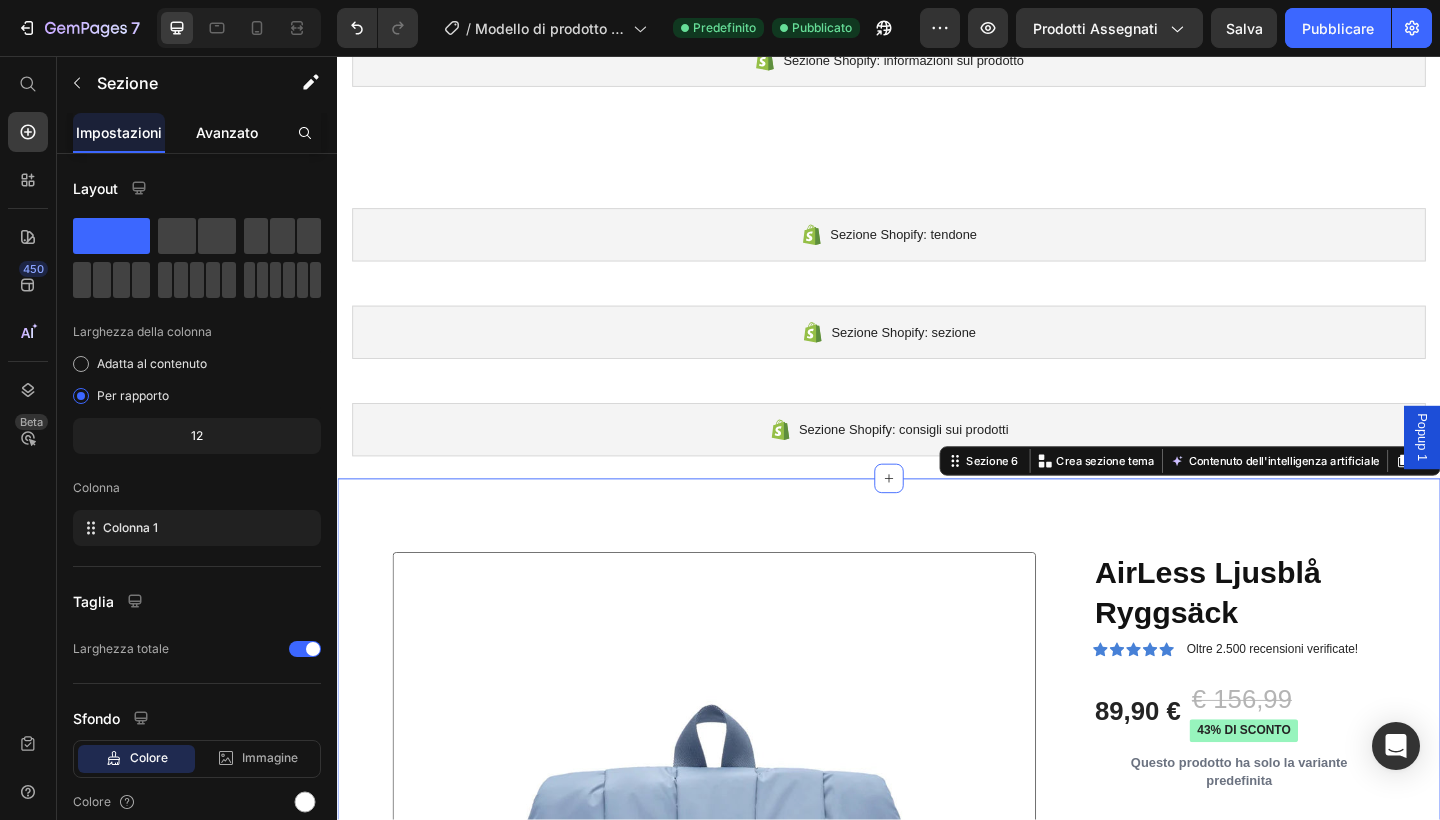 click on "Avanzato" at bounding box center [227, 132] 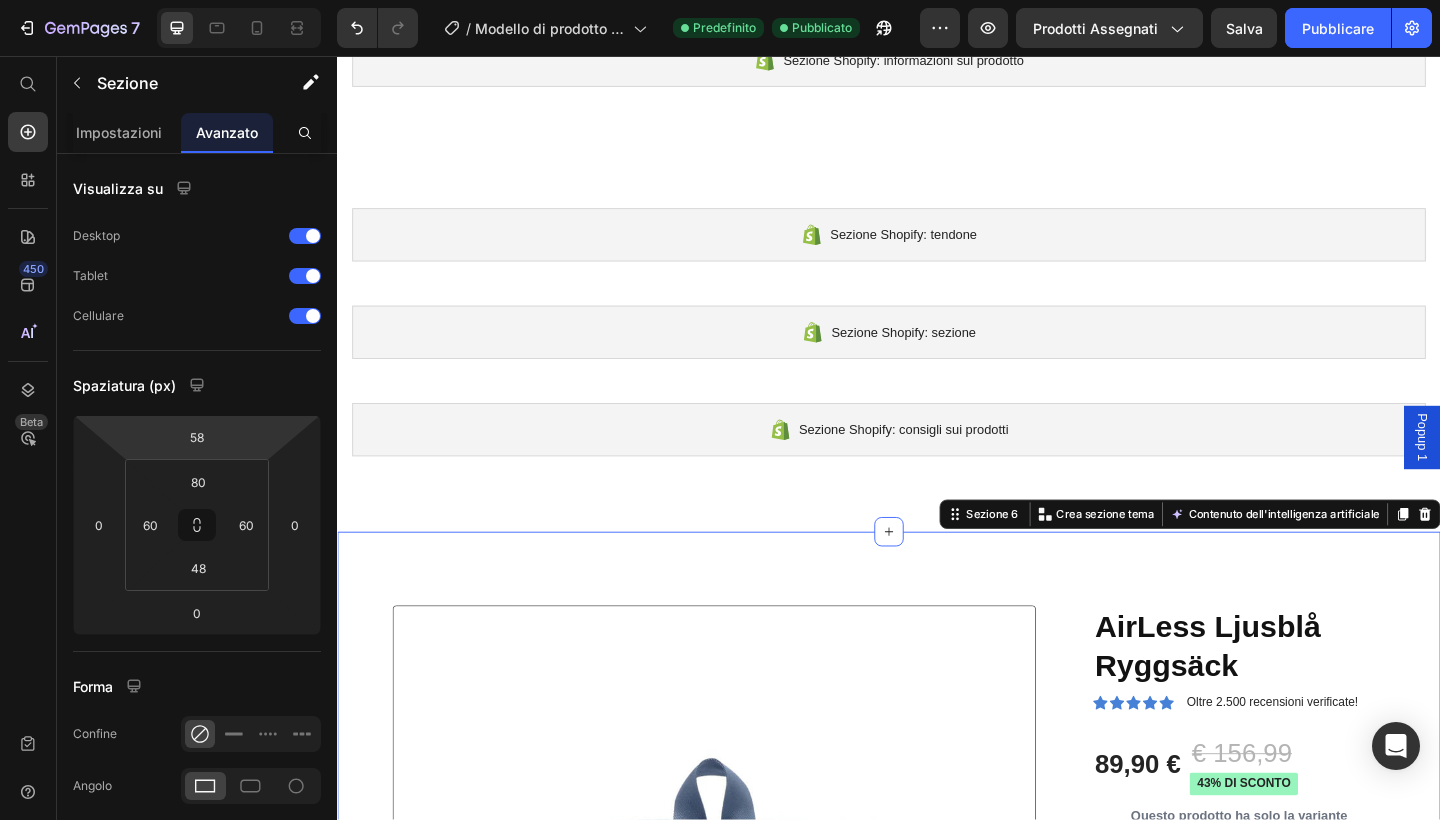 type on "60" 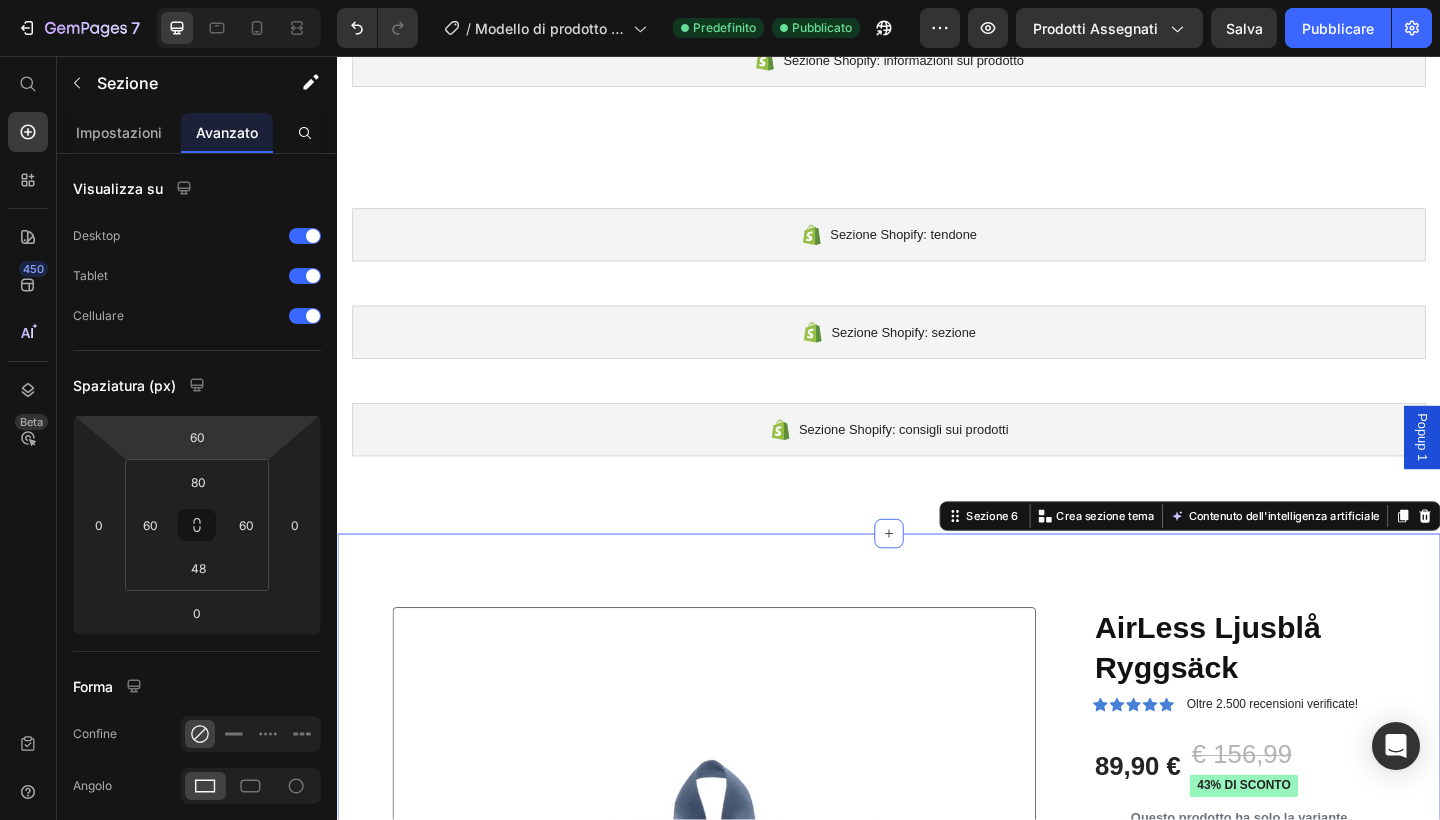 drag, startPoint x: 228, startPoint y: 424, endPoint x: 231, endPoint y: 389, distance: 35.128338 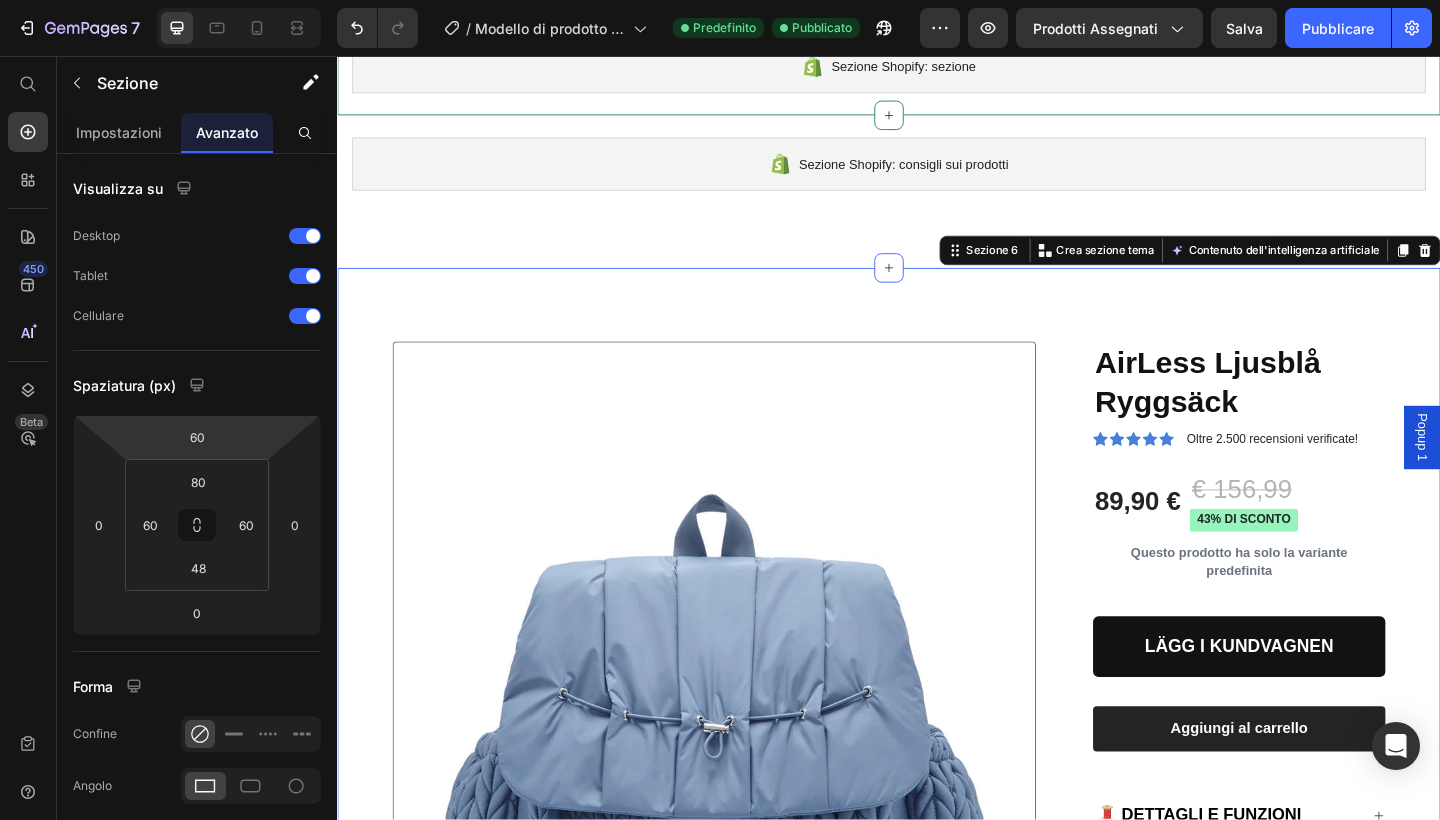 scroll, scrollTop: 443, scrollLeft: 0, axis: vertical 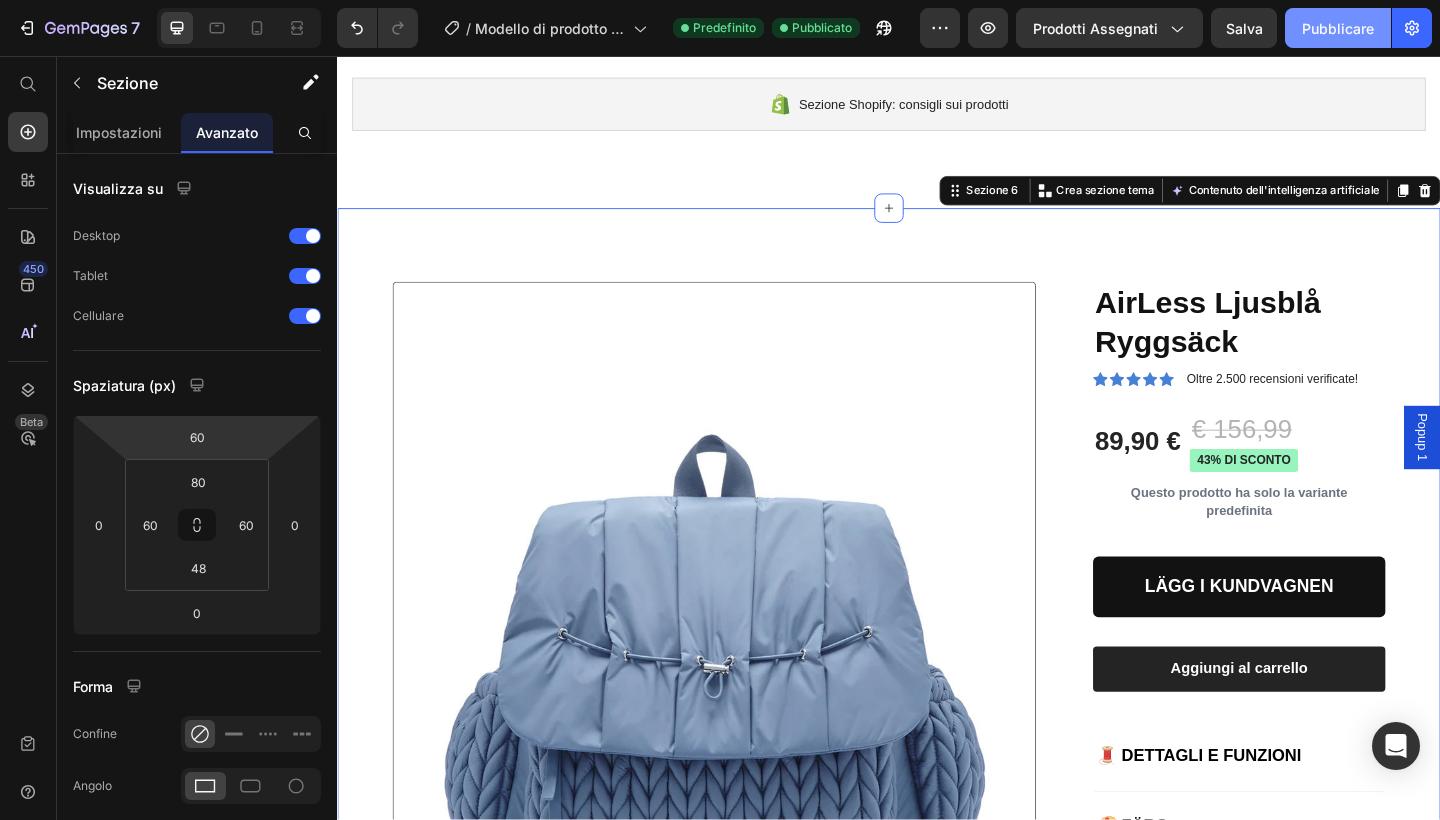 click on "Pubblicare" at bounding box center [1338, 28] 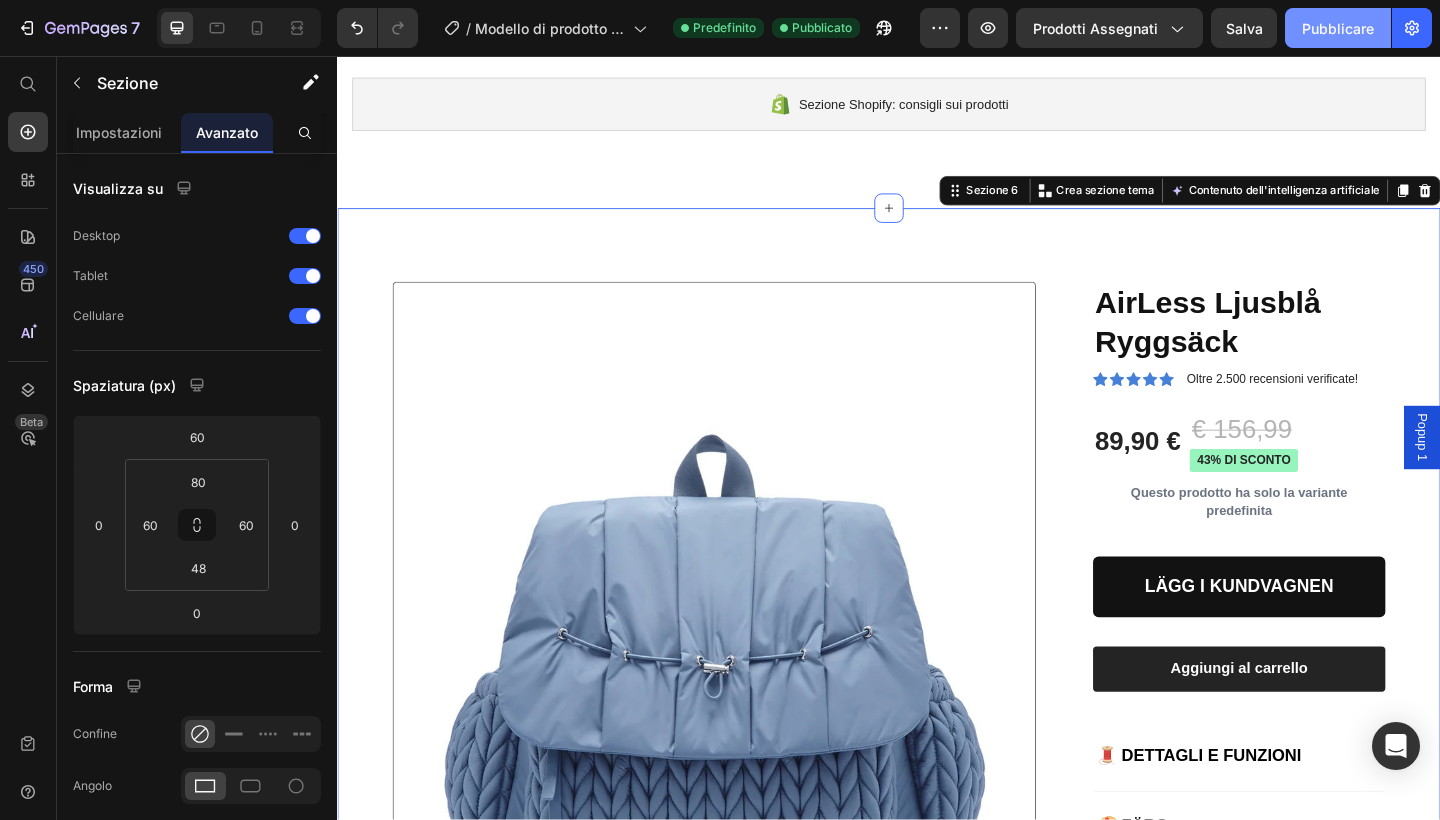 click on "Pubblicare" at bounding box center (1338, 28) 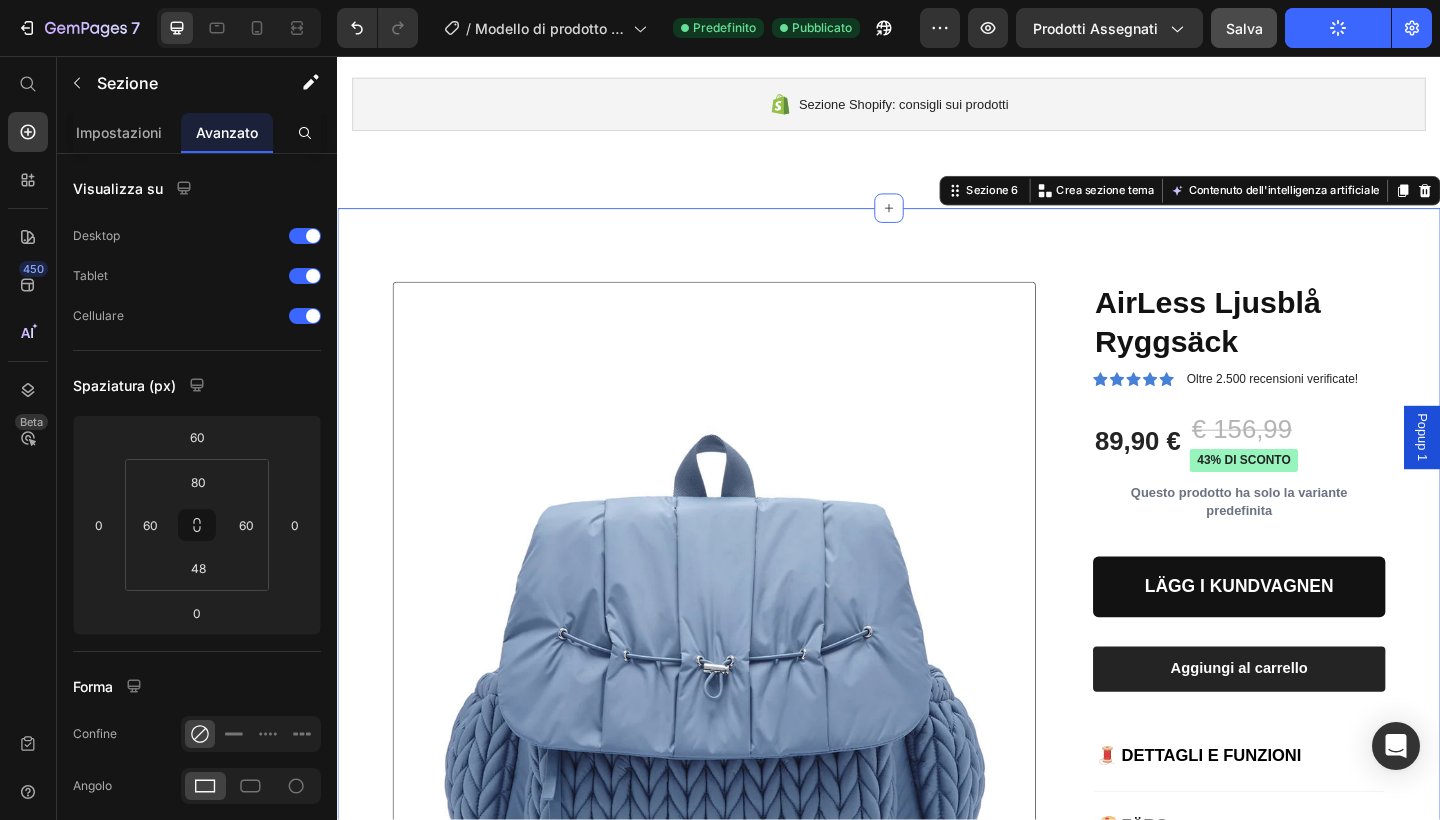 click on "Salva" 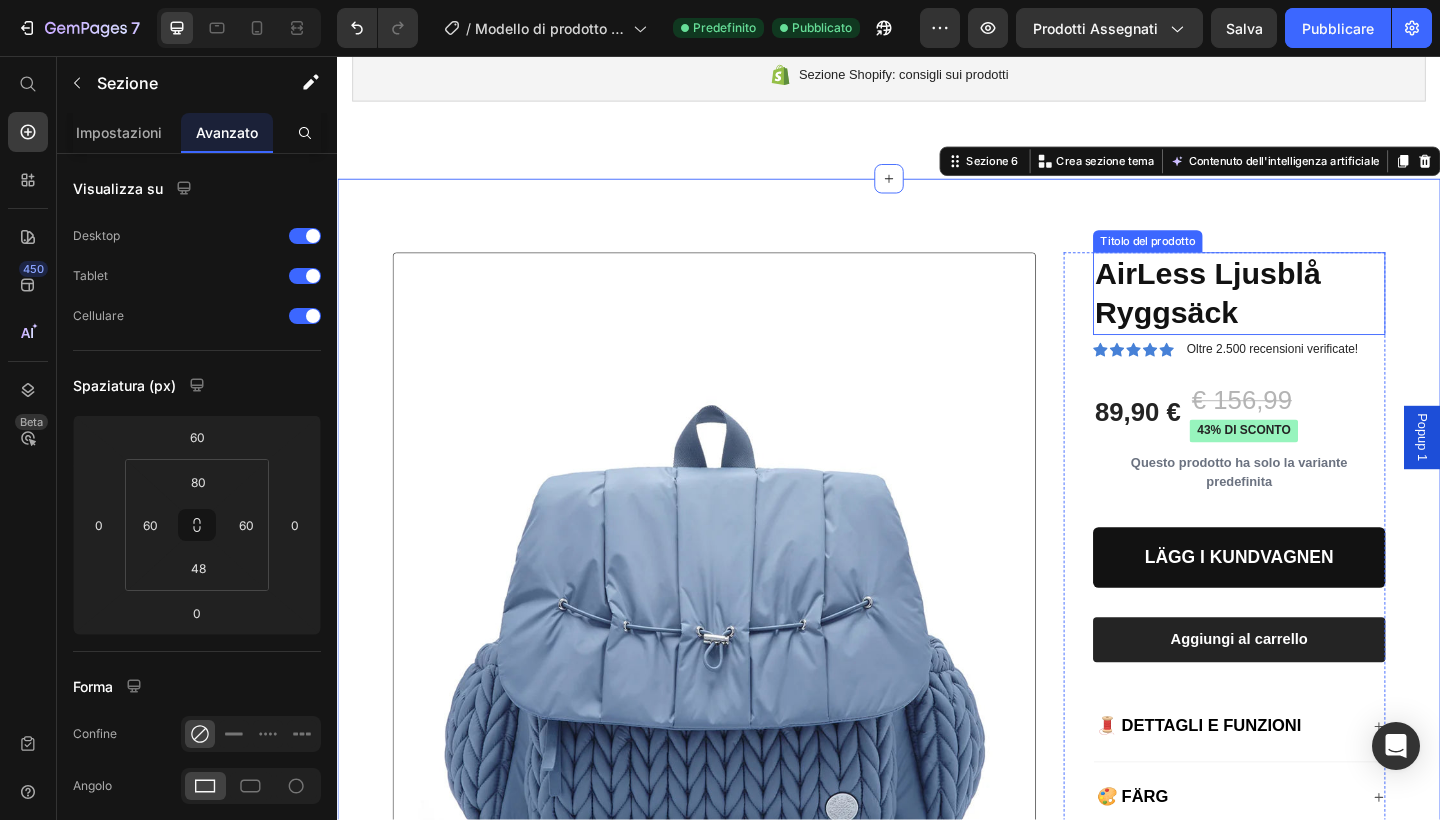 scroll, scrollTop: 589, scrollLeft: 0, axis: vertical 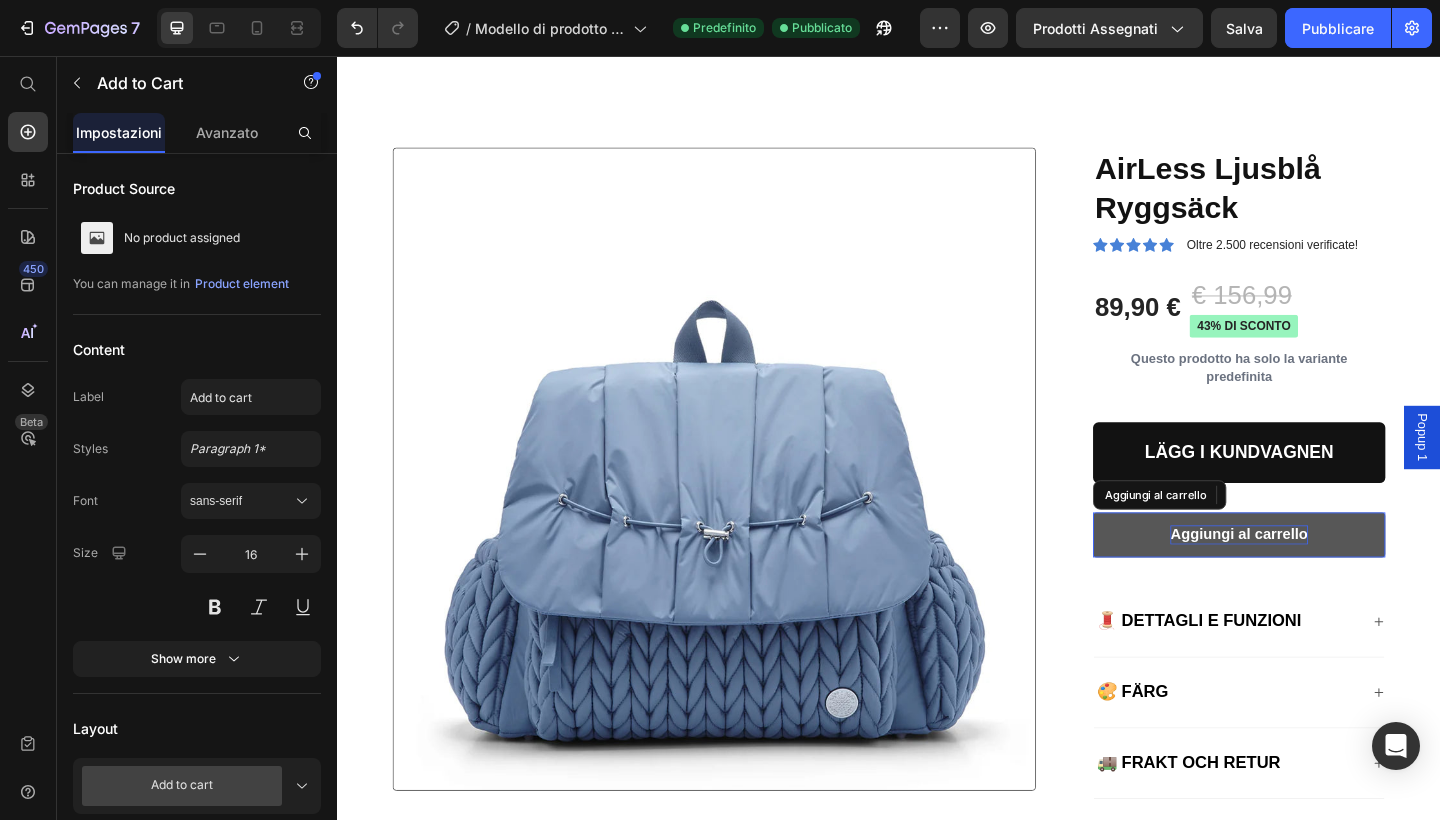 click on "Aggiungi al carrello" at bounding box center [1317, 577] 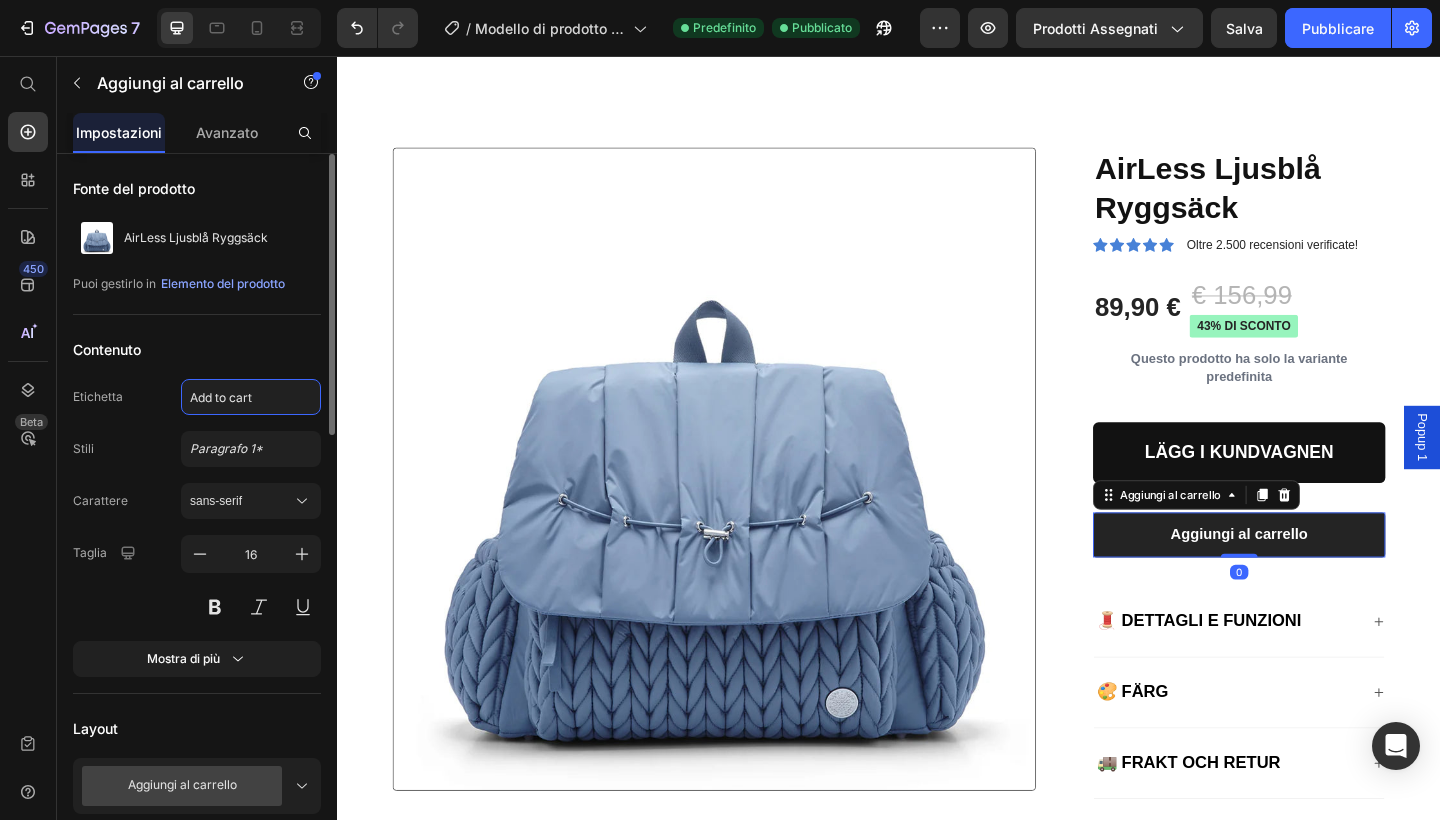 click on "Add to cart" 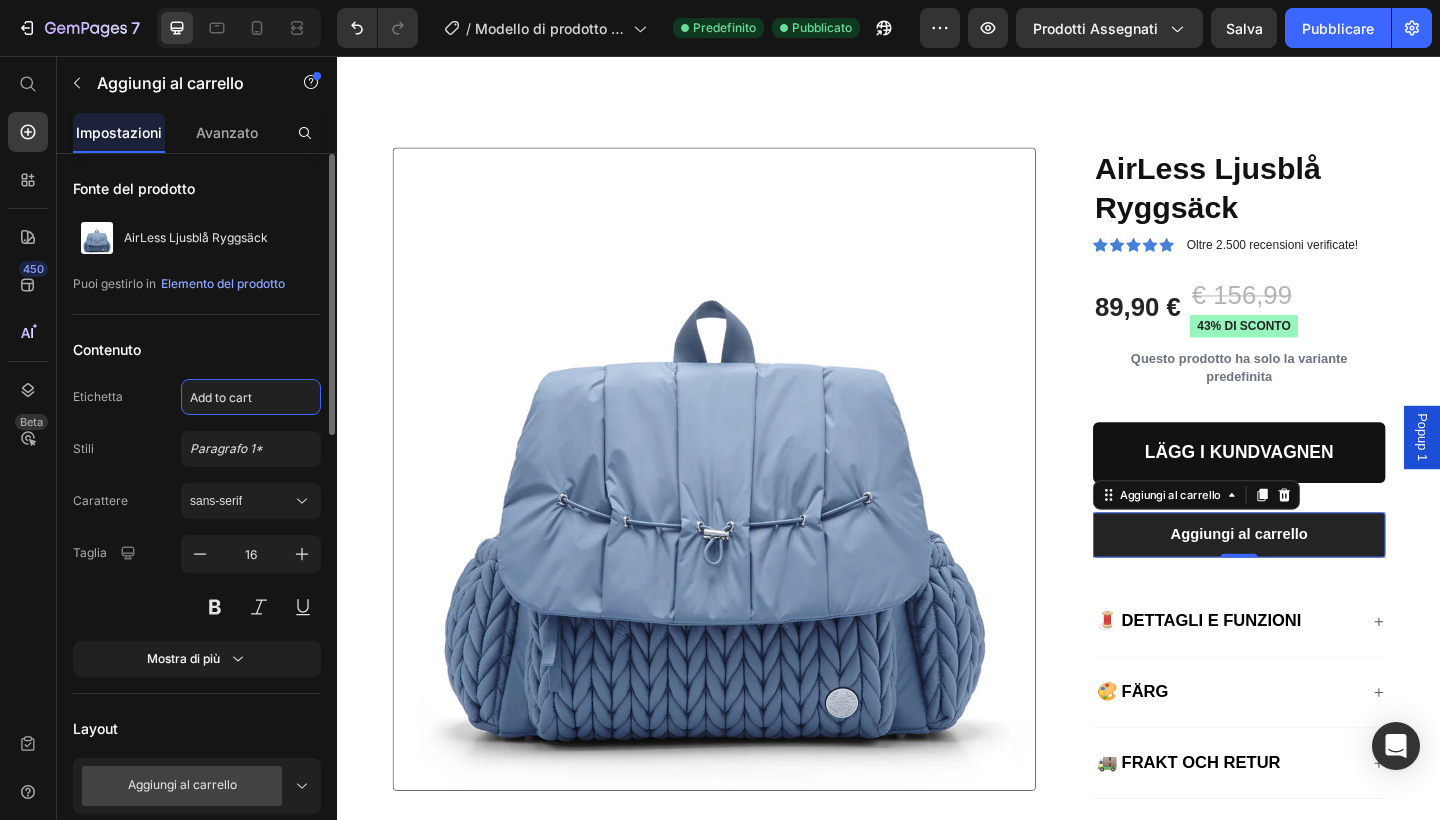 click on "Add to cart" 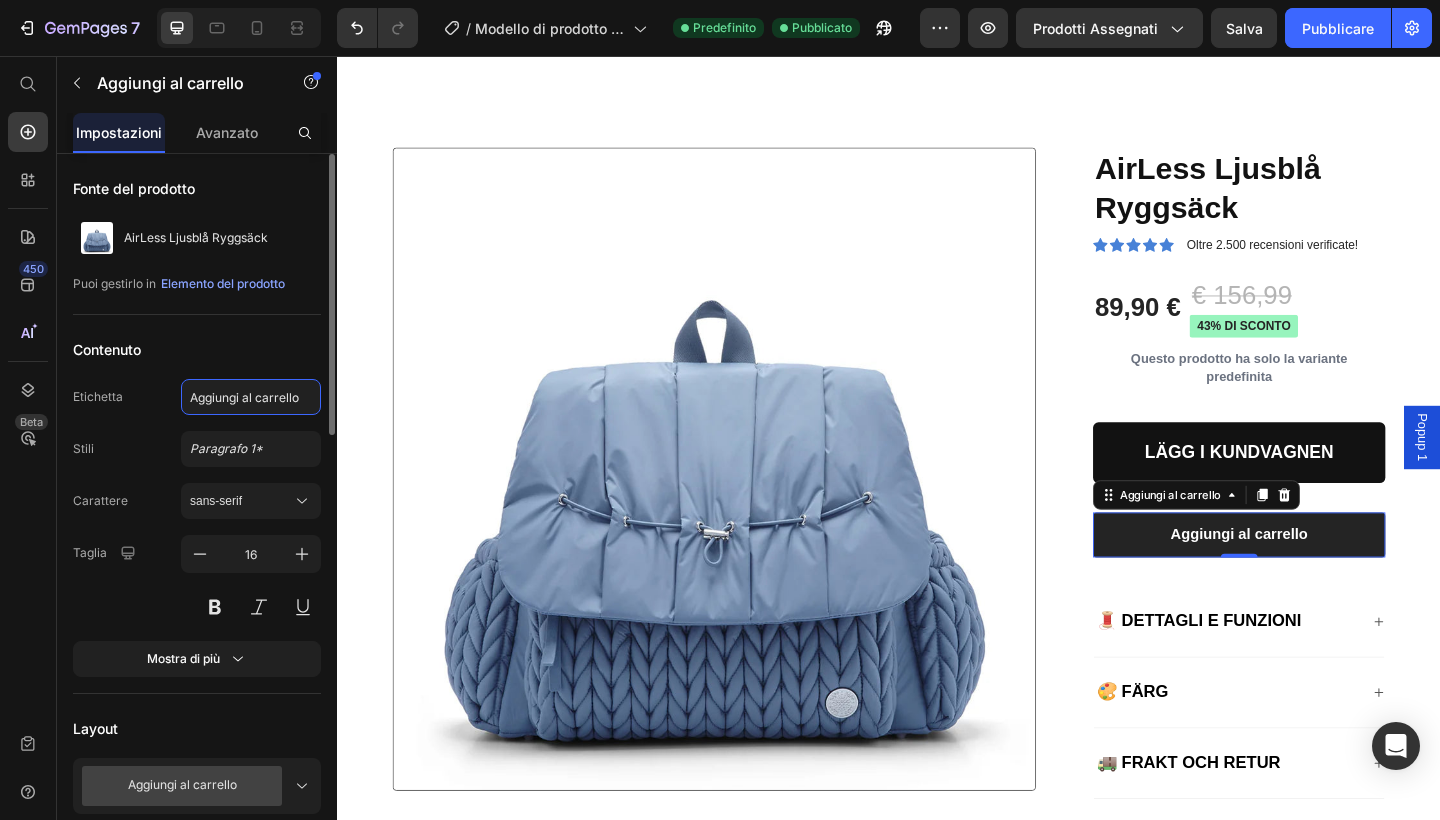 paste on "Köp nu" 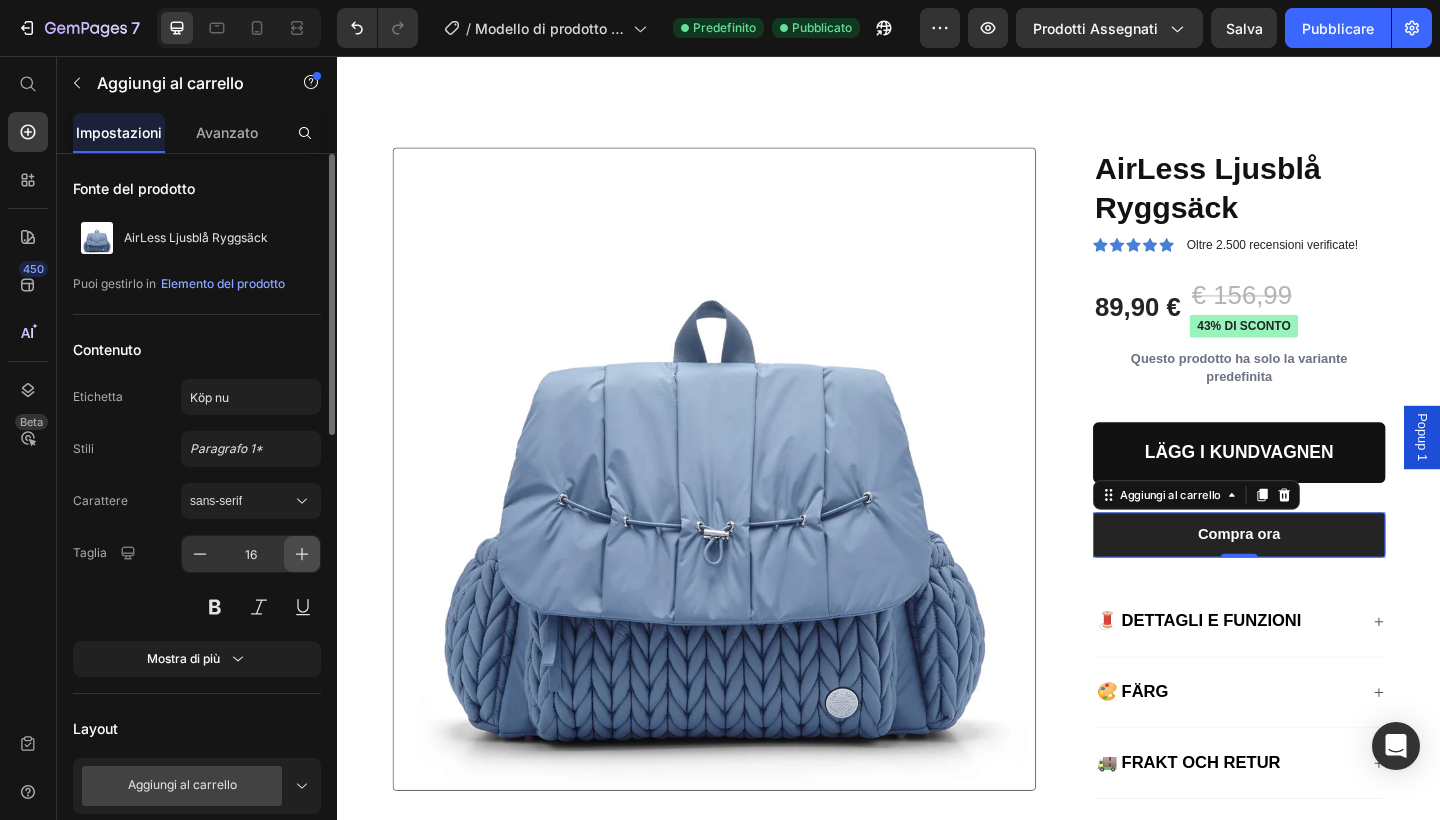 click 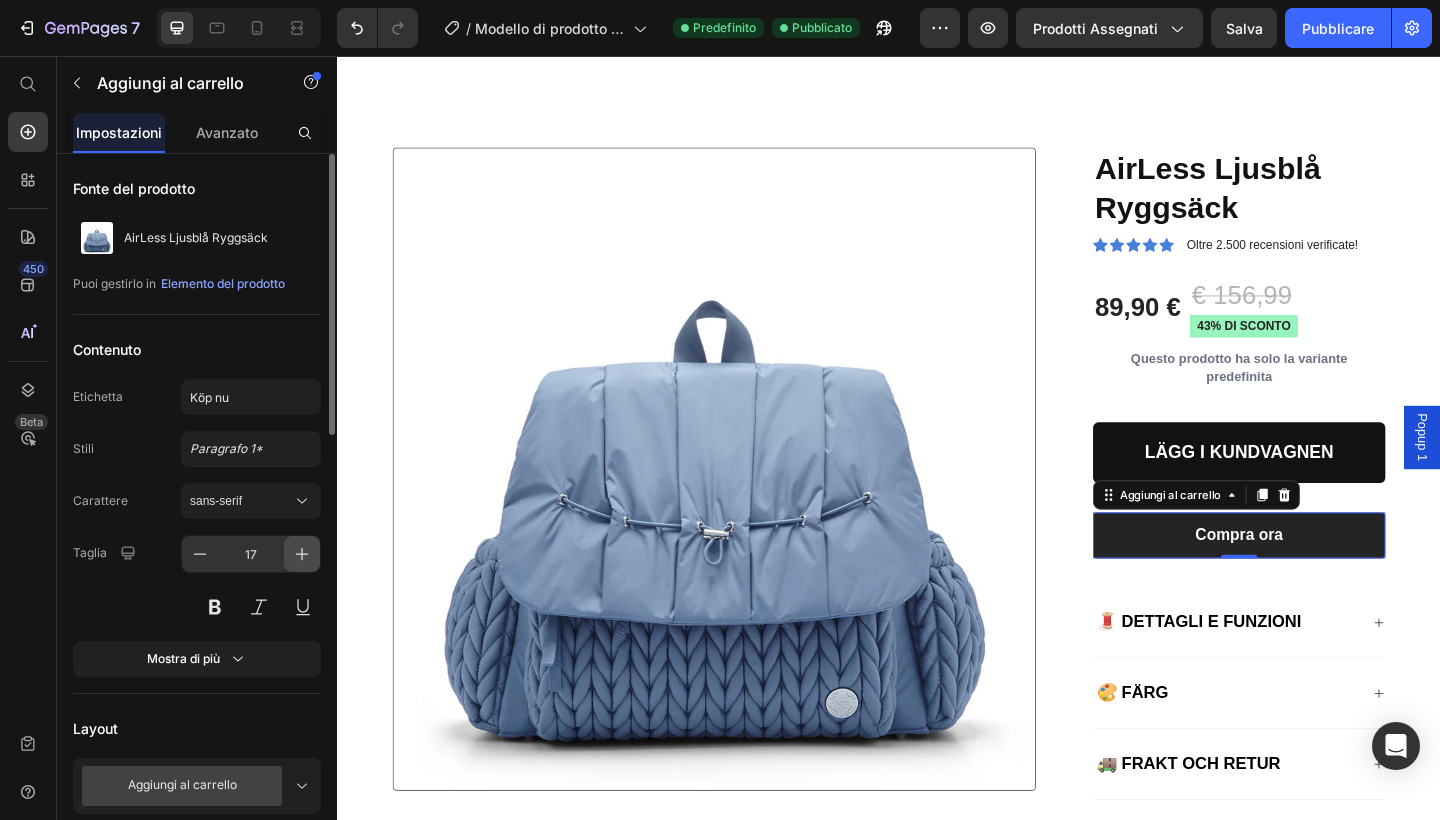 click 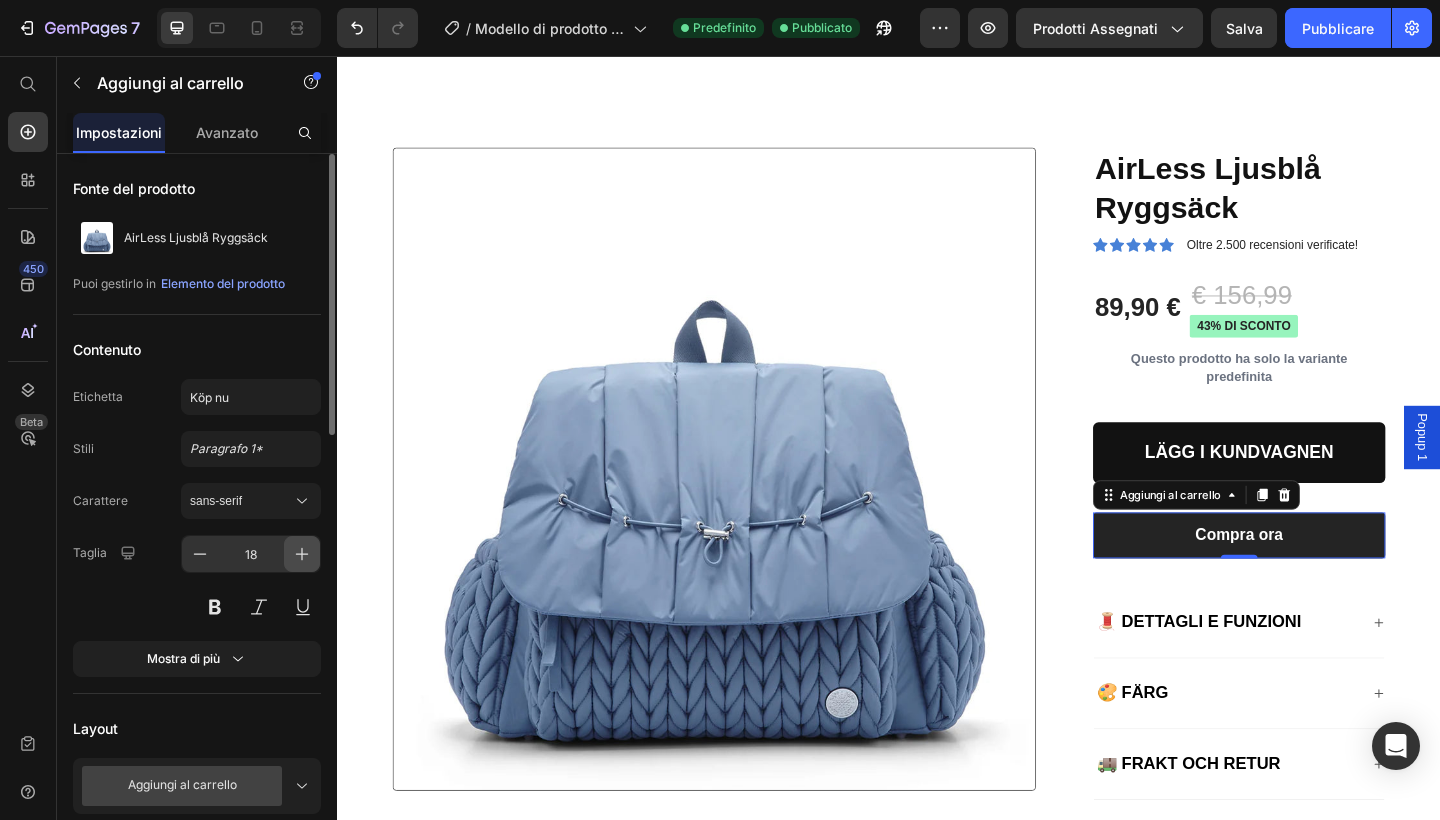click 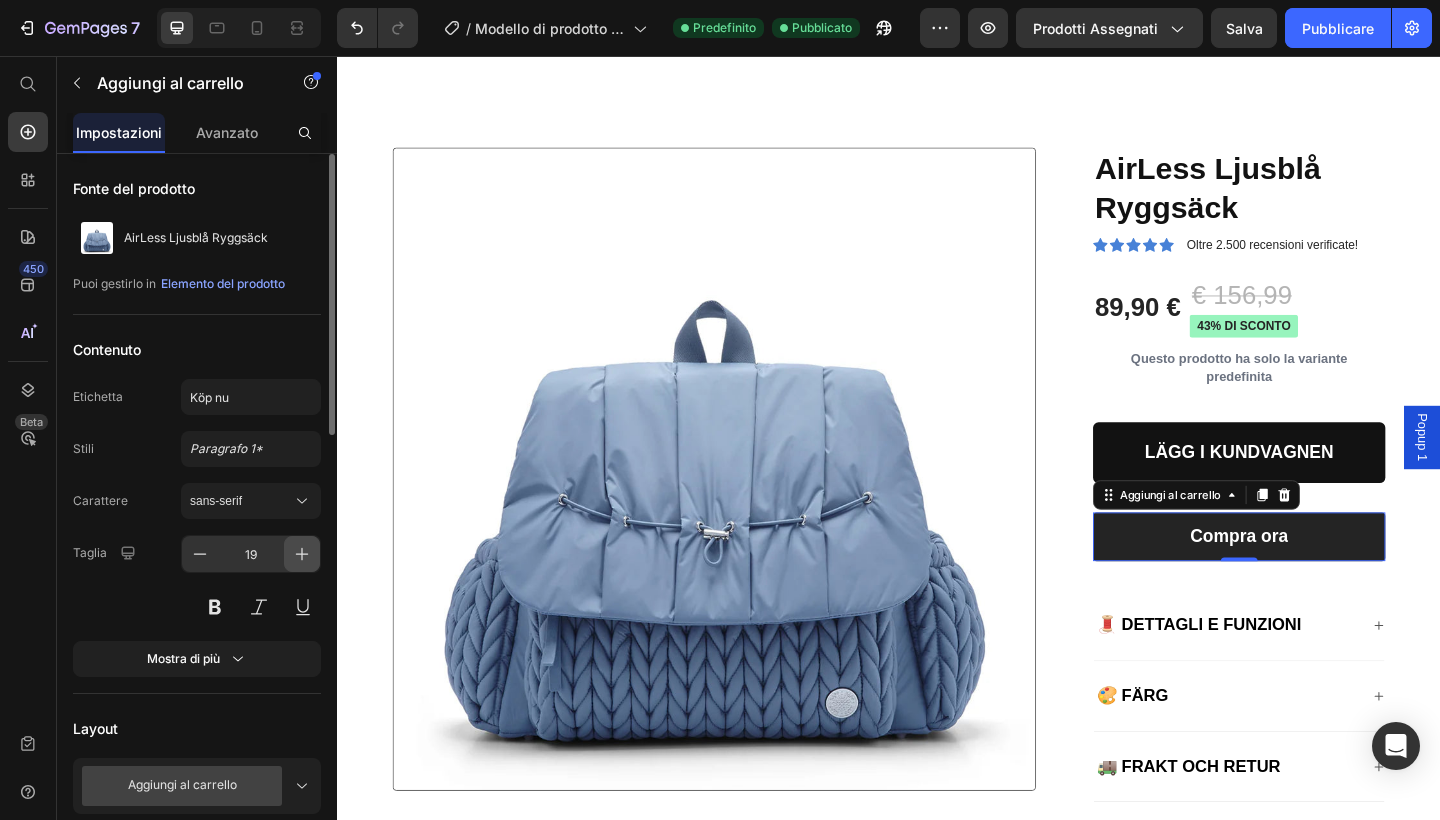click 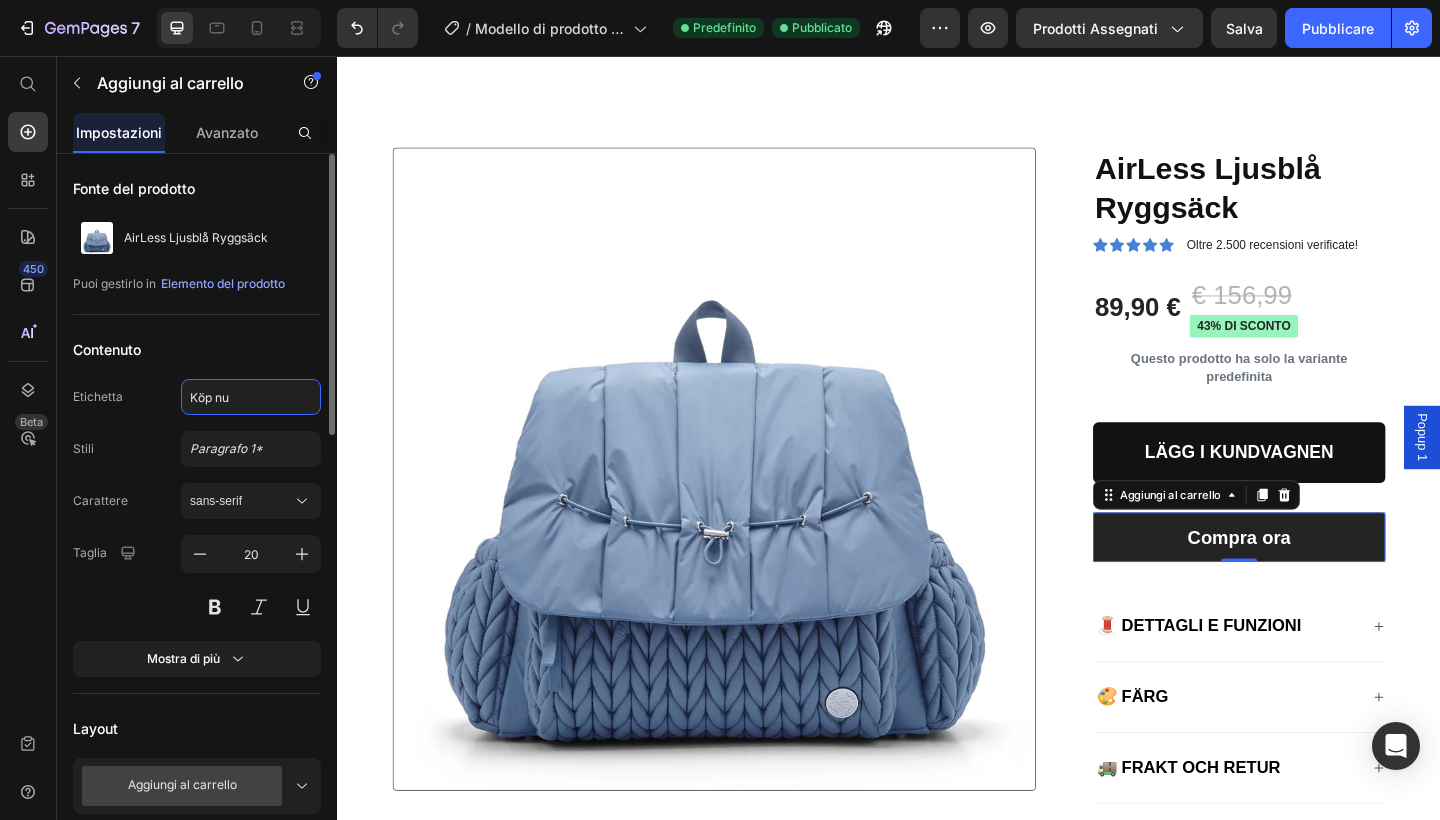 click on "Köp nu" 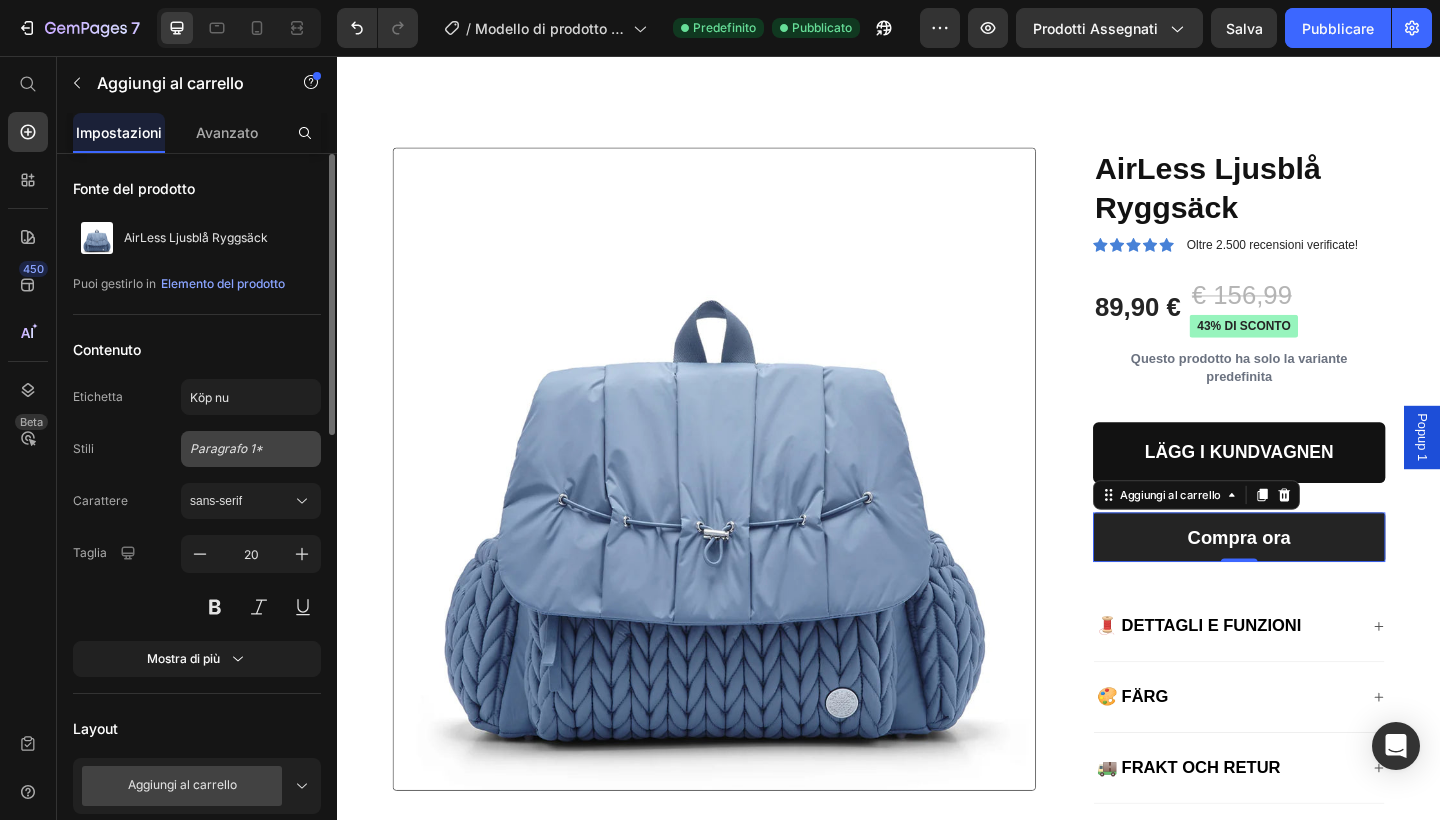 click on "Paragrafo 1*" at bounding box center [251, 449] 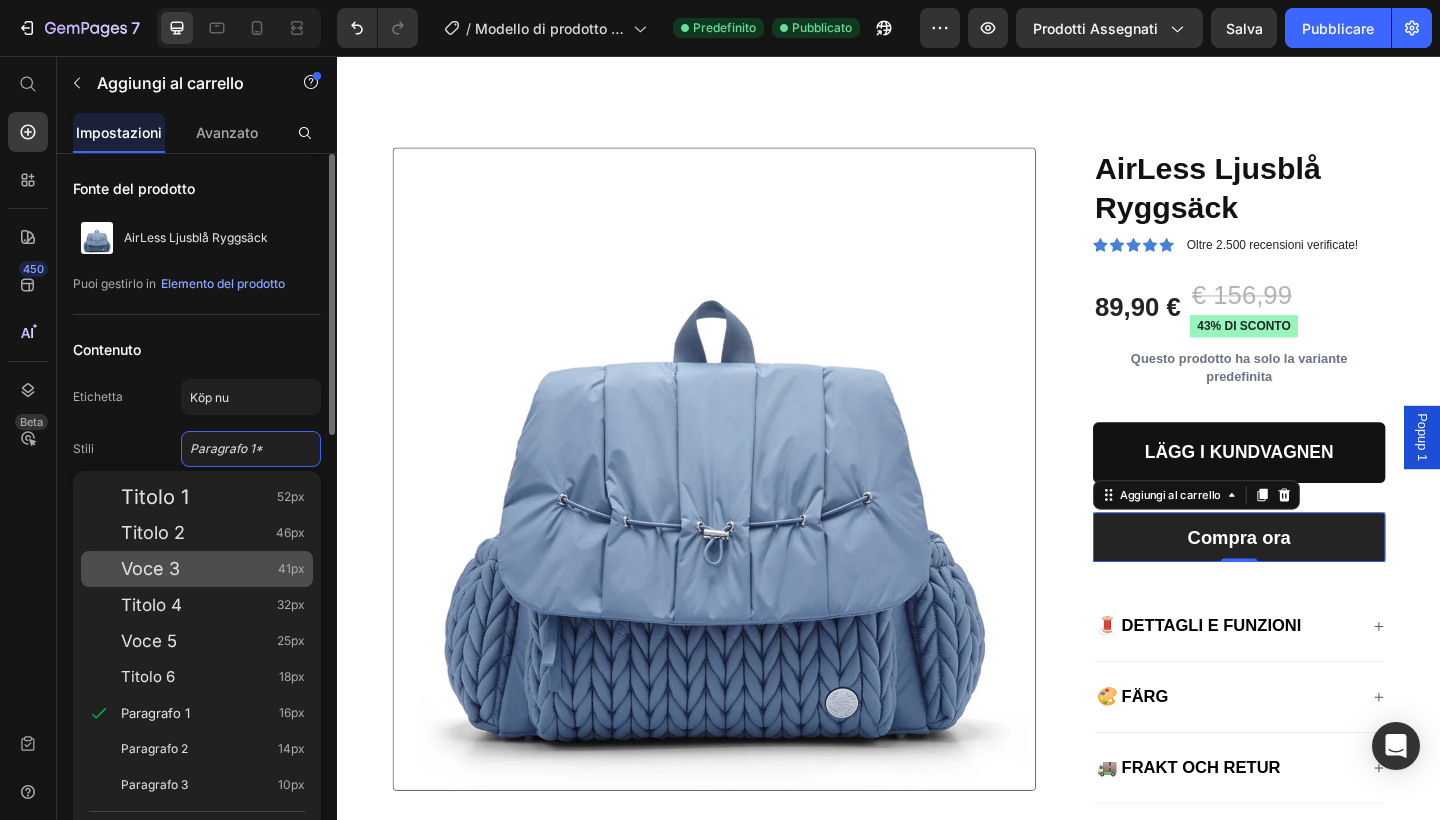 click on "Voce 3 41px" at bounding box center [213, 569] 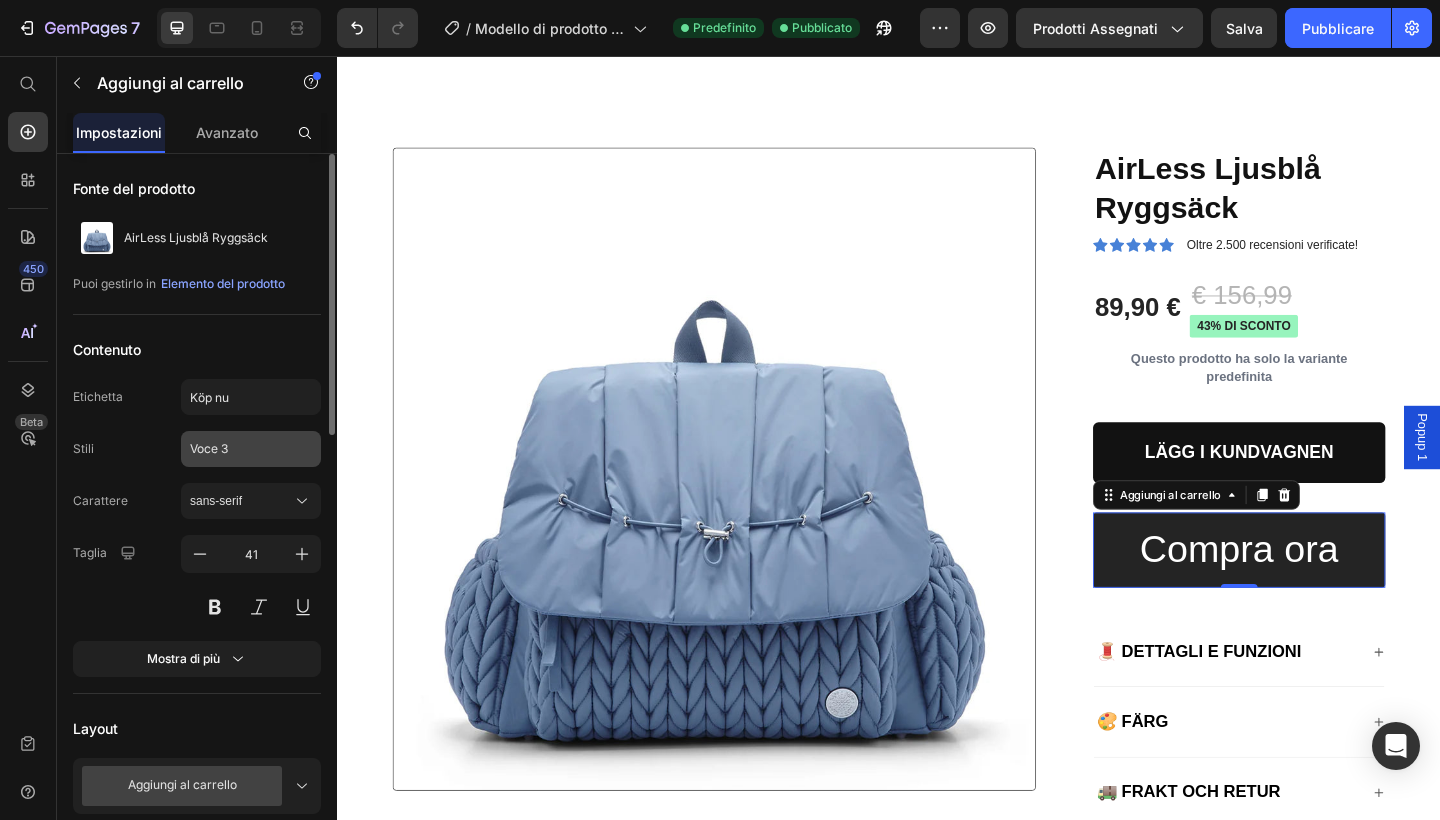 click on "Voce 3" at bounding box center (251, 449) 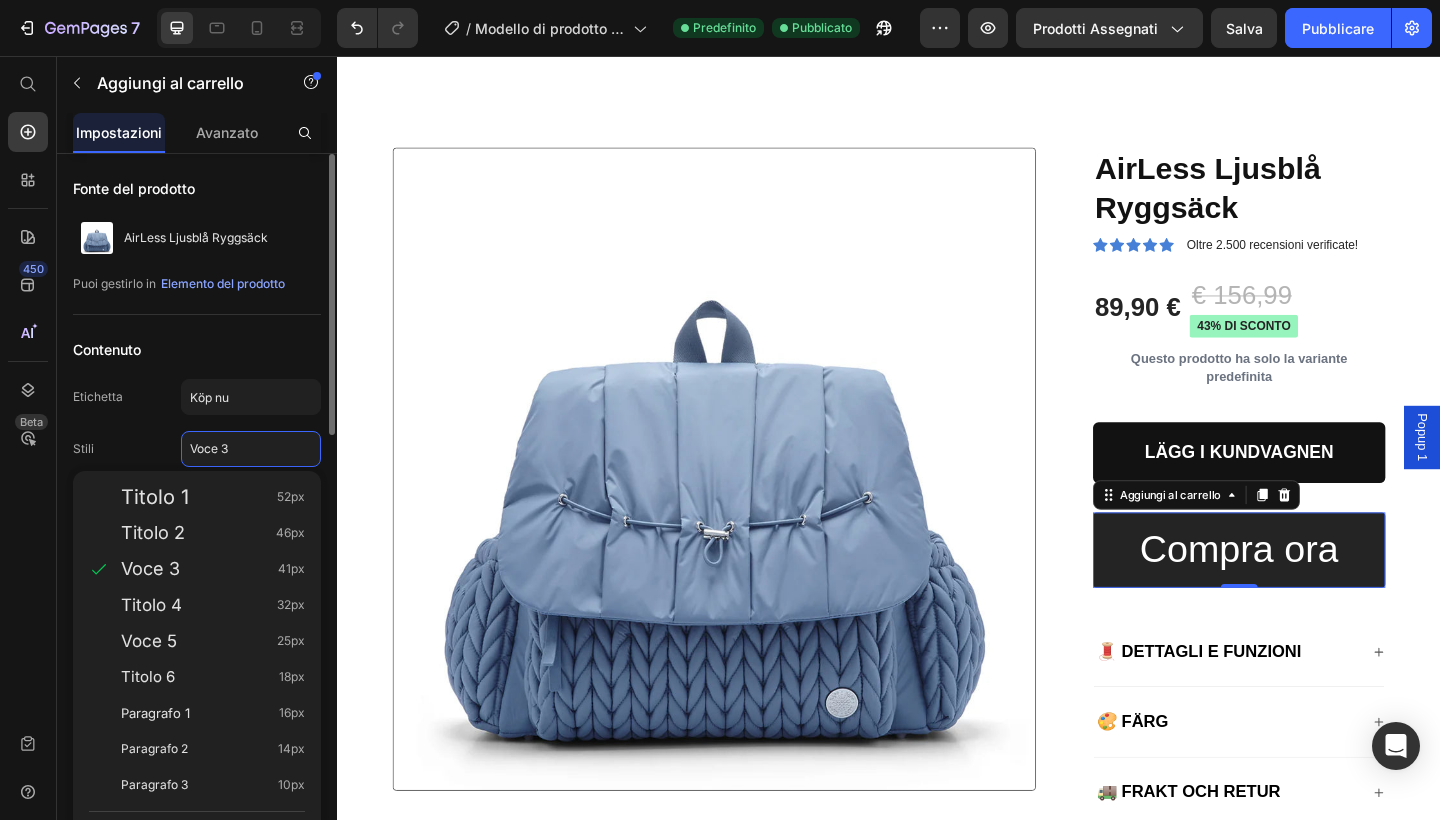 click on "Titolo 1 52px Titolo 2 46px Voce 3 41px Titolo 4 32px Voce 5 25px Titolo 6 18px Paragrafo 1 16px Paragrafo 2 14px Paragrafo 3 10px Modifica lo stile globale" at bounding box center [197, 663] 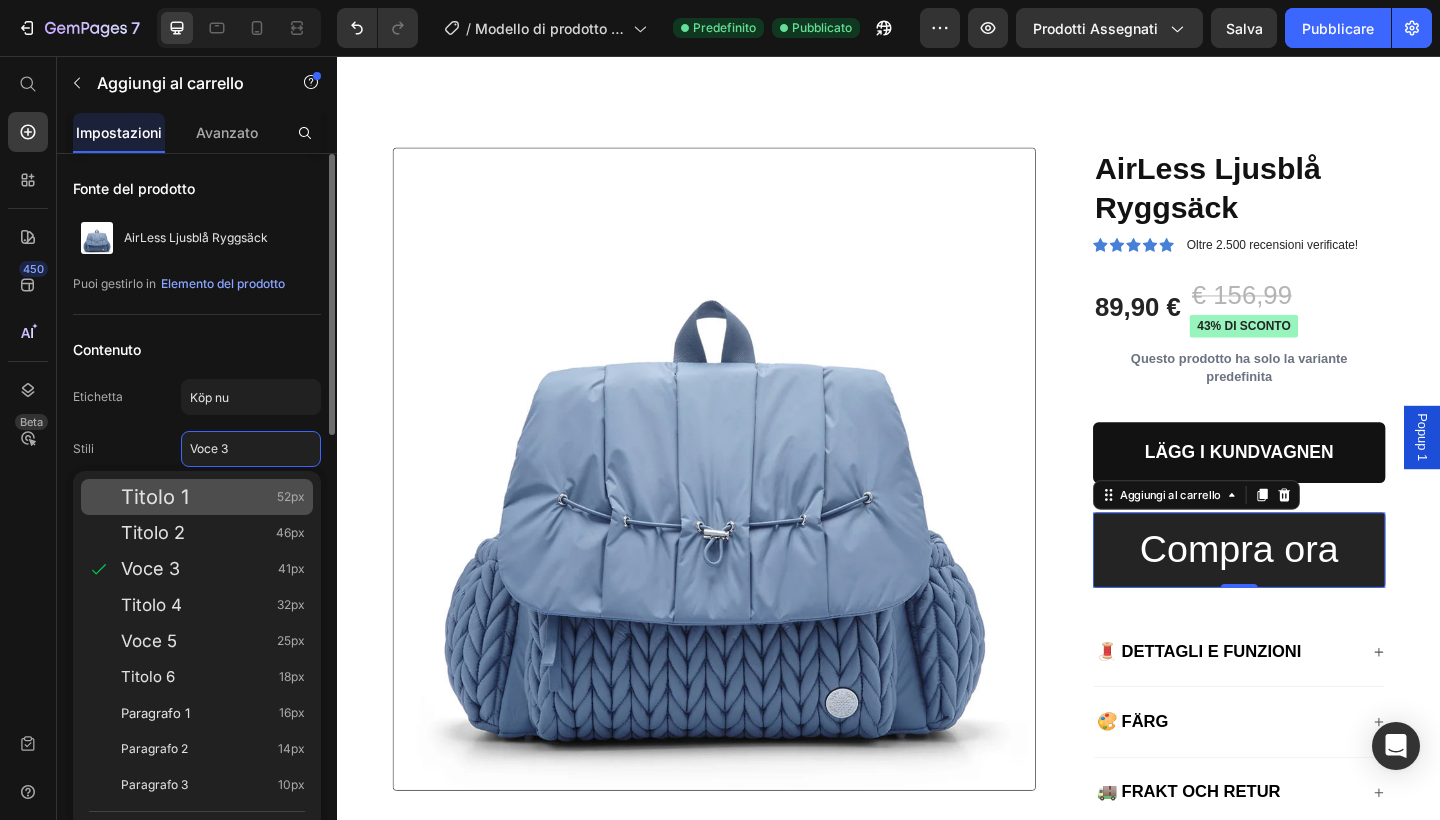 click on "Titolo 1 52px" at bounding box center (213, 497) 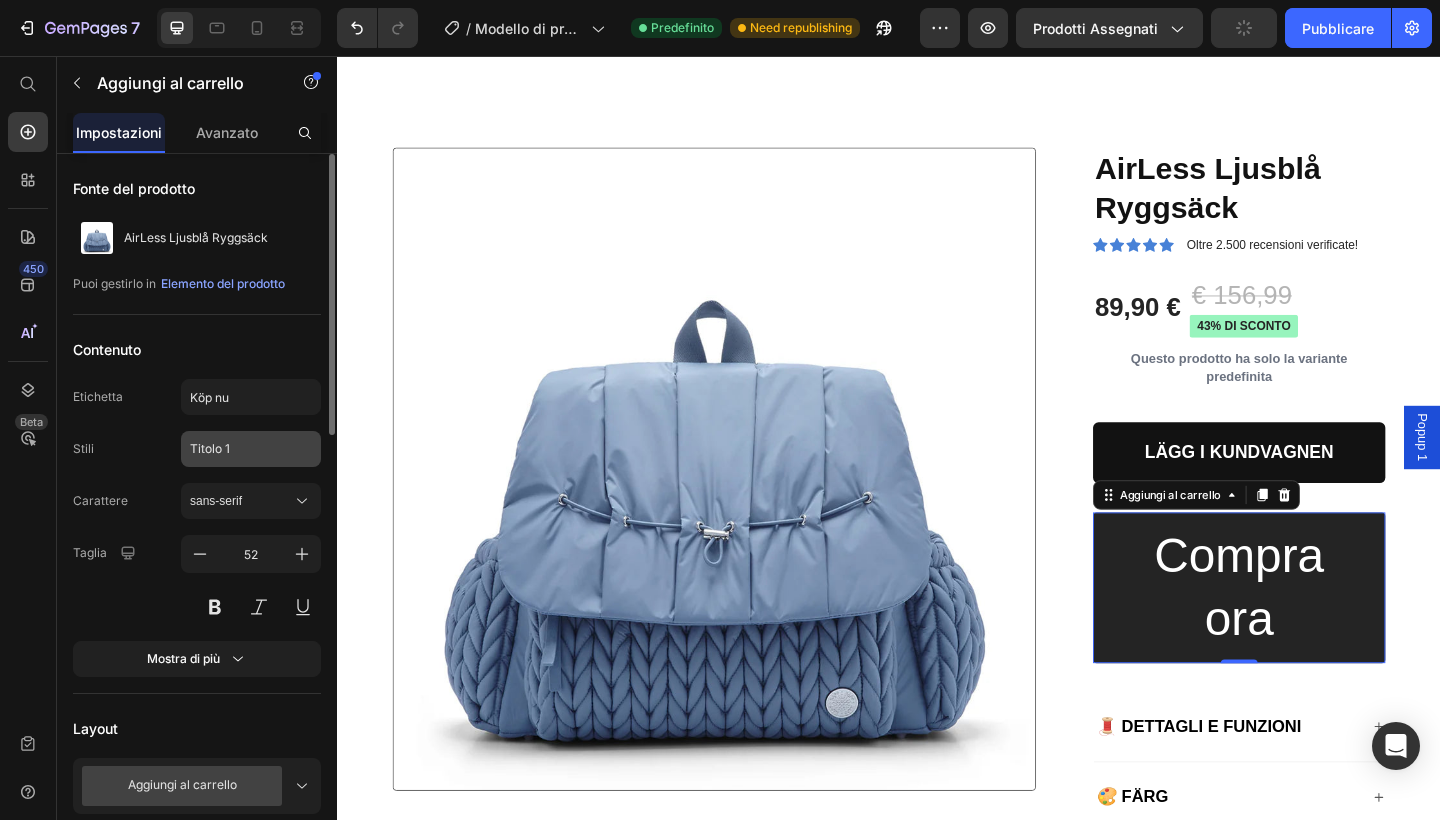 click on "Titolo 1" at bounding box center [239, 449] 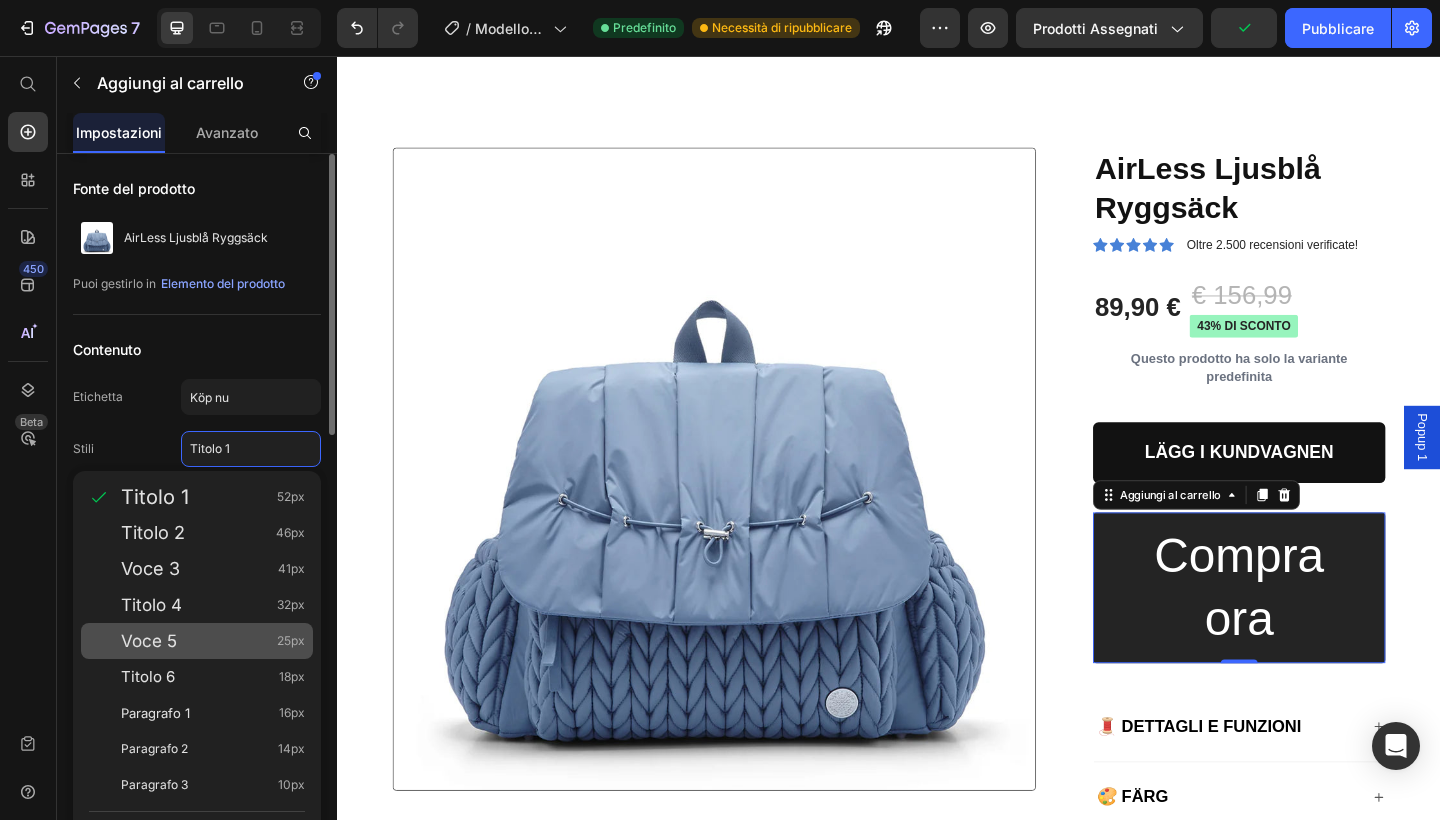 click on "Voce 5" at bounding box center [149, 641] 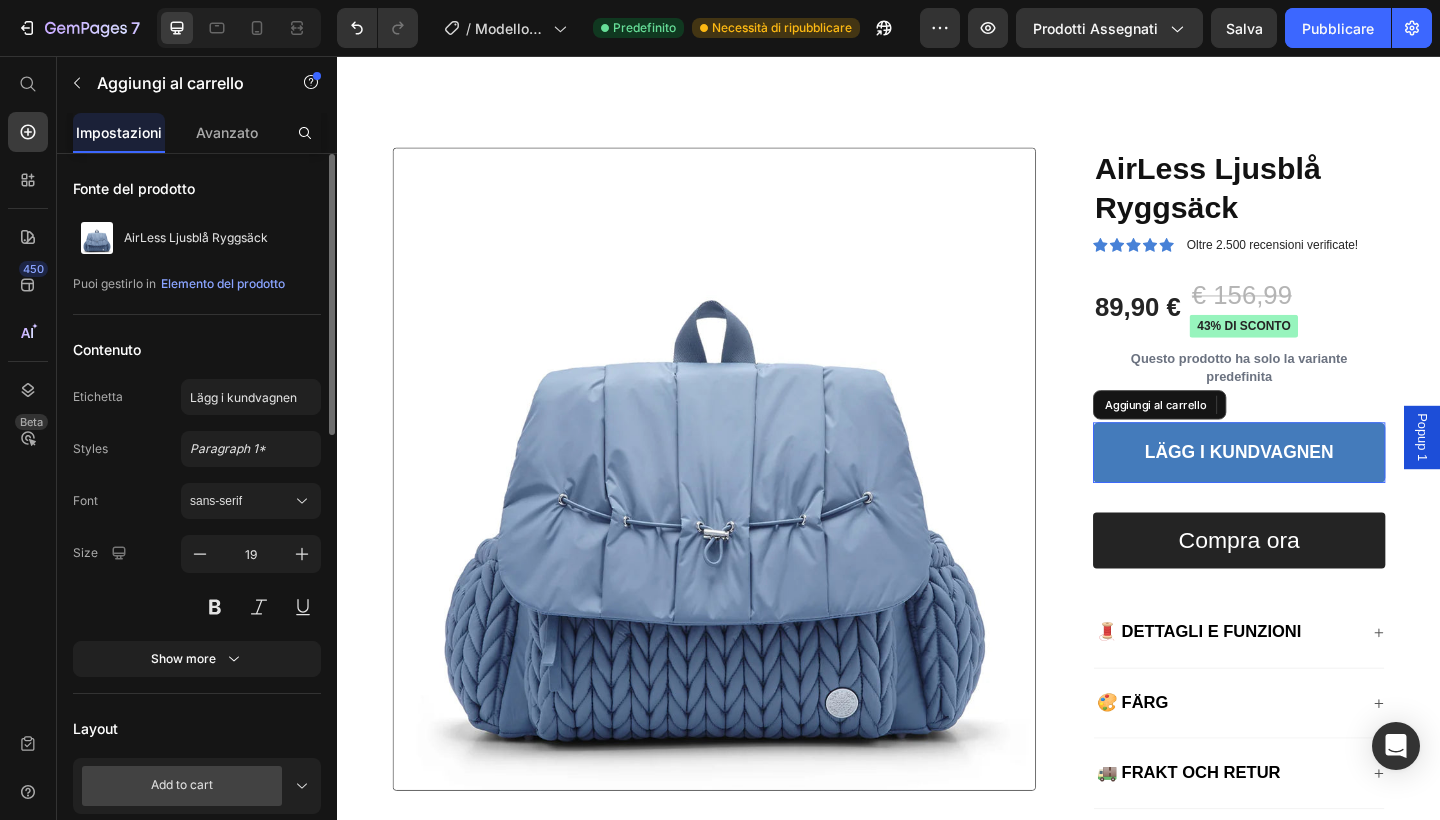 click on "LÄGG I KUNDVAGNEN" at bounding box center (1318, 488) 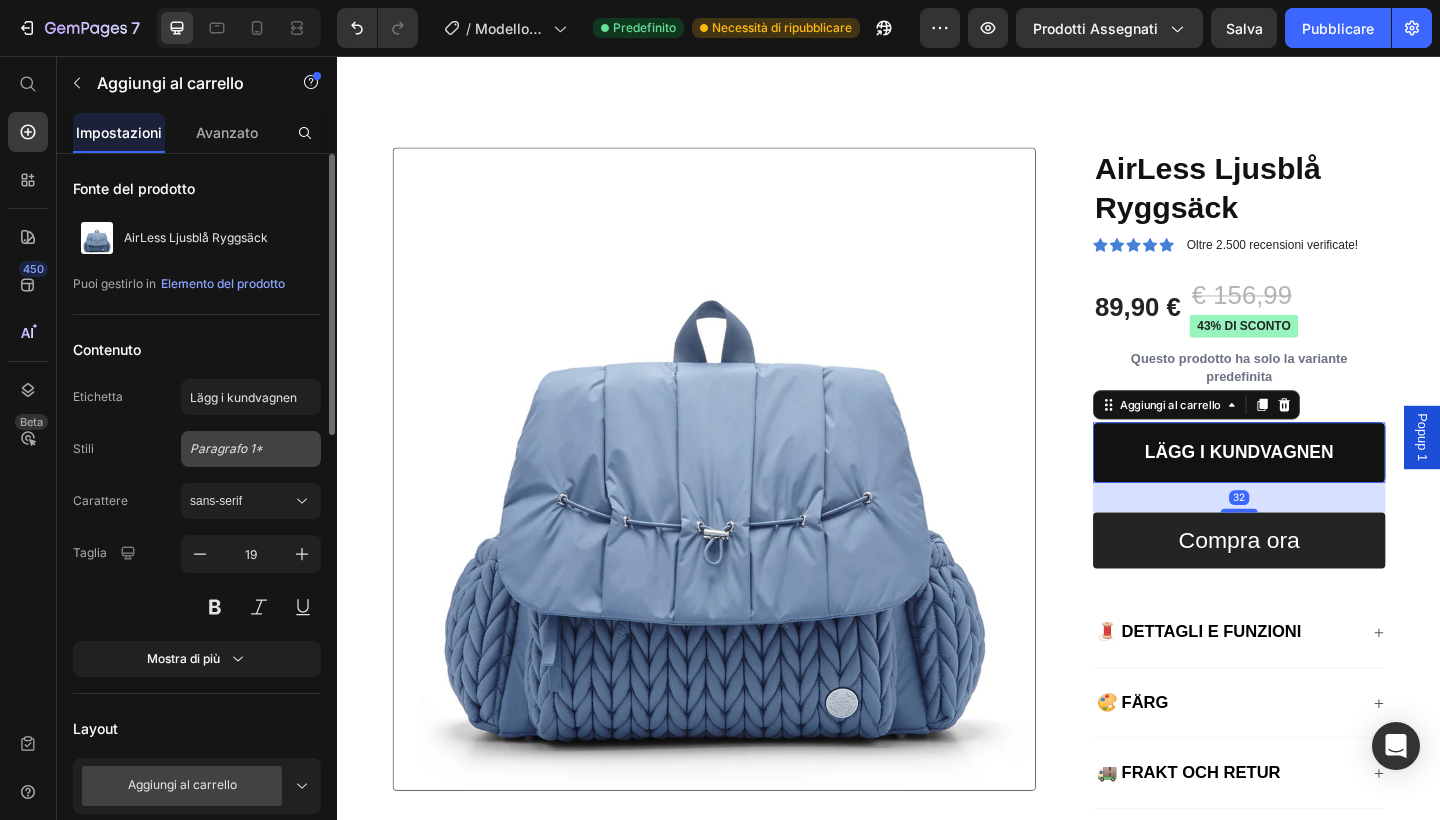 click on "Paragrafo 1*" at bounding box center [239, 449] 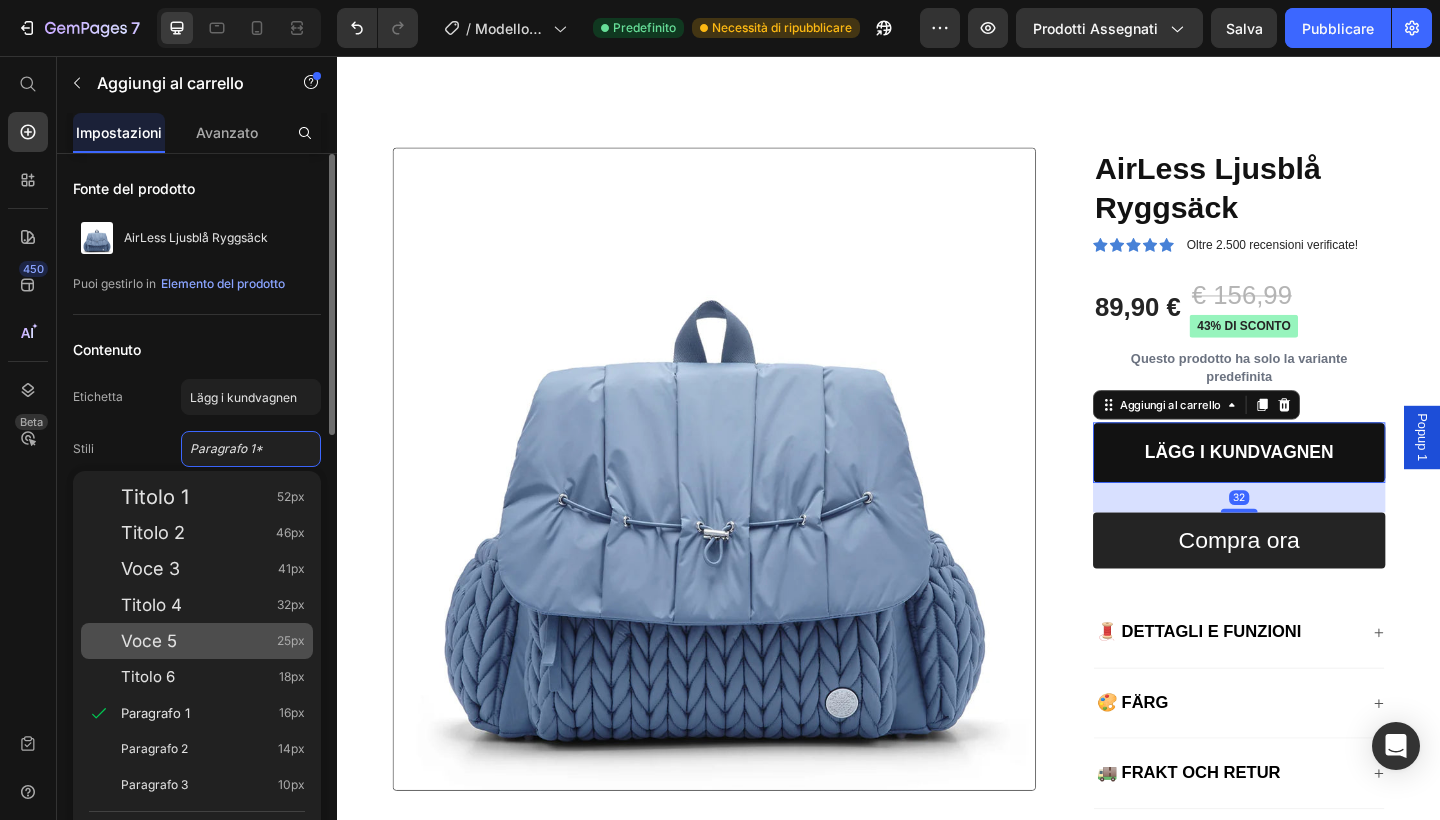 click on "Voce 5 25px" at bounding box center (213, 641) 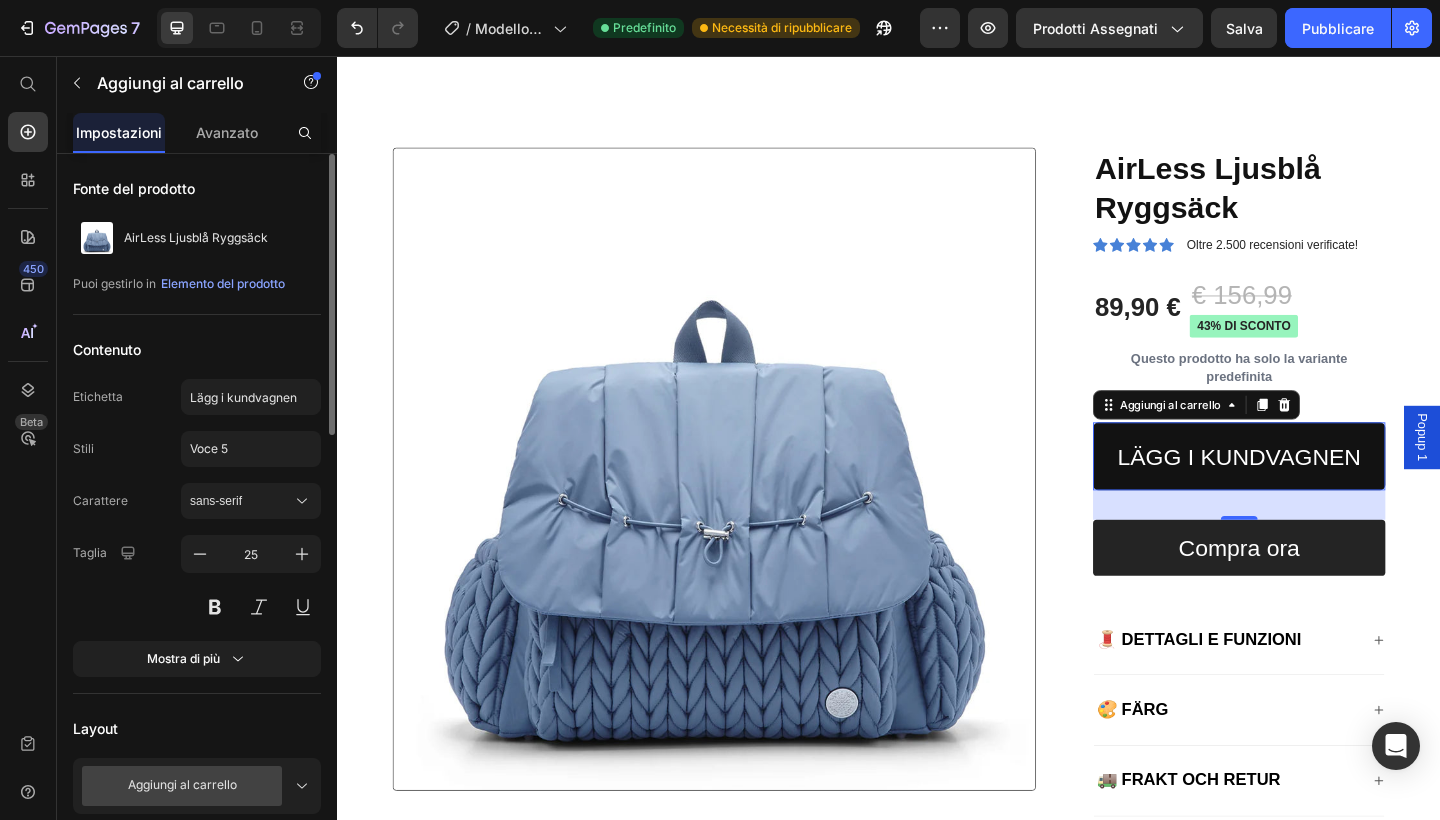 click on "Carattere sans-serif" at bounding box center (197, 501) 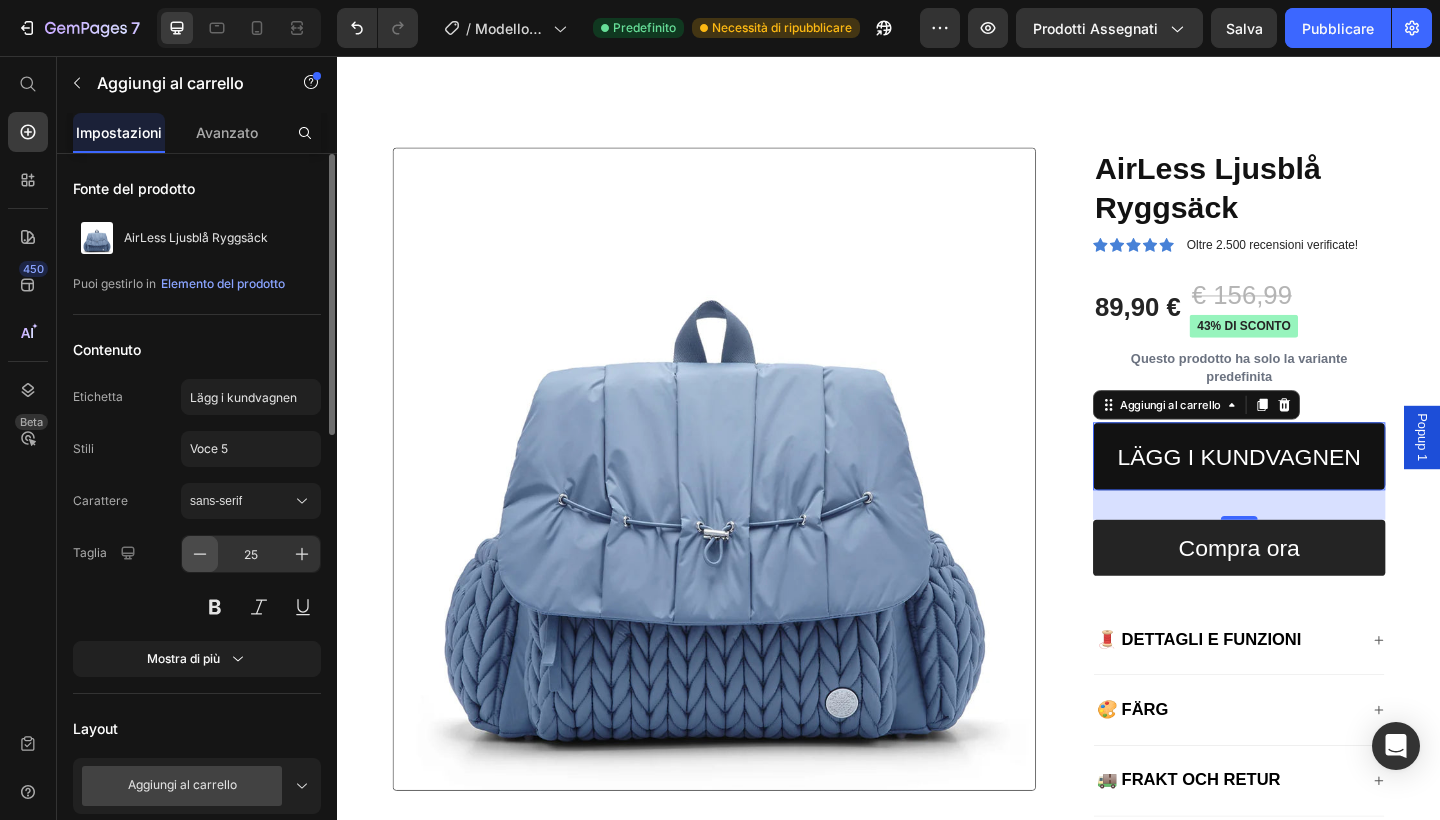click 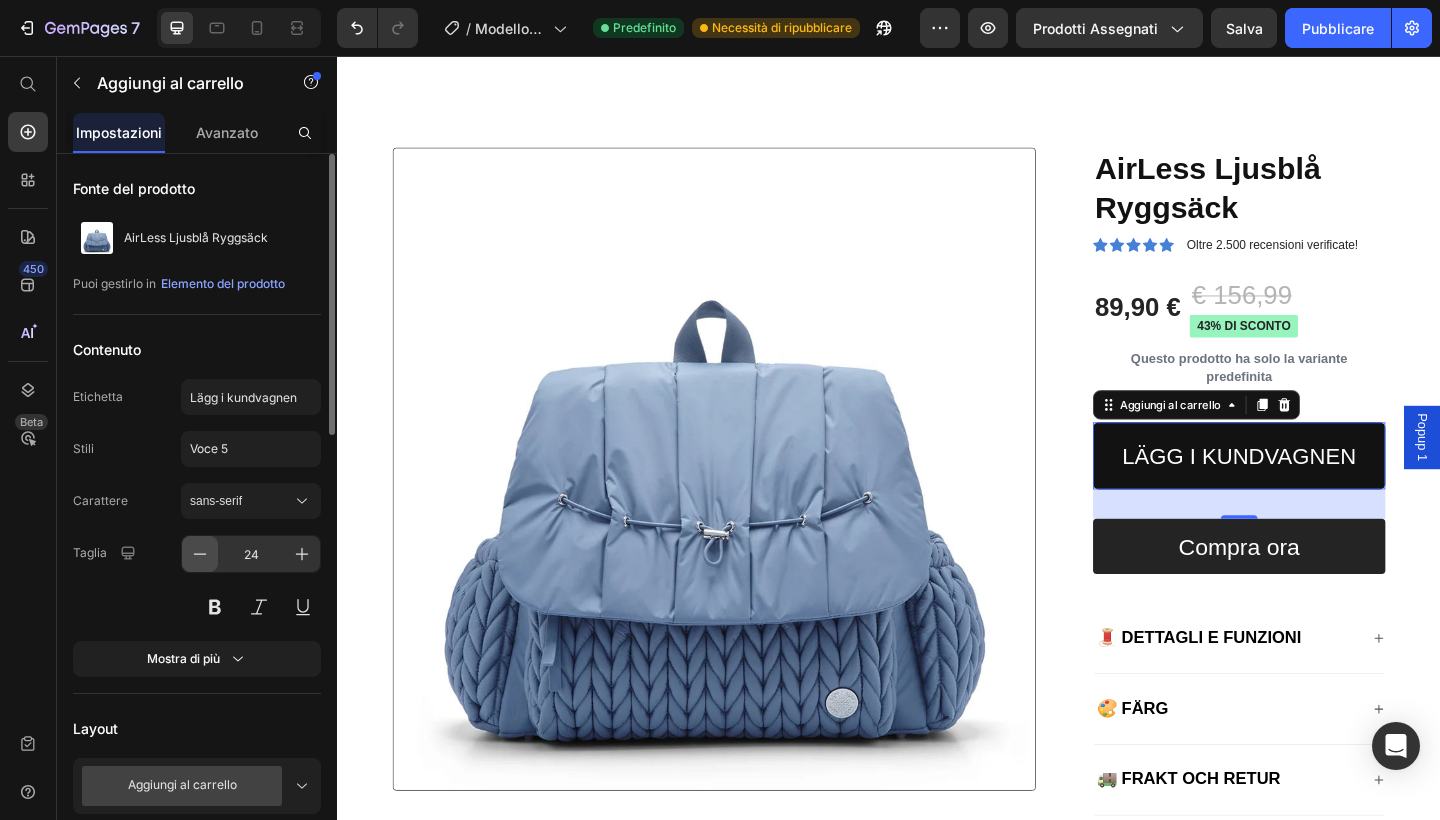 click 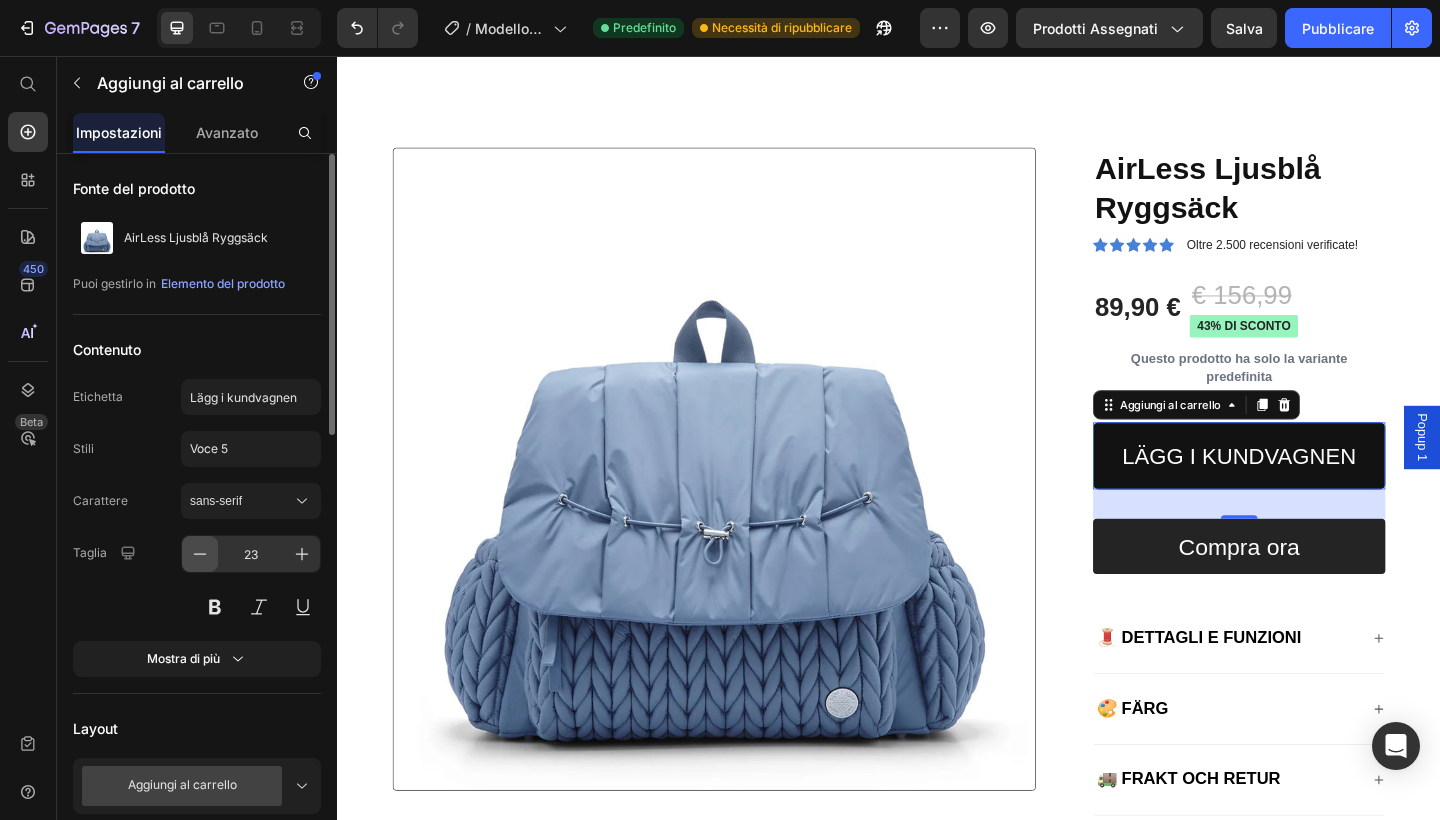 click 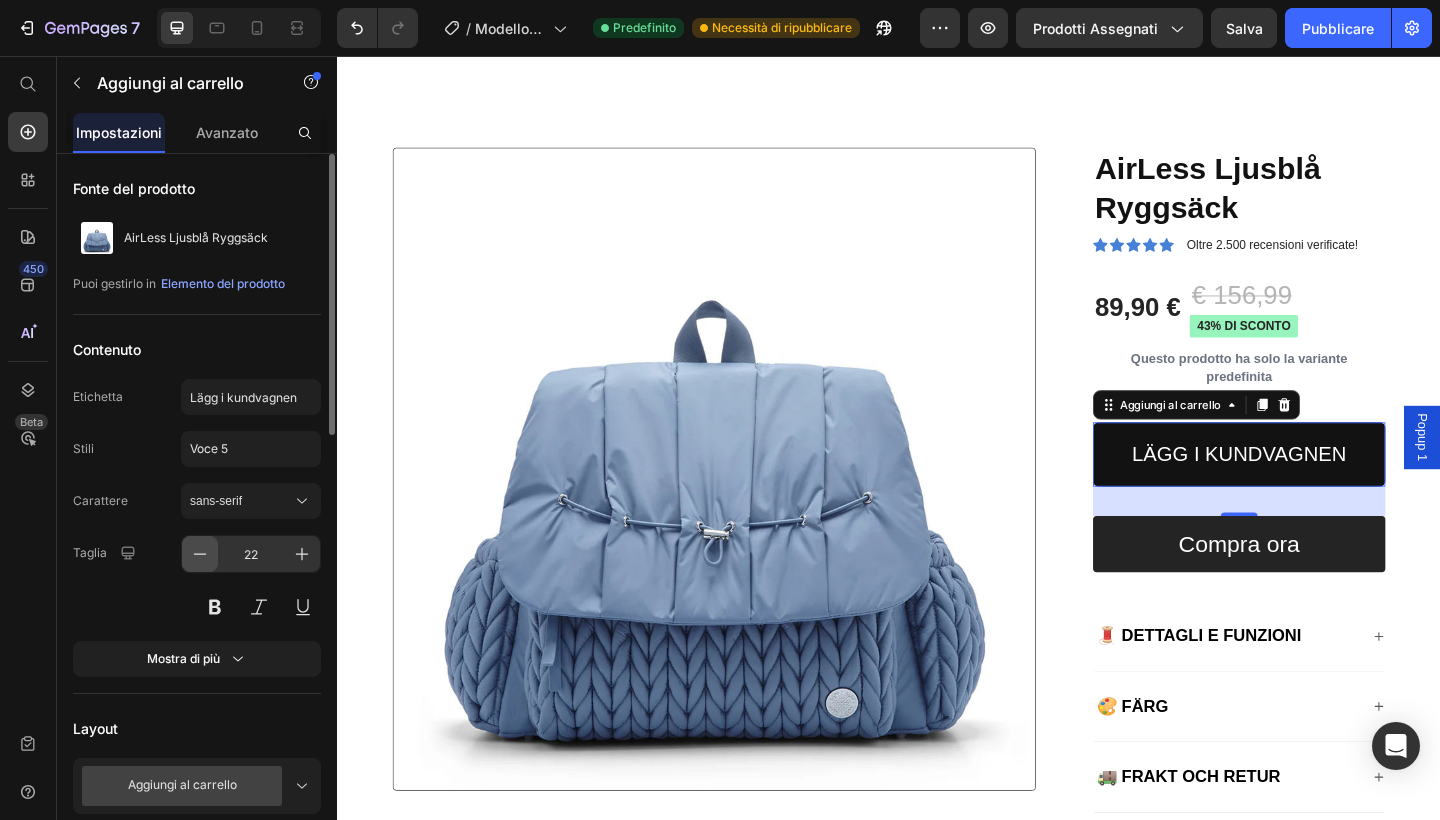 click 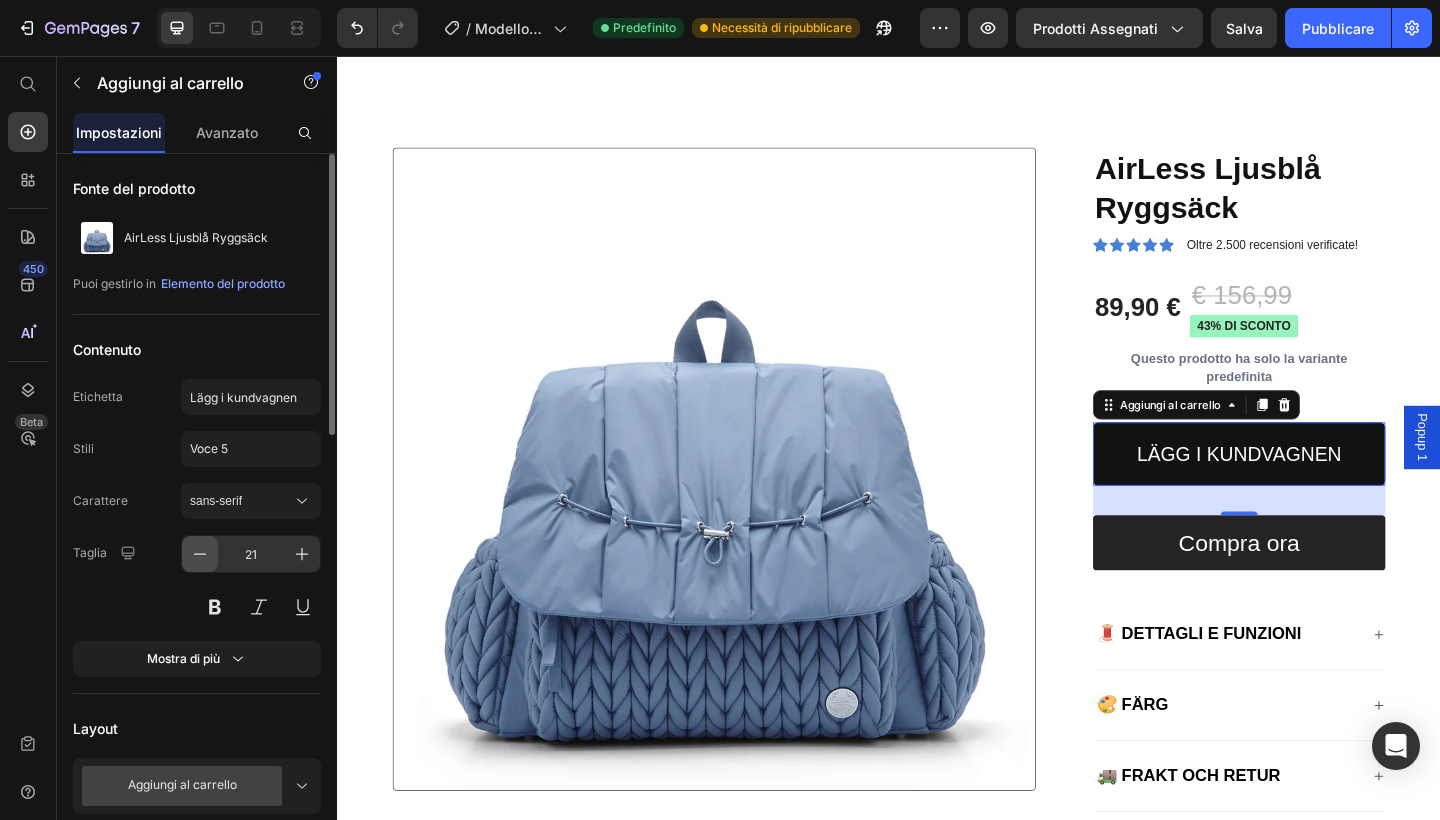 click 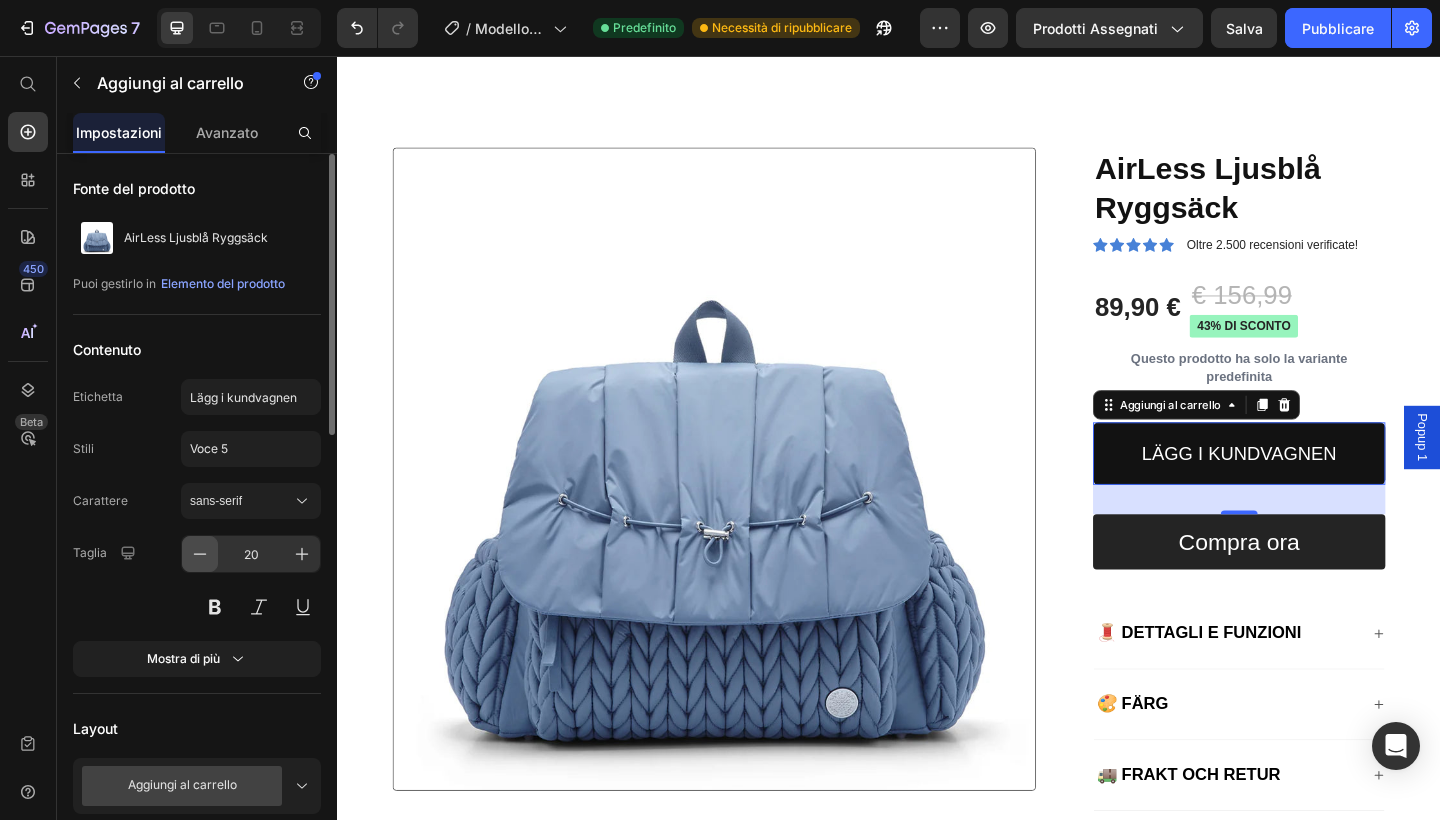 click 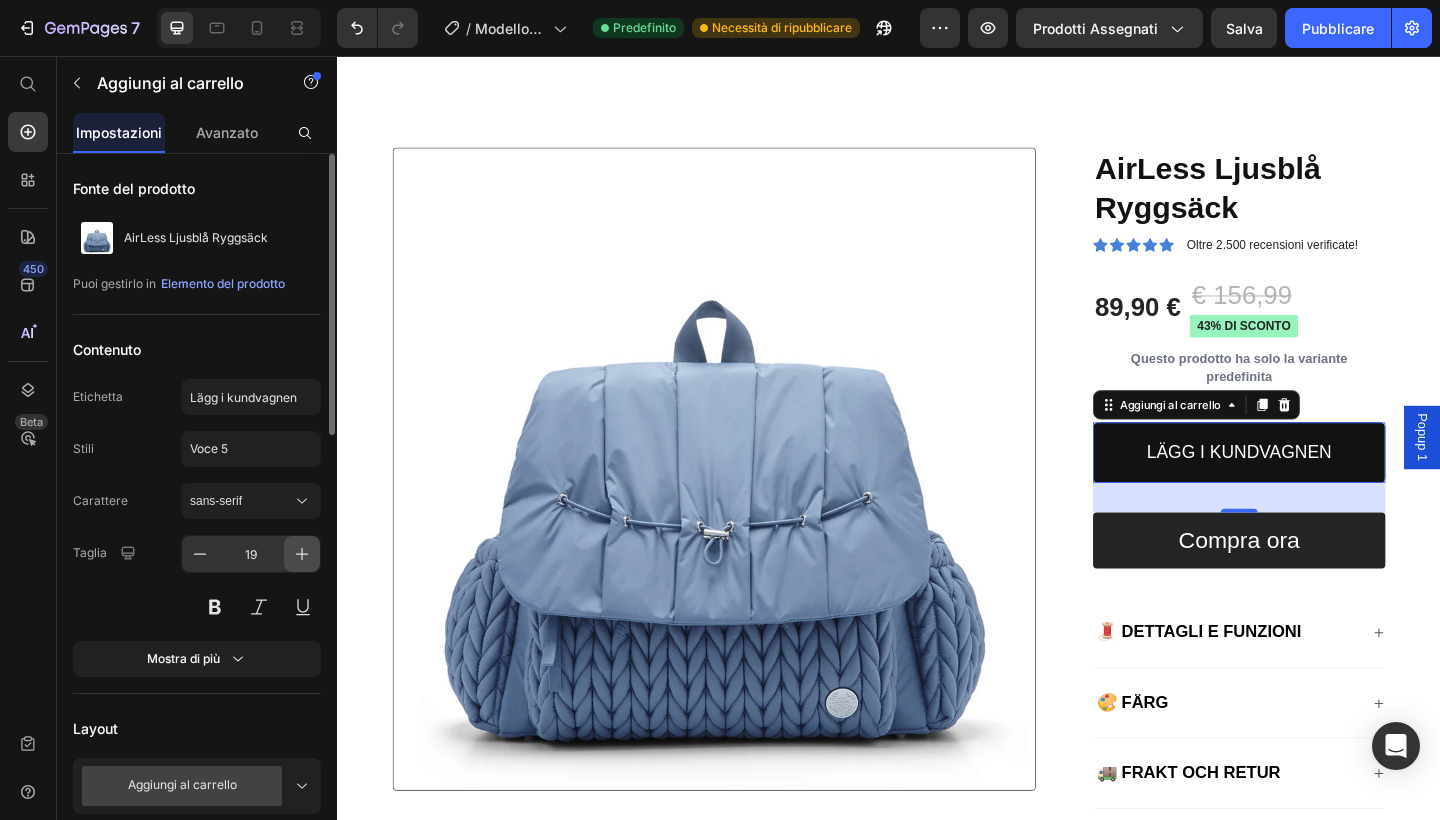 click at bounding box center (302, 554) 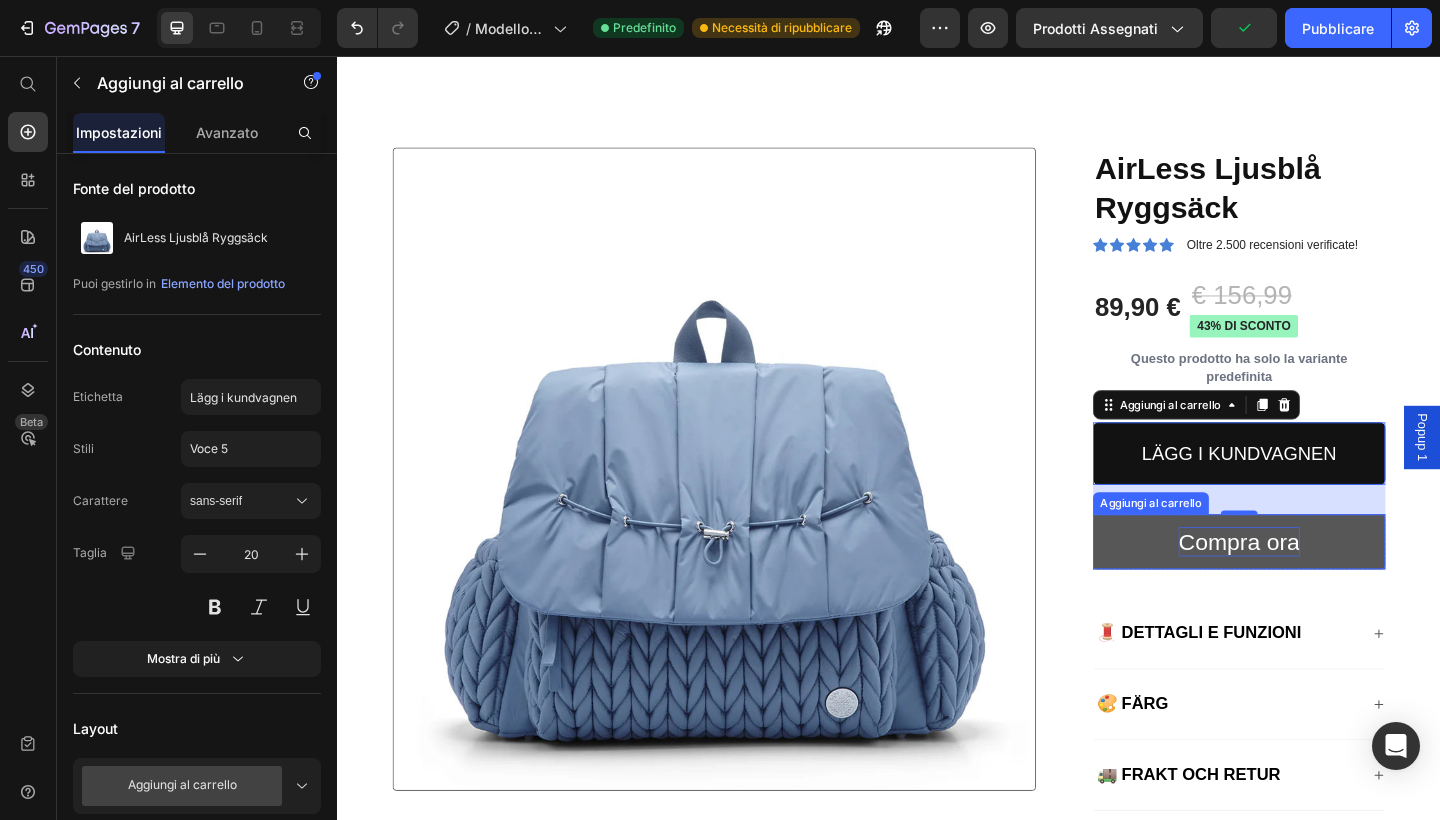 click on "Compra ora" at bounding box center [1318, 585] 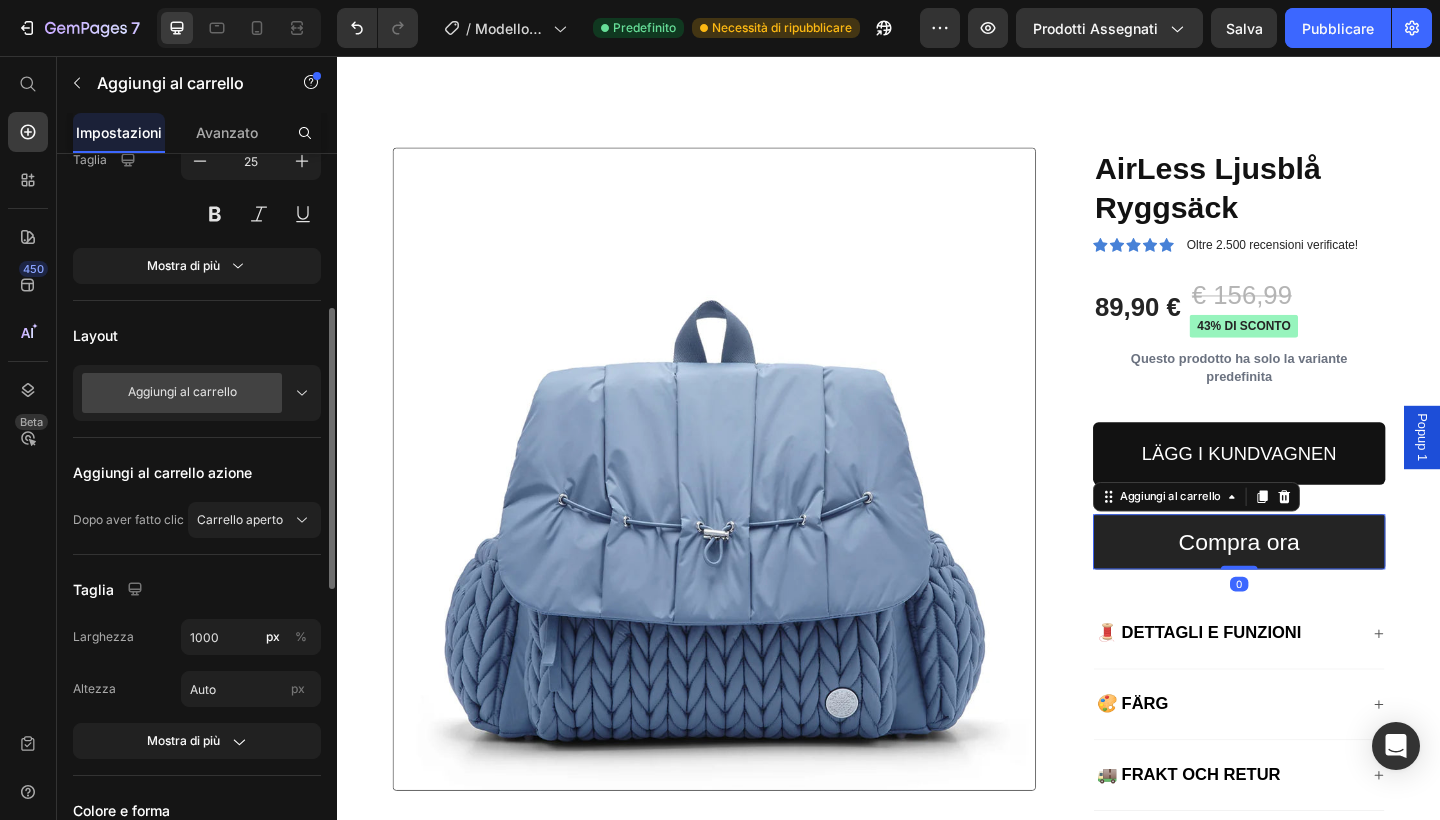 scroll, scrollTop: 402, scrollLeft: 0, axis: vertical 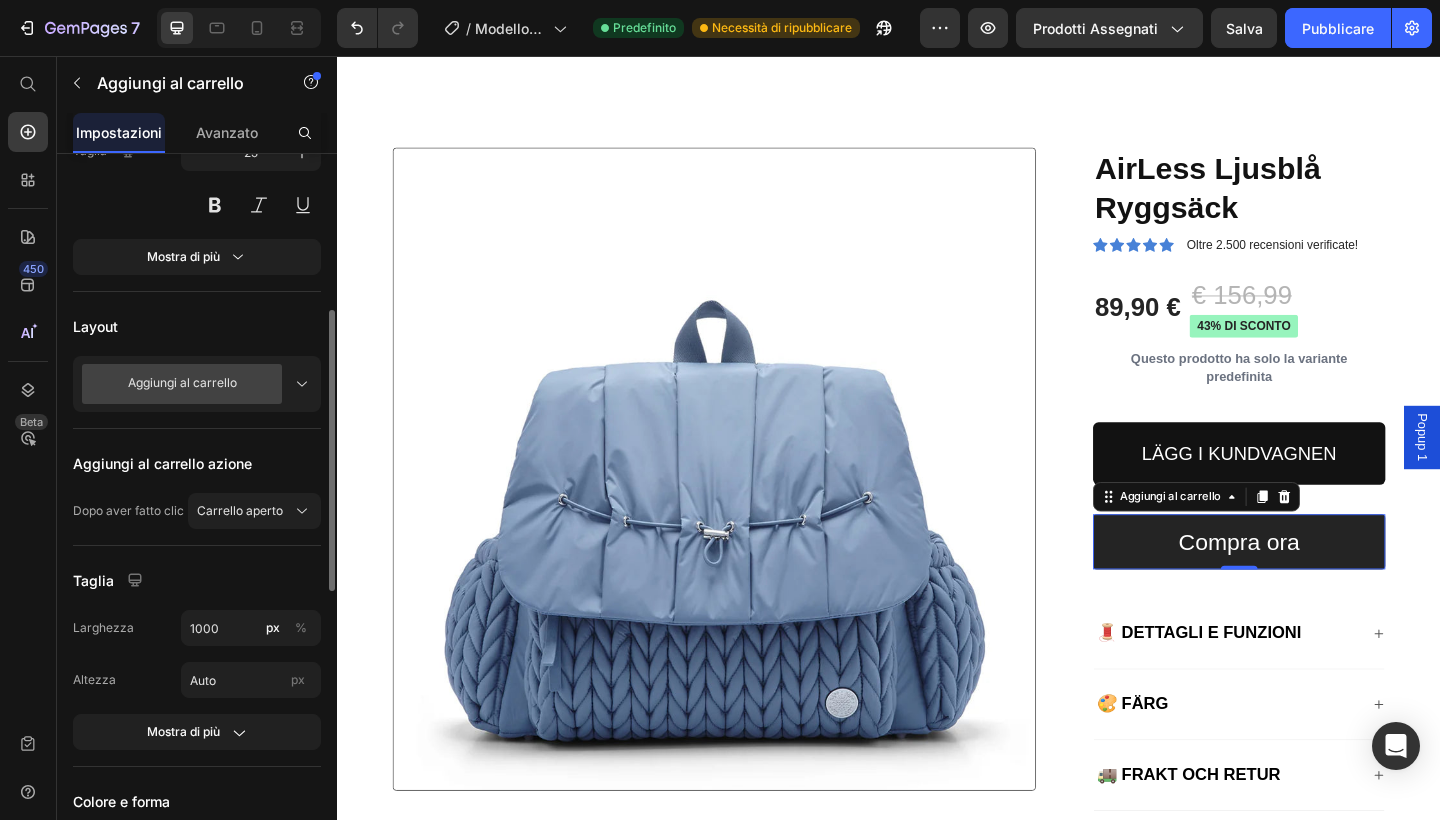 click on "Aggiungi al carrello" at bounding box center [197, 384] 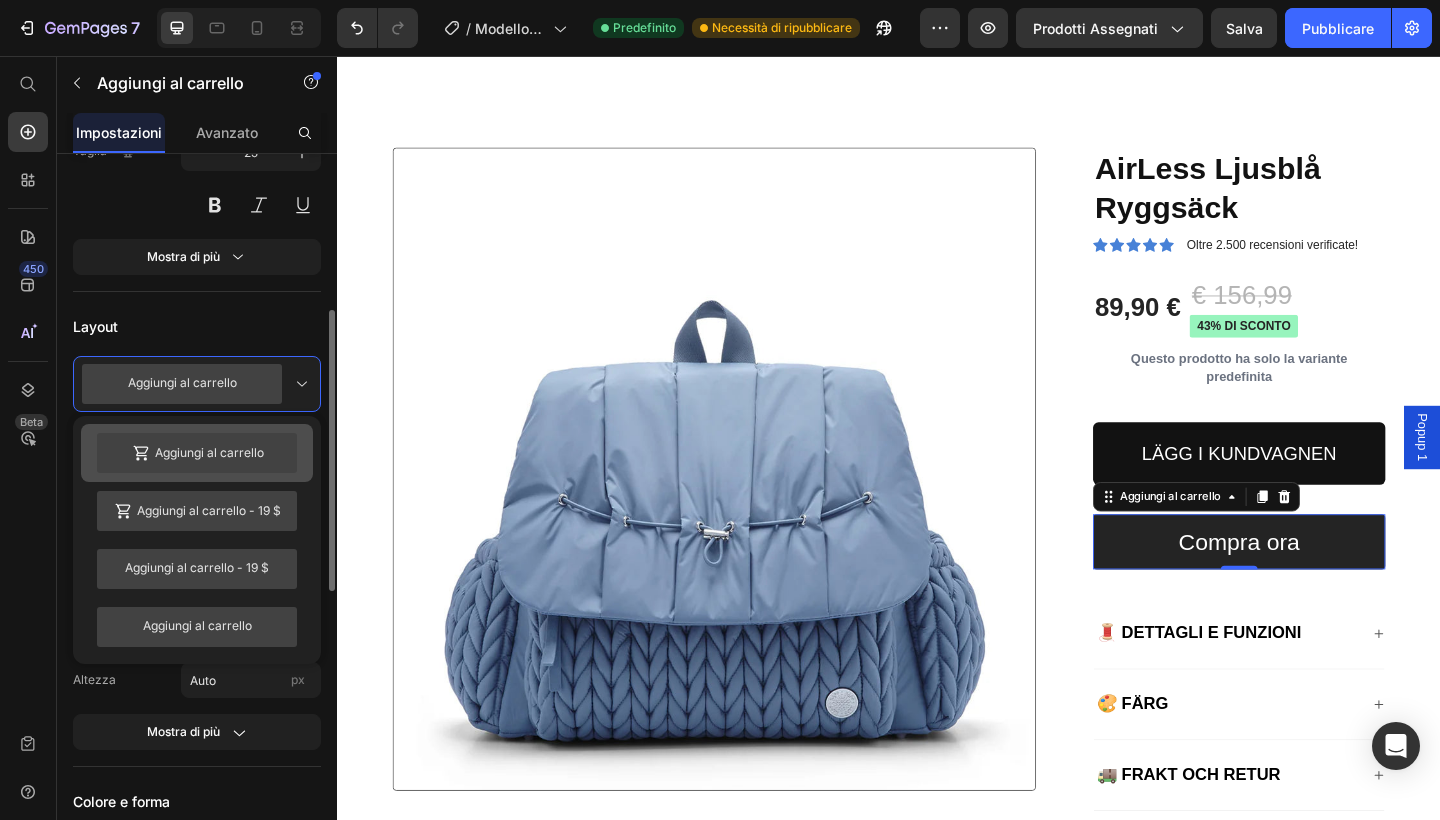 click on "Aggiungi al carrello" at bounding box center [197, 453] 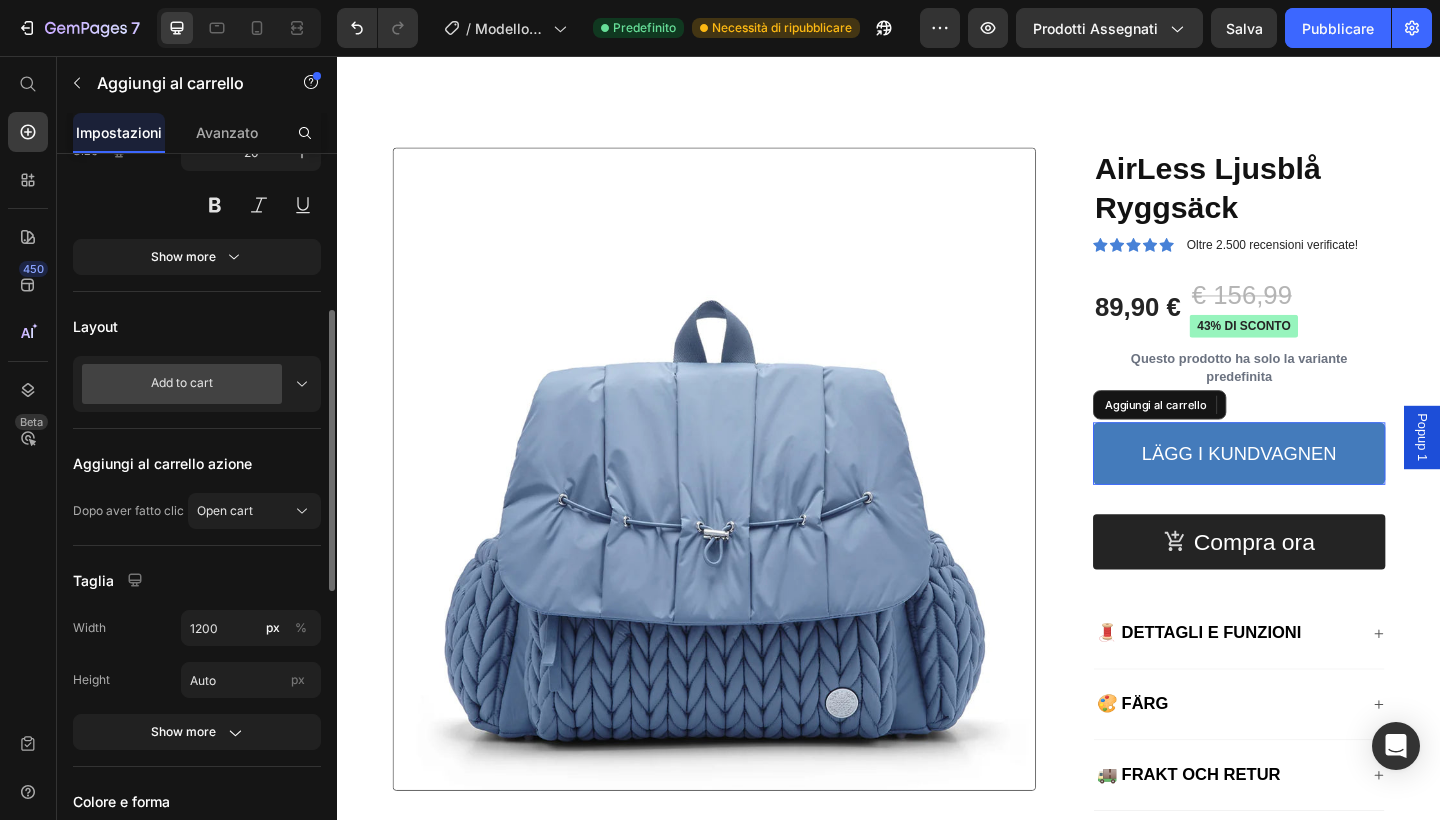 click on "LÄGG I KUNDVAGNEN" at bounding box center (1318, 489) 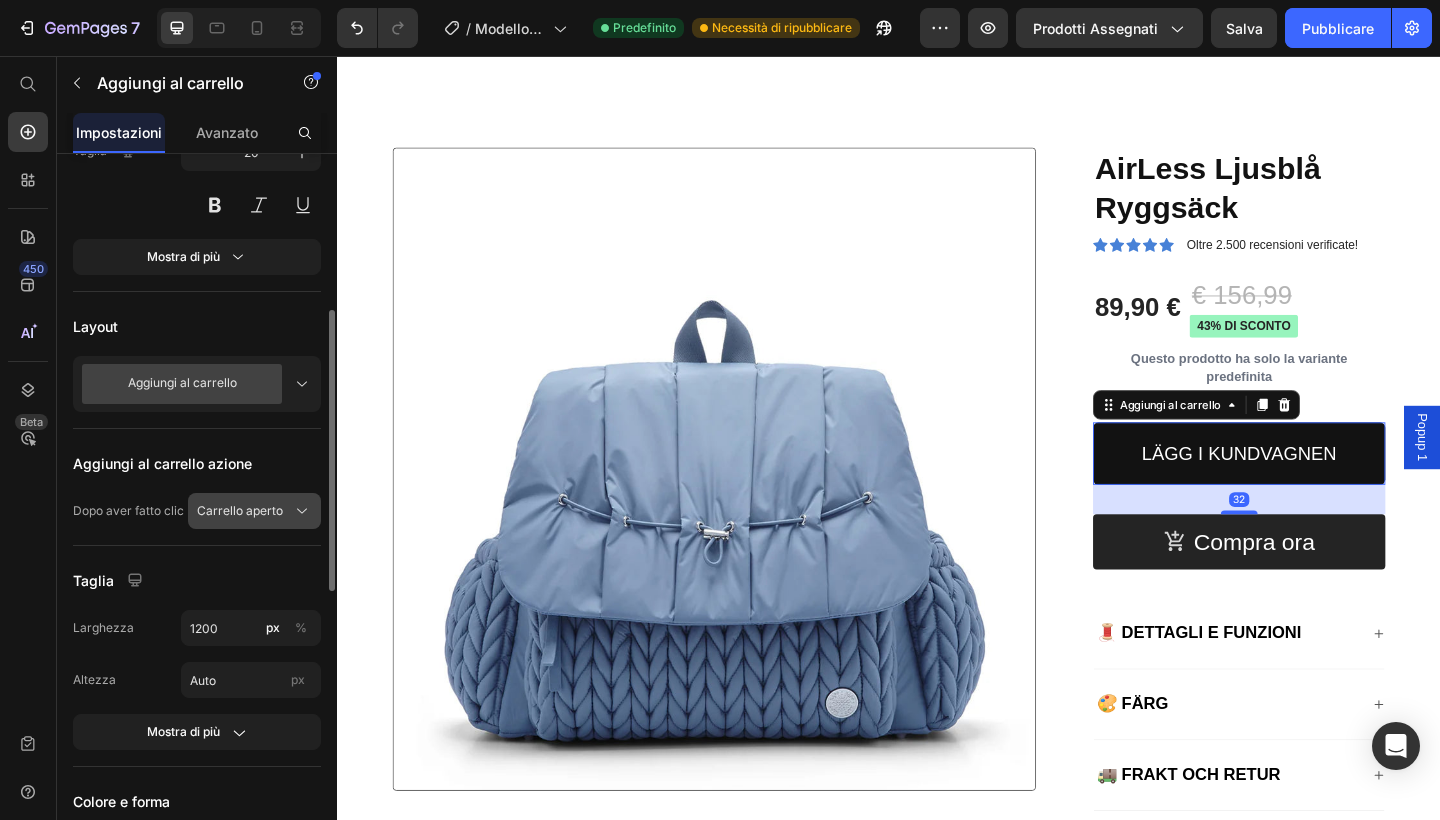 click on "Carrello aperto" at bounding box center (240, 511) 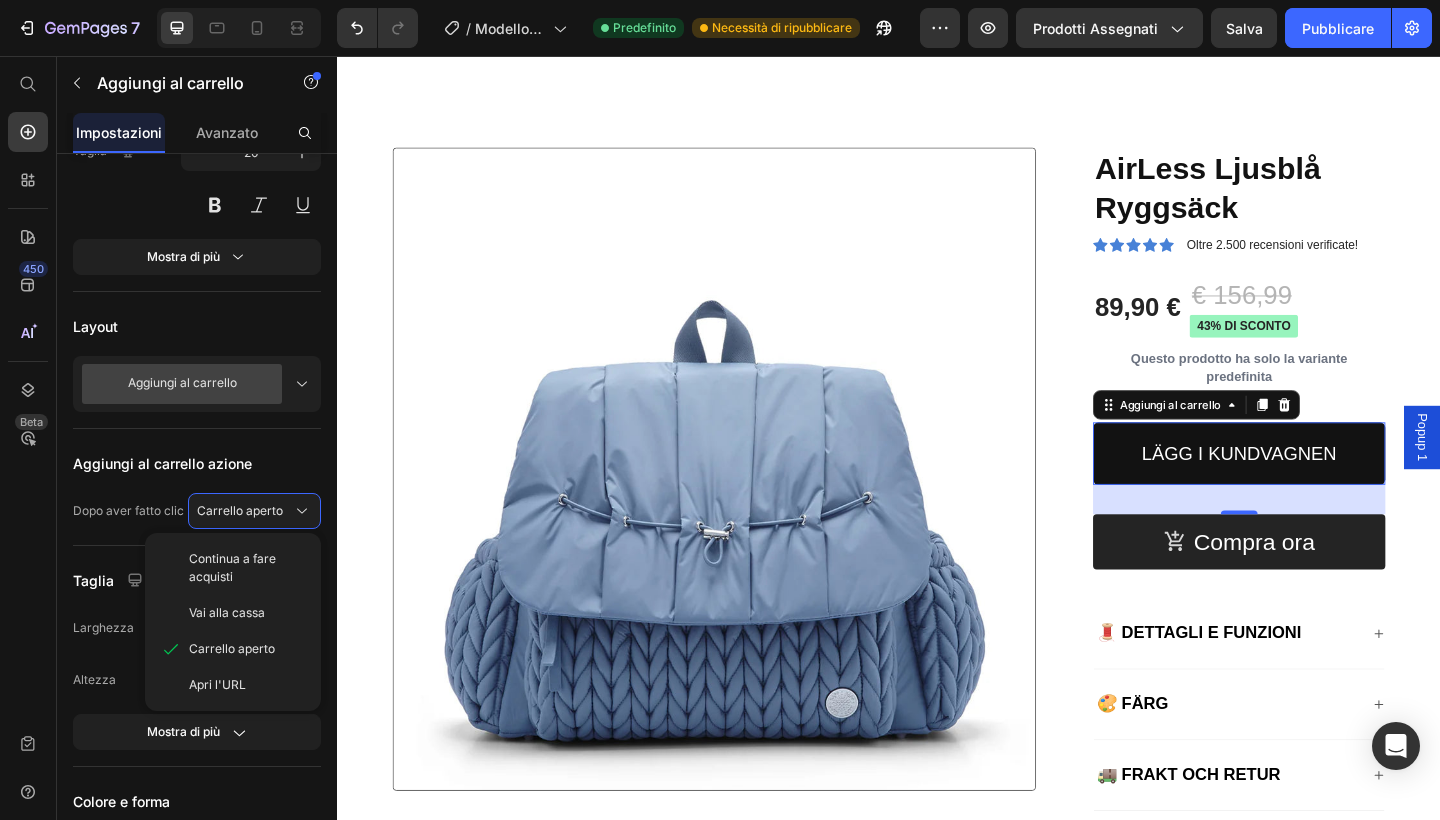 click on "Aggiungi al carrello" at bounding box center [182, 384] 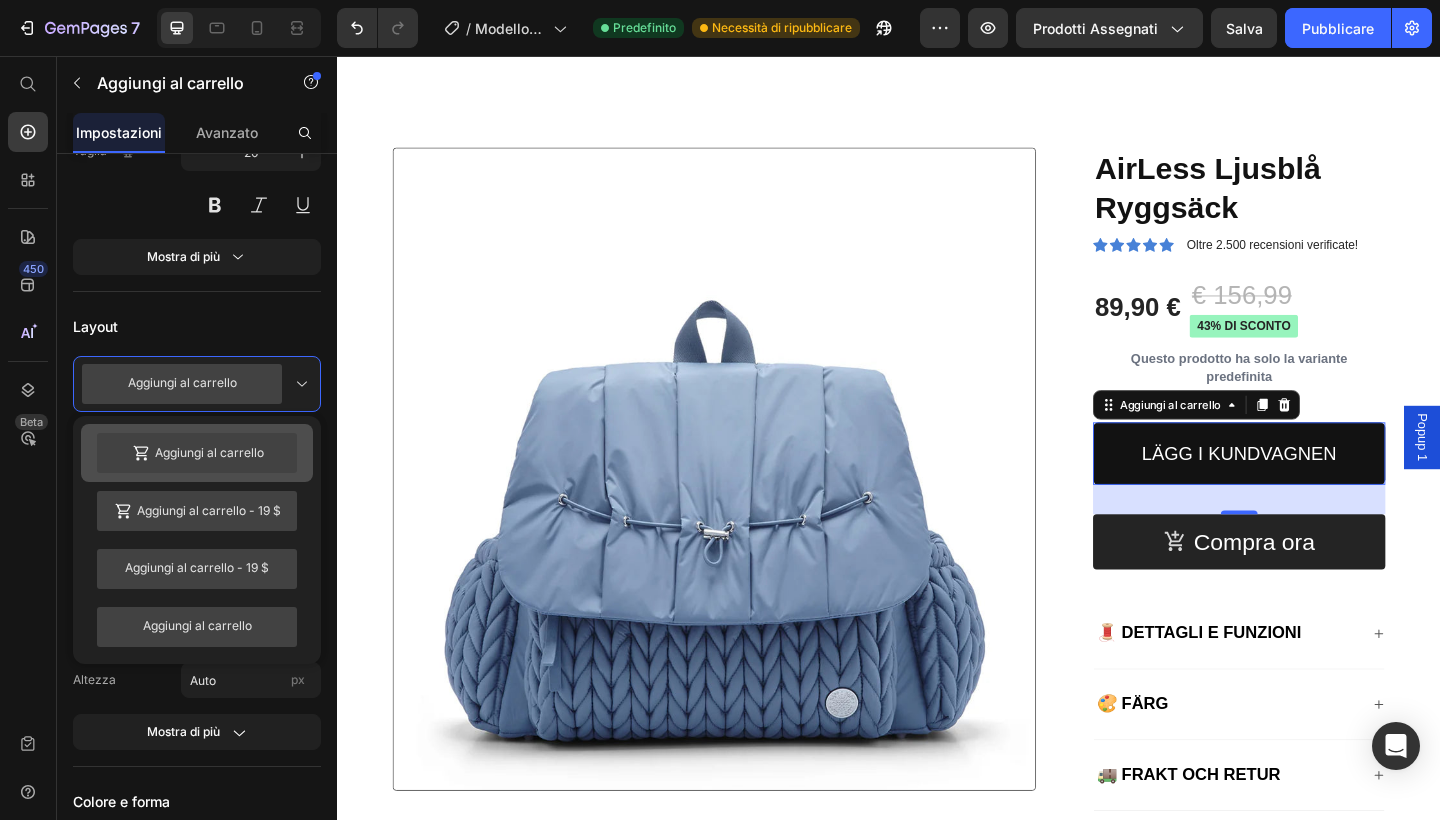 click on "Aggiungi al carrello" at bounding box center (197, 453) 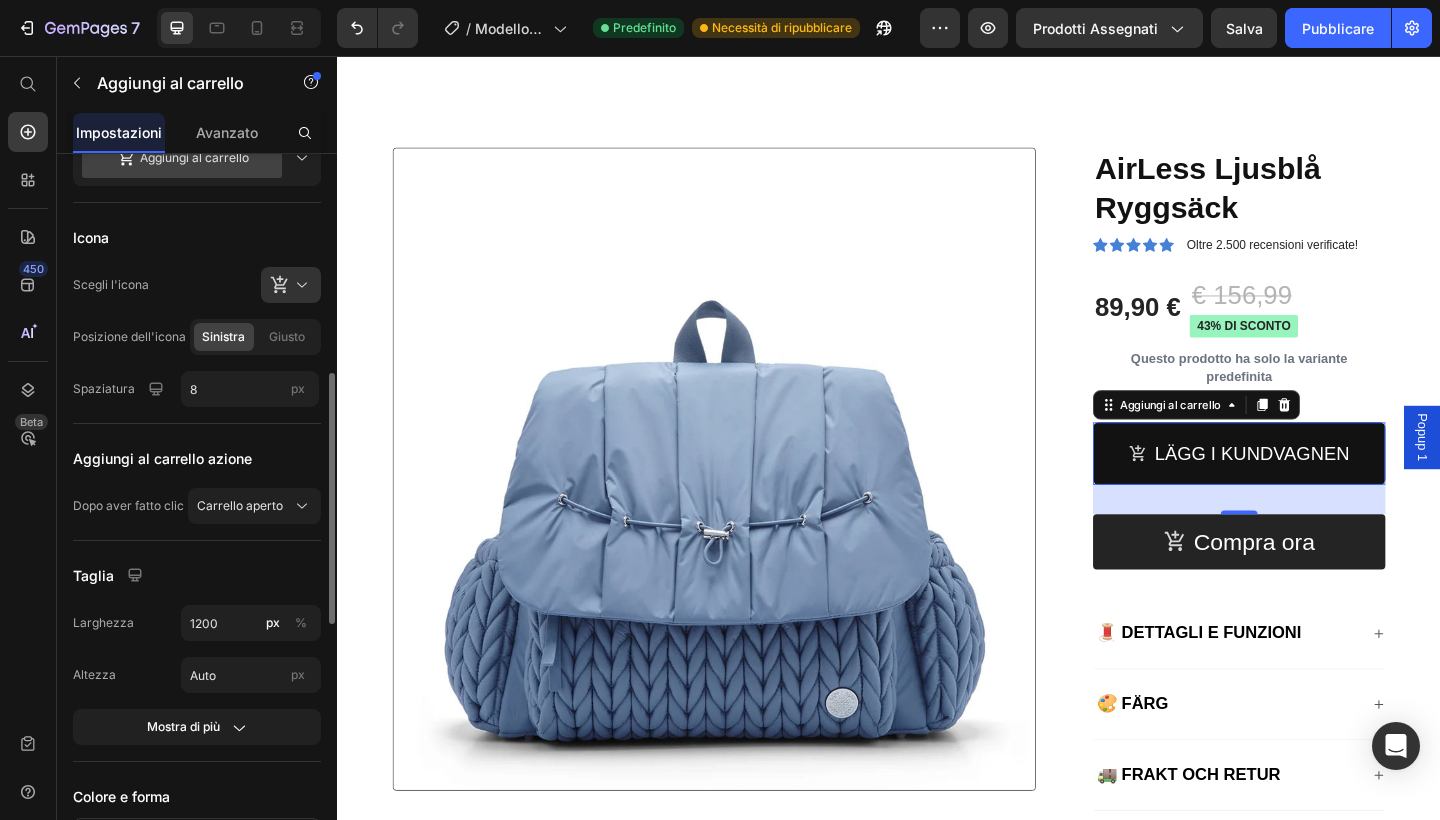 scroll, scrollTop: 628, scrollLeft: 0, axis: vertical 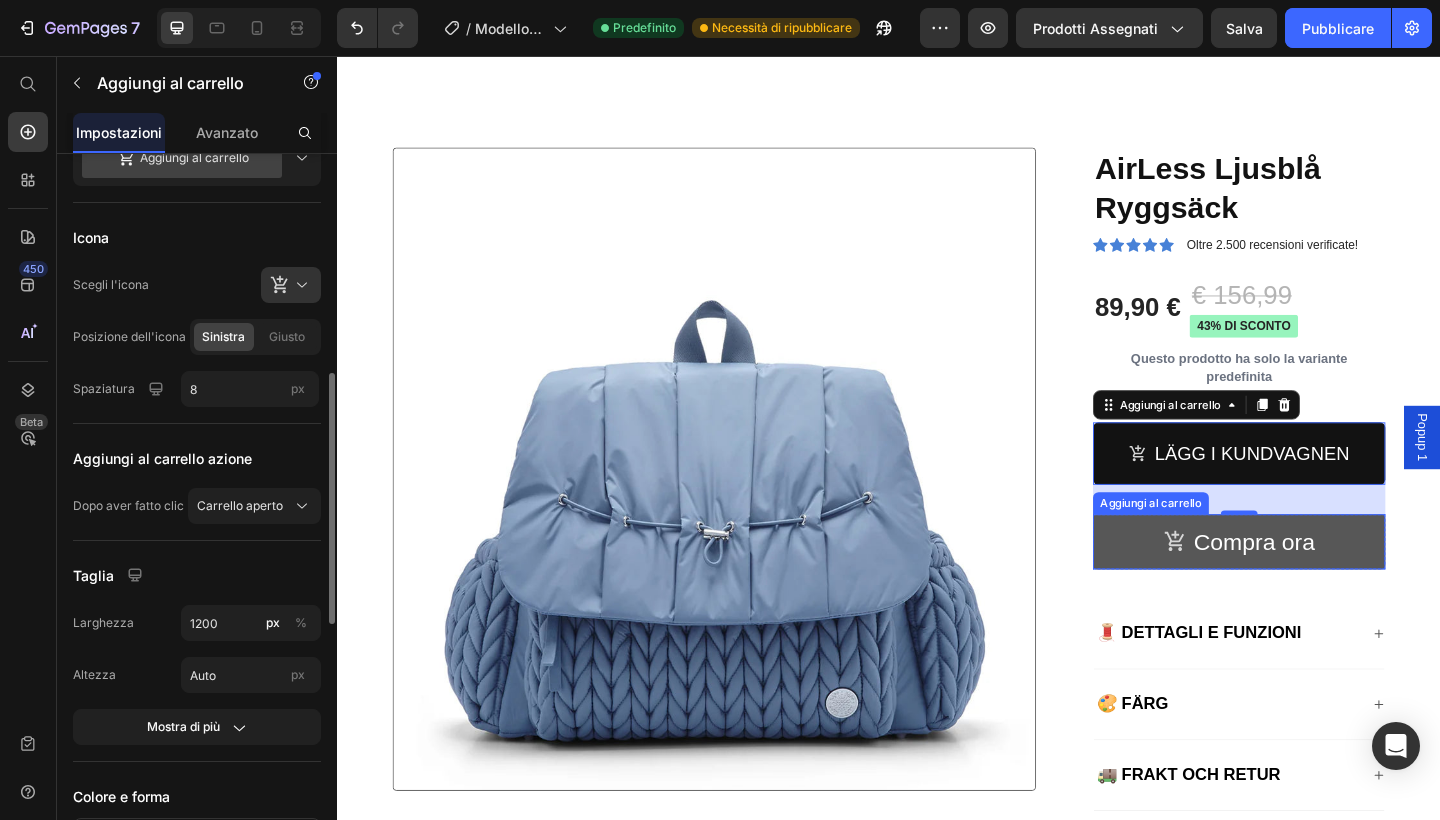 click on "Compra ora" at bounding box center [1318, 585] 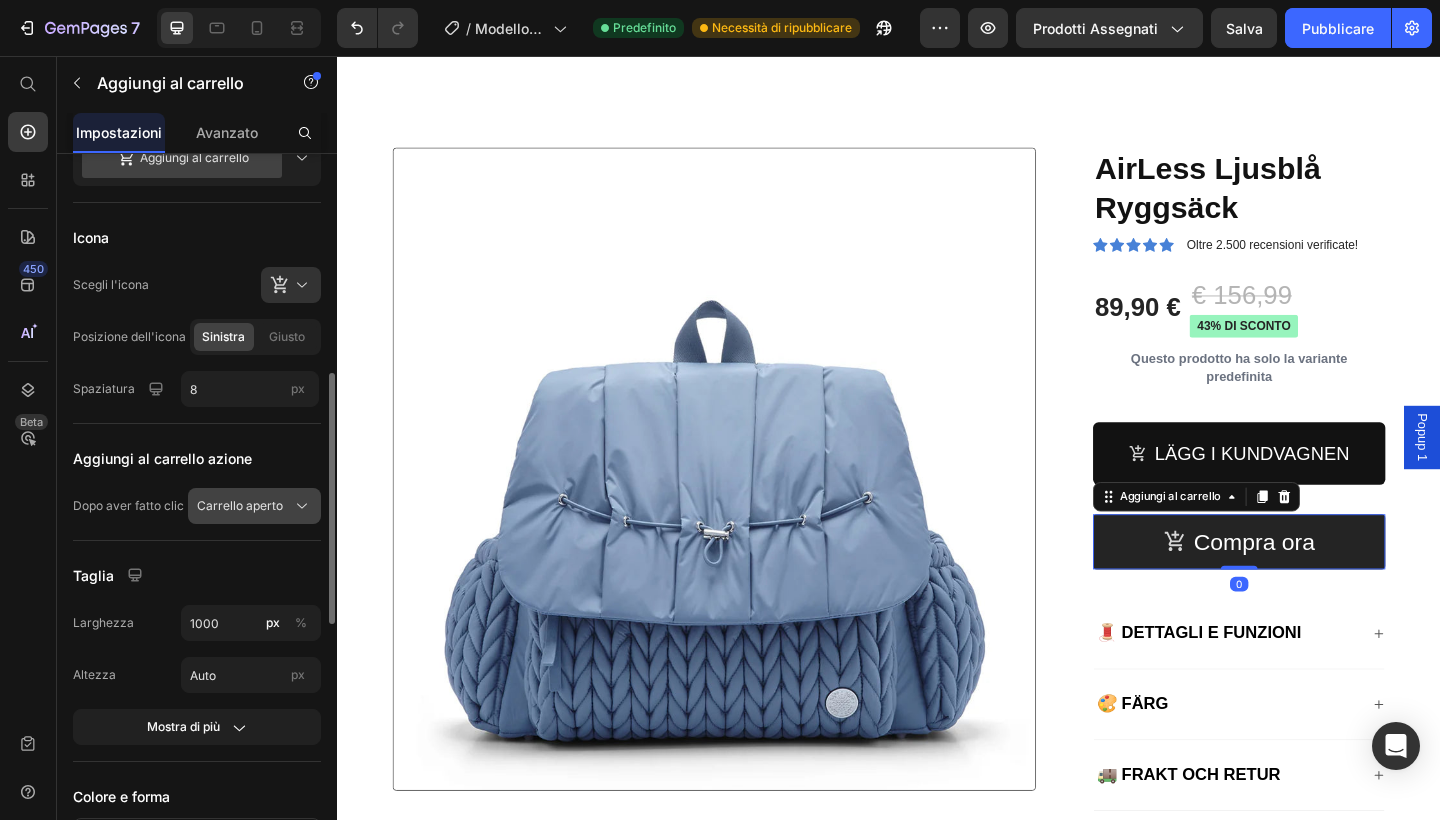 click on "Carrello aperto" at bounding box center (254, 506) 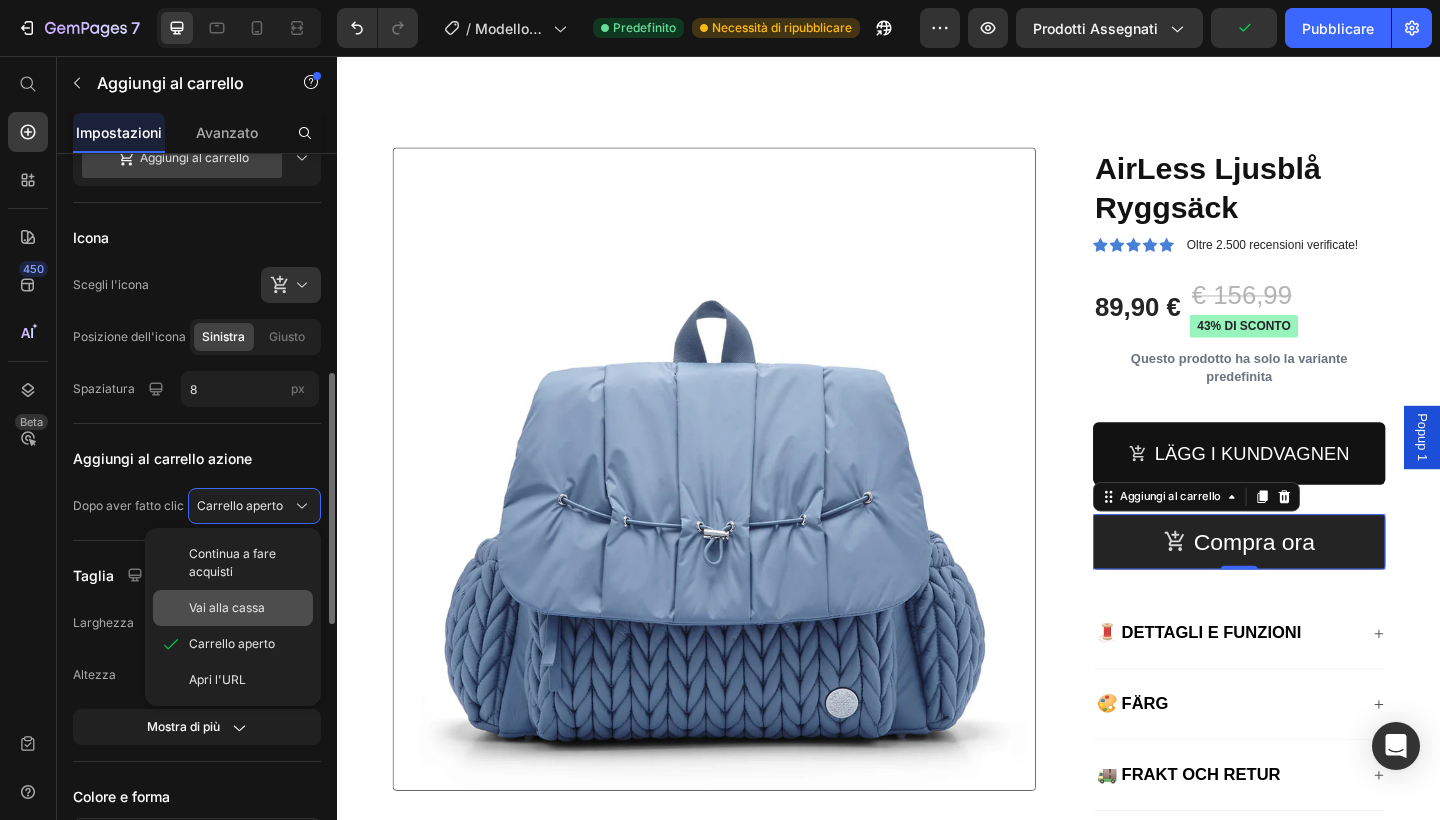 click on "Vai alla cassa" at bounding box center [227, 608] 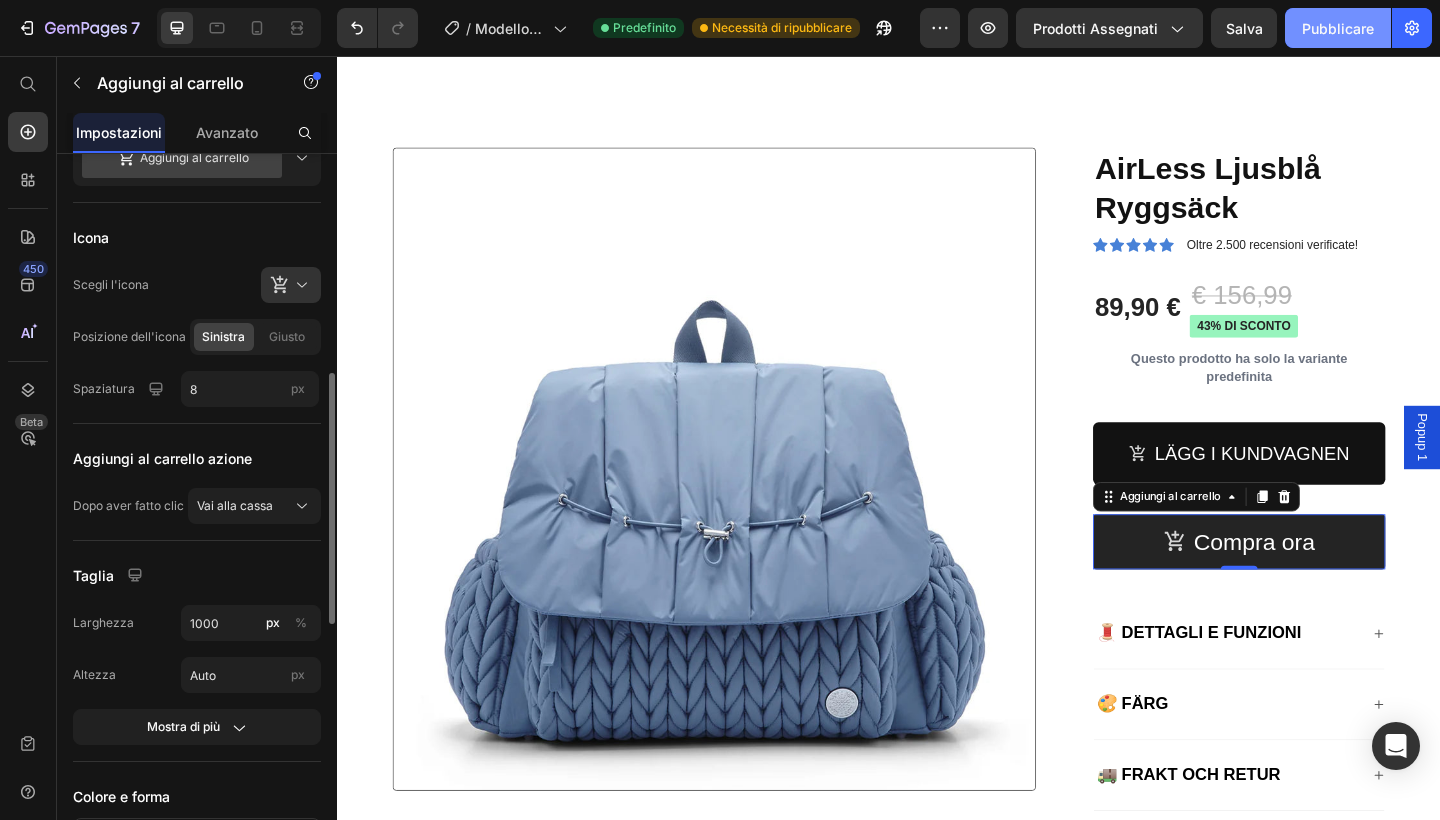 click on "Pubblicare" 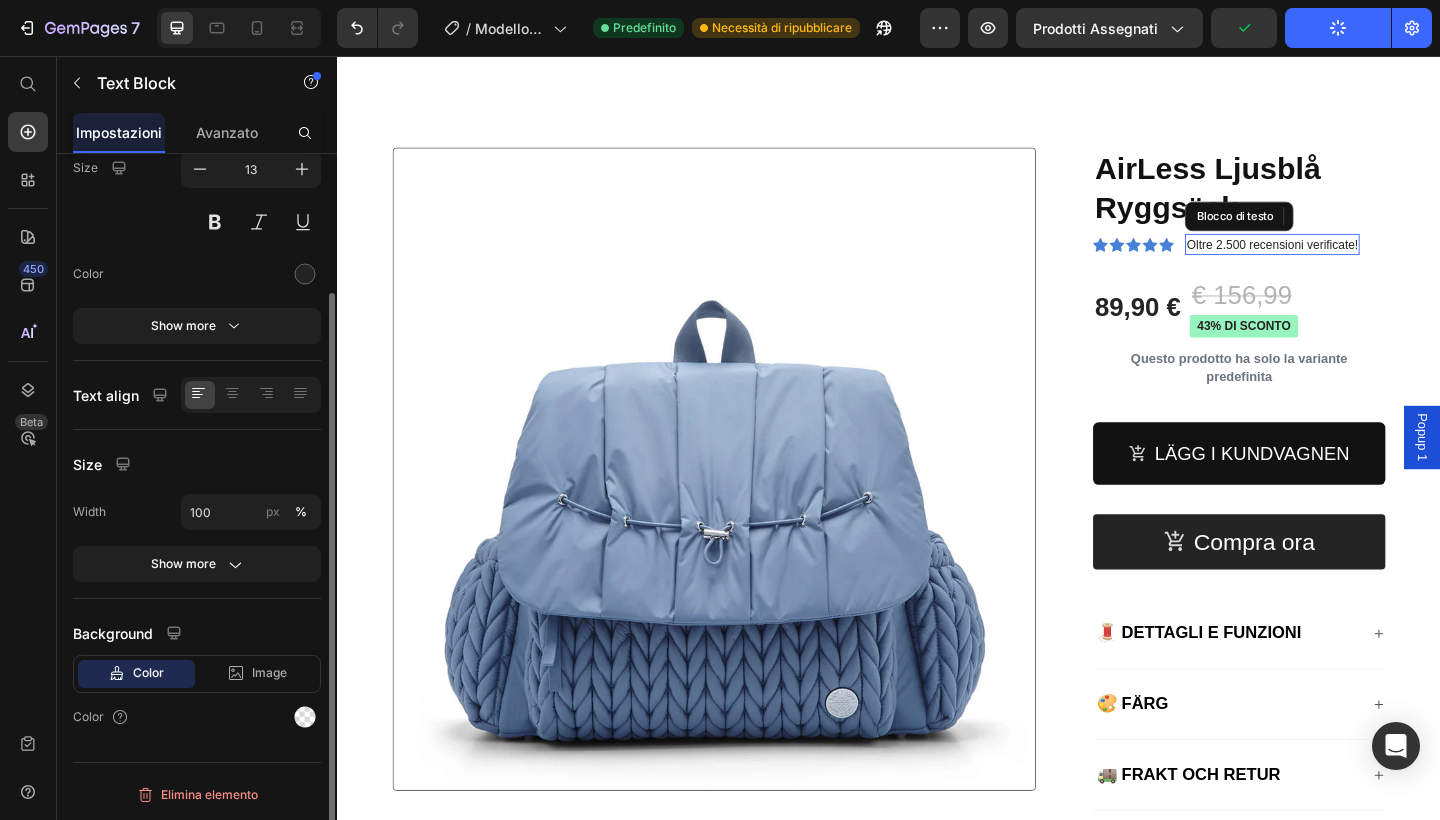 click on "Oltre 2.500 recensioni verificate!" at bounding box center (1354, 262) 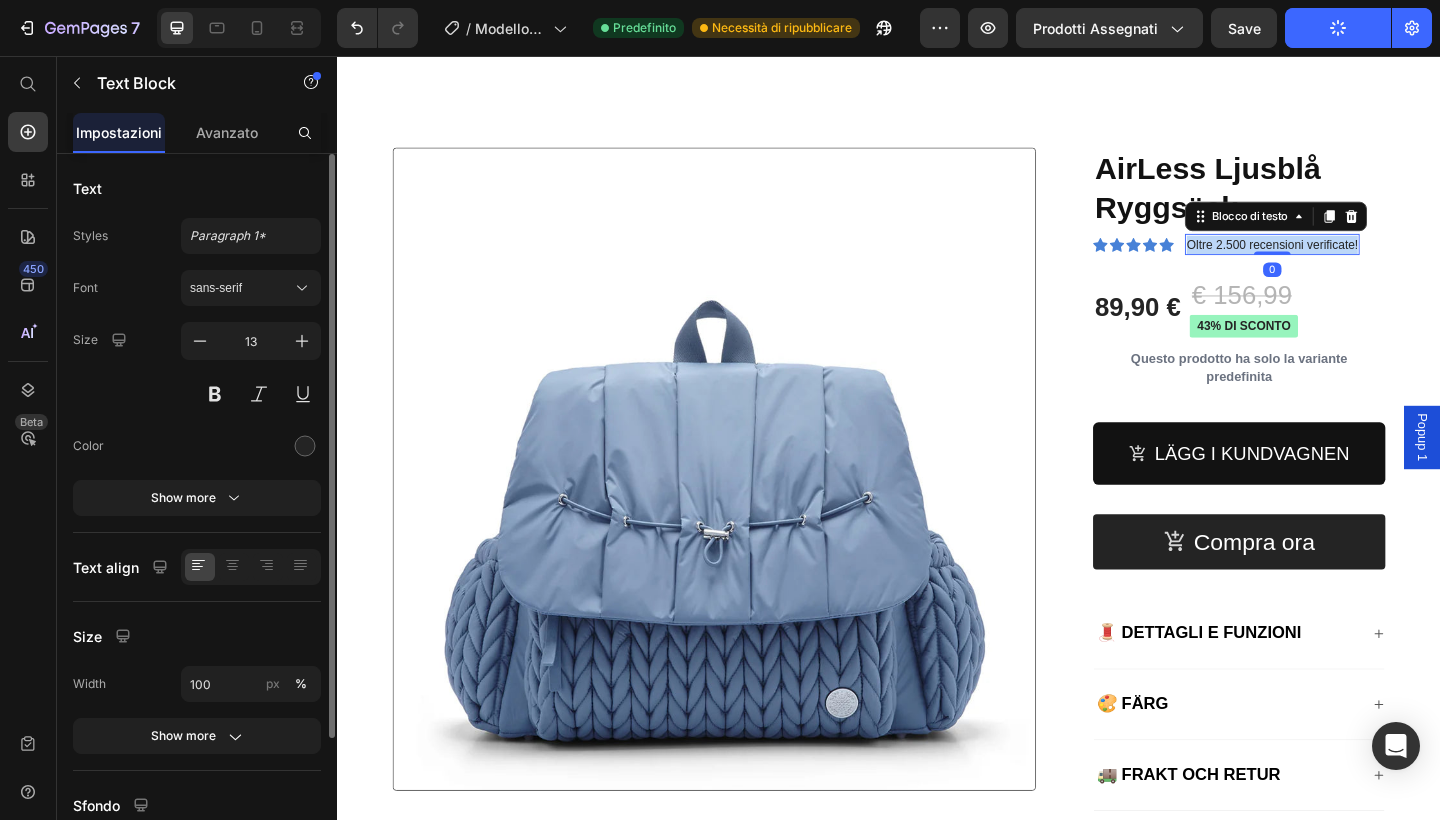 click on "Oltre 2.500 recensioni verificate!" at bounding box center (1354, 262) 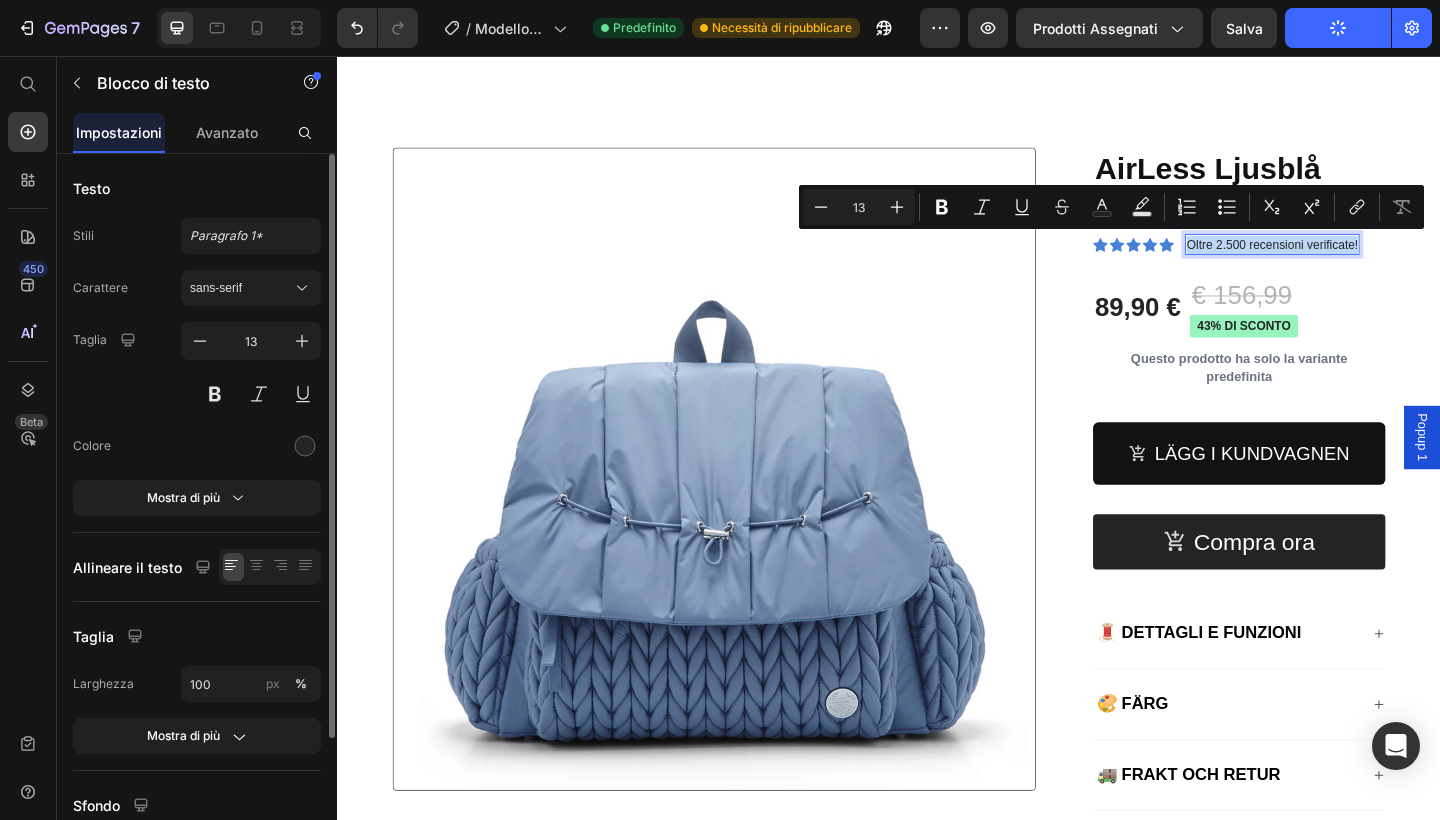 copy on "Oltre 2.500 recensioni verificate!" 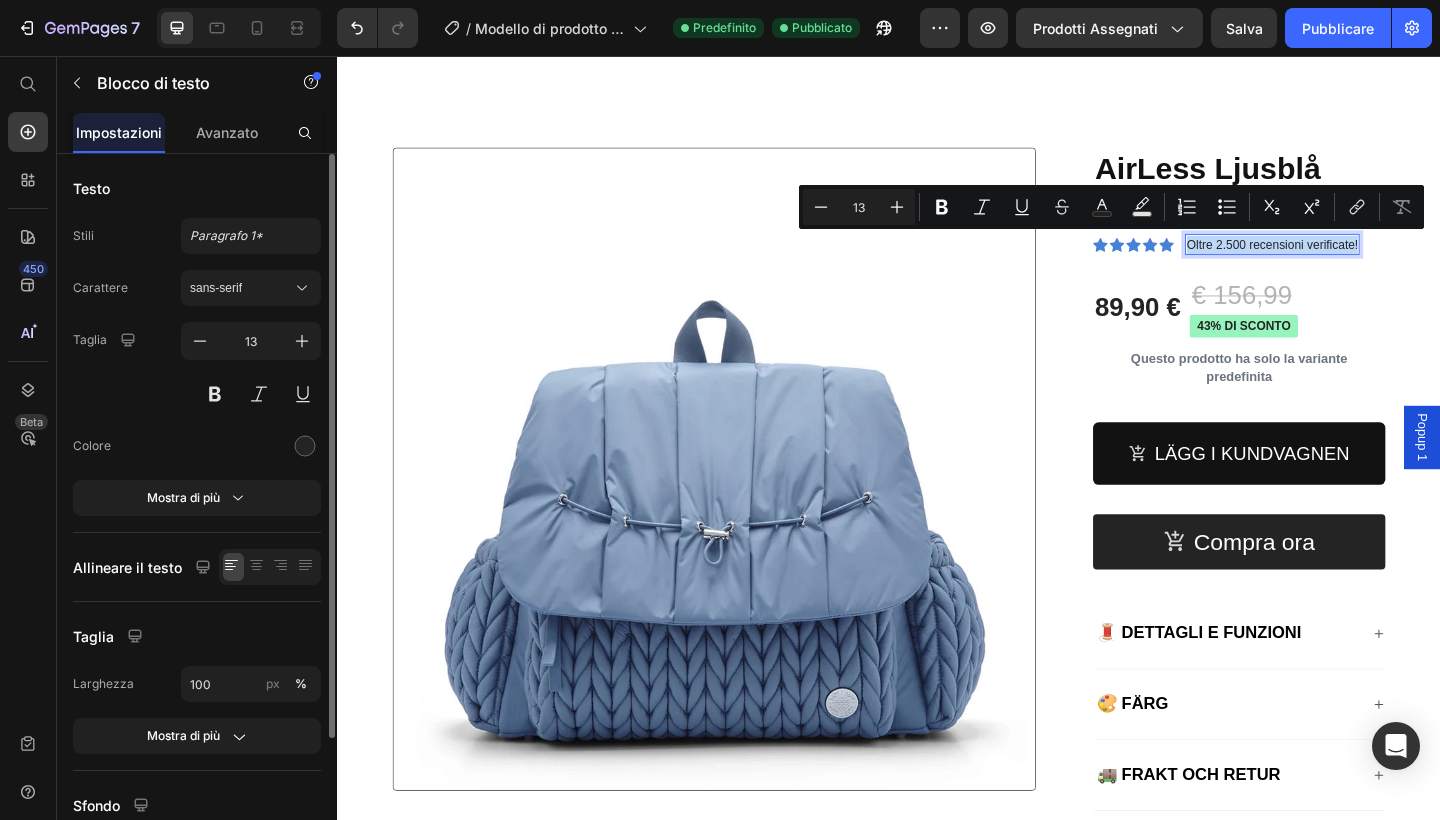 click on "Oltre 2.500 recensioni verificate!" at bounding box center [1354, 262] 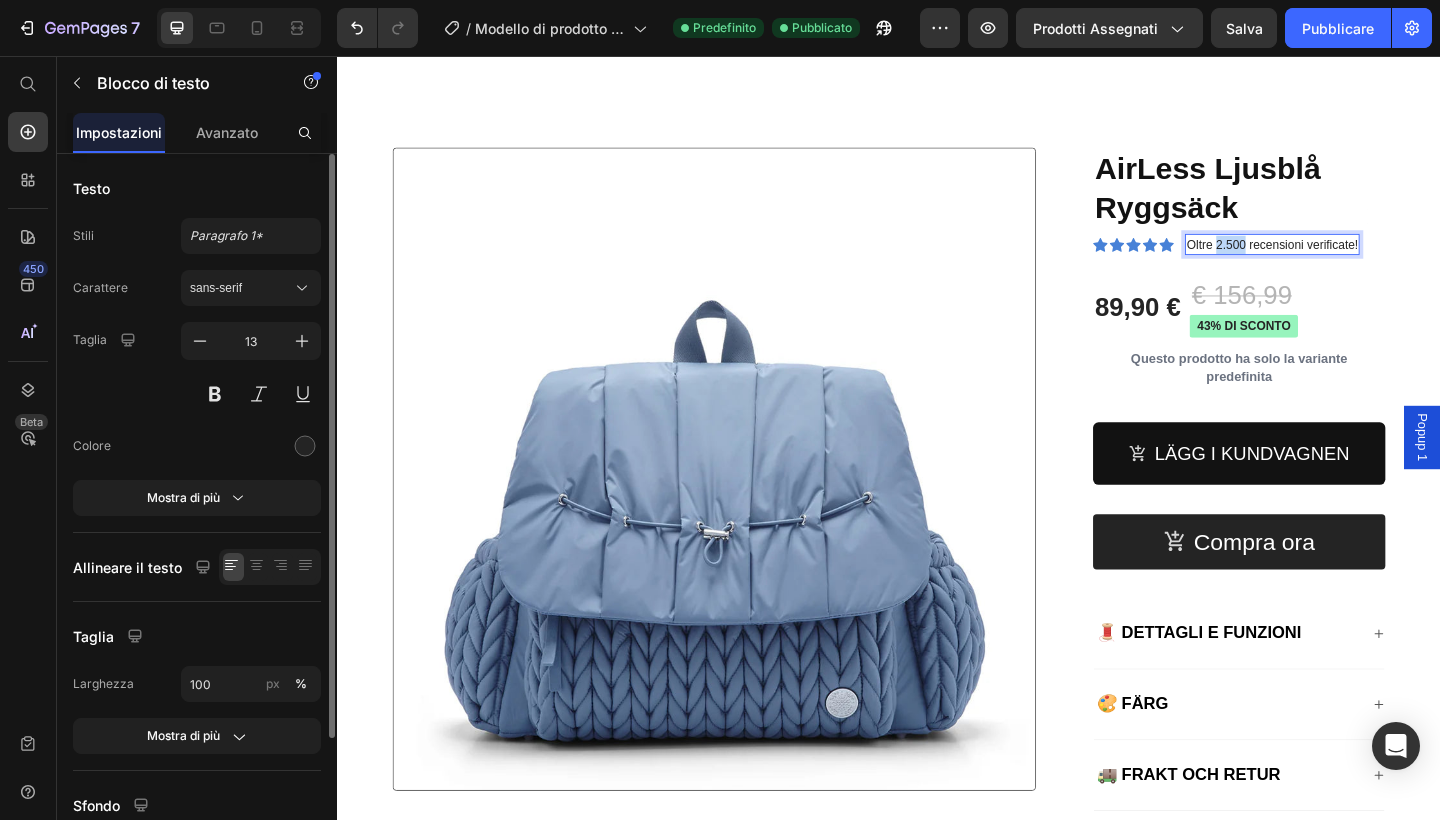 click on "Oltre 2.500 recensioni verificate!" at bounding box center [1354, 262] 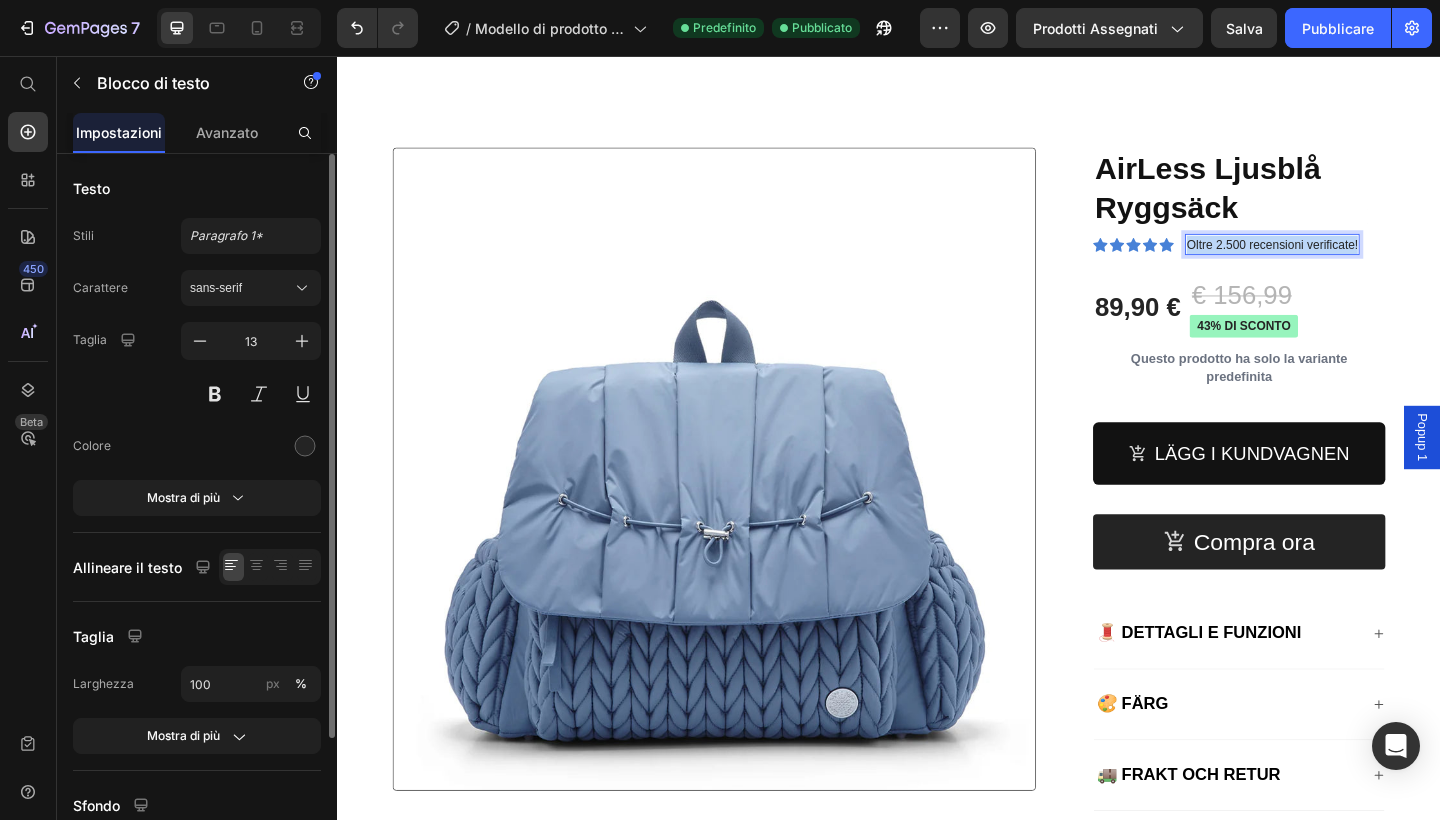 click on "Oltre 2.500 recensioni verificate!" at bounding box center (1354, 262) 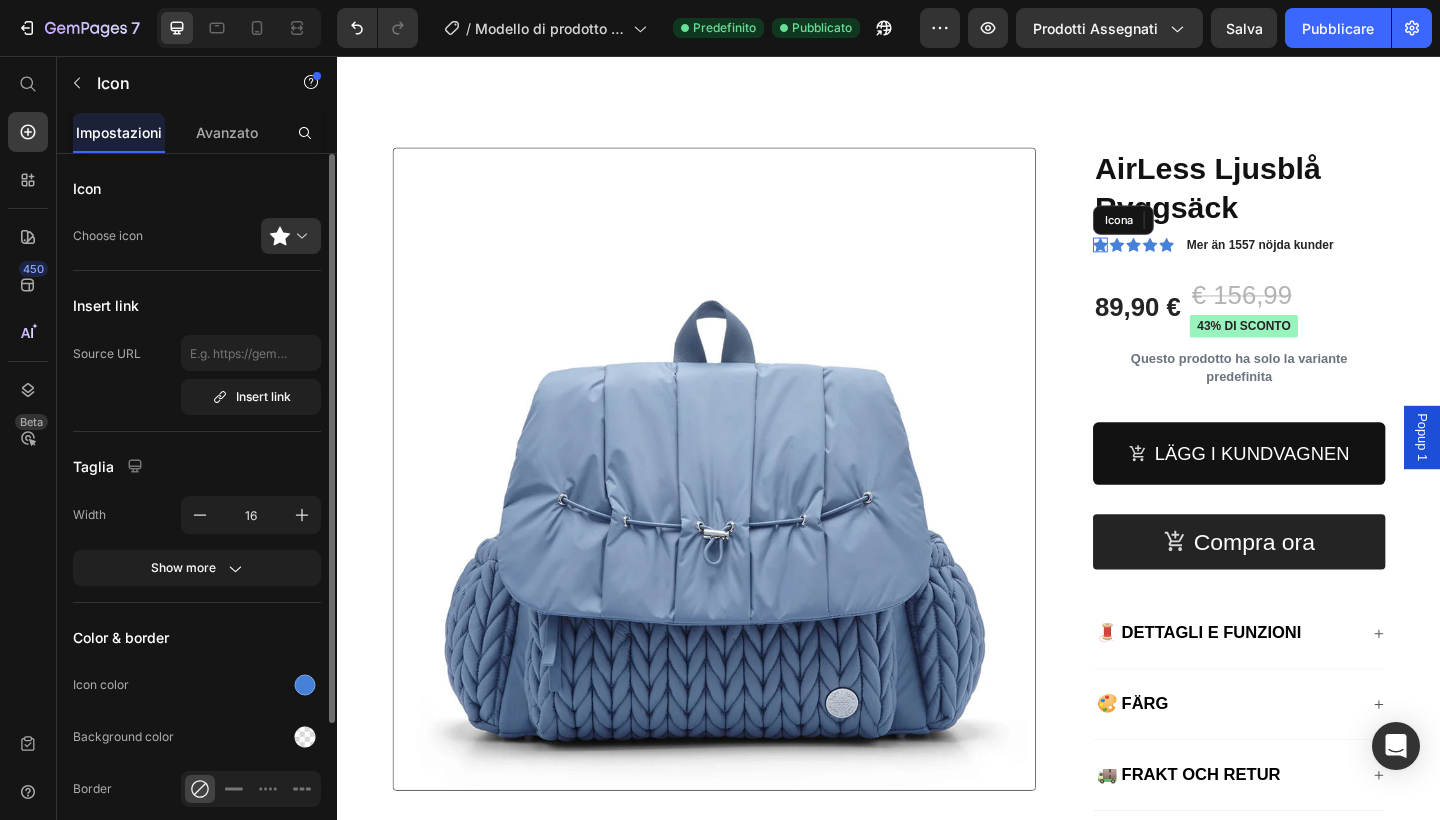 click 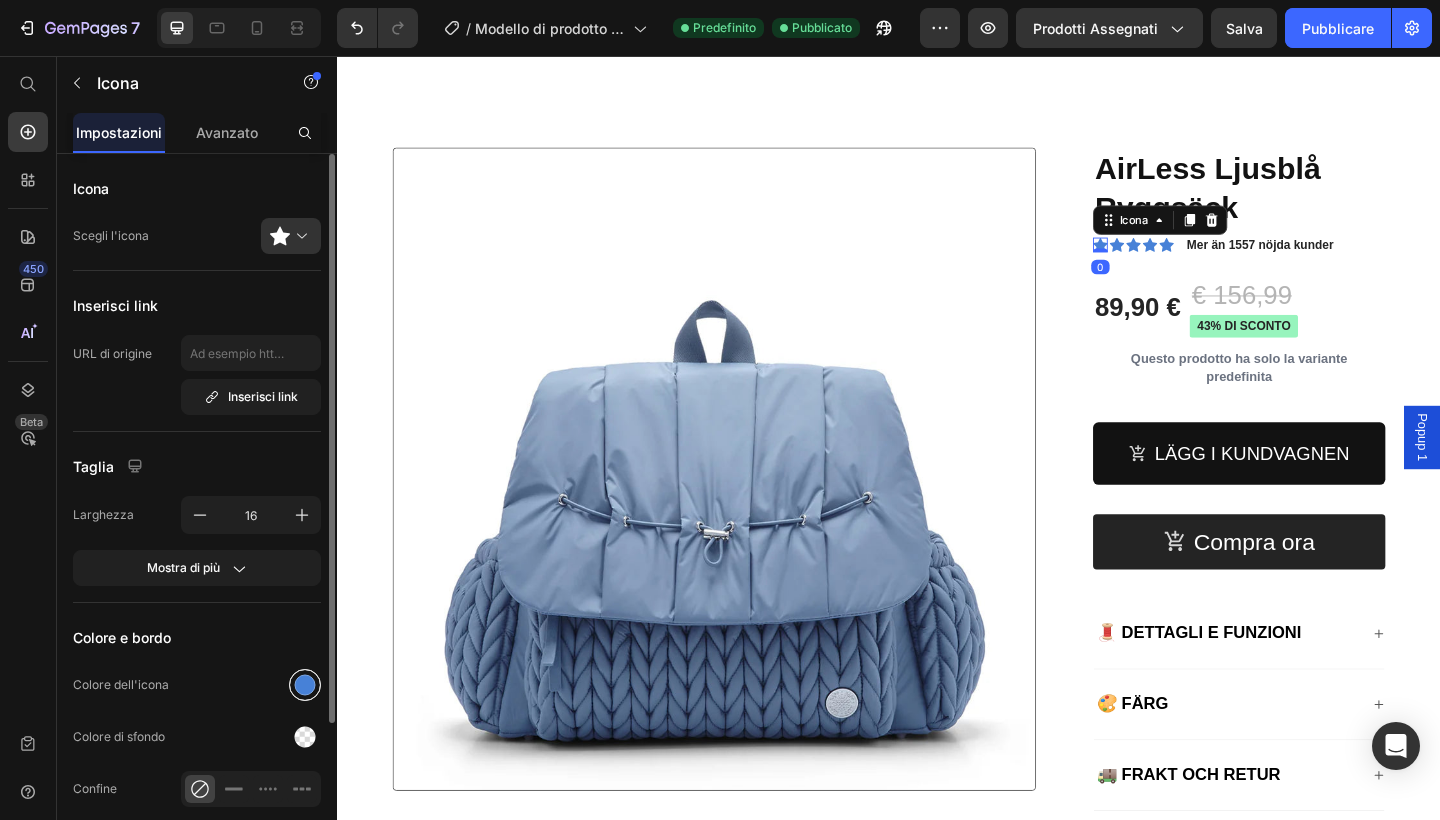 click at bounding box center (305, 685) 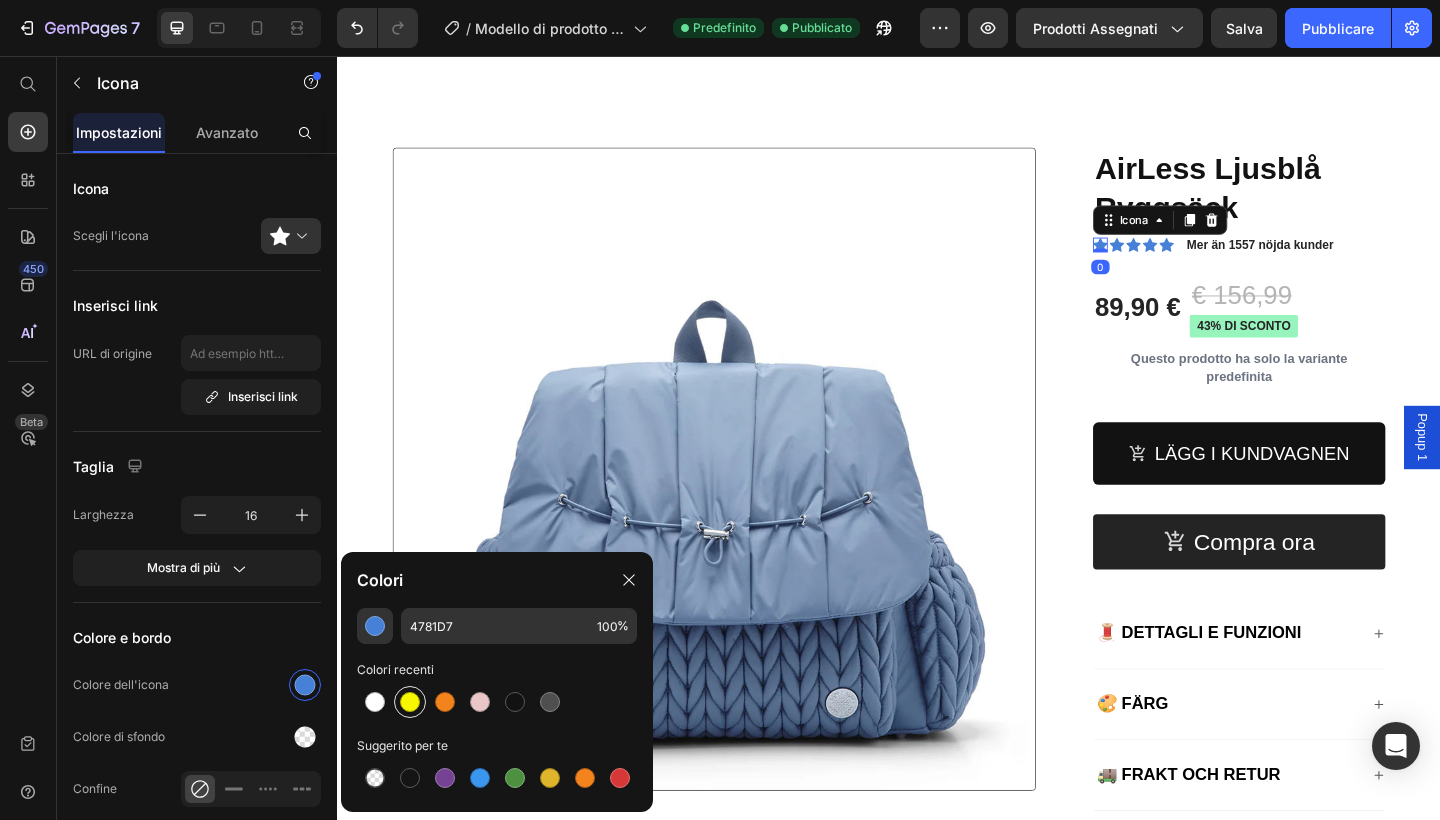 click at bounding box center [410, 702] 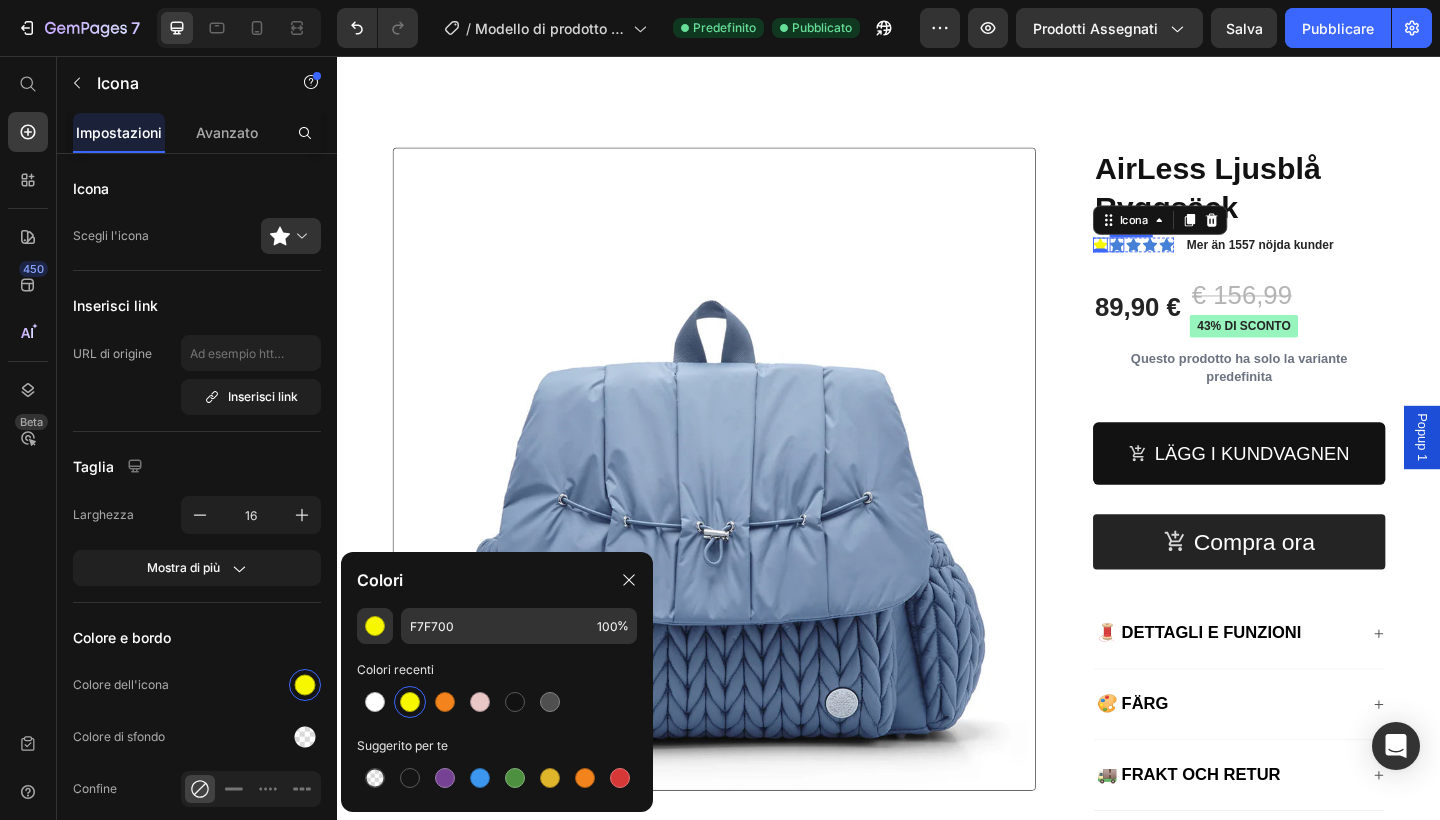 click 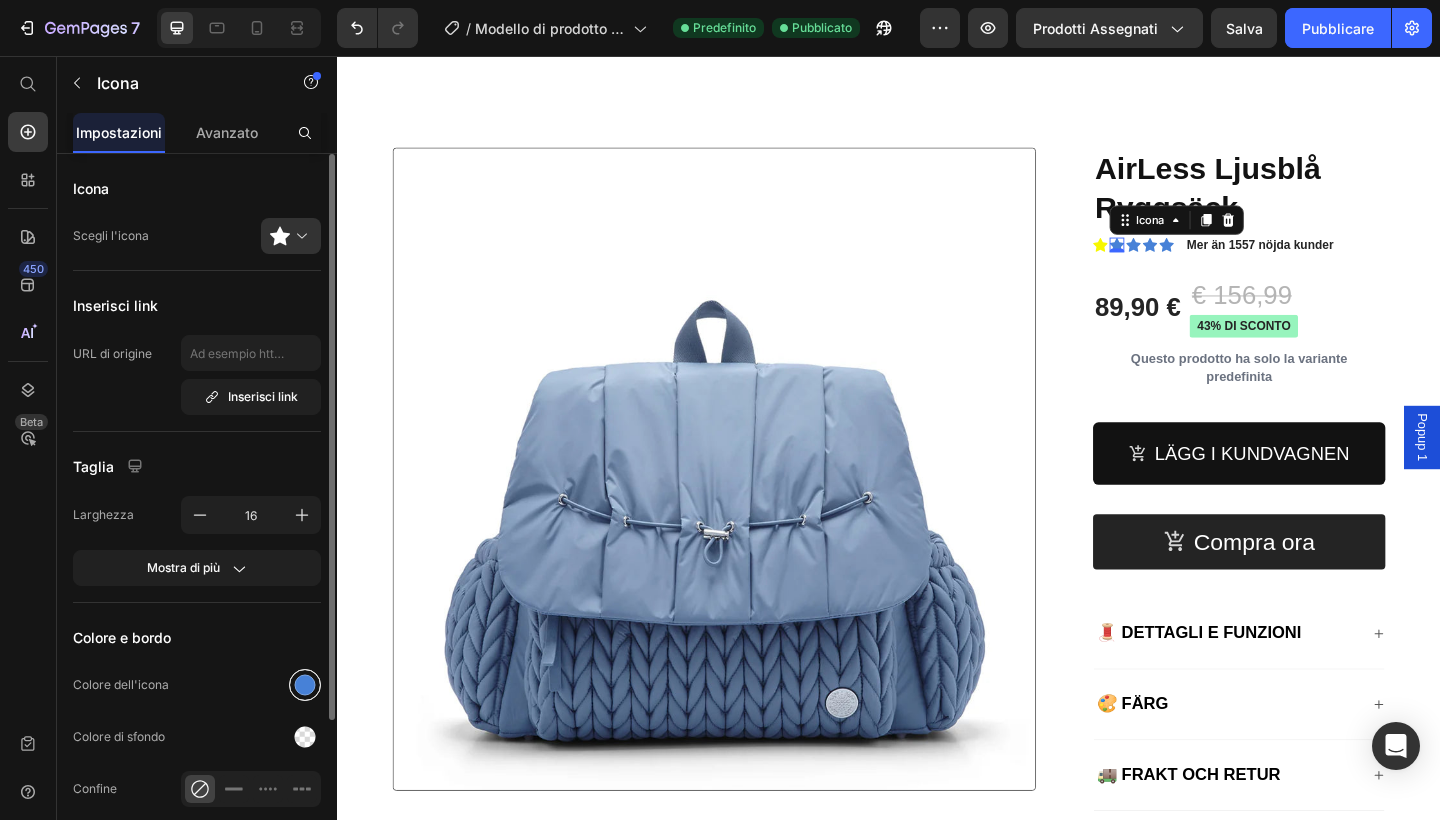 click at bounding box center (305, 685) 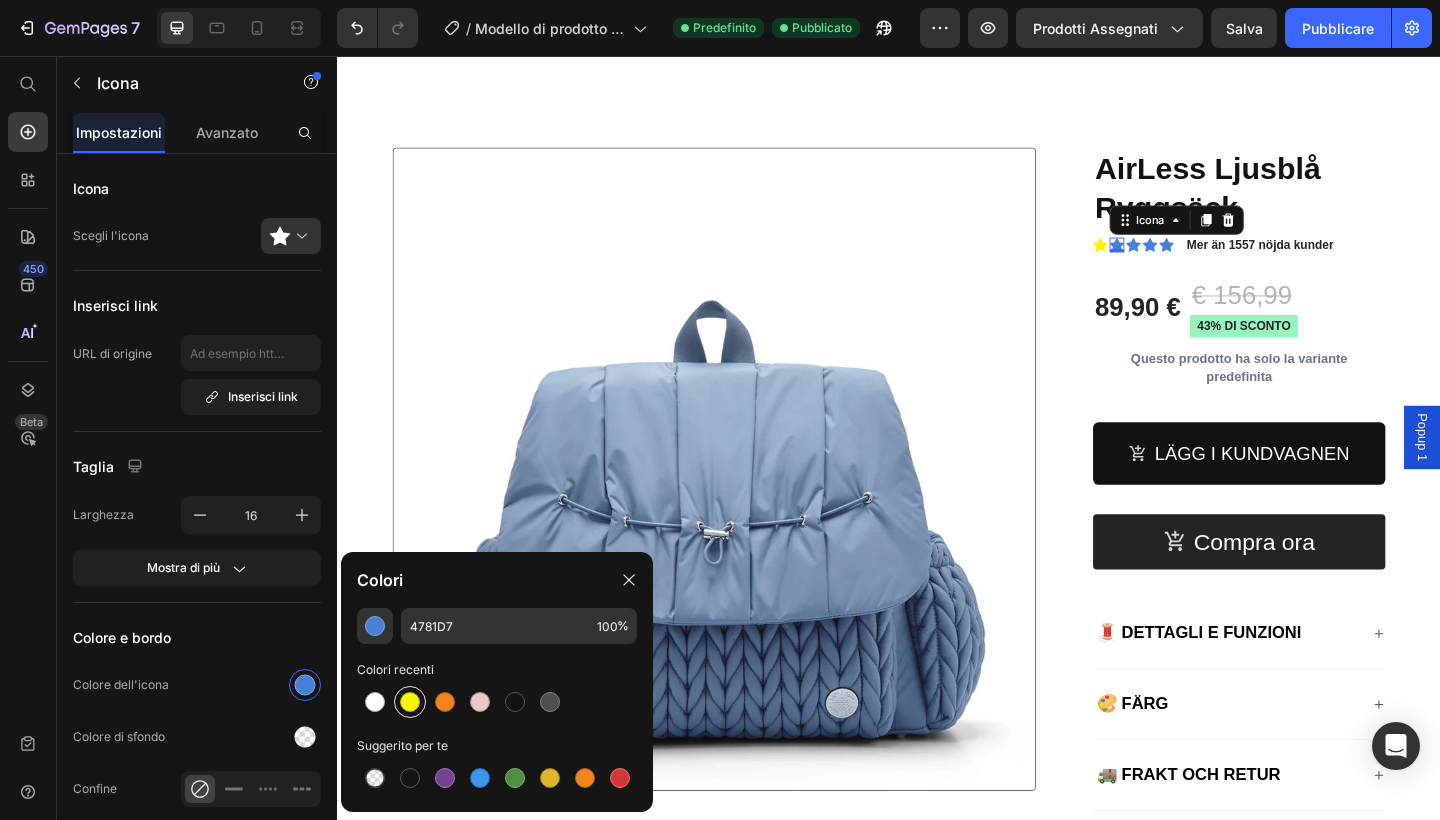 click at bounding box center (410, 702) 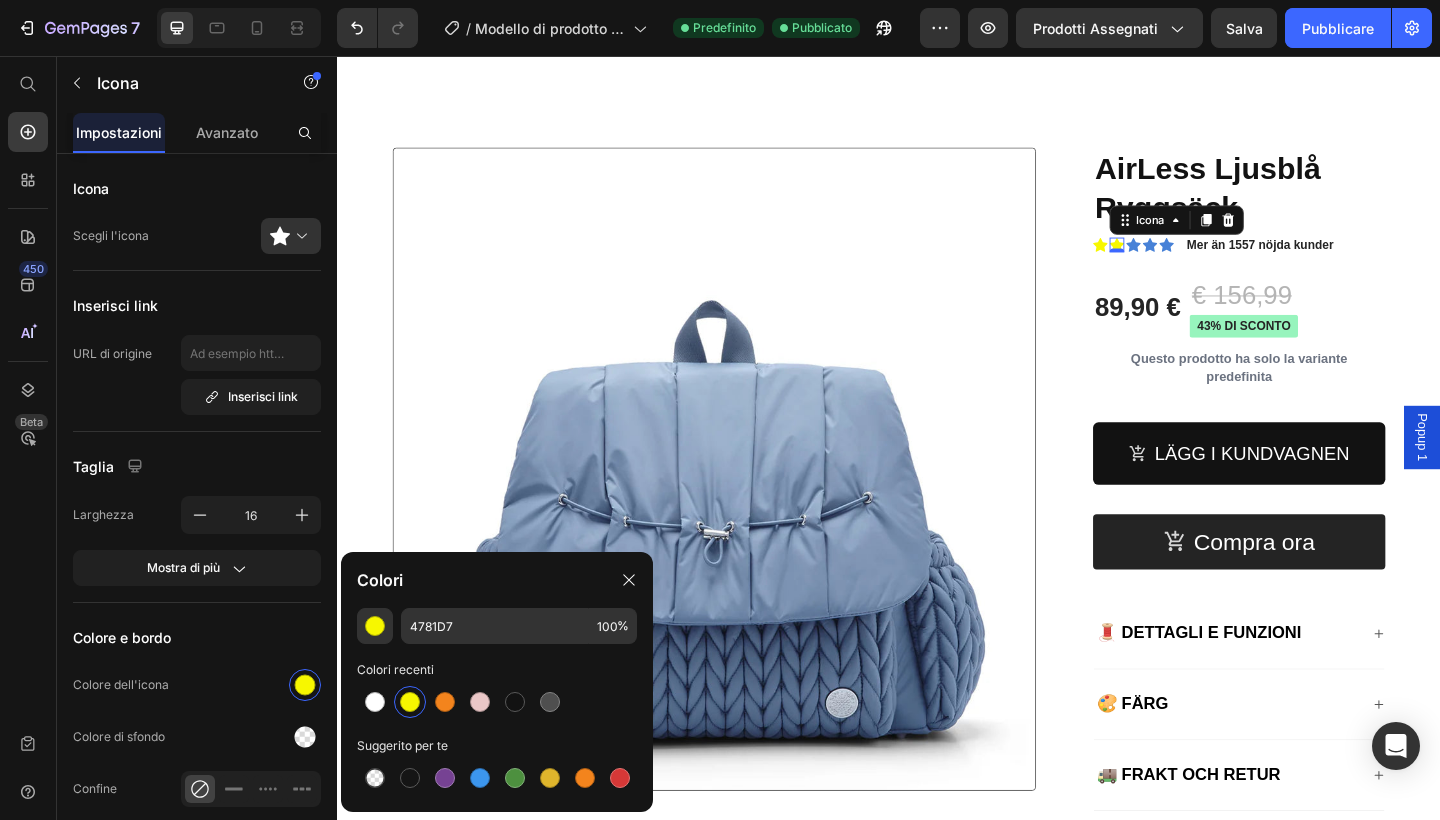 type on "F7F700" 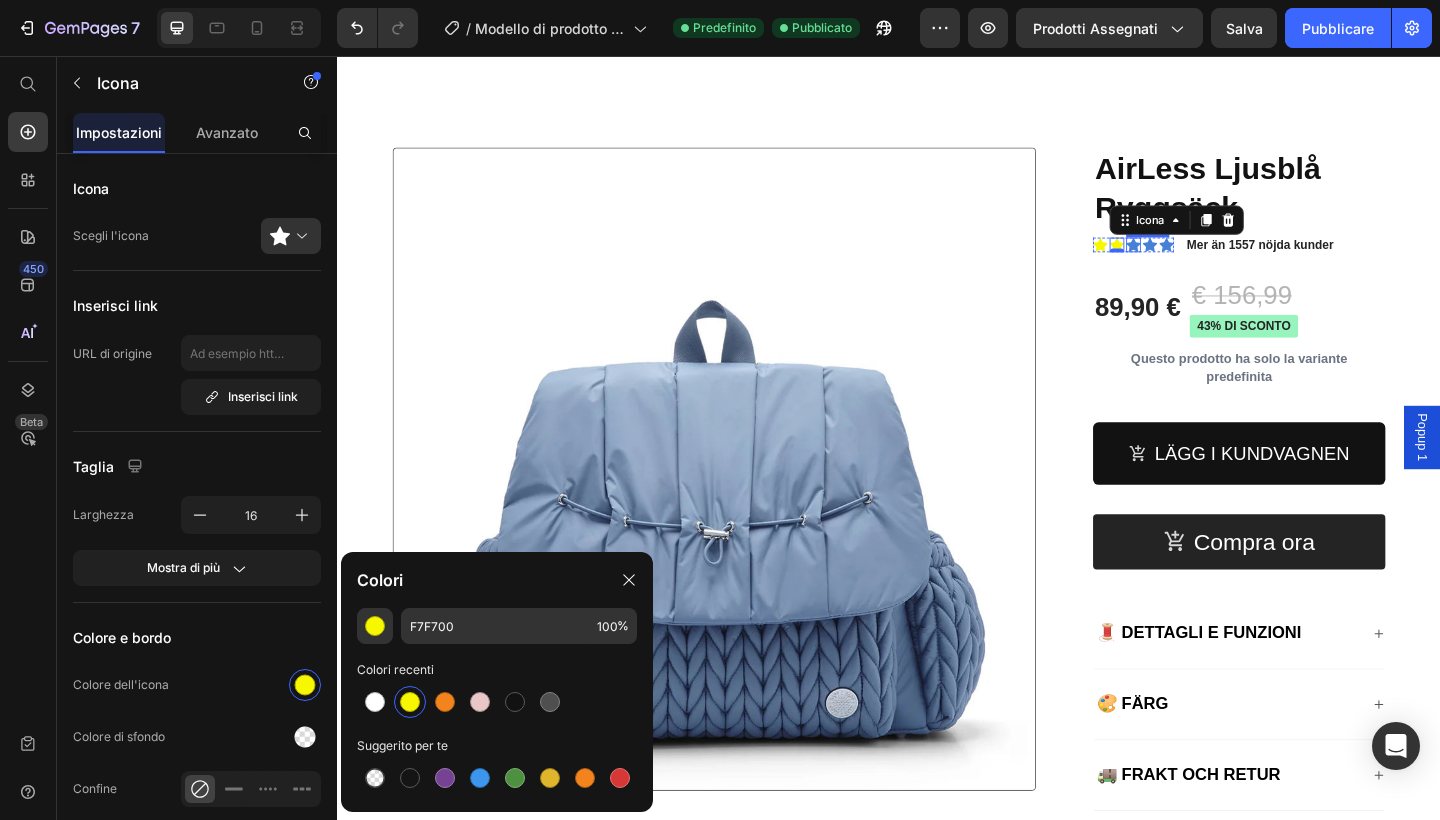 click 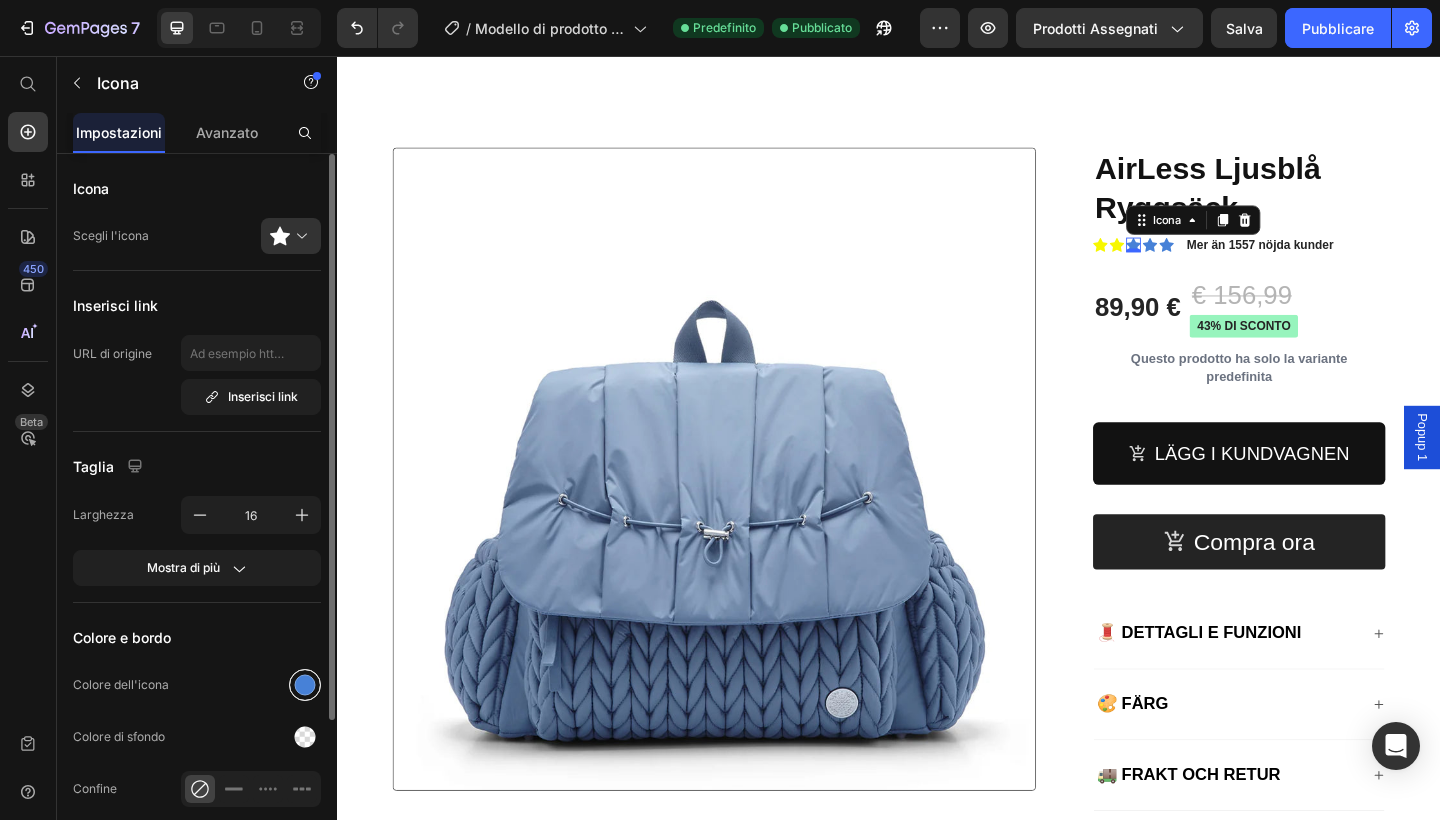 click at bounding box center [305, 685] 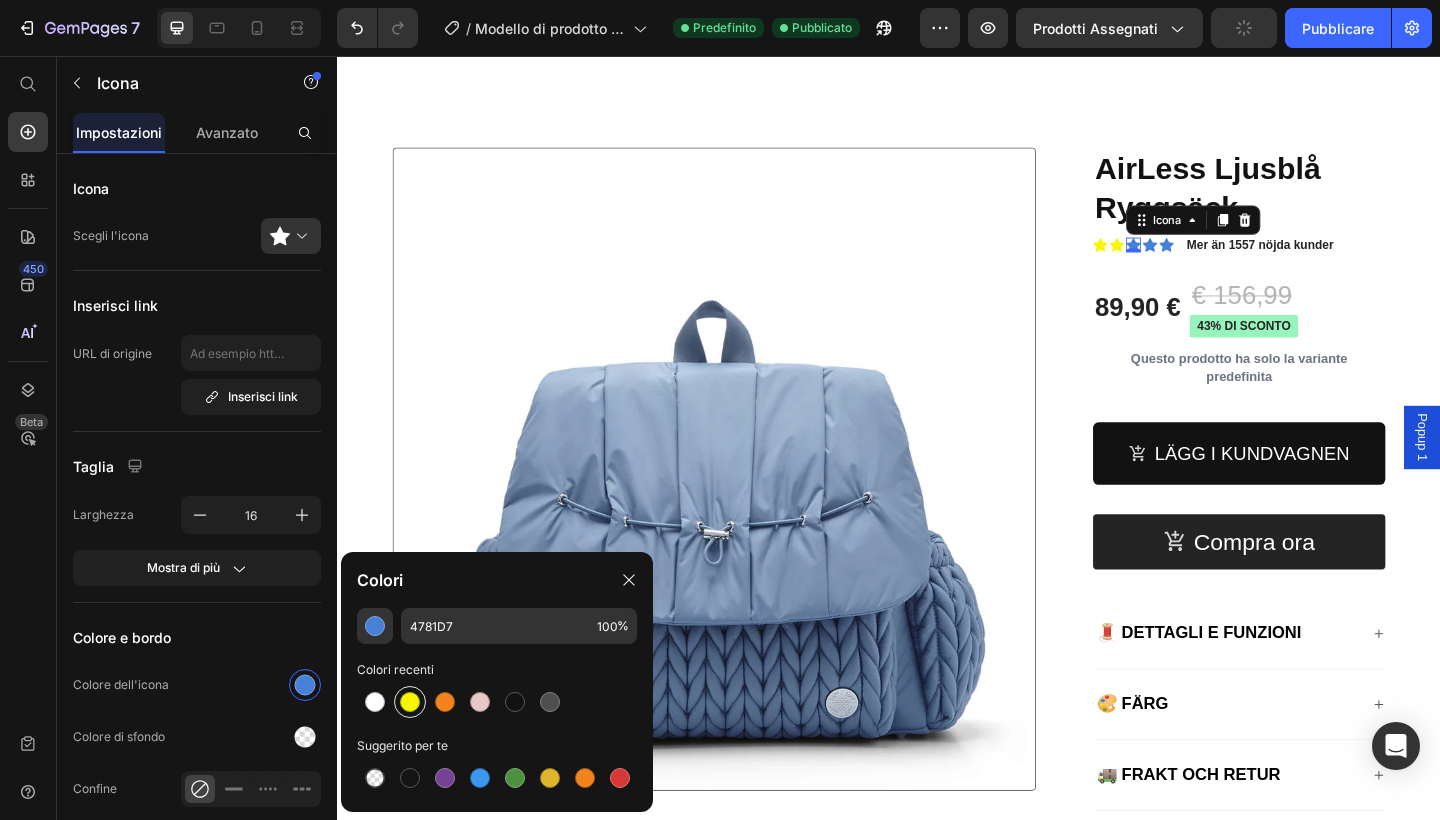 click at bounding box center (410, 702) 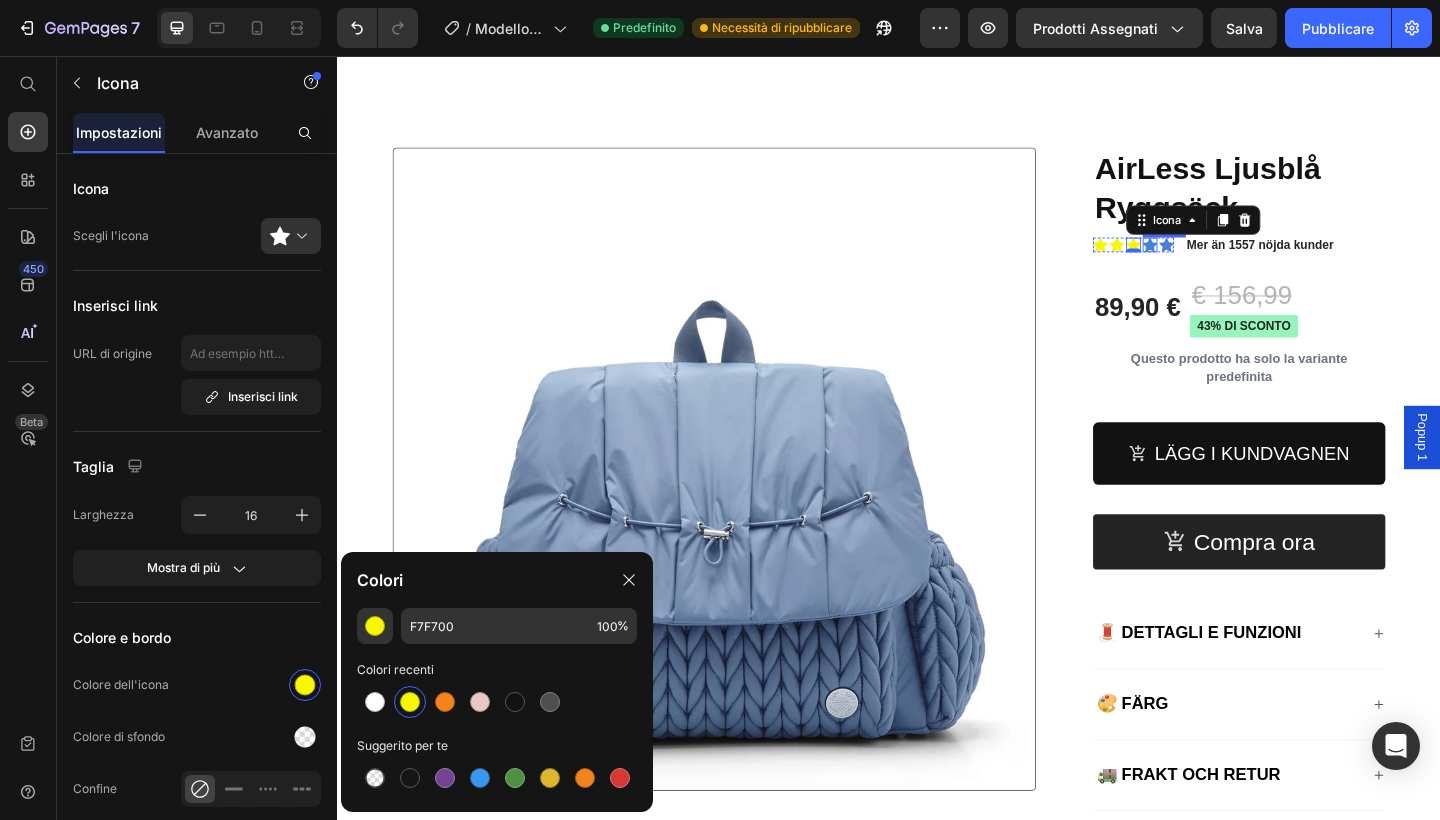 click 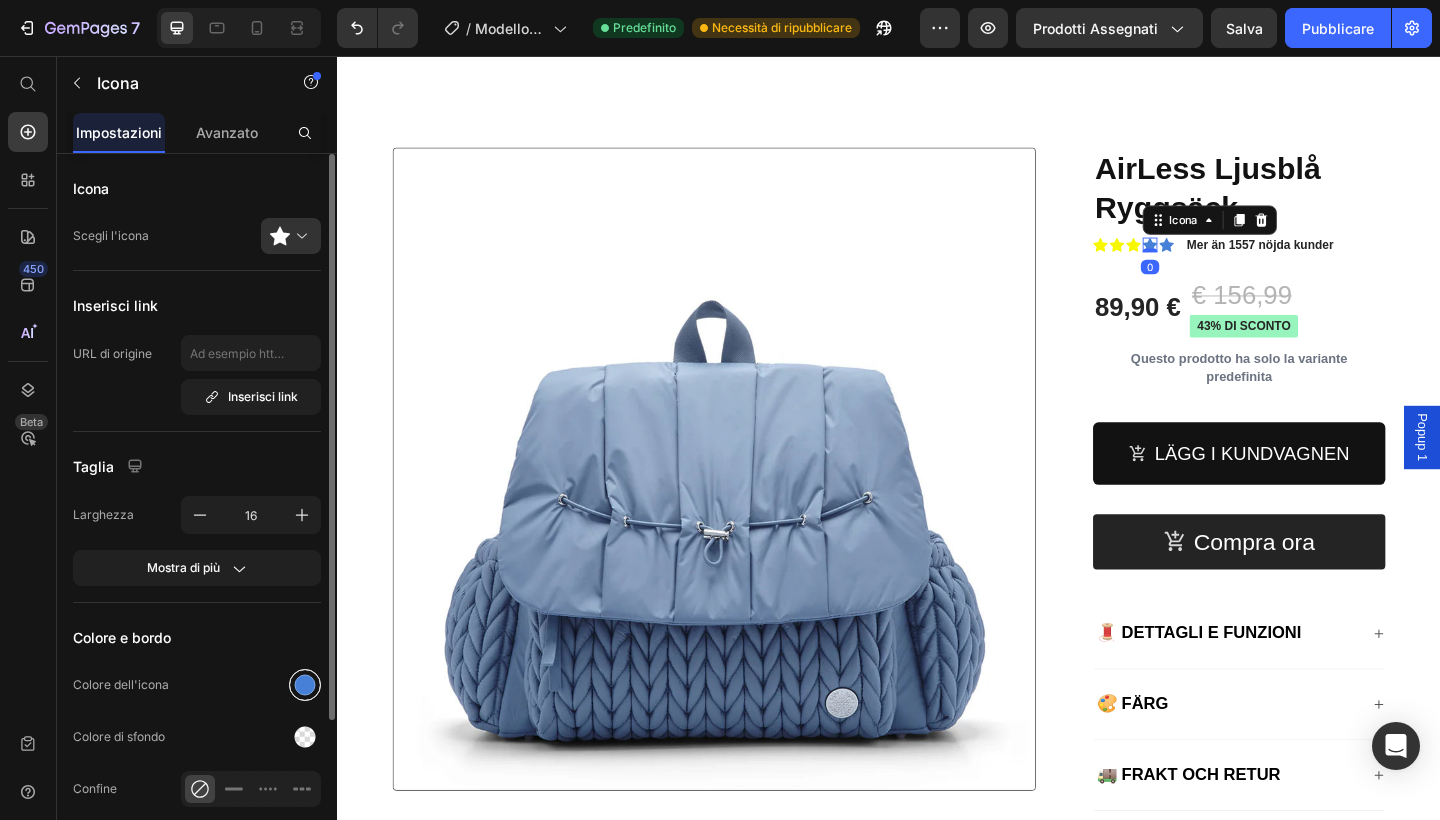click at bounding box center (305, 685) 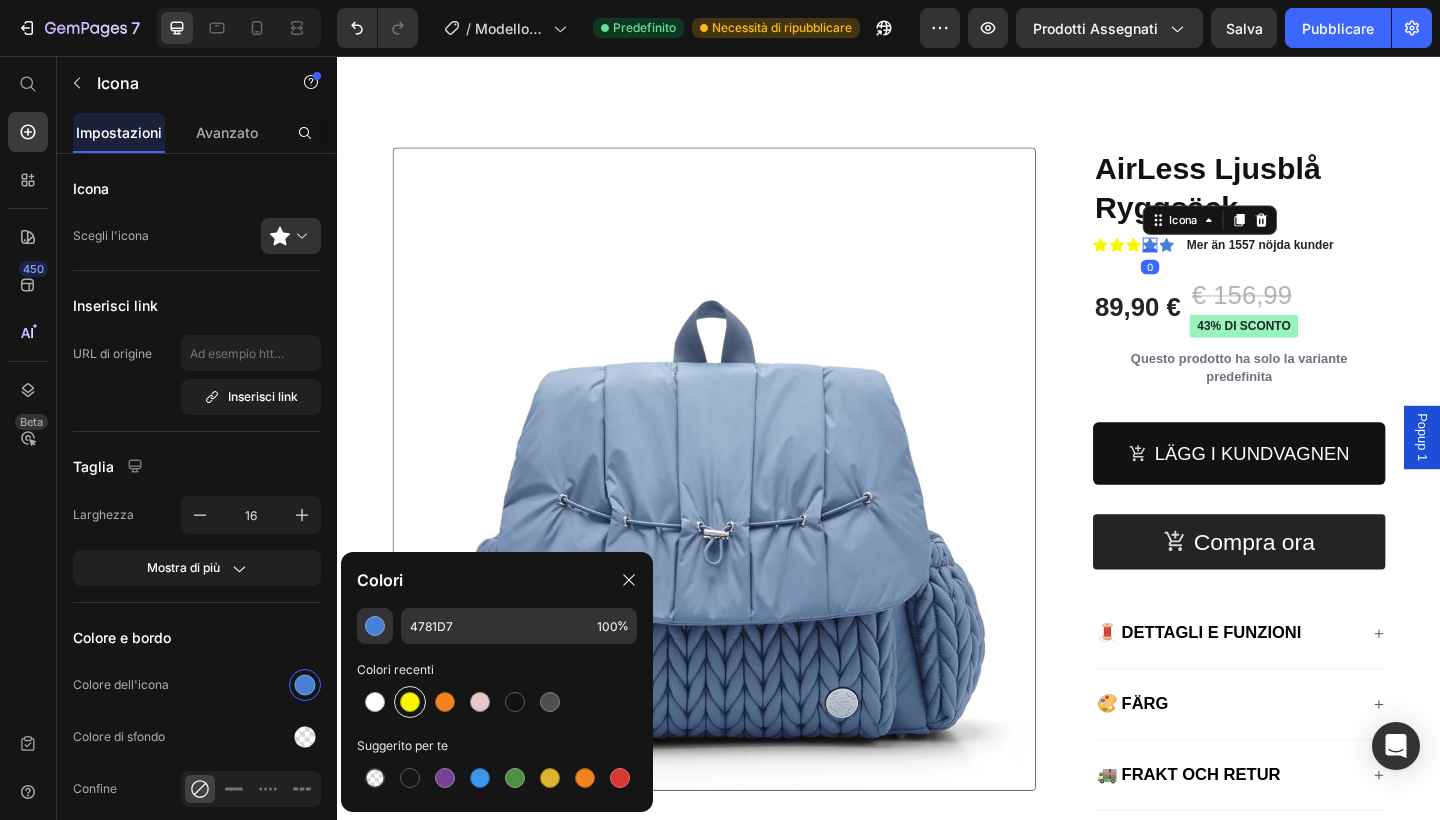 click at bounding box center [410, 702] 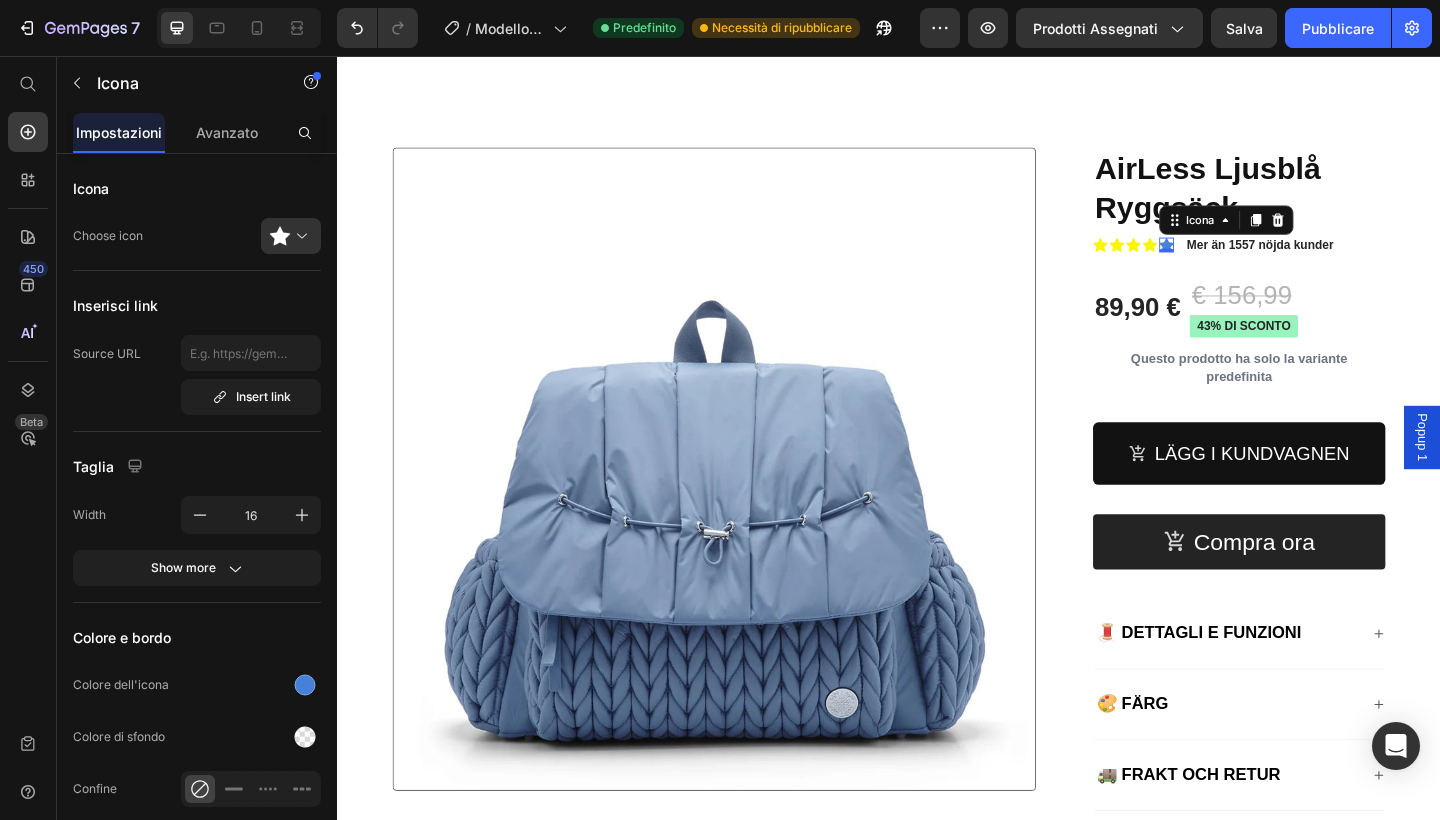 click on "Icona   0" at bounding box center [1239, 262] 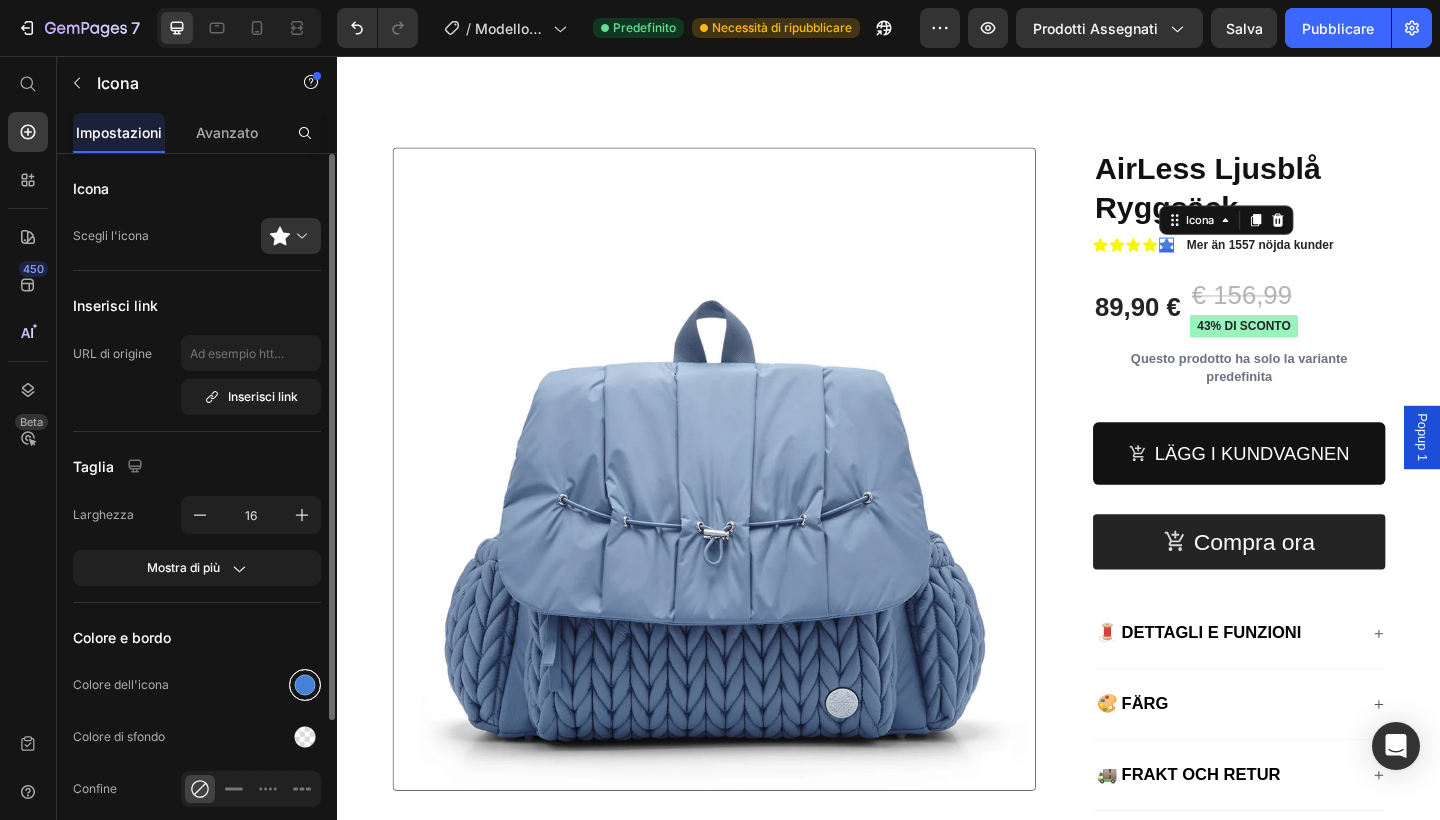 click at bounding box center (305, 685) 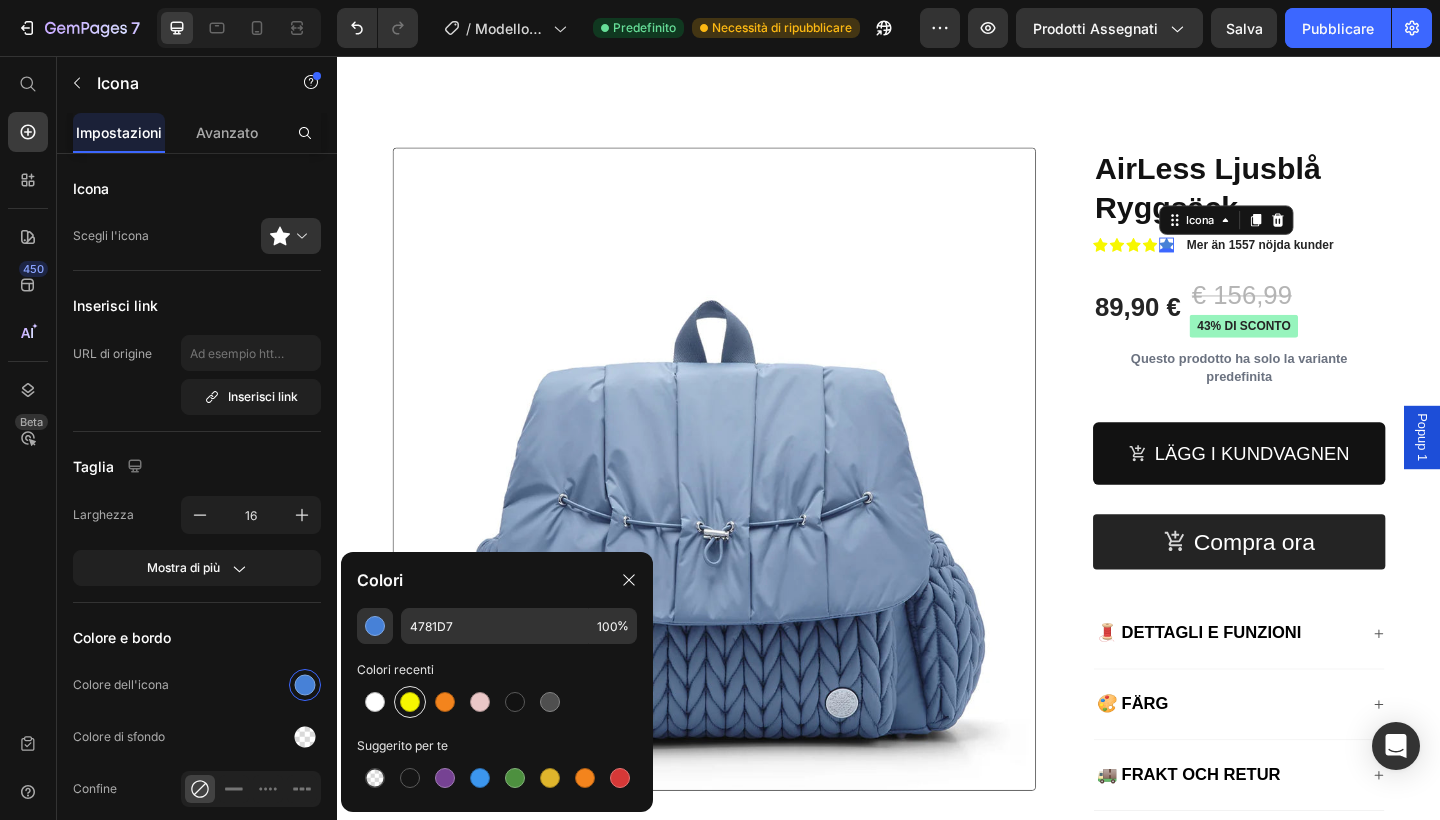 click at bounding box center (410, 702) 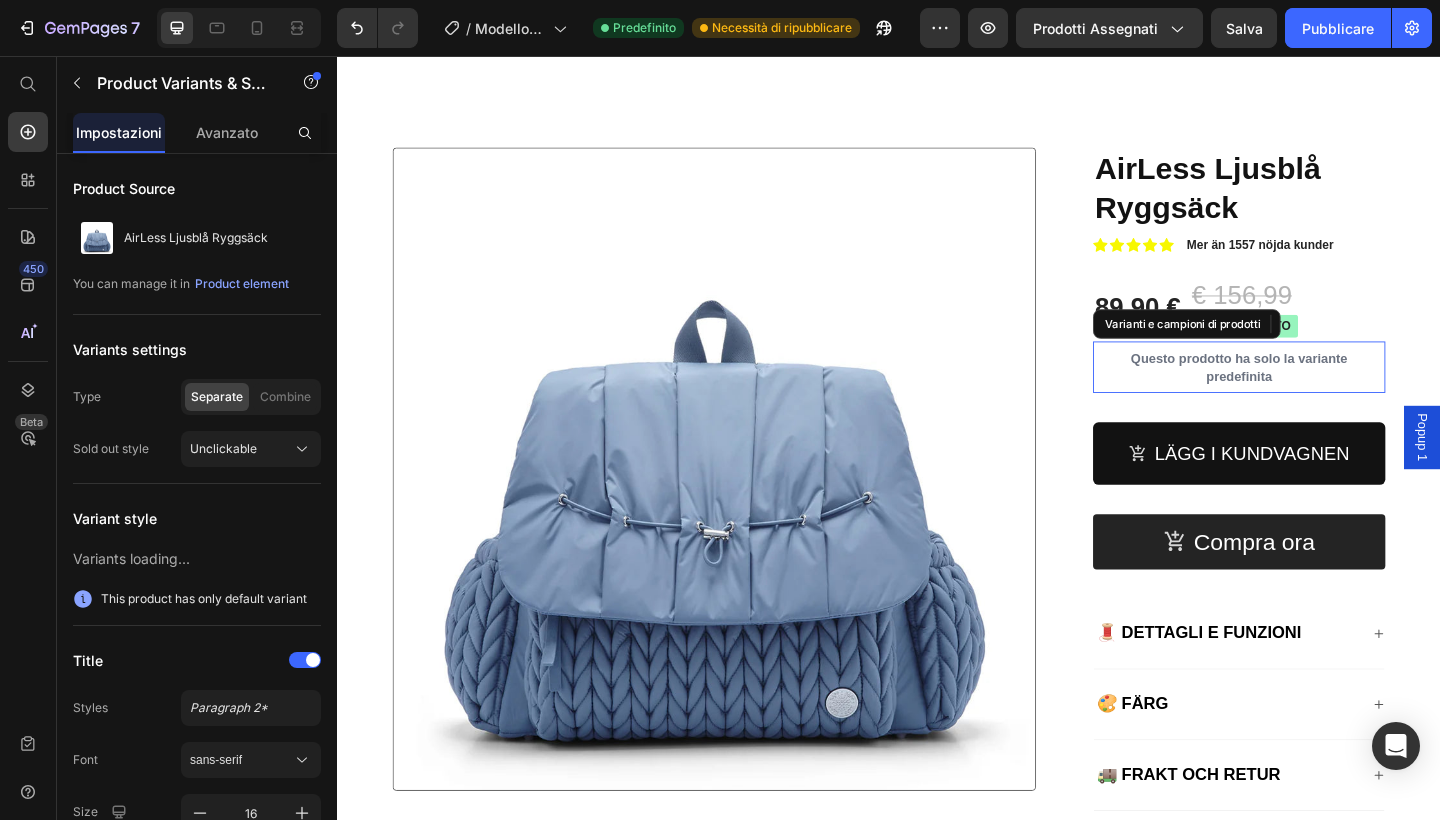 click on "Questo prodotto ha solo la variante predefinita" at bounding box center (1318, 395) 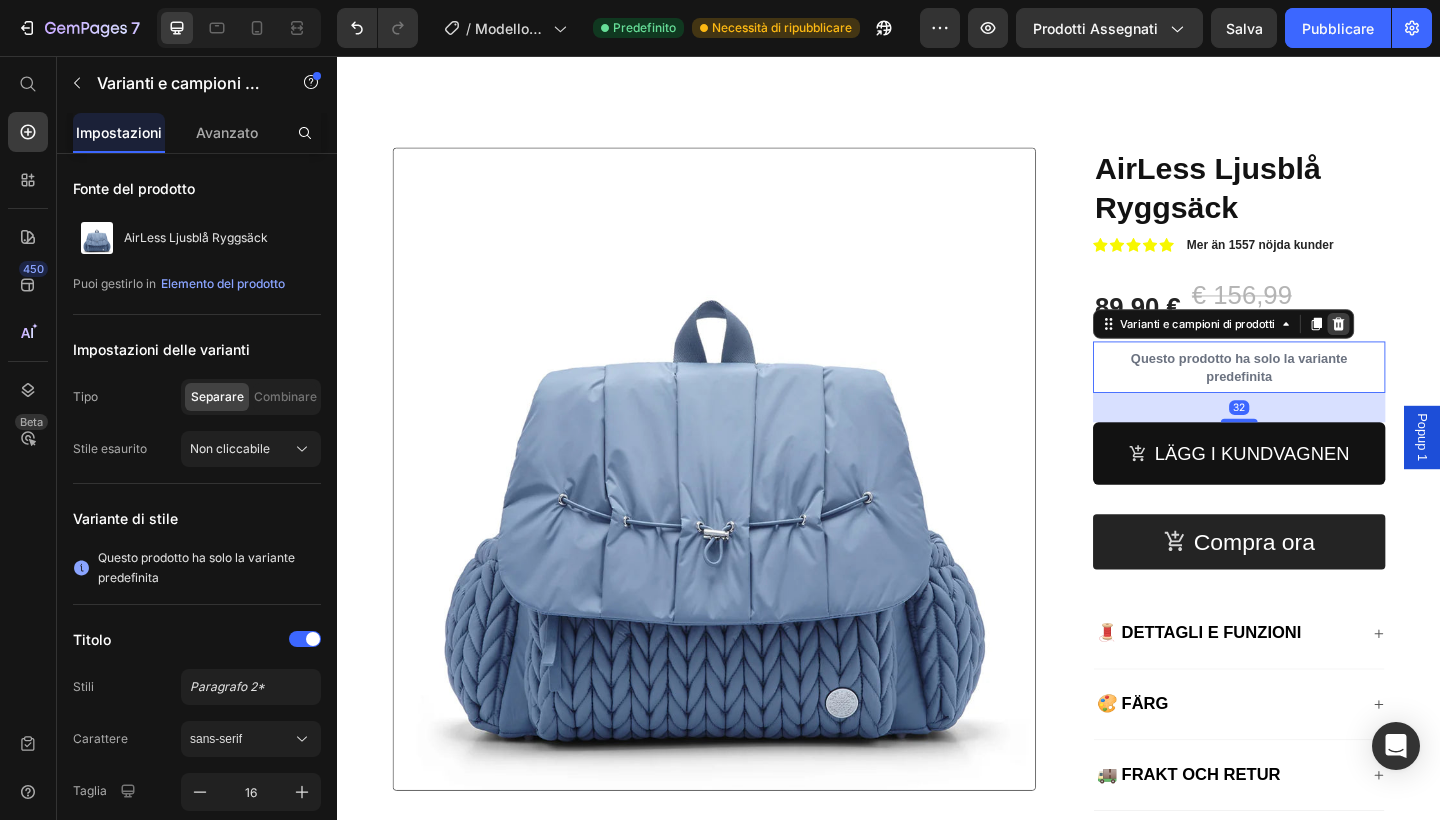 click 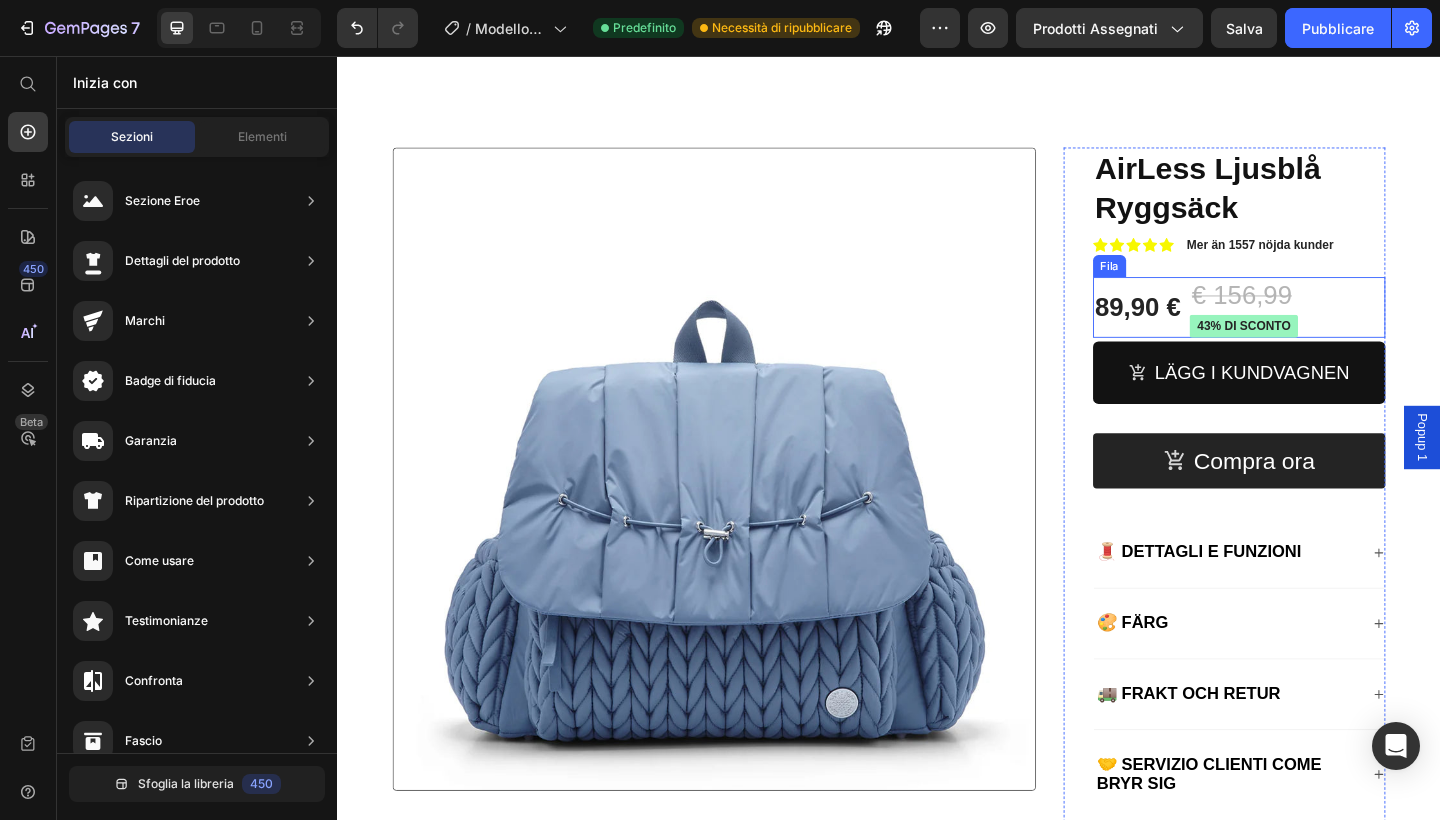 click on "89,90 € Prezzo del prodotto € 156,99 Prezzo del prodotto 43% DI SCONTO Badge del prodotto Fila" at bounding box center (1318, 329) 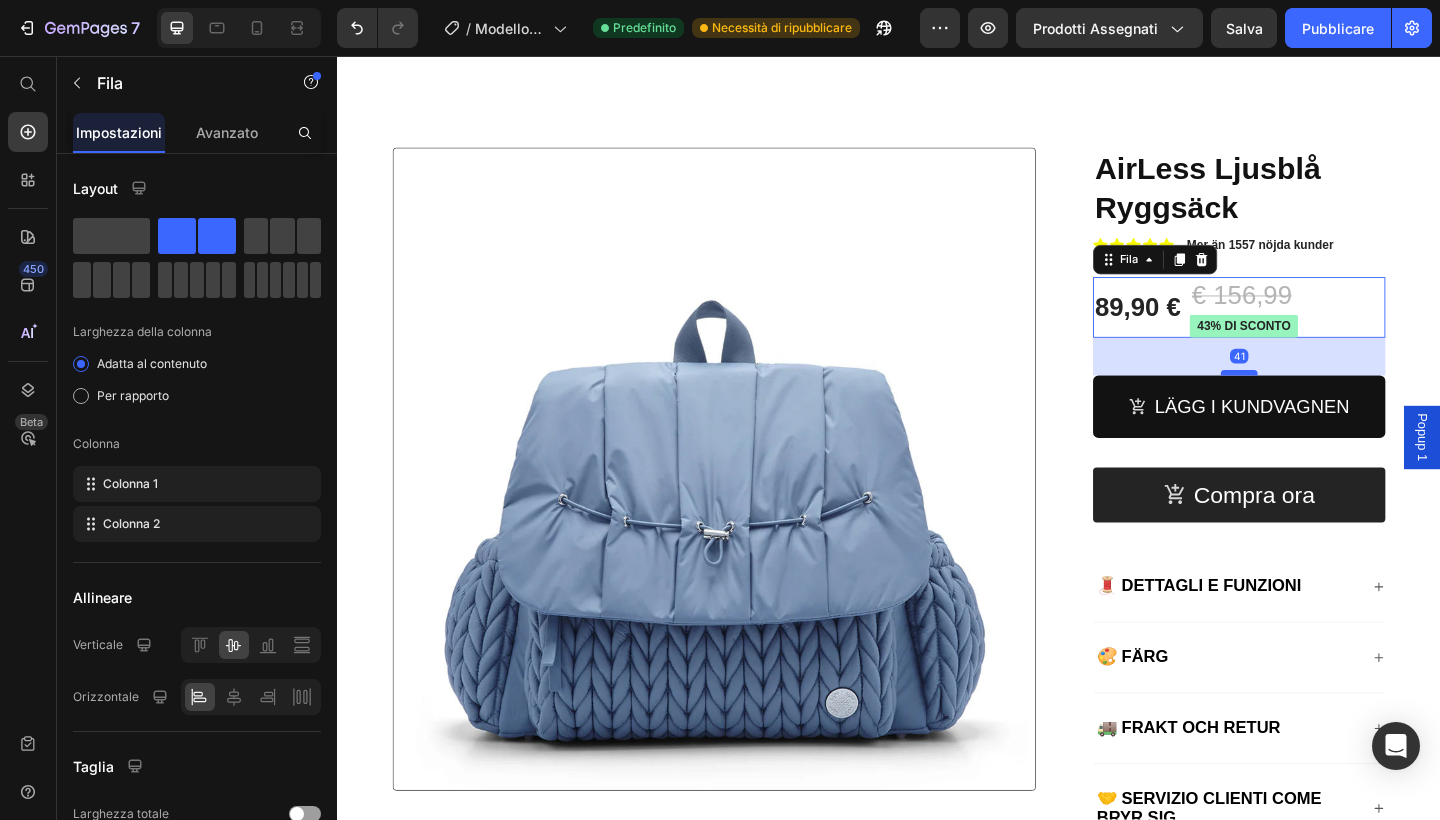 drag, startPoint x: 1318, startPoint y: 360, endPoint x: 1316, endPoint y: 398, distance: 38.052597 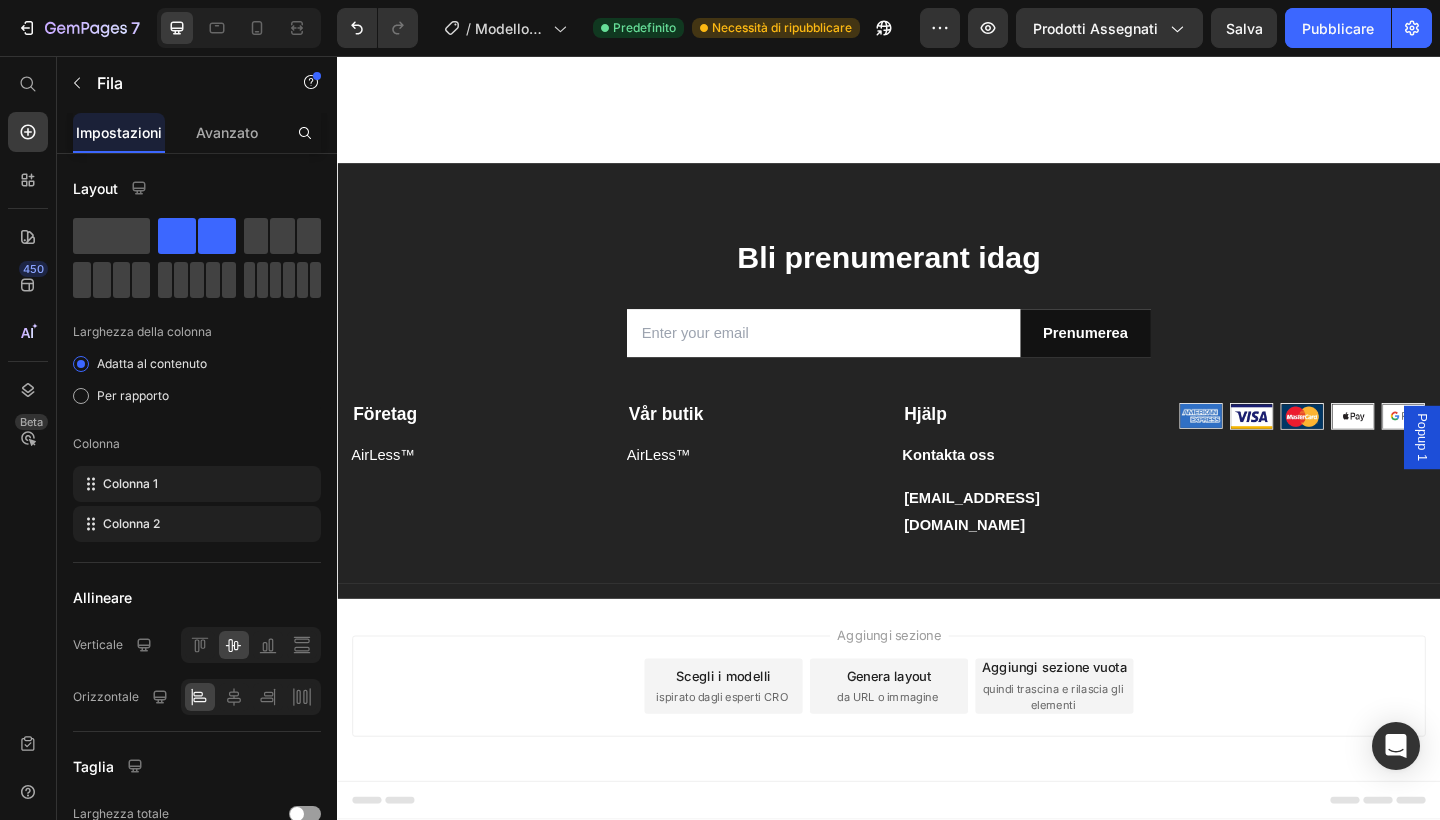 scroll, scrollTop: 6377, scrollLeft: 0, axis: vertical 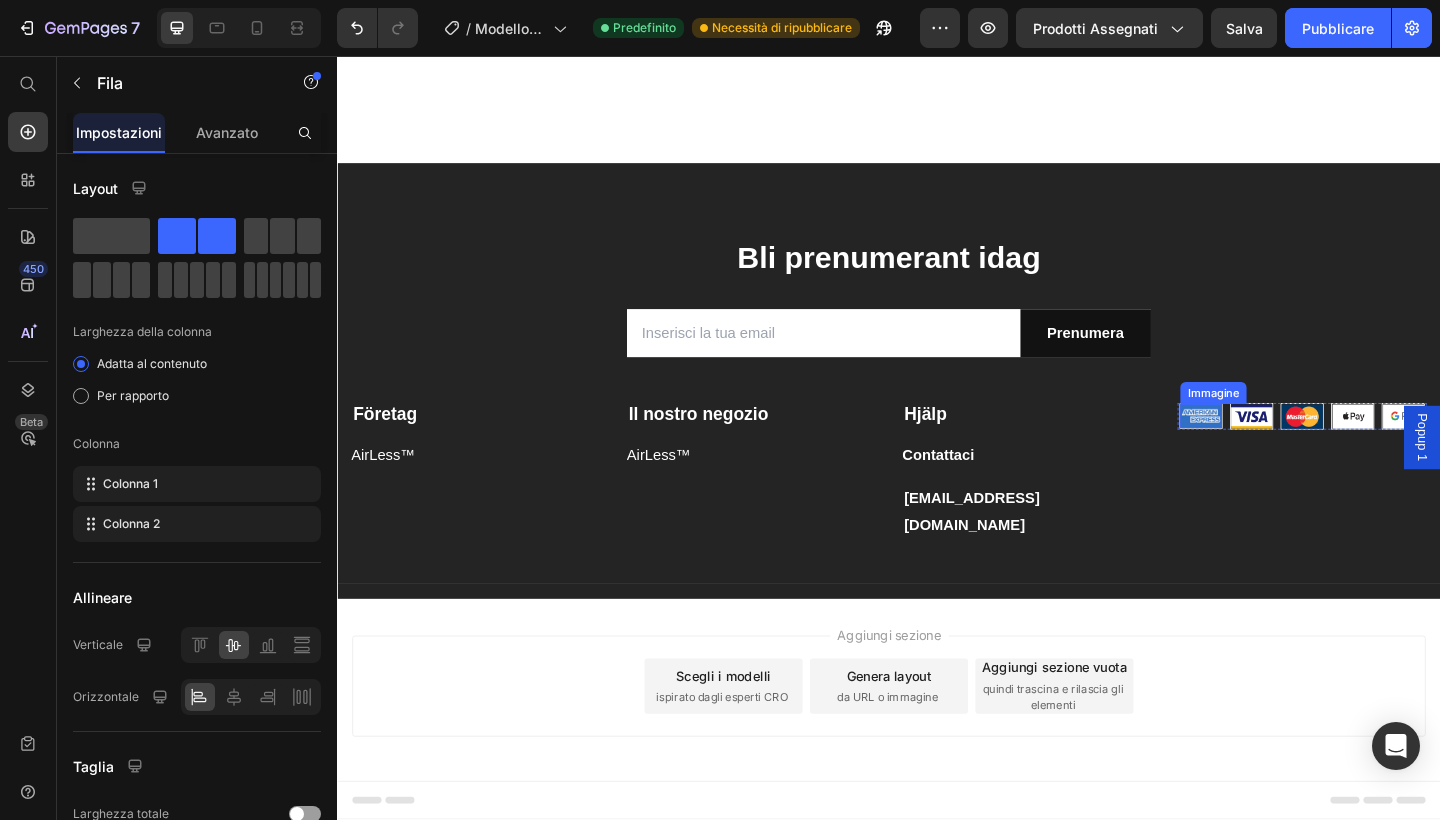 click at bounding box center [1276, 448] 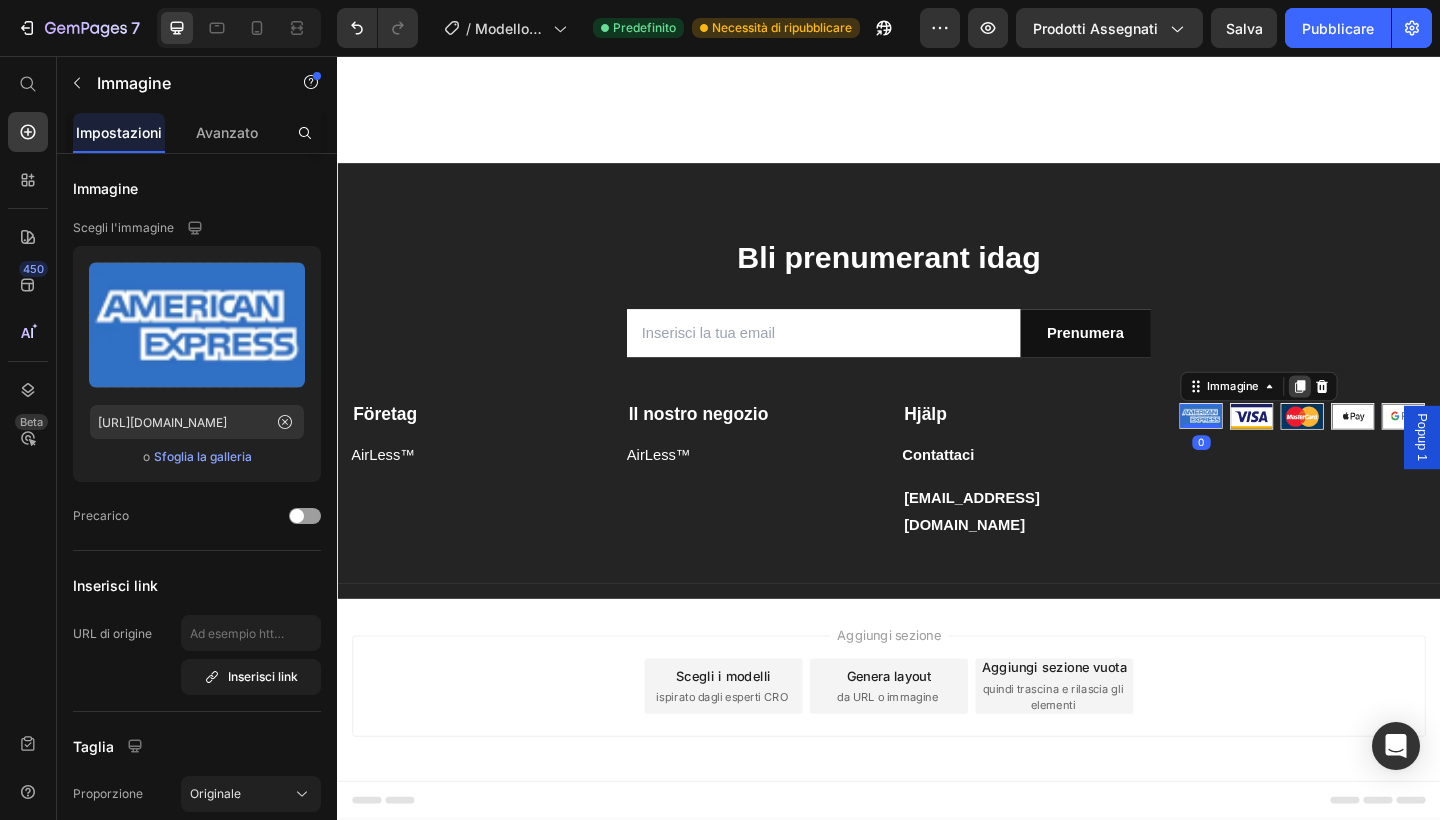 click 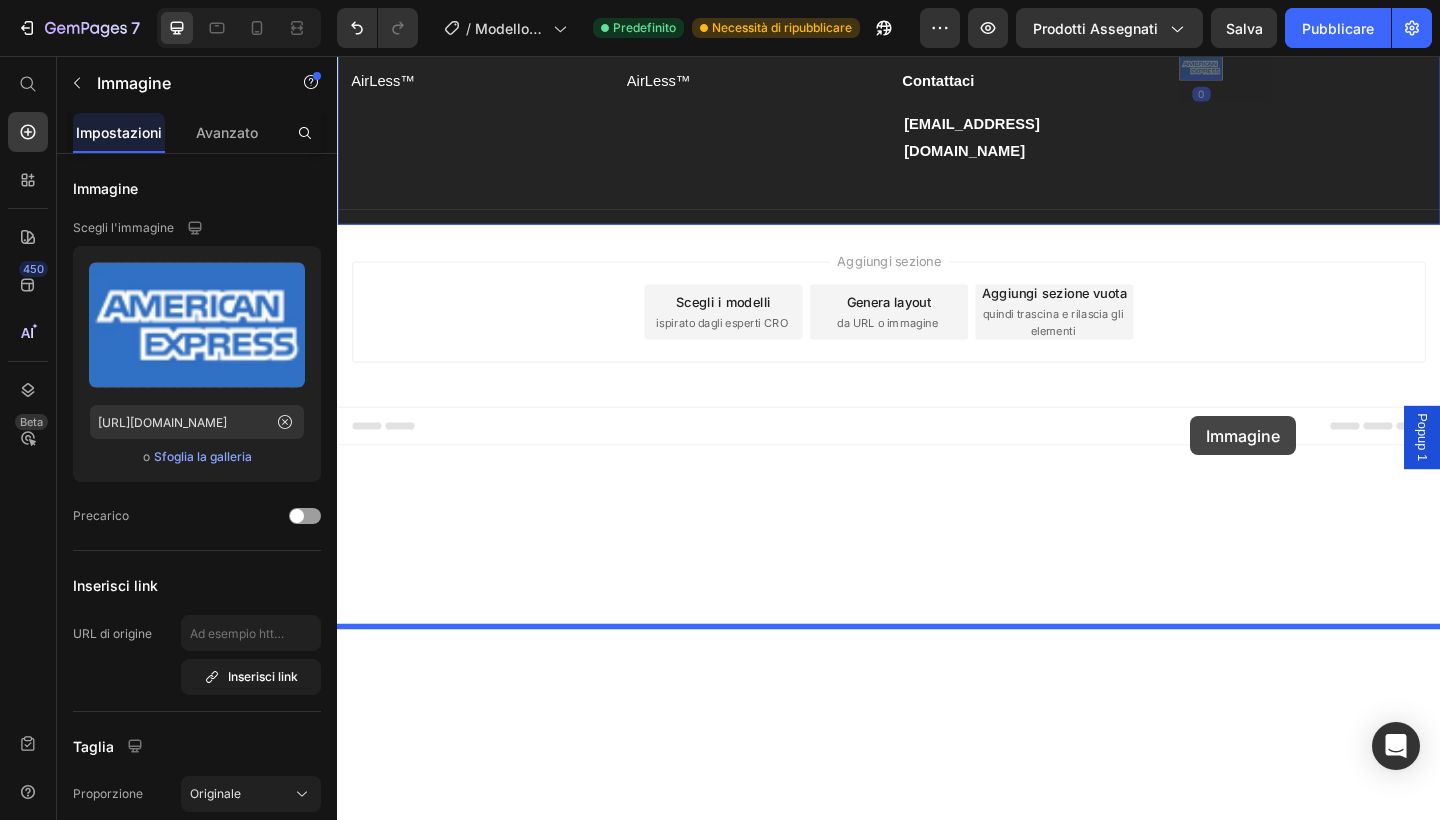 drag, startPoint x: 1268, startPoint y: 474, endPoint x: 1265, endPoint y: 448, distance: 26.172504 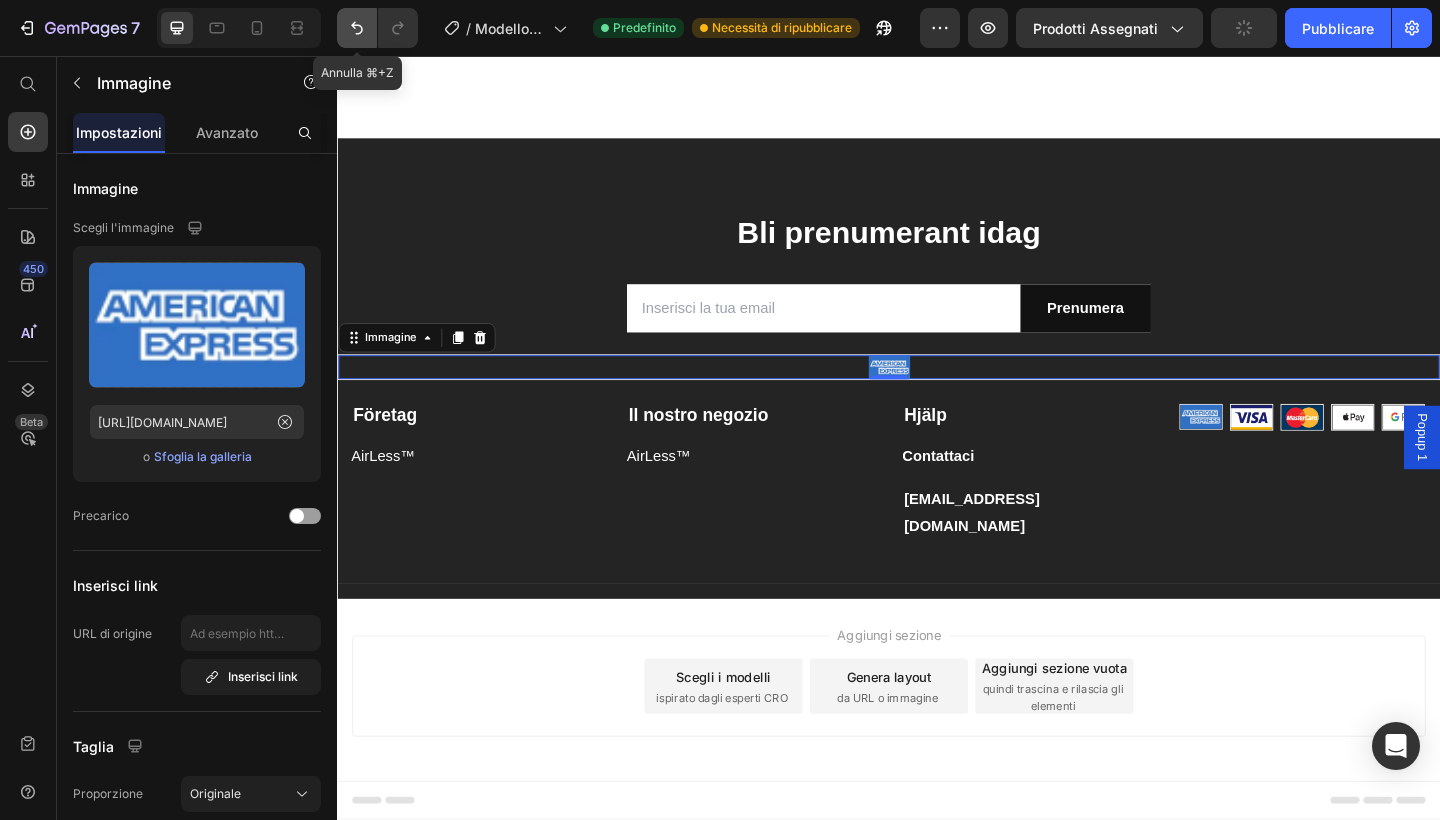 click 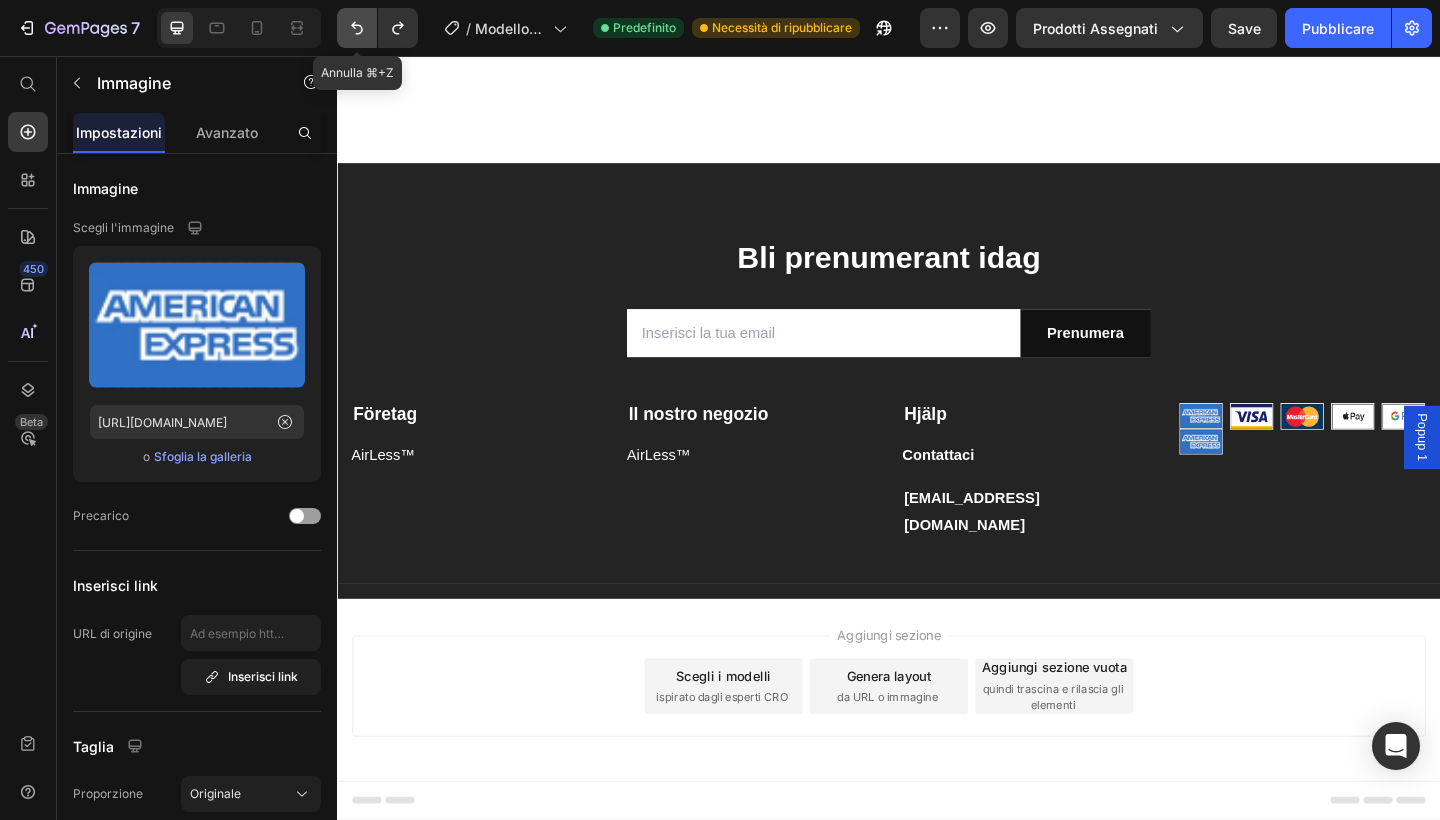 click 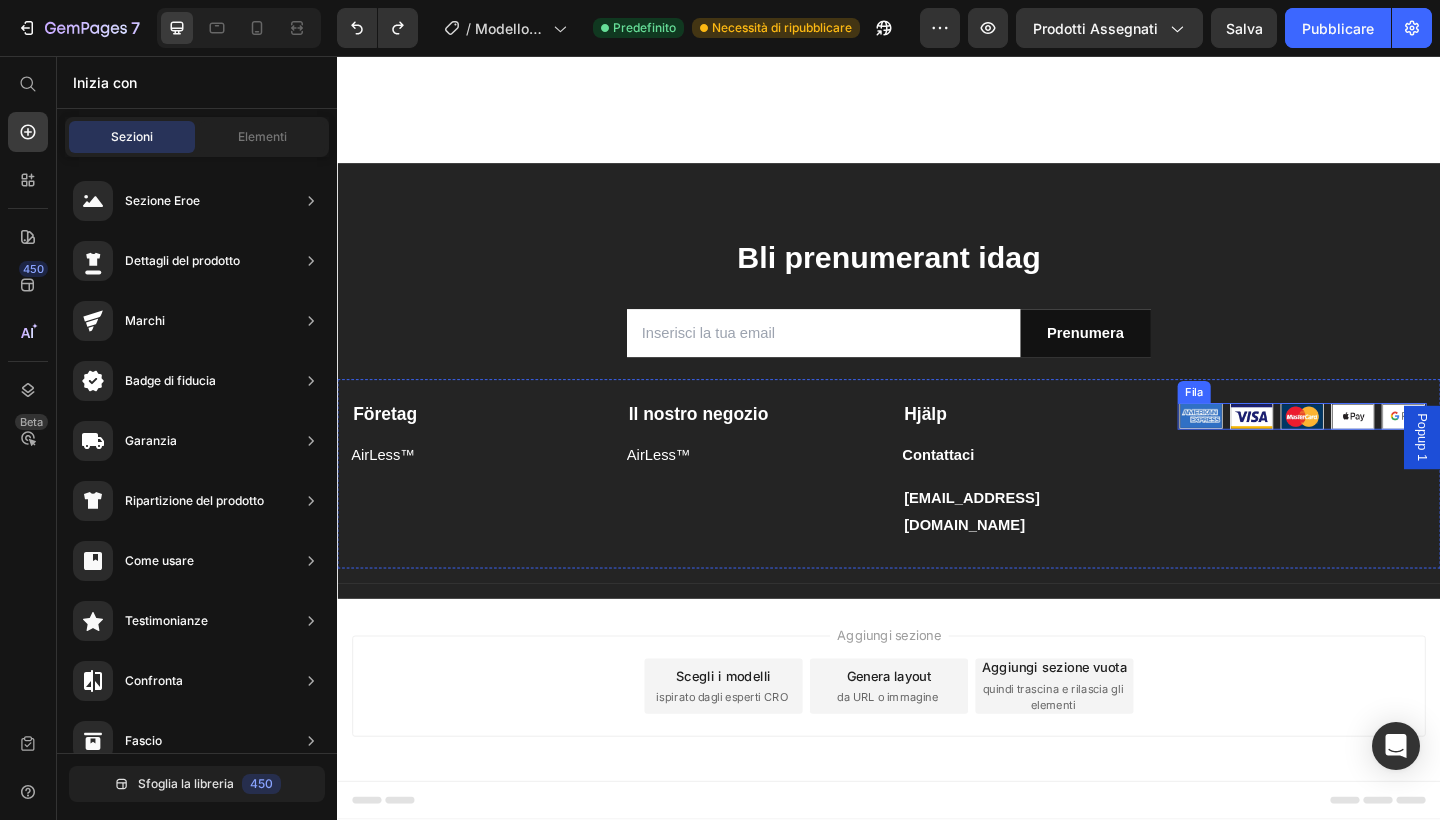 click on "Immagine Immagine Immagine Immagine Immagine Fila" at bounding box center [1386, 448] 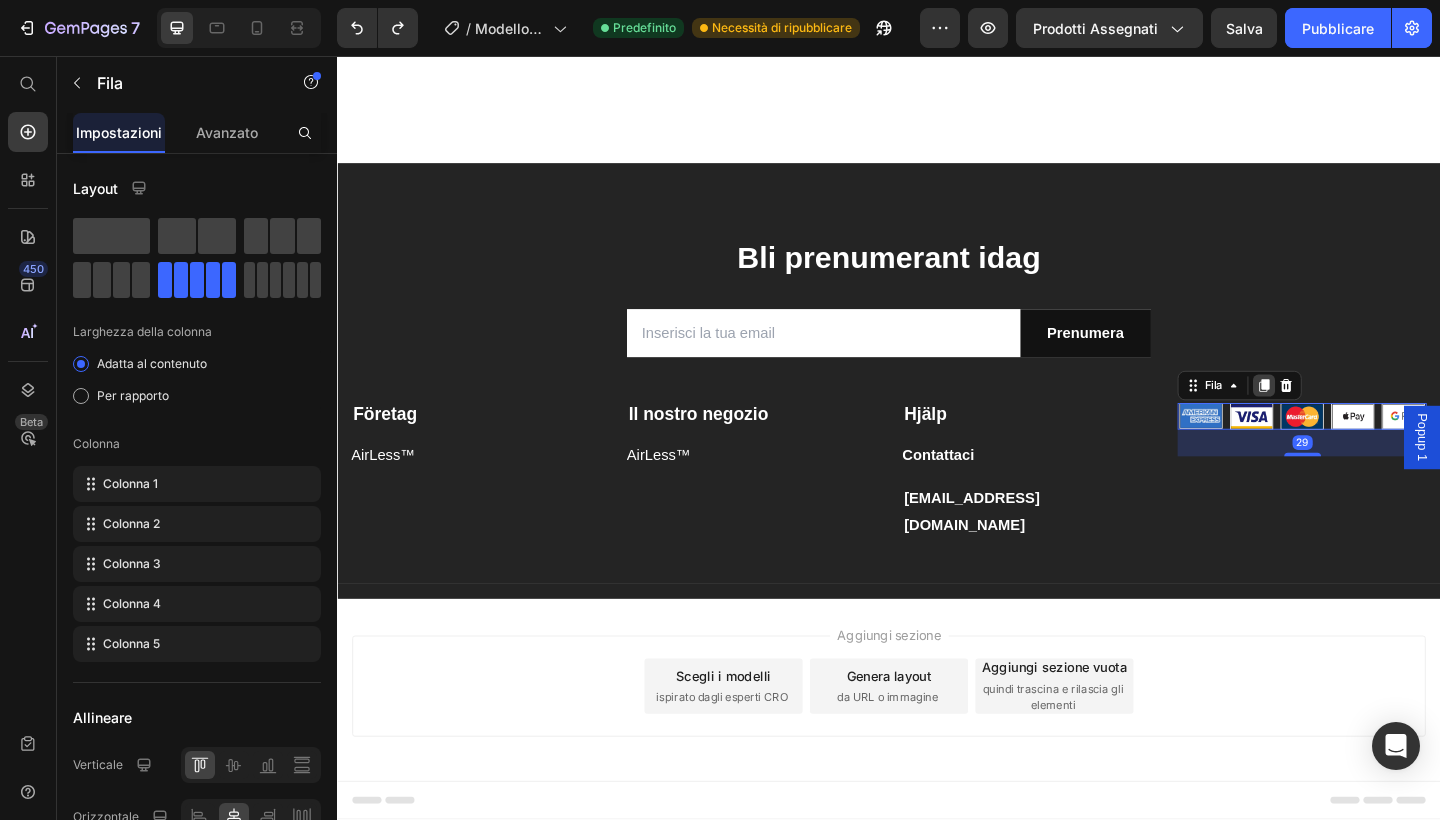 click 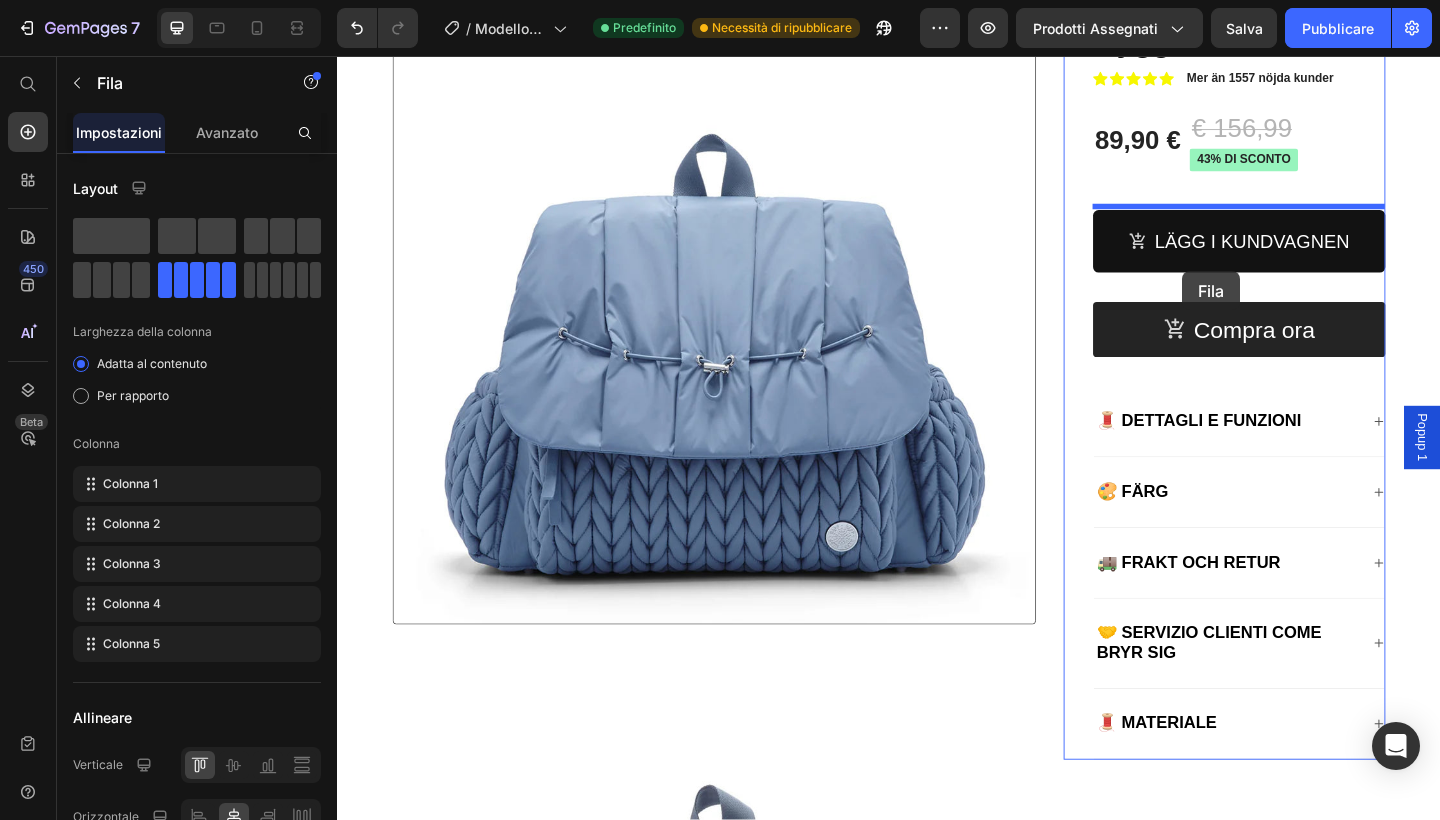 scroll, scrollTop: 752, scrollLeft: 0, axis: vertical 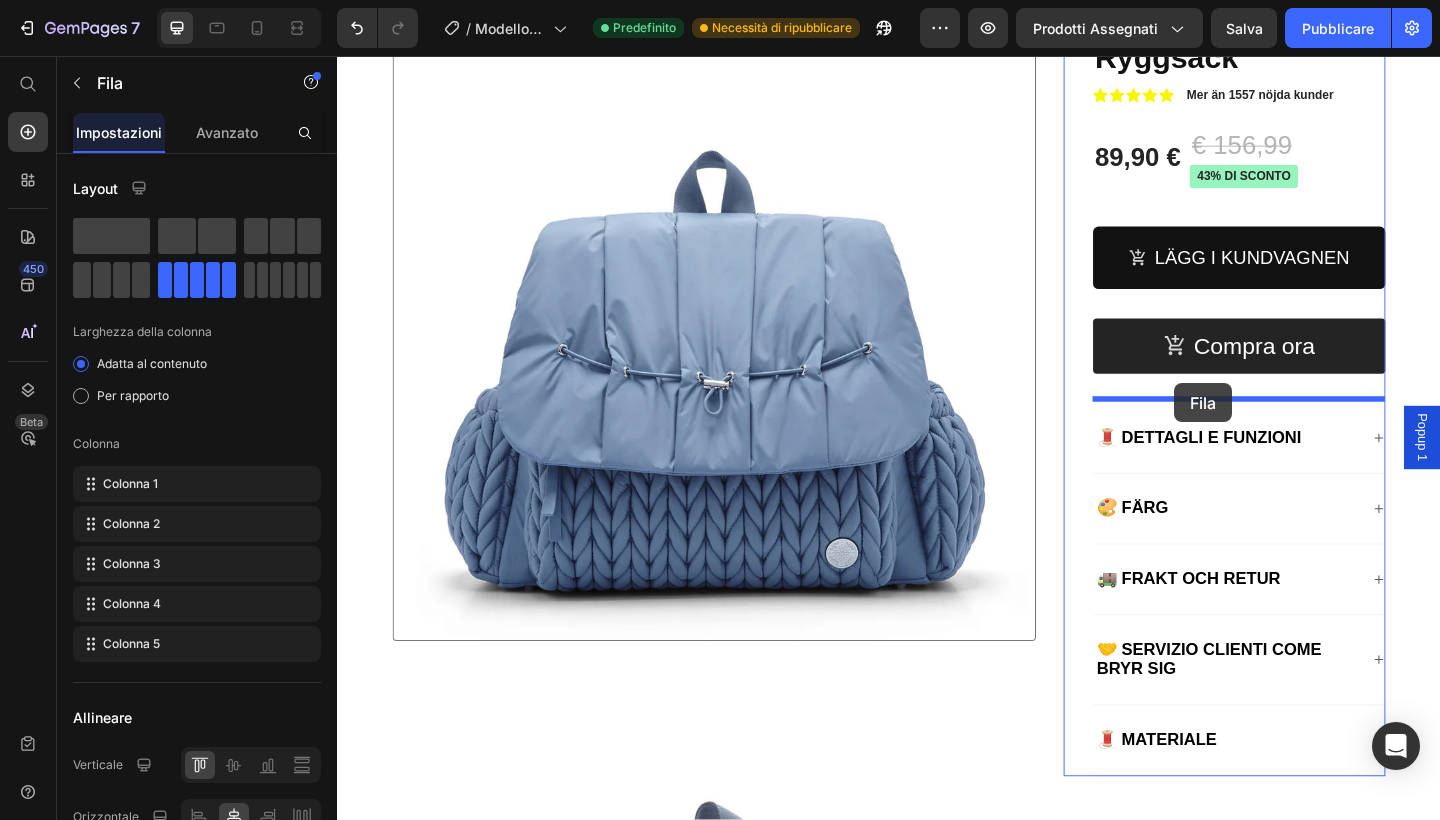 drag, startPoint x: 1265, startPoint y: 511, endPoint x: 1248, endPoint y: 412, distance: 100.44899 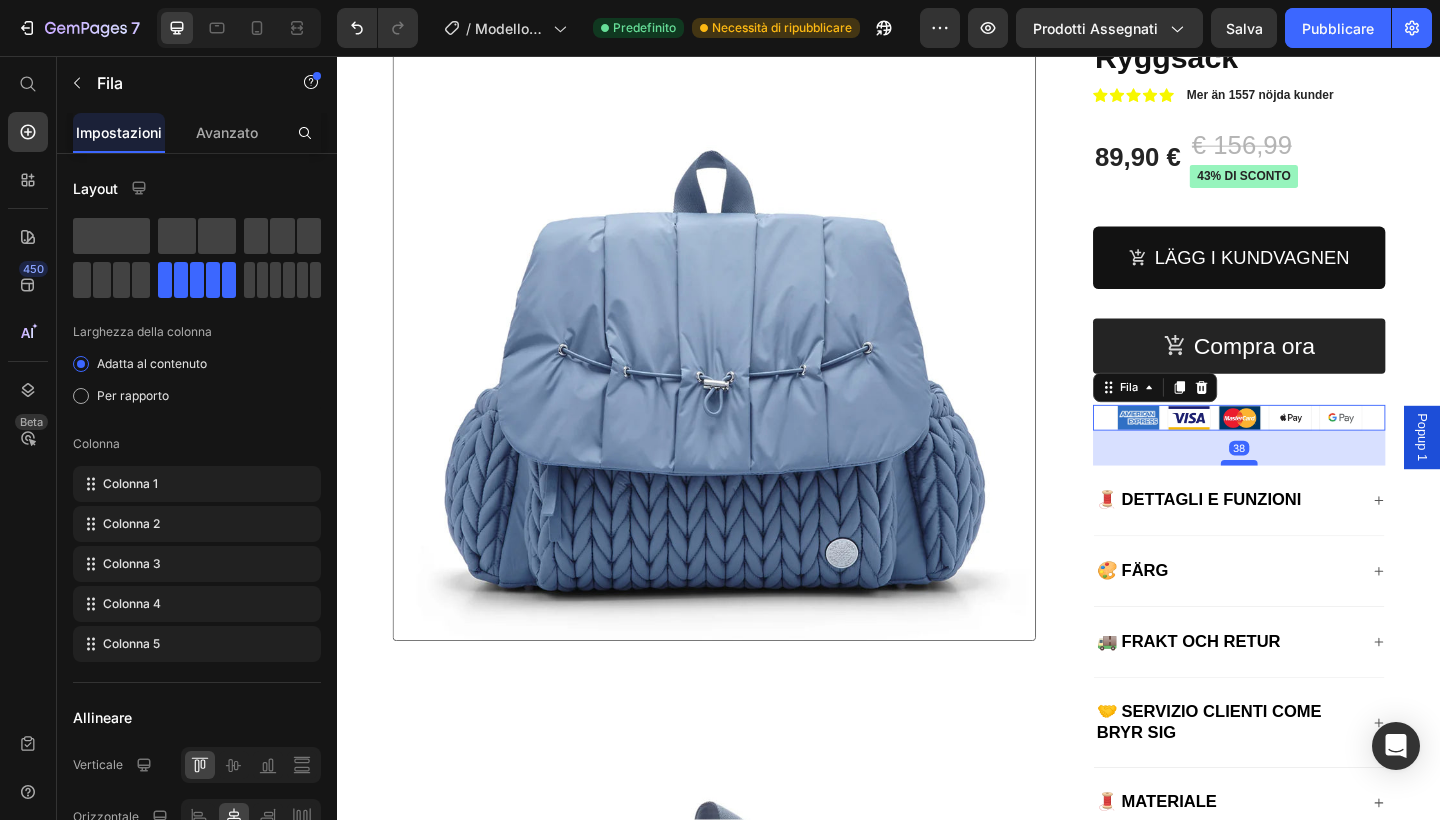 click at bounding box center (1318, 499) 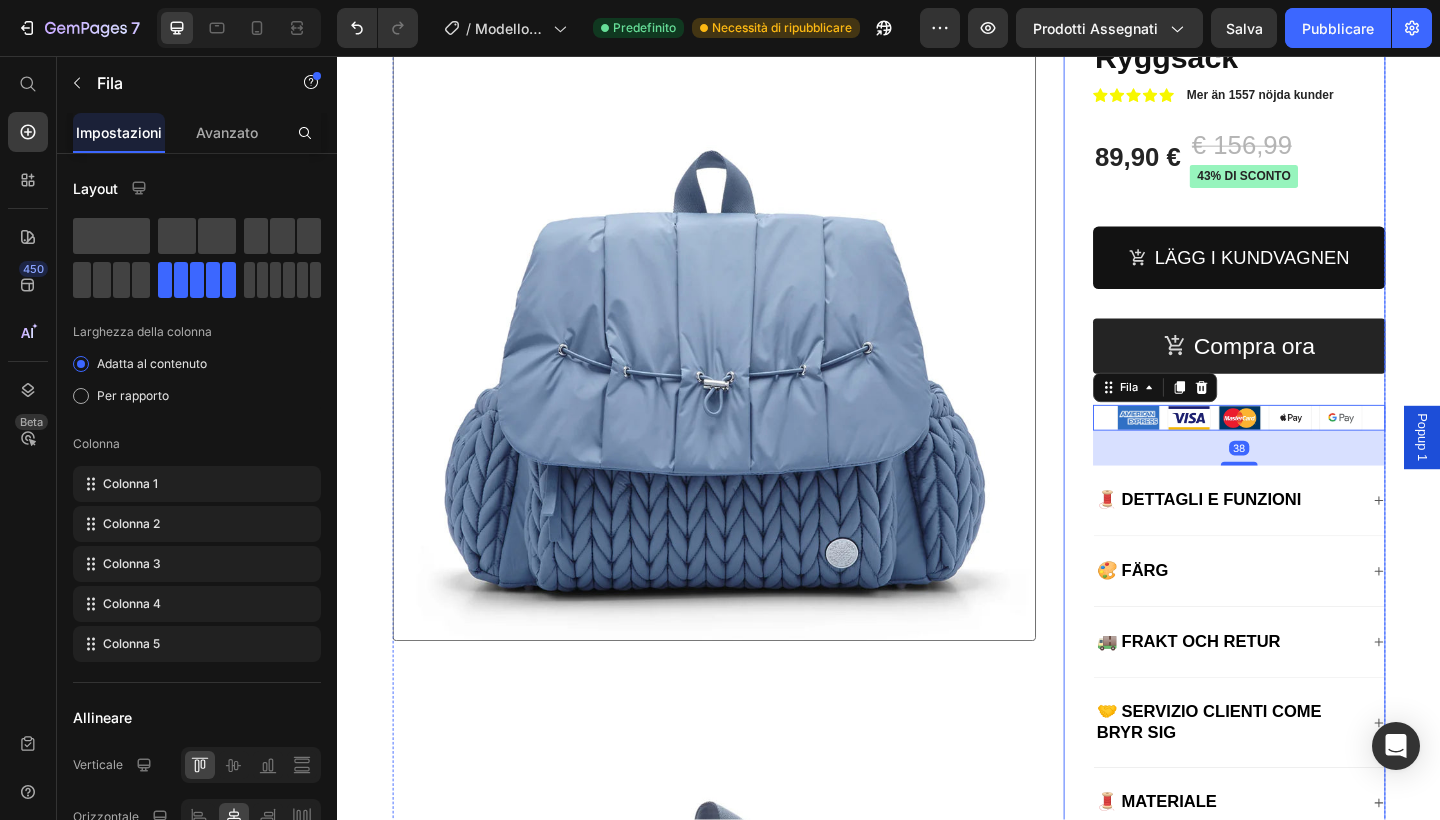 click on "AirLess Ljusblå Ryggsäck Titolo del prodotto Icona Icona Icona Icona Icona Elenco delle icone Mer än 1557 nöjda kunder Blocco di testo Fila 89,90 € Prezzo del prodotto € 156,99 Prezzo del prodotto 43% DI SCONTO Badge del prodotto Fila
LÄGG I KUNDVAGNEN Aggiungi al carrello 1 Product Quantity Row
Compra ora Aggiungi al carrello Fila Immagine Immagine Immagine Immagine Immagine Fila   38
🧵 DETTAGLI E FUNZIONI
🎨 FÄRG
🚚 FRAKT OCH RETUR Fisarmonica
🤝 SERVIZIO CLIENTI COME BRYR SIG Fisarmonica
🧵 MATERIALE Fisarmonica" at bounding box center (1318, 450) 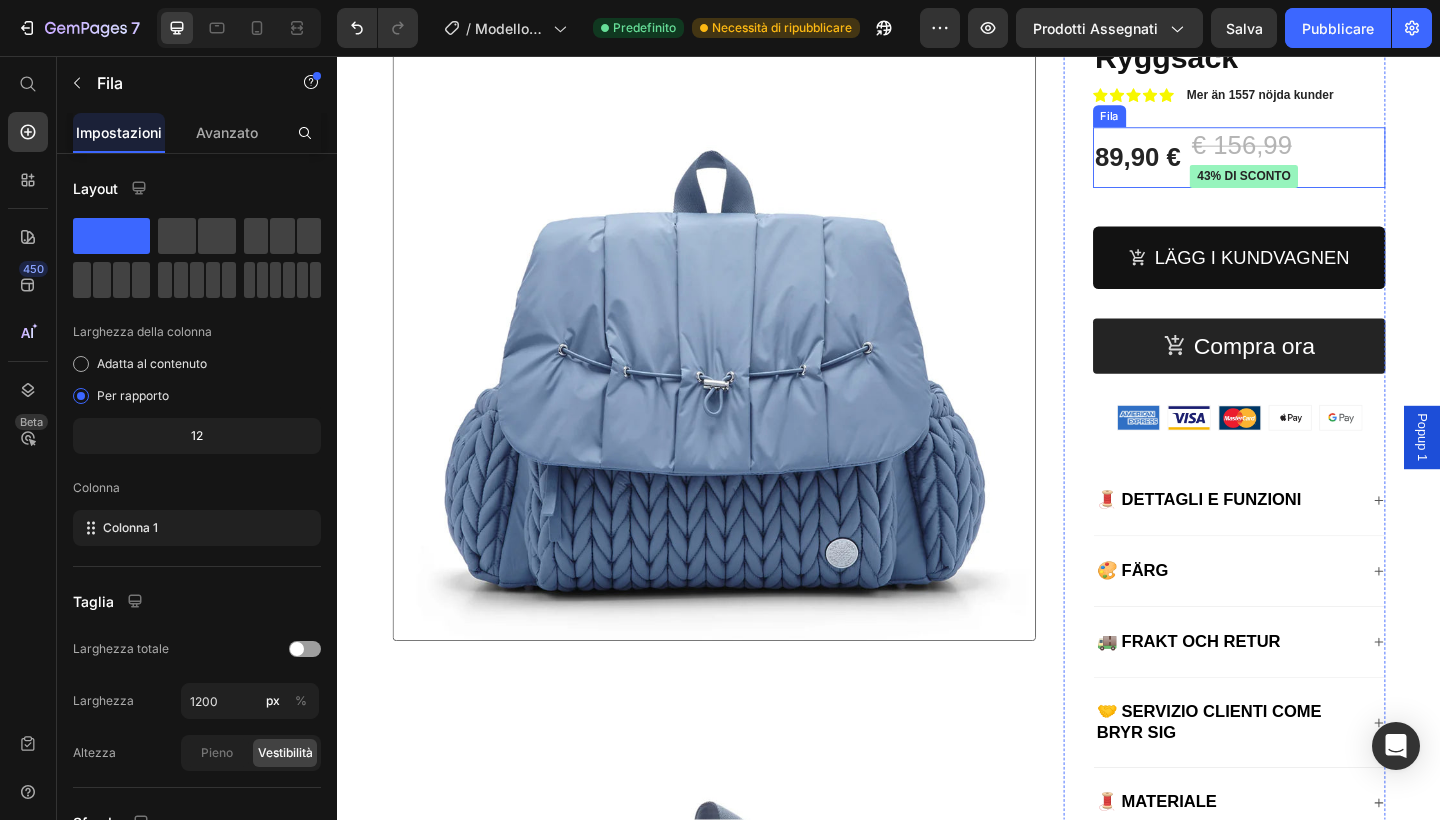 click on "89,90 € Prezzo del prodotto € 156,99 Prezzo del prodotto 43% DI SCONTO Badge del prodotto Fila" at bounding box center (1318, 166) 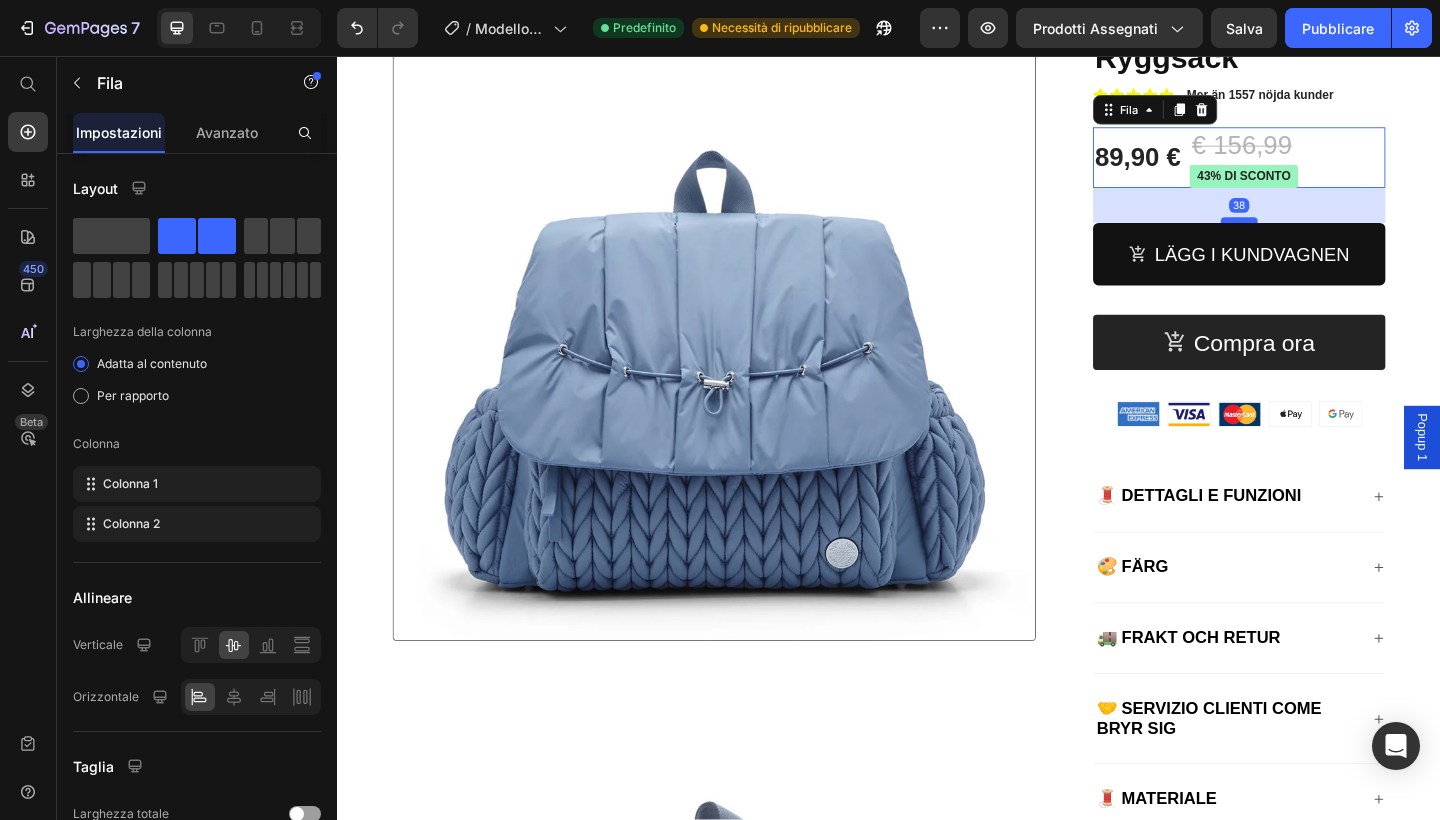 click at bounding box center (1318, 235) 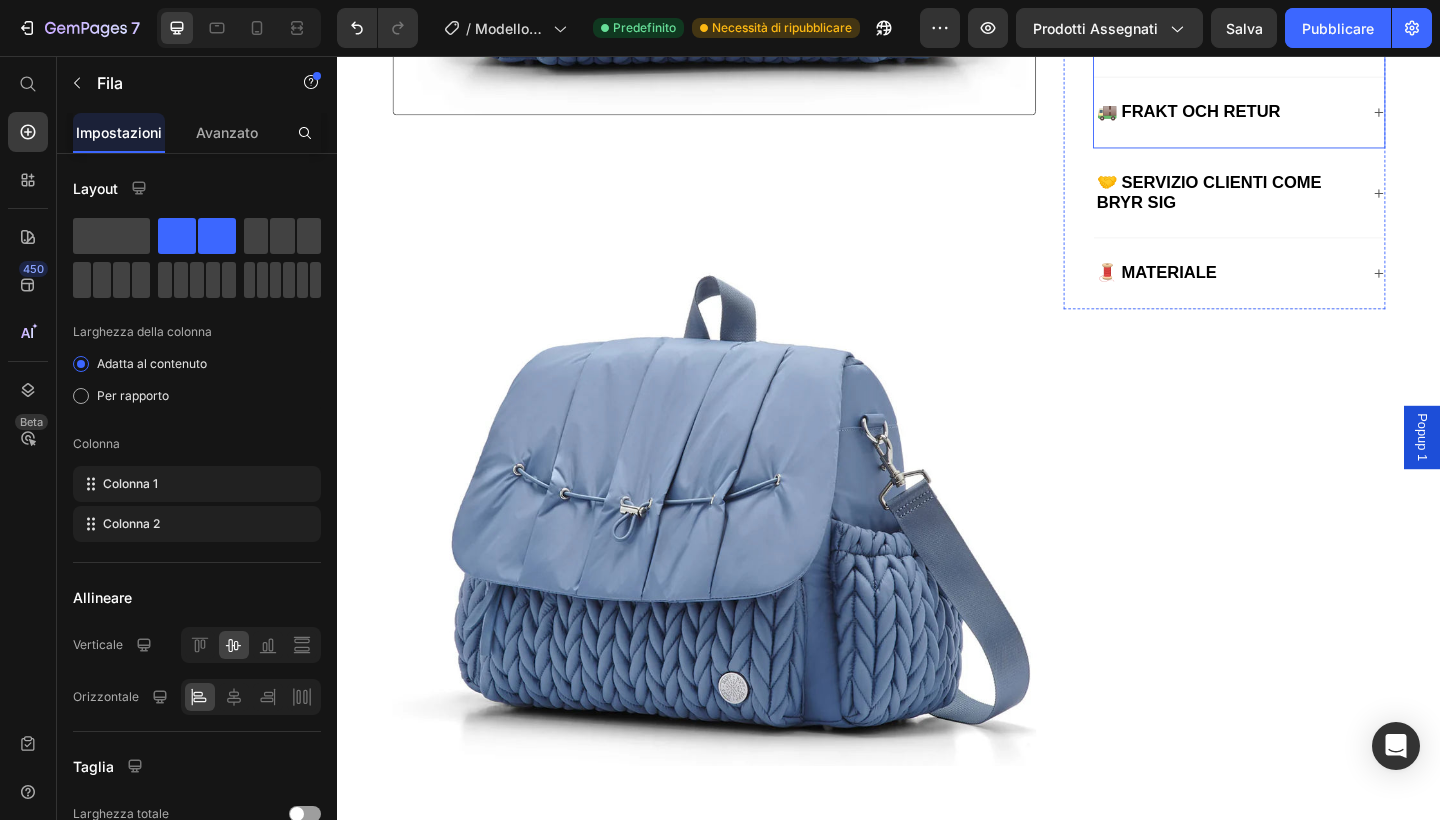 scroll, scrollTop: 1545, scrollLeft: 0, axis: vertical 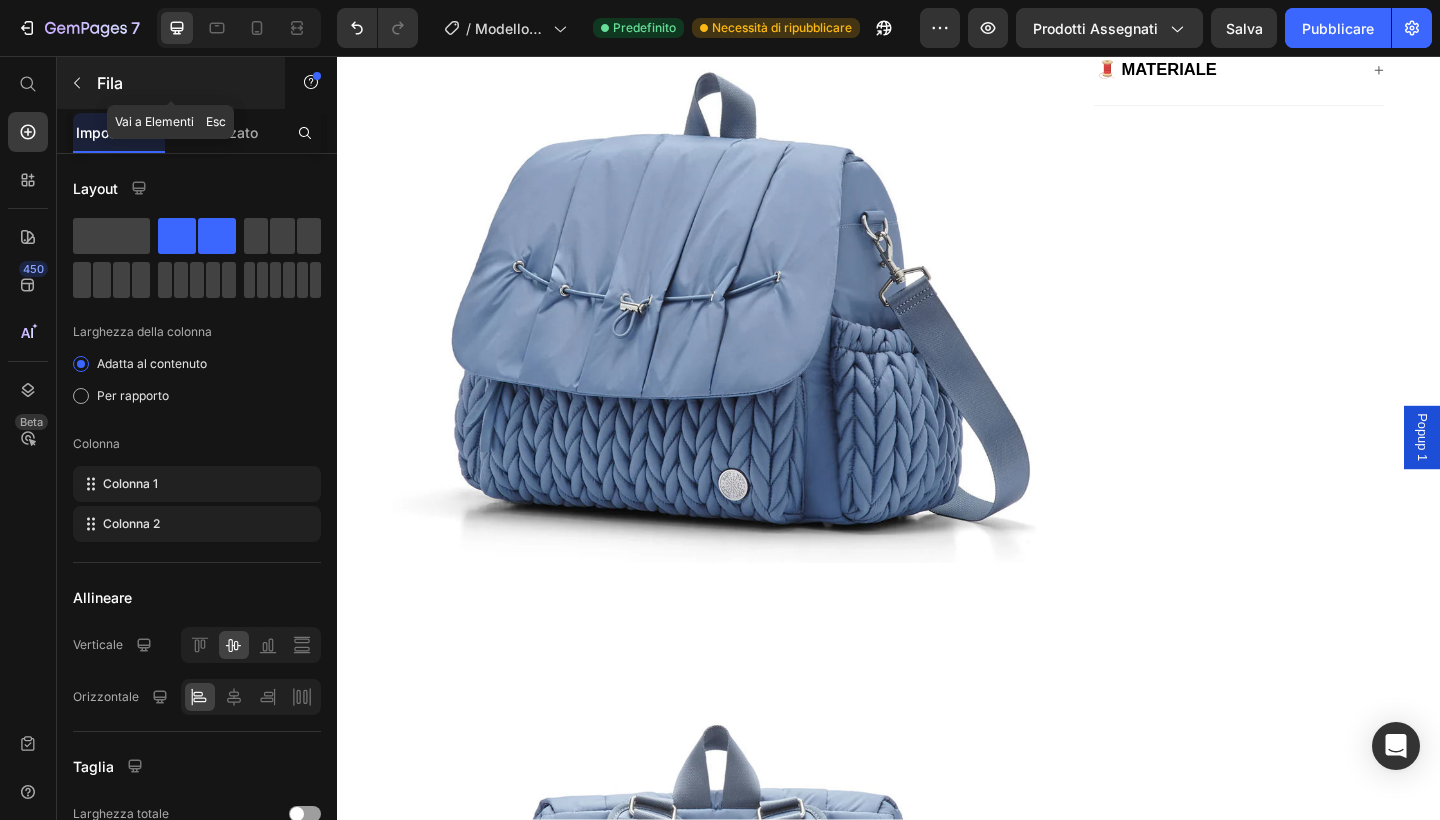 click 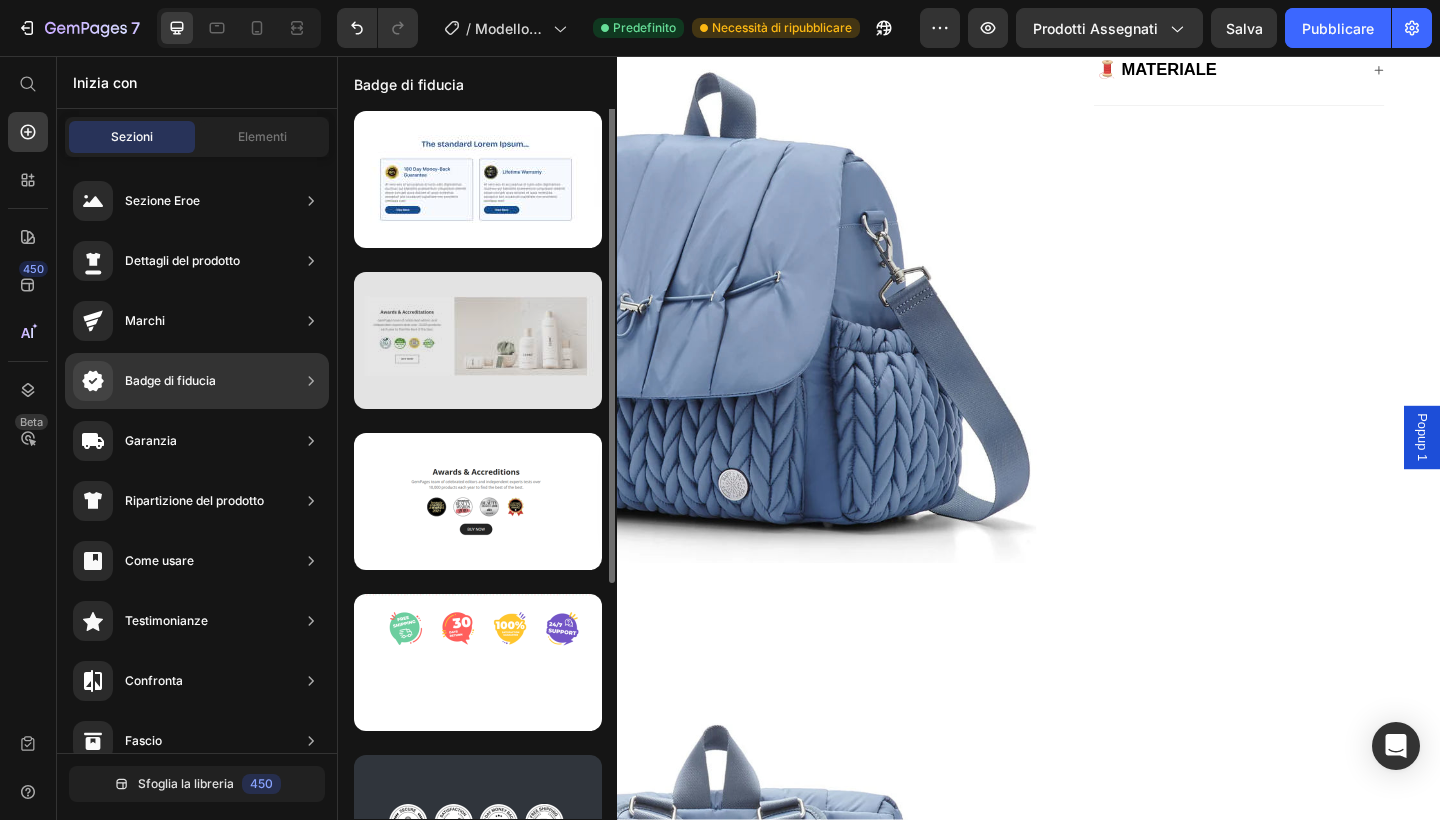 scroll, scrollTop: 0, scrollLeft: 0, axis: both 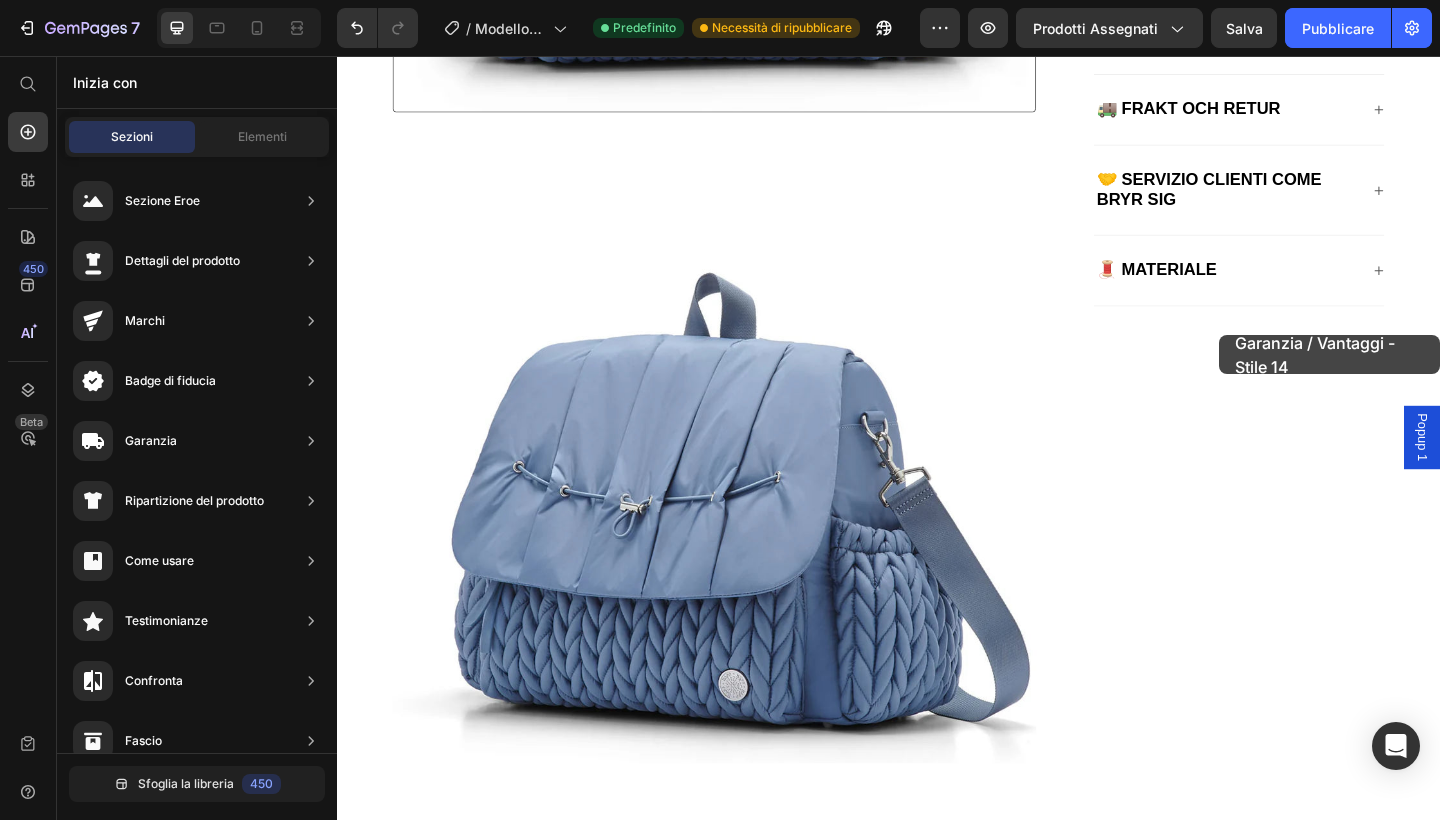 drag, startPoint x: 783, startPoint y: 687, endPoint x: 1299, endPoint y: 353, distance: 614.6641 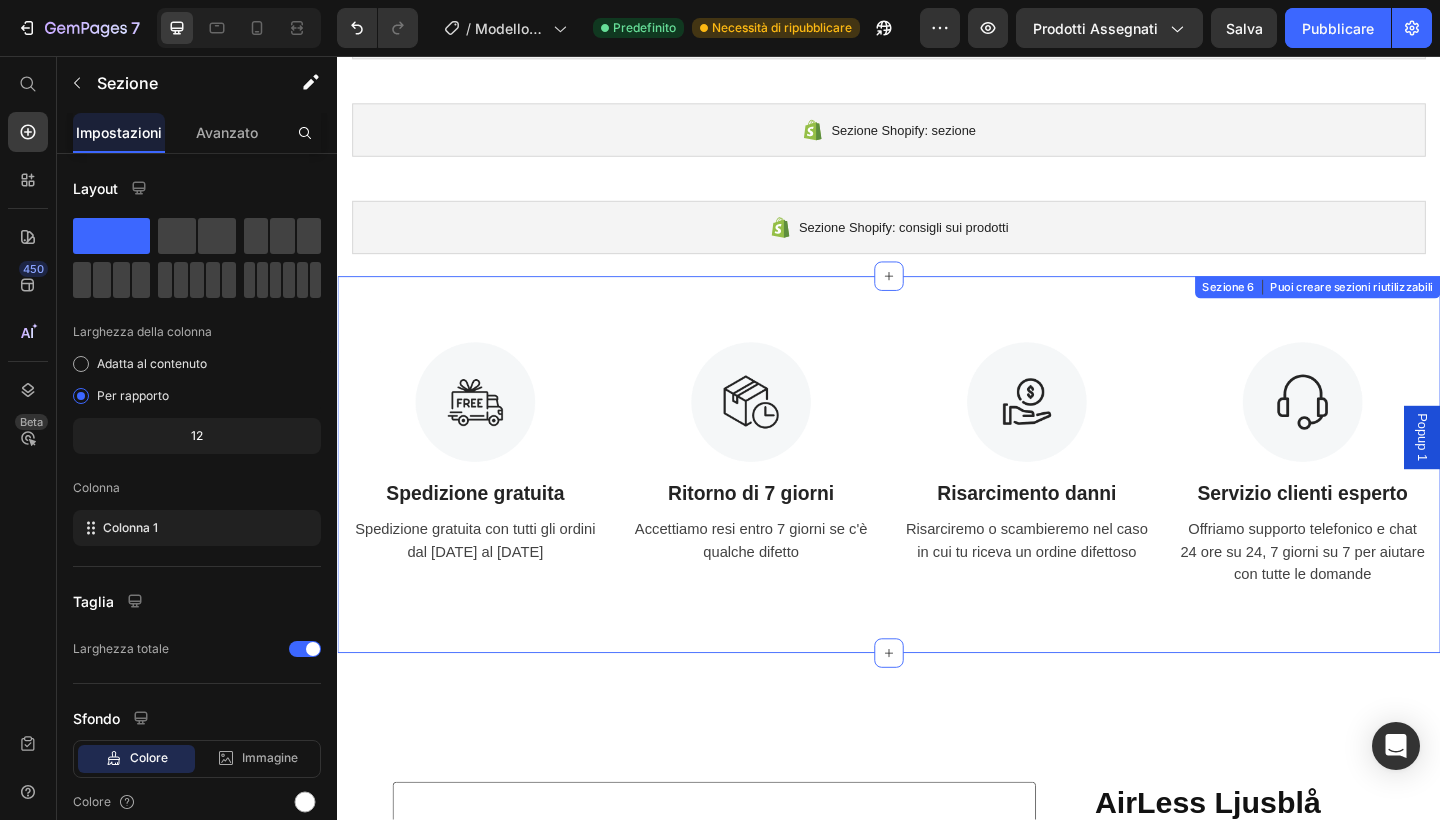 scroll, scrollTop: 329, scrollLeft: 0, axis: vertical 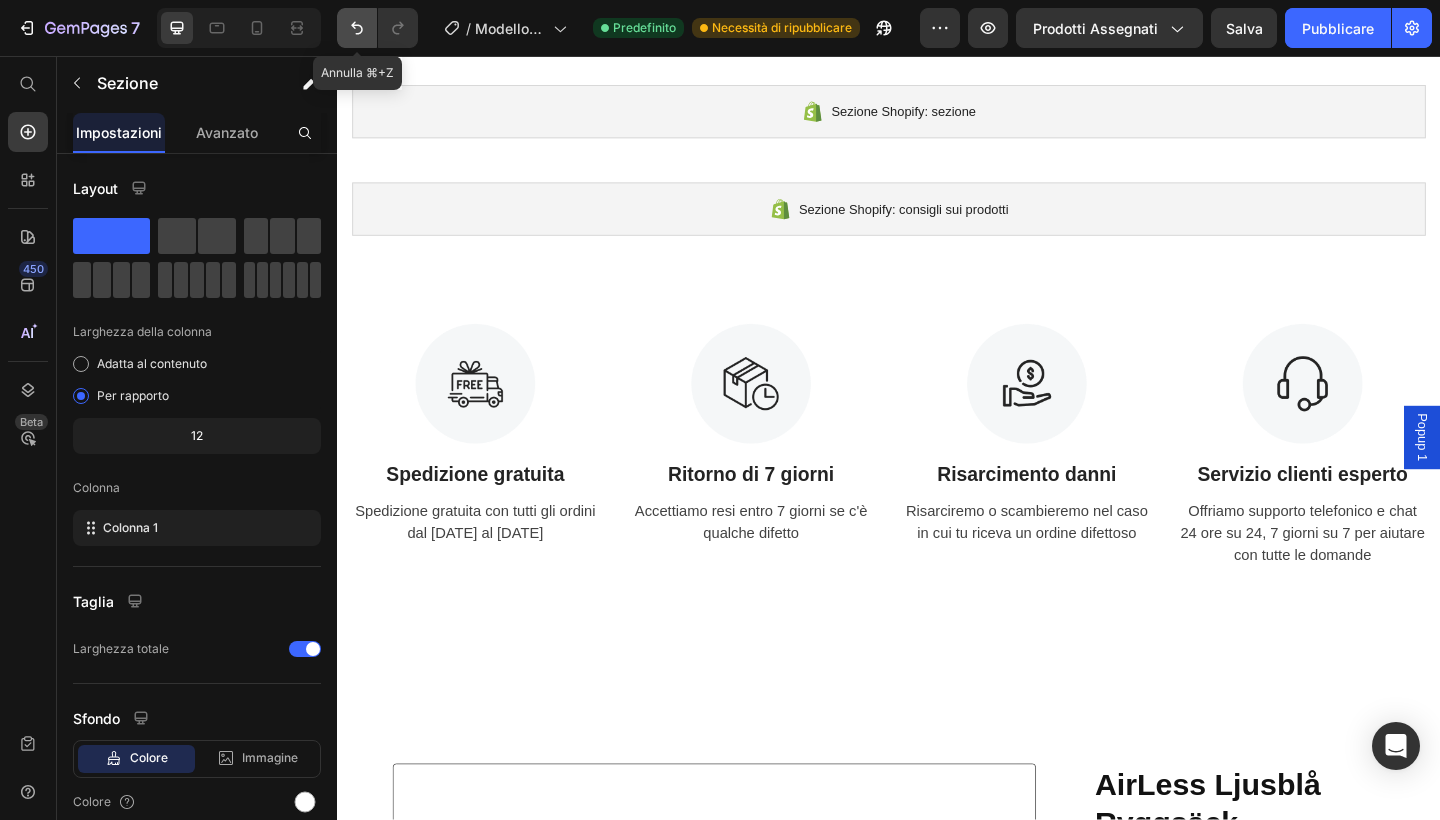 click 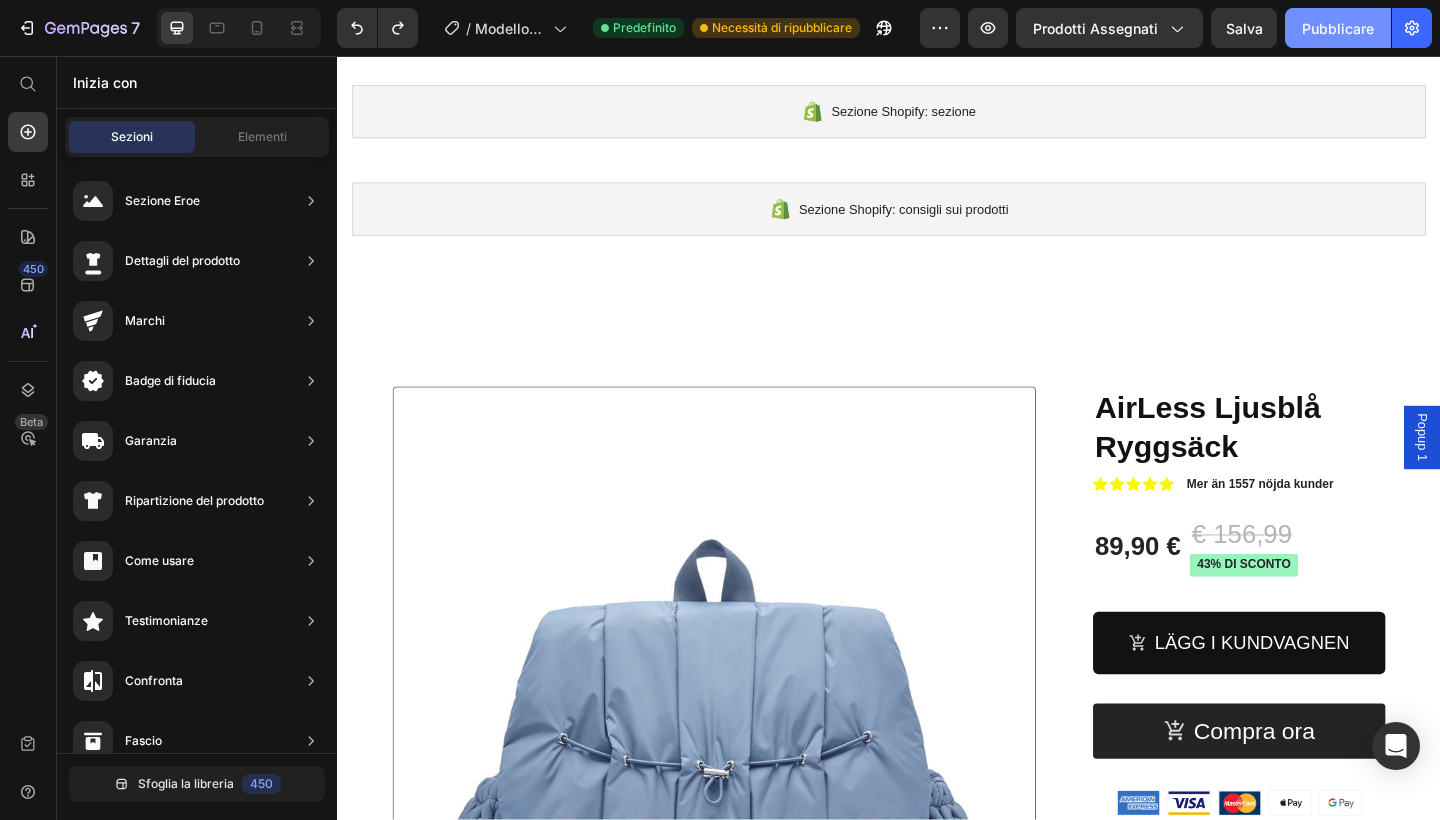 click on "Pubblicare" at bounding box center (1338, 28) 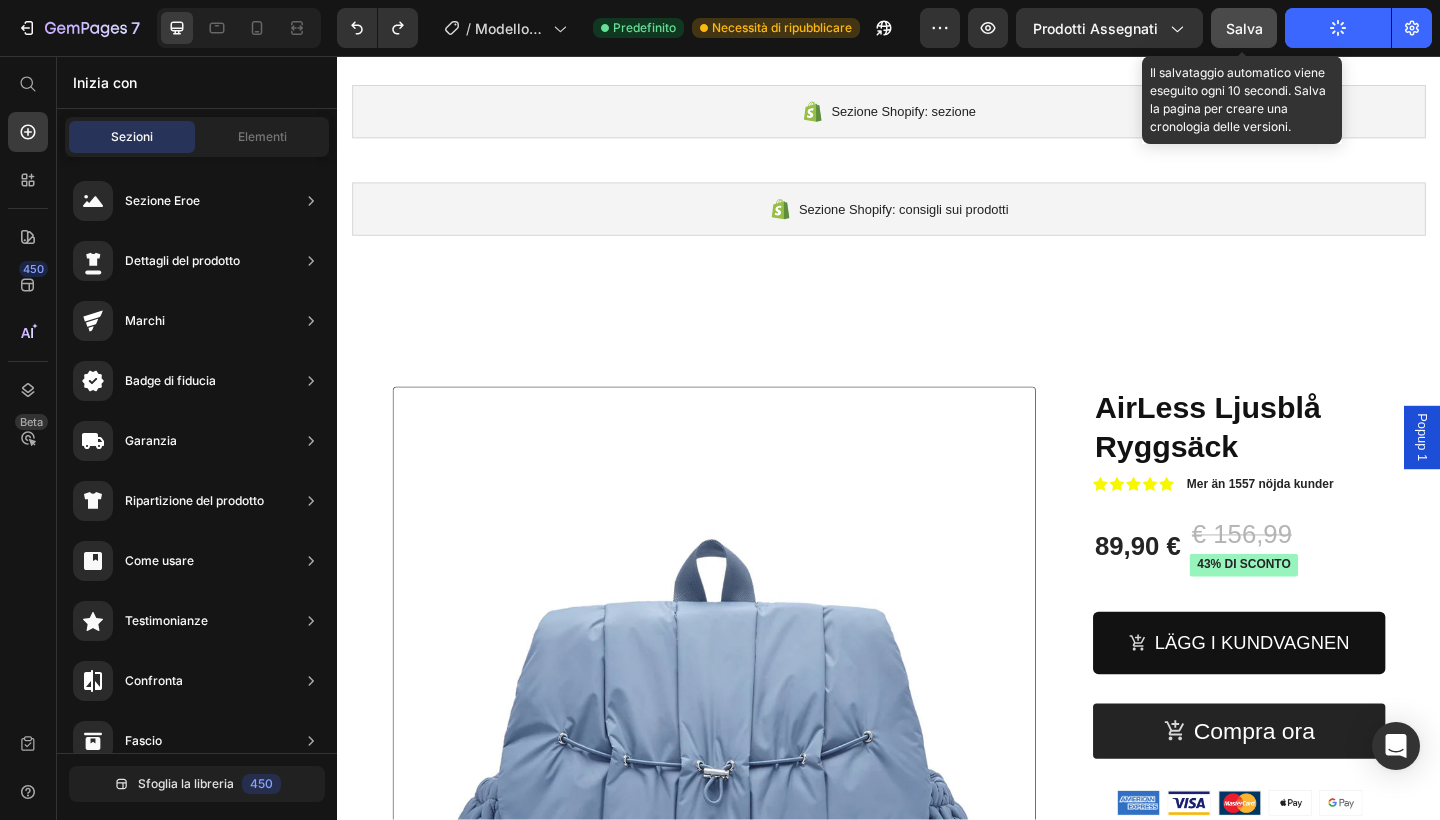 click on "Salva" at bounding box center [1244, 28] 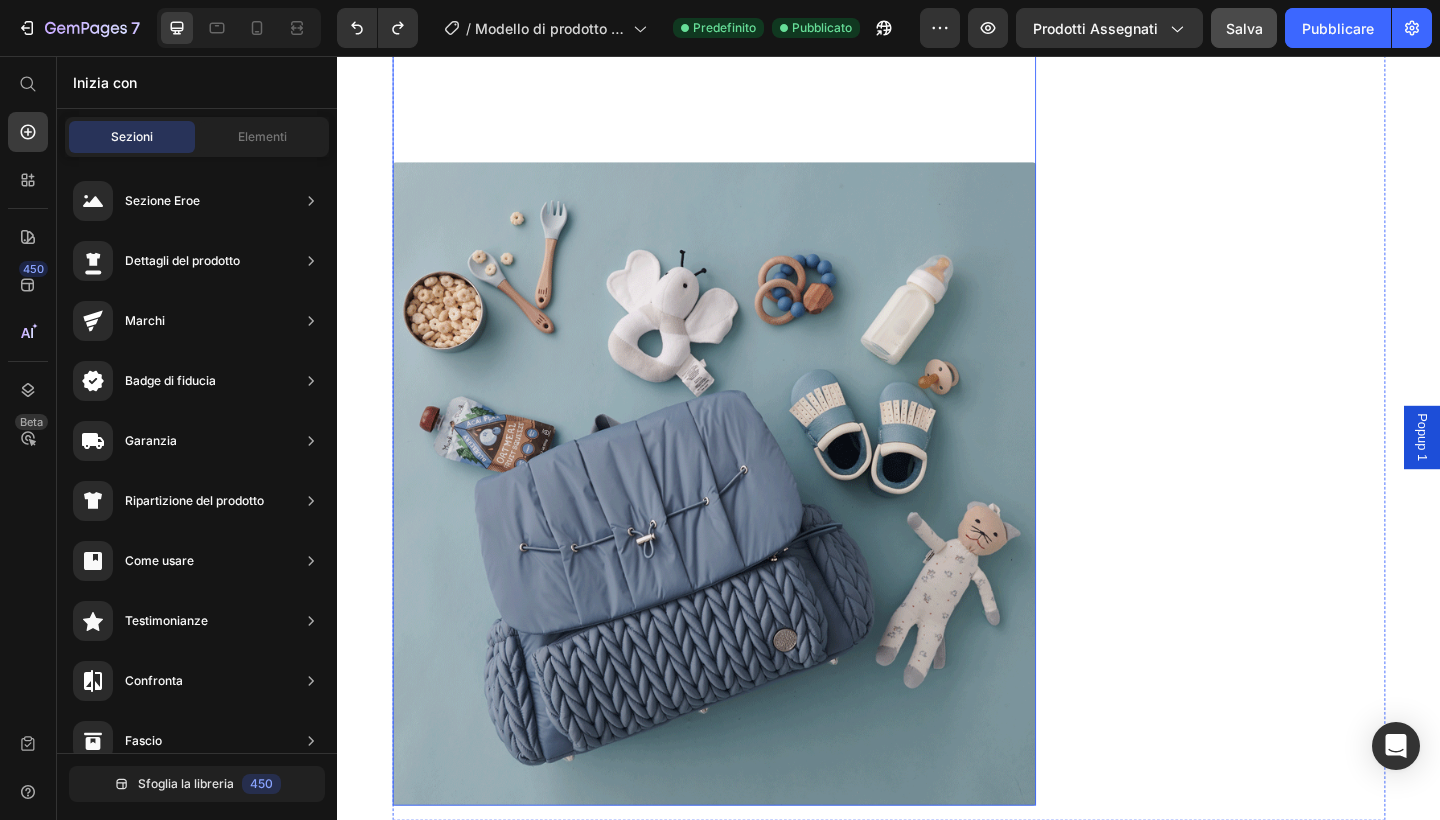 scroll, scrollTop: 3576, scrollLeft: 0, axis: vertical 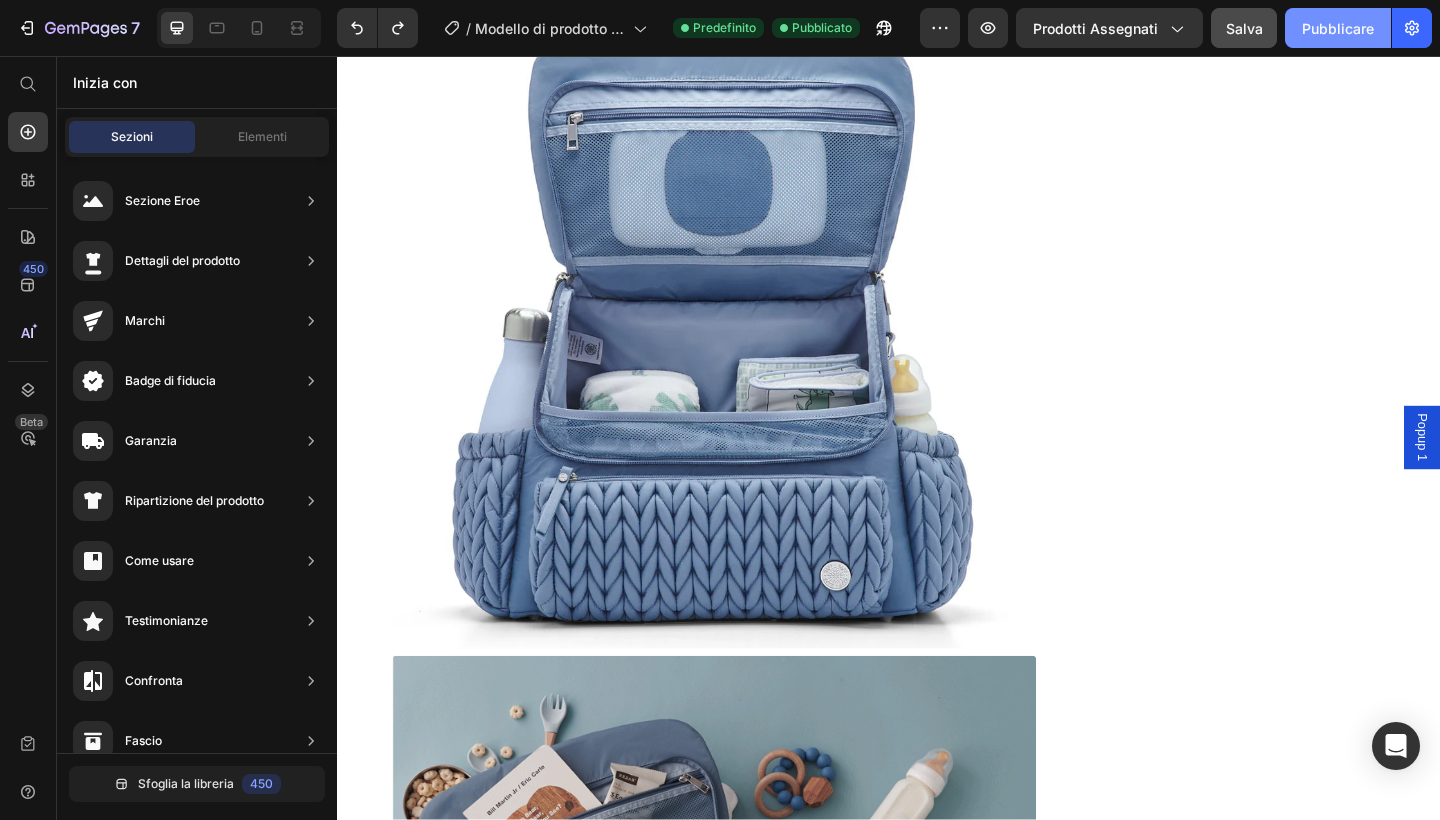 click on "Pubblicare" 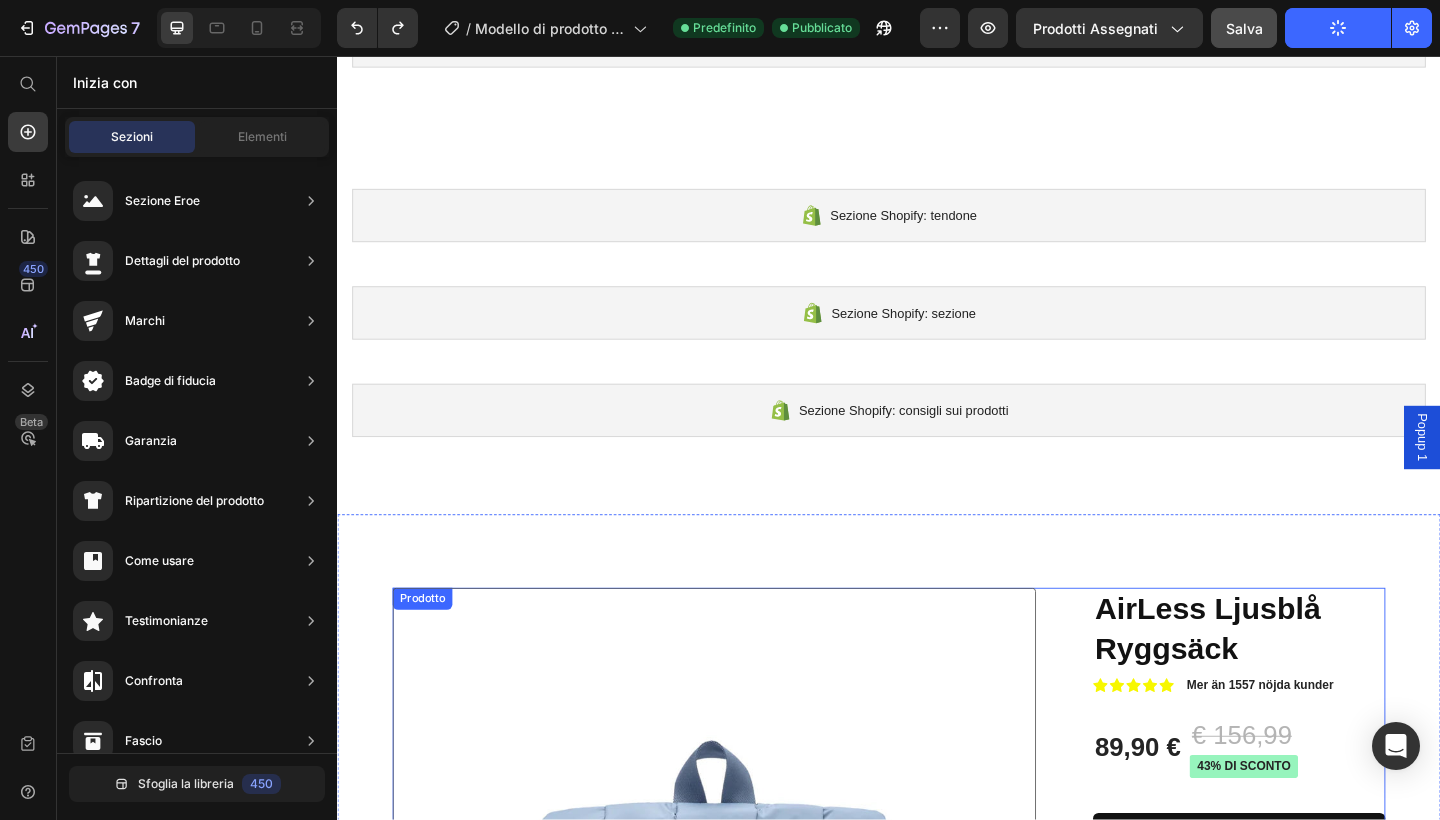 scroll, scrollTop: 167, scrollLeft: 0, axis: vertical 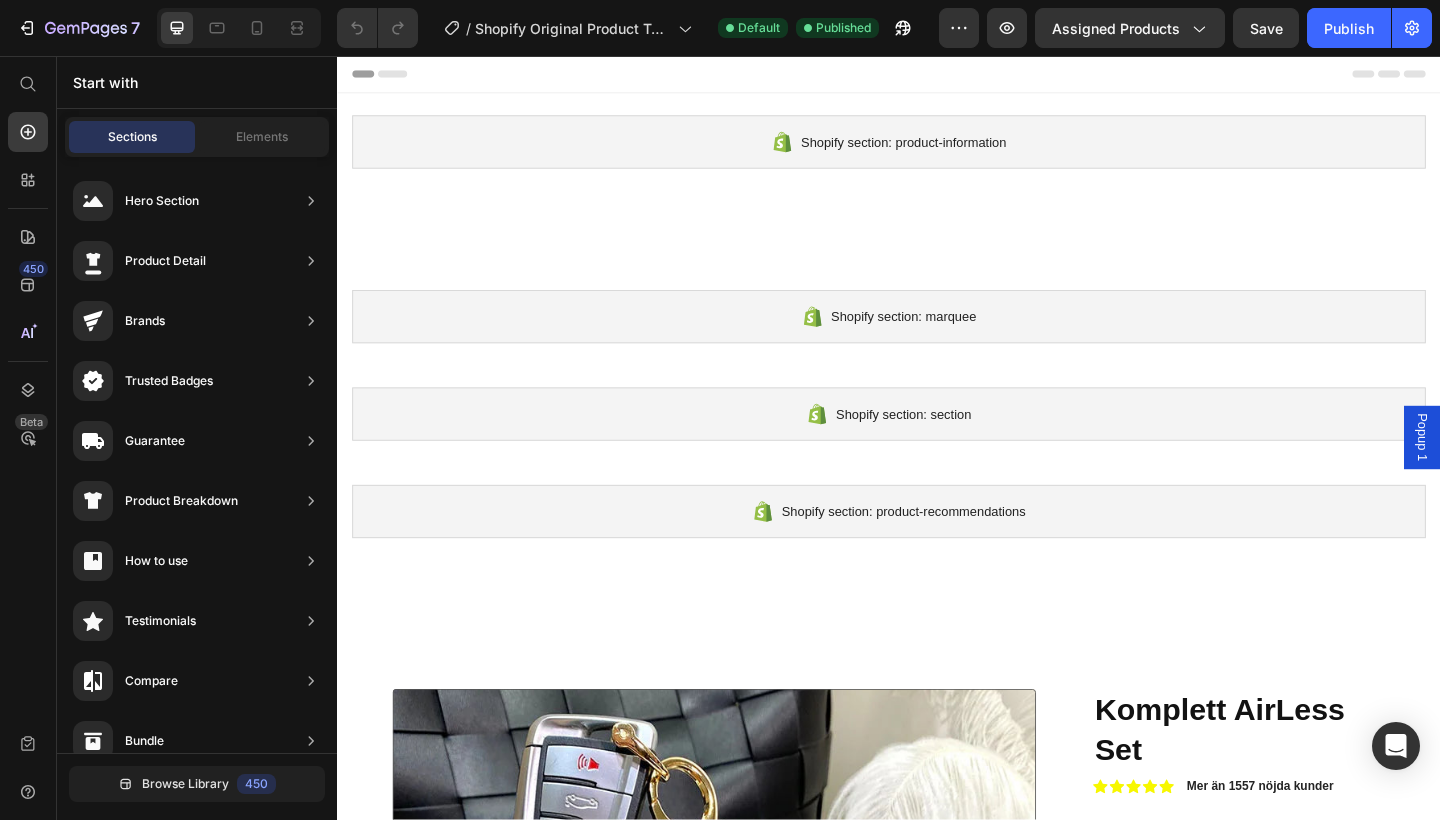 click on "100% Money-Back Guarantee Item List
60-Day Easy Returns Item List Row
Drop element here Product Section 2" at bounding box center (937, 241) 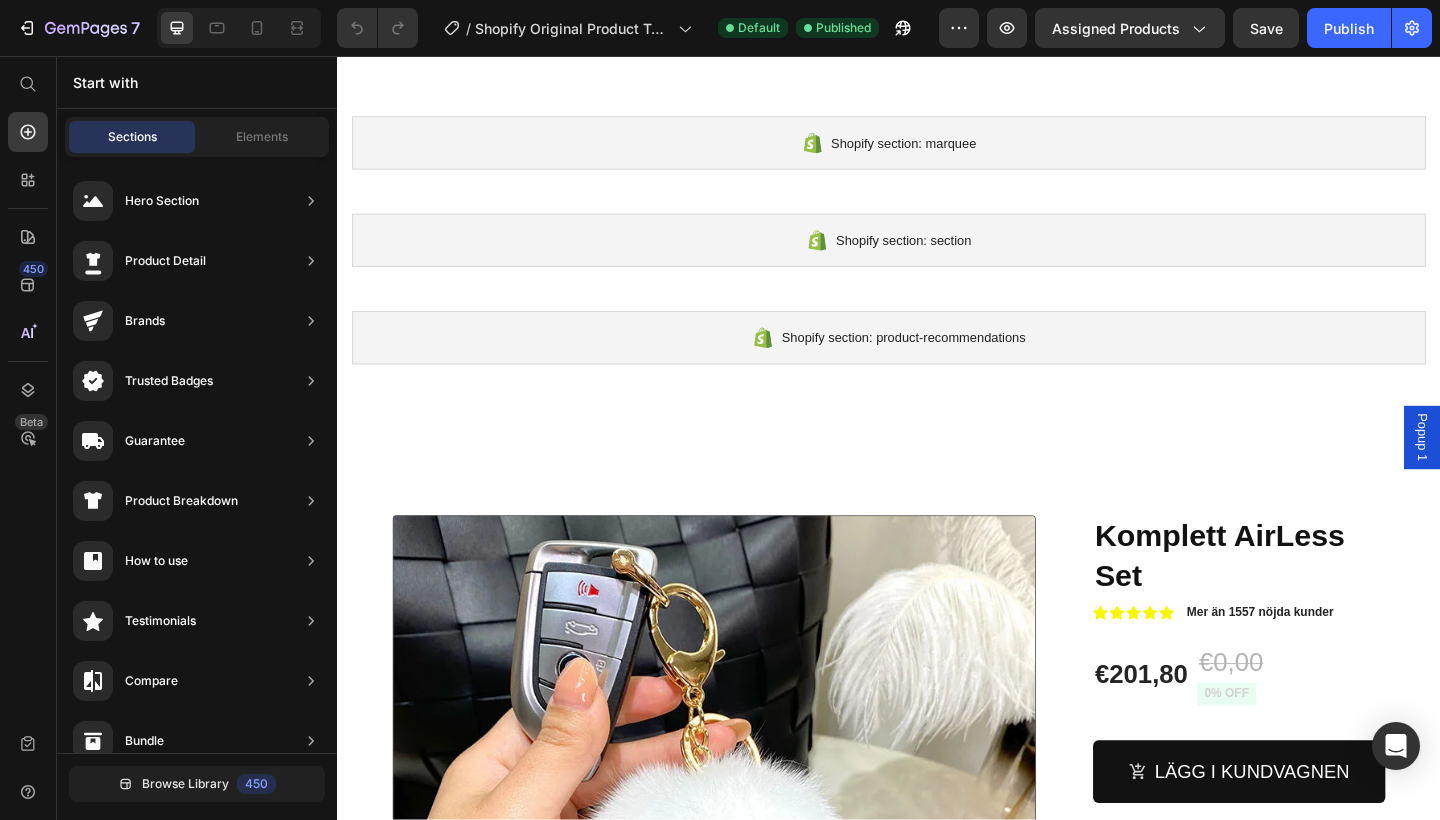 scroll, scrollTop: 196, scrollLeft: 0, axis: vertical 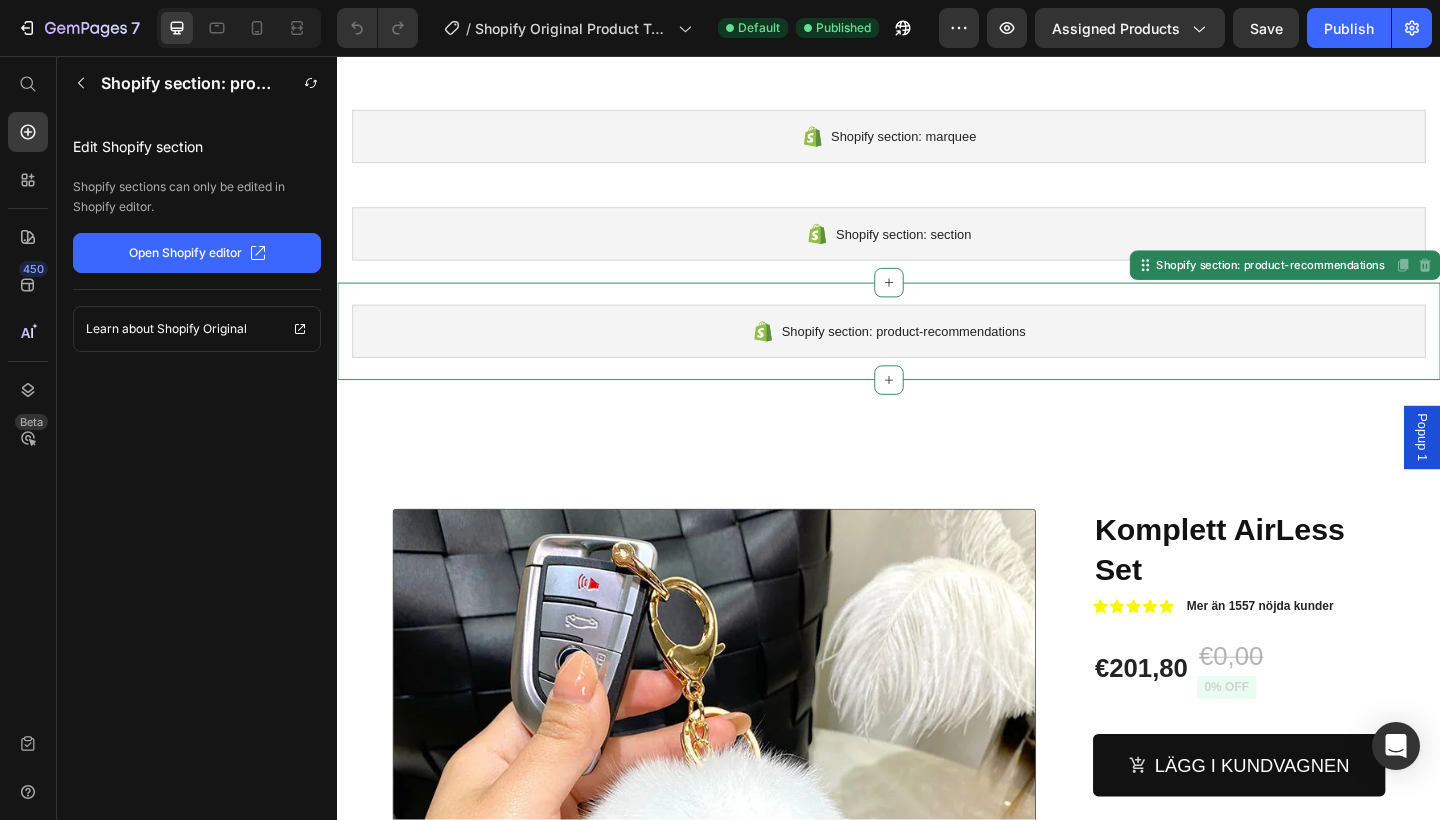click on "Shopify section: product-recommendations" at bounding box center (937, 356) 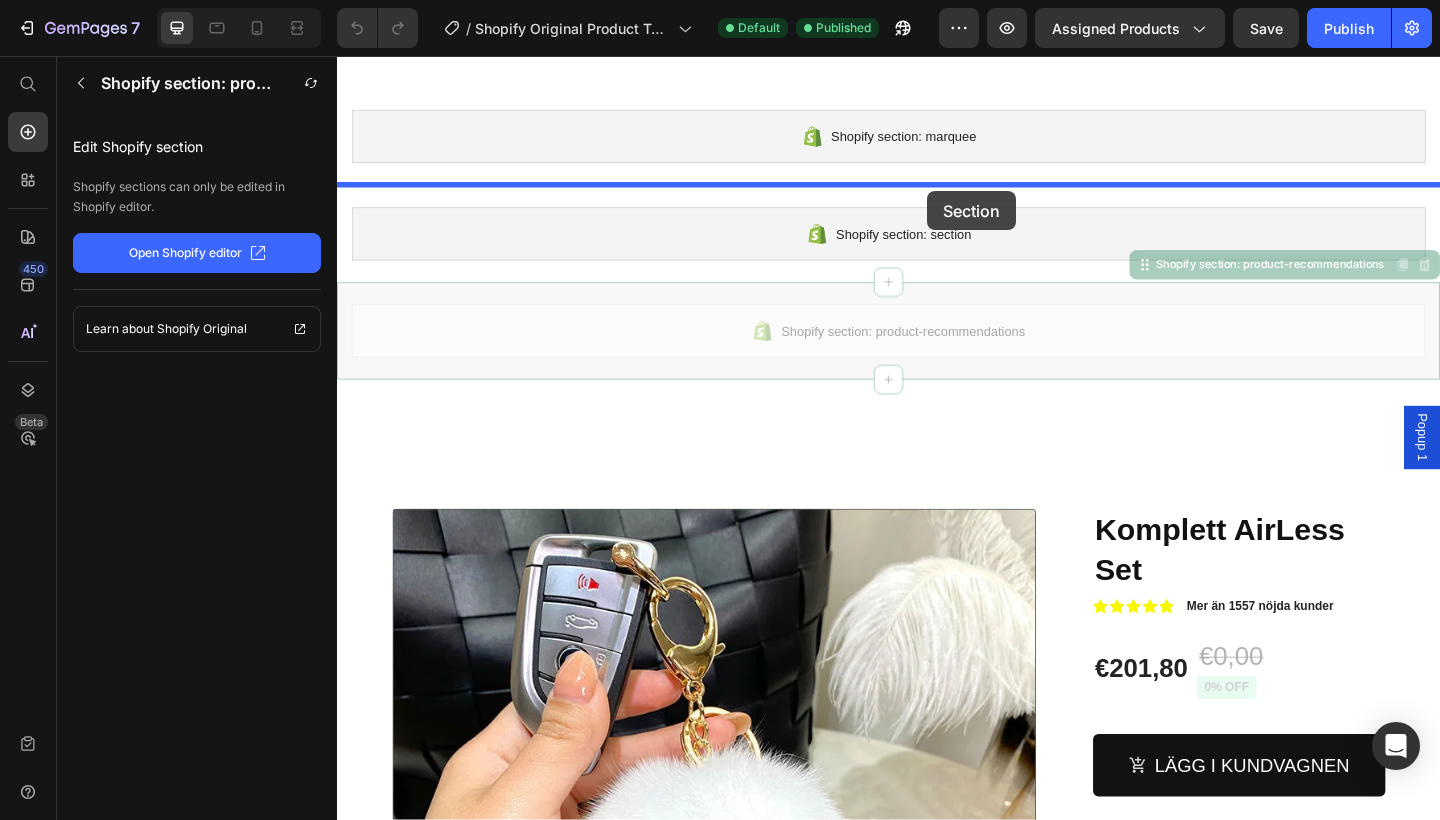 drag, startPoint x: 966, startPoint y: 340, endPoint x: 979, endPoint y: 203, distance: 137.6154 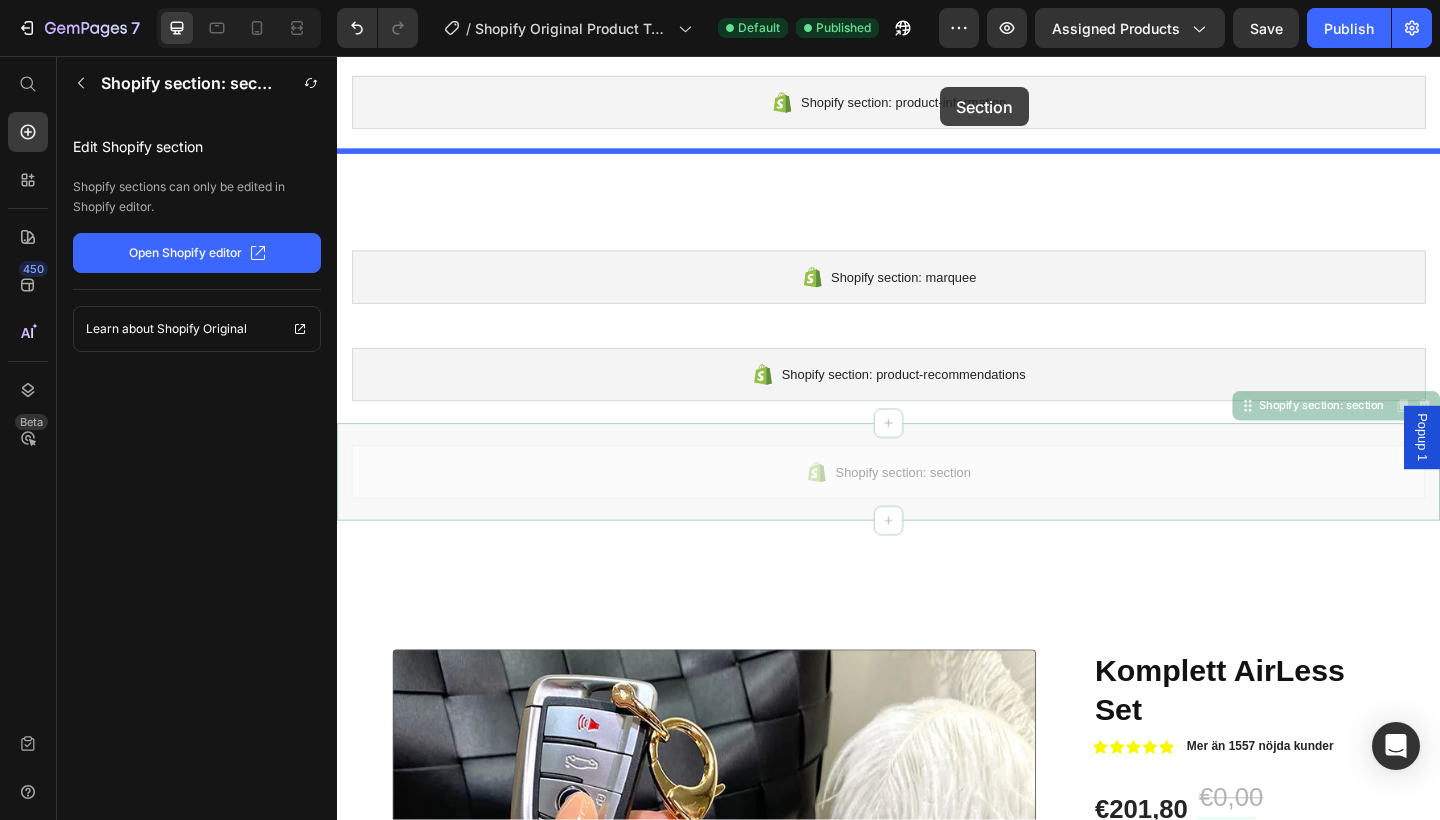 scroll, scrollTop: 0, scrollLeft: 0, axis: both 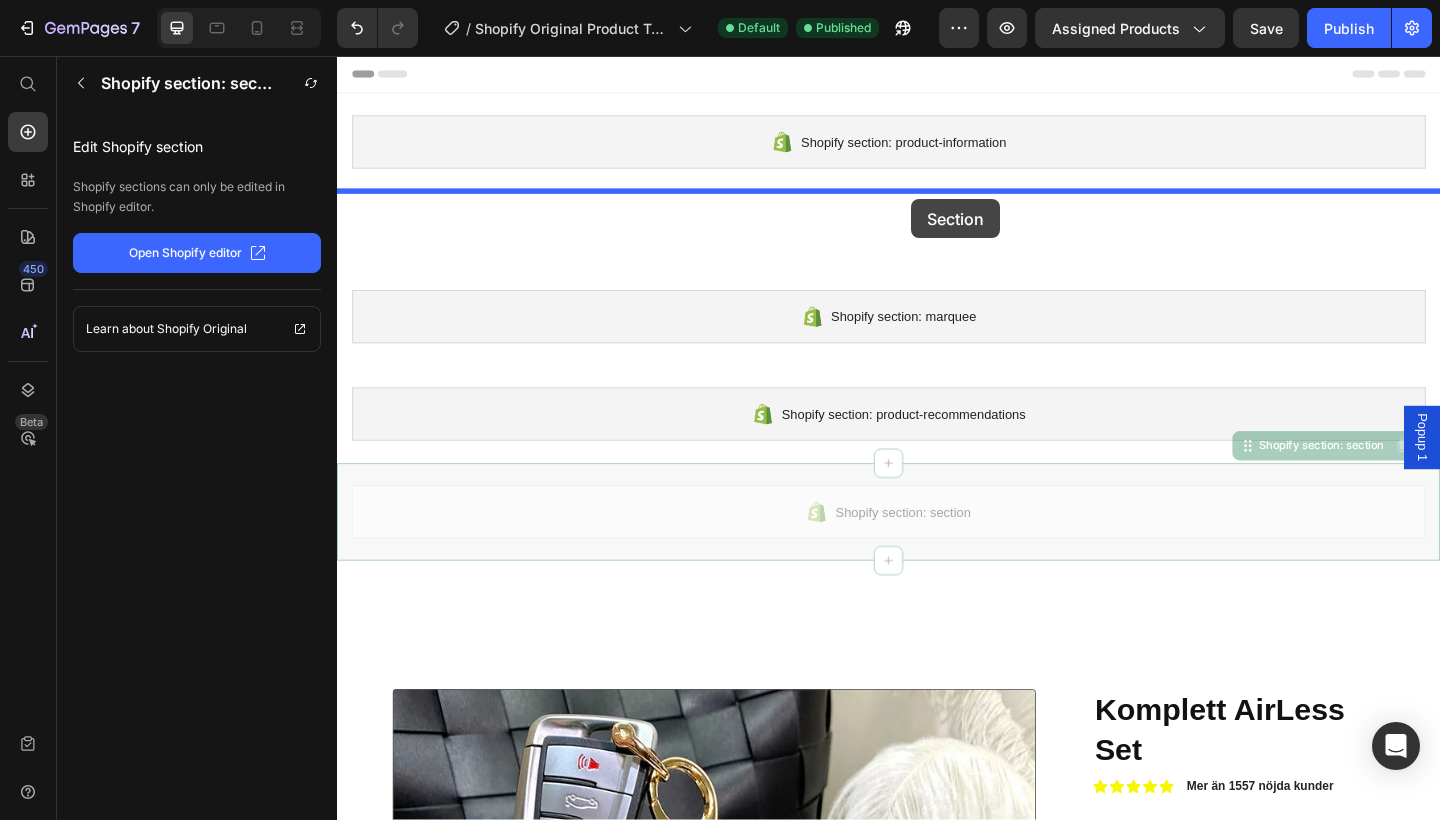drag, startPoint x: 963, startPoint y: 361, endPoint x: 960, endPoint y: 213, distance: 148.0304 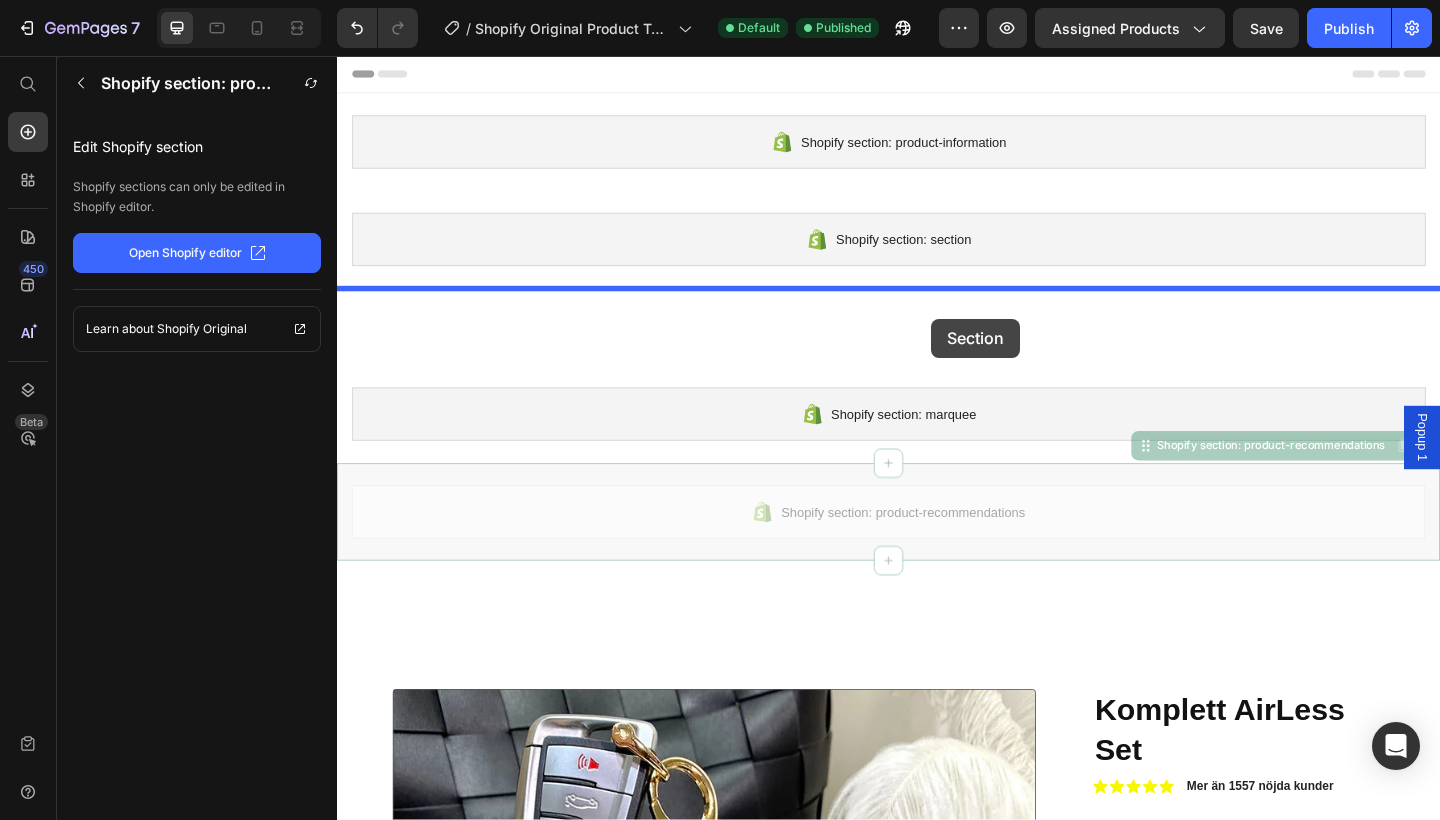 drag, startPoint x: 923, startPoint y: 560, endPoint x: 983, endPoint y: 342, distance: 226.10617 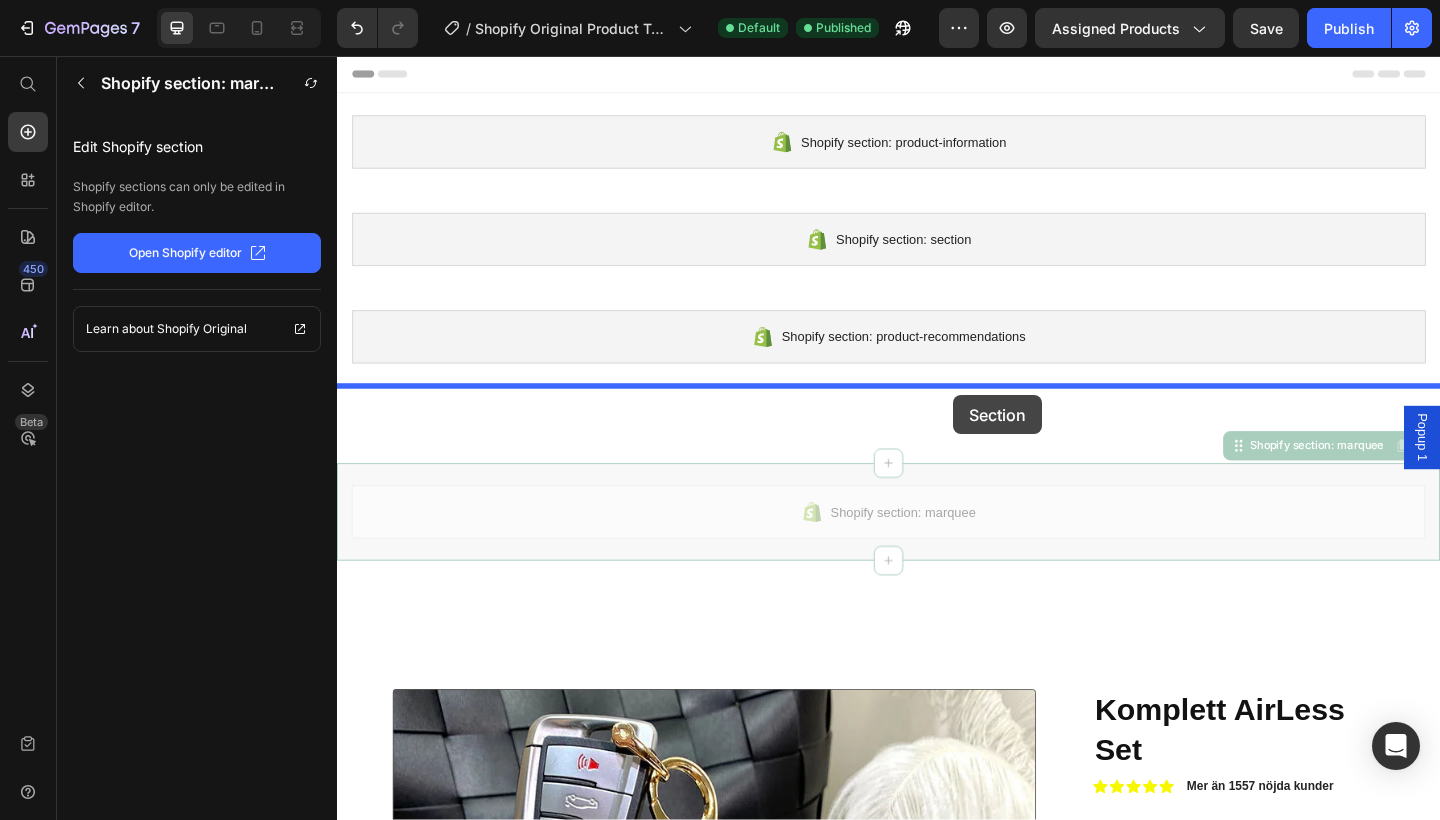 drag, startPoint x: 990, startPoint y: 523, endPoint x: 1007, endPoint y: 425, distance: 99.46356 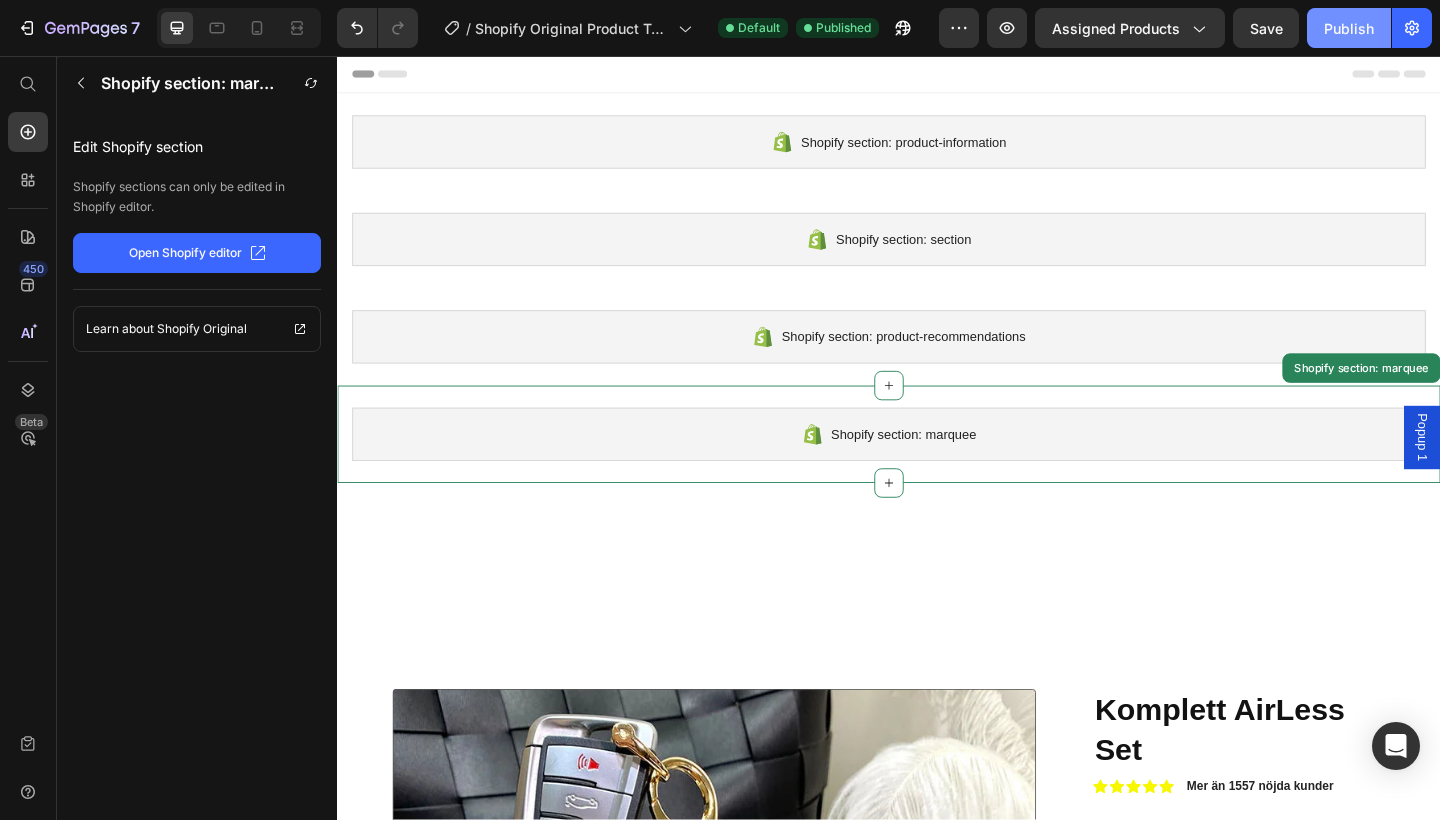 click on "Publish" at bounding box center (1349, 28) 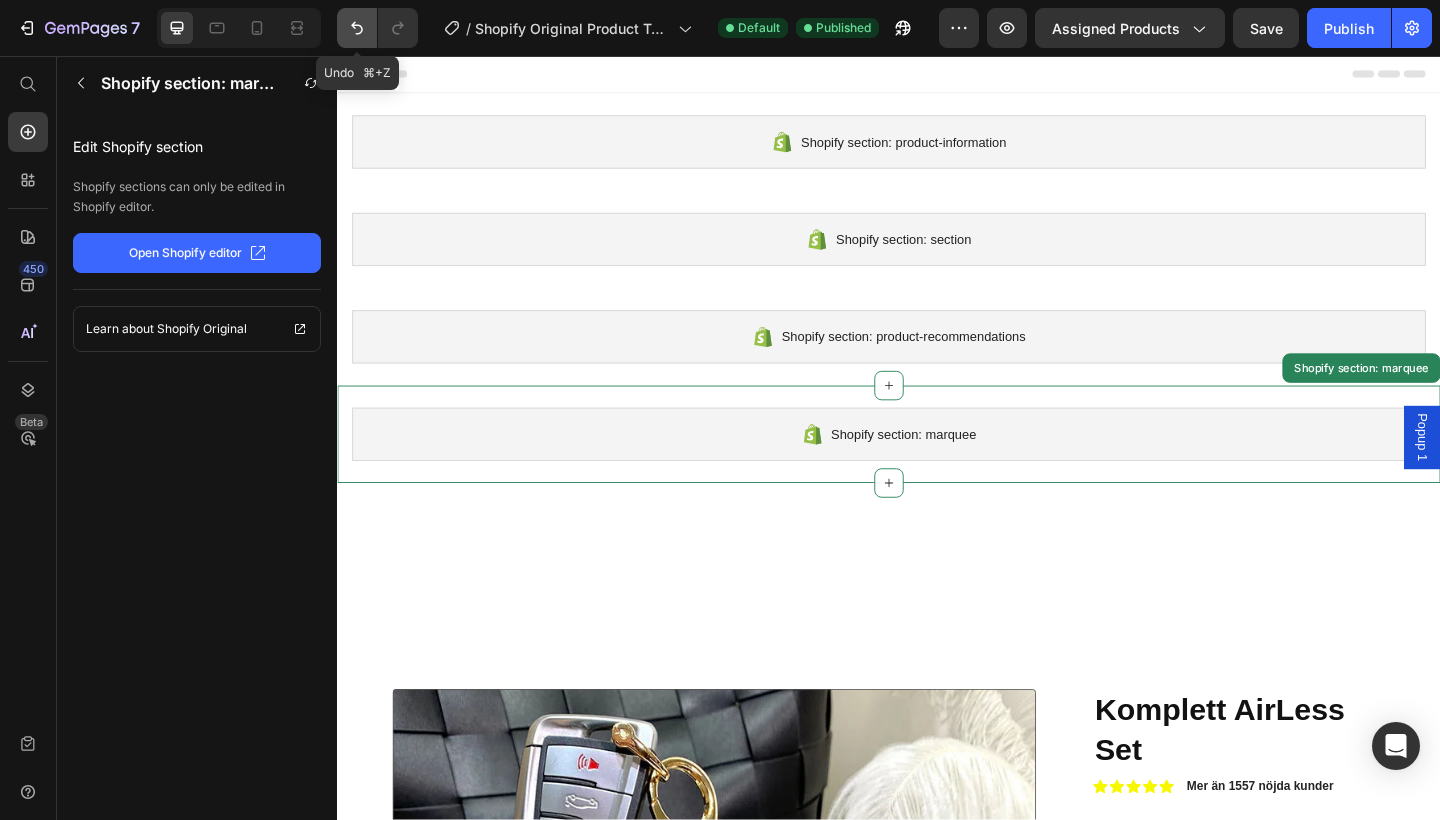 click 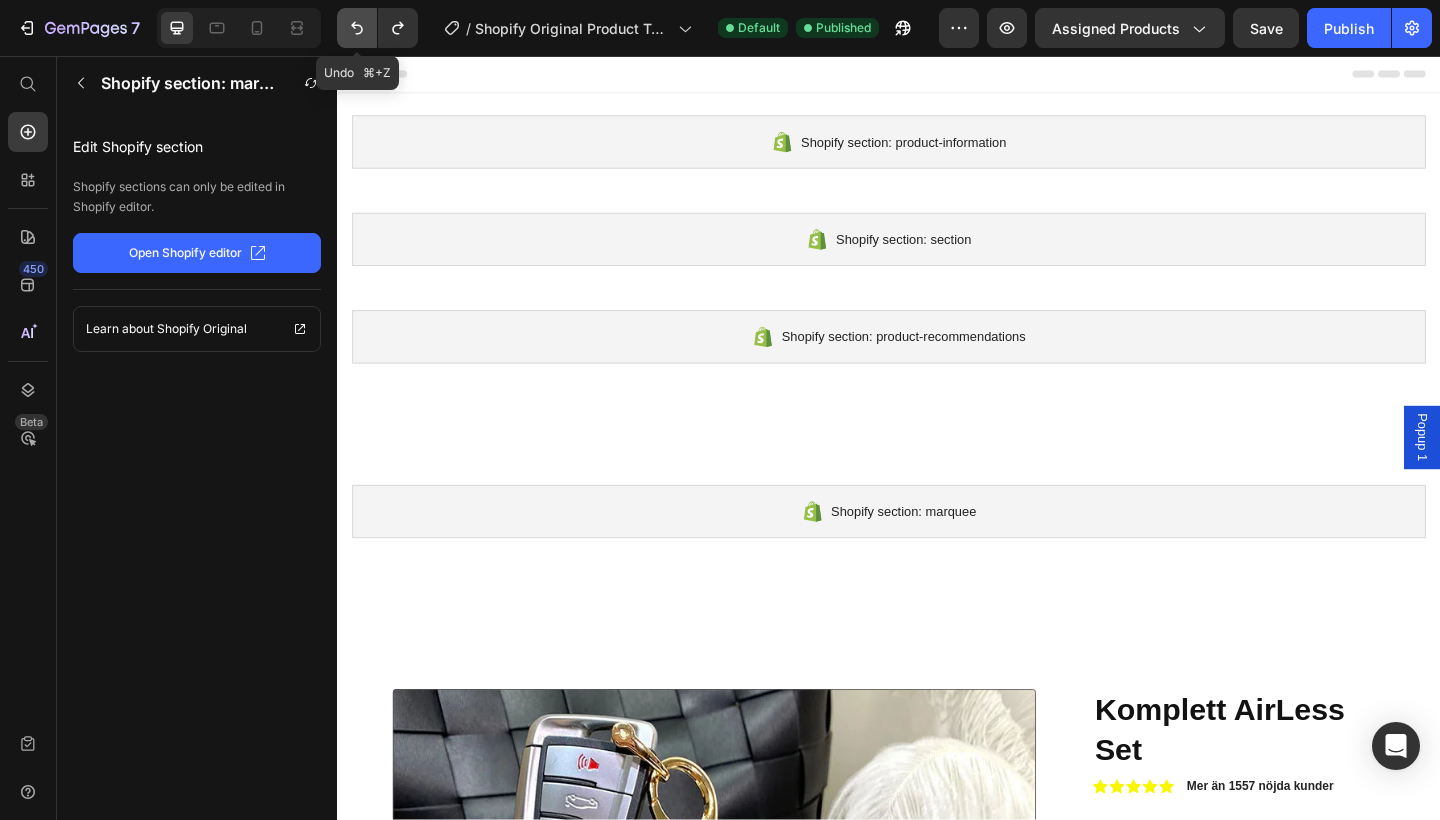 click 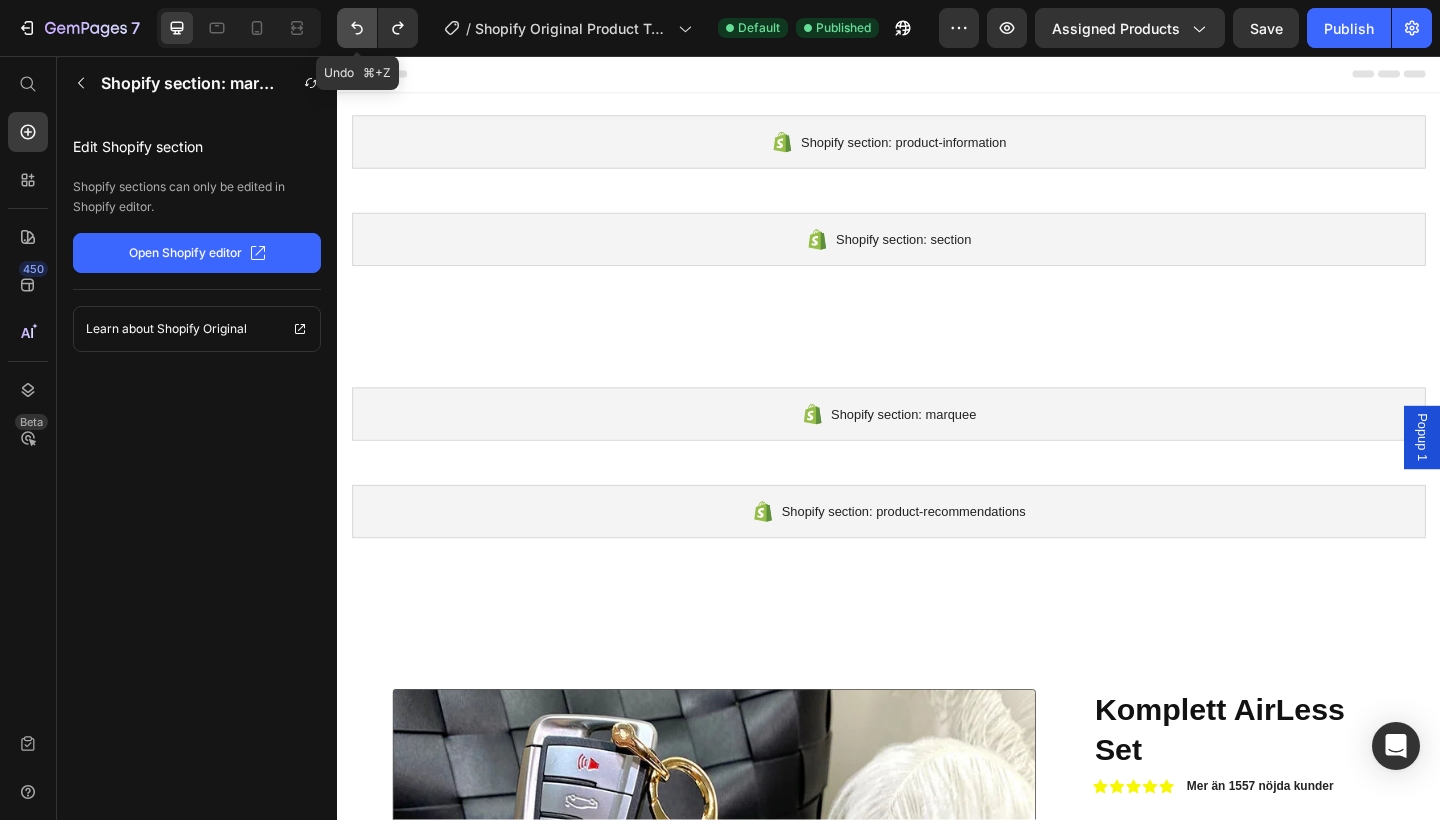 click 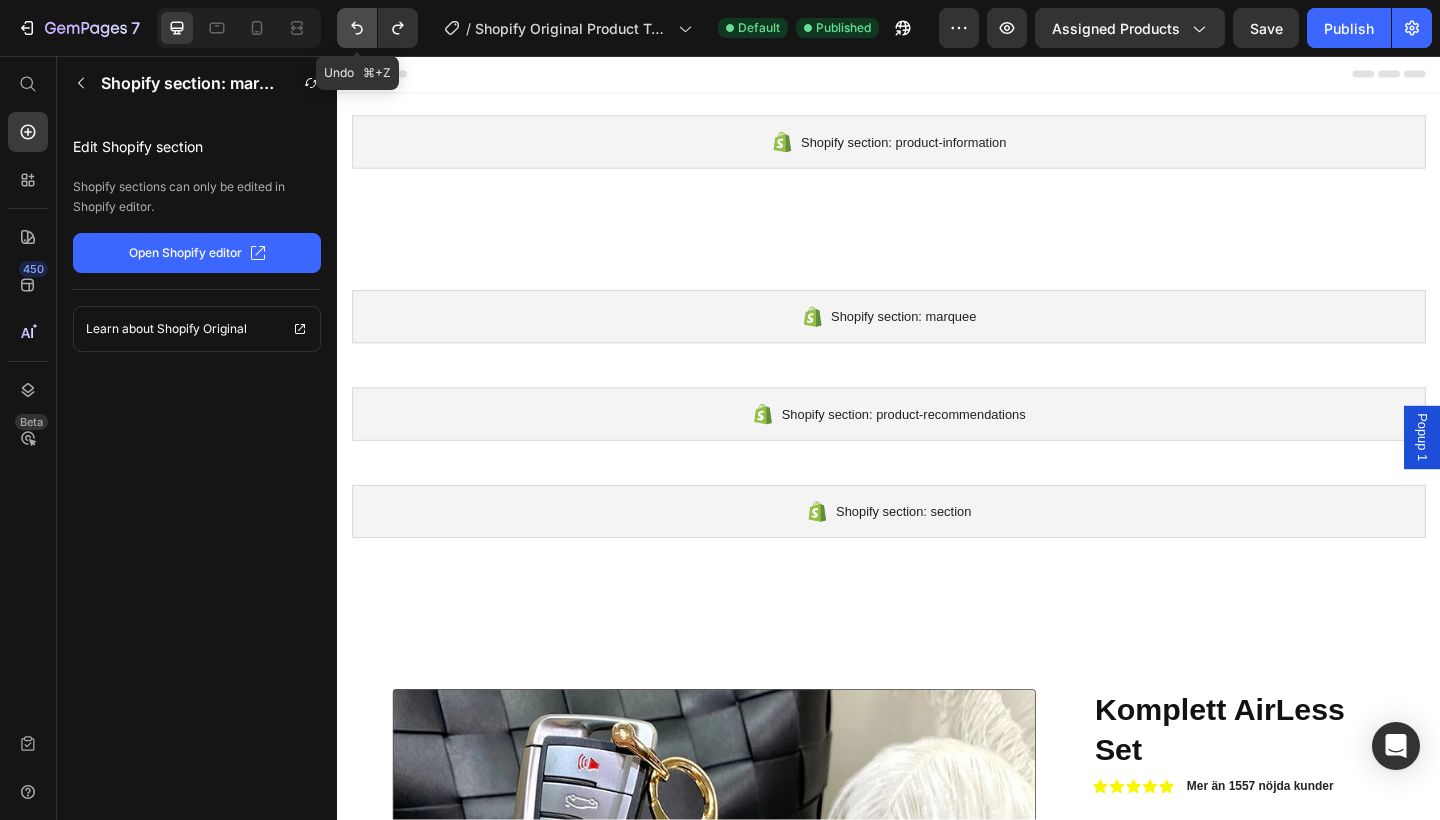 click 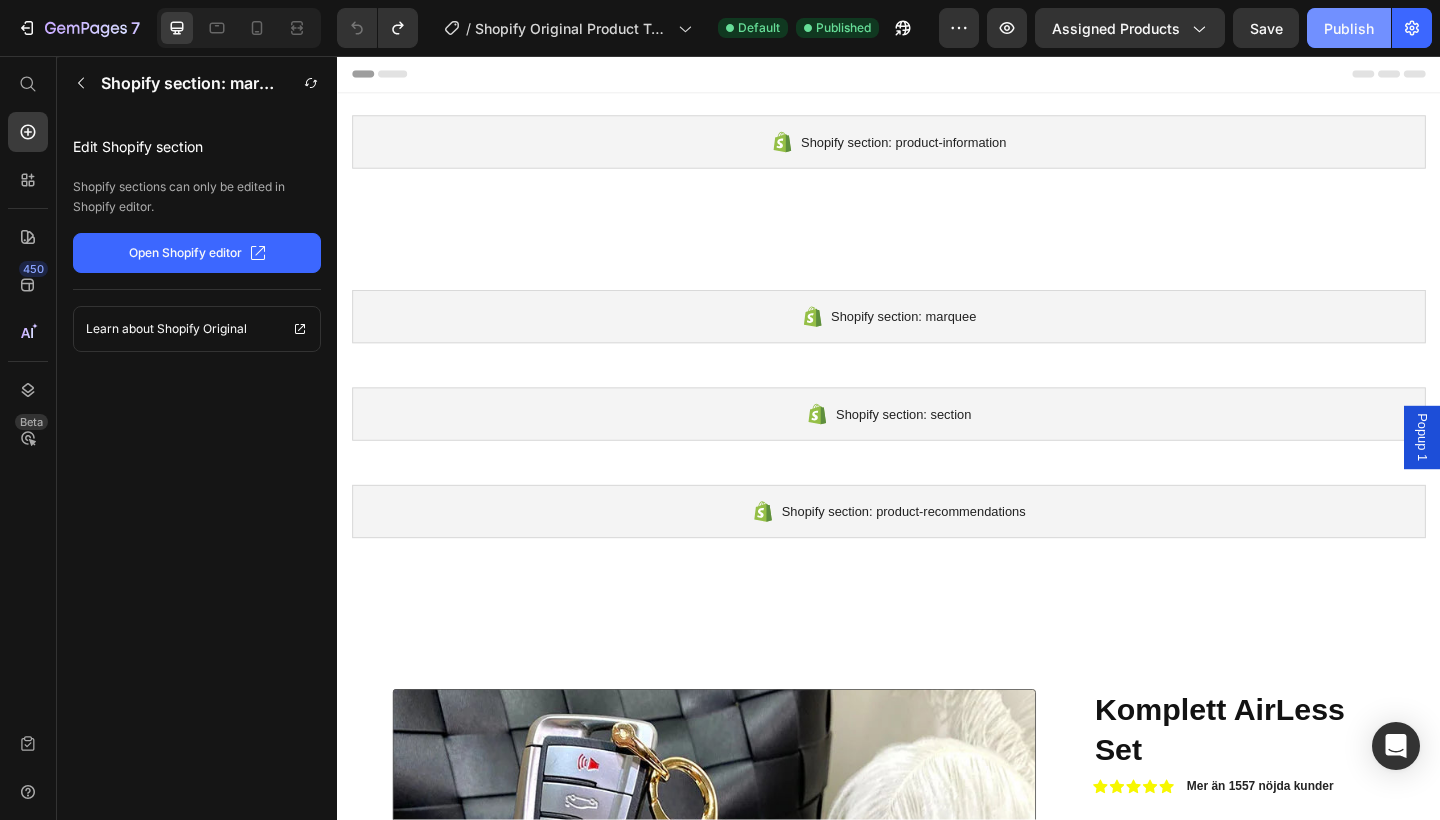 click on "Publish" at bounding box center (1349, 28) 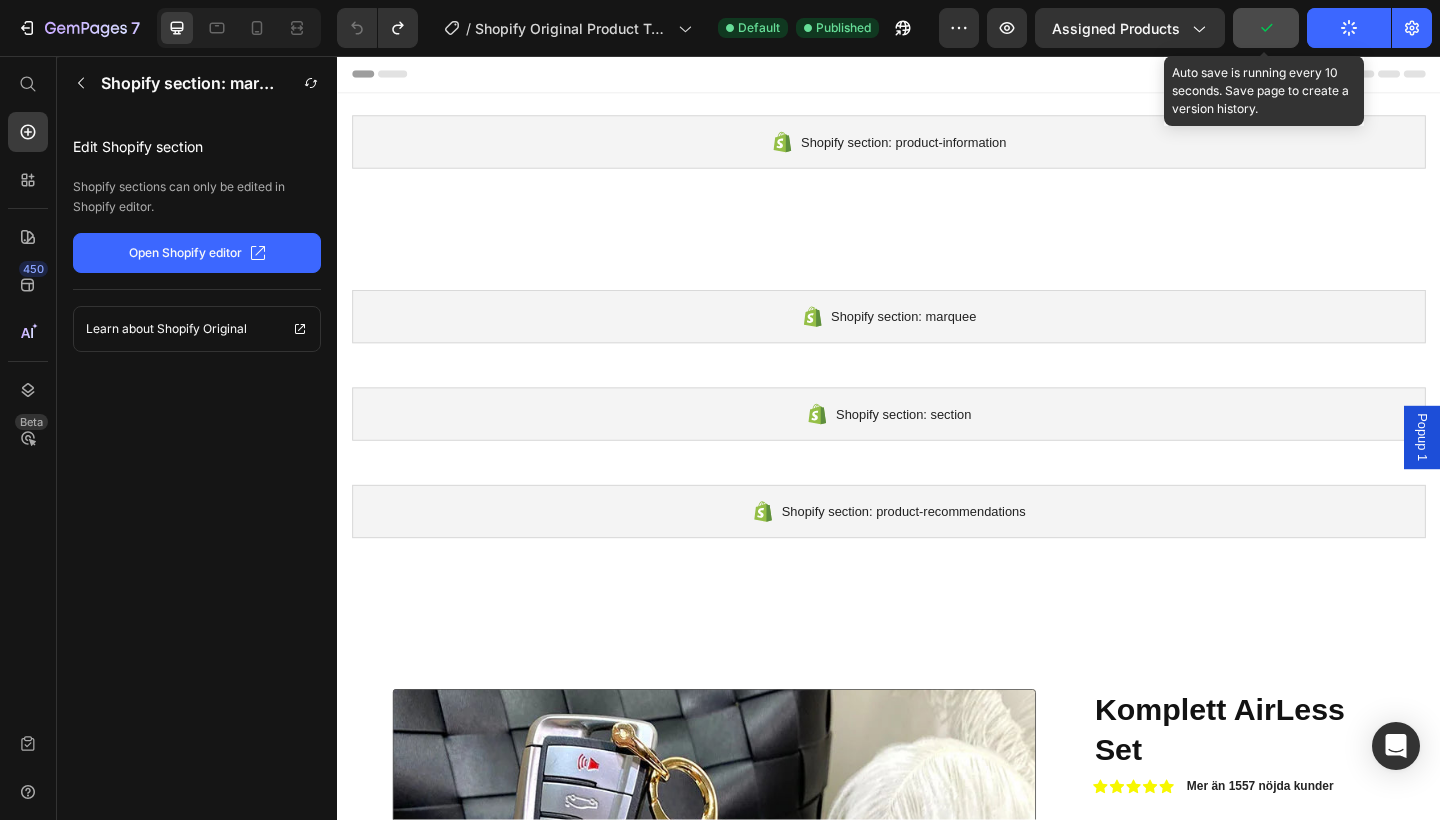 click 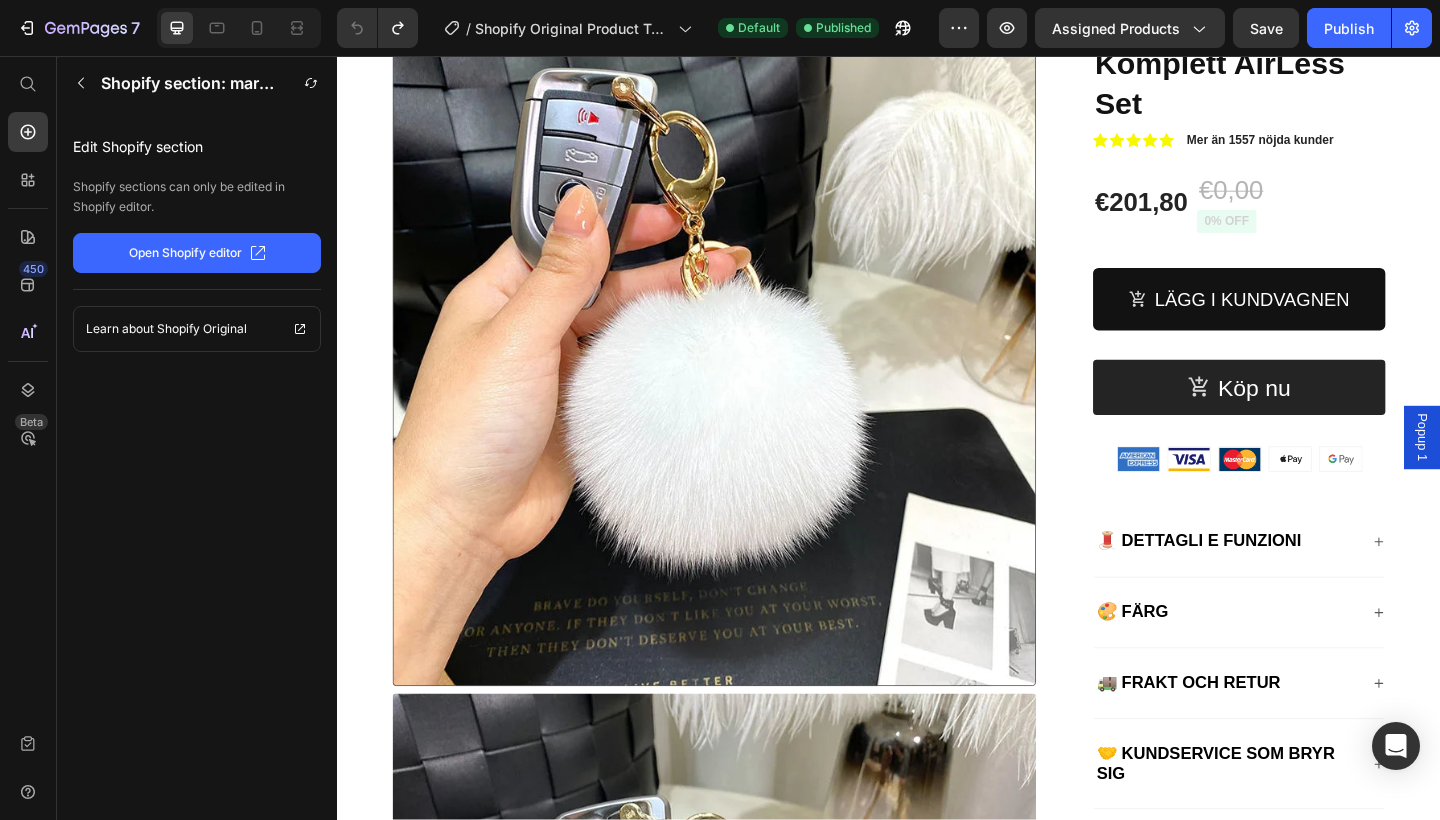 scroll, scrollTop: 729, scrollLeft: 0, axis: vertical 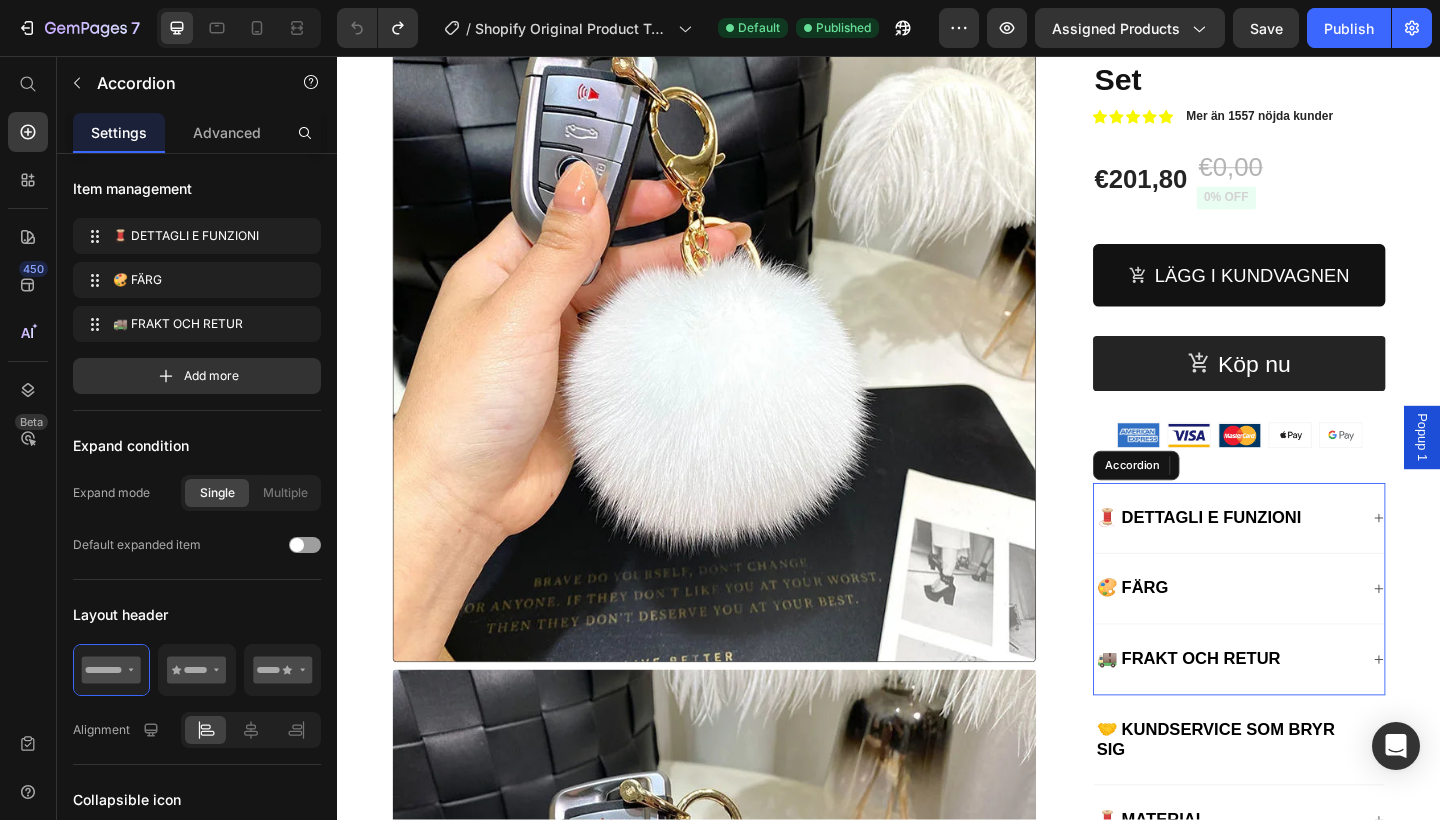 click on "🧵 DETTAGLI E FUNZIONI" at bounding box center (1274, 558) 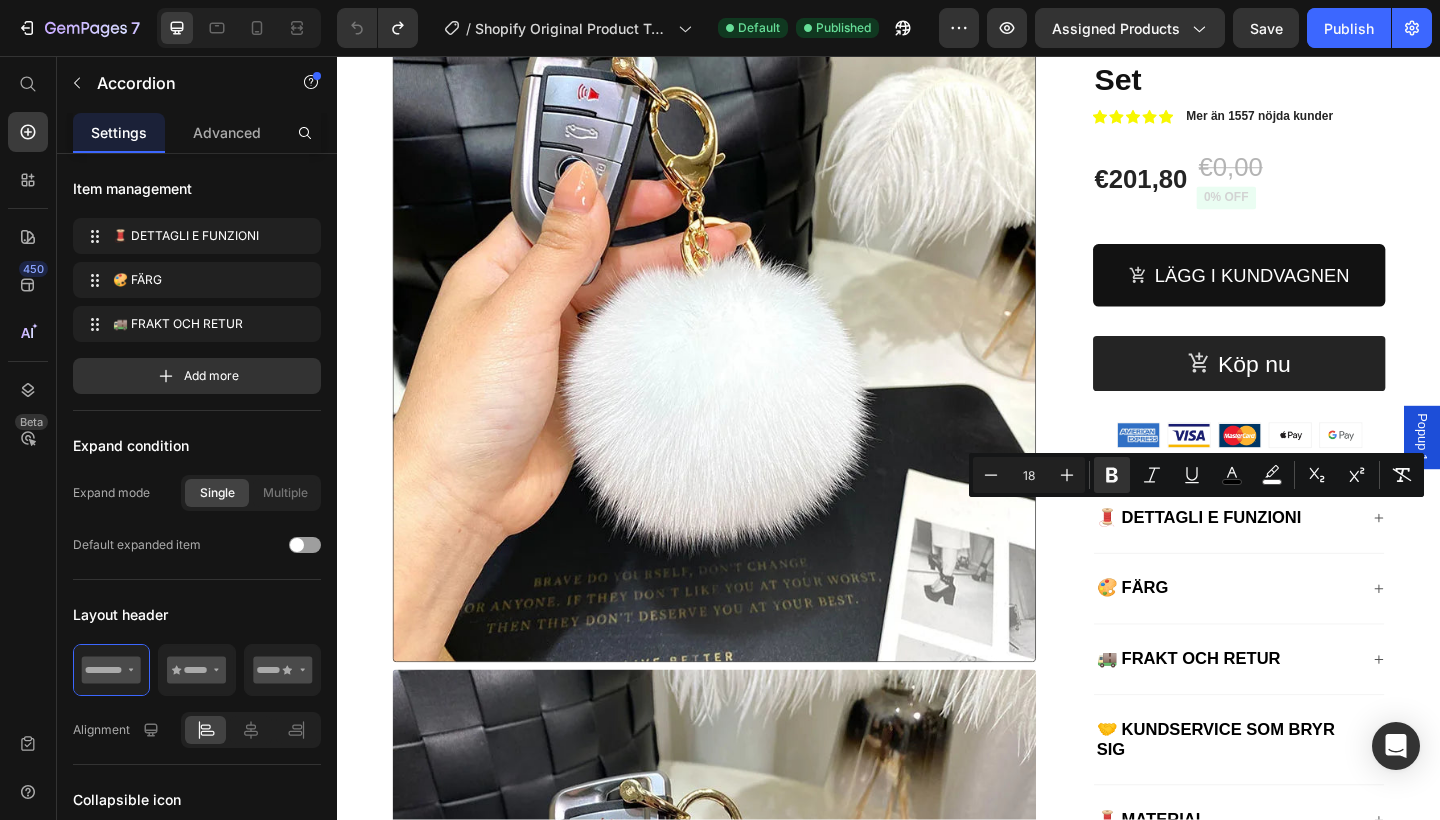 click on "🧵 DETTAGLI E FUNZIONI" at bounding box center (1318, 559) 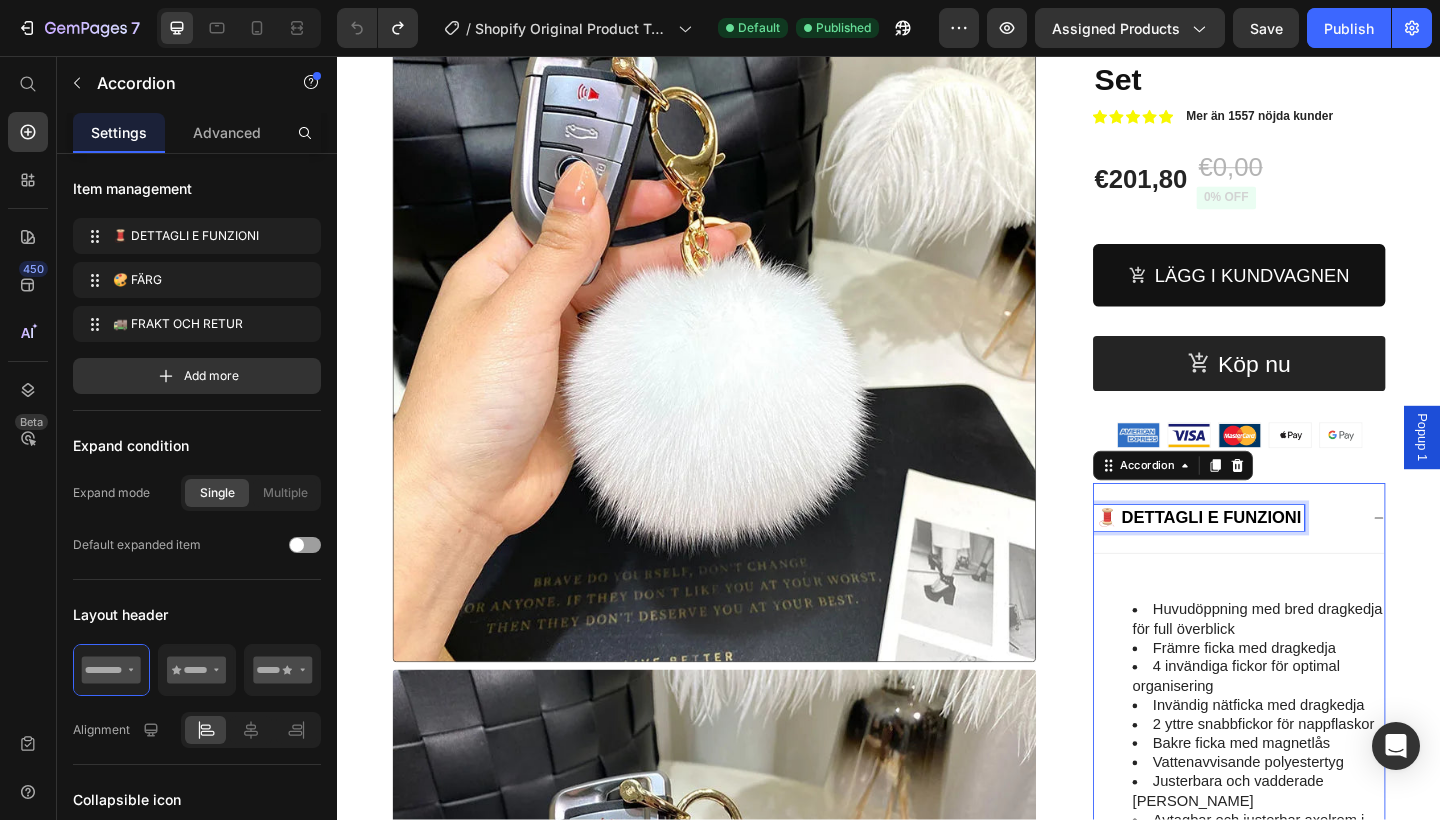 click on "🧵 DETTAGLI E FUNZIONI" at bounding box center [1274, 558] 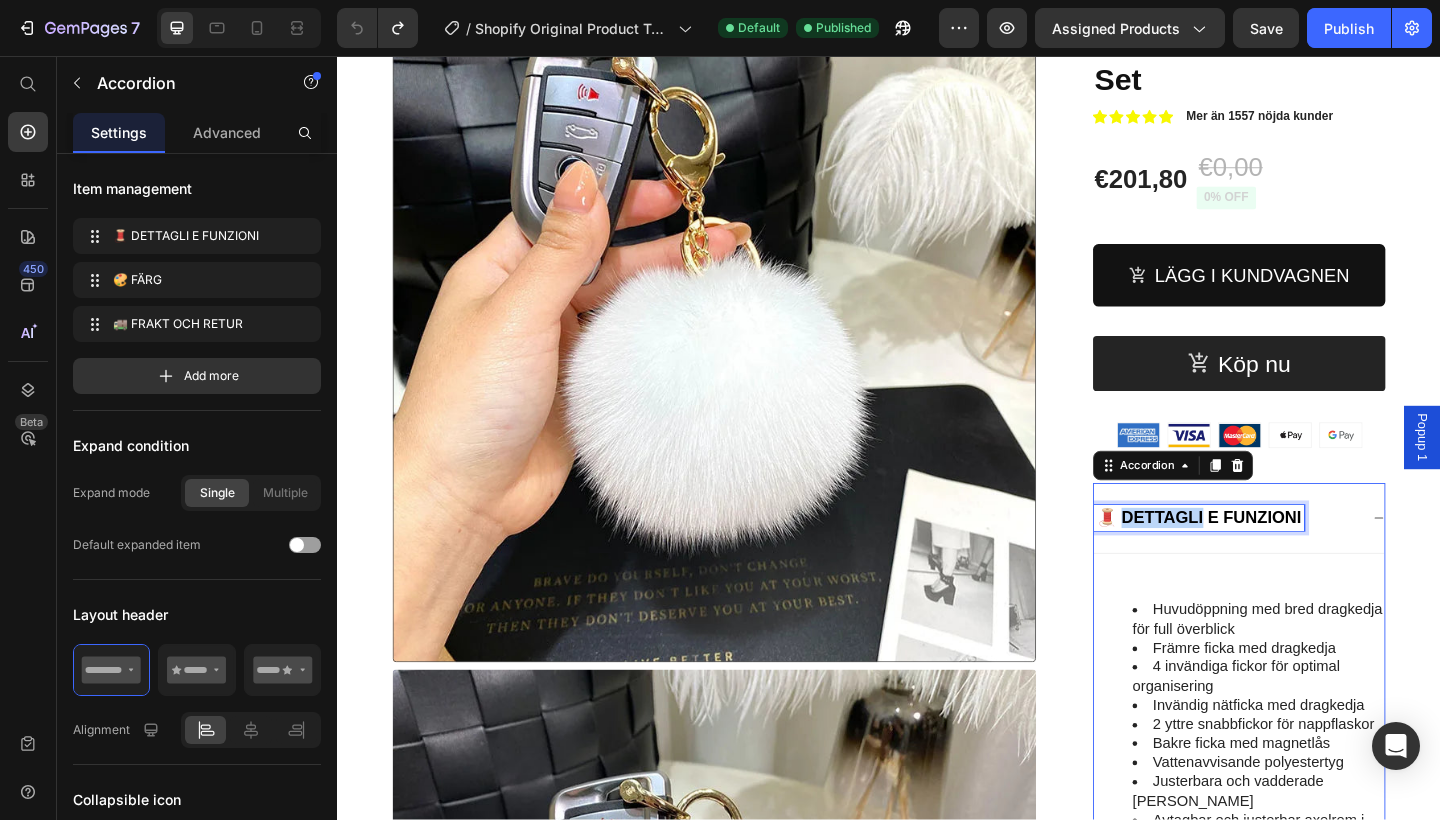 click on "🧵 DETTAGLI E FUNZIONI" at bounding box center (1274, 558) 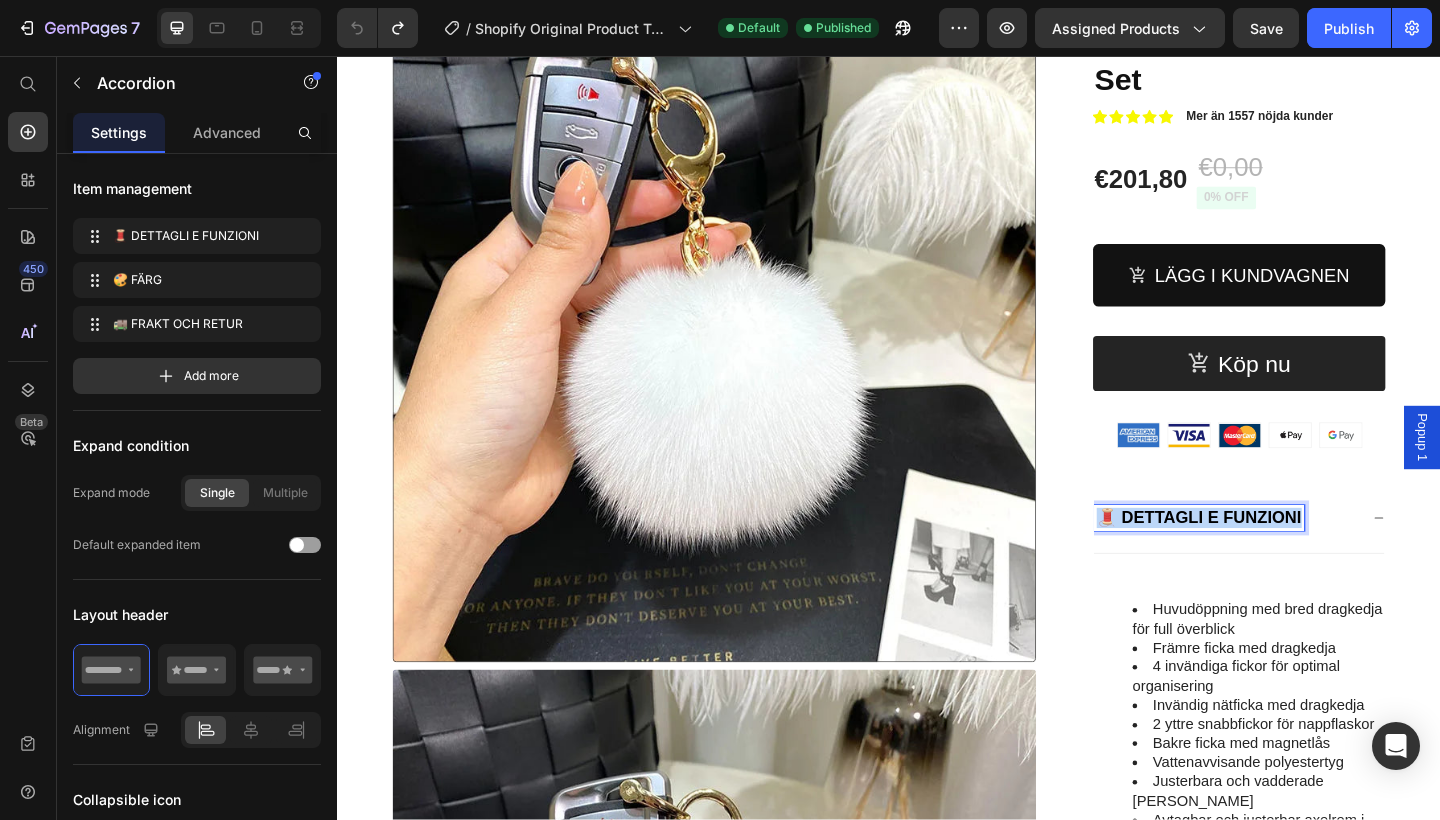 click on "🧵 DETTAGLI E FUNZIONI" at bounding box center (1274, 558) 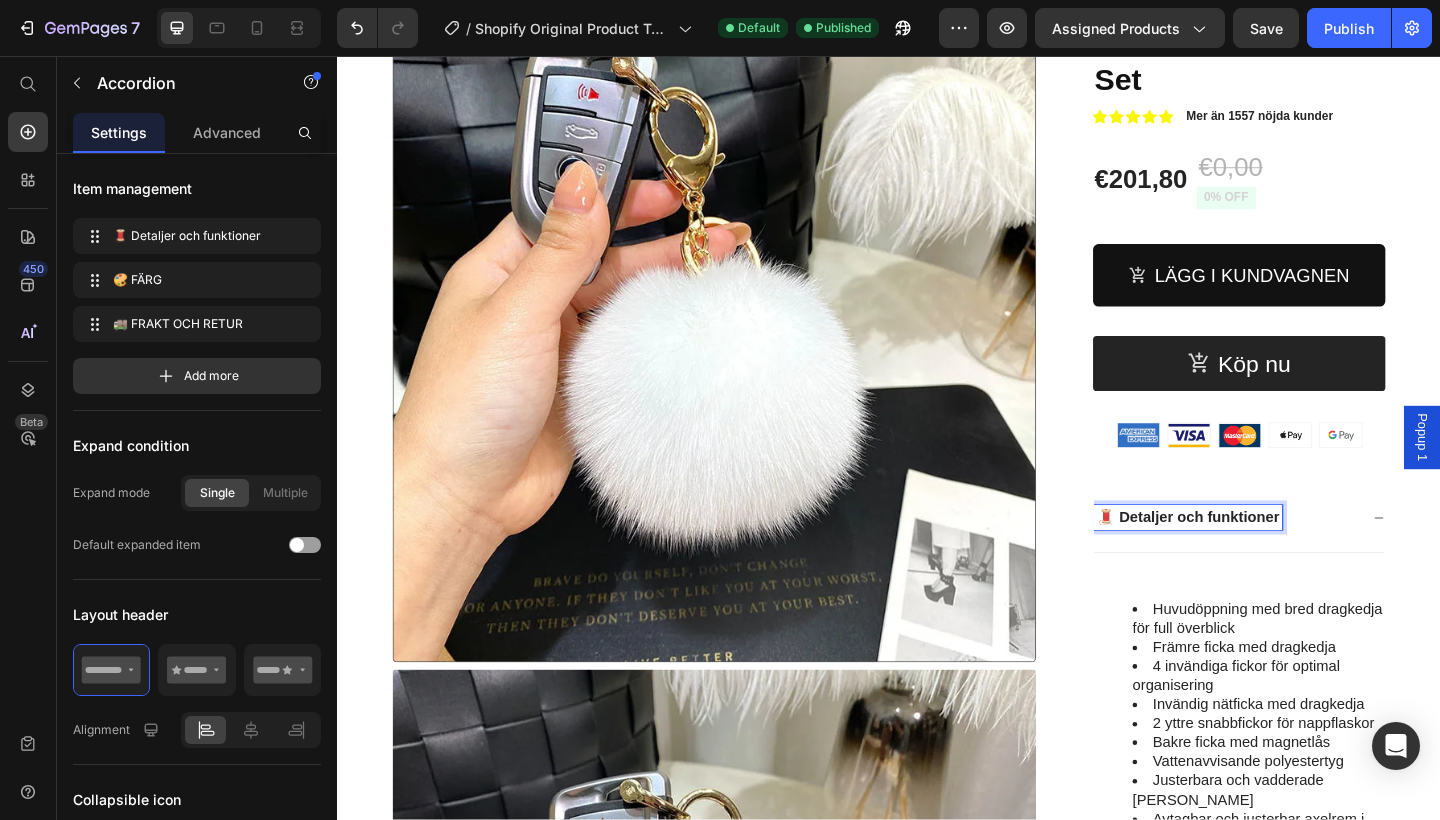 click on "🧵 Detaljer och funktioner" at bounding box center (1318, 559) 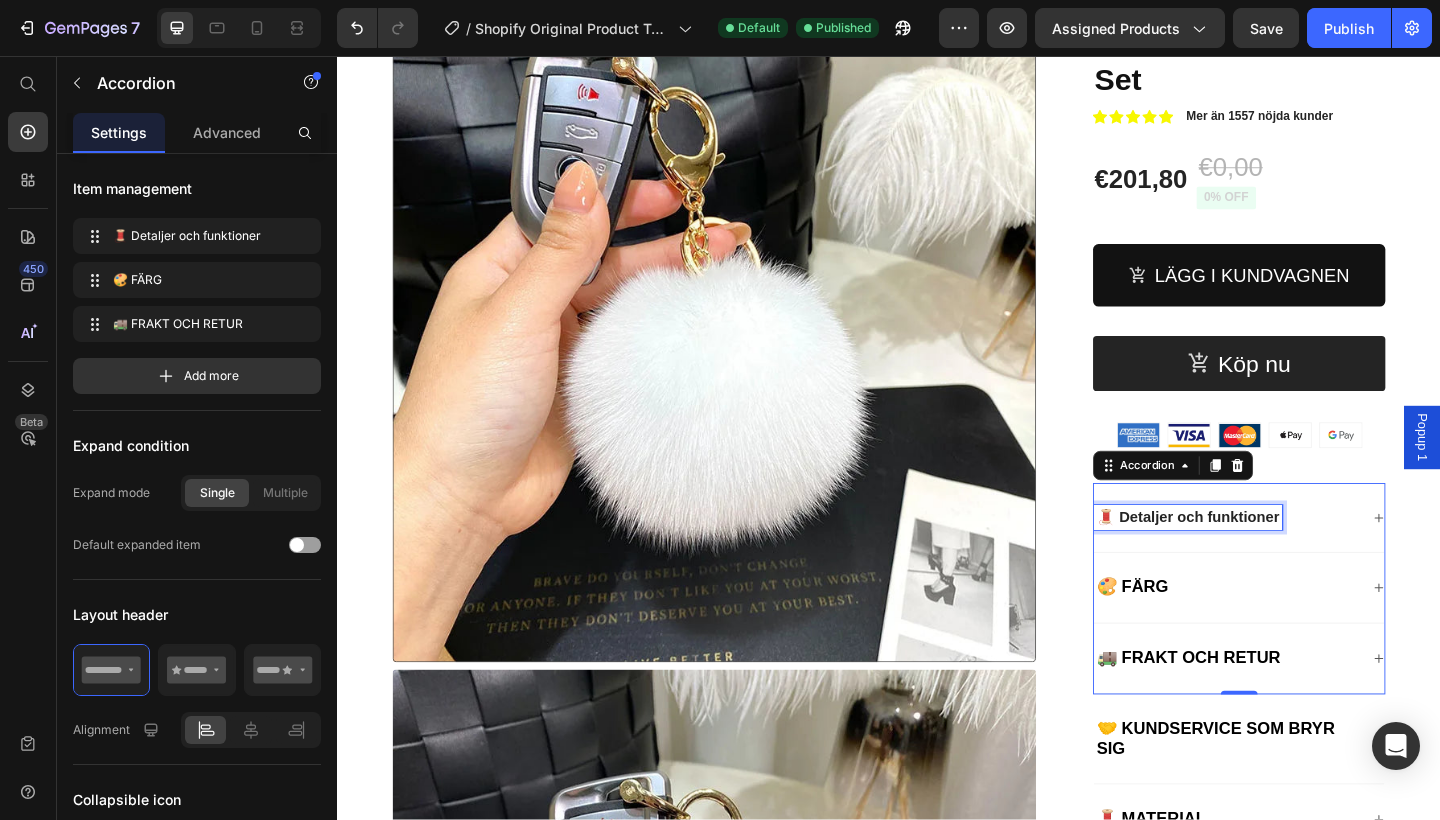 click on "🧵 Detaljer och funktioner" at bounding box center [1262, 557] 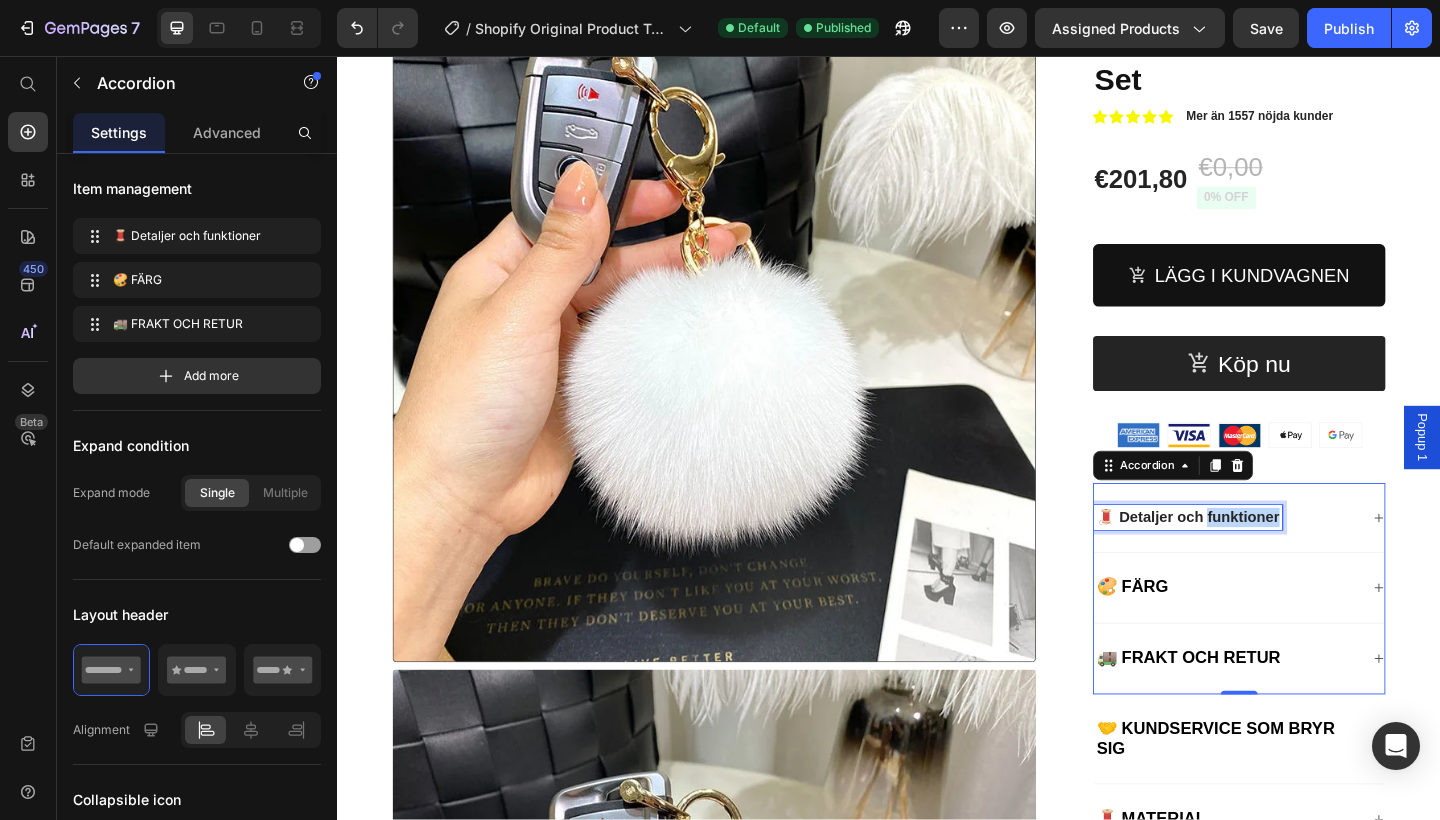 click on "🧵 Detaljer och funktioner" at bounding box center (1262, 557) 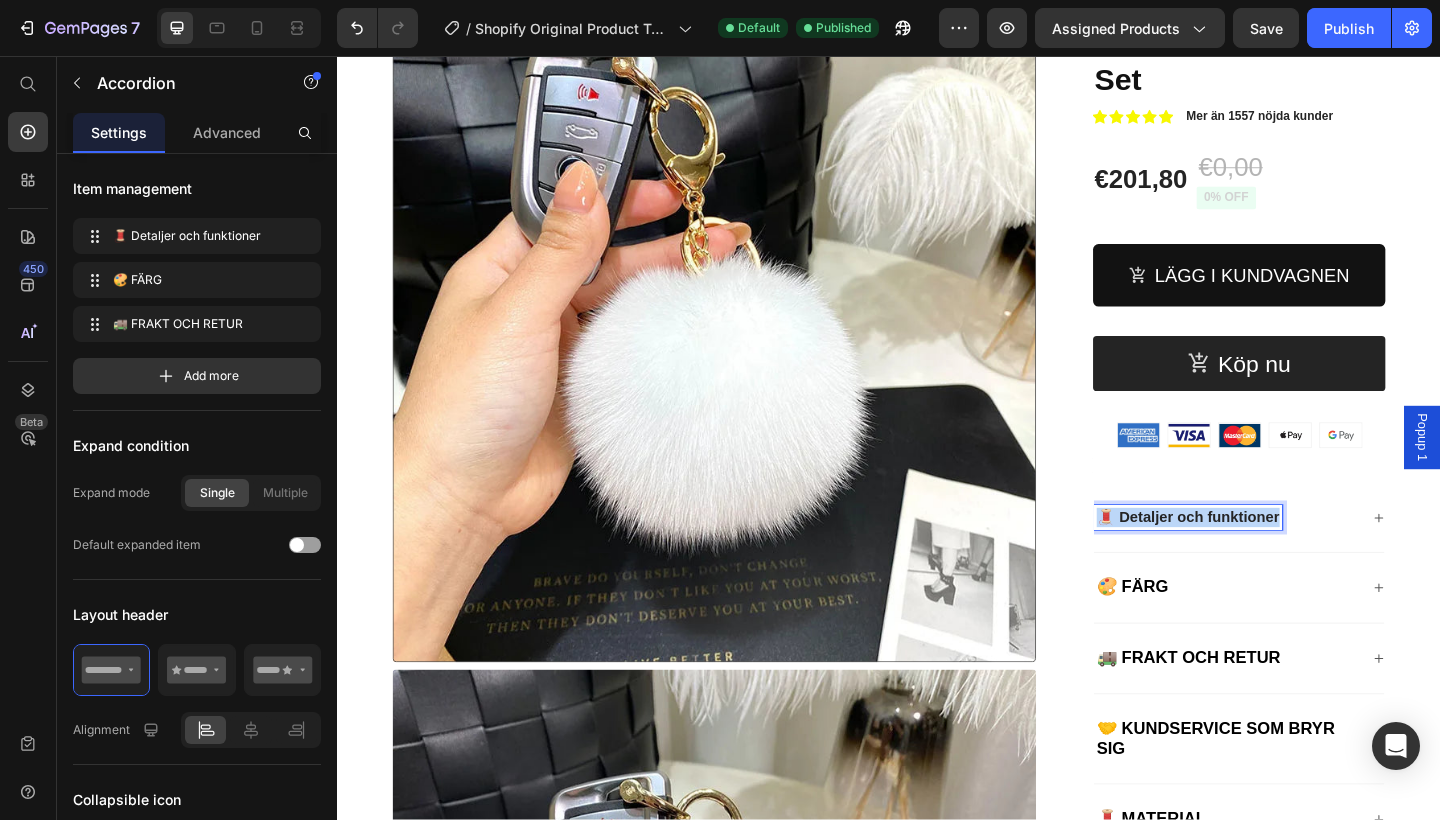 click on "🧵 Detaljer och funktioner" at bounding box center (1262, 557) 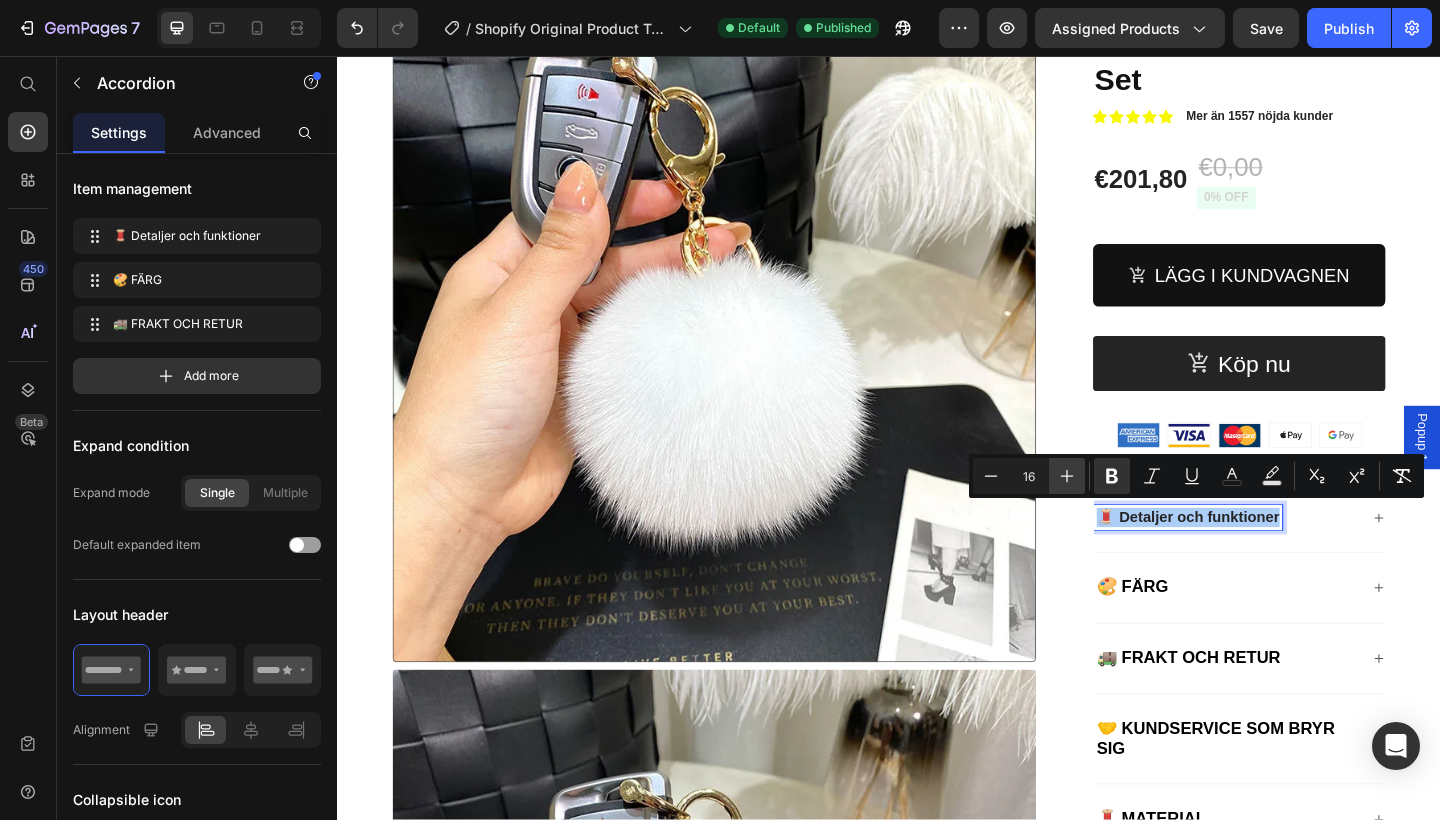 click 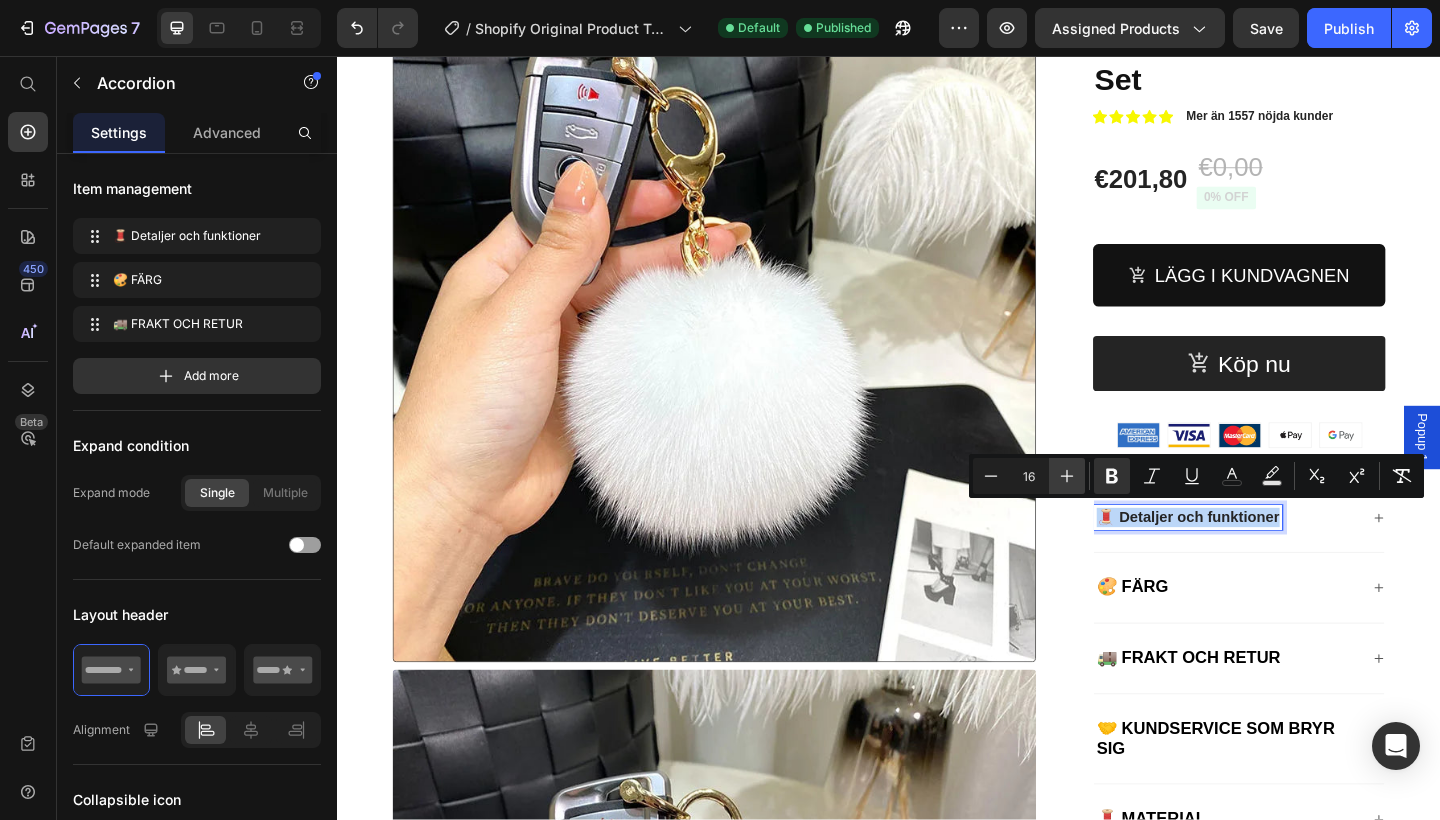 type on "17" 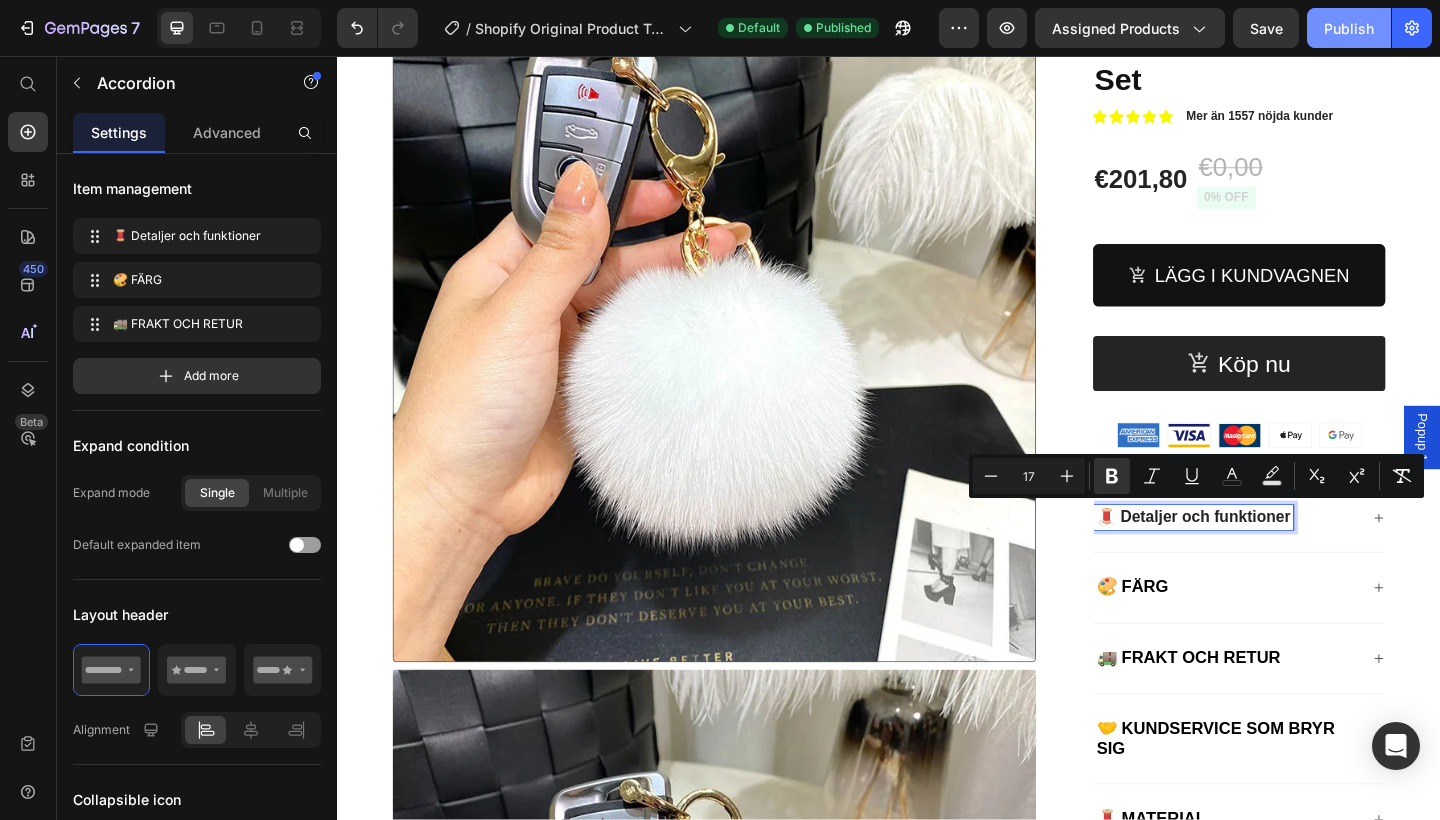 click on "Publish" at bounding box center [1349, 28] 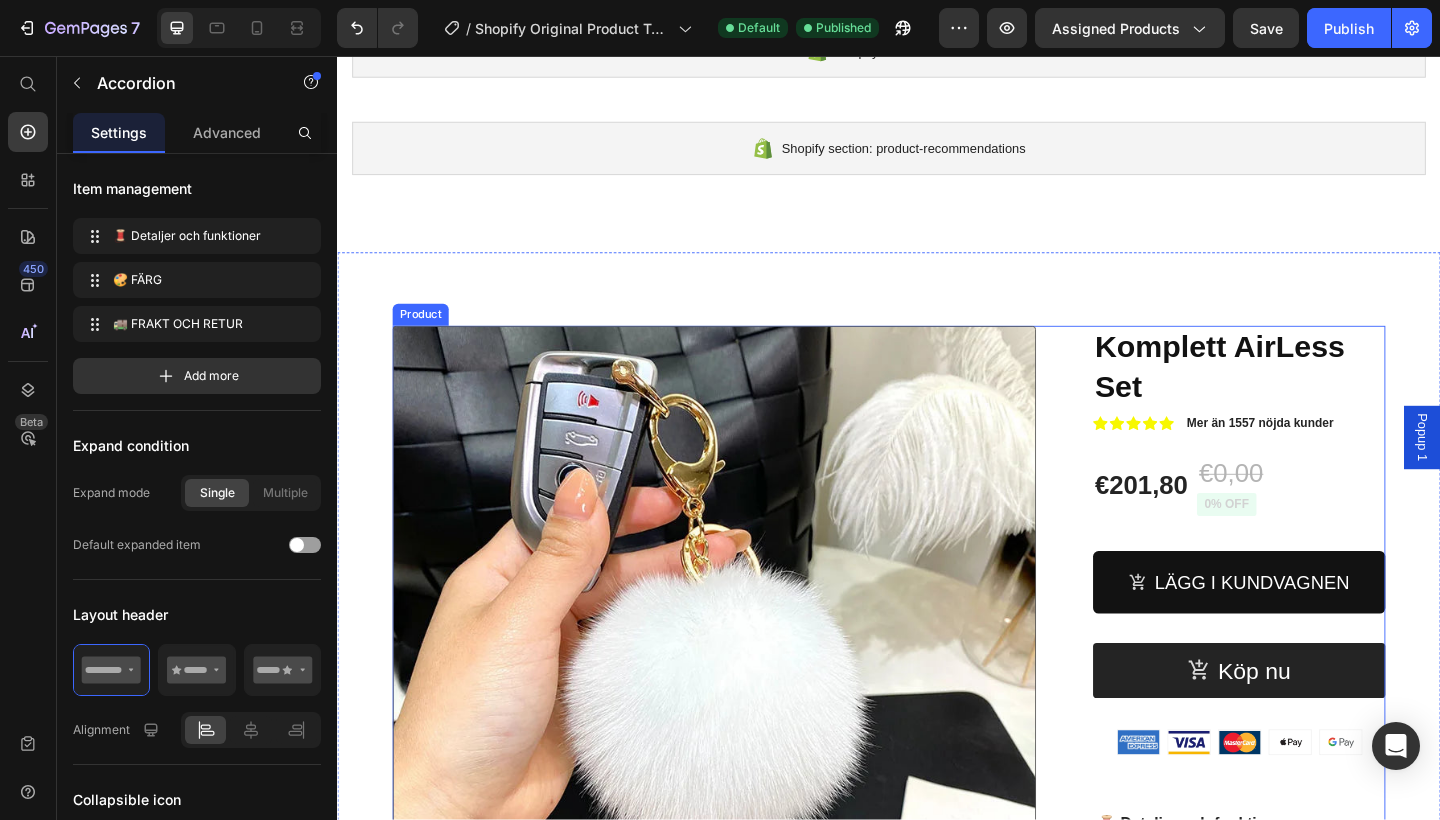 scroll, scrollTop: 547, scrollLeft: 0, axis: vertical 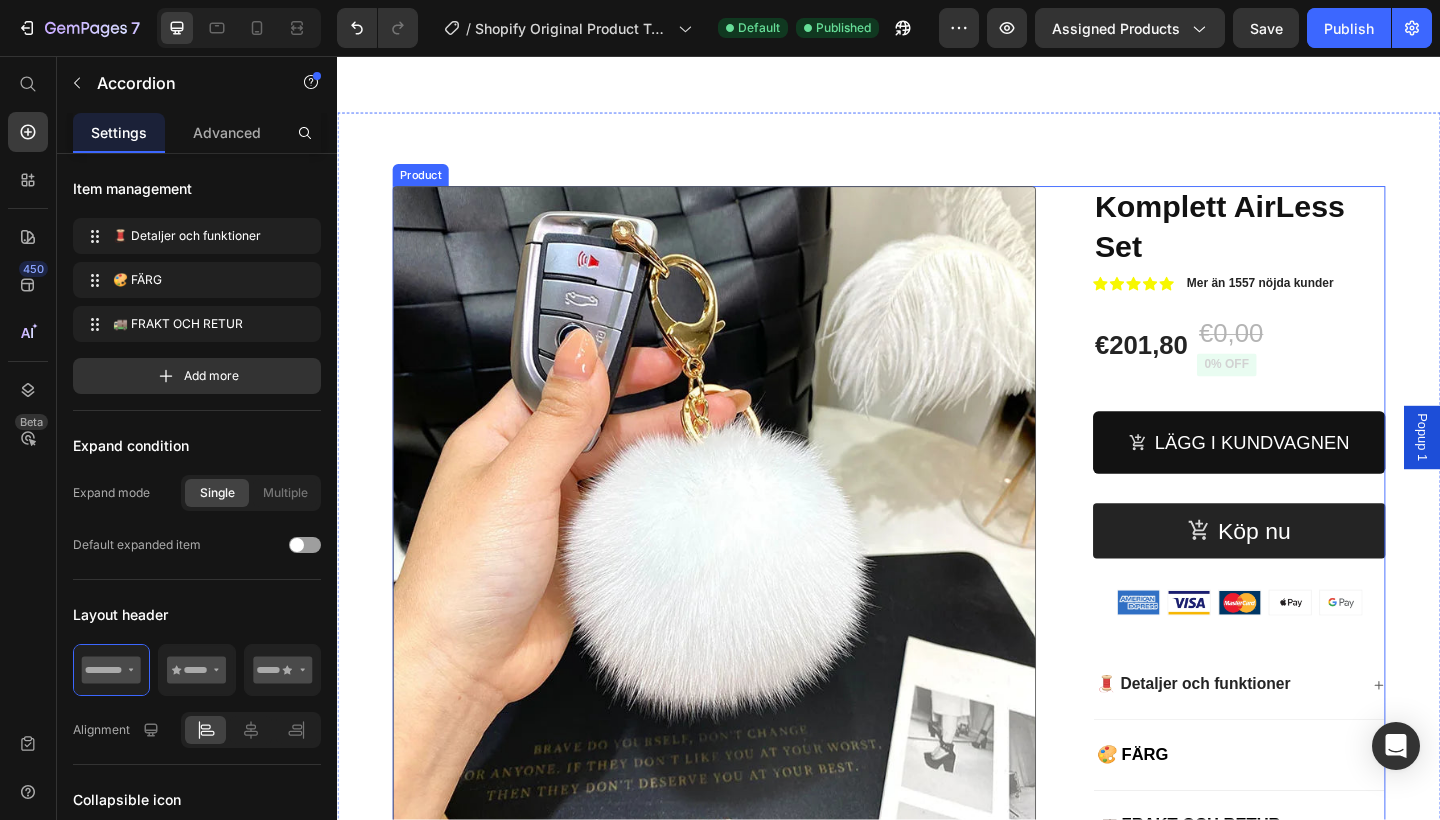 click on "Product Images Komplett AirLess Set Product Title Icon Icon Icon Icon Icon Icon List Mer än 1557 nöjda kunder Text Block Row €201,80 Product Price €0,00 Product Price 0% off Product Badge Row
Lägg i kundvagnen Add to Cart 1 Product Quantity Row
Köp nu Add to Cart Row Image Image Image Image Image Row
🧵 Detaljer och funktioner
🎨 FÄRG
🚚 FRAKT OCH RETUR Accordion
🤝 KUNDSERVICE SOM BRYR SIG Accordion
🧵 MATERIAL Accordion Row Product" at bounding box center (937, 6574) 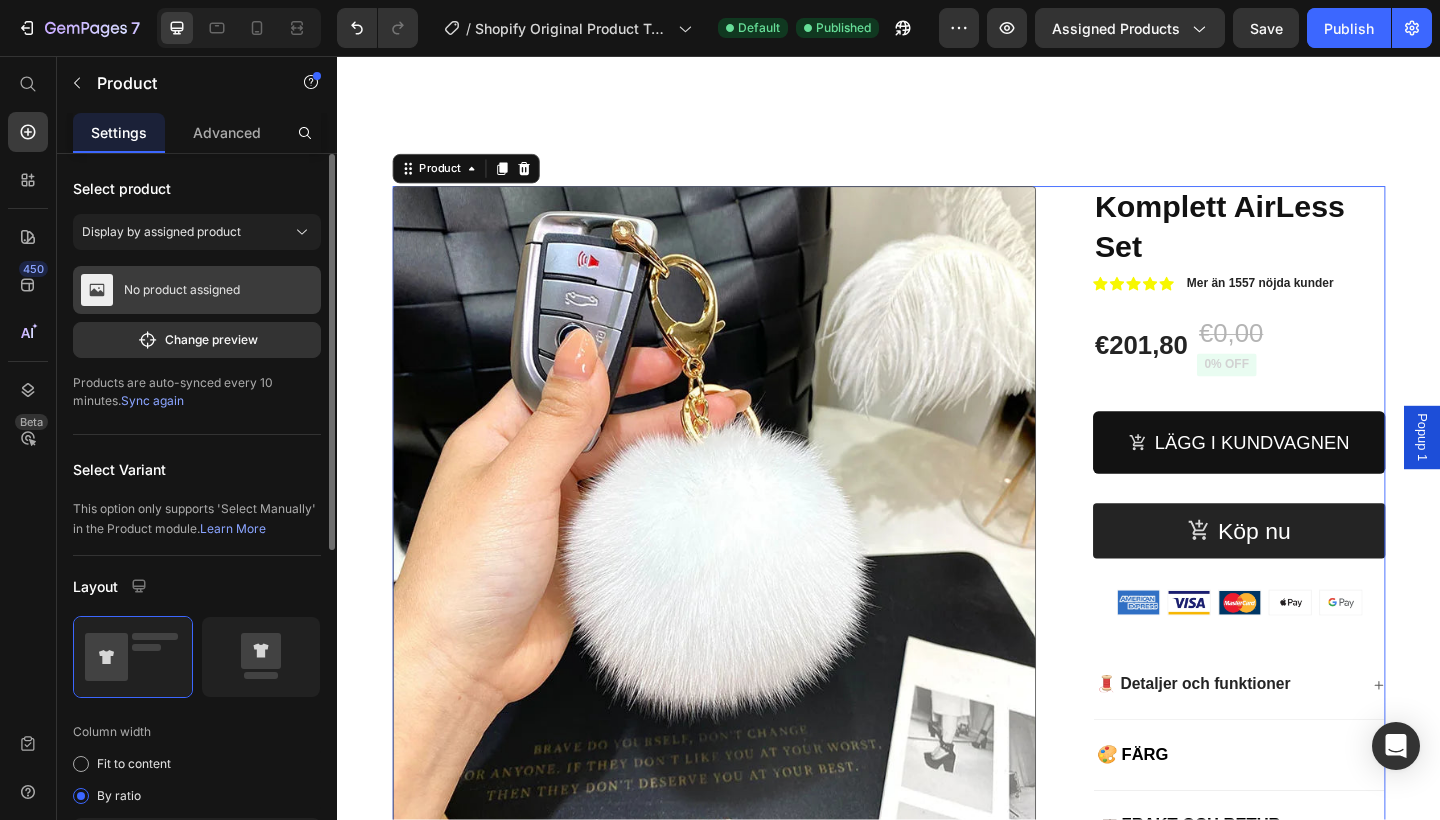 click on "No product assigned" at bounding box center (197, 290) 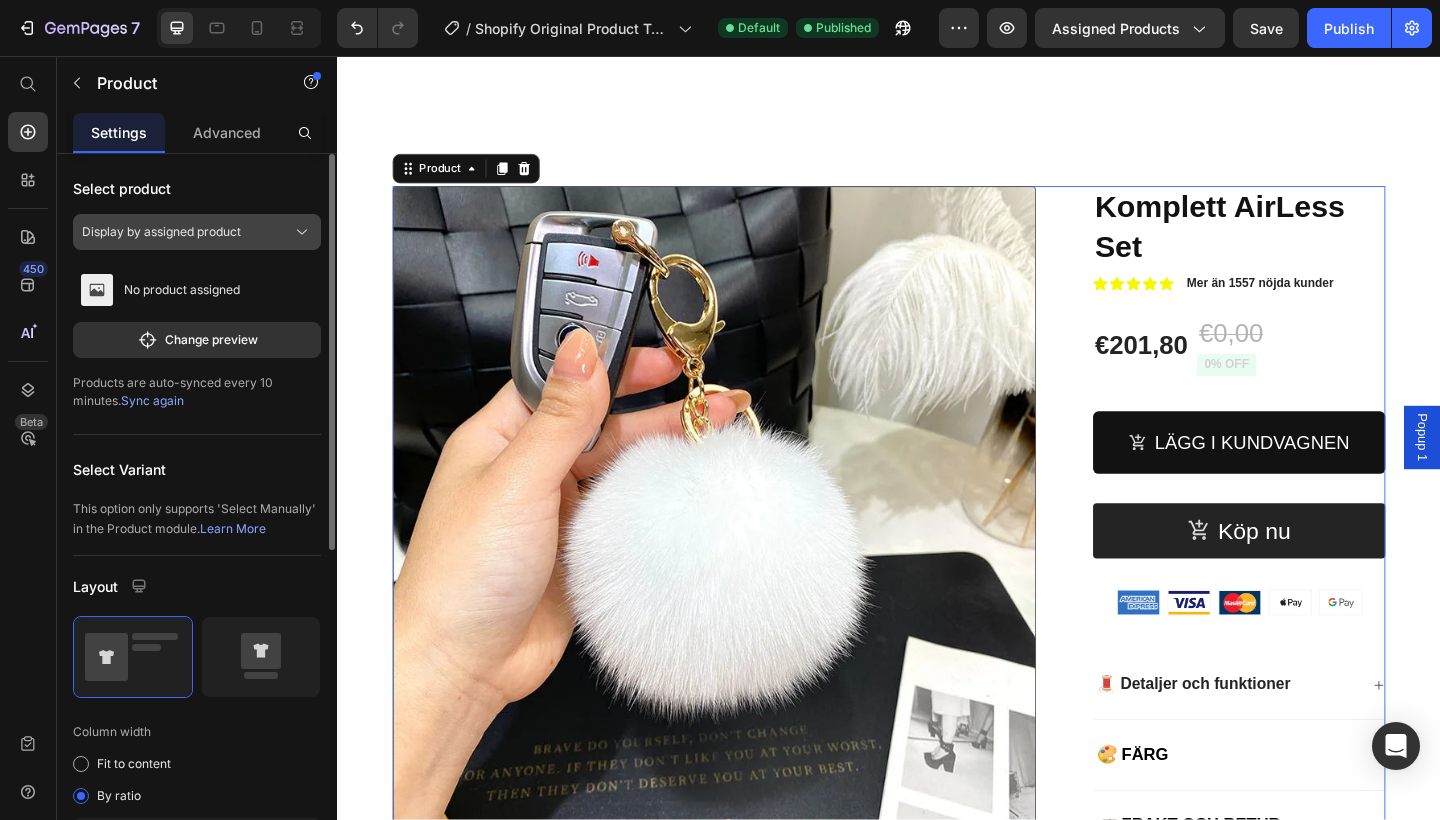 click on "Display by assigned product" at bounding box center (161, 232) 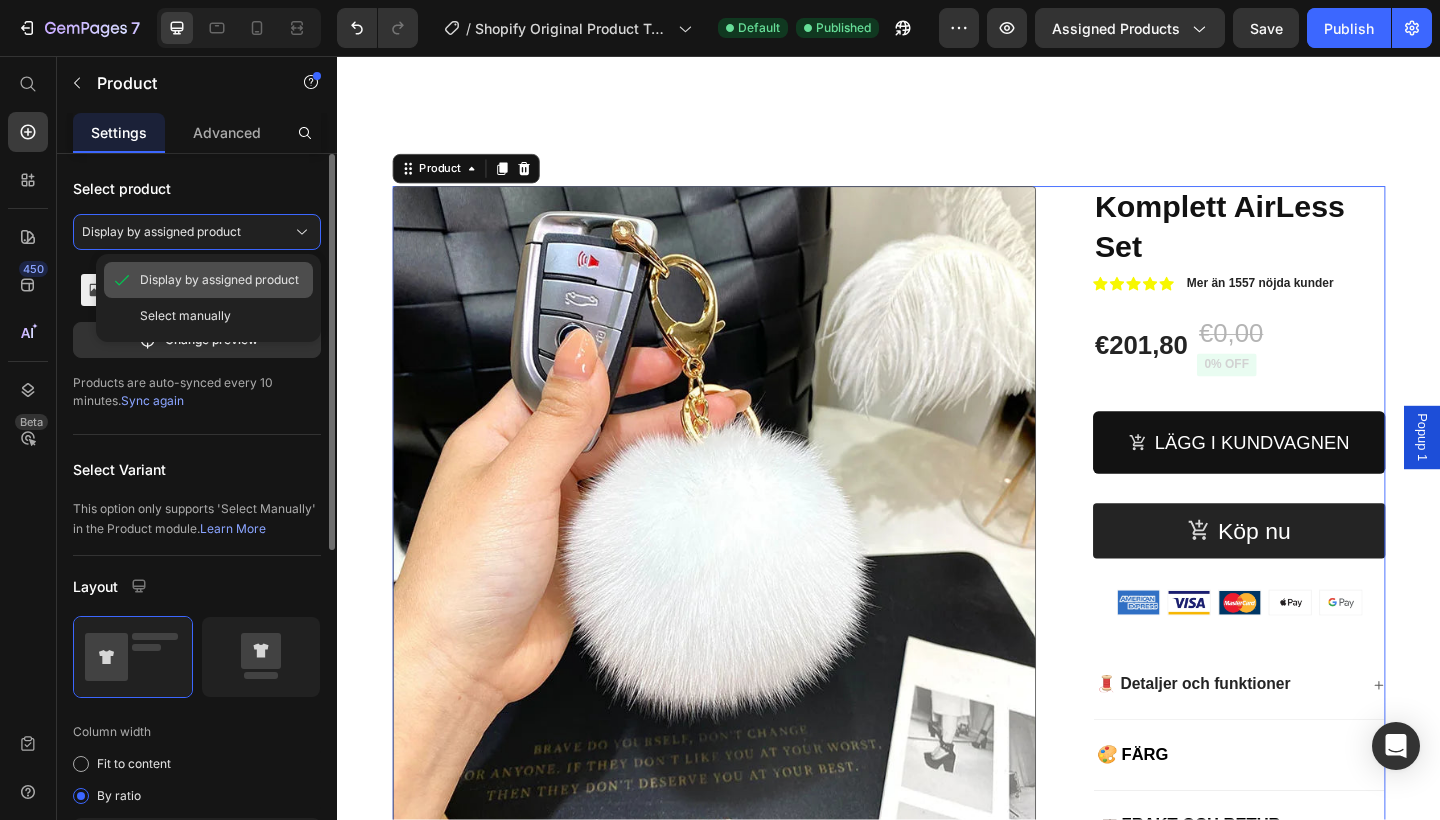 click on "Display by assigned product" at bounding box center (219, 280) 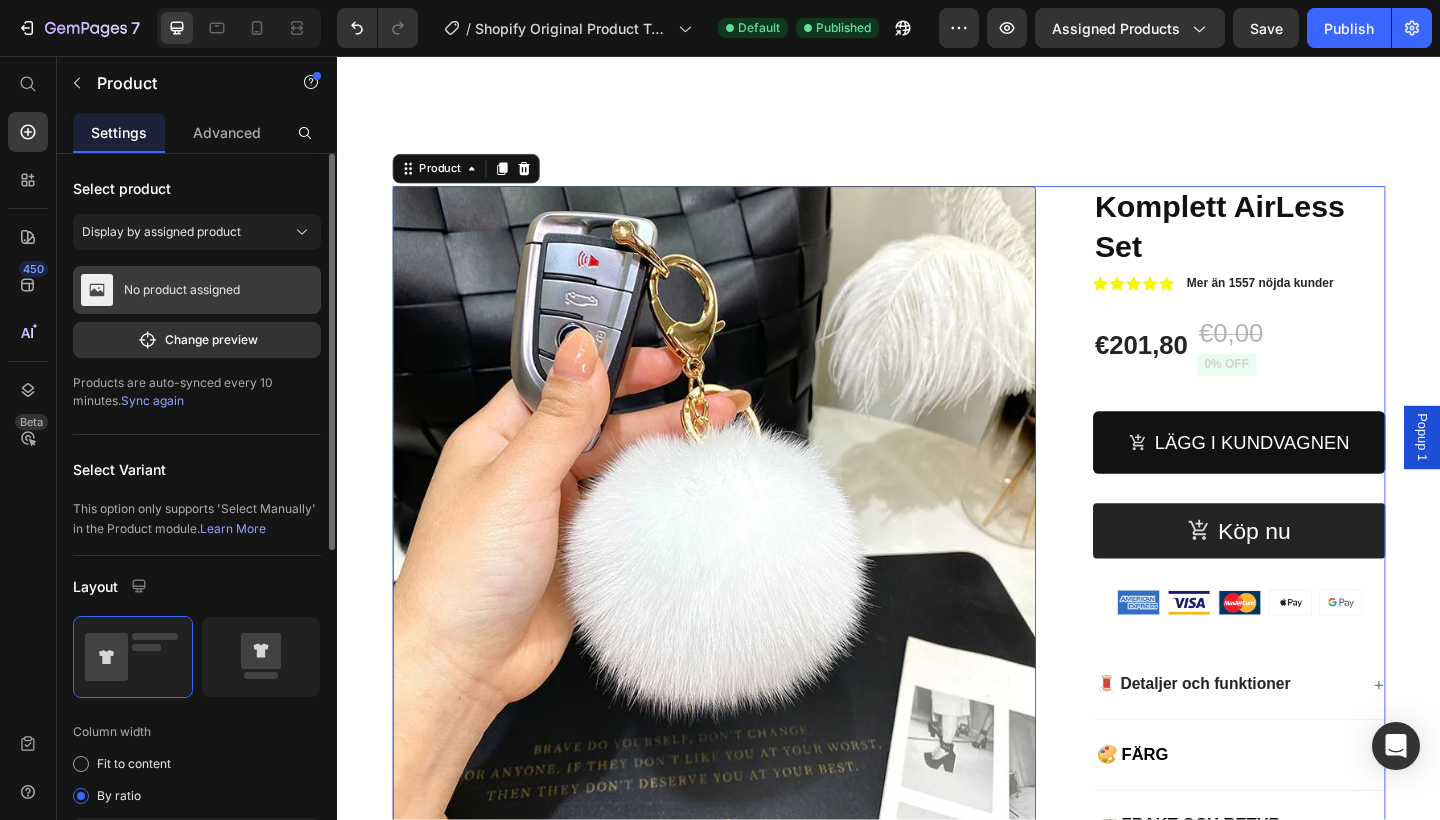 click on "No product assigned" at bounding box center (182, 290) 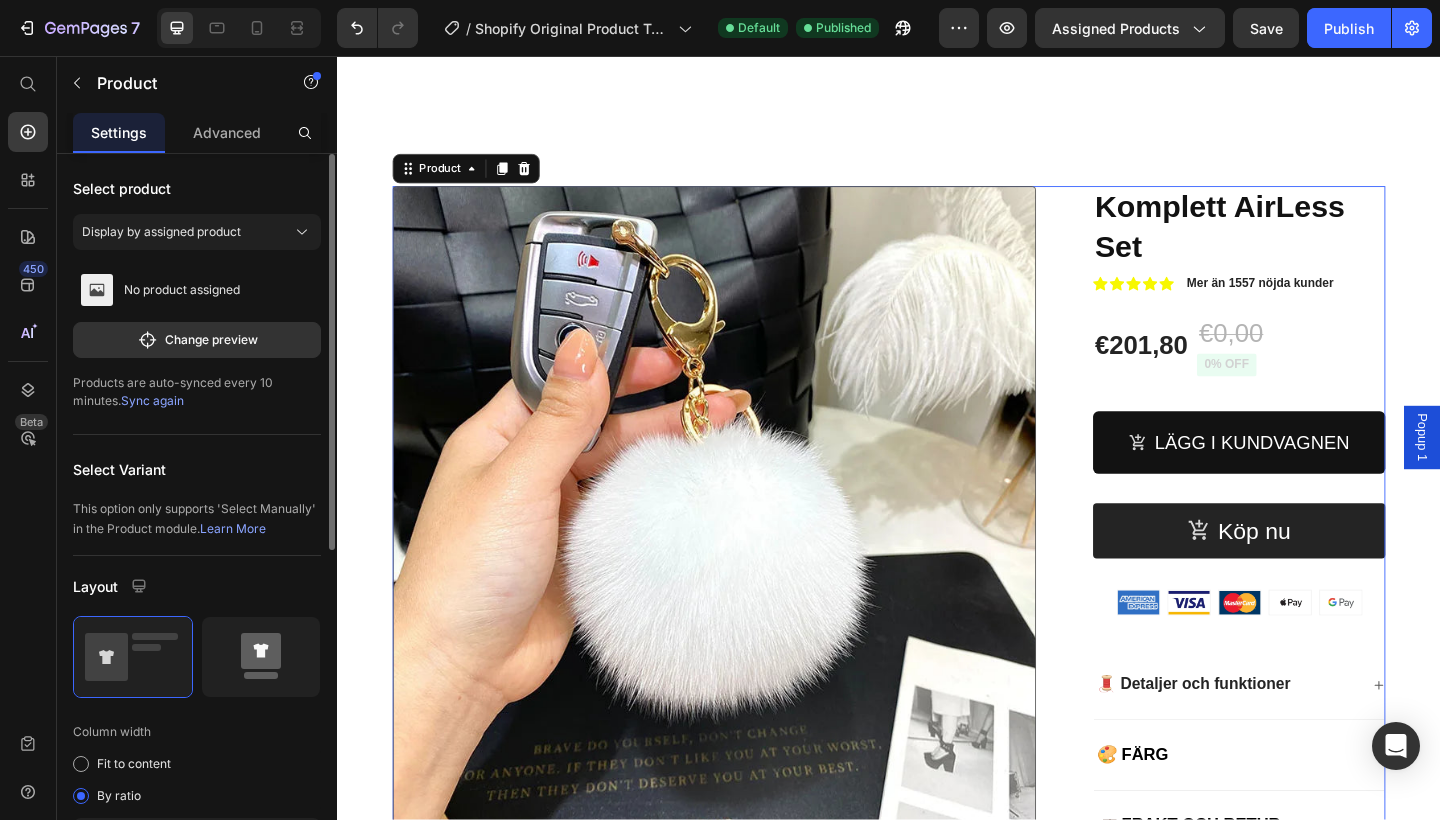 click 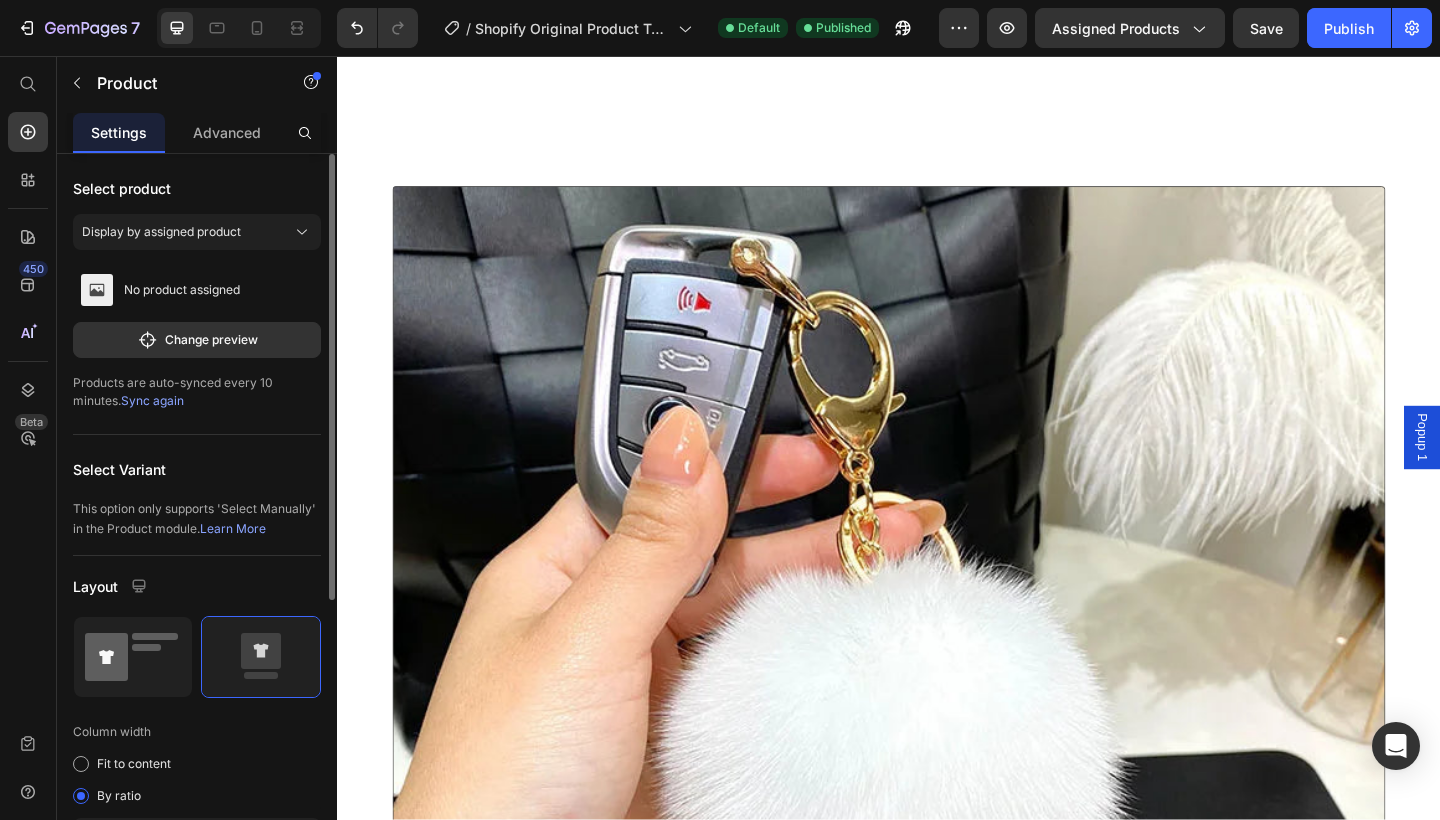 click 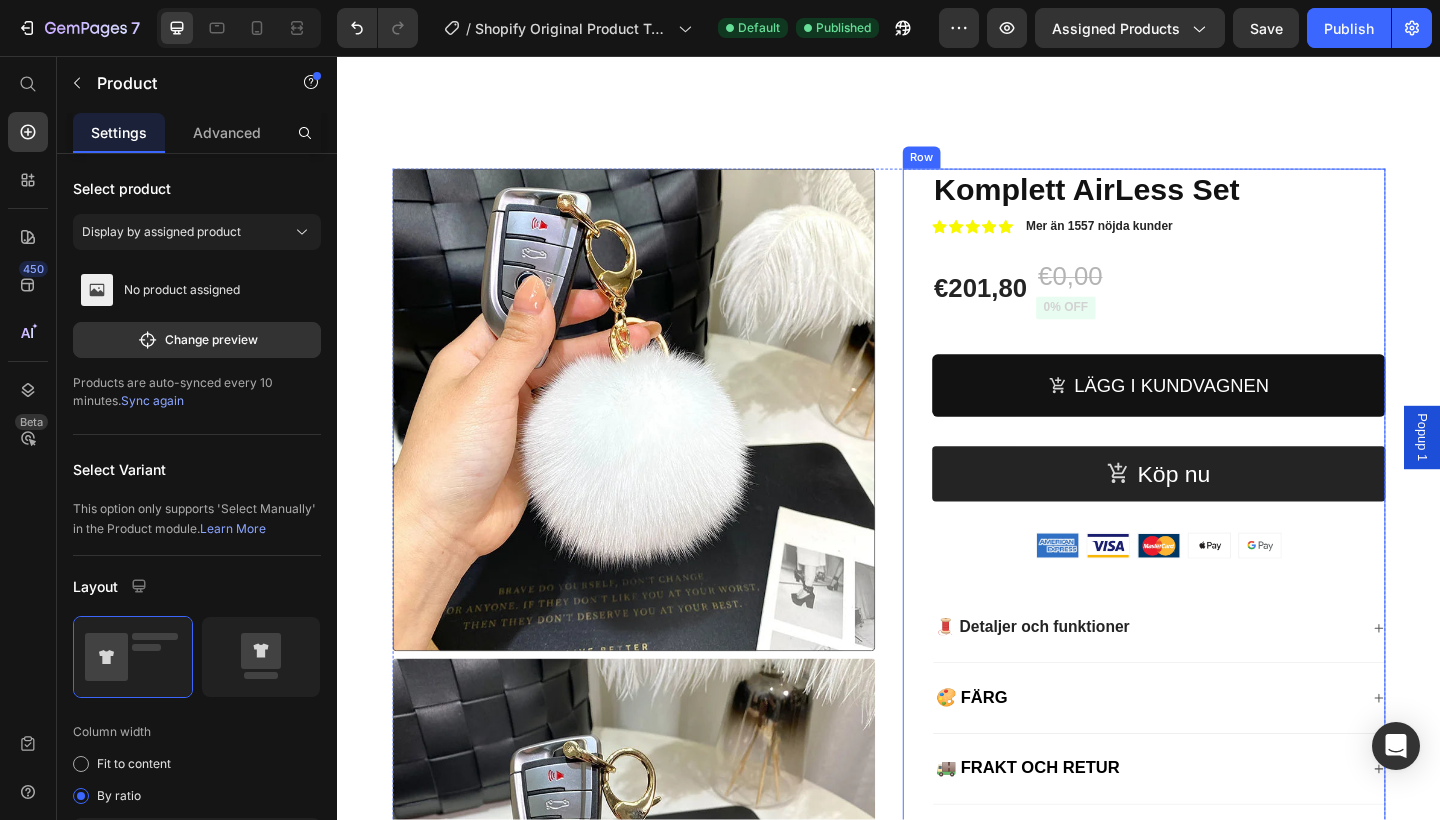 scroll, scrollTop: 569, scrollLeft: 0, axis: vertical 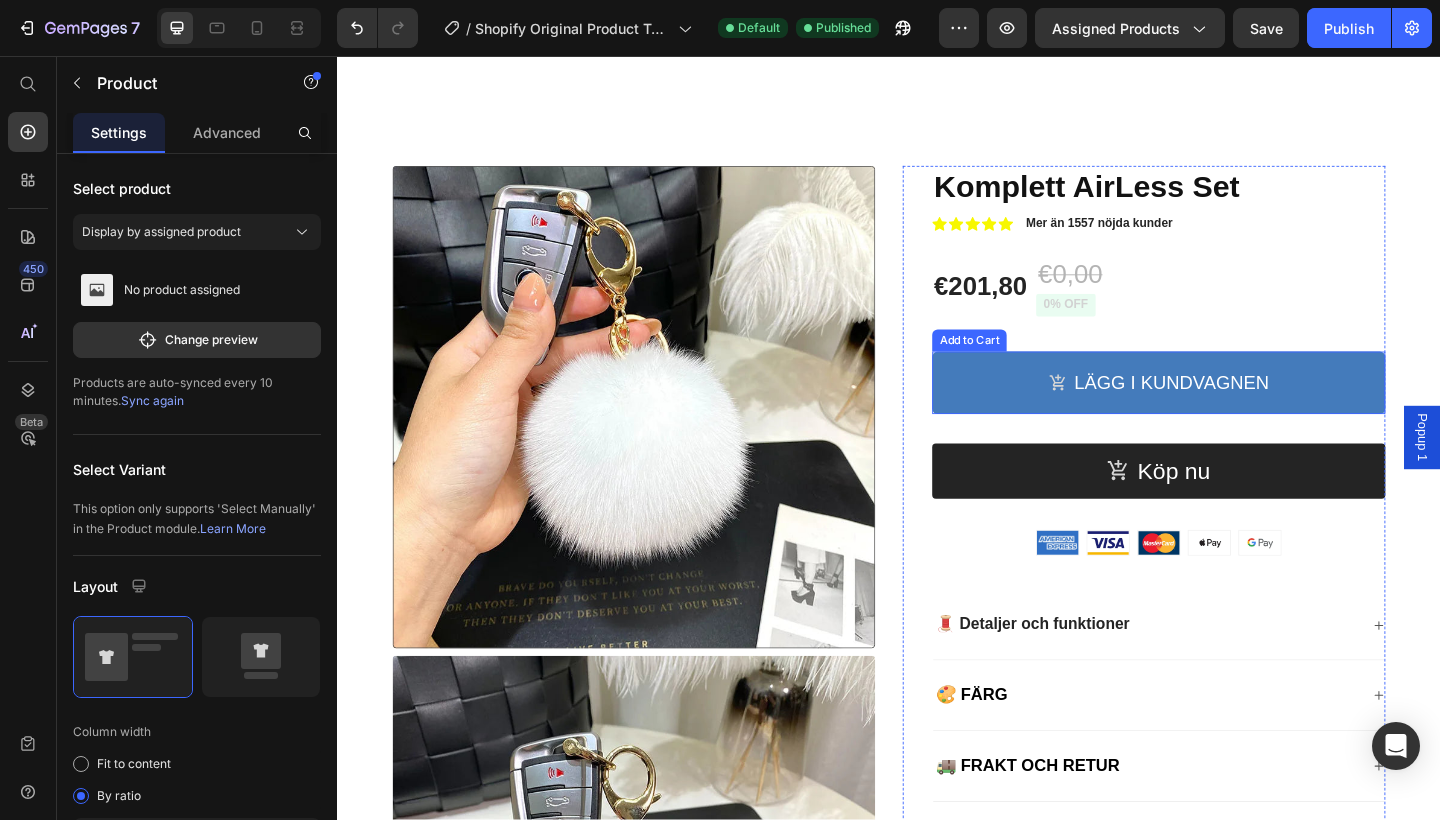 click on "Lägg i kundvagnen" at bounding box center (1230, 412) 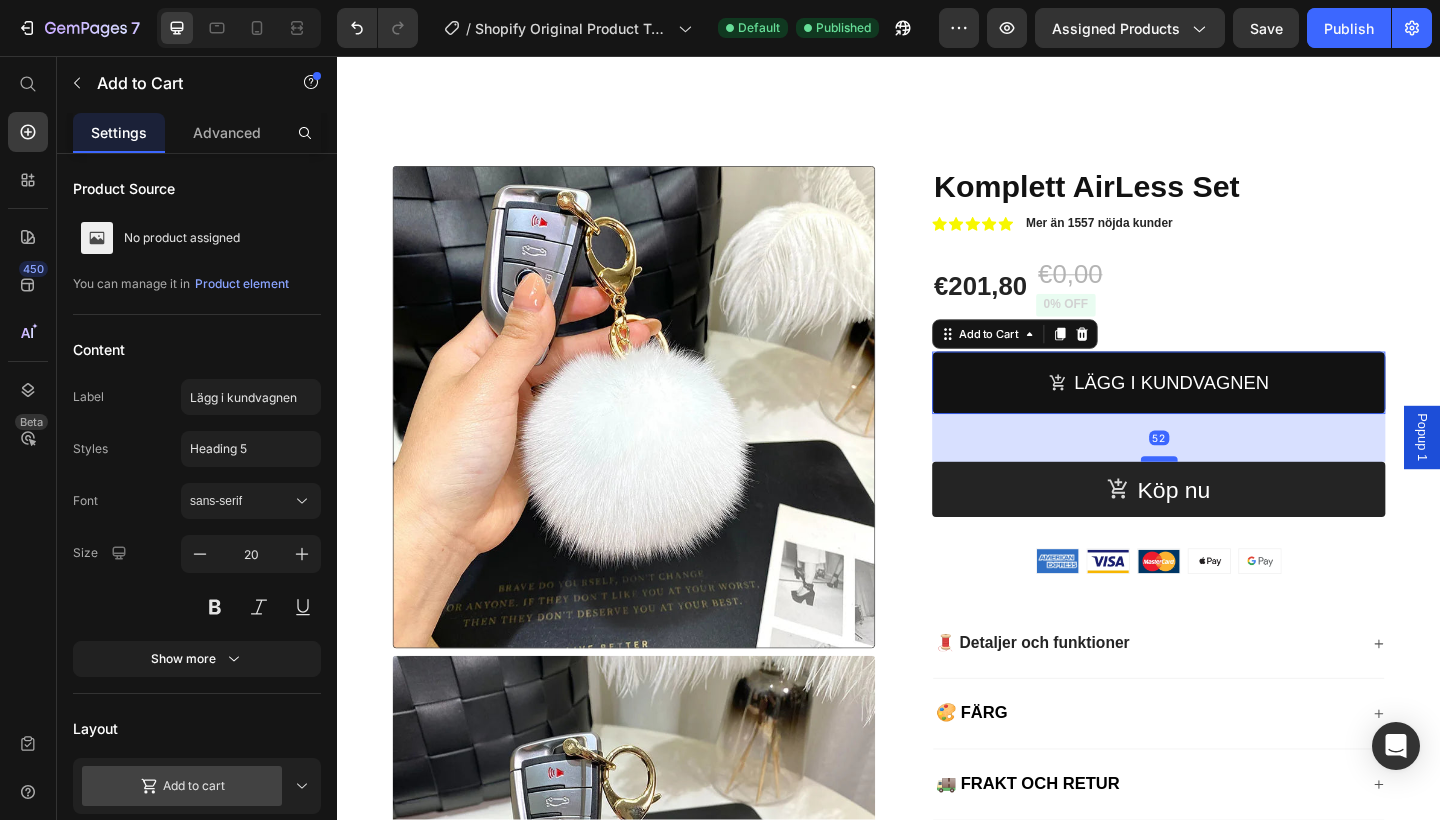 drag, startPoint x: 1230, startPoint y: 474, endPoint x: 1232, endPoint y: 494, distance: 20.09975 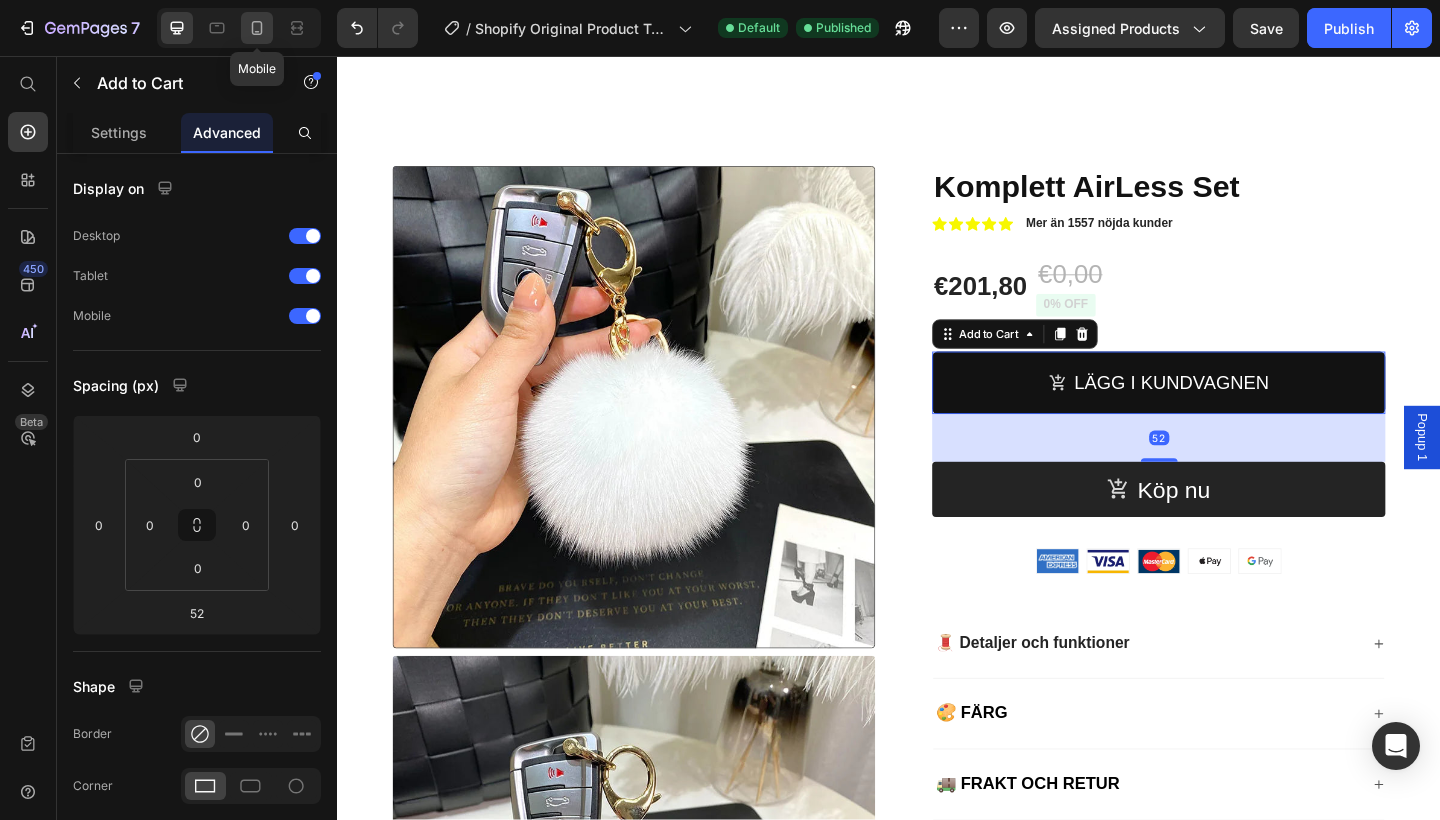 click 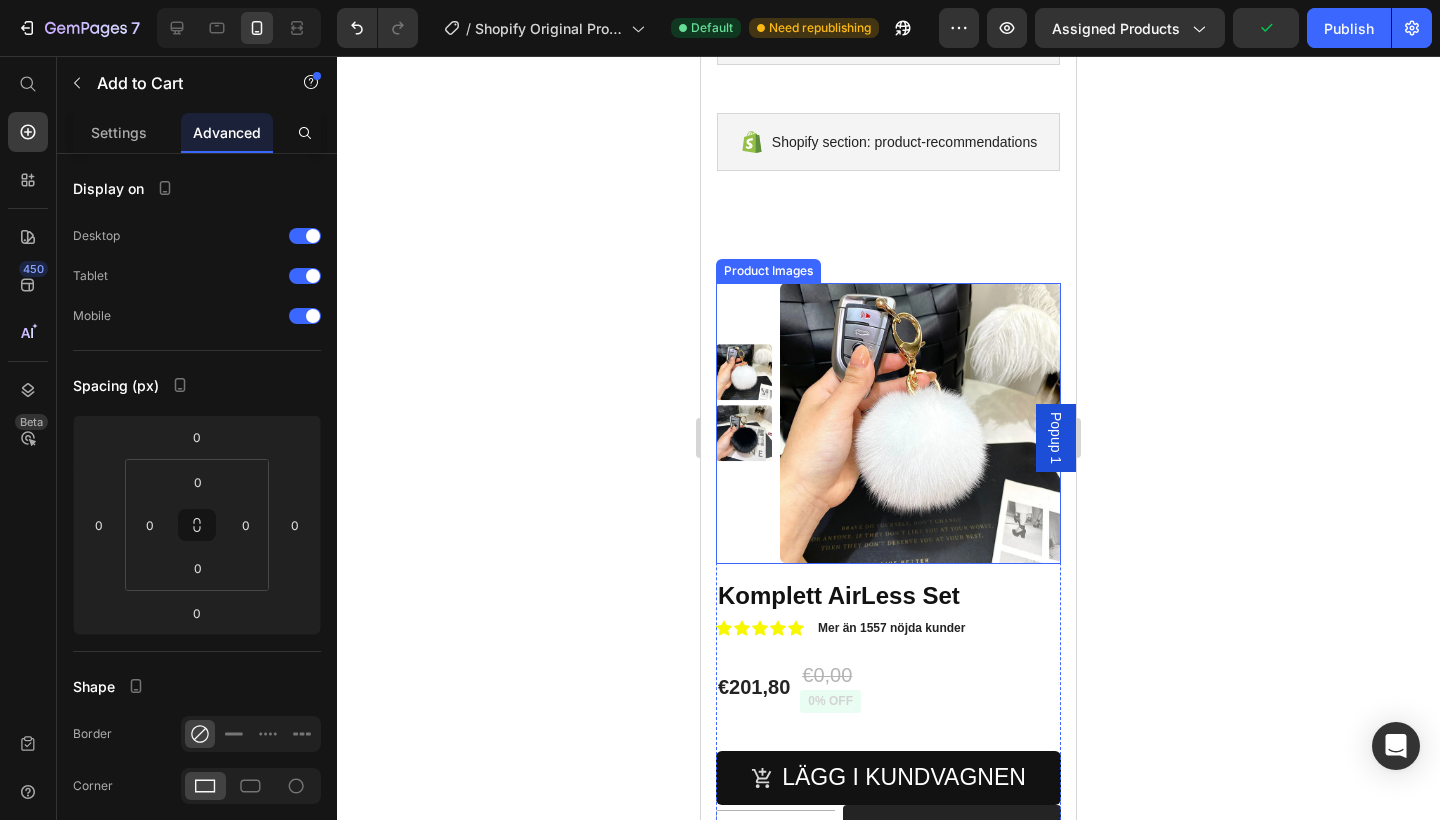 scroll, scrollTop: 444, scrollLeft: 0, axis: vertical 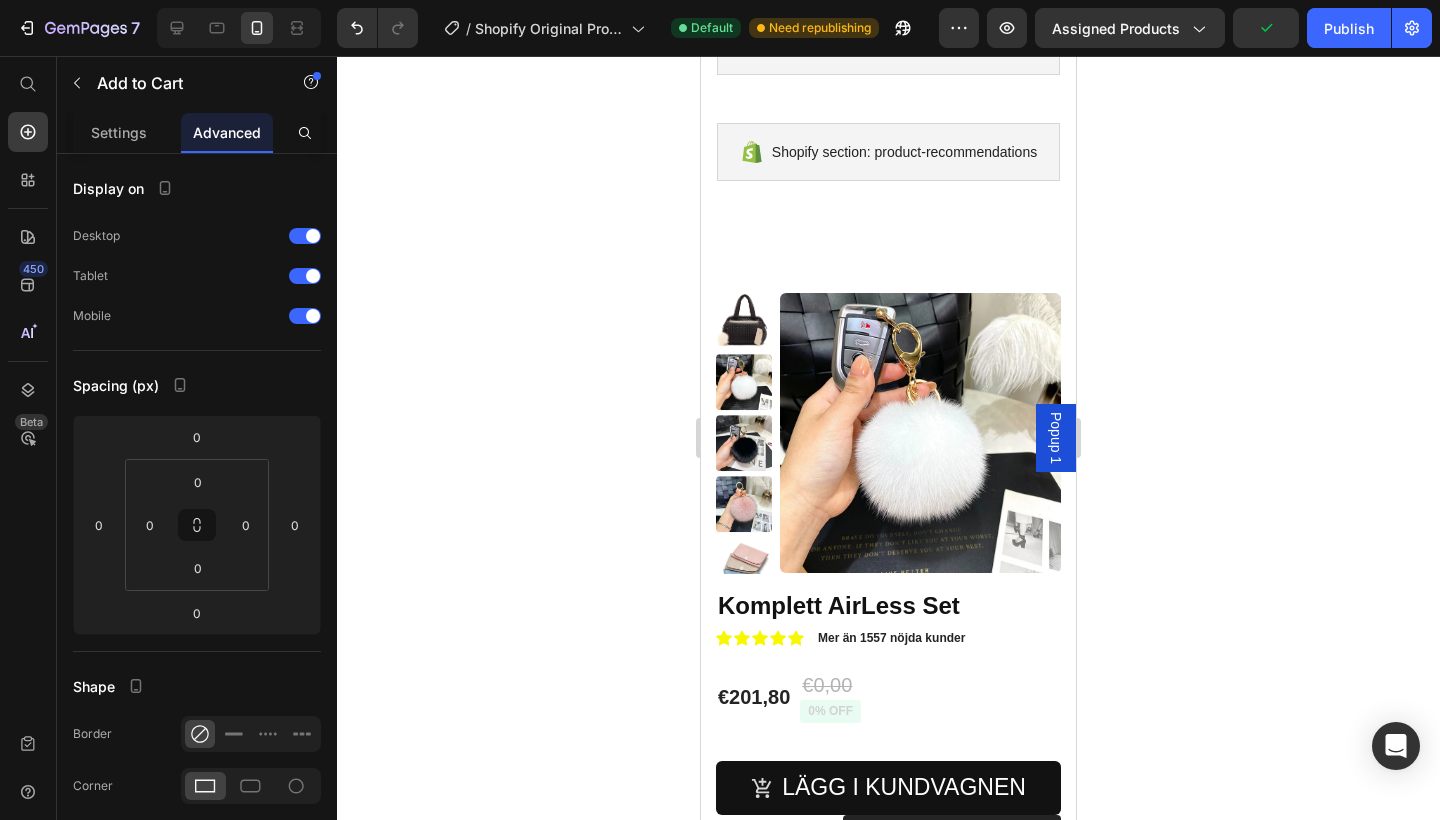 click on "Shopify section: product-information Shopify section: product-information
100% Money-Back Guarantee Item List
60-Day Easy Returns Item List Row
Drop element here Product Section 2 Shopify section: marquee Shopify section: marquee Shopify section: section Shopify section: section Shopify section: product-recommendations Shopify section: product-recommendations Product Images Komplett AirLess Set Product Title Icon Icon Icon Icon Icon Icon List Mer än 1557 nöjda kunder Text Block Row €201,80 Product Price €0,00 Product Price 0% off Product Badge Row
Lägg i kundvagnen Add to Cart 1 Product Quantity Row
Köp nu Add to Cart Row Image Image Image Image Image Row
🧵 Detaljer och funktioner
🎨 FÄRG
🚚 FRAKT OCH RETUR Accordion
🤝 KUNDSERVICE SOM BRYR SIG Accordion
🧵 MATERIAL Accordion Row Product Section 6
Image" at bounding box center [888, 1658] 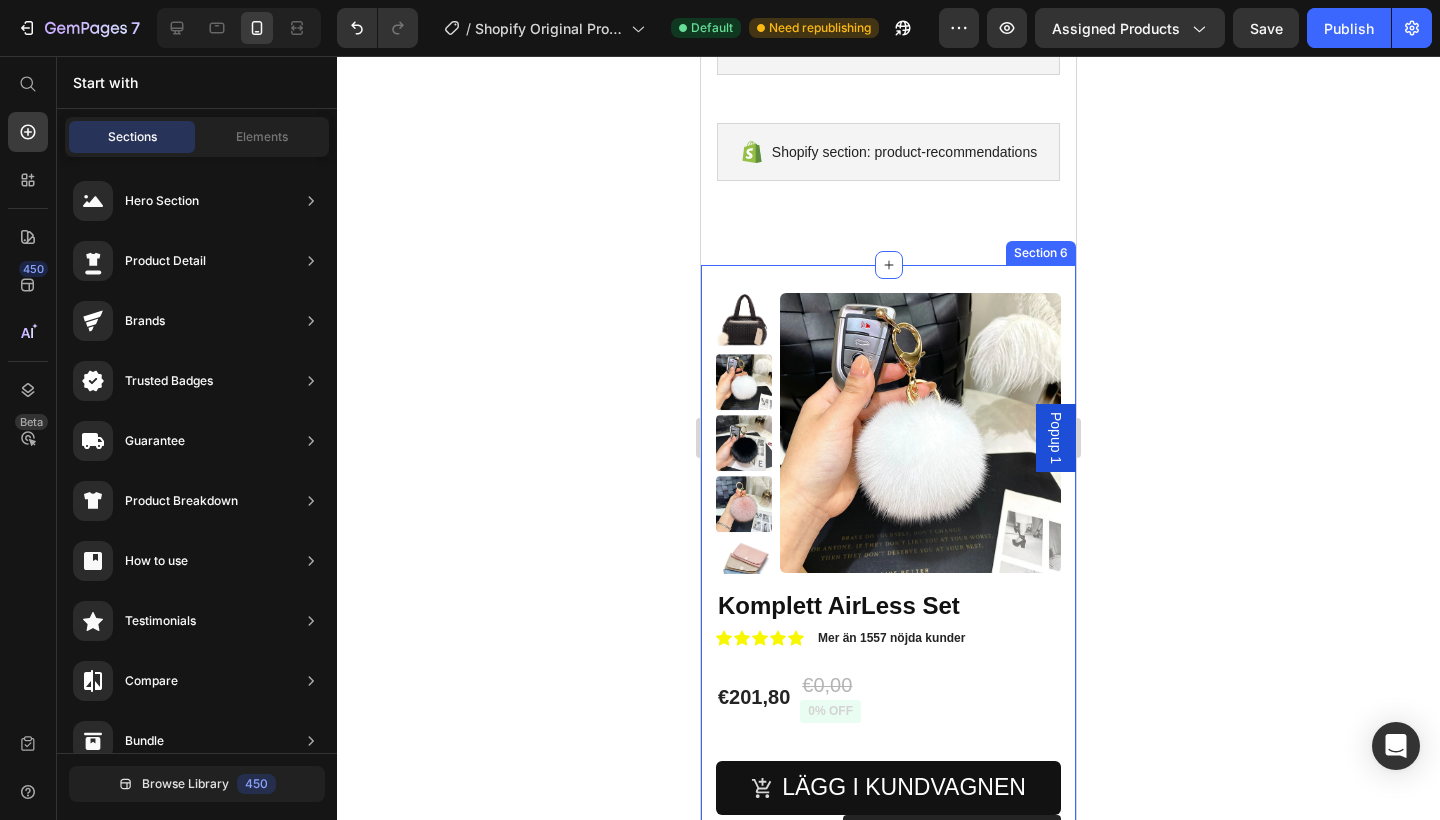 click on "Product Images Komplett AirLess Set Product Title Icon Icon Icon Icon Icon Icon List Mer än 1557 nöjda kunder Text Block Row €201,80 Product Price €0,00 Product Price 0% off Product Badge Row
Lägg i kundvagnen Add to Cart 1 Product Quantity Row
Köp nu Add to Cart Row Image Image Image Image Image Row
🧵 Detaljer och funktioner
🎨 FÄRG
🚚 FRAKT OCH RETUR Accordion
🤝 KUNDSERVICE SOM BRYR SIG Accordion
🧵 MATERIAL Accordion Row Product Section 6" at bounding box center [888, 759] 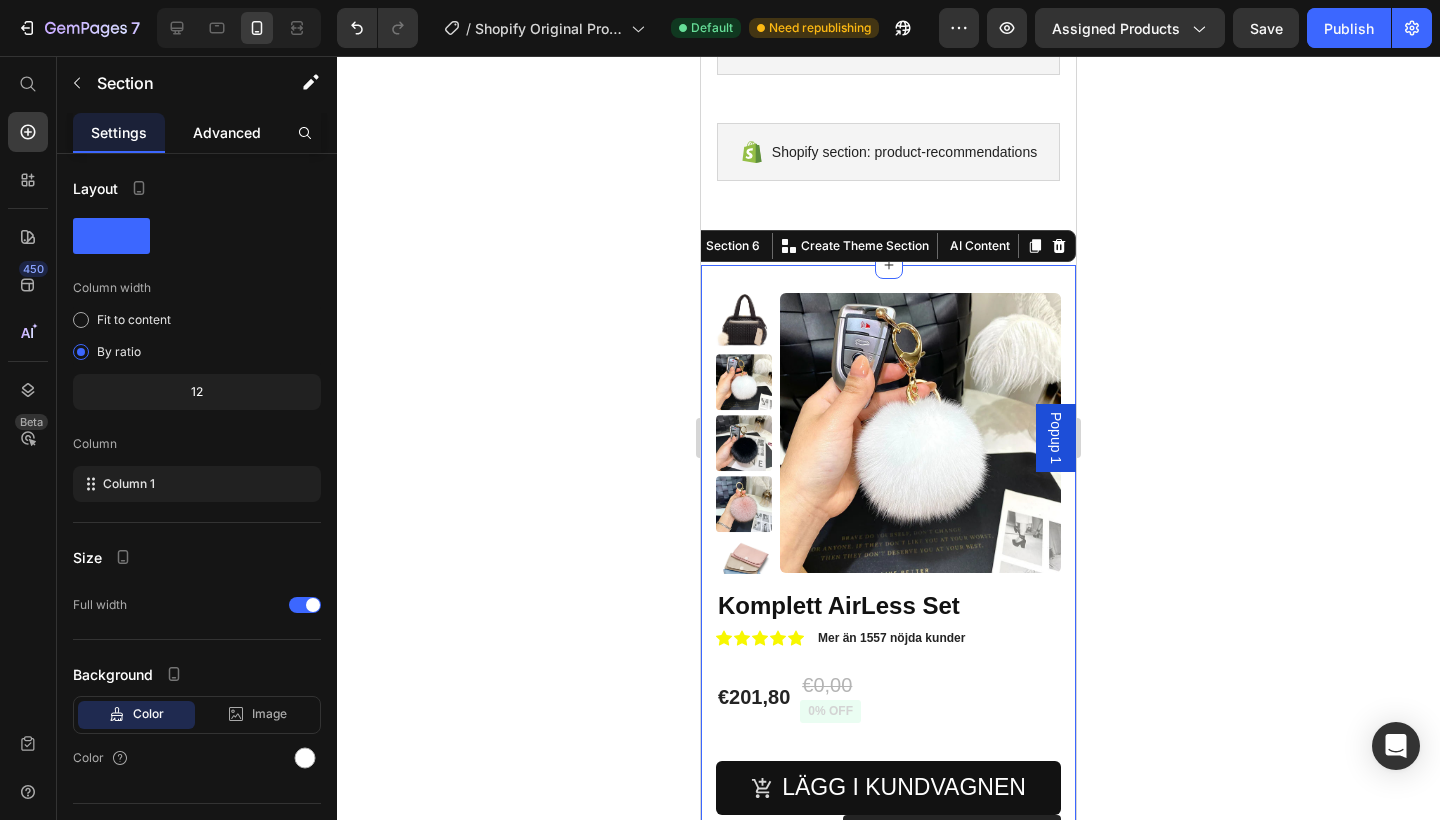 click on "Advanced" at bounding box center (227, 132) 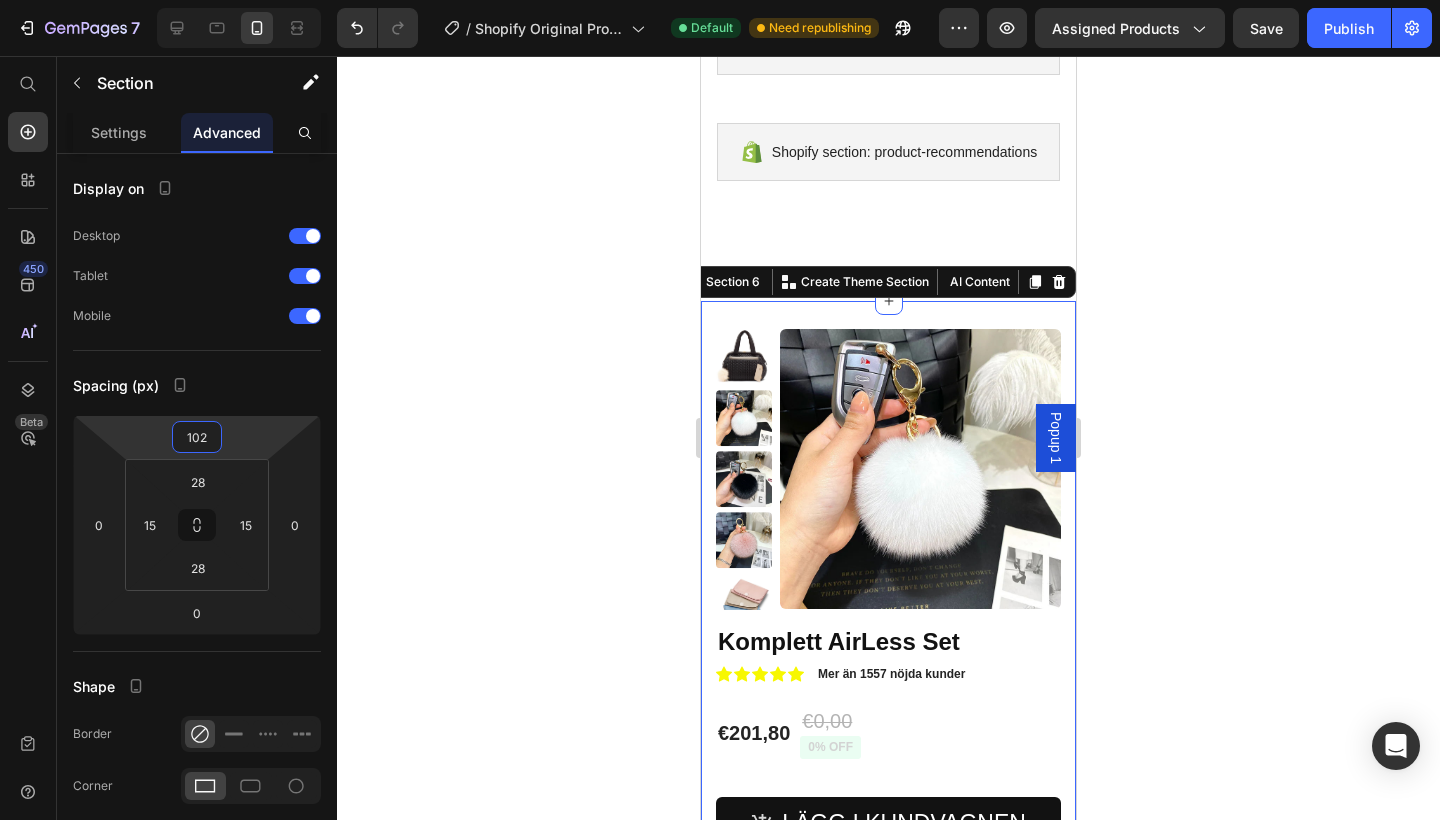 type on "104" 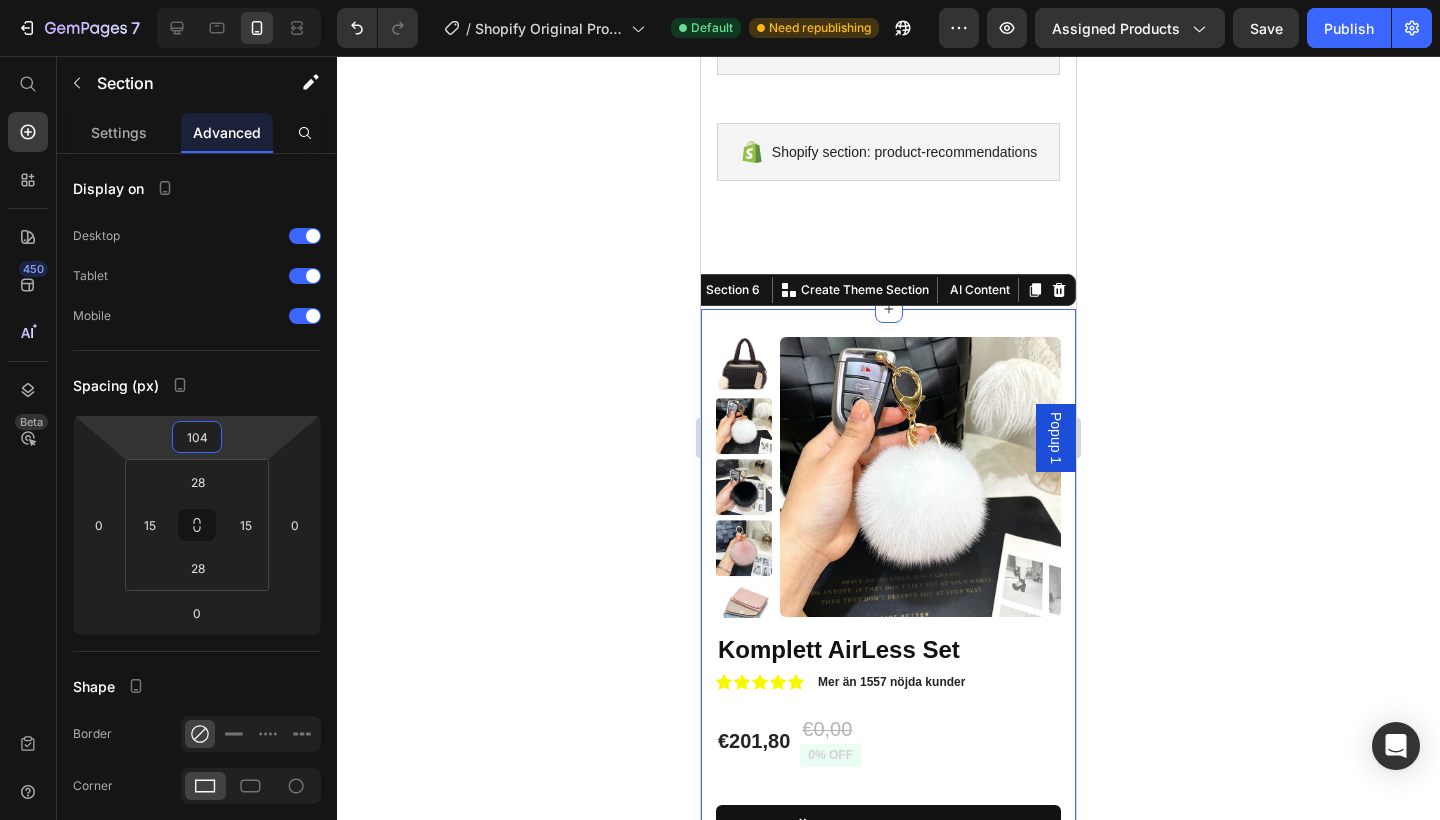 drag, startPoint x: 225, startPoint y: 431, endPoint x: 217, endPoint y: 328, distance: 103.31021 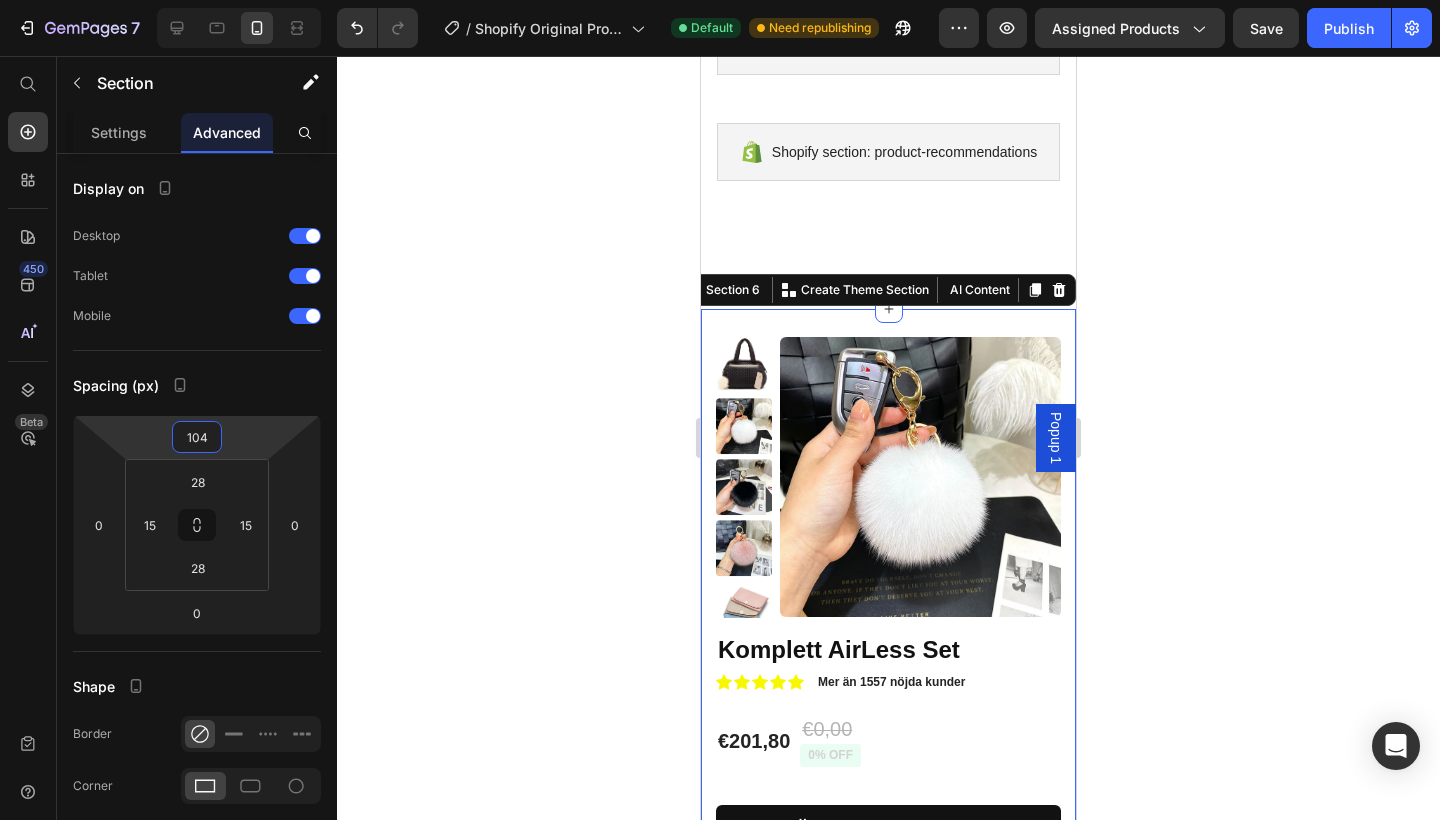 click on "7   /  Shopify Original Product Template Default Need republishing Preview Assigned Products  Save   Publish  450 Beta Start with Sections Elements Hero Section Product Detail Brands Trusted Badges Guarantee Product Breakdown How to use Testimonials Compare Bundle FAQs Social Proof Brand Story Product List Collection Blog List Contact Sticky Add to Cart Custom Footer Browse Library 450 Layout
Row
Row
Row
Row Text
Heading
Text Block Button
Button
Button
Sticky Back to top Media" at bounding box center [720, 0] 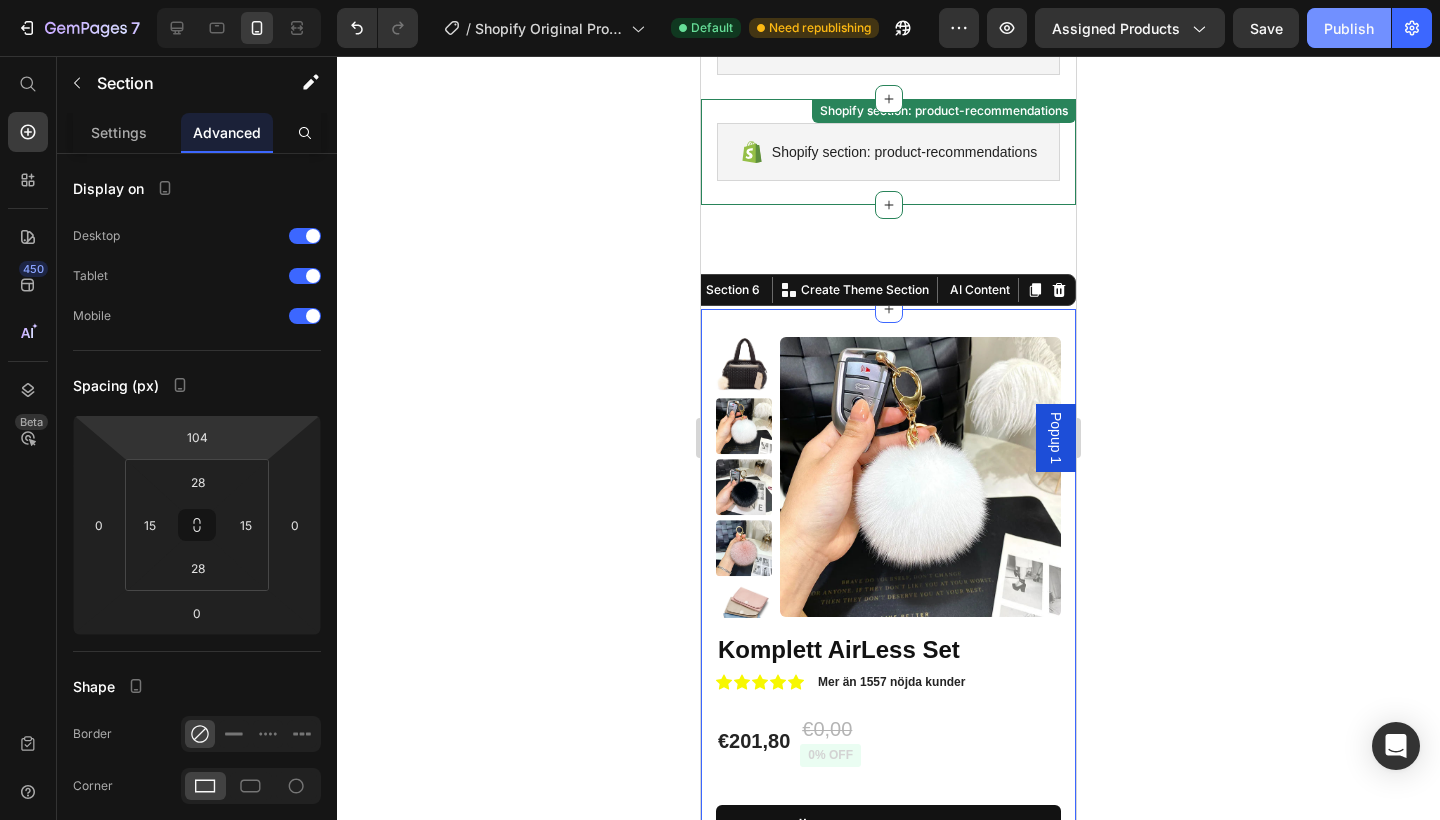 click on "Publish" at bounding box center (1349, 28) 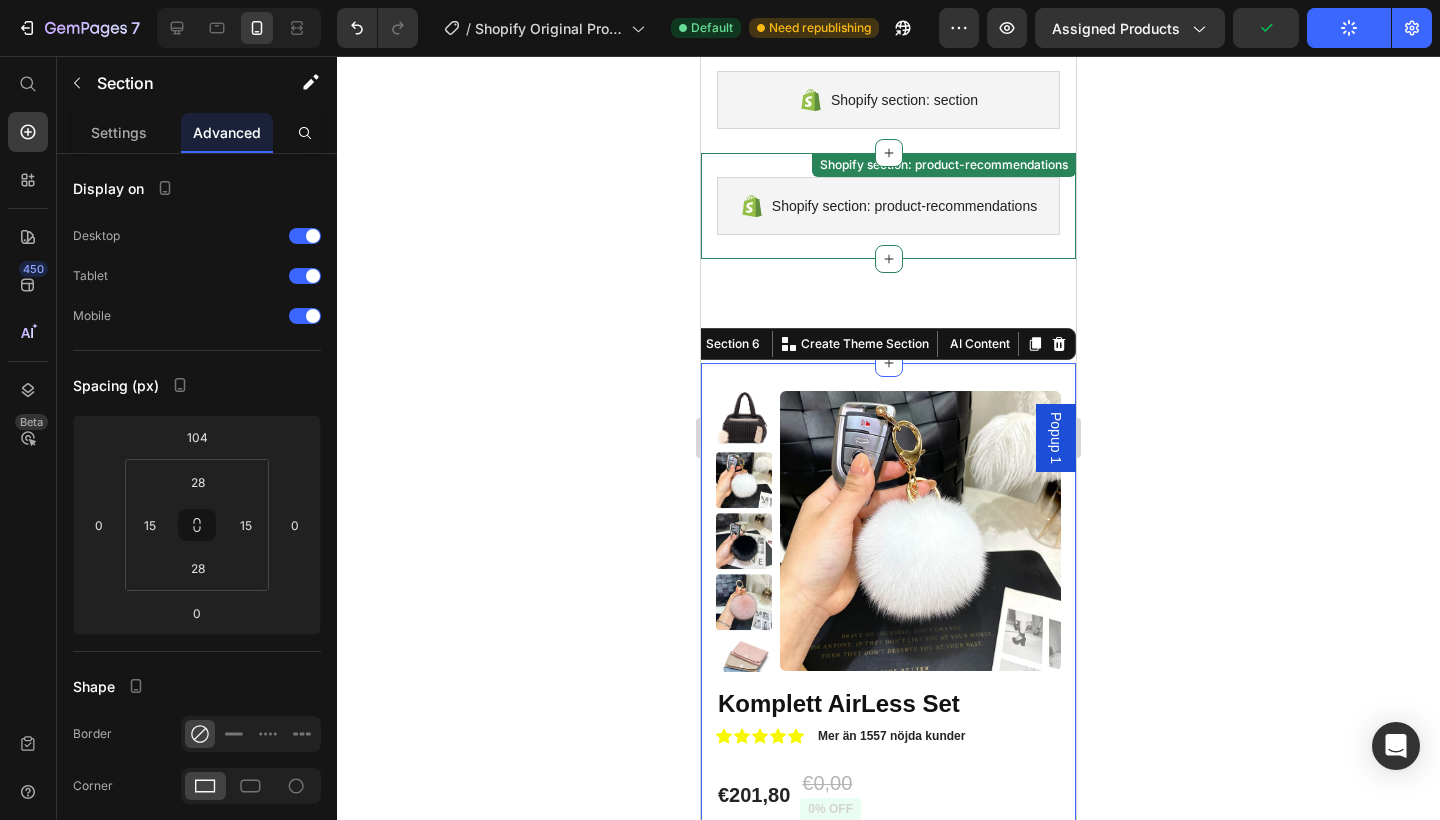 scroll, scrollTop: 235, scrollLeft: 0, axis: vertical 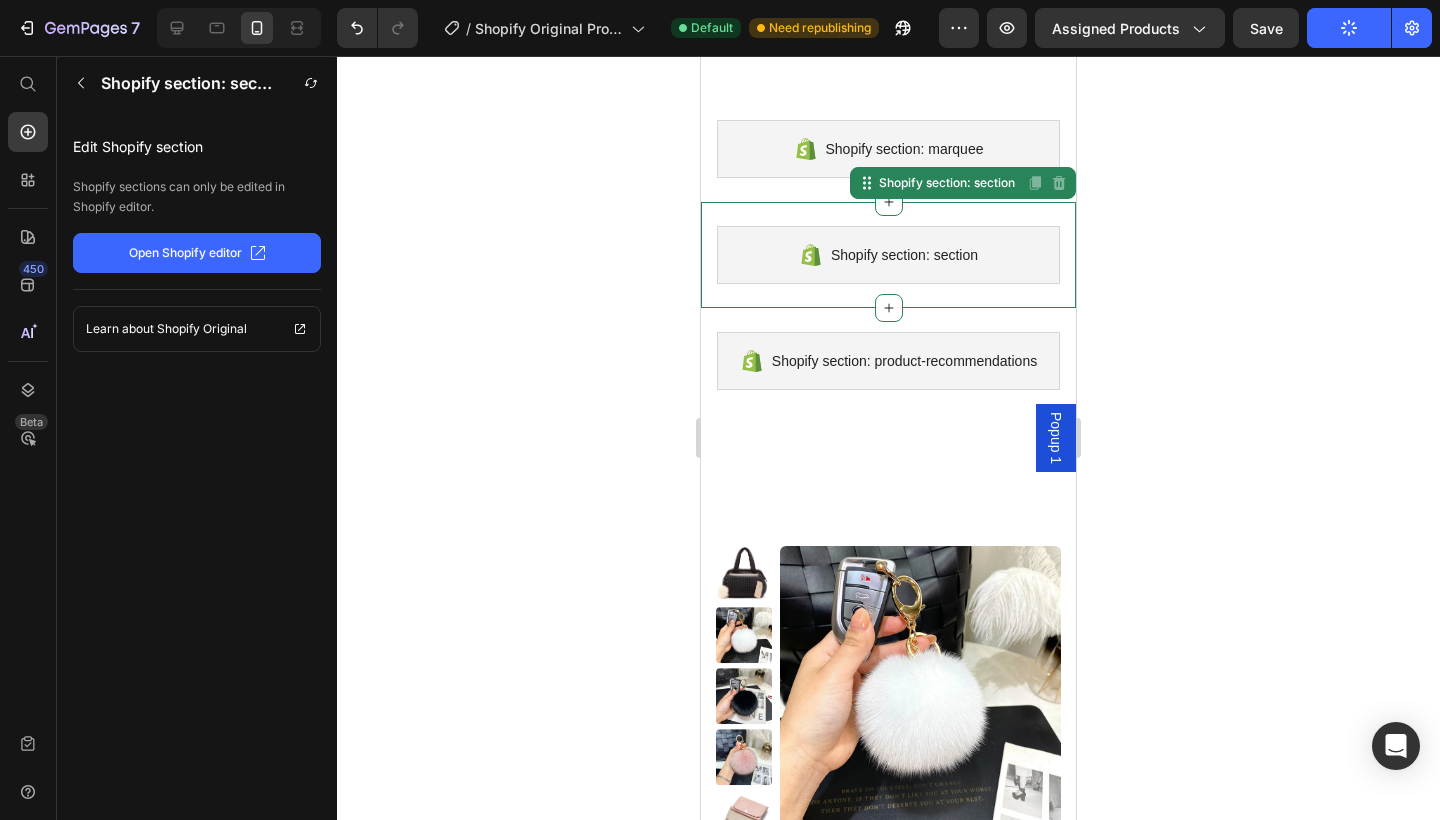 click on "Shopify section: section" at bounding box center [888, 255] 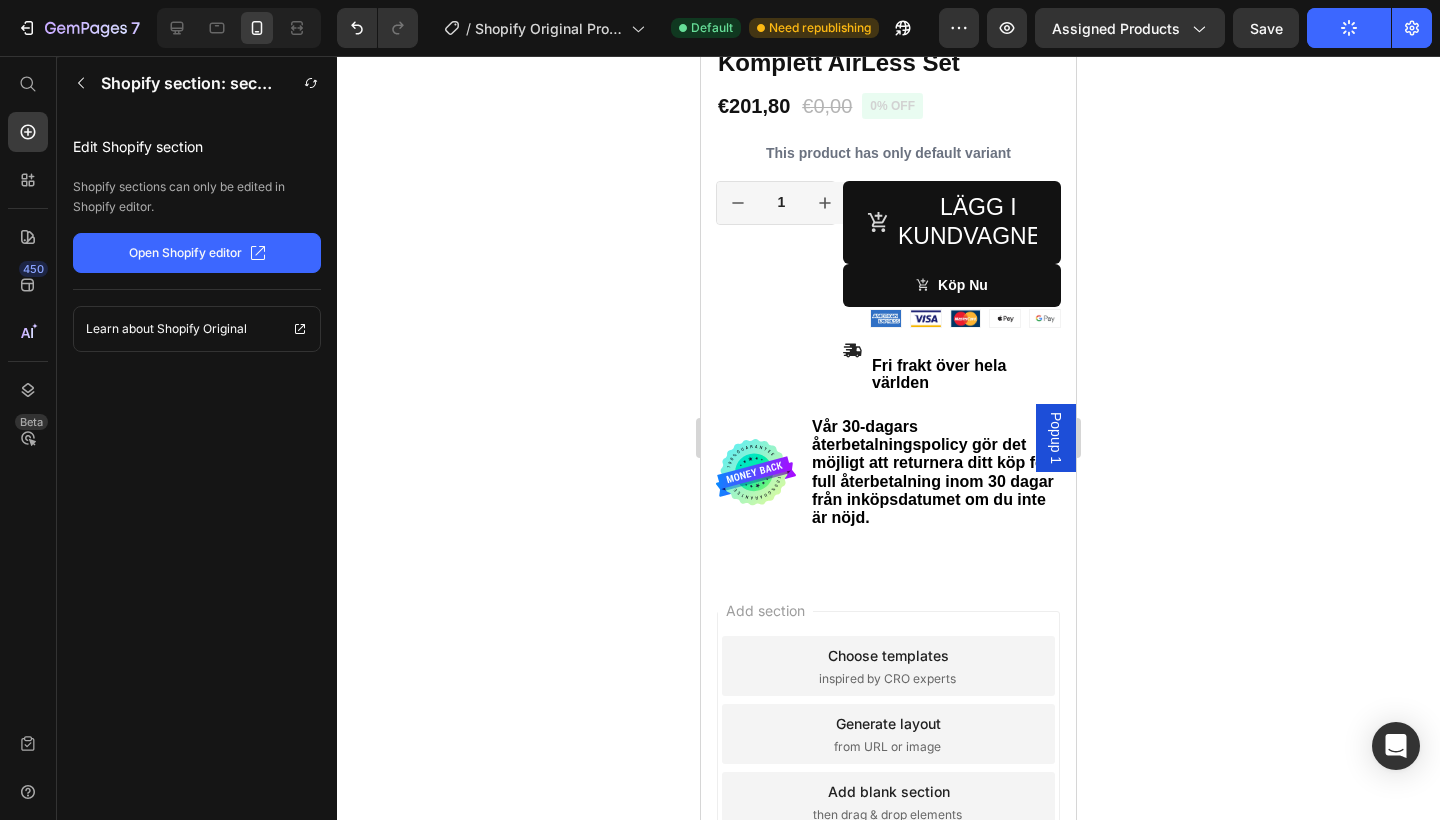 scroll, scrollTop: 3511, scrollLeft: 0, axis: vertical 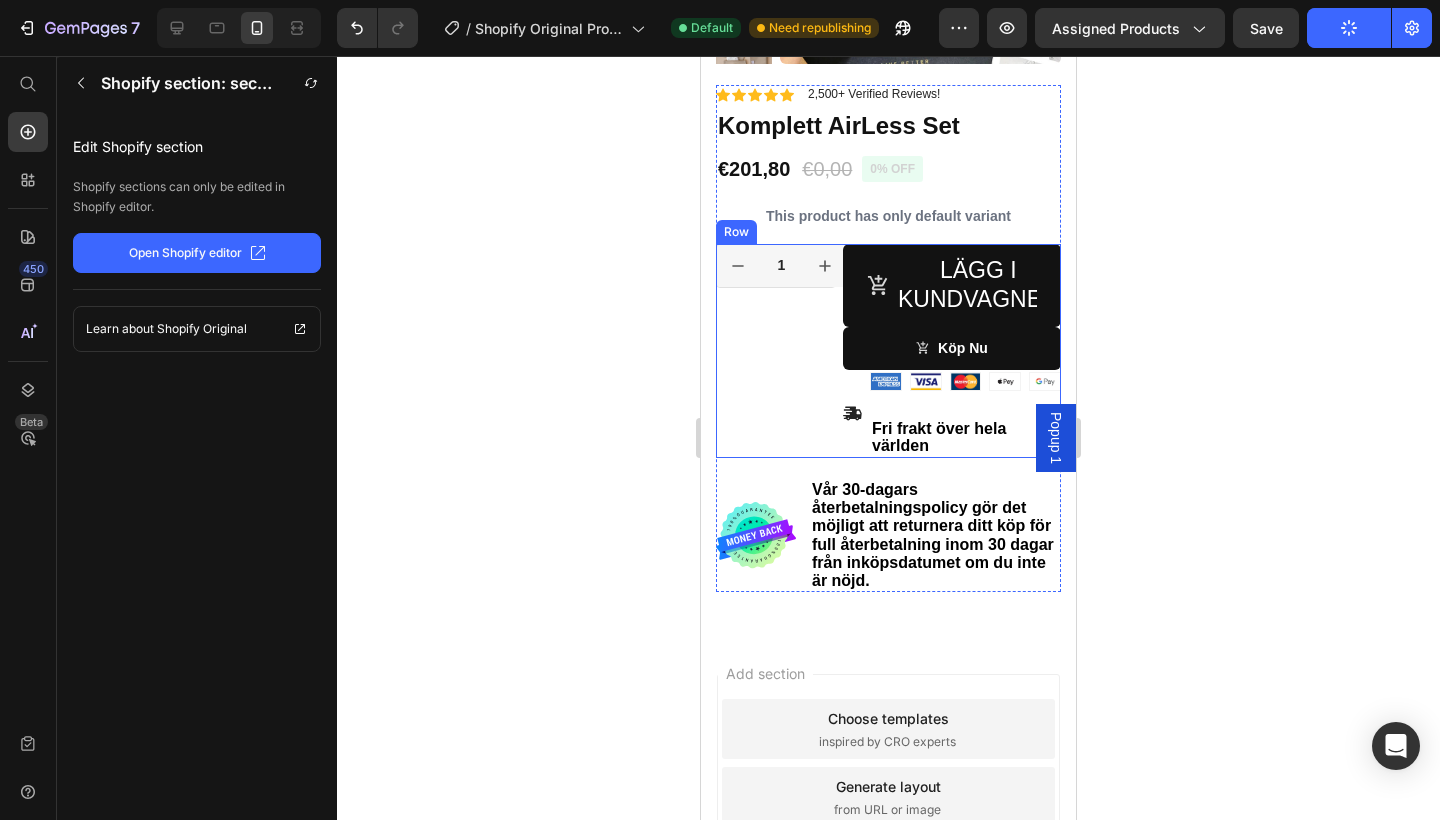 click on "1 Product Quantity Row" at bounding box center [776, 351] 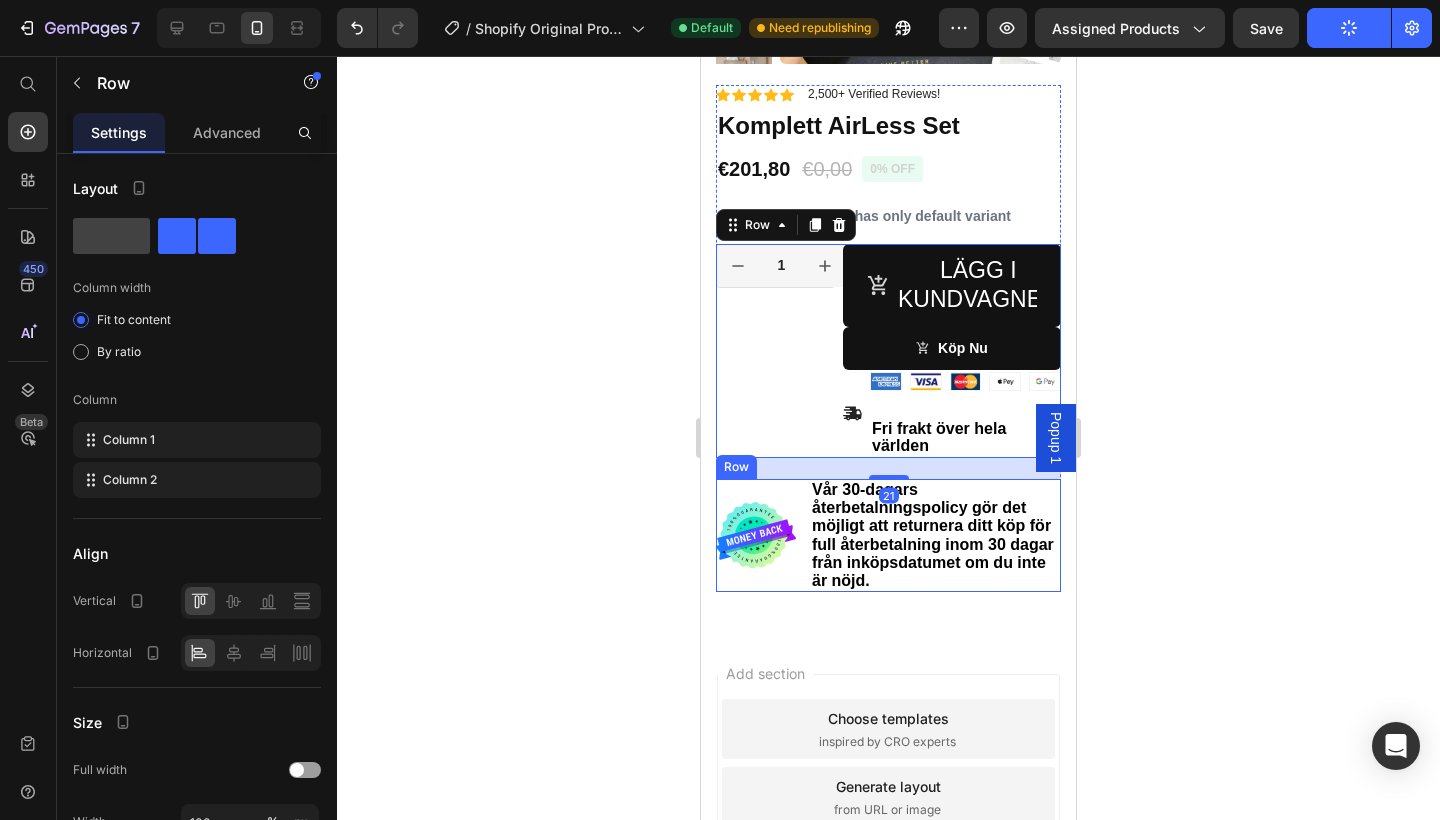 click on "Image" at bounding box center [756, 535] 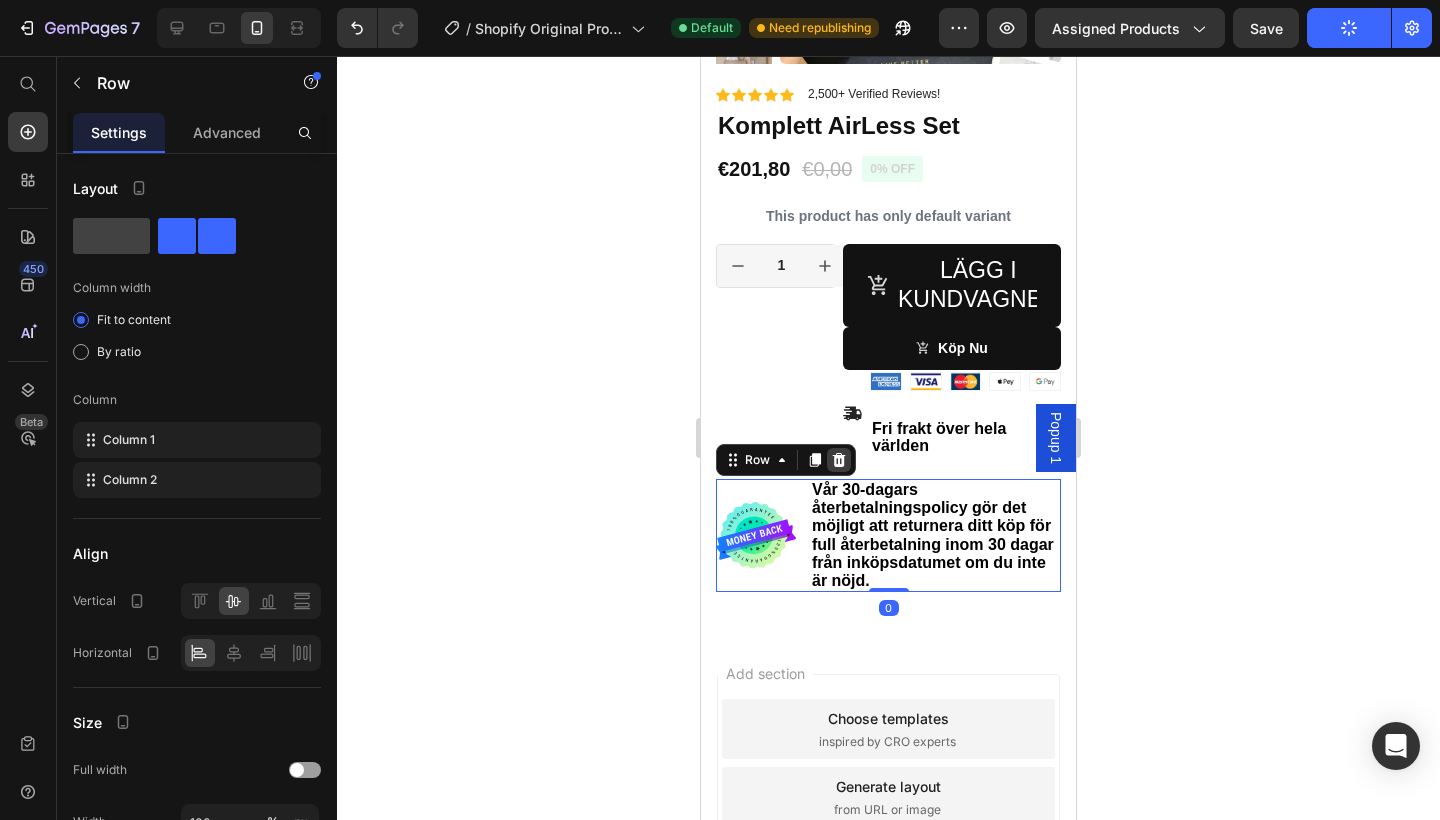 click 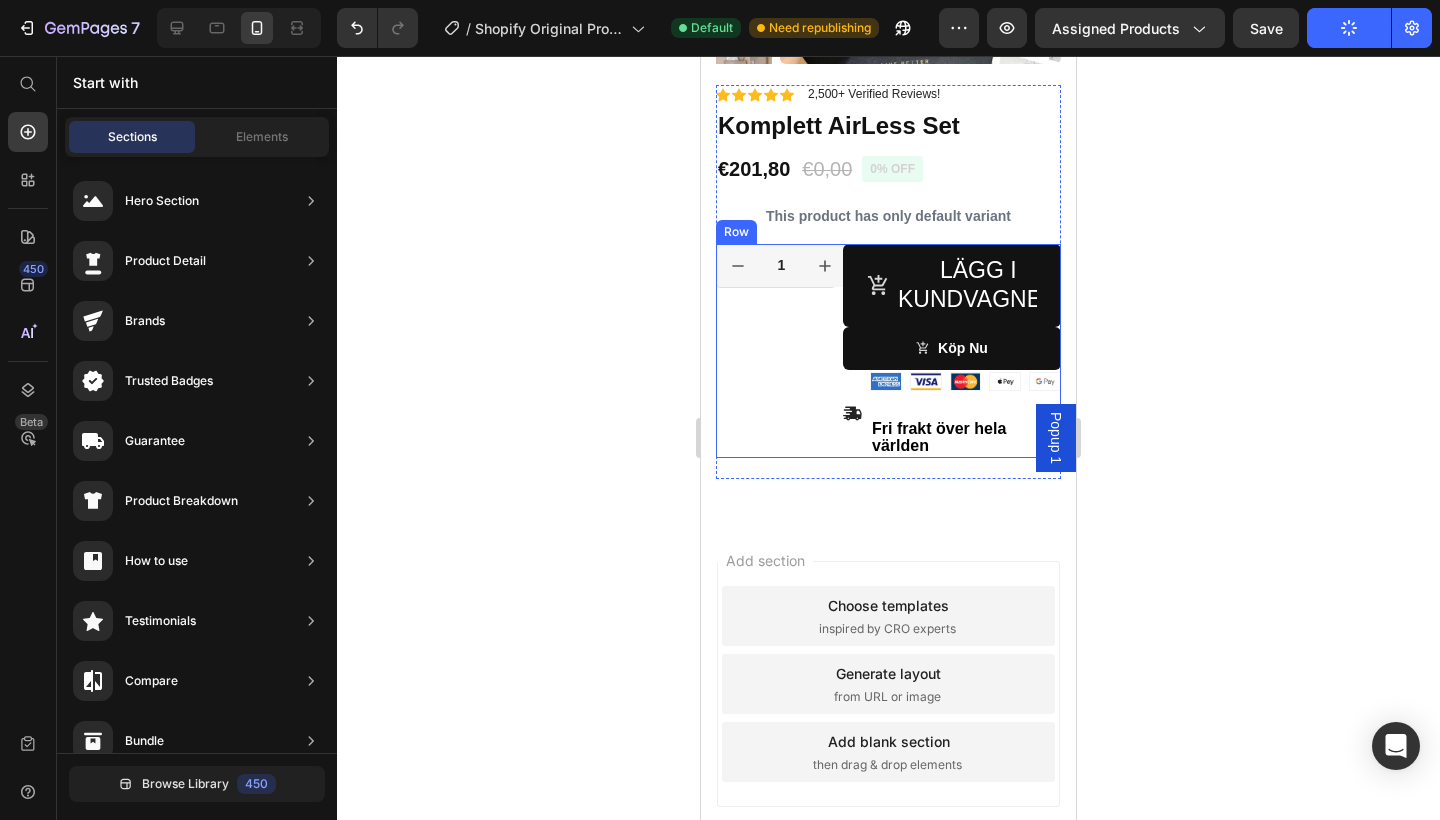 click on "1 Product Quantity Row" at bounding box center [776, 351] 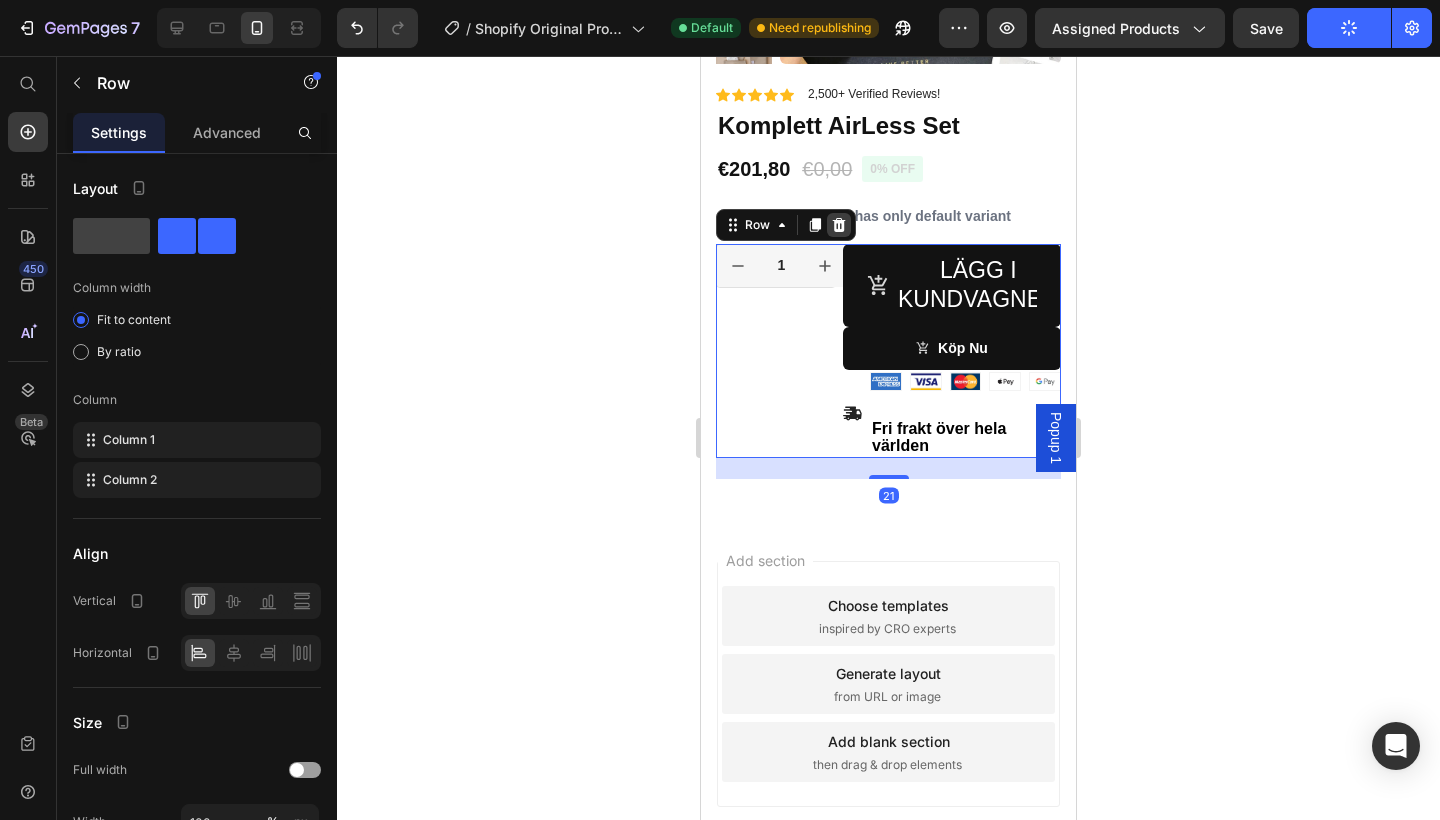 click 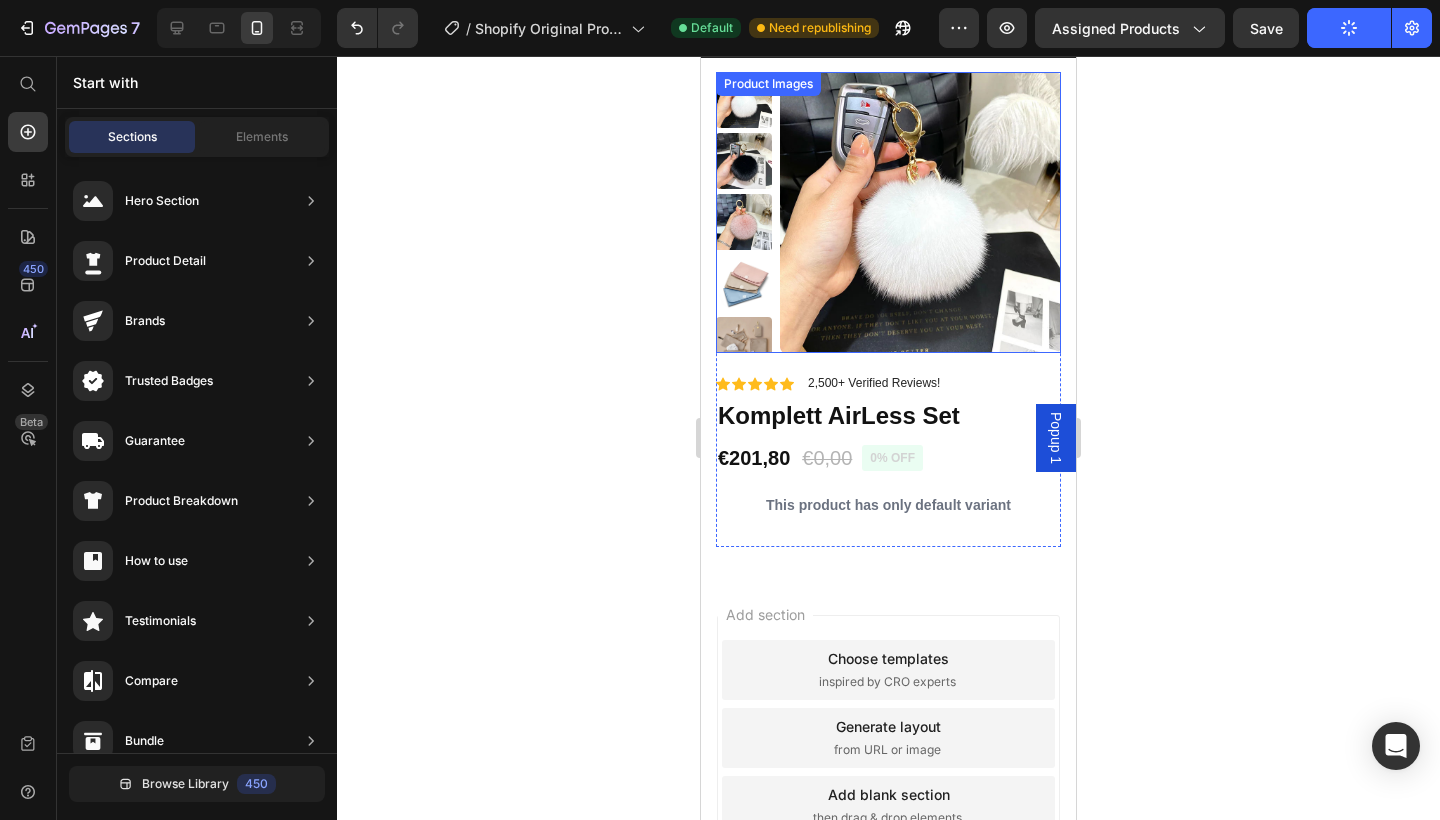 scroll, scrollTop: 2964, scrollLeft: 0, axis: vertical 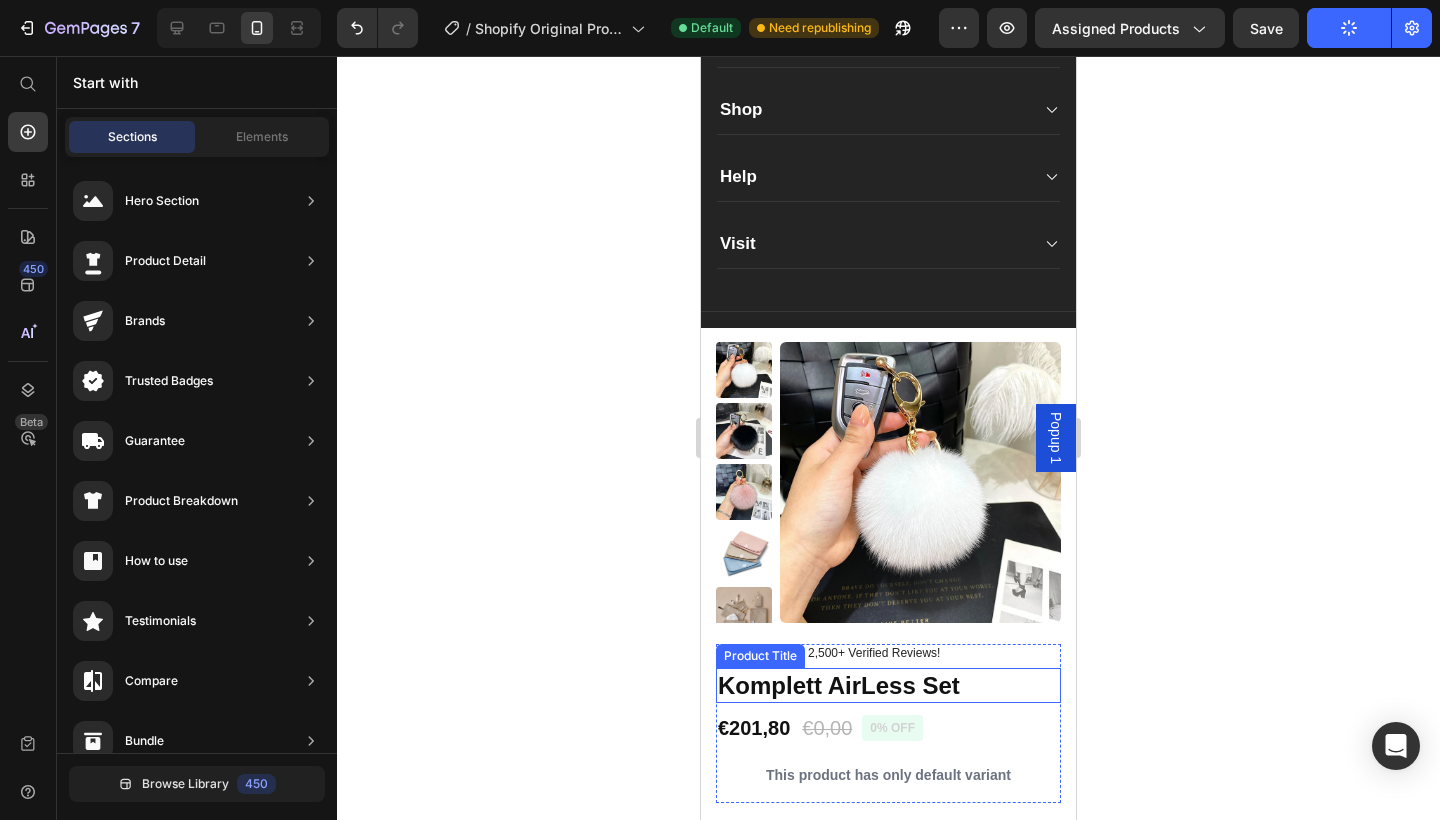click on "Komplett AirLess Set" at bounding box center [888, 685] 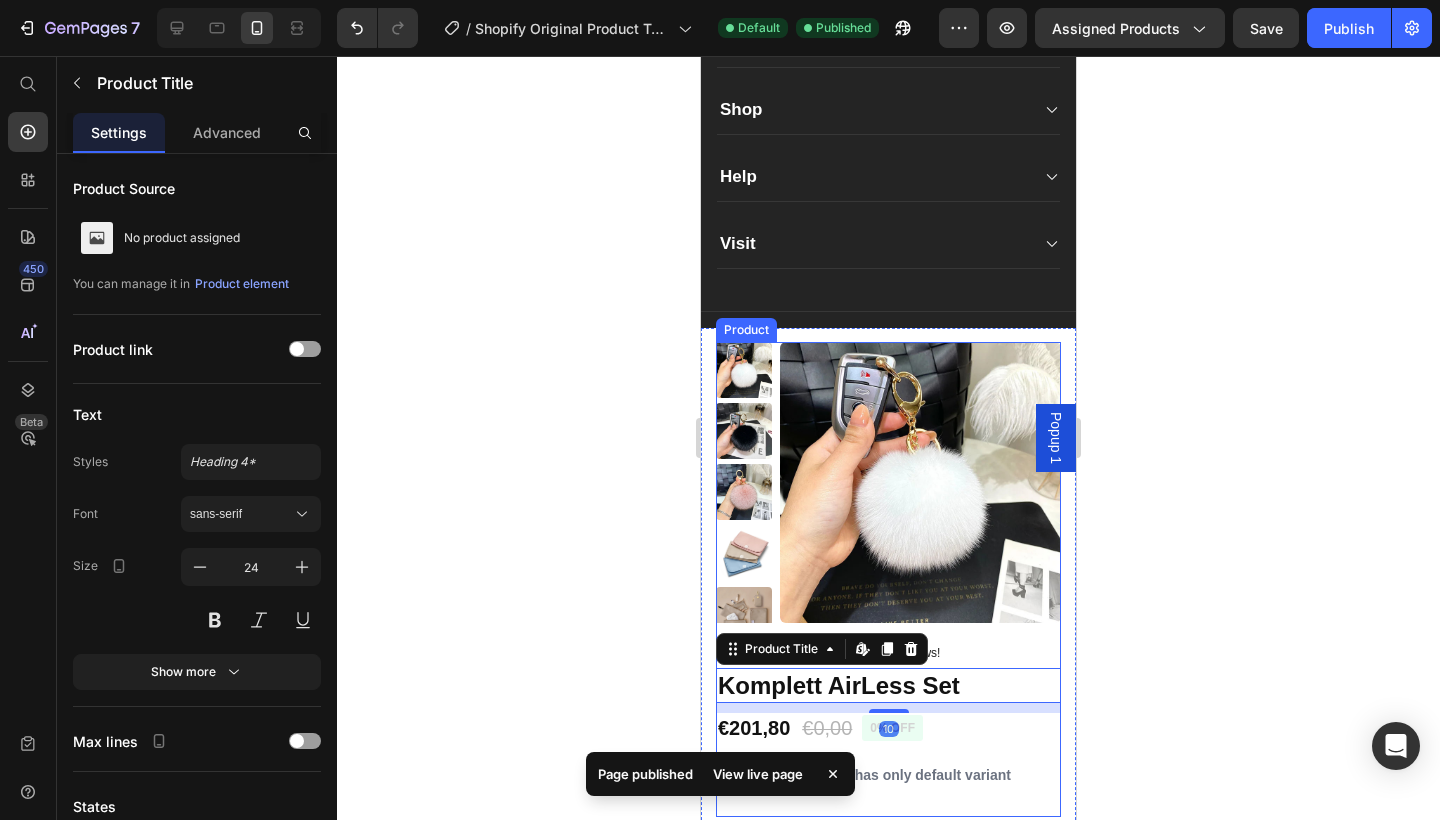 click on "Product Images
🧵 DETALJER OCH FUNKTIONER
🎨 FÄRG
🧵 MATERIAL Accordion
🚚 FRAKT OCH RETUR
🤝 KUNDSERVICE SOM BRYR SIG Accordion" at bounding box center (888, 493) 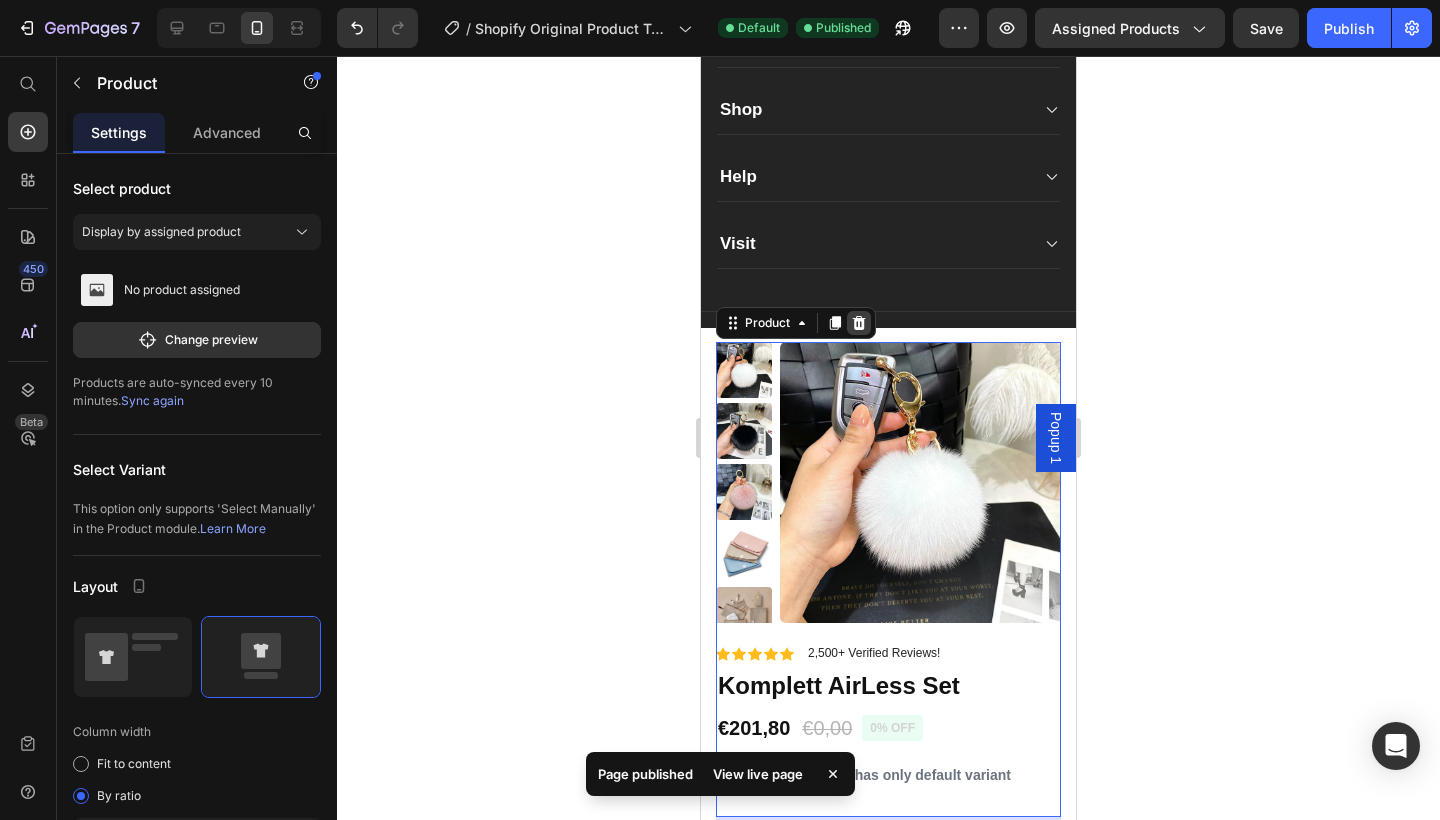 click 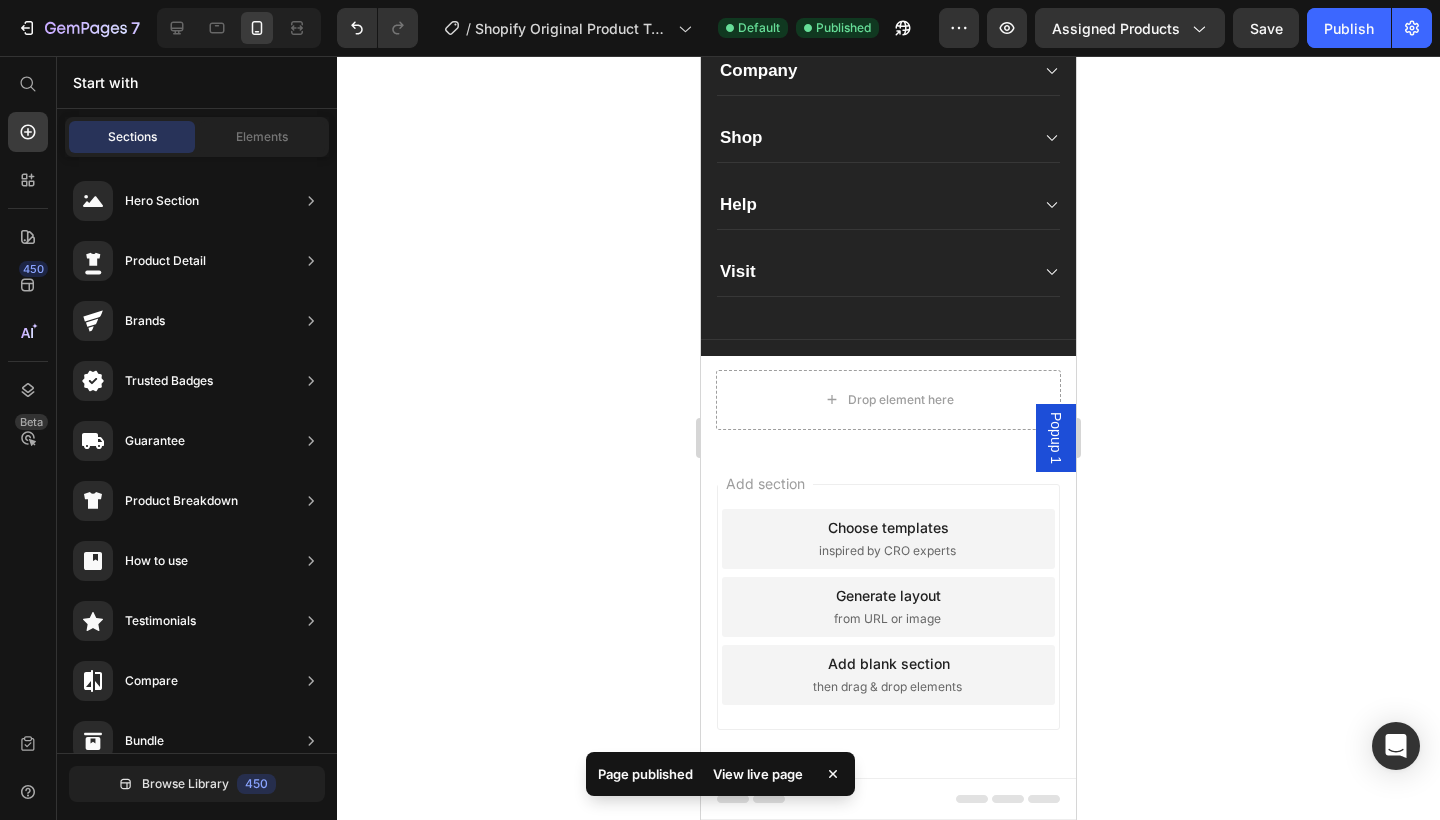 scroll, scrollTop: 2920, scrollLeft: 0, axis: vertical 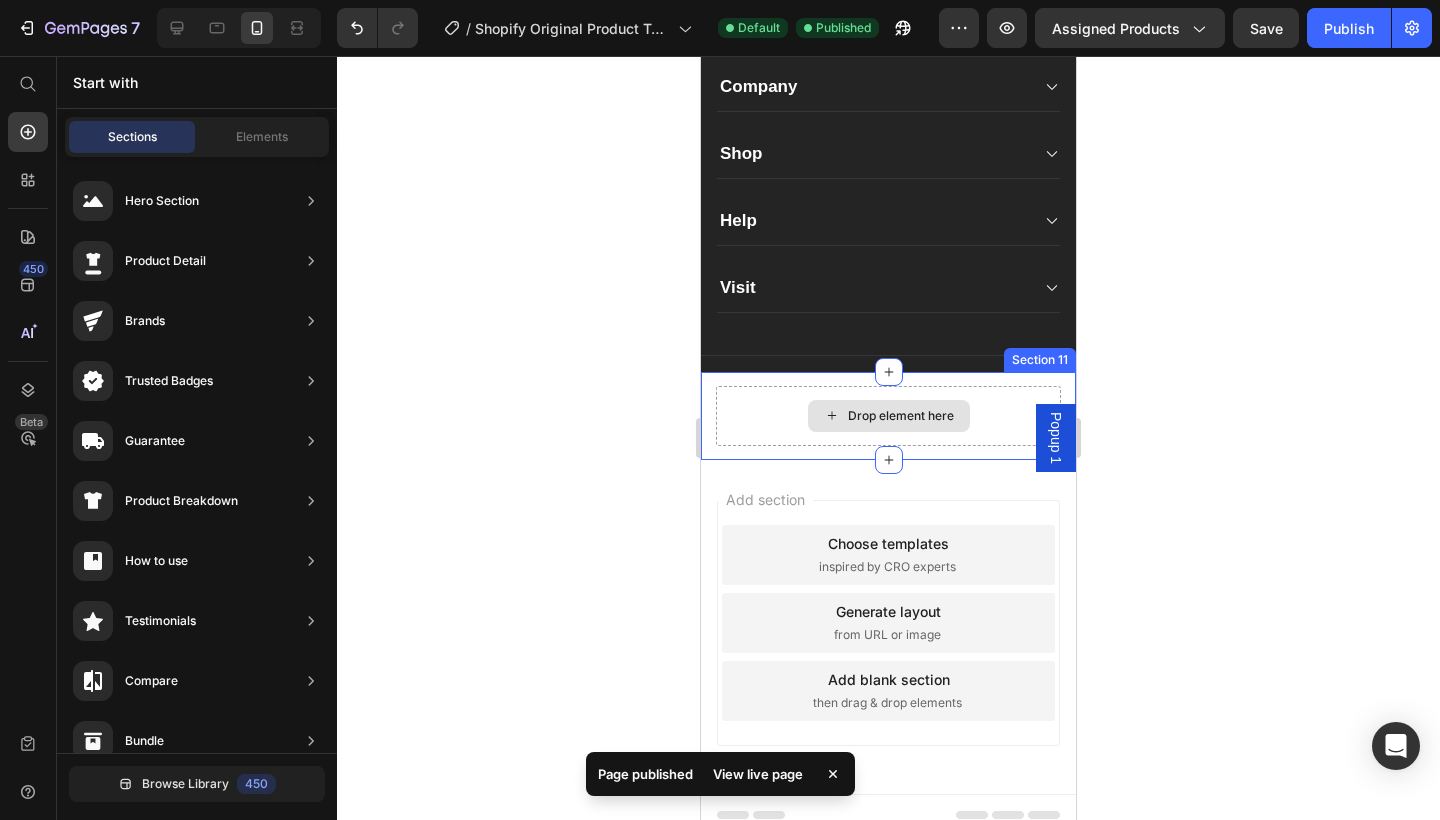 click on "Drop element here" at bounding box center [889, 416] 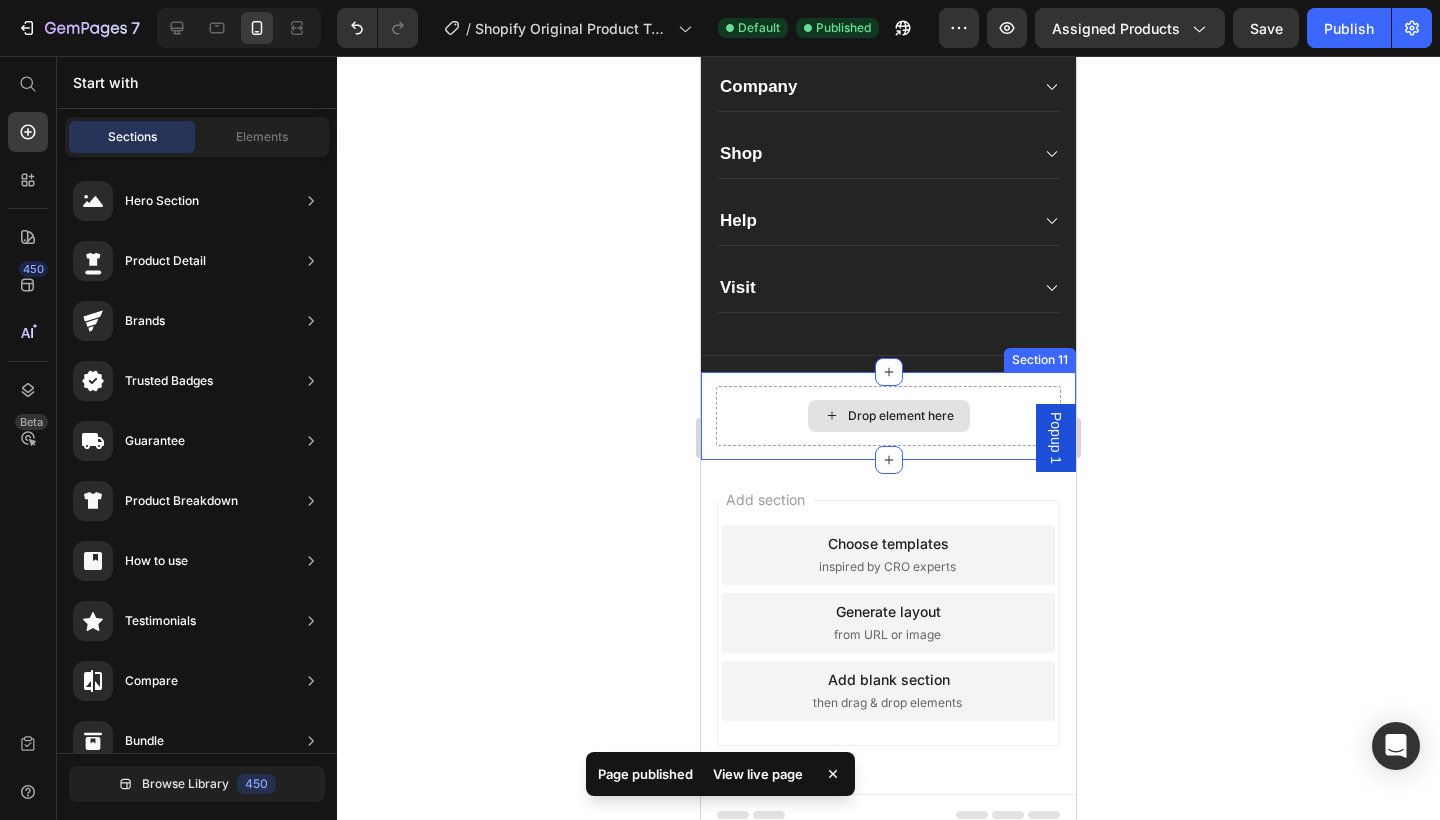 click on "Drop element here" at bounding box center [888, 416] 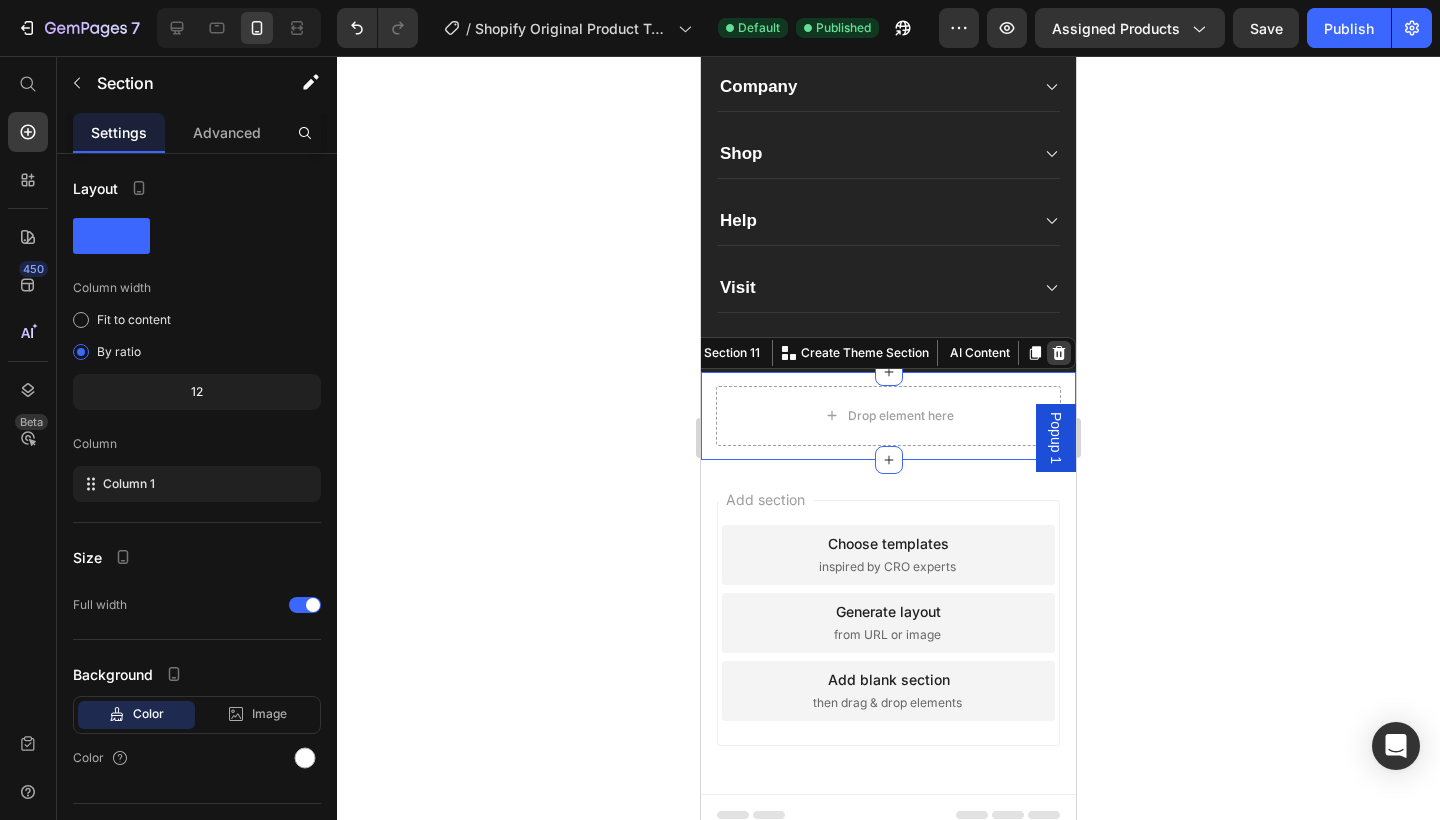 click 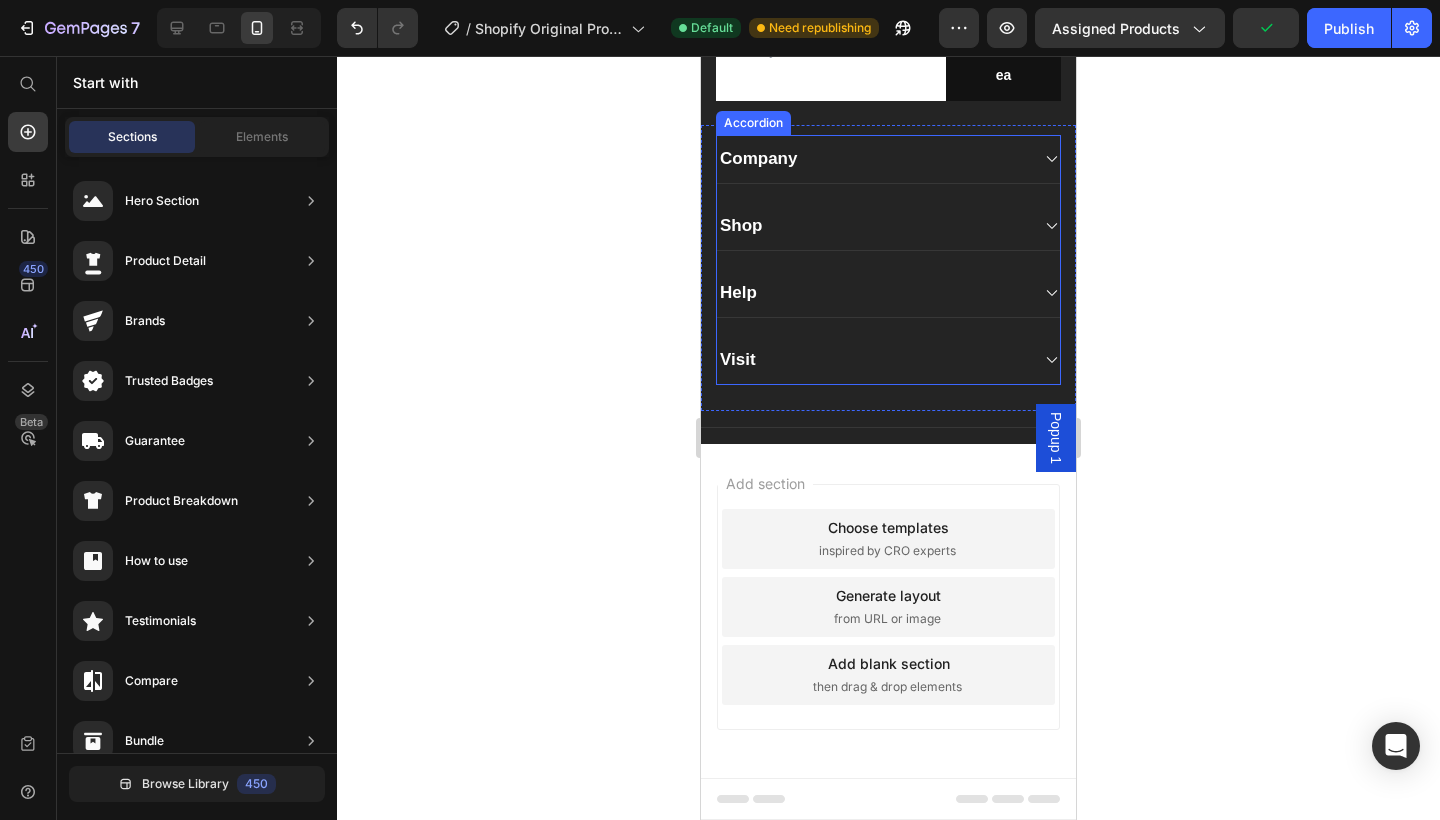 scroll, scrollTop: 3177, scrollLeft: 0, axis: vertical 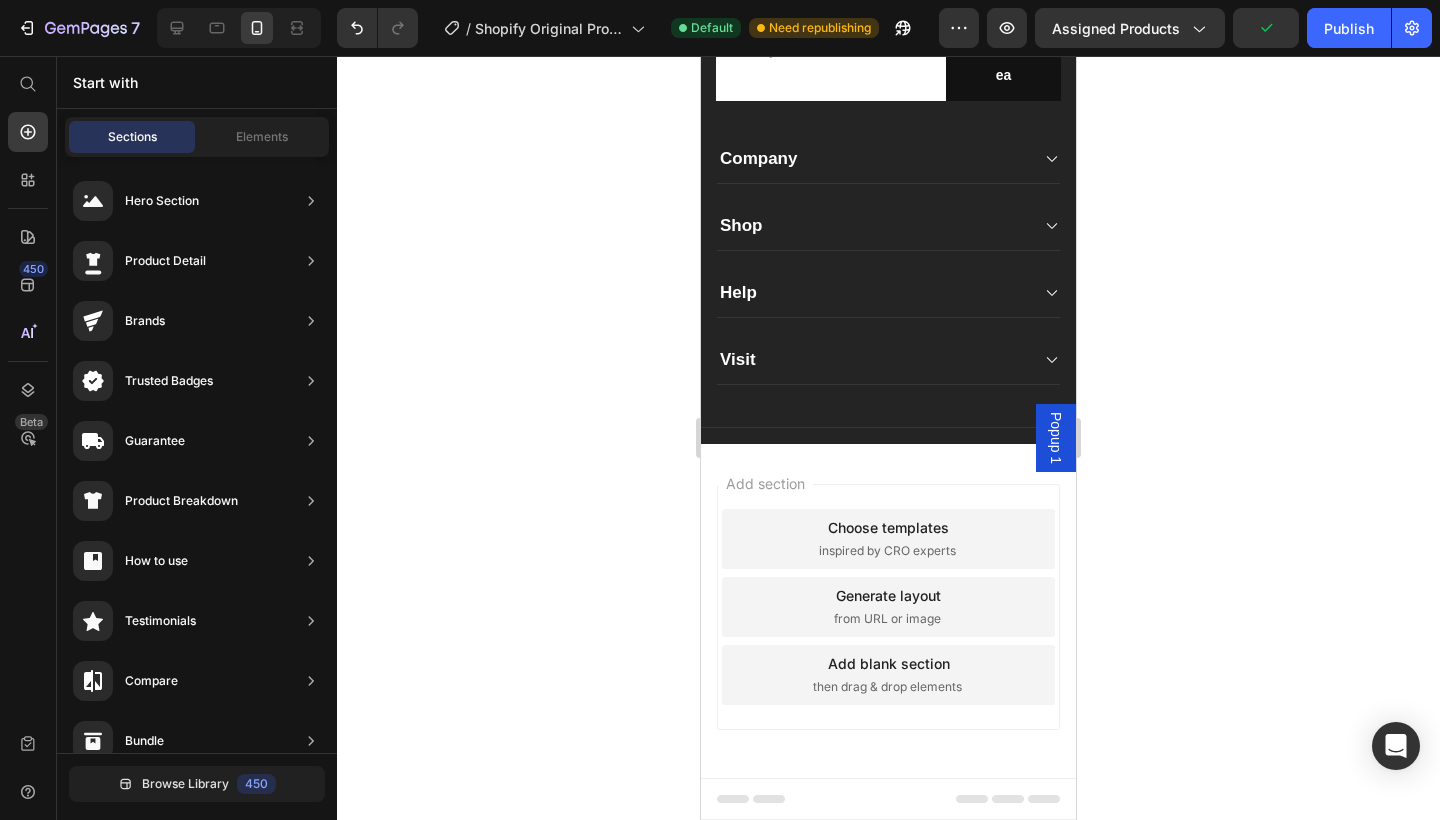 click on "Add section Choose templates inspired by CRO experts Generate layout from URL or image Add blank section then drag & drop elements" at bounding box center (888, 611) 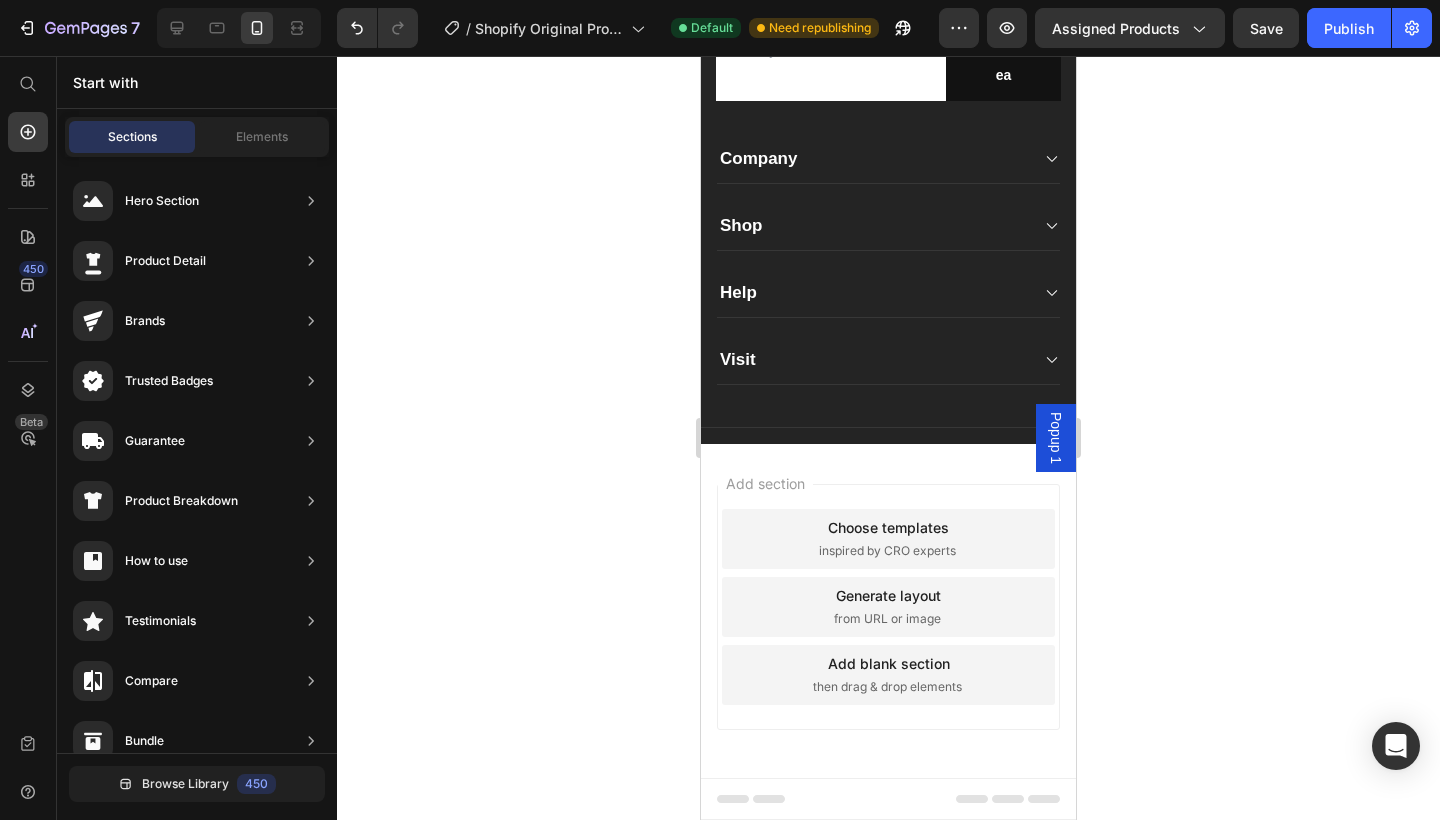 click on "Add section Choose templates inspired by CRO experts Generate layout from URL or image Add blank section then drag & drop elements" at bounding box center [888, 611] 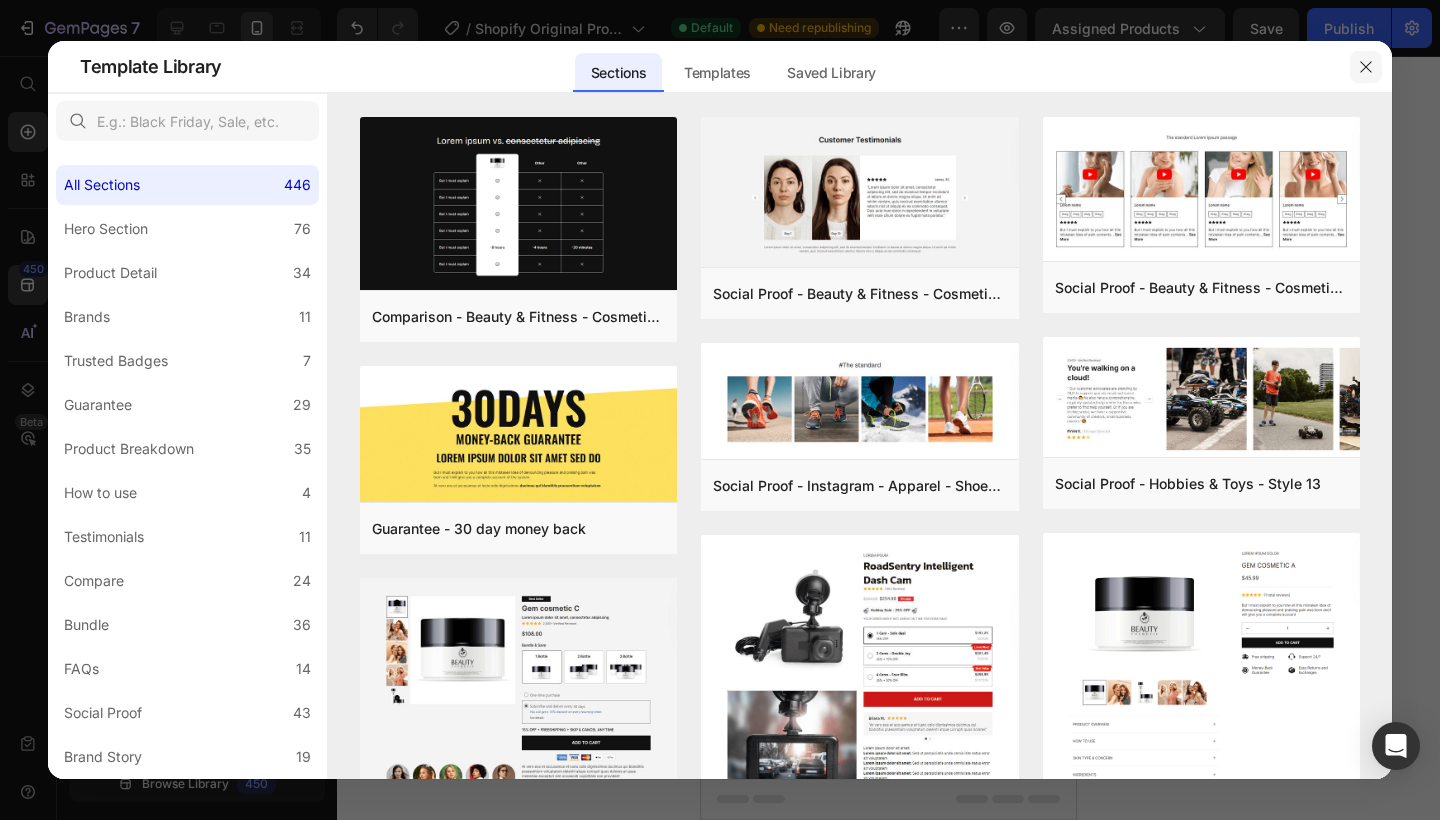 click 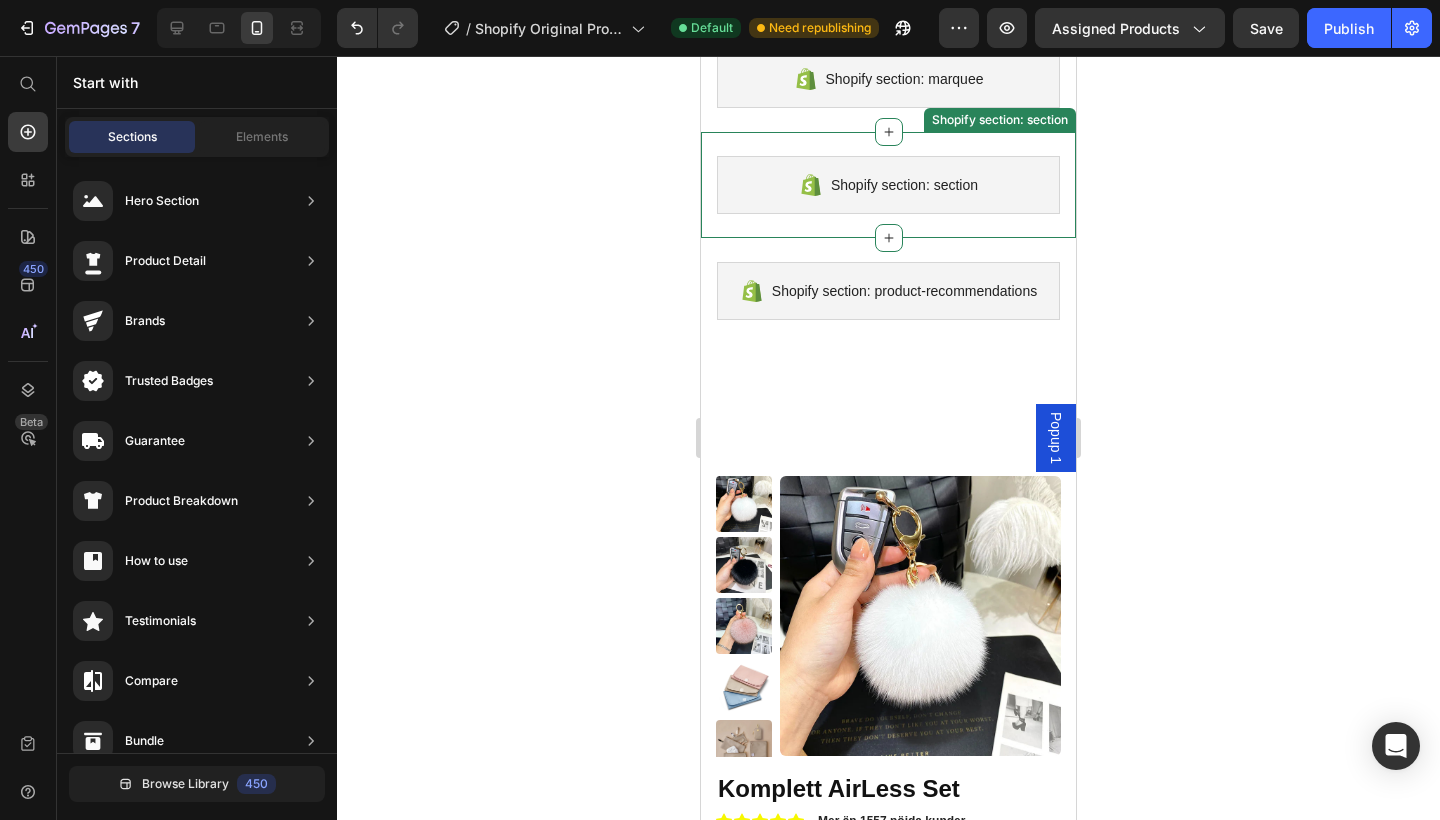 scroll, scrollTop: 590, scrollLeft: 0, axis: vertical 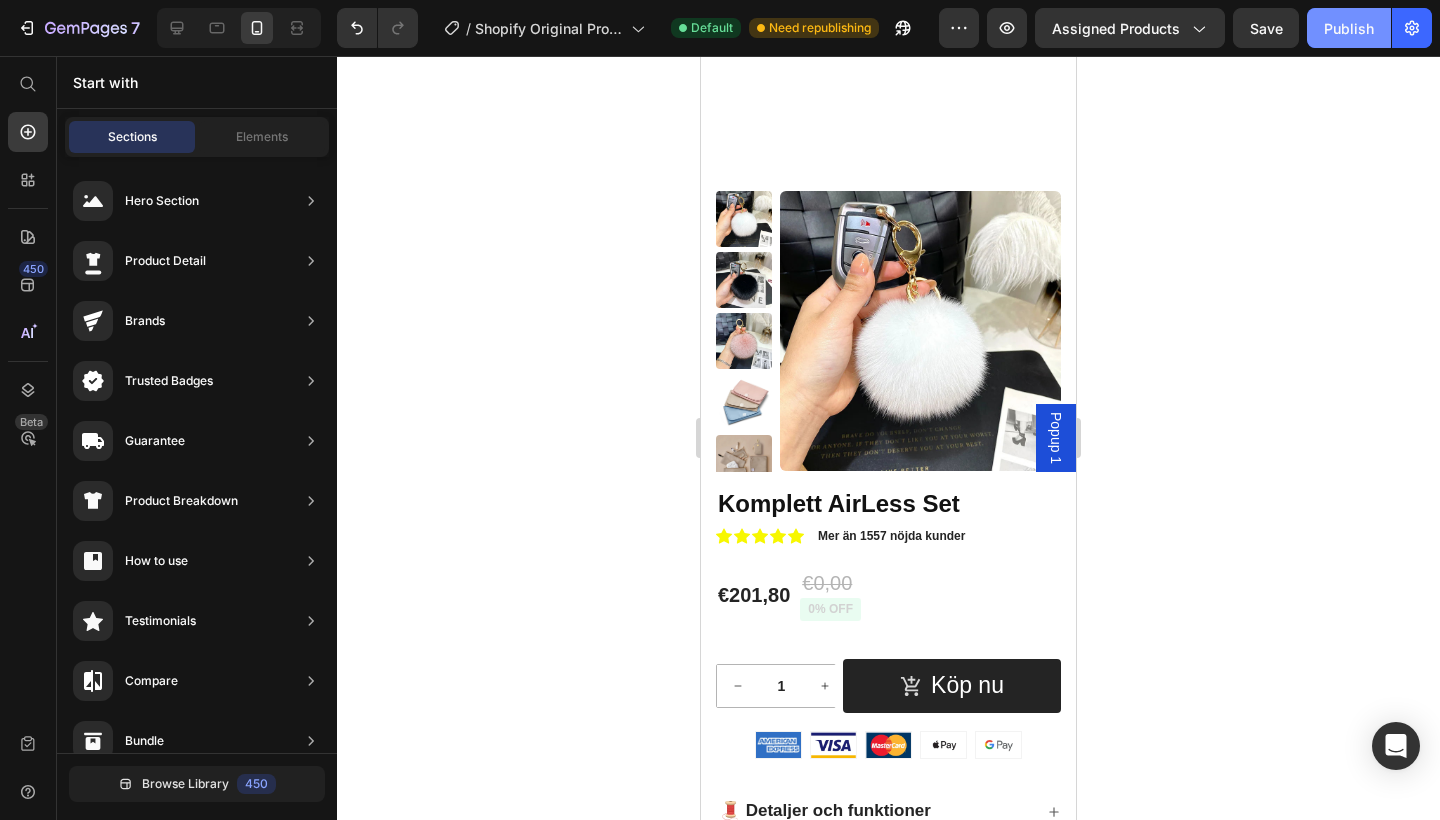 click on "Publish" 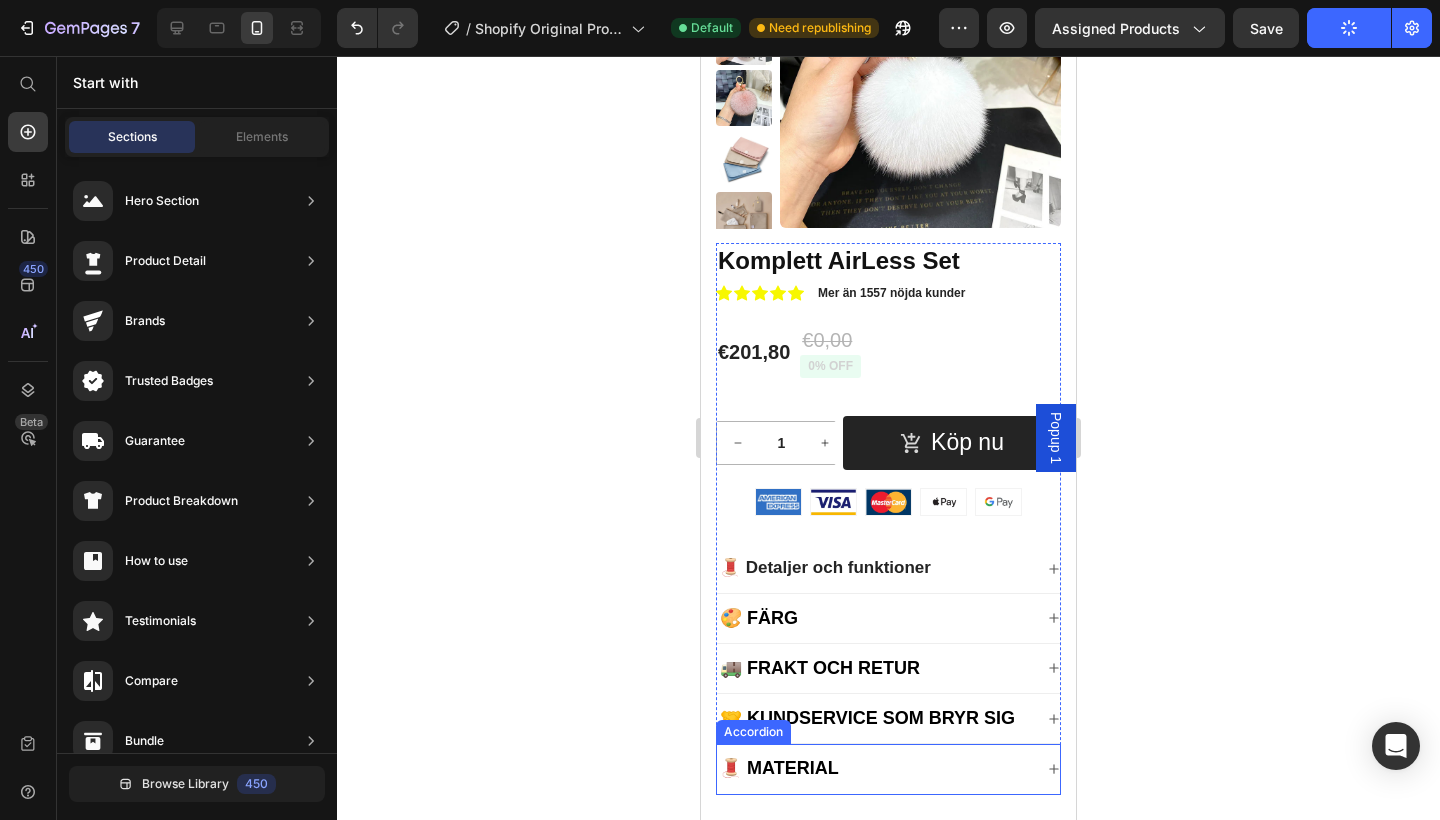 scroll, scrollTop: 480, scrollLeft: 0, axis: vertical 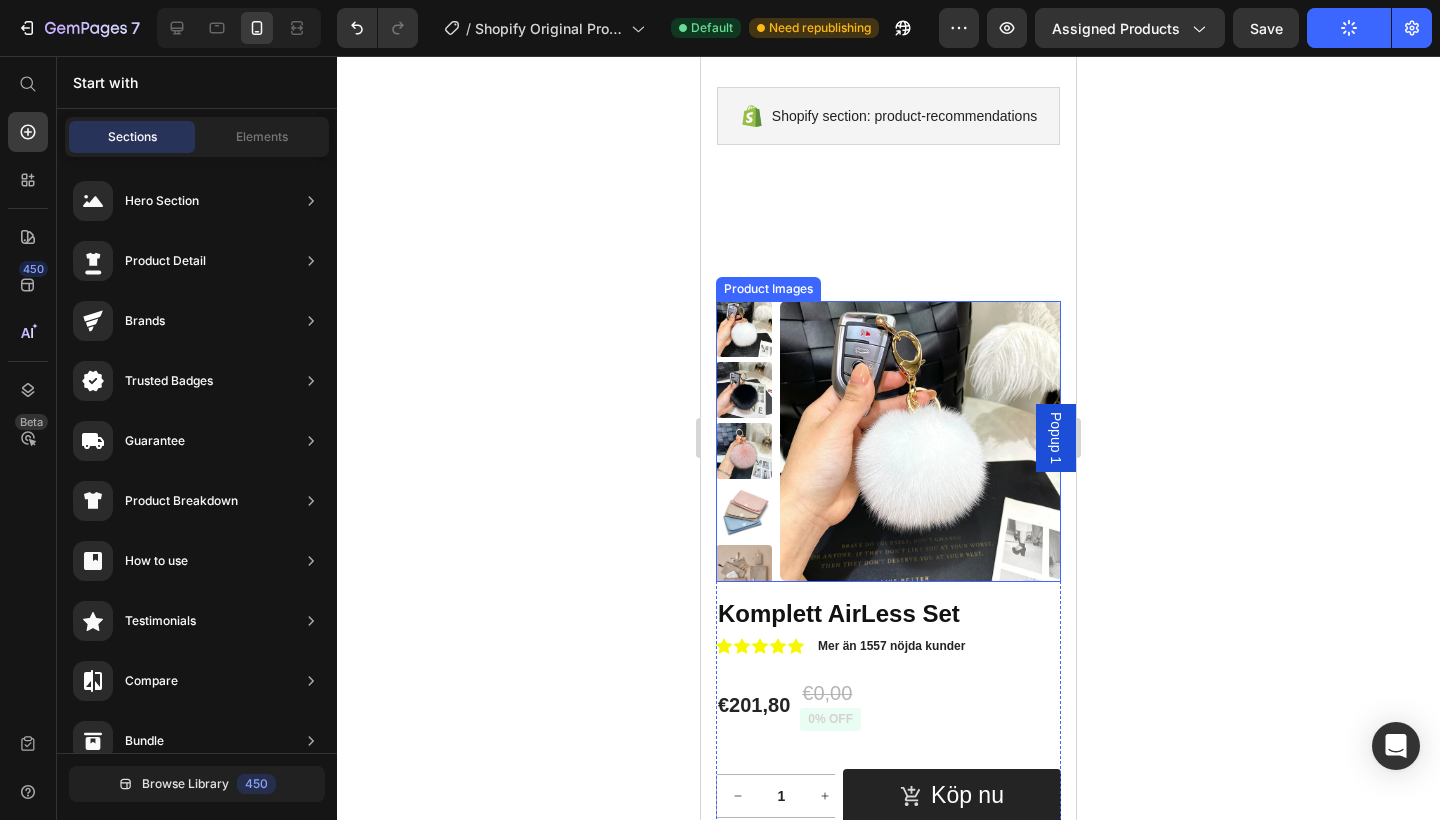 click at bounding box center (920, 441) 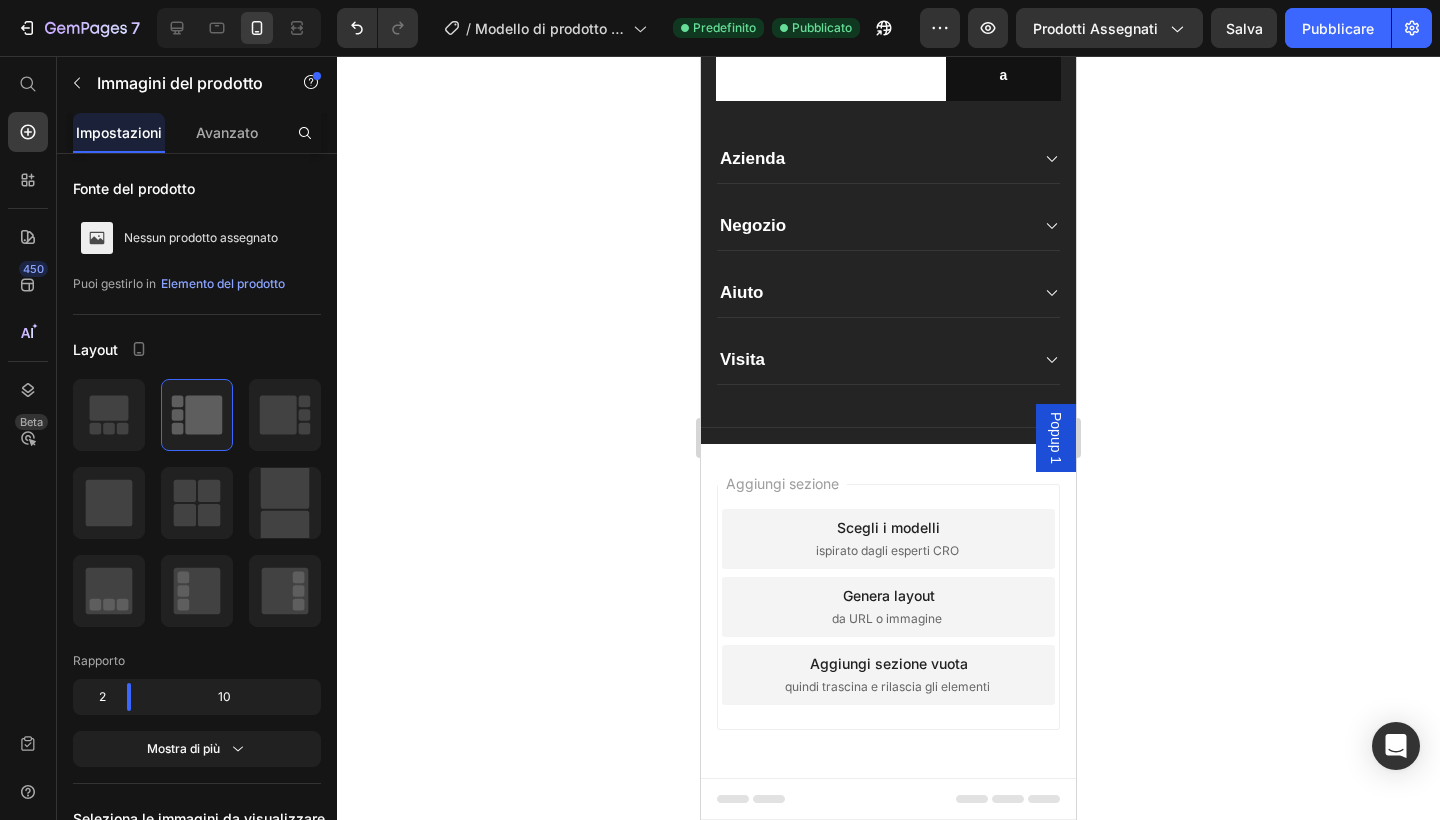 scroll, scrollTop: 3080, scrollLeft: 0, axis: vertical 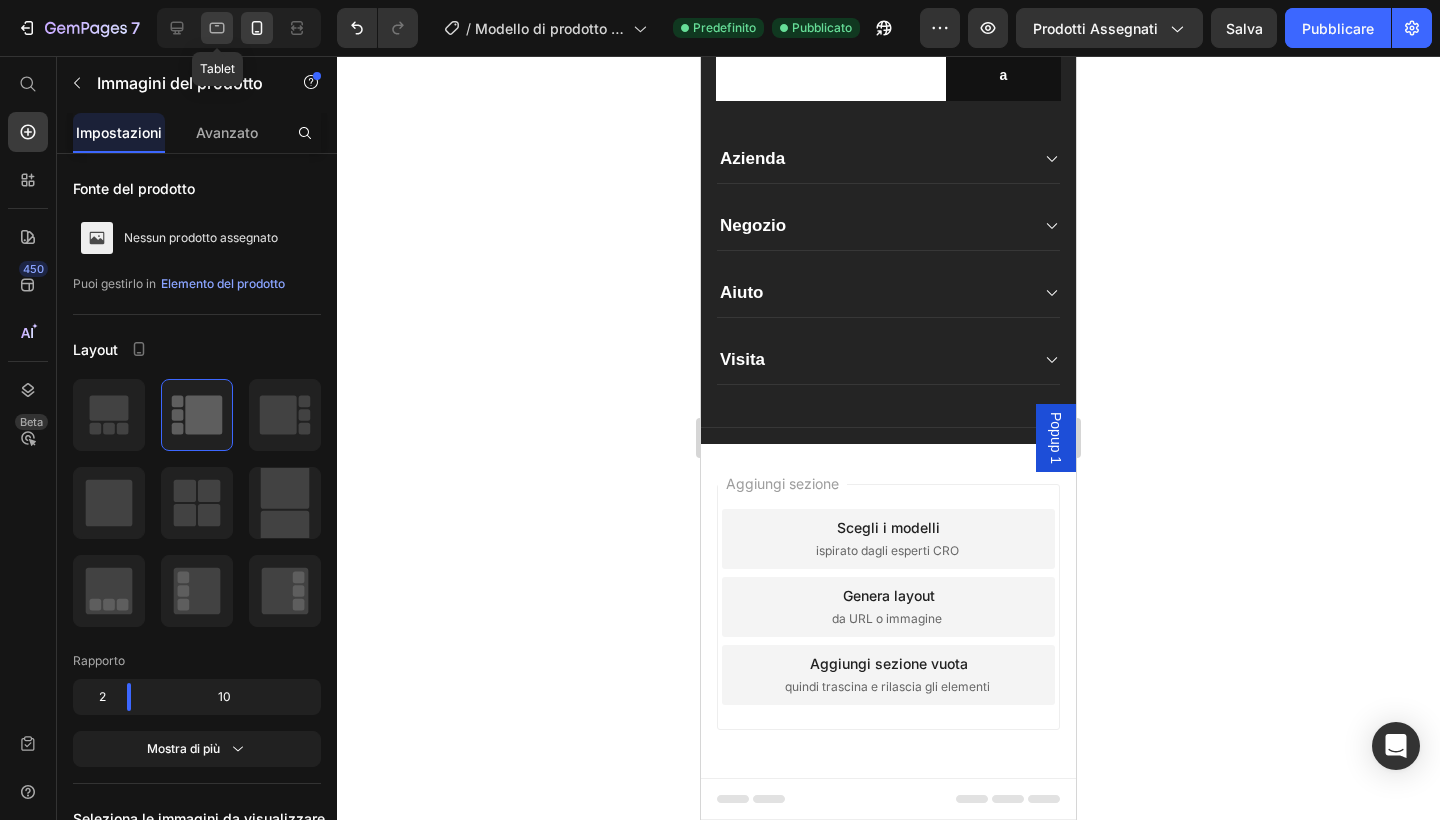 click 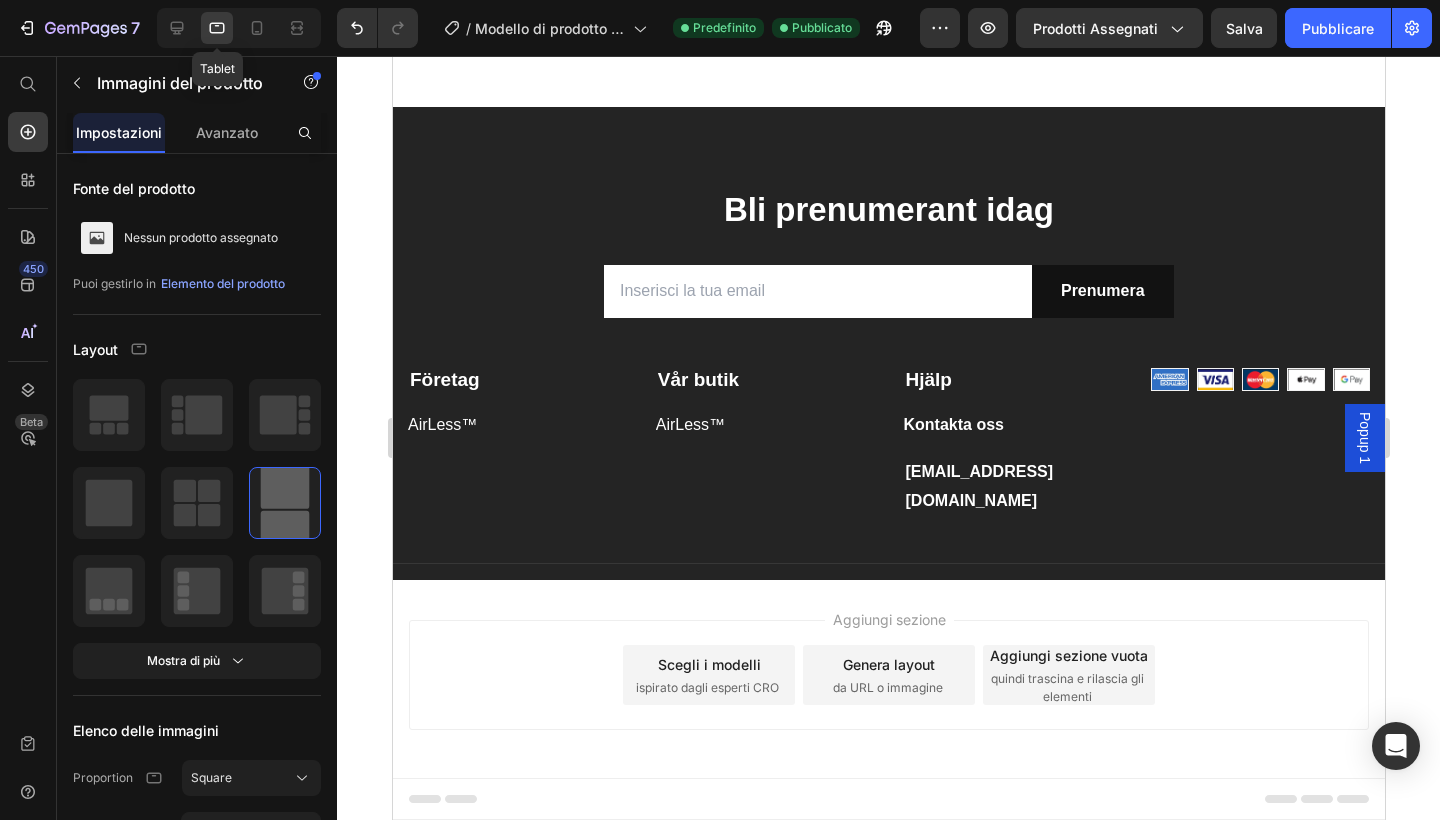 scroll, scrollTop: 2749, scrollLeft: 0, axis: vertical 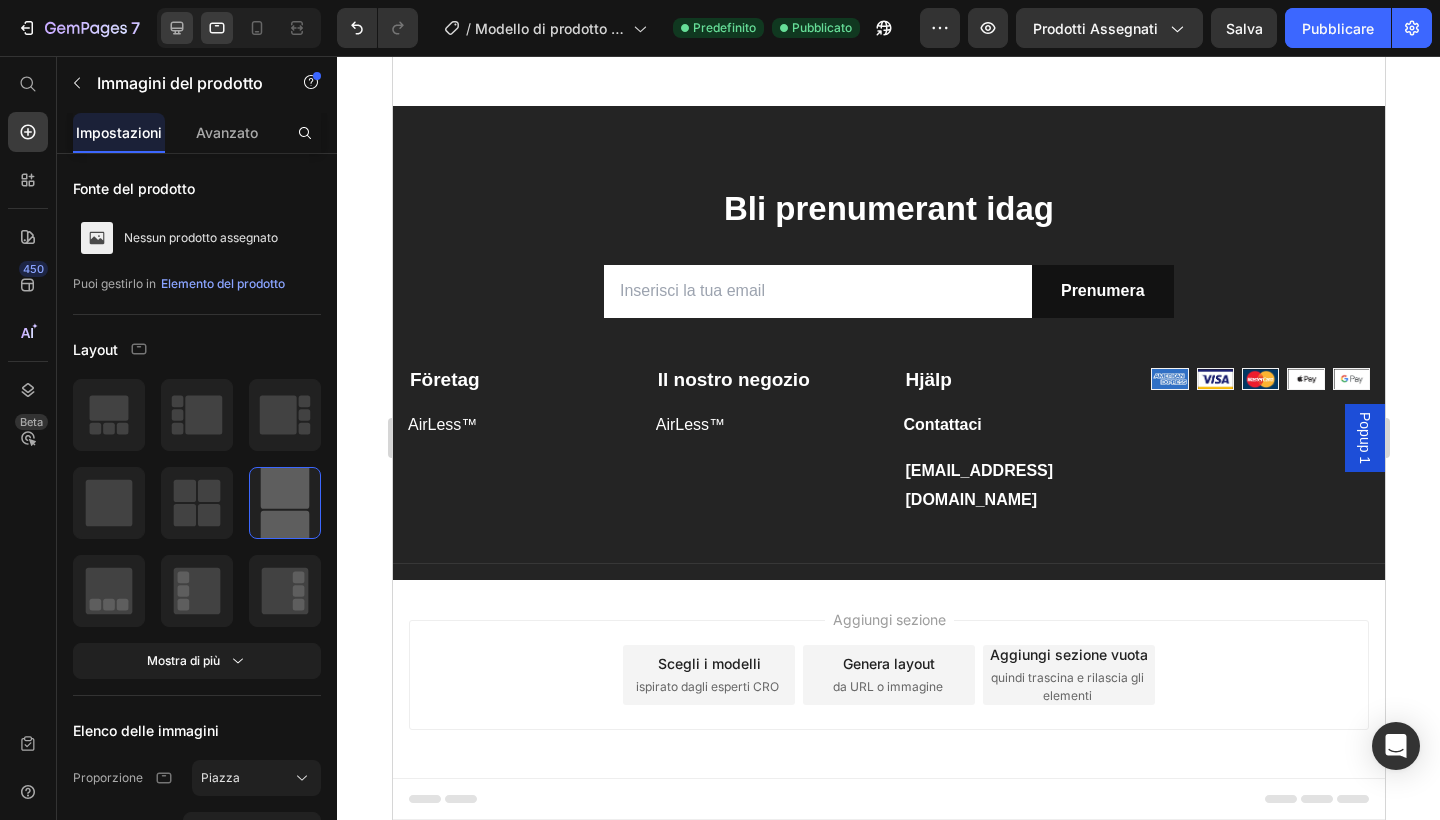 click 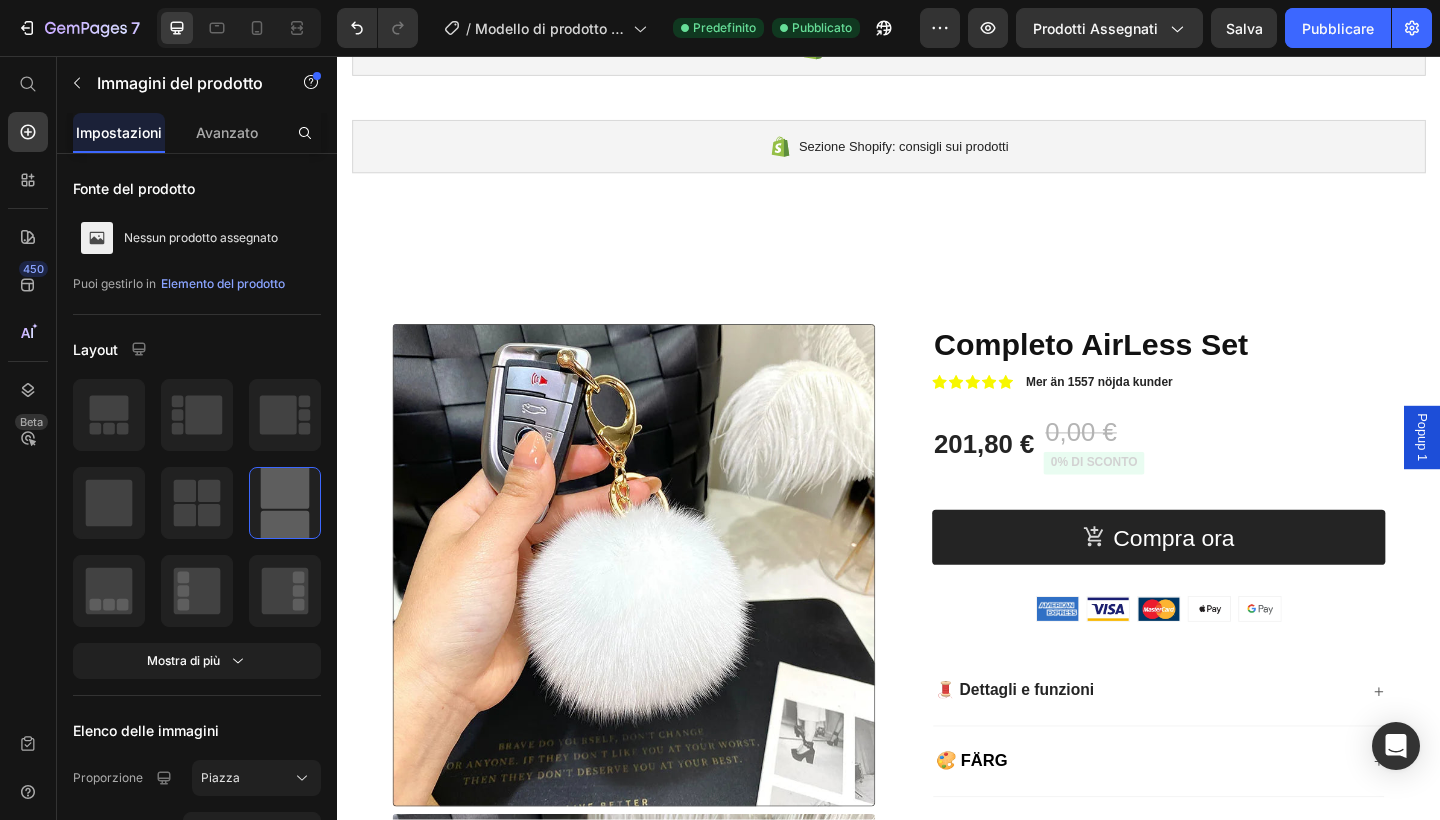 scroll, scrollTop: 384, scrollLeft: 0, axis: vertical 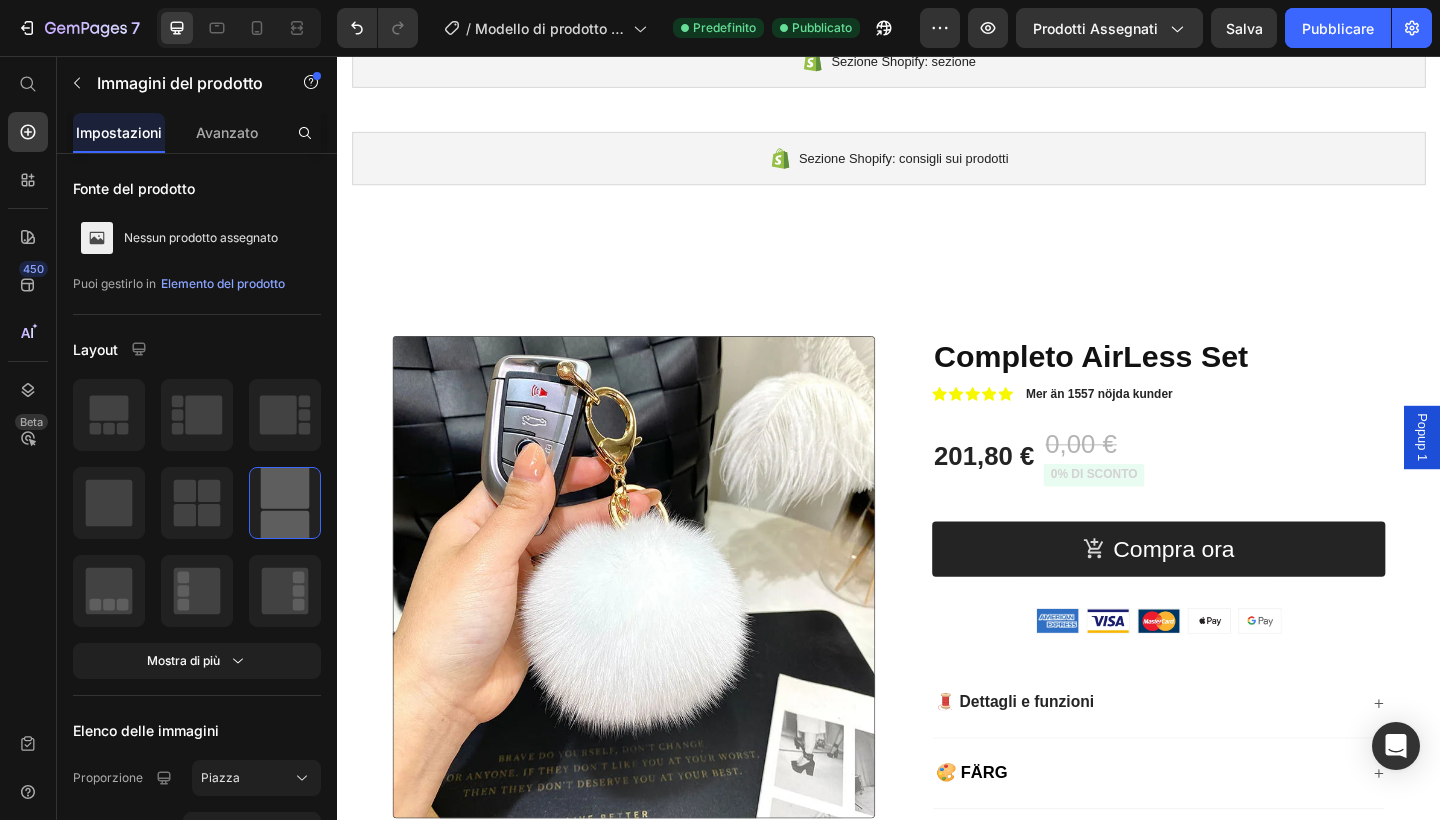 click on "Sezione Shopify: informazioni sul prodotto Sezione Shopify: informazioni sul prodotto
100% Money-Back Guarantee Item List
60-Day Easy Returns Item List Row
Rilascia l'elemento qui Prodotto Sezione 2 Sezione Shopify: tendone Sezione Shopify: tendone Sezione Shopify: sezione Sezione Shopify: sezione Sezione Shopify: consigli sui prodotti Sezione Shopify: consigli sui prodotti Immagini del prodotto Completo AirLess Set Titolo del prodotto Icona Icona Icona Icona Icona Elenco delle icone Mer än 1557 nöjda kunder Blocco di testo Fila 201,80 € Prezzo del prodotto 0,00 € Prezzo del prodotto 0% DI SCONTO Badge del prodotto Fila 1 Product Quantity Row
Compra ora Aggiungi al carrello Fila Immagine Immagine Immagine Immagine Immagine Fila
🧵 Dettagli e funzioni
🎨 FÄRG
🚚 FRAKT OCH RETUR Fisarmonica
🤝 SERVIZIO CLIENTI COME BRYR SIG Fisarmonica
🧵 MATERIALE" at bounding box center (937, 5849) 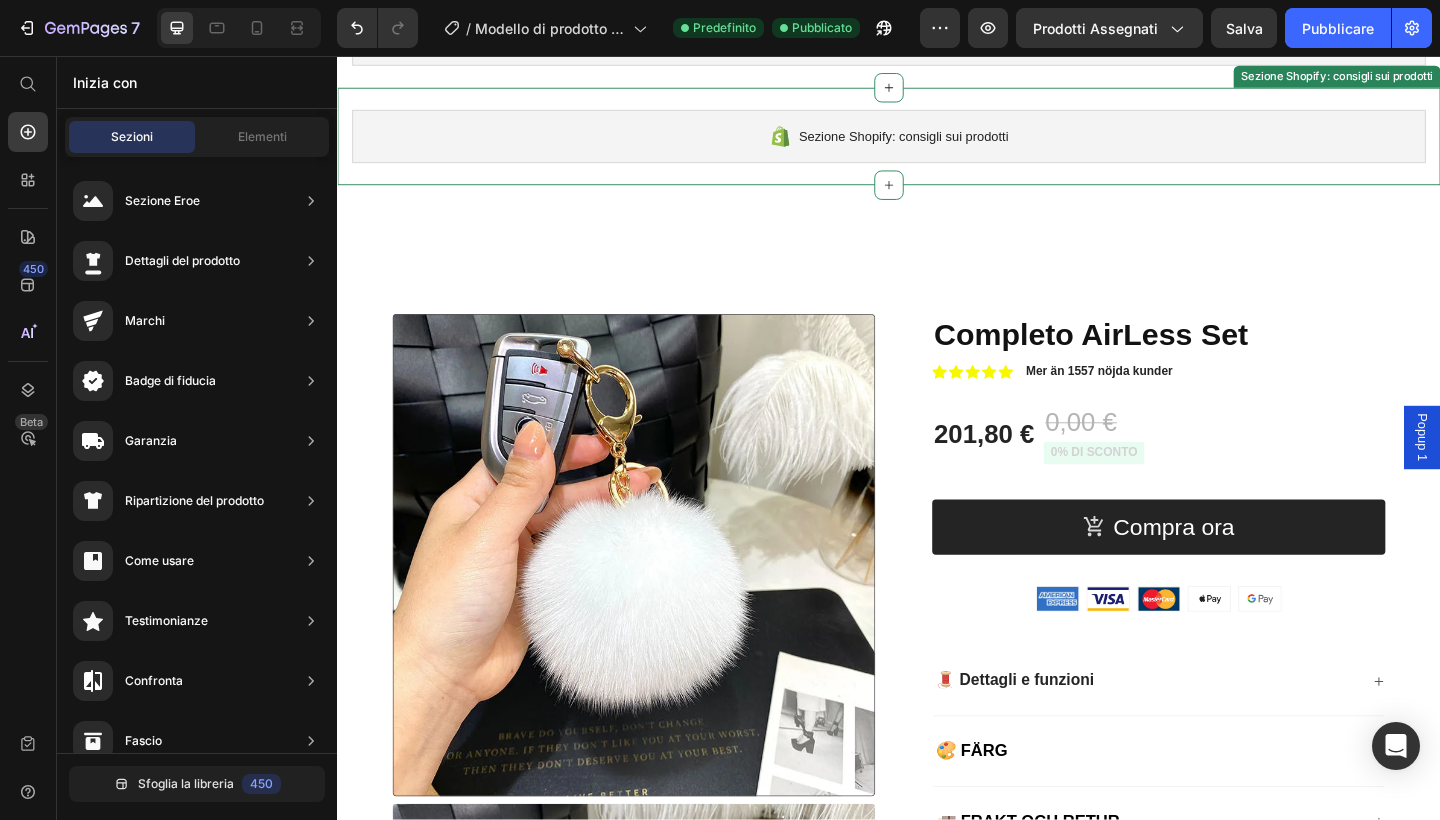scroll, scrollTop: 424, scrollLeft: 0, axis: vertical 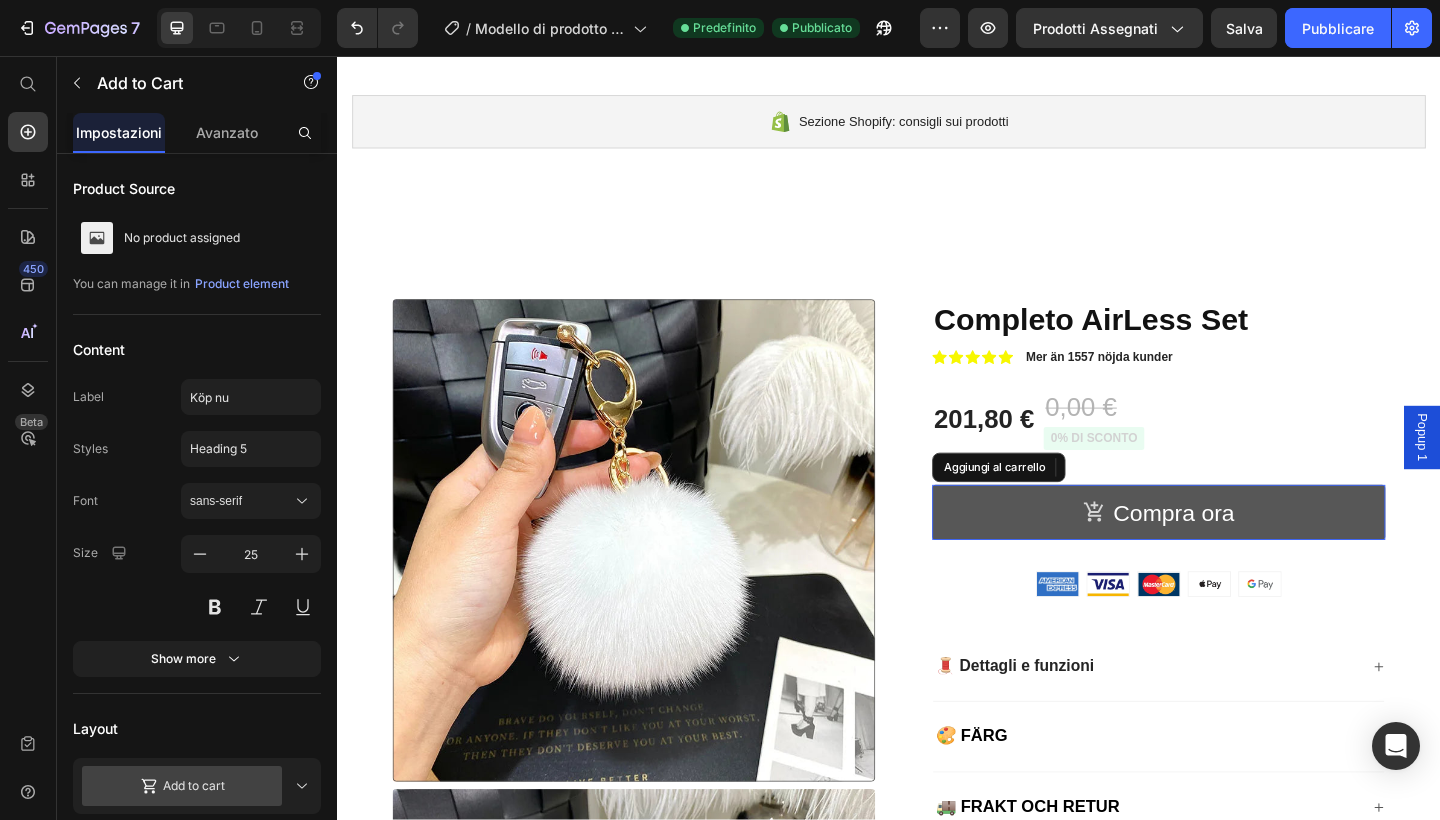 click on "Compra ora" at bounding box center (1230, 553) 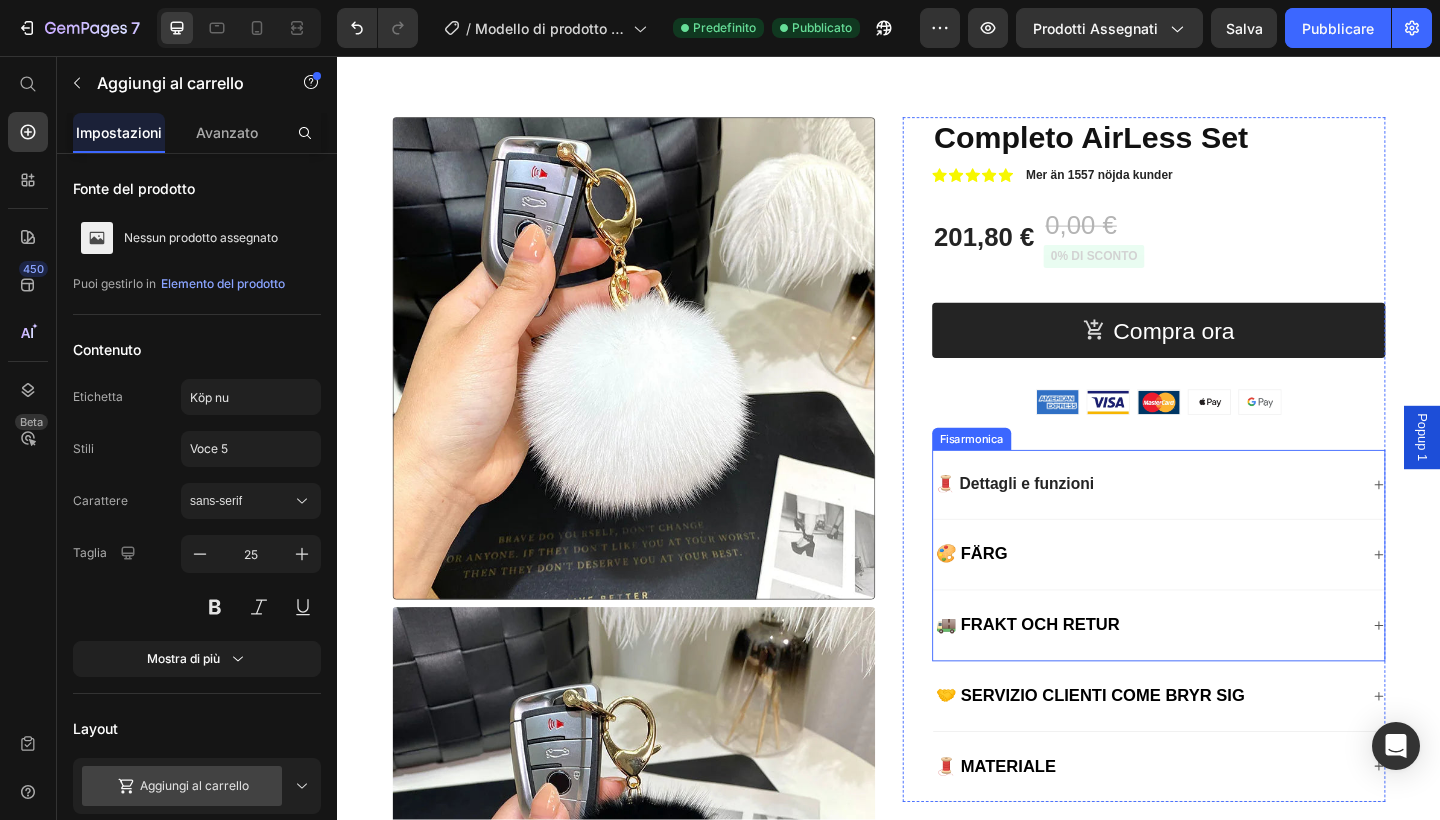 scroll, scrollTop: 571, scrollLeft: 0, axis: vertical 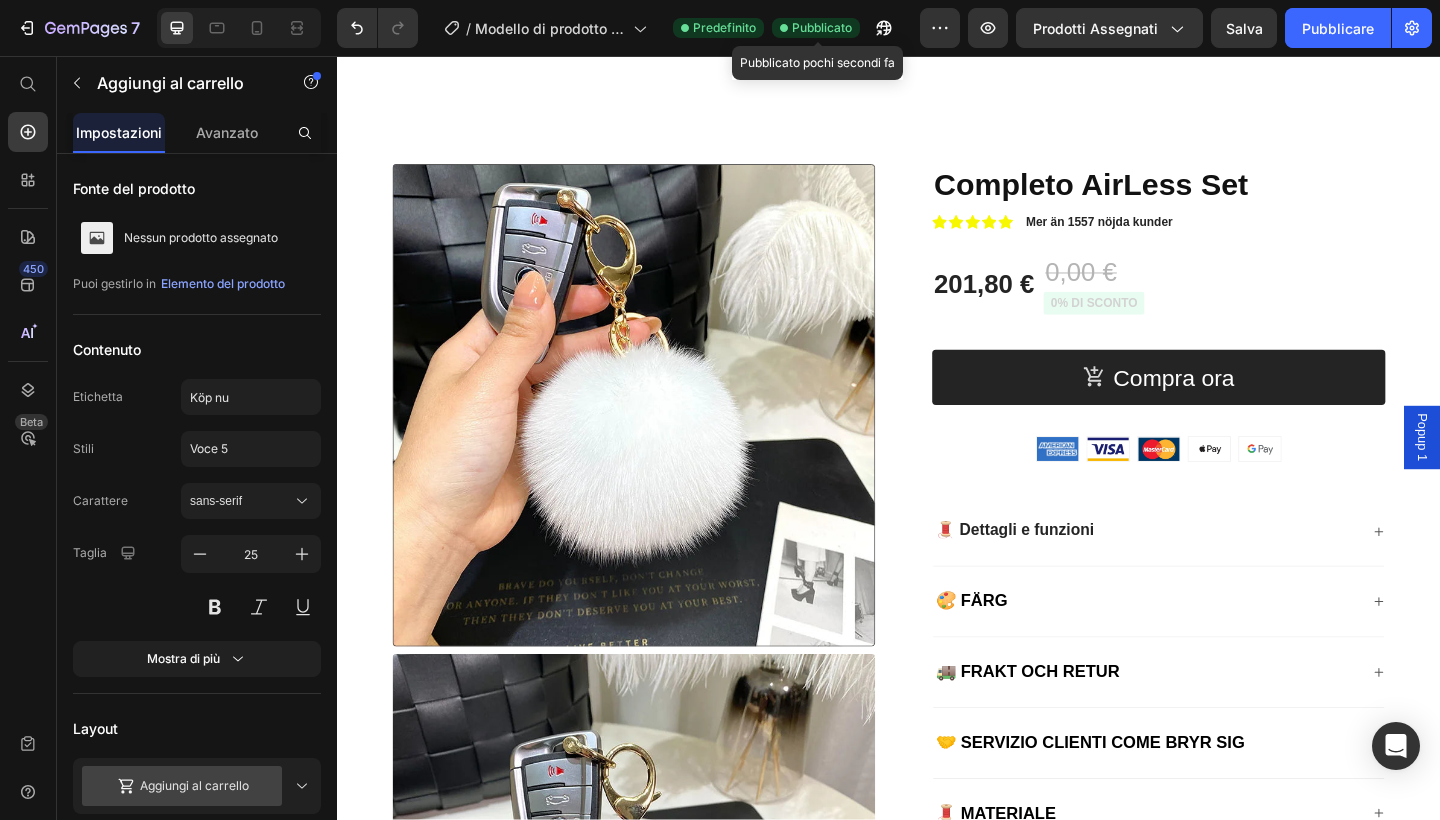 click on "Pubblicato" at bounding box center (822, 28) 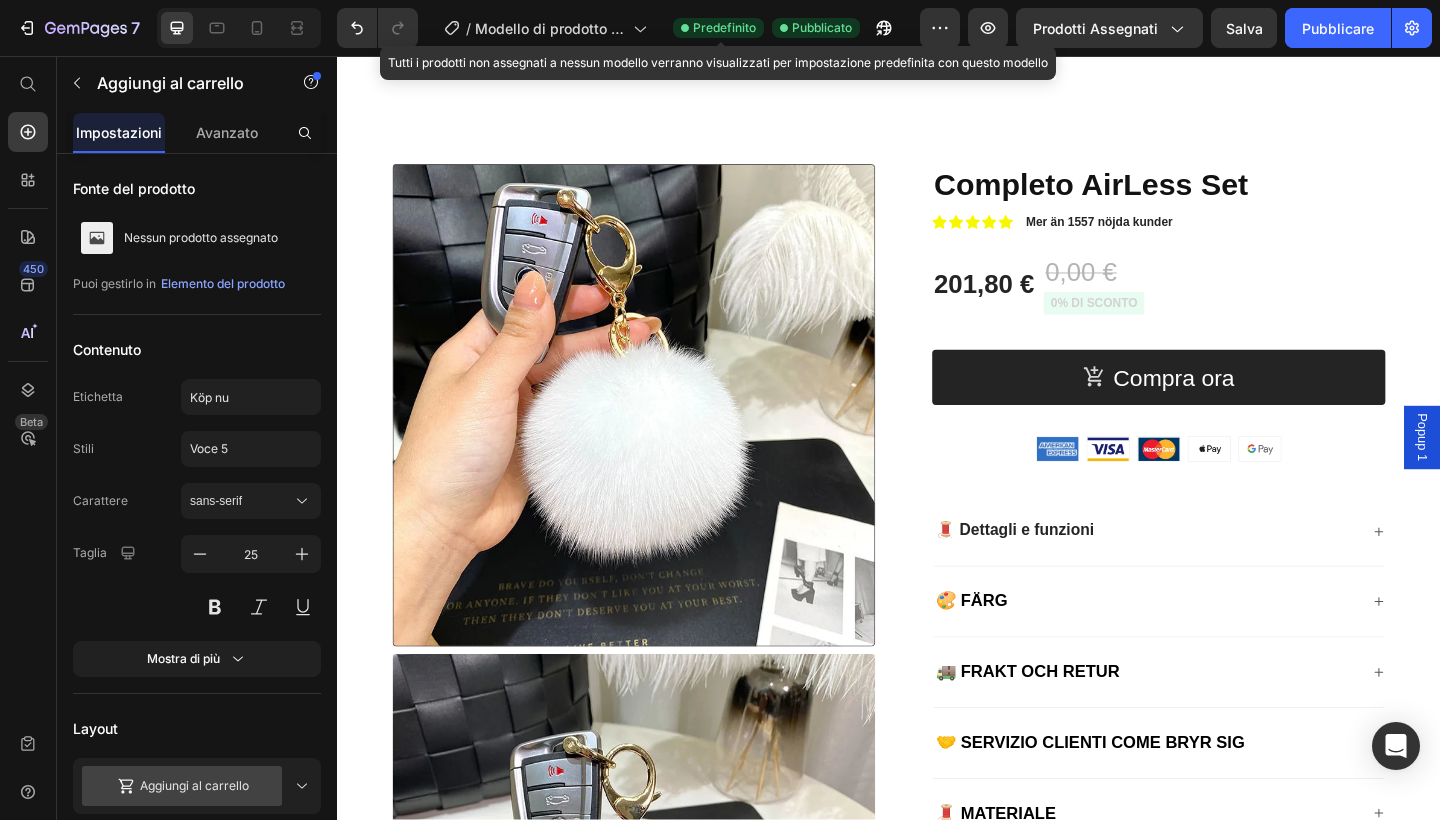 click on "Predefinito" at bounding box center [724, 28] 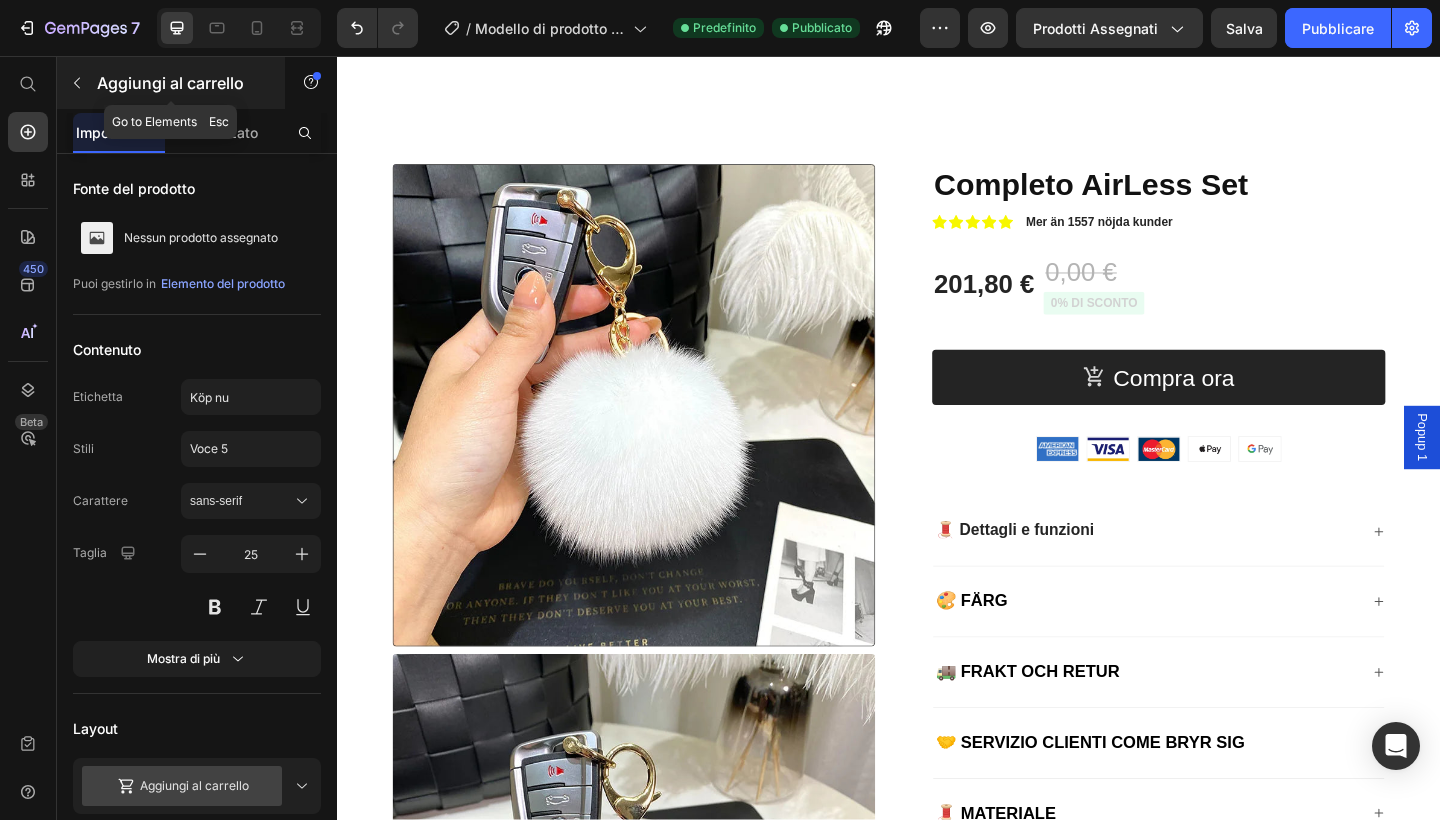 click at bounding box center [77, 83] 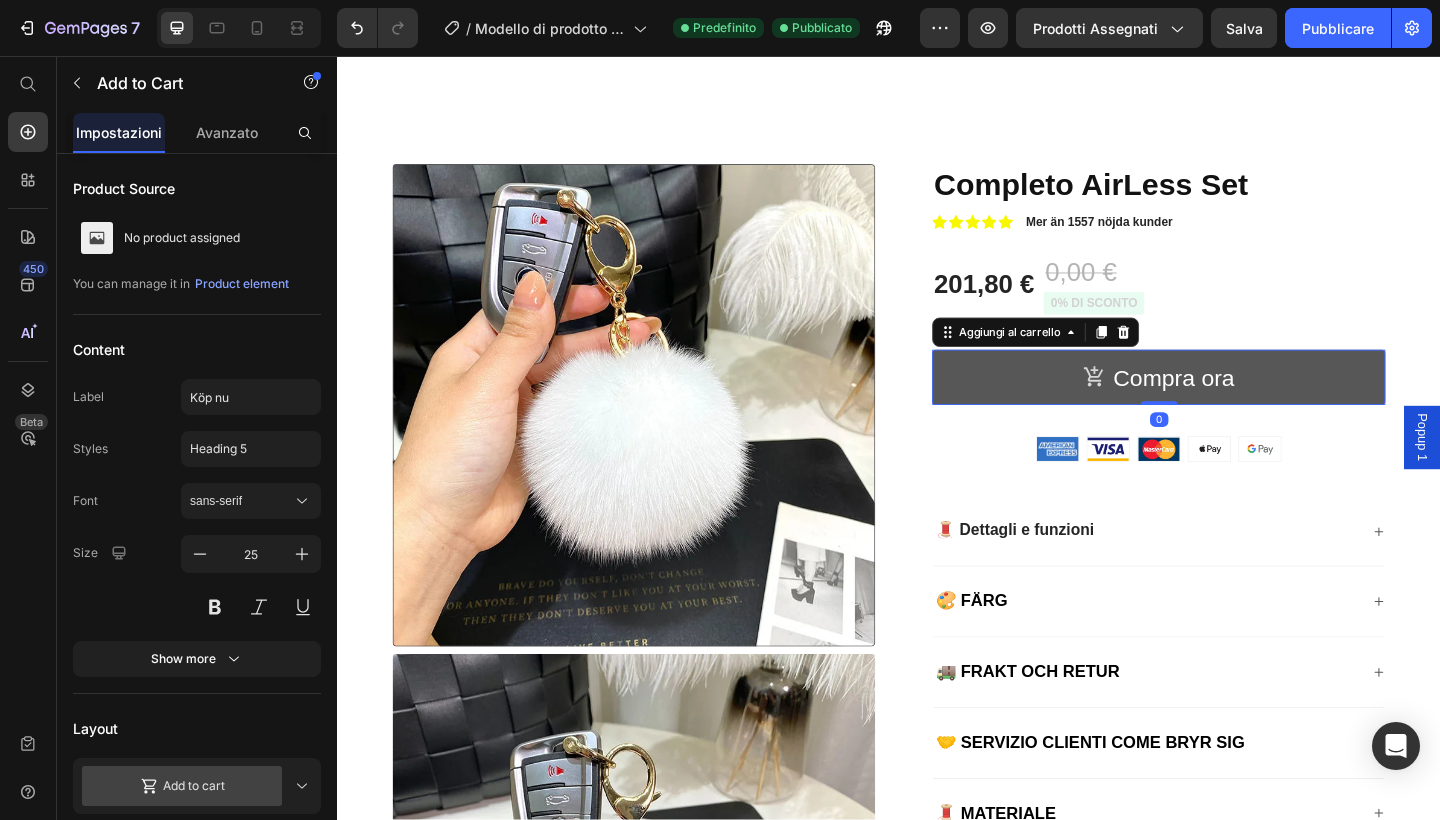 click on "Compra ora" at bounding box center (1230, 406) 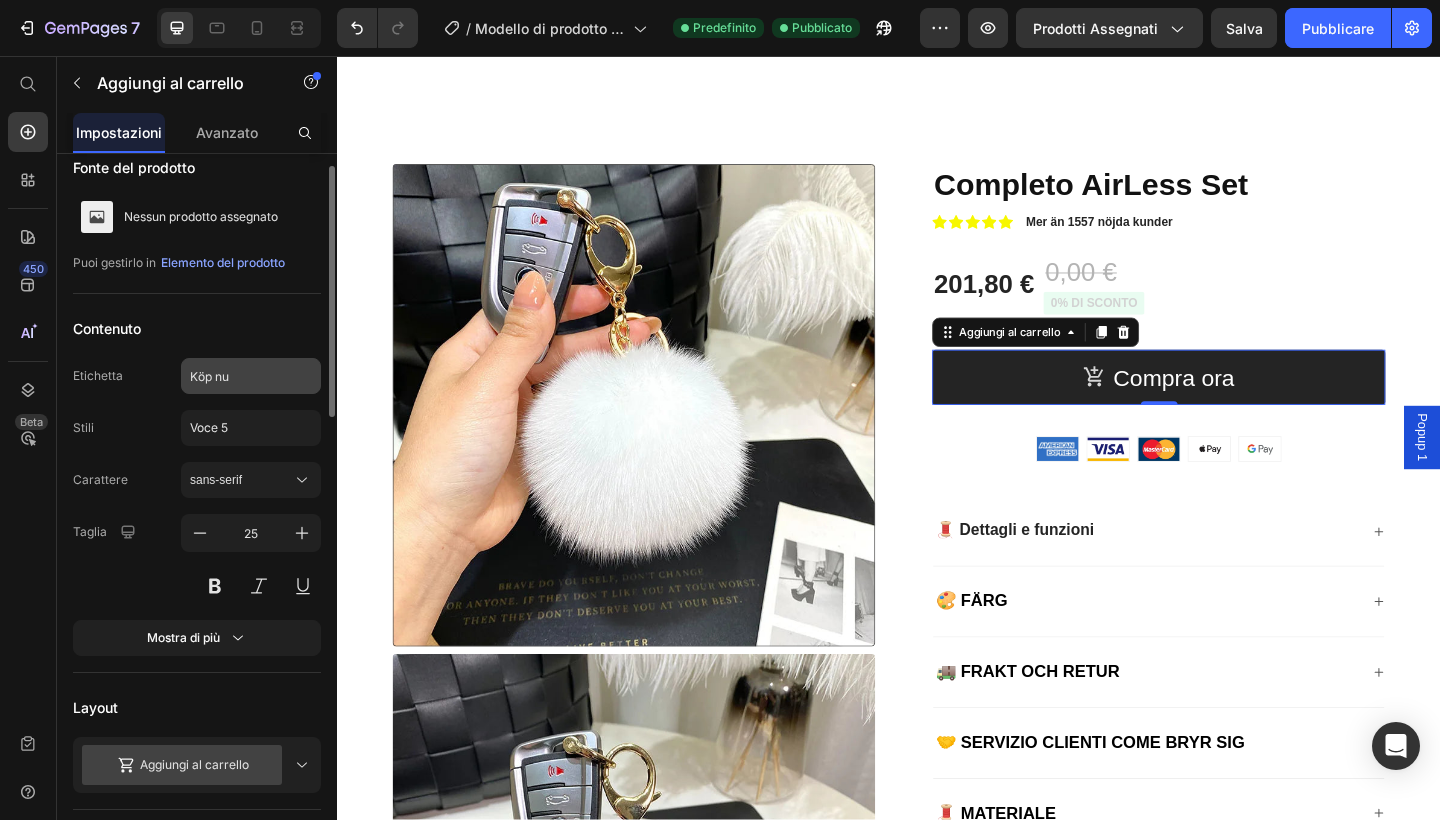 scroll, scrollTop: 30, scrollLeft: 0, axis: vertical 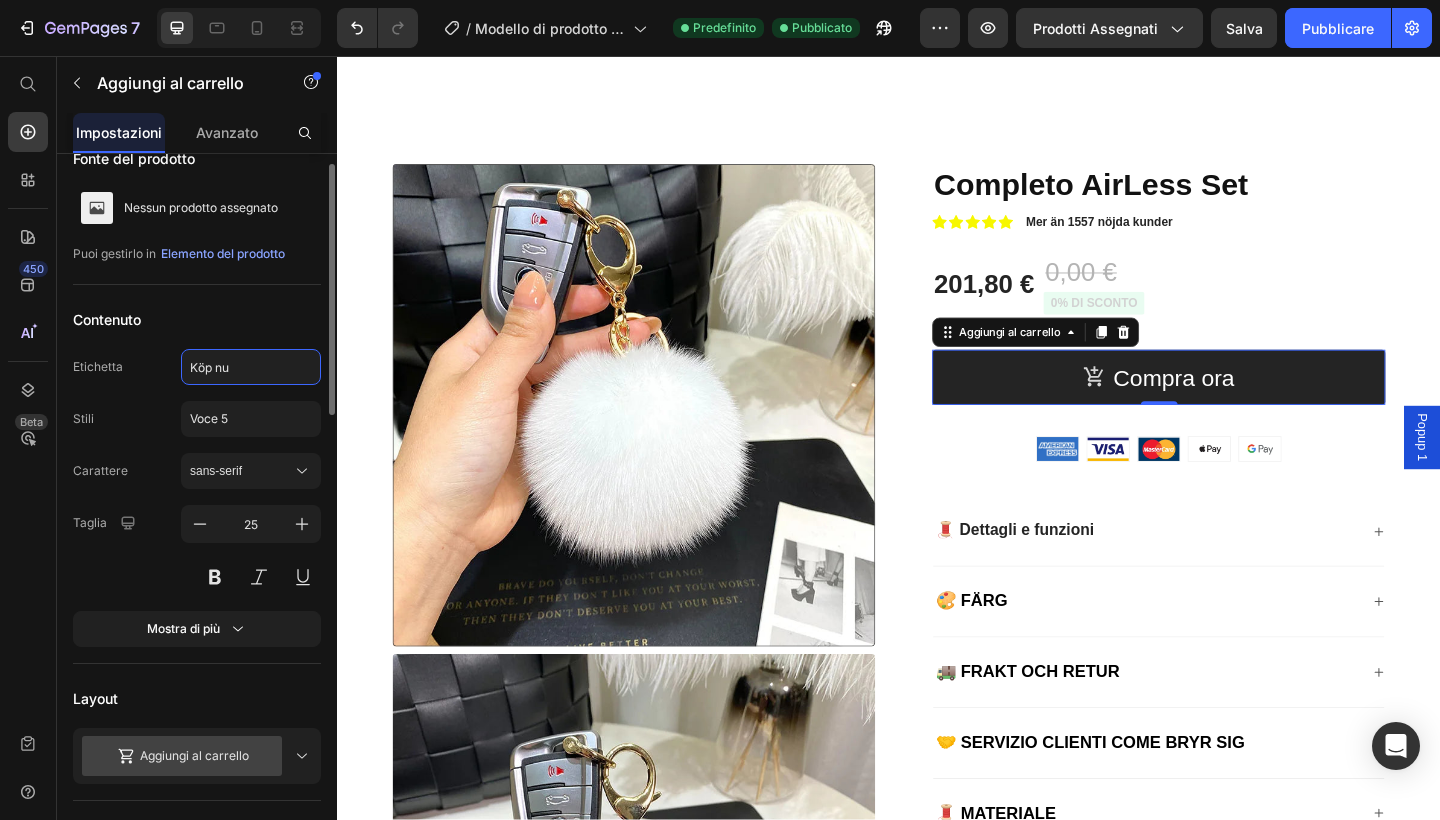 click on "Köp nu" 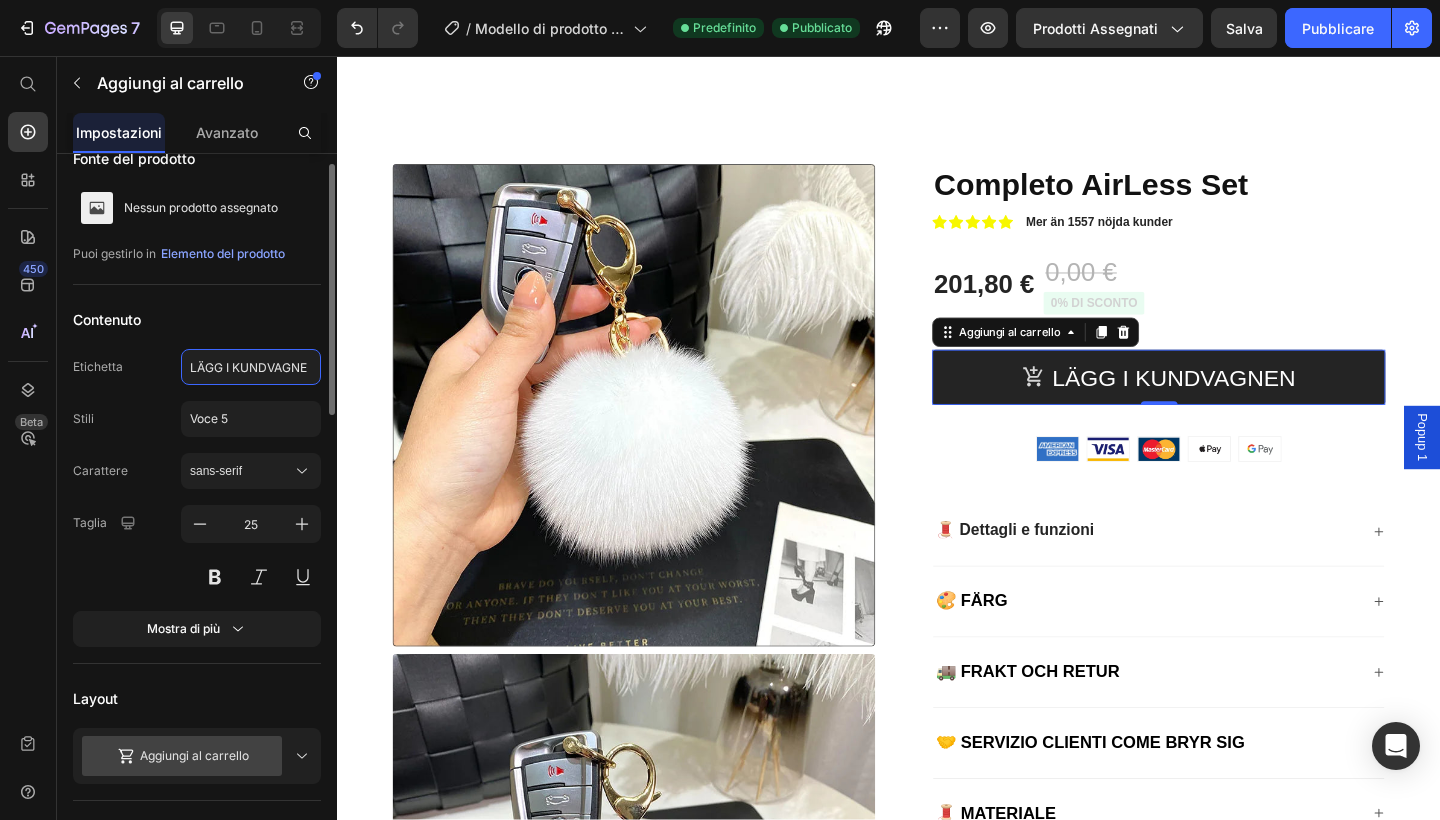 type on "LÄGG I KUNDVAGNEN" 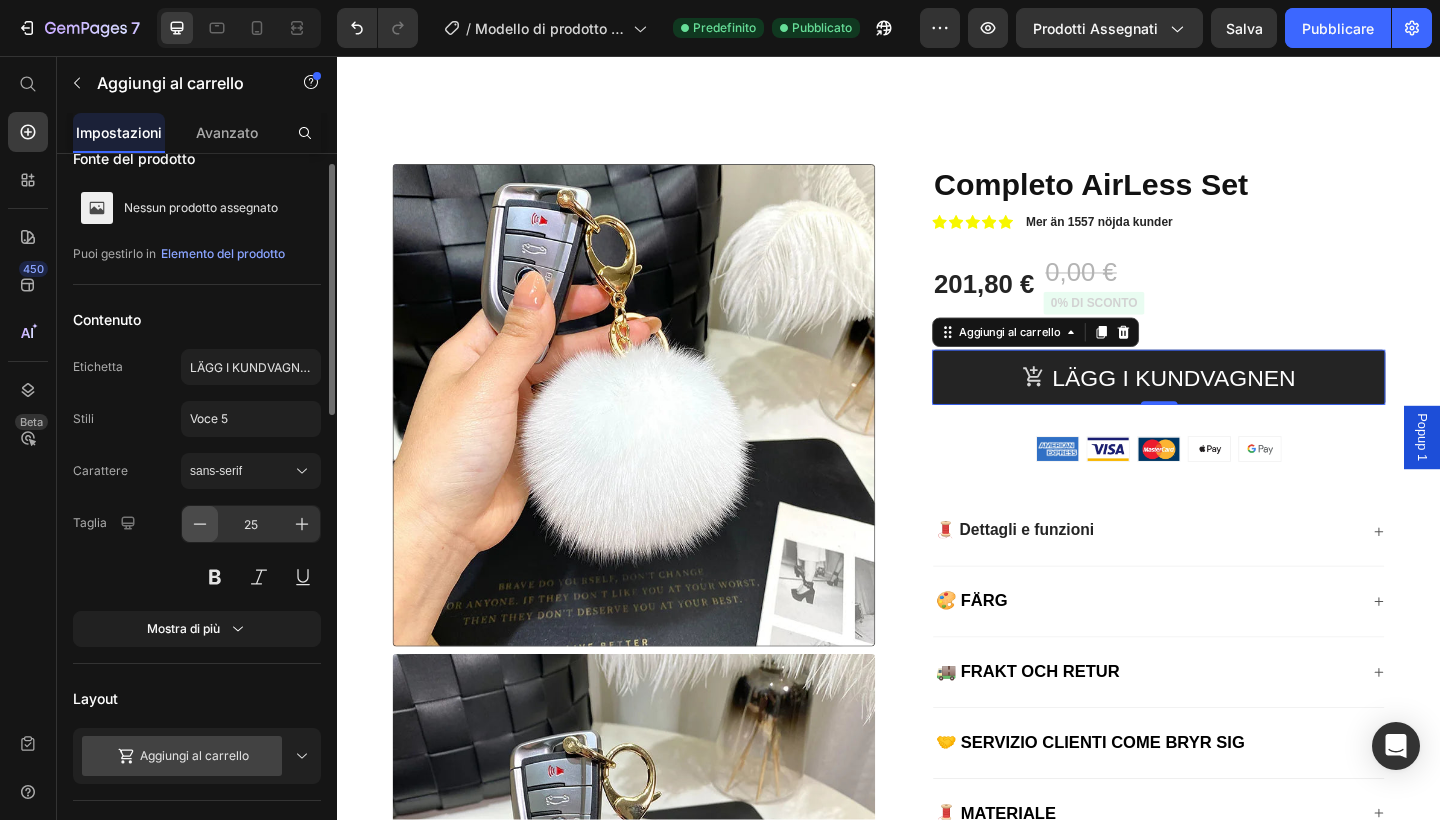 click at bounding box center (200, 524) 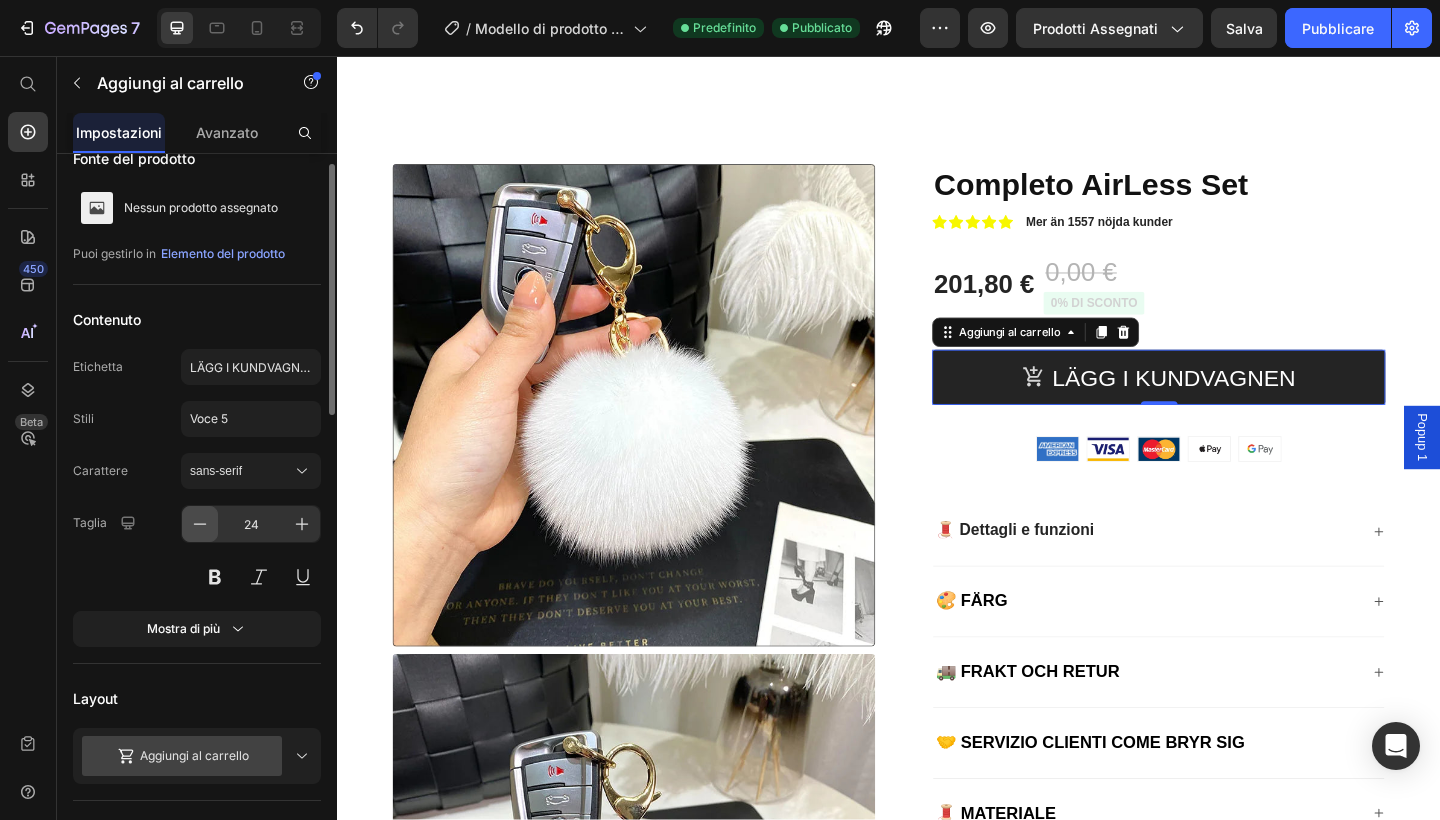 click at bounding box center (200, 524) 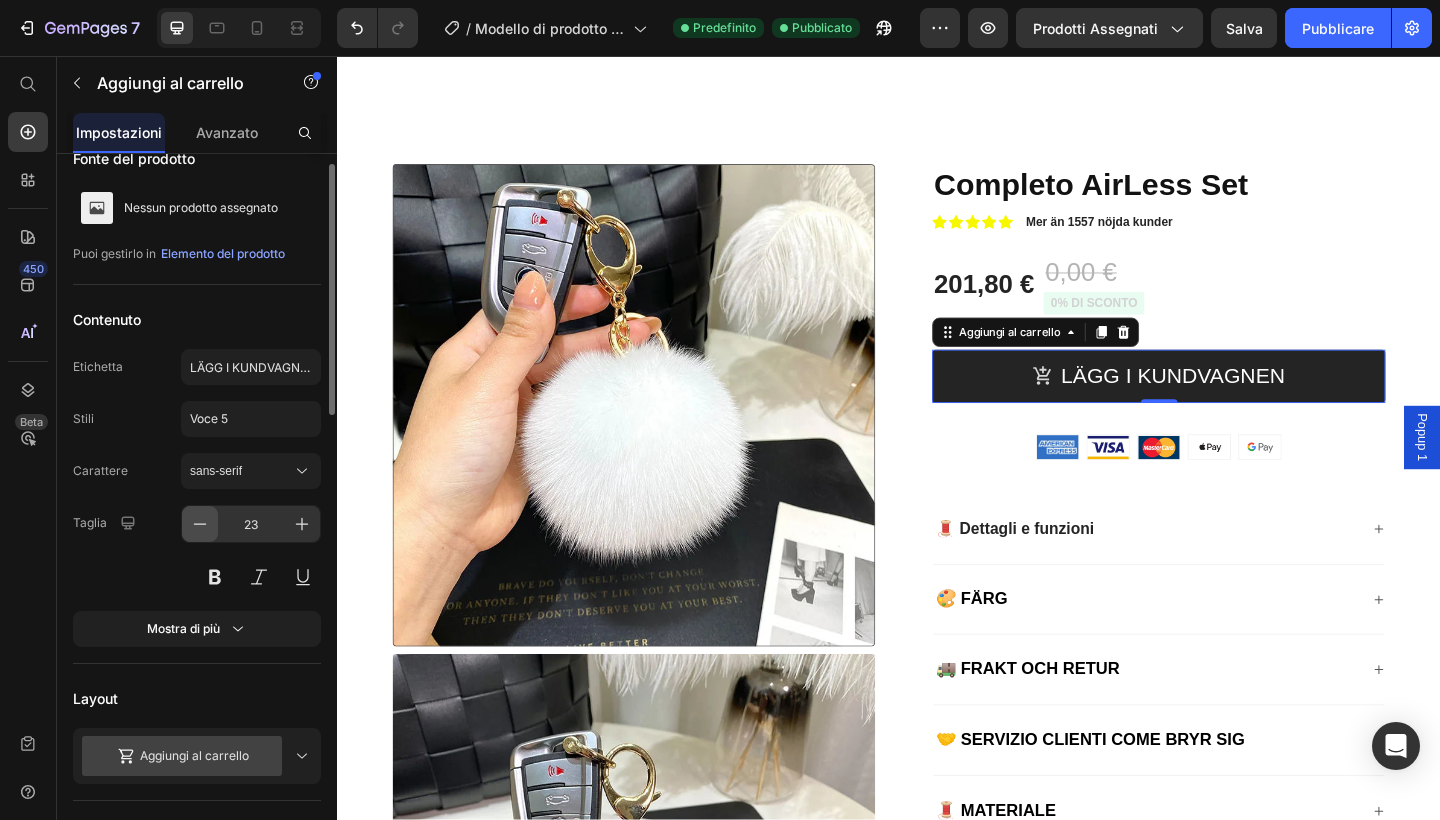 click at bounding box center [200, 524] 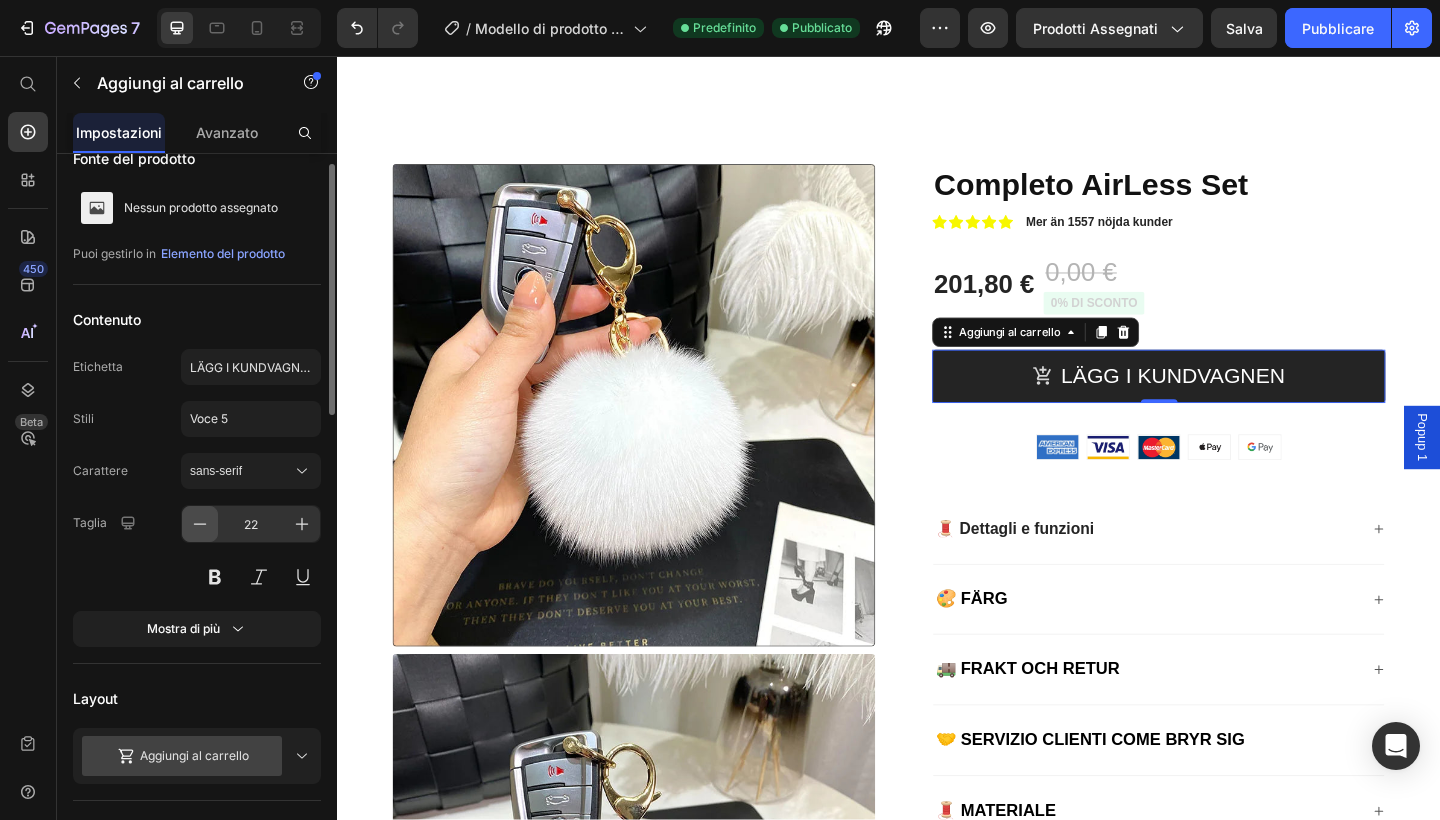 click at bounding box center [200, 524] 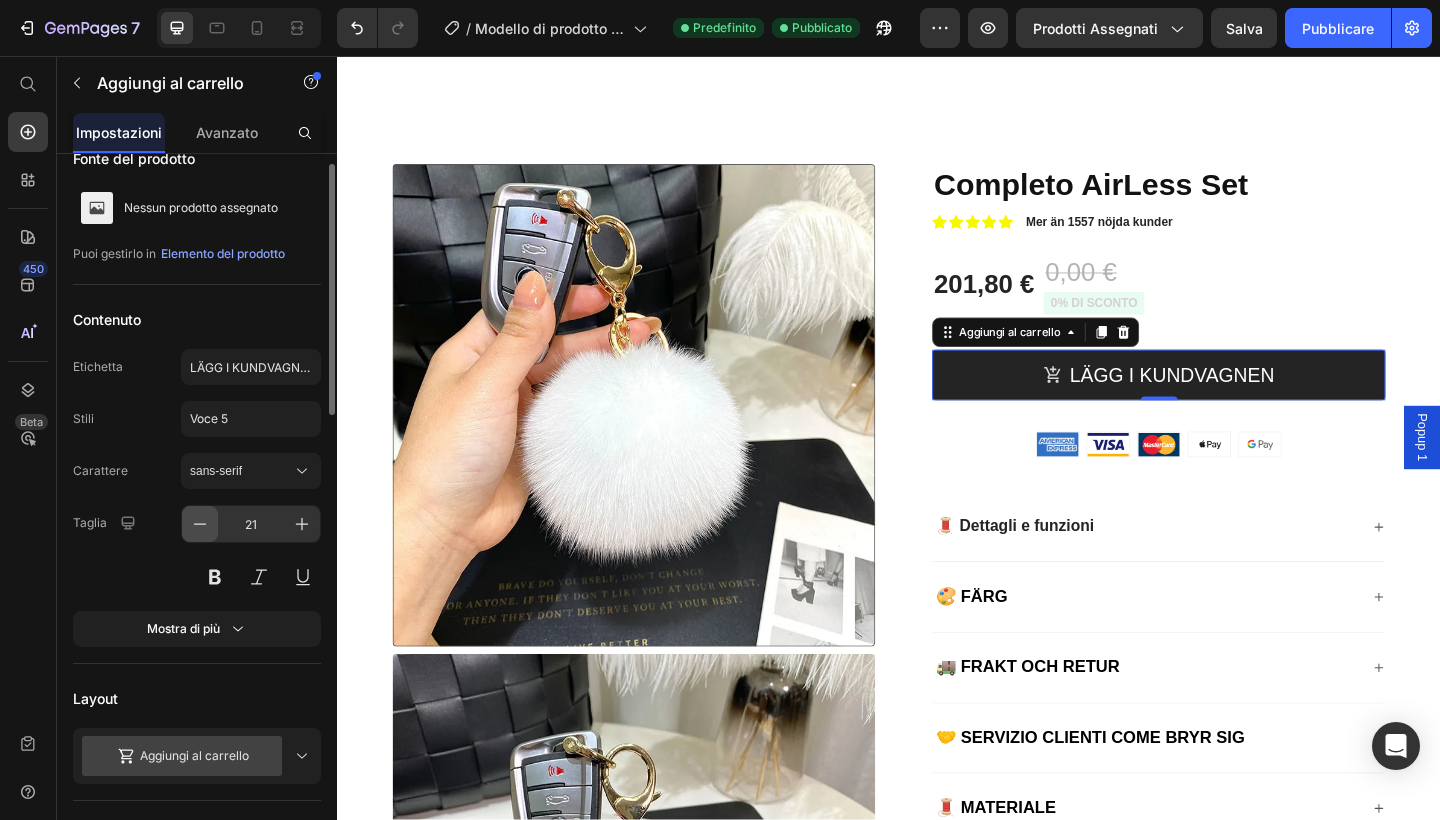 click 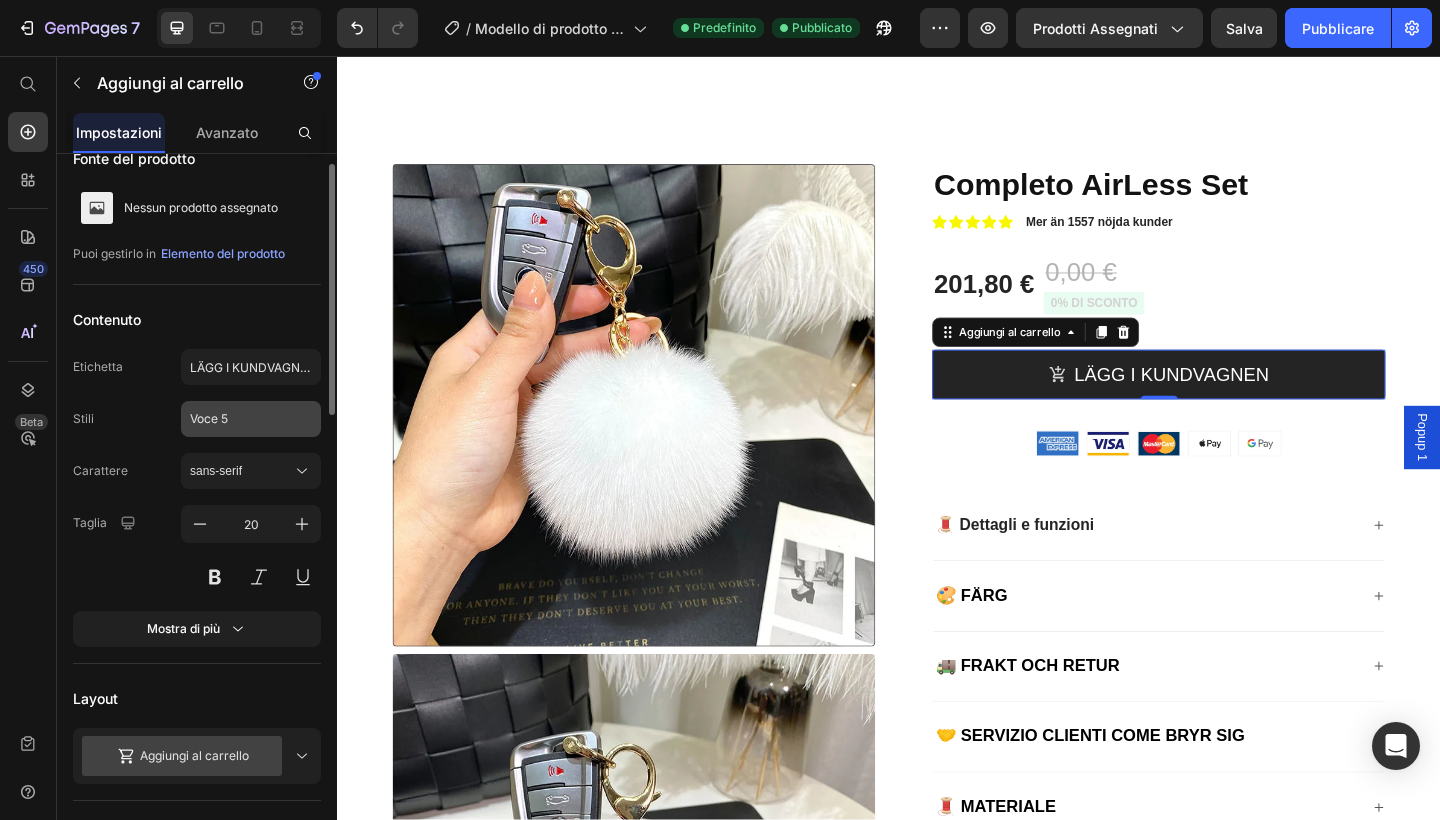 click on "Voce 5" at bounding box center [251, 419] 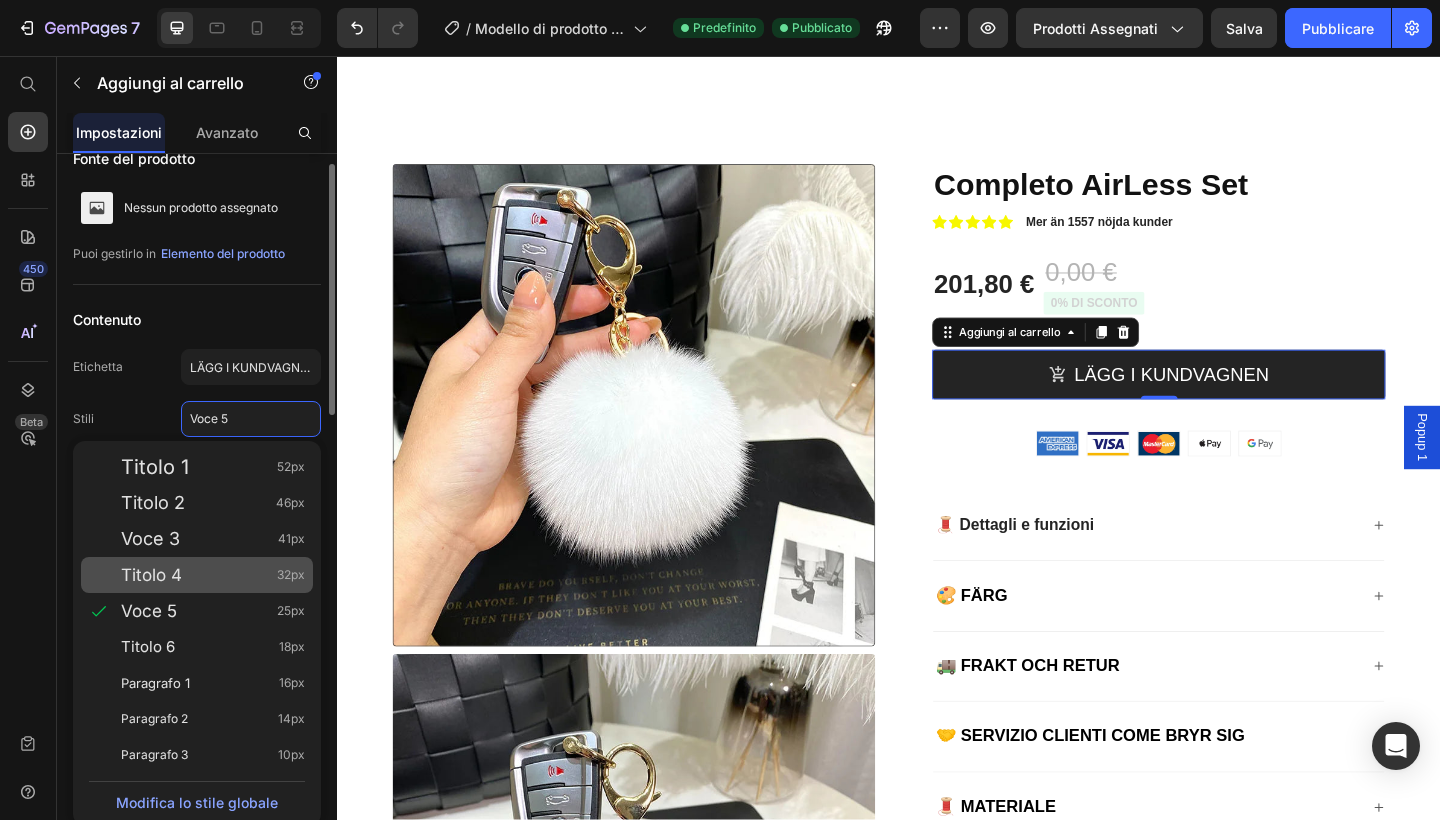 click on "Titolo 4 32px" 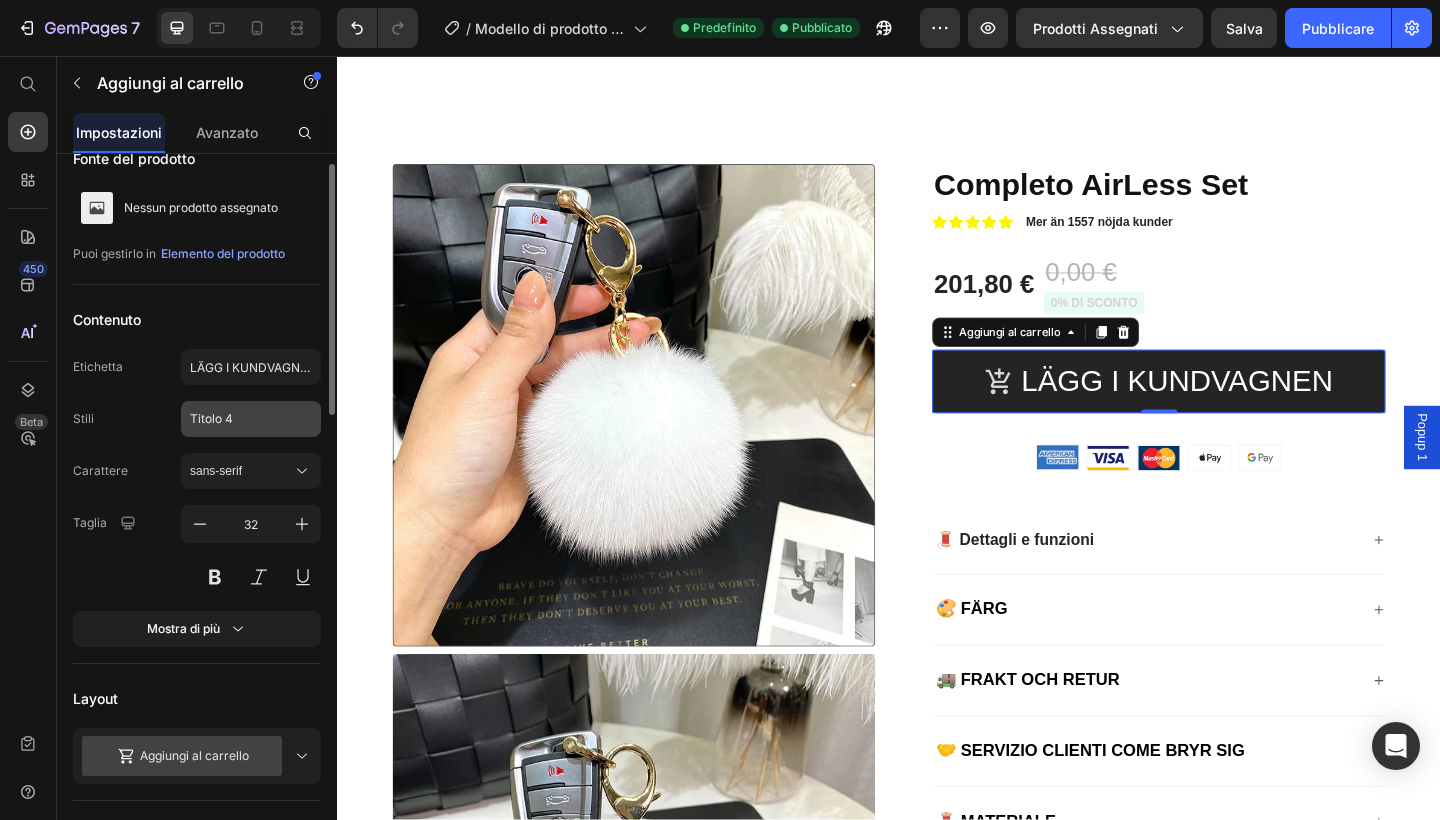 click on "Titolo 4" 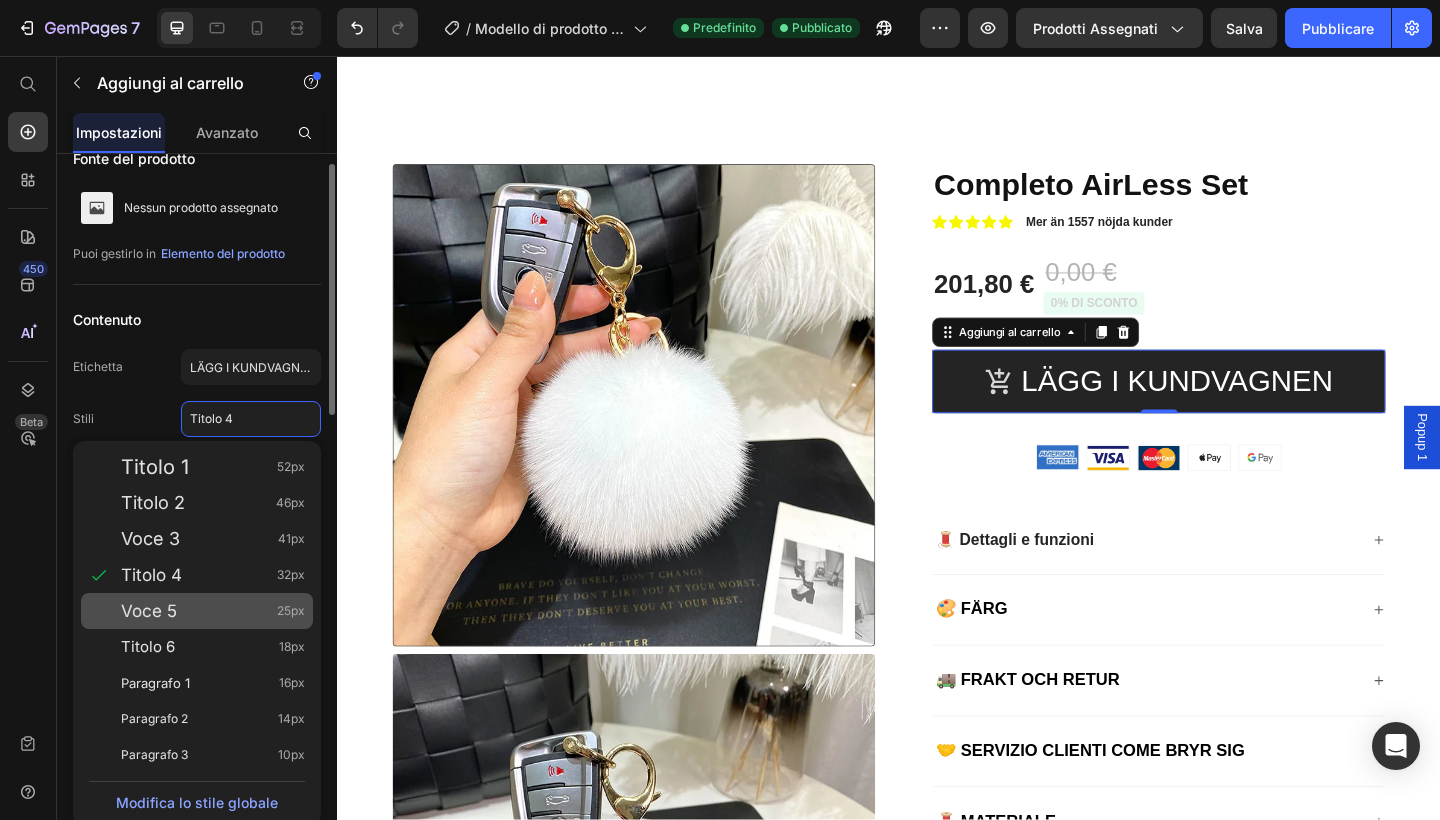 click on "Voce 5 25px" at bounding box center (213, 611) 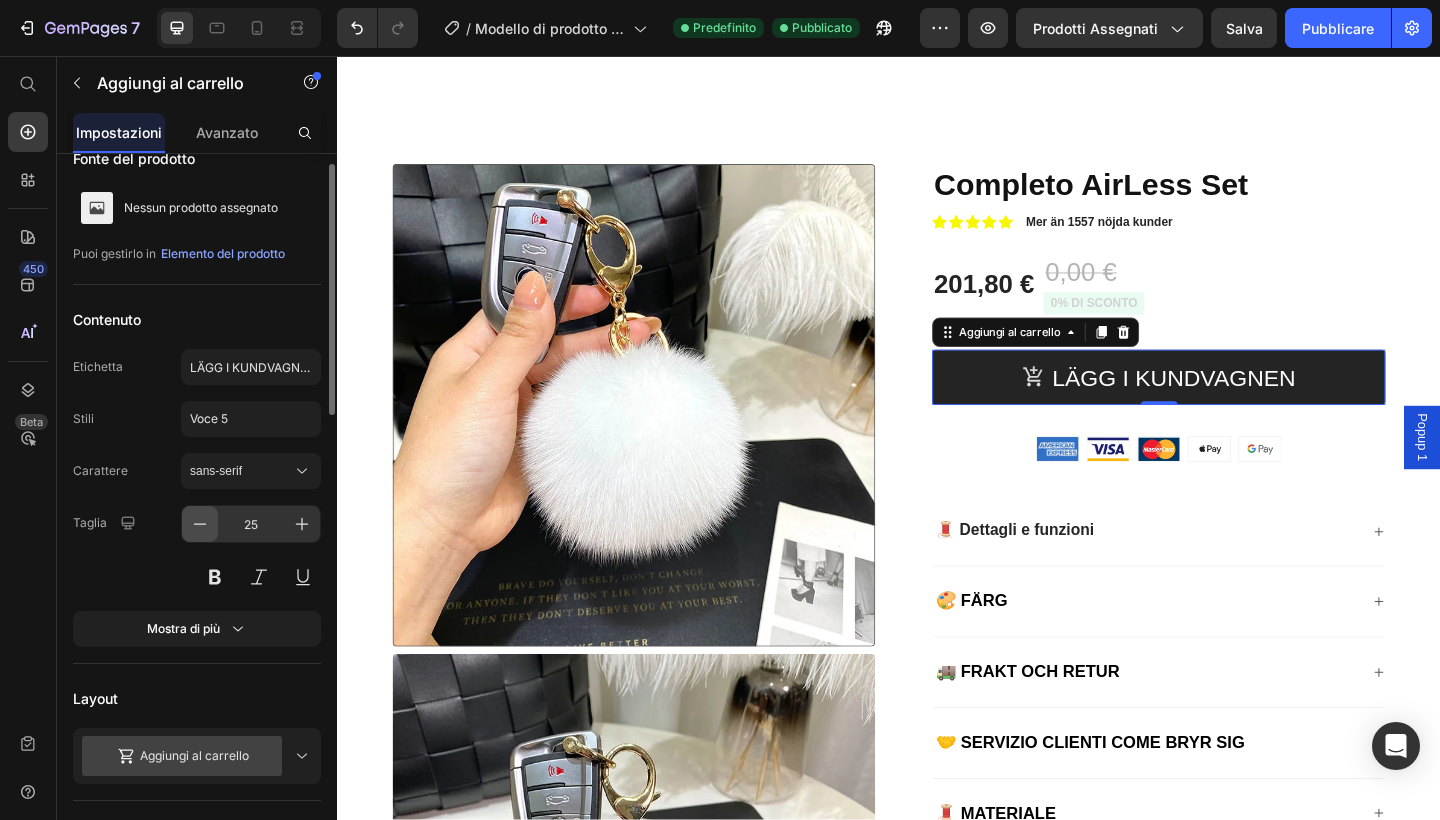 click 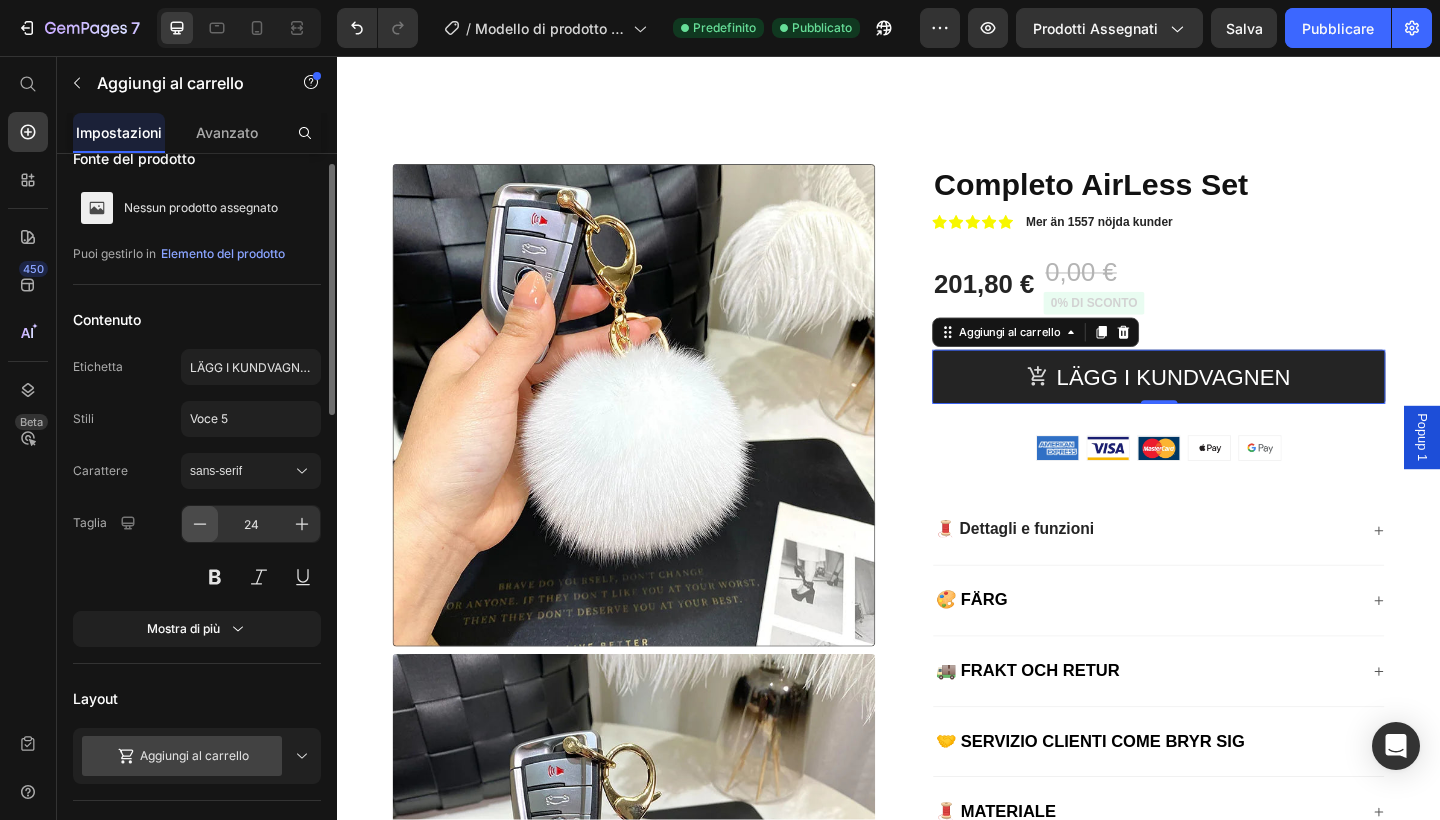 click 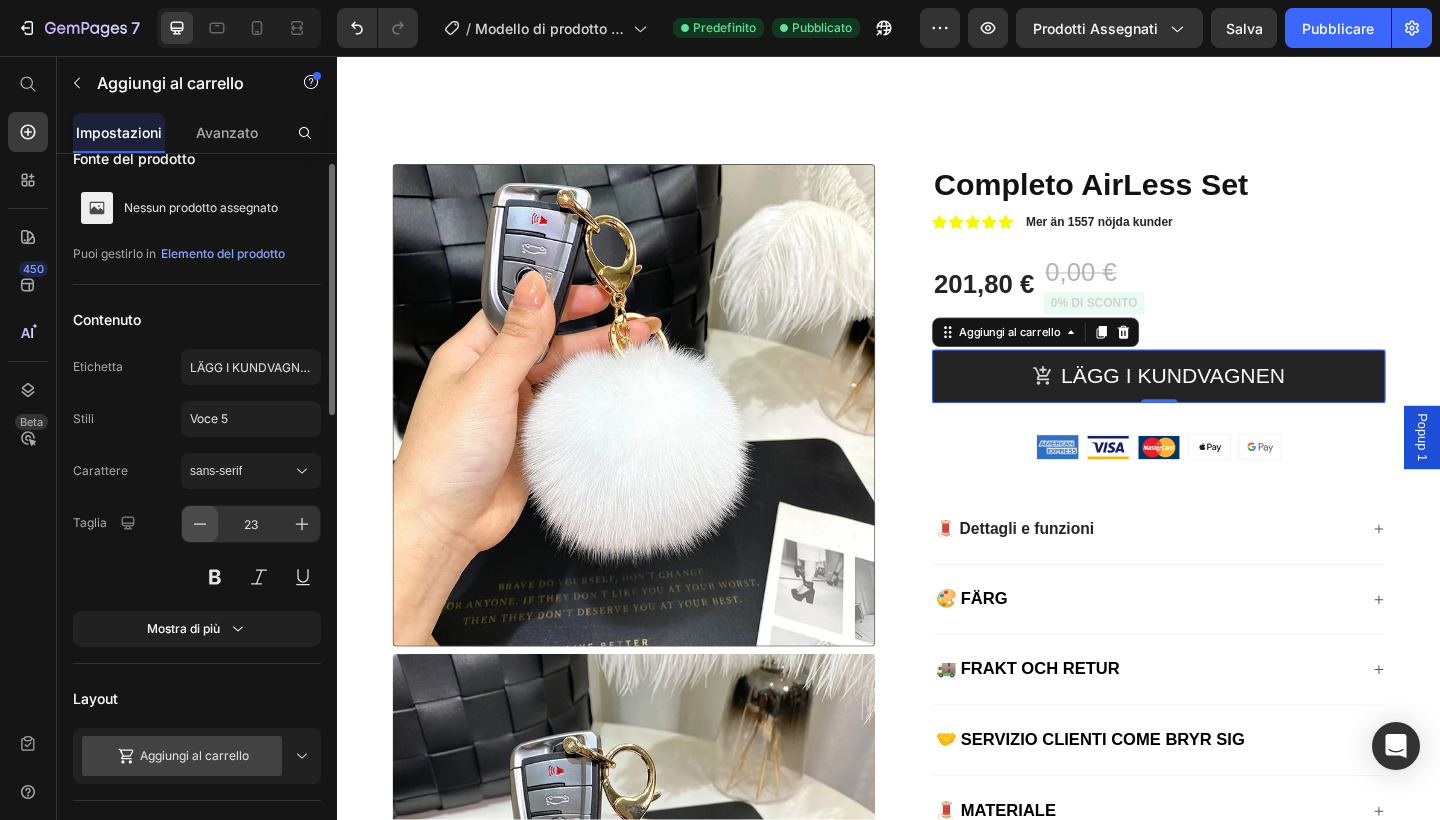 click 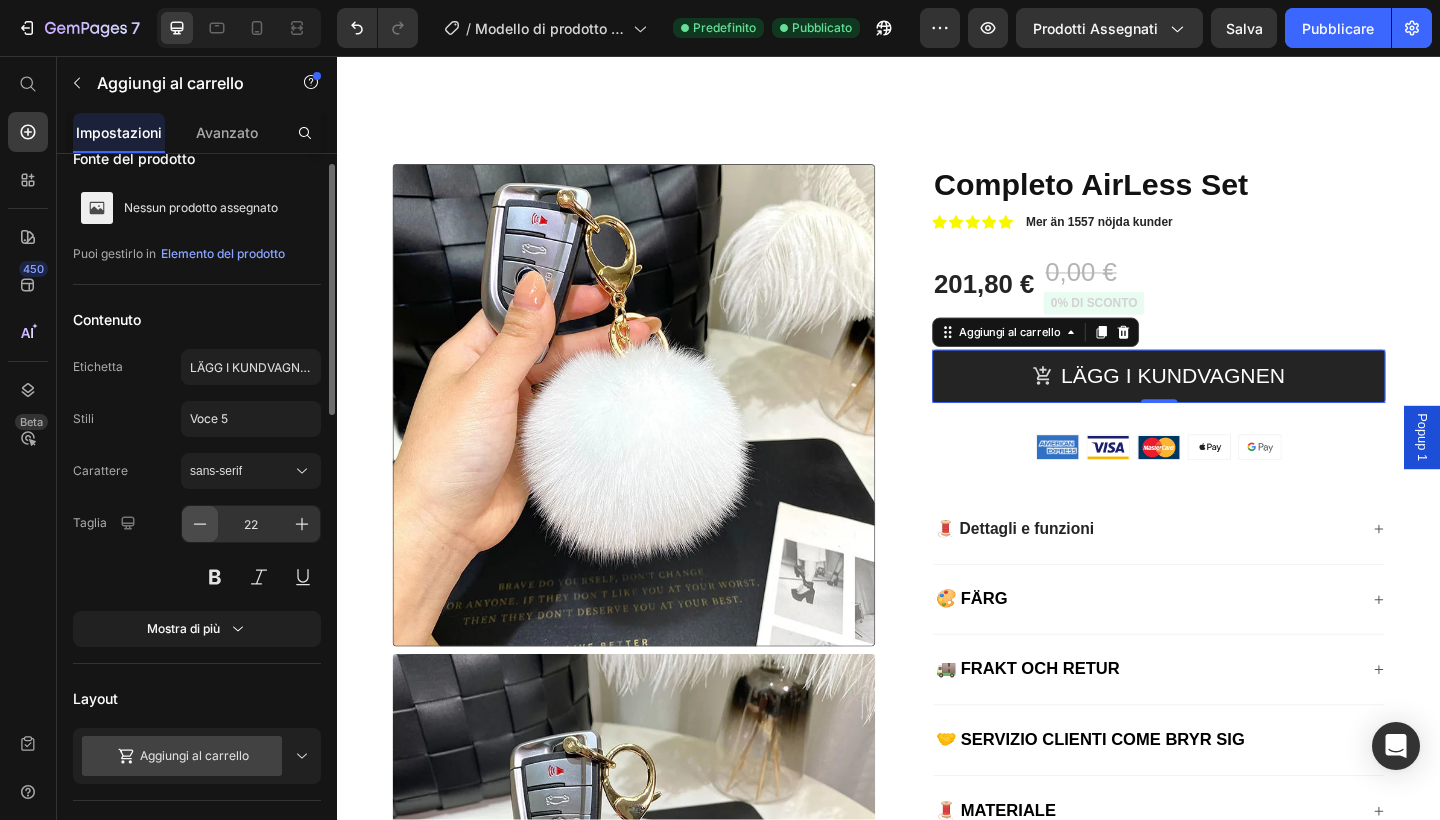 click 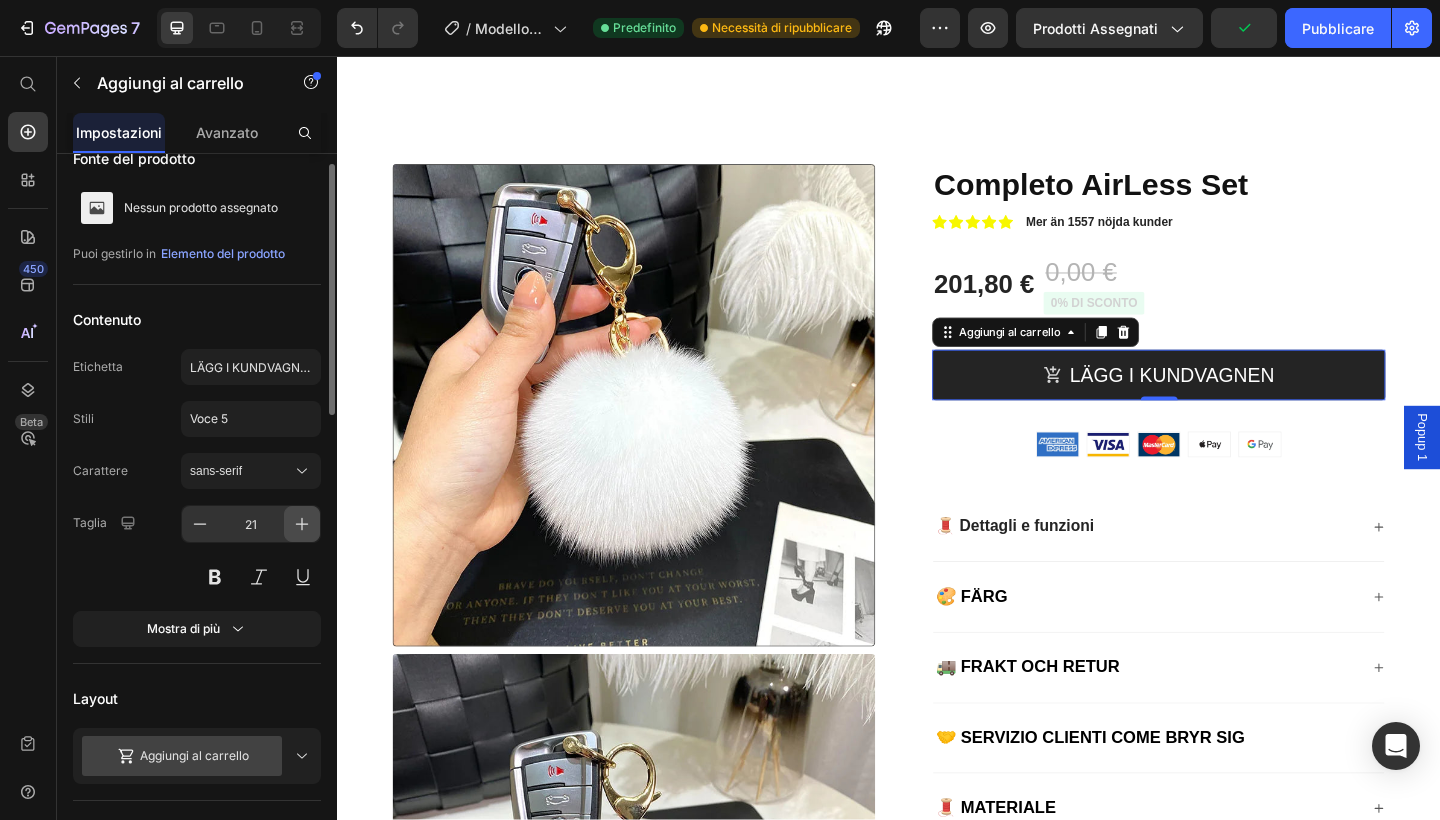 click 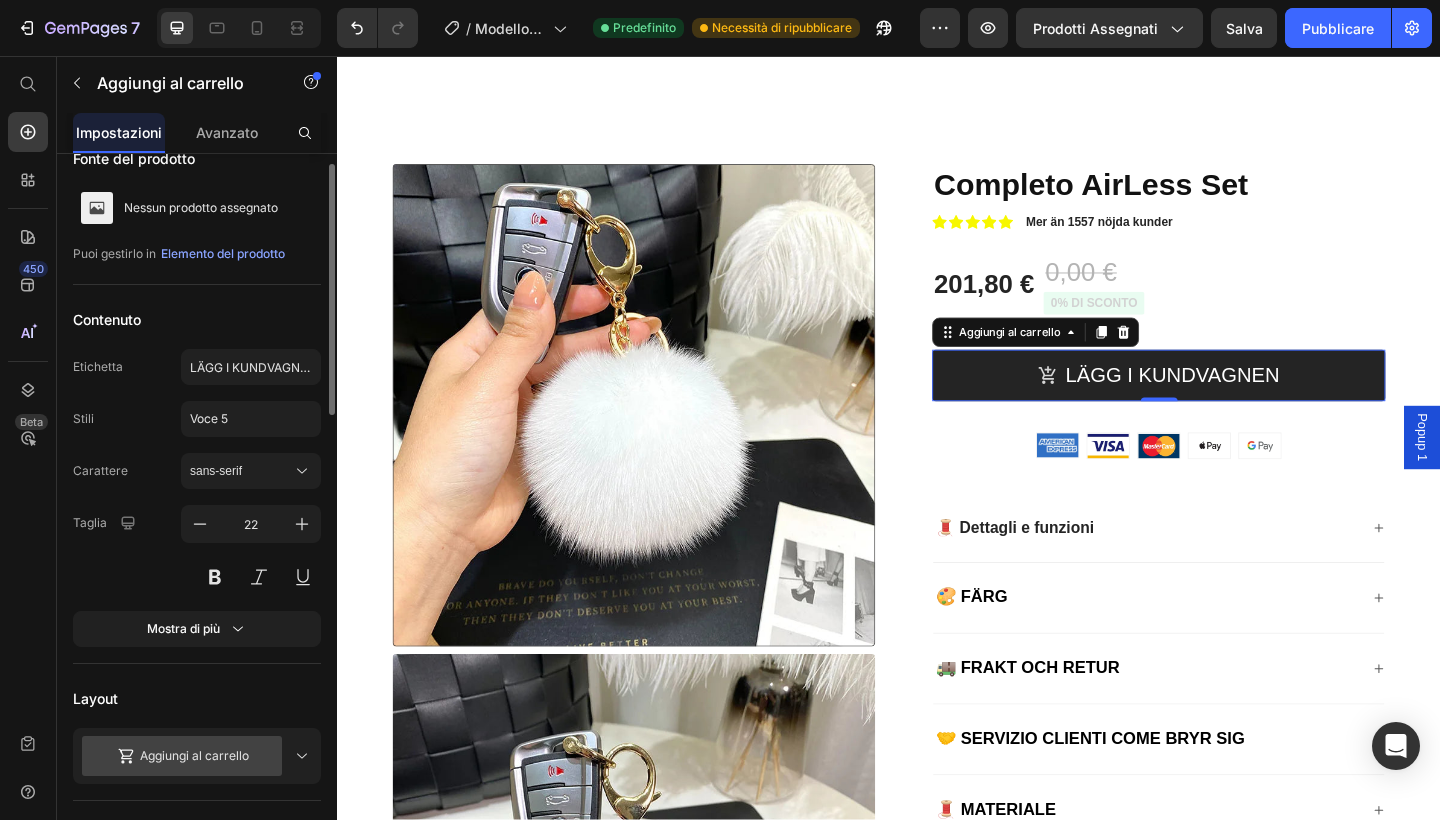 click on "Taglia 22" at bounding box center (197, 550) 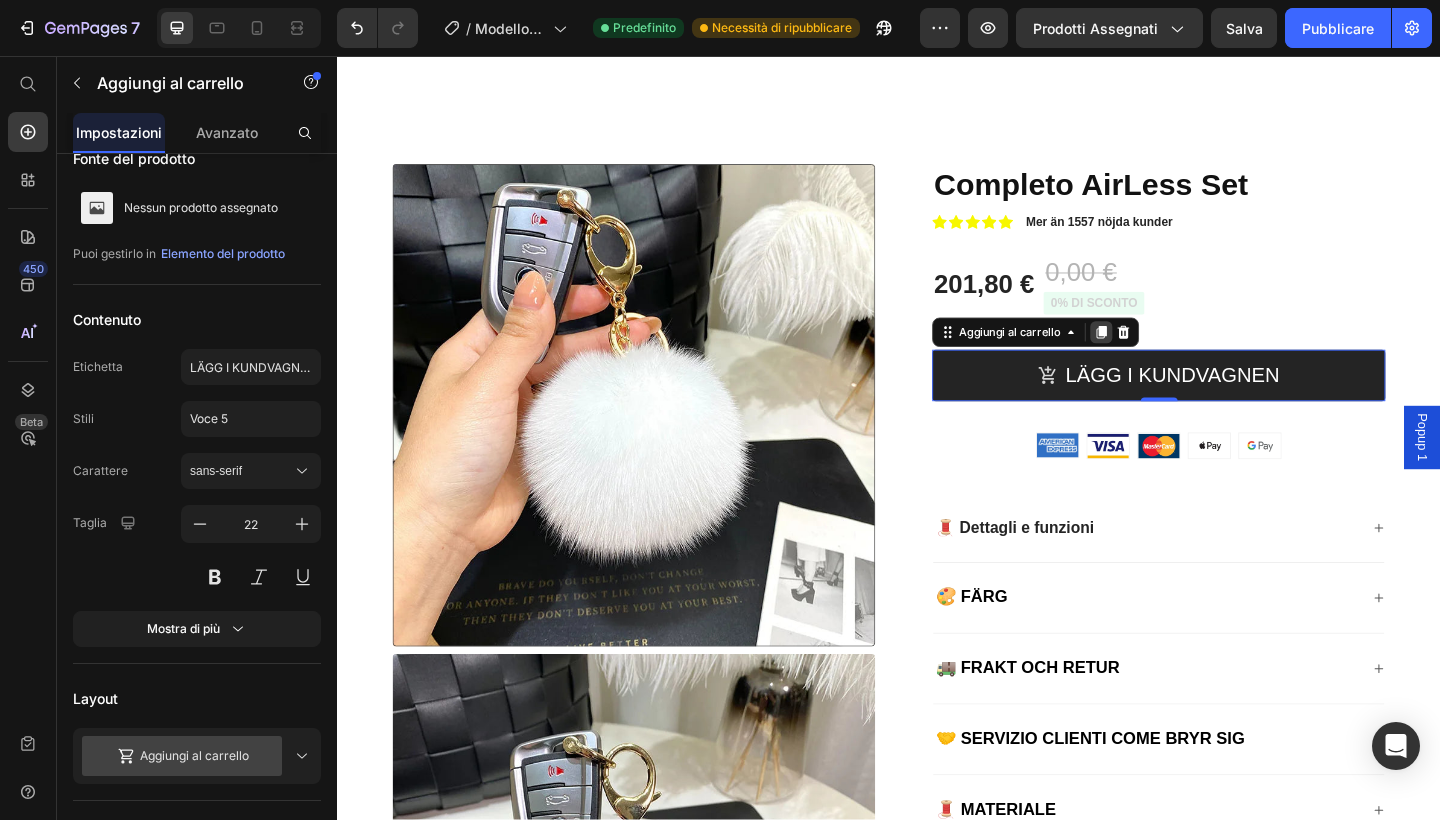 click 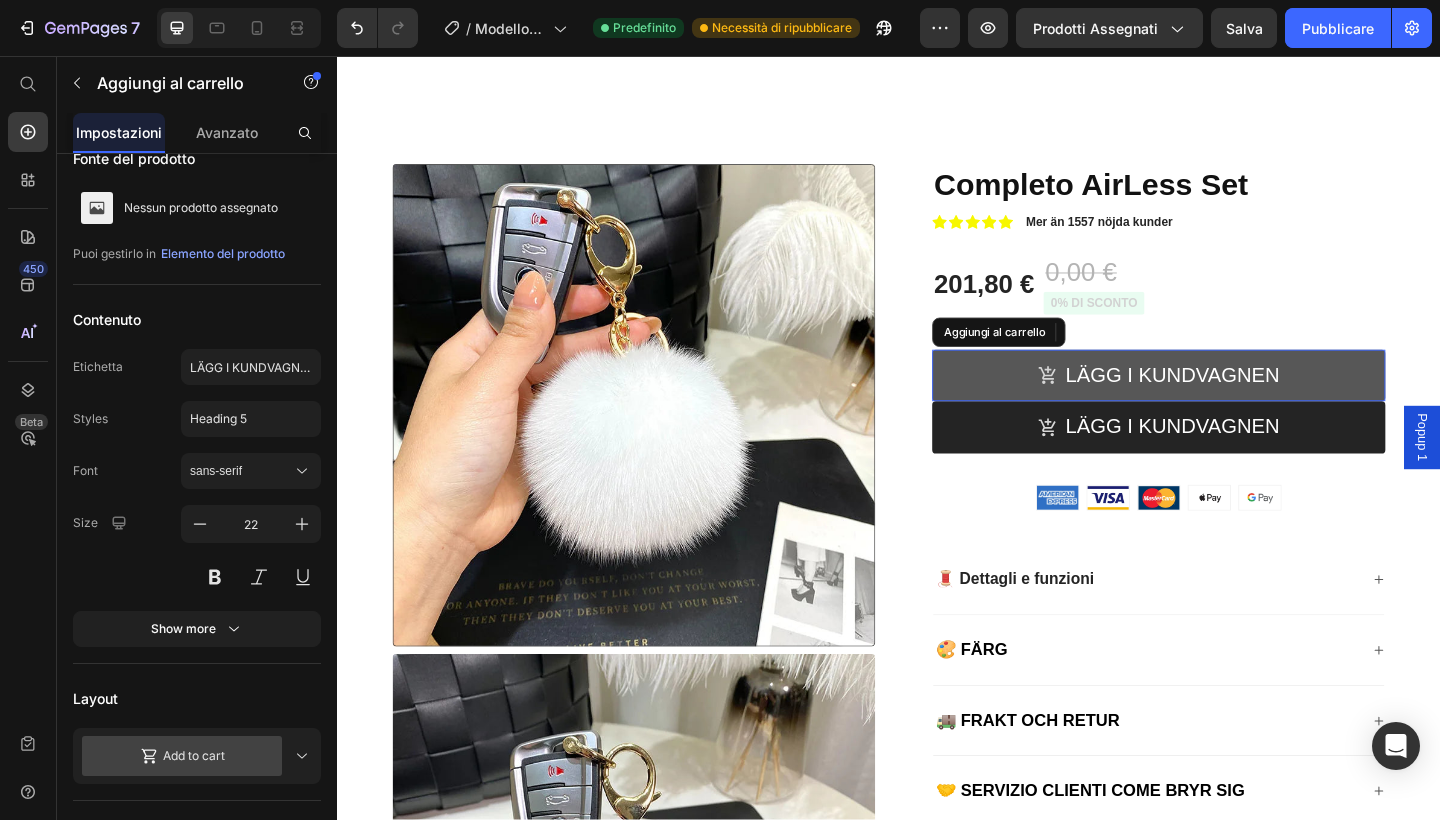 click on "LÄGG I KUNDVAGNEN" at bounding box center [1230, 404] 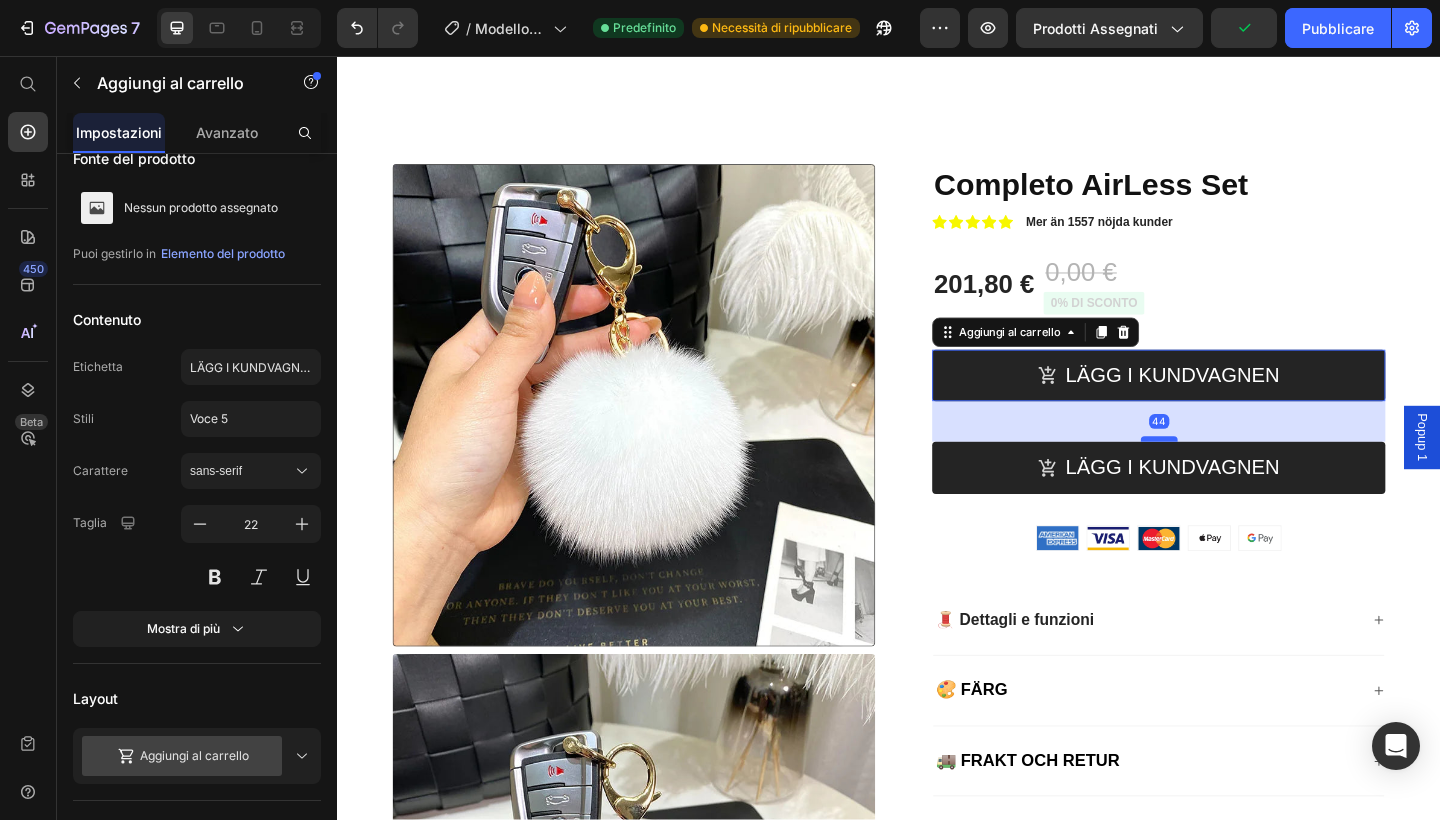 drag, startPoint x: 1235, startPoint y: 425, endPoint x: 1235, endPoint y: 469, distance: 44 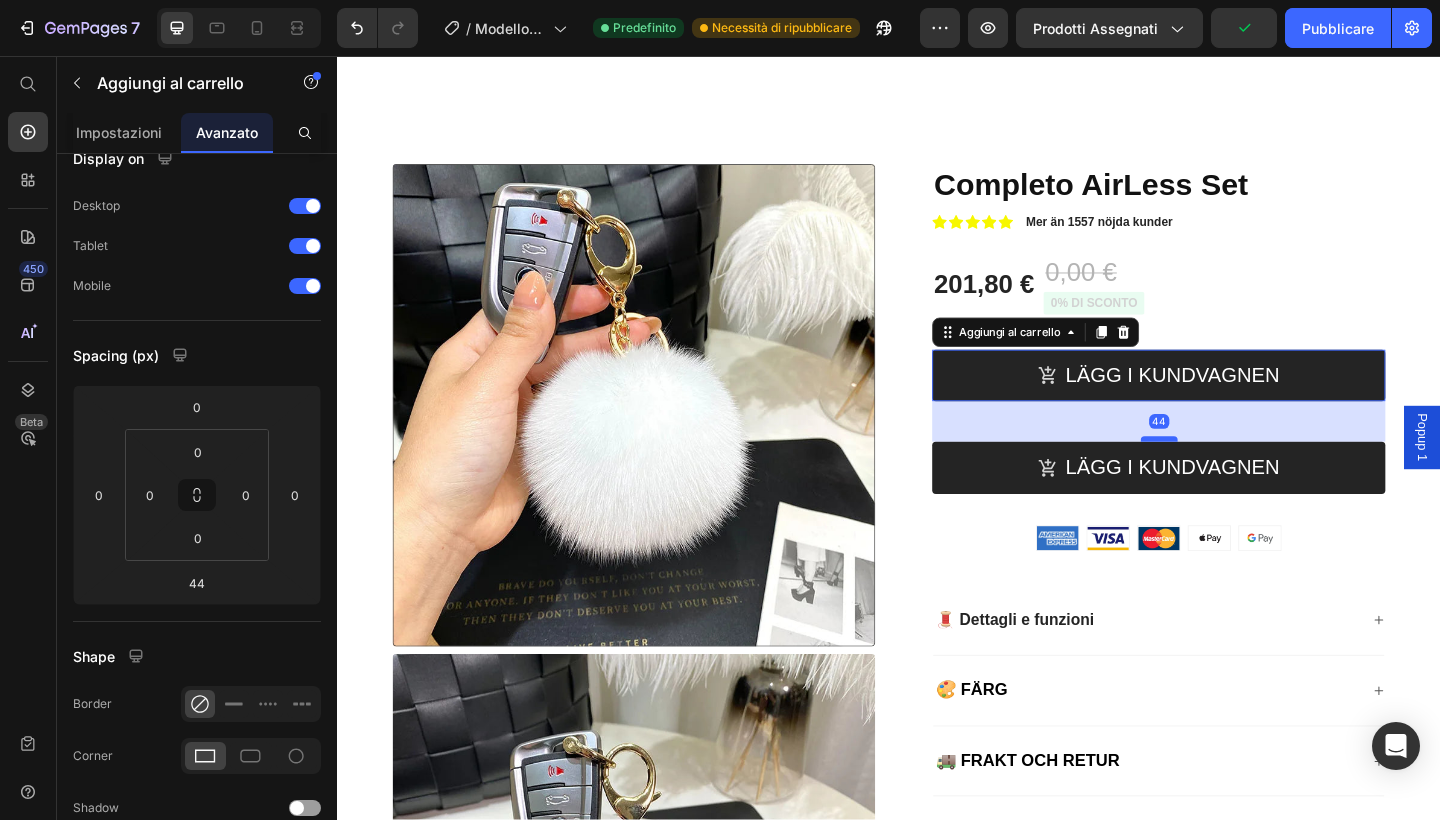 scroll, scrollTop: 0, scrollLeft: 0, axis: both 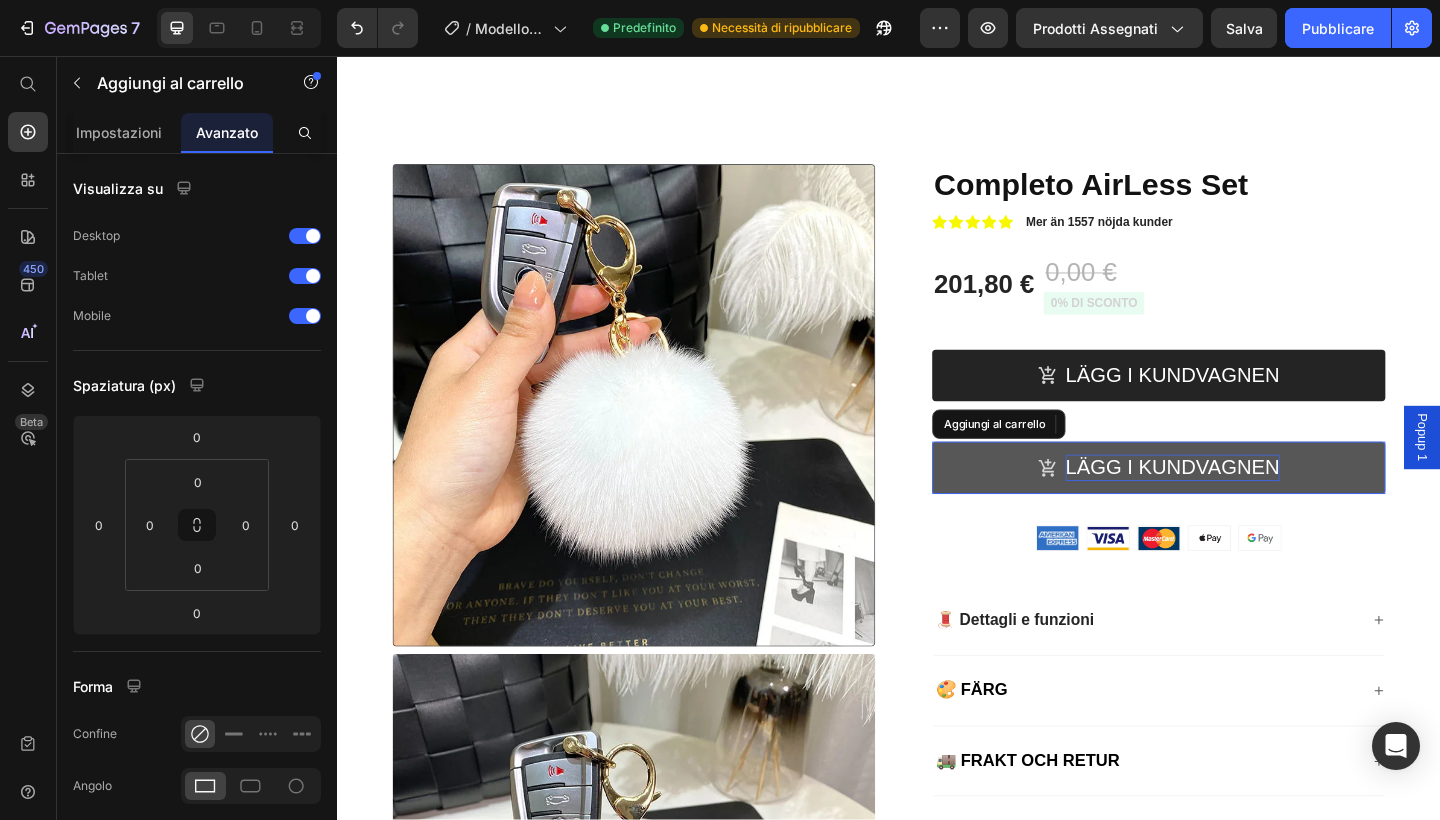 click on "LÄGG I KUNDVAGNEN" at bounding box center [1245, 504] 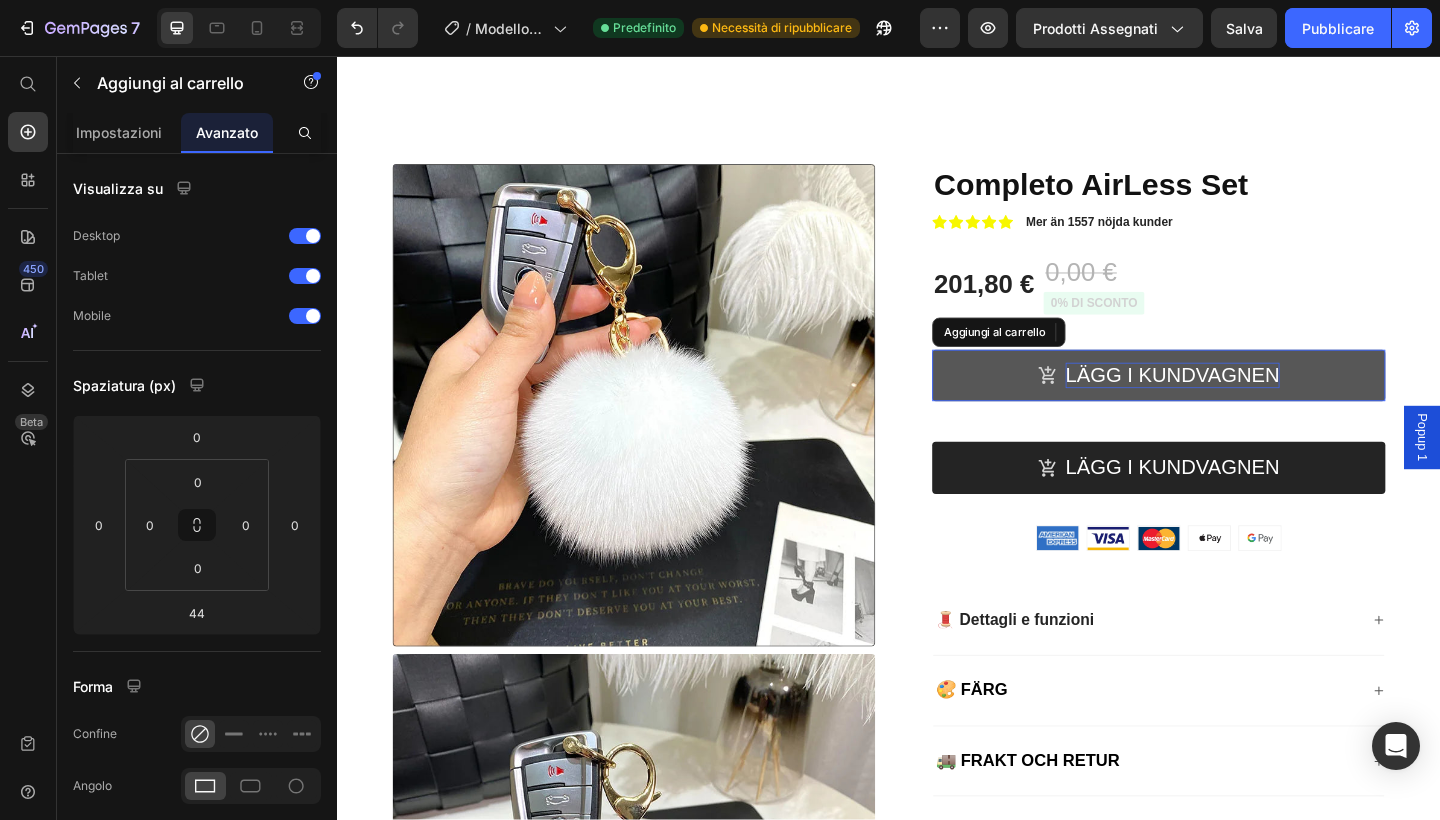 click on "LÄGG I KUNDVAGNEN" at bounding box center [1245, 404] 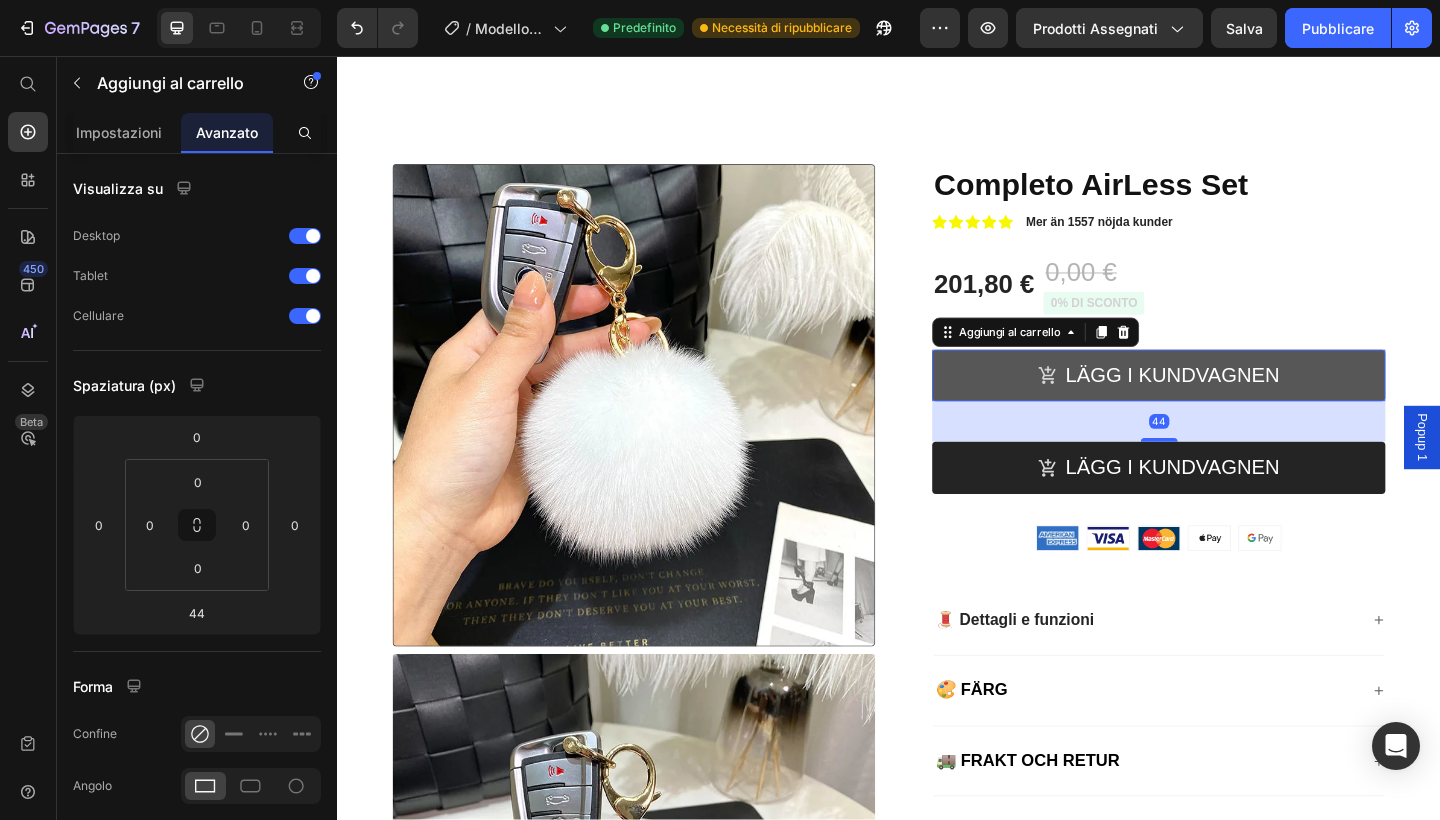 click on "LÄGG I KUNDVAGNEN" at bounding box center (1230, 404) 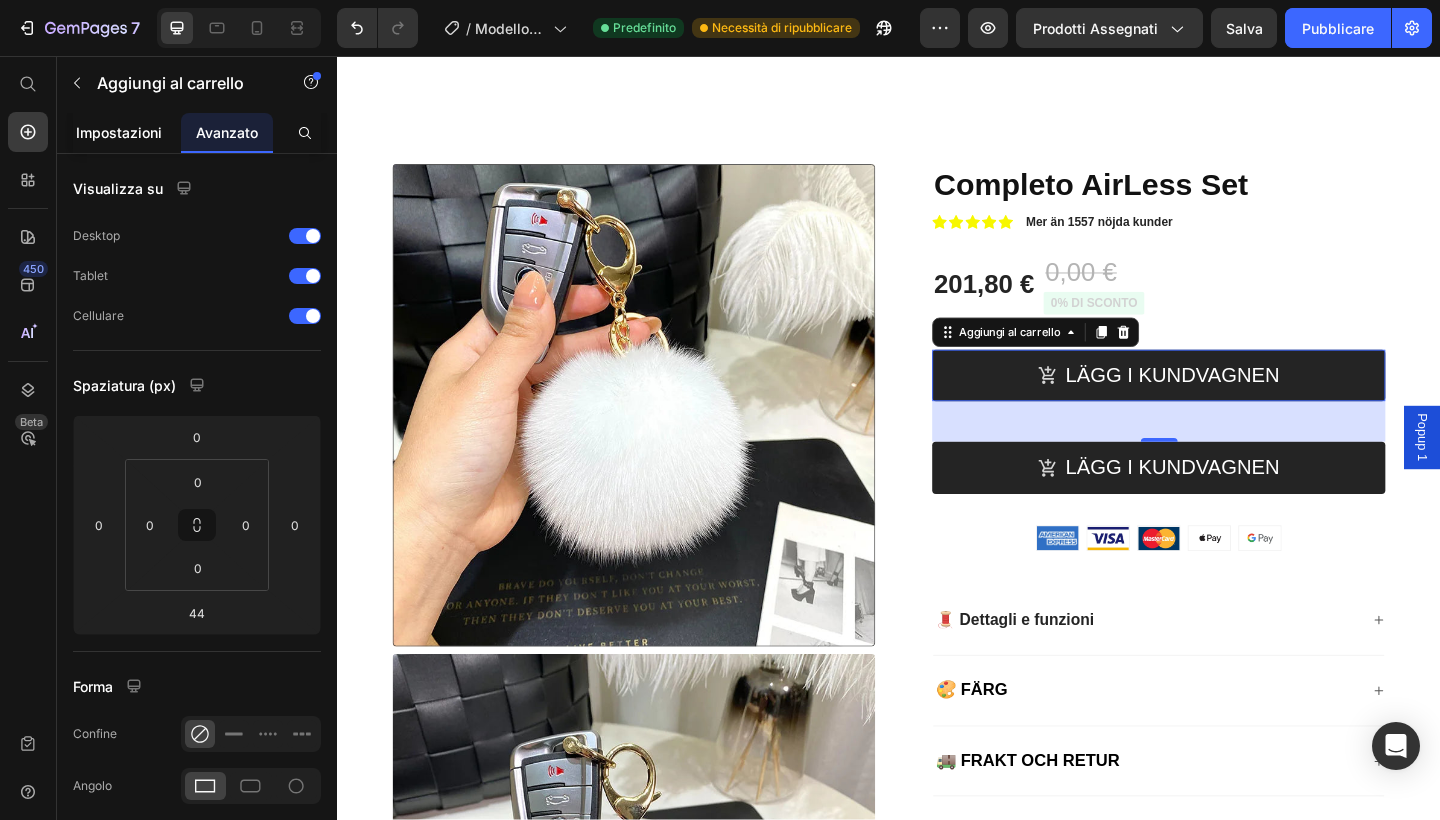 click on "Impostazioni" 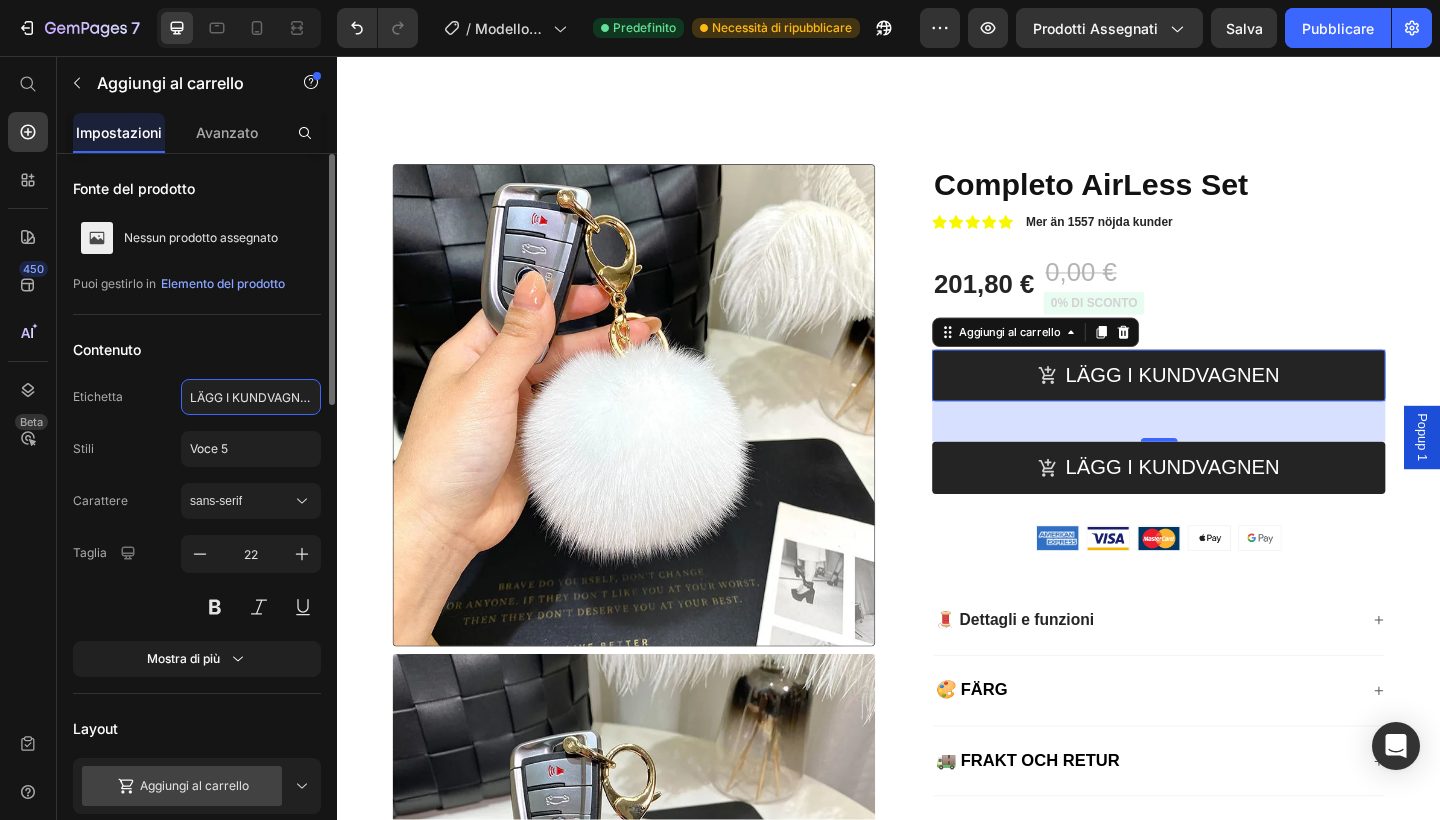 click on "LÄGG I KUNDVAGNEN" 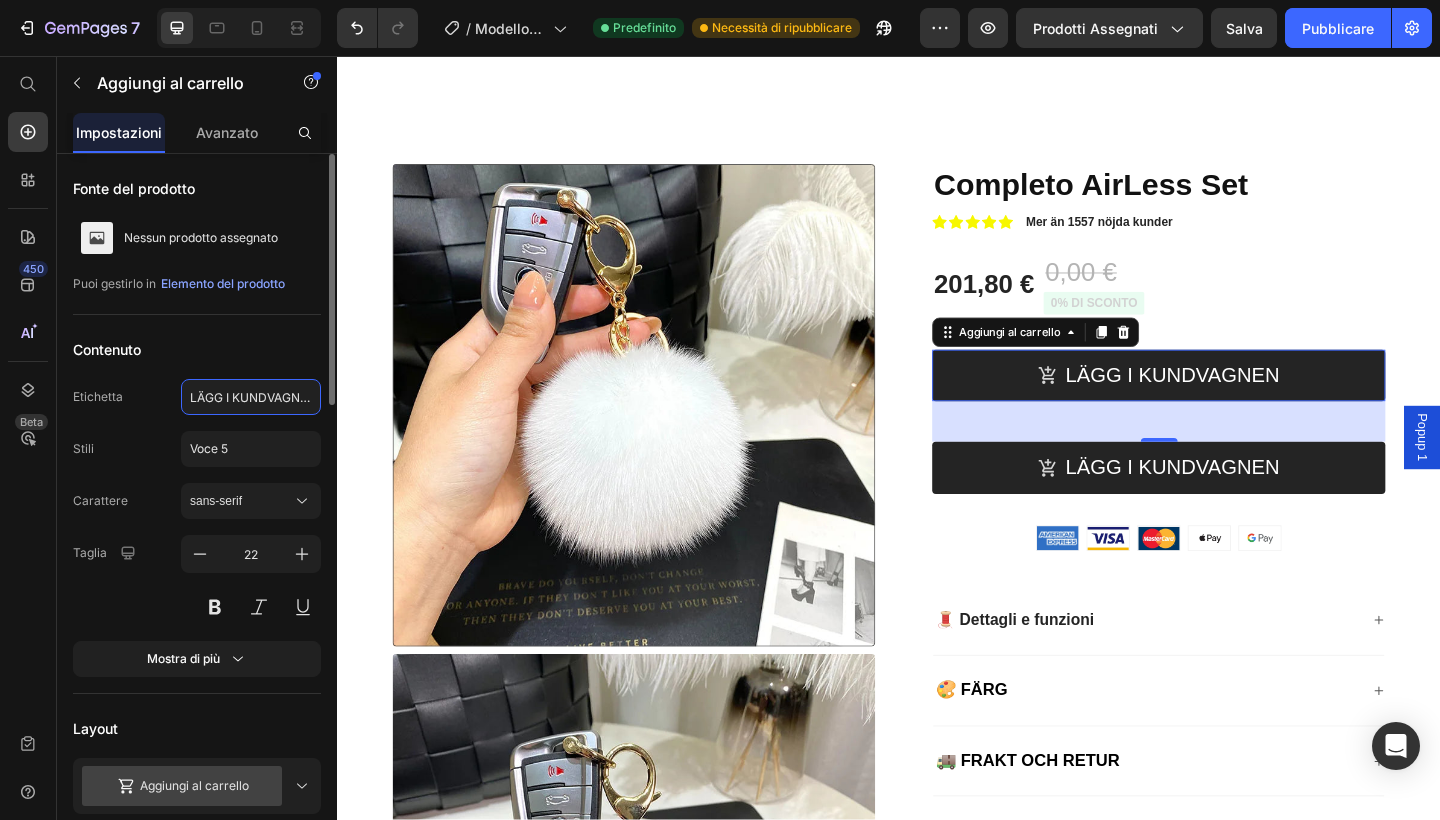 paste on "Köp nu" 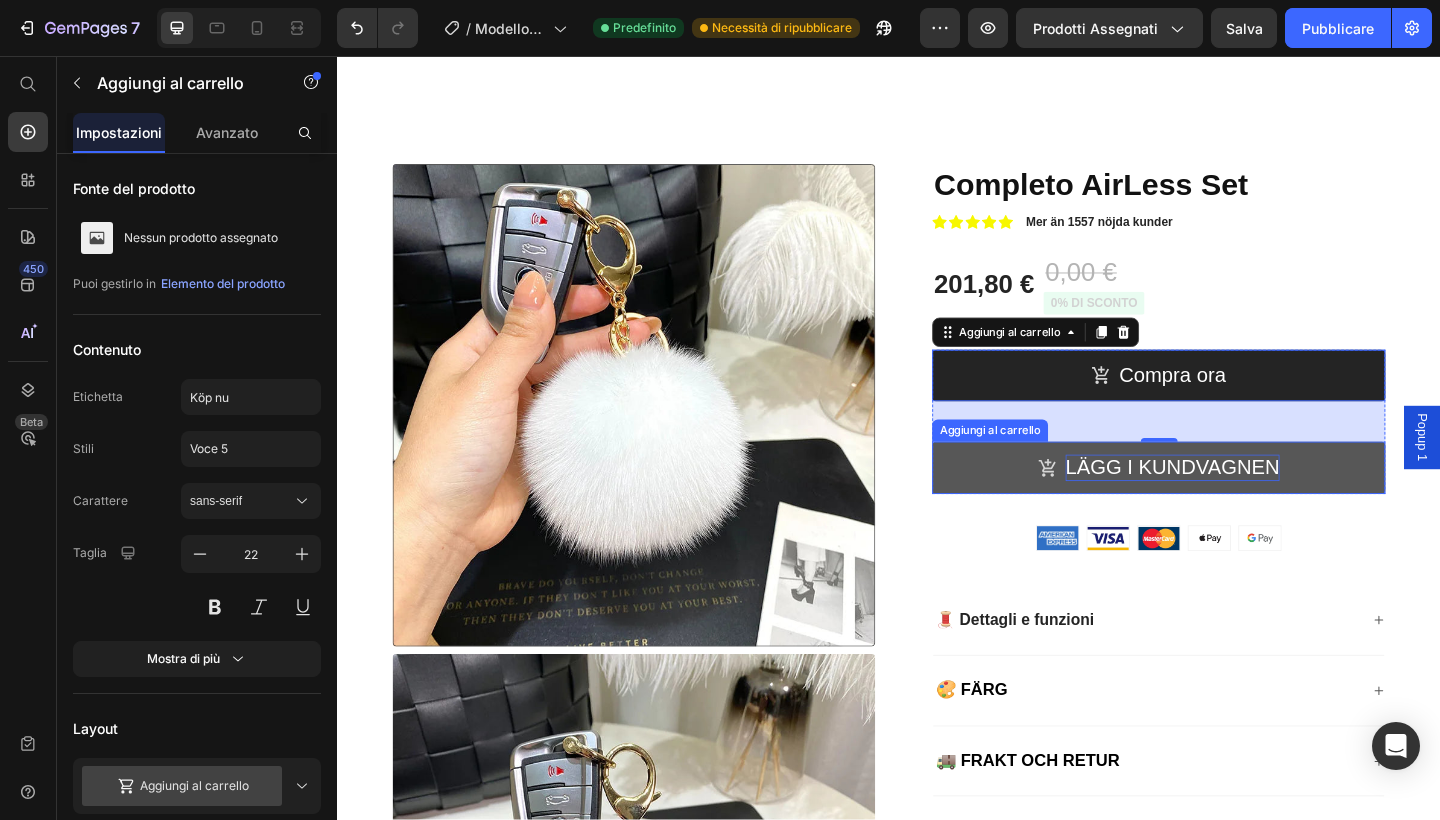 click on "LÄGG I KUNDVAGNEN" at bounding box center [1245, 504] 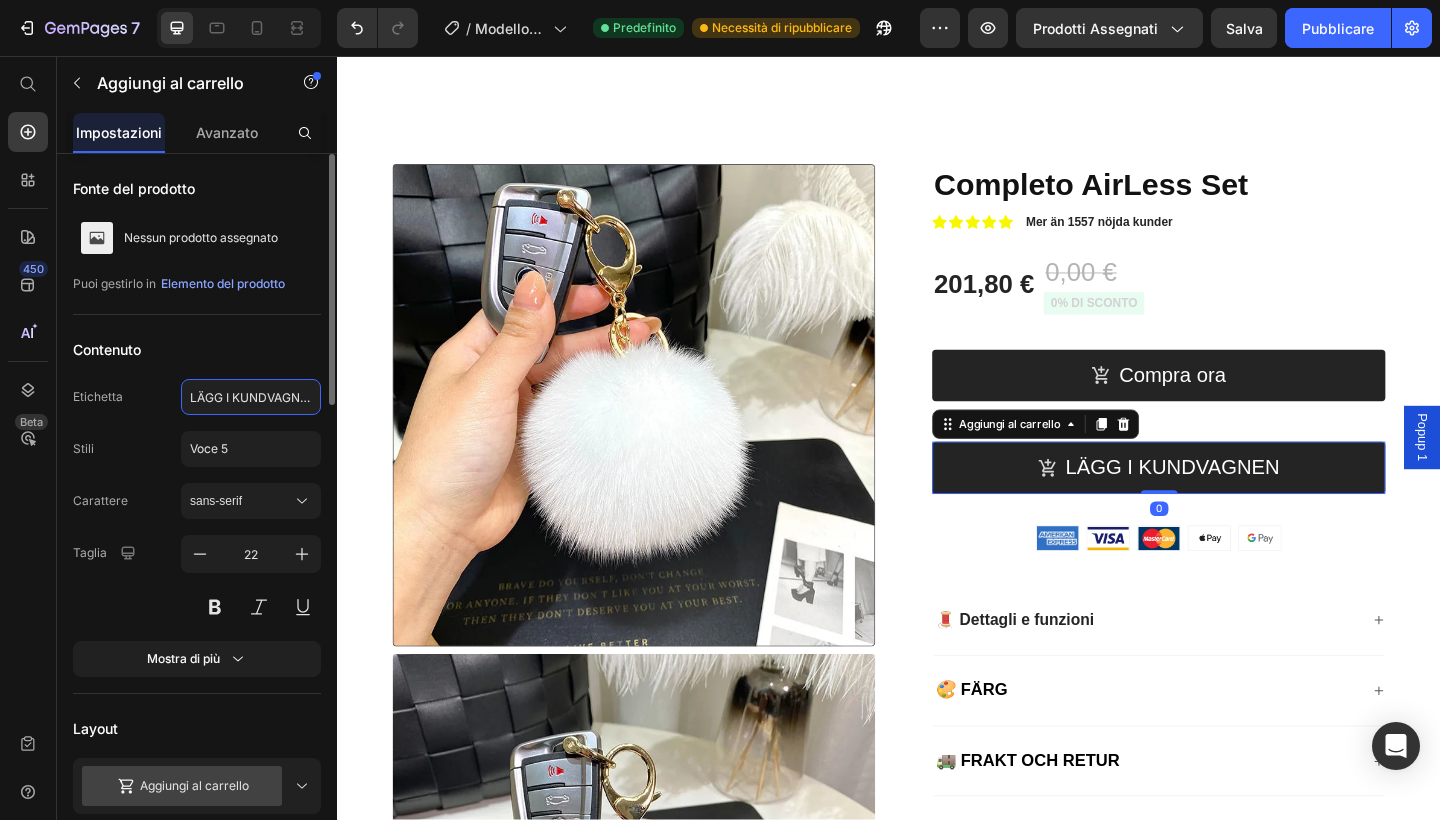 click on "LÄGG I KUNDVAGNEN" 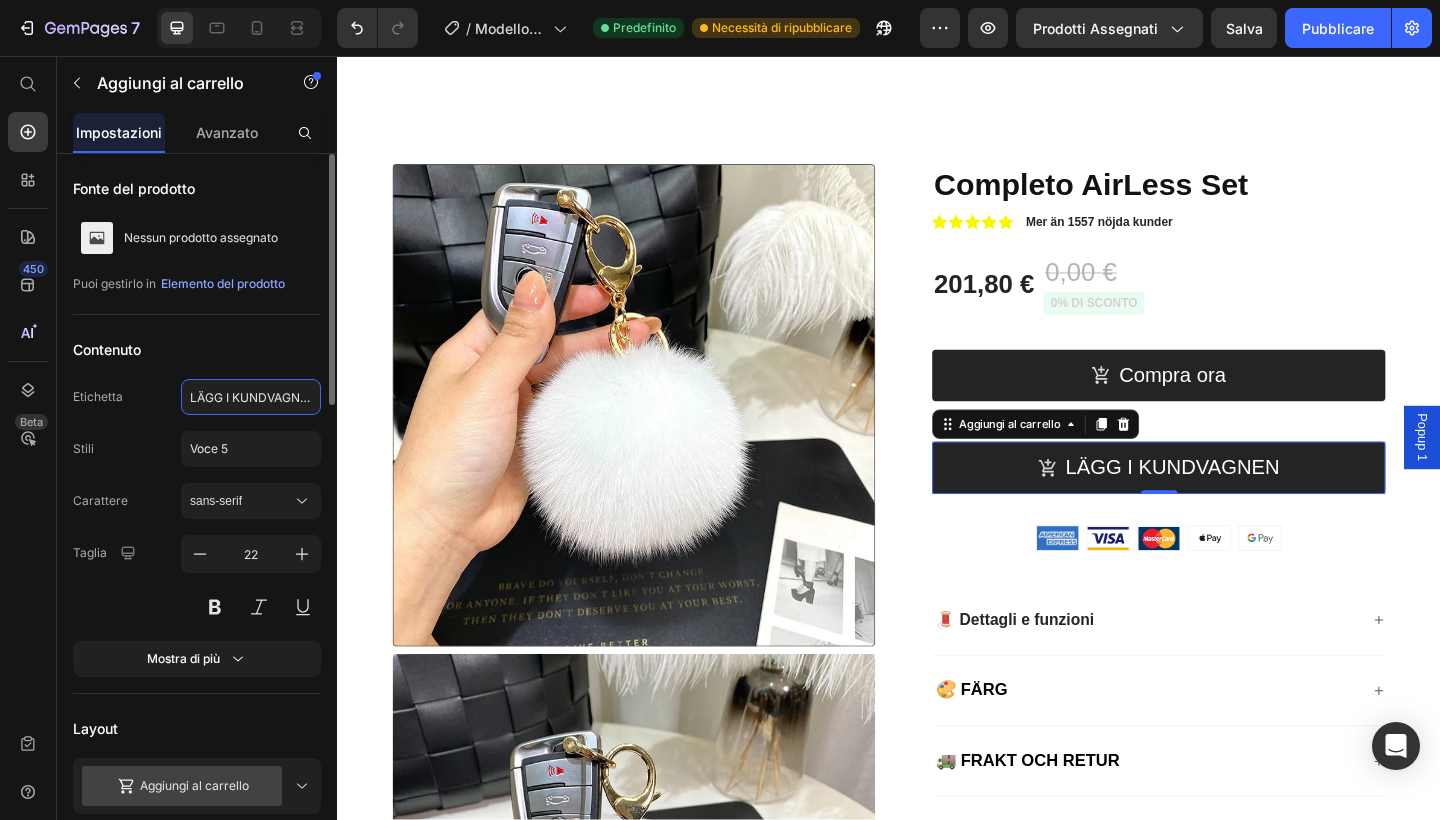 click on "LÄGG I KUNDVAGNEN" 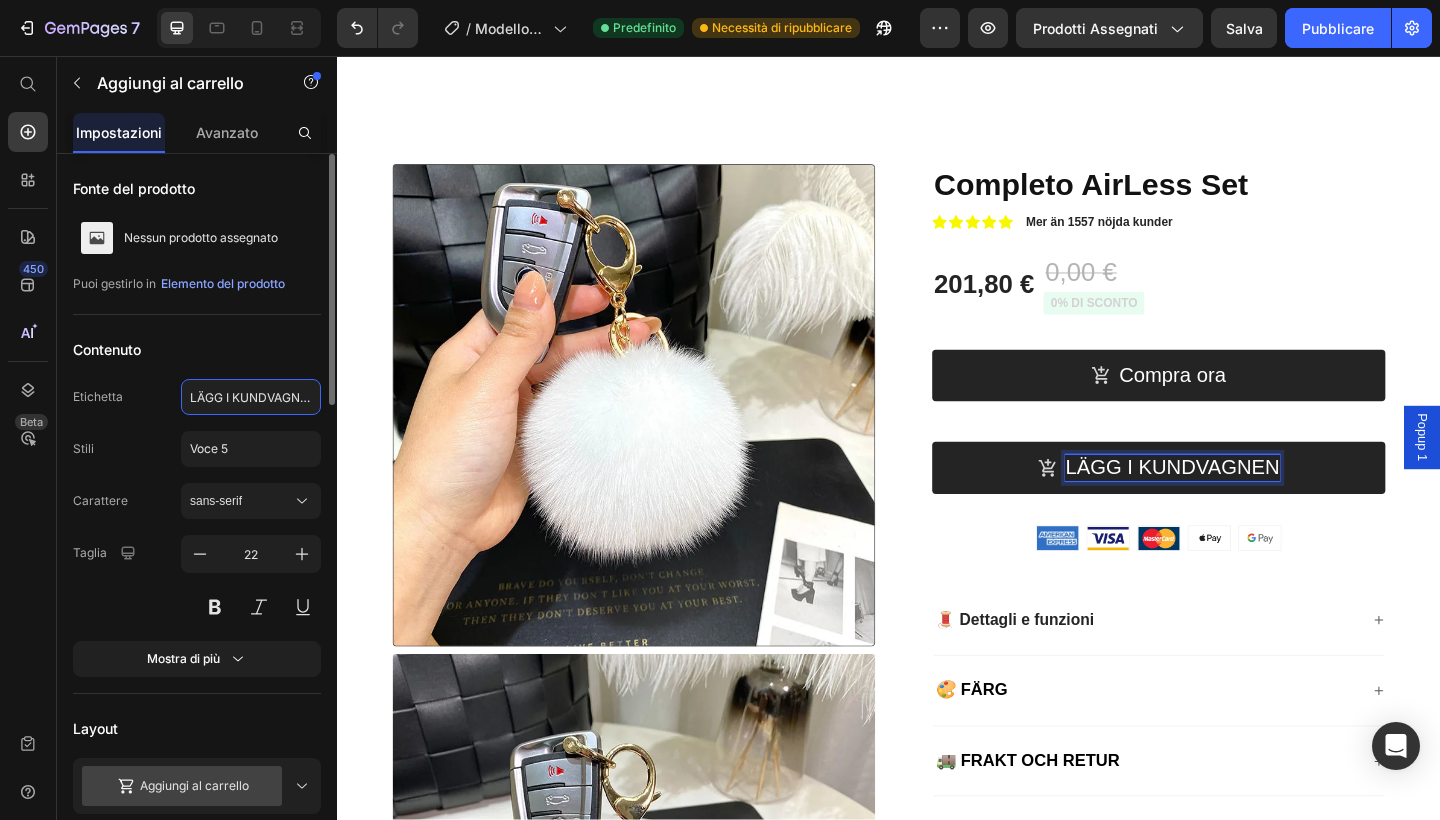click on "LÄGG I KUNDVAGNEN" 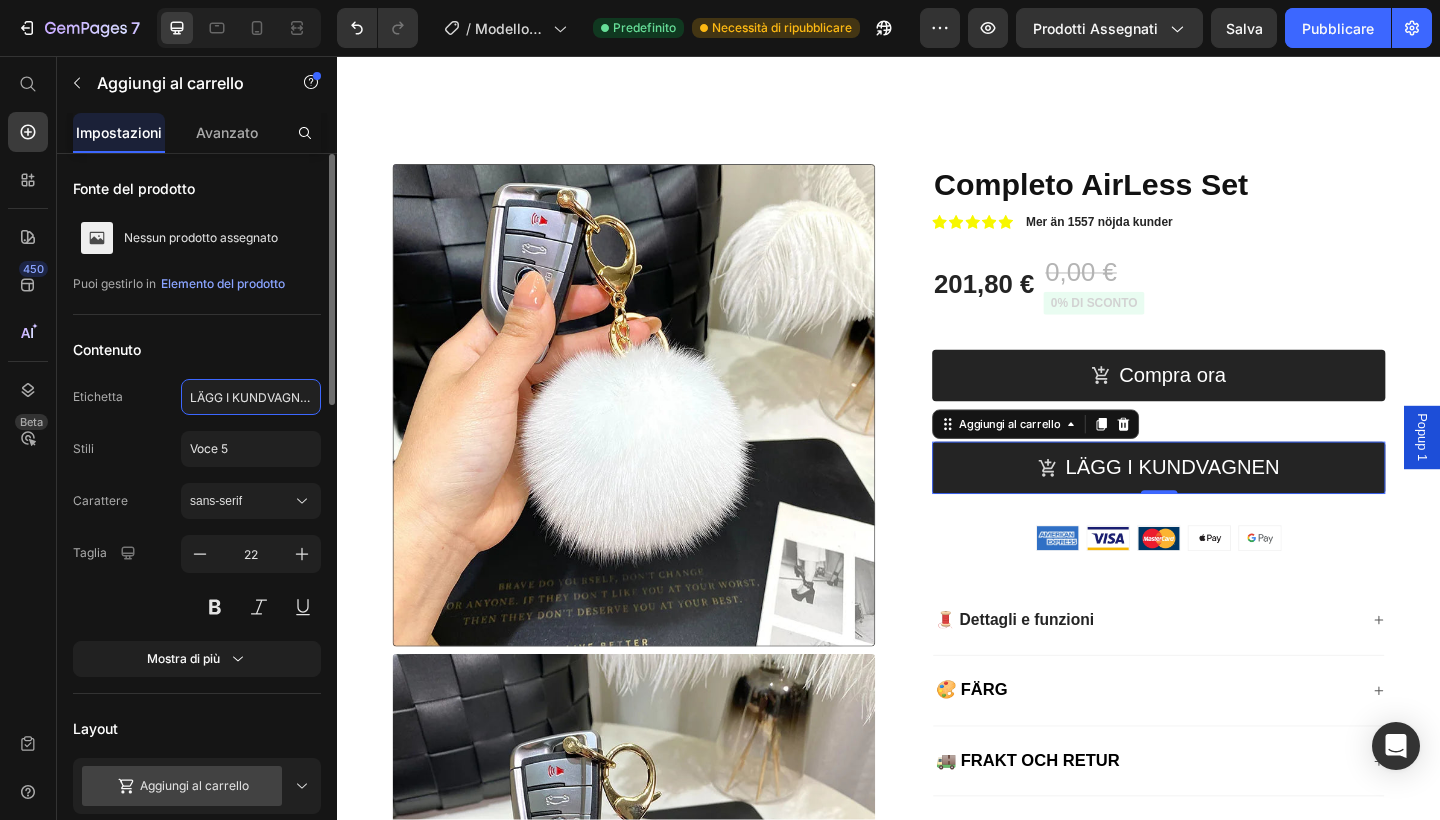 click on "LÄGG I KUNDVAGNEN" 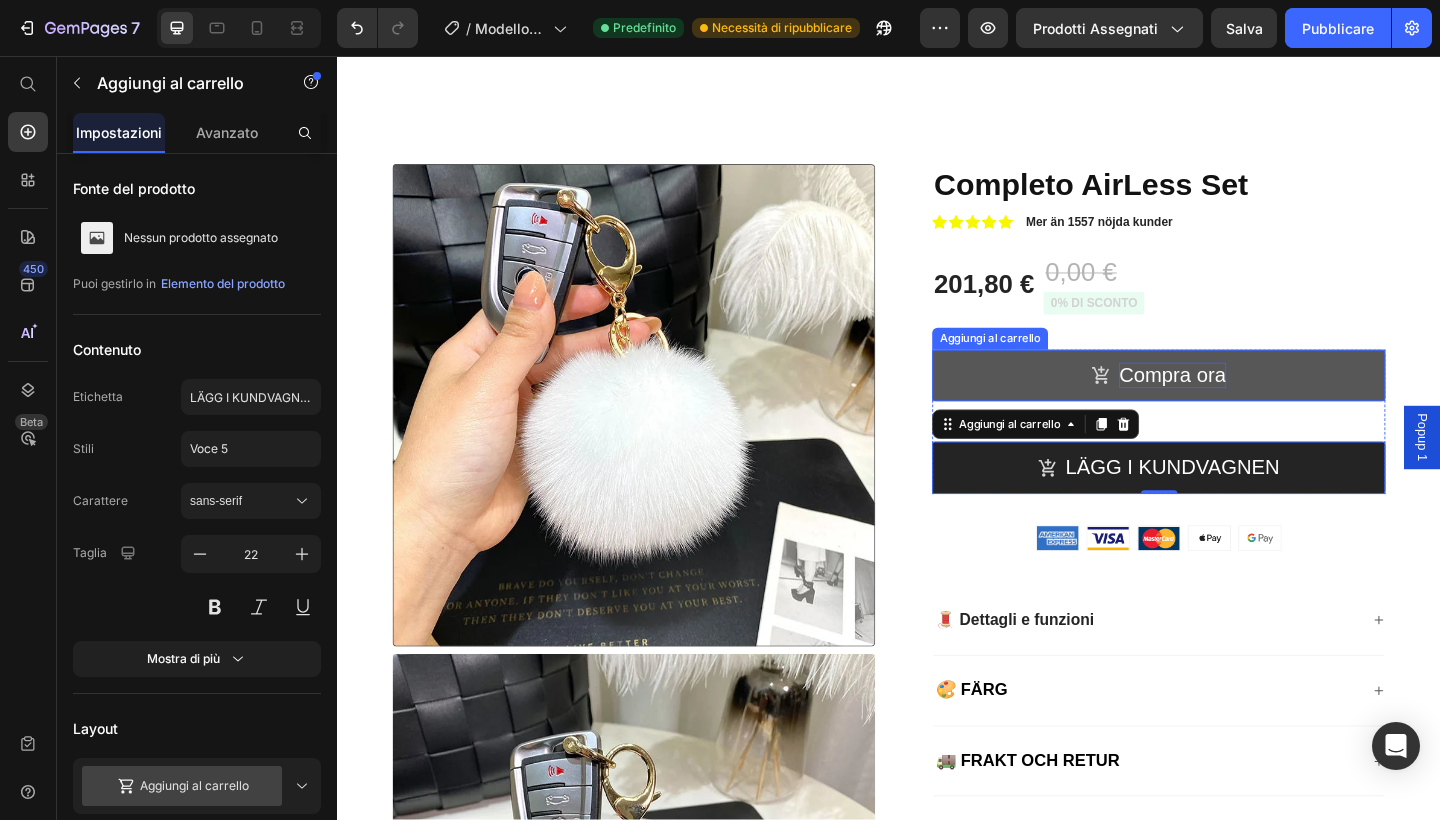 click on "Compra ora" at bounding box center [1245, 404] 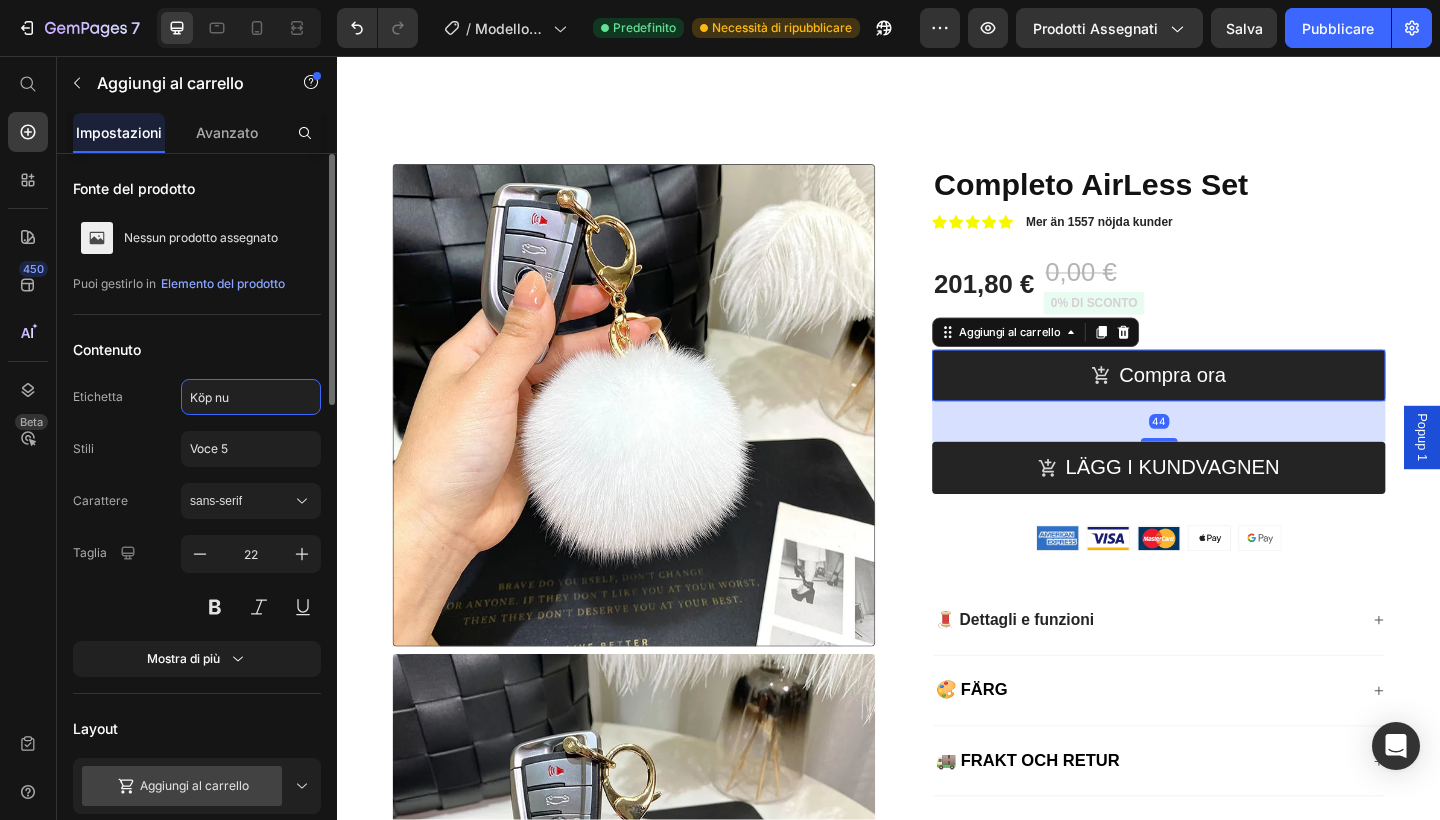 click on "Köp nu" 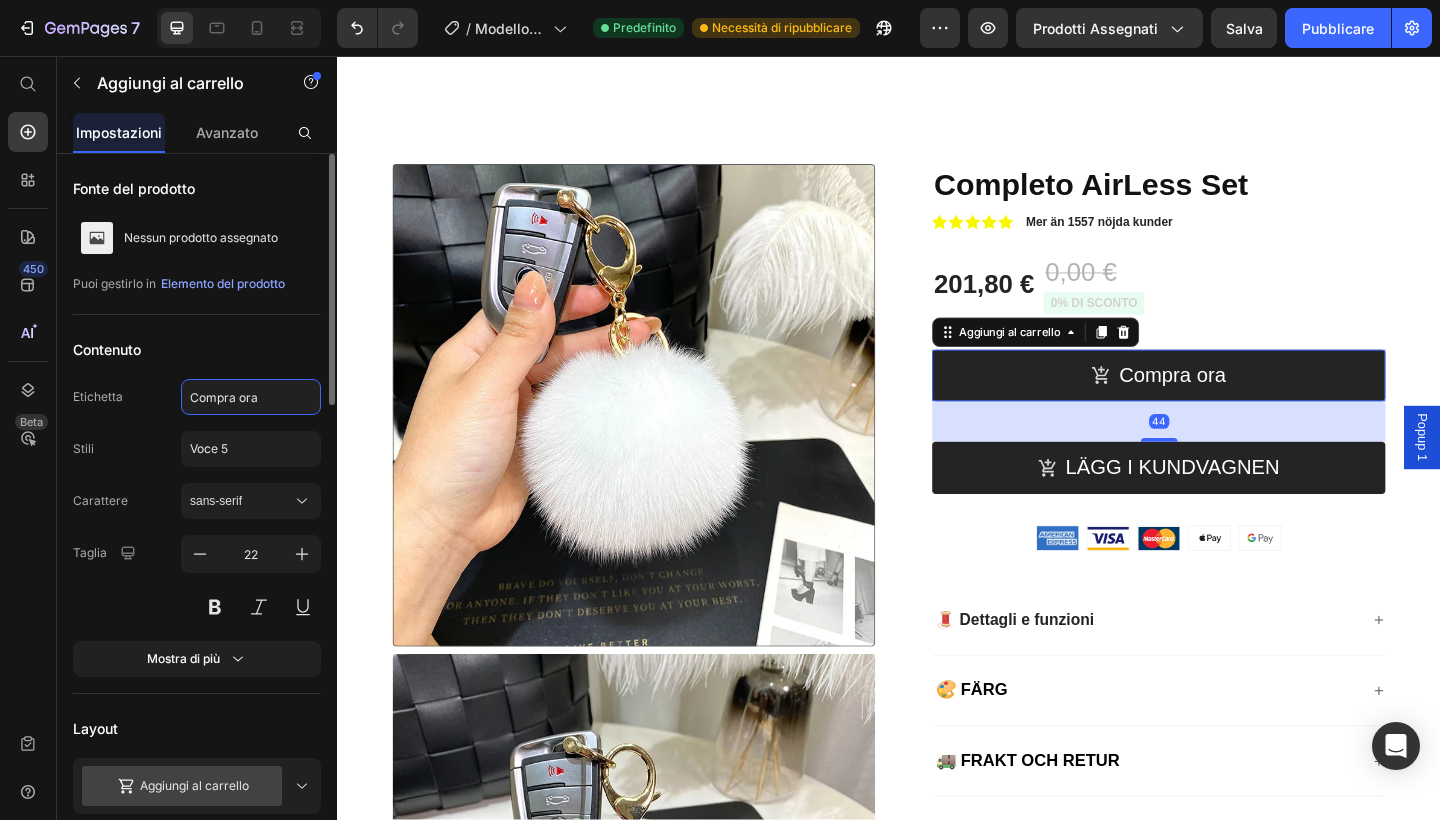 click on "Compra ora" 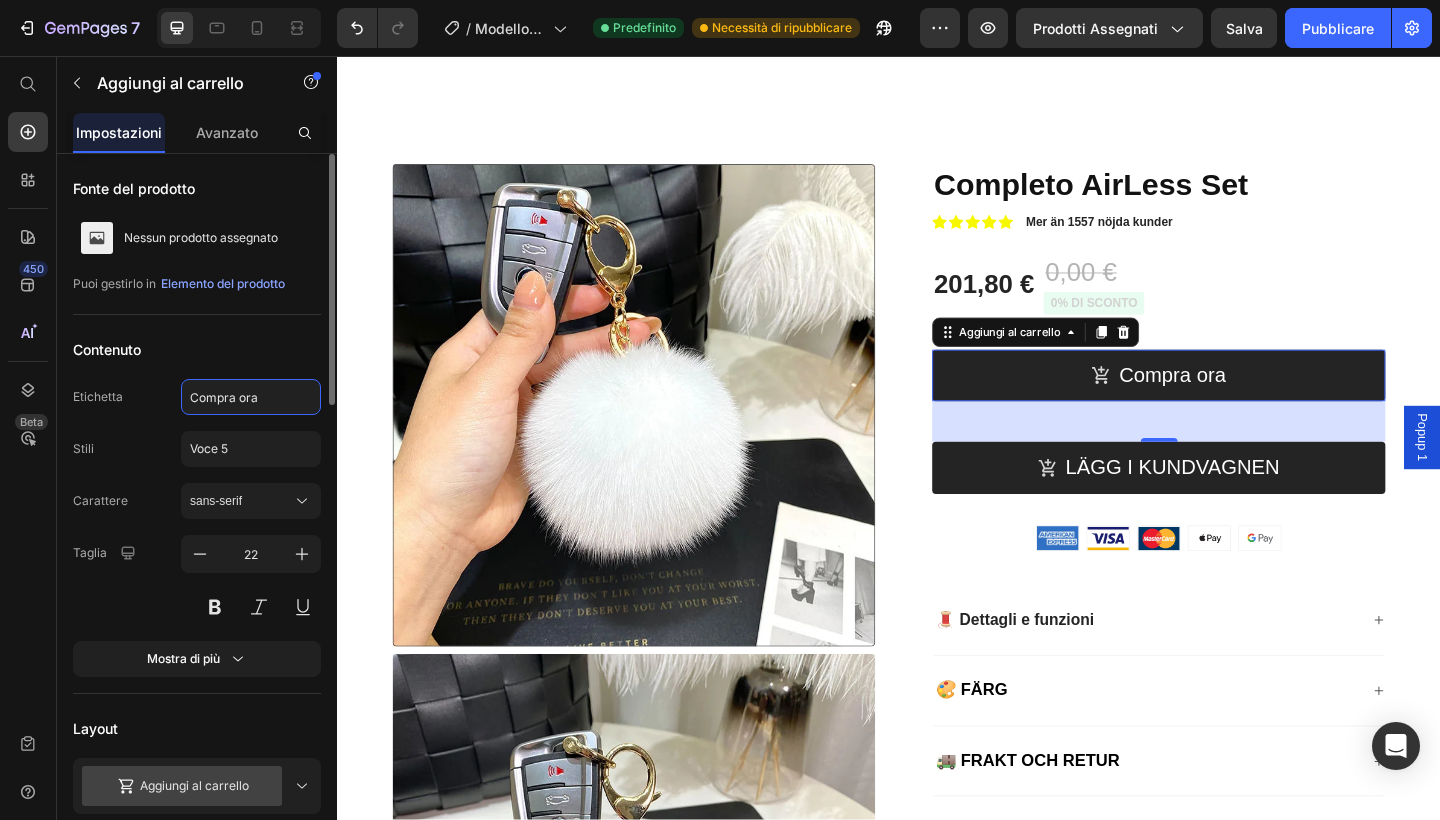 paste on "LÄGG I KUNDVAGNEN" 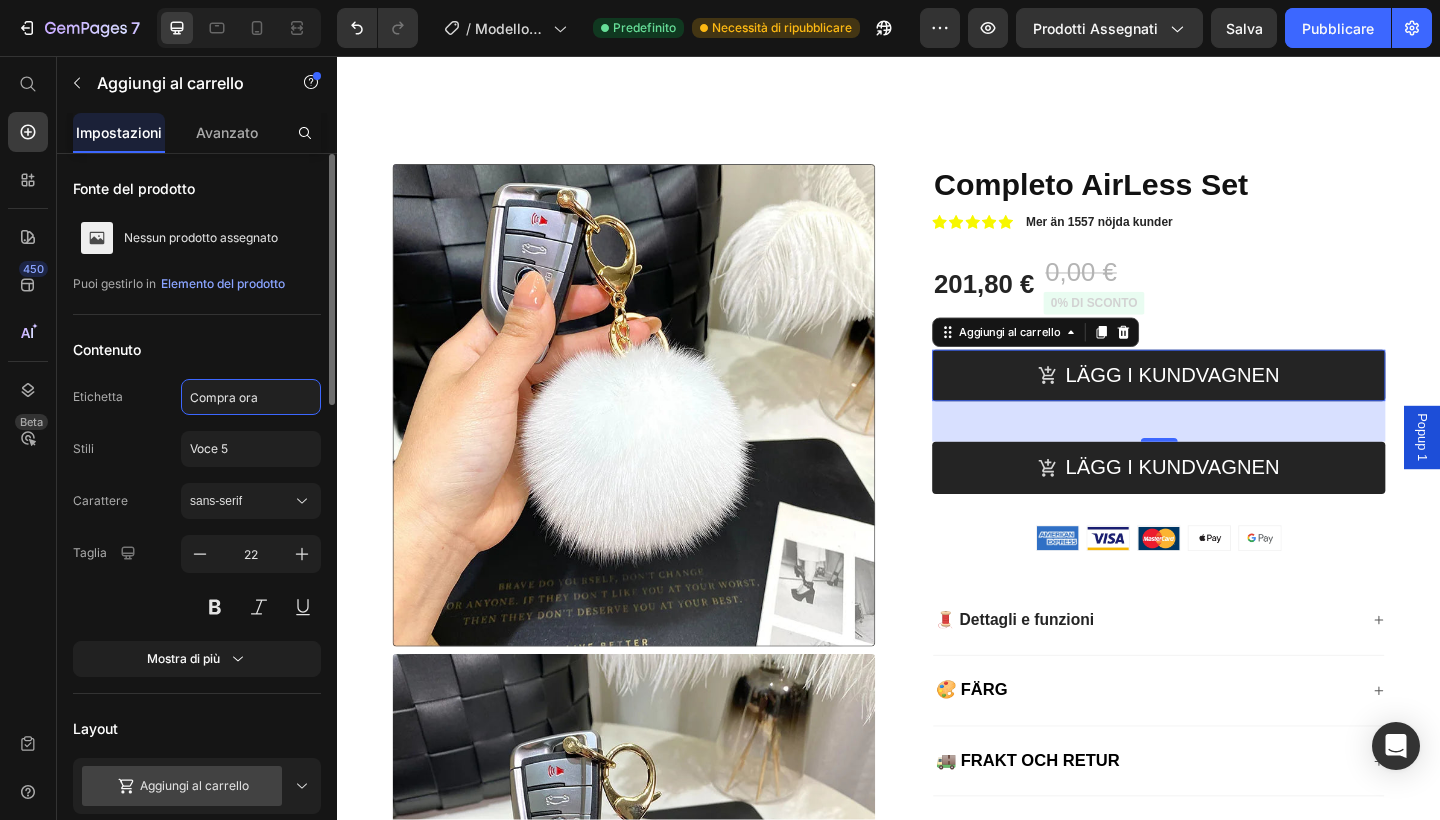 type on "LÄGG I KUNDVAGNEN" 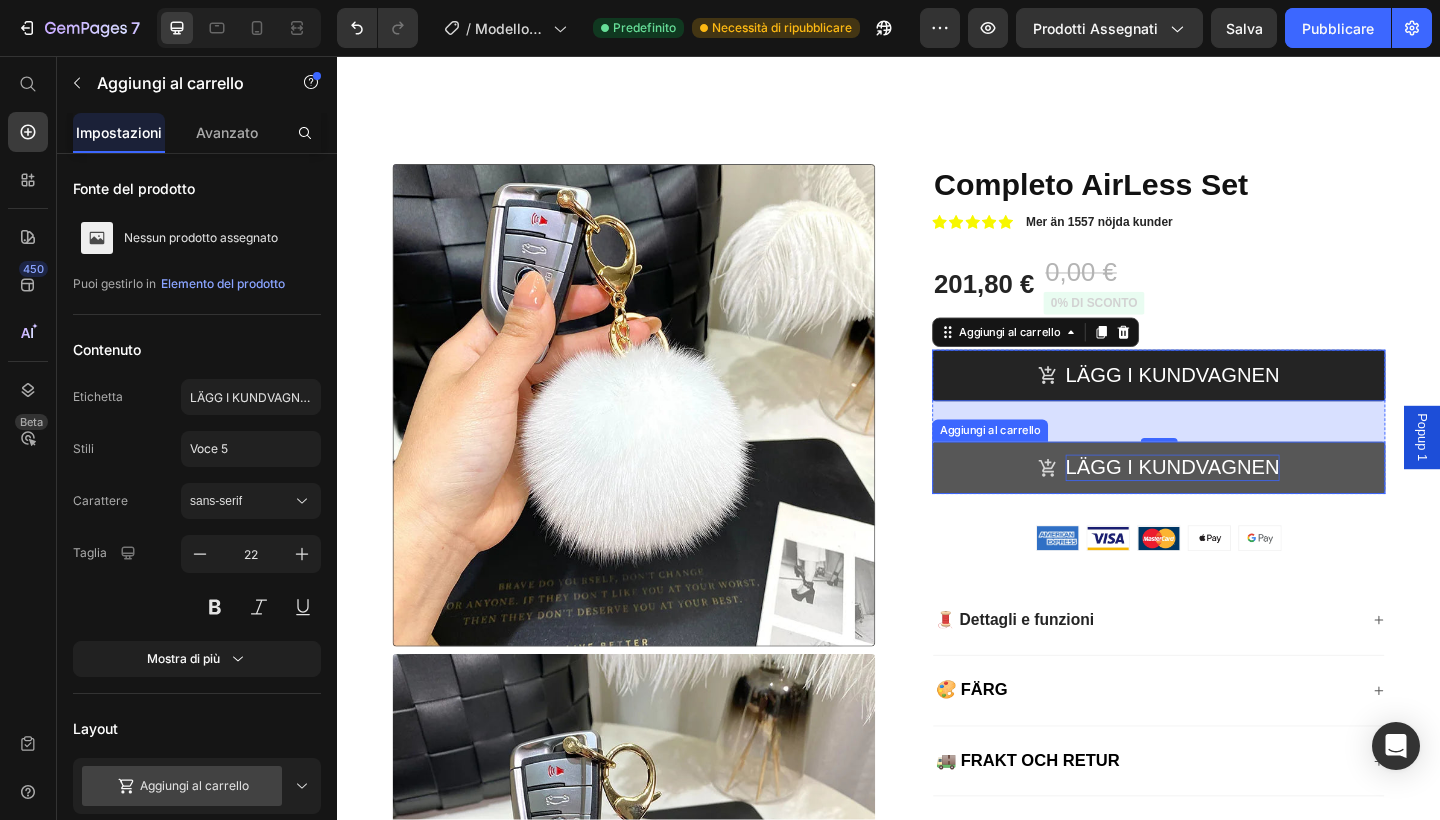 click on "LÄGG I KUNDVAGNEN" at bounding box center (1245, 504) 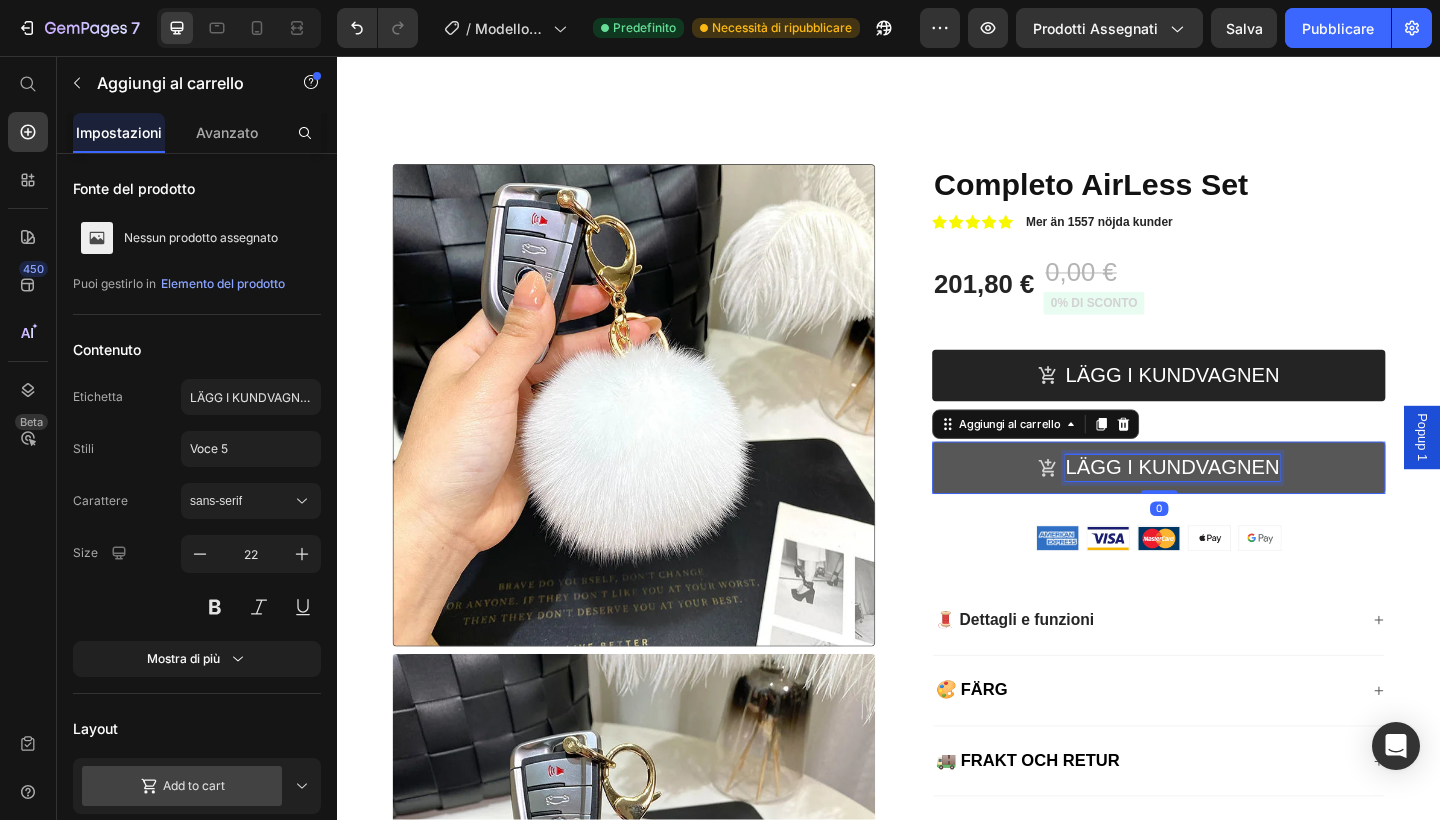 click on "LÄGG I KUNDVAGNEN" at bounding box center [1245, 504] 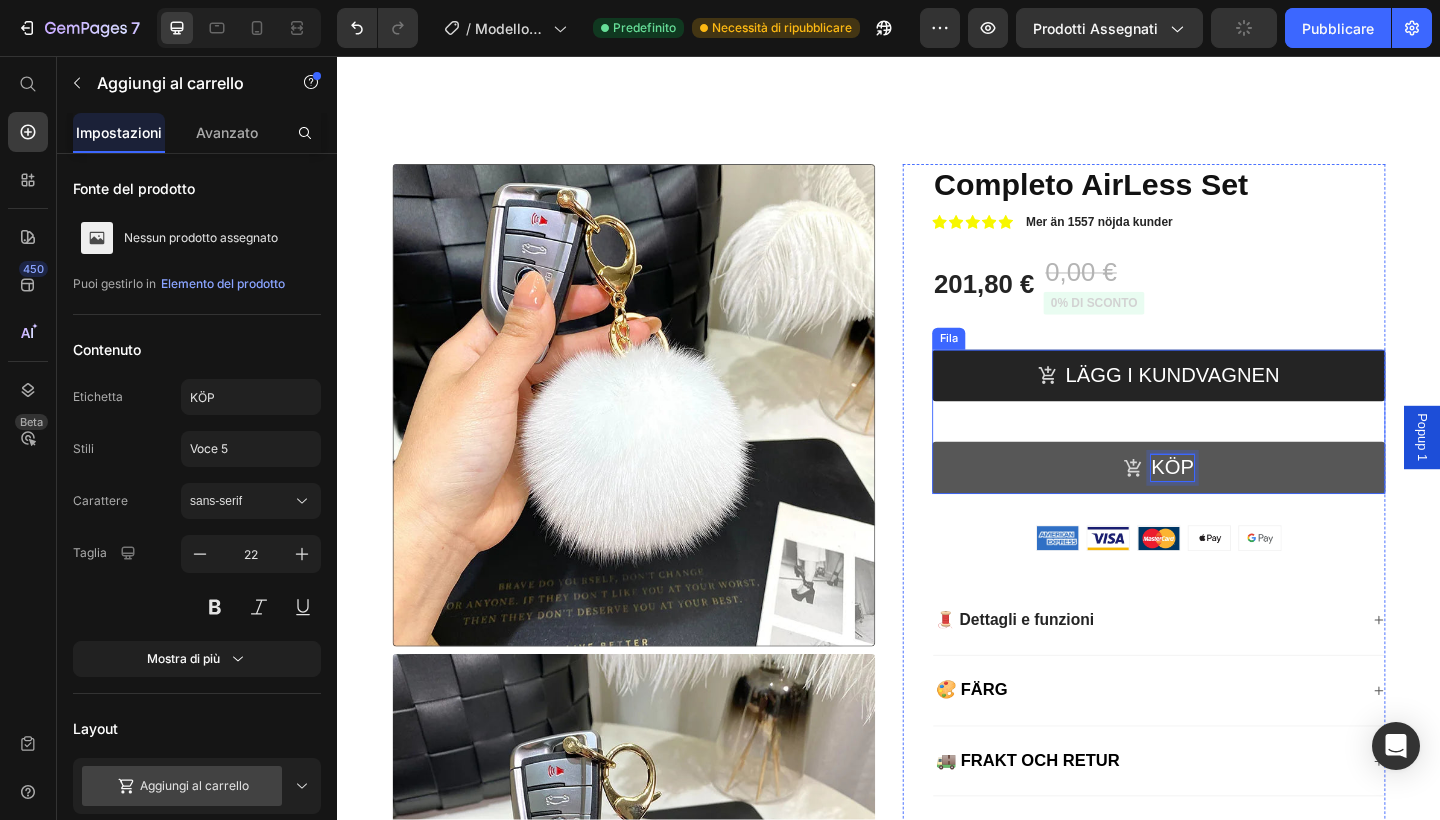 click on "KÖP" at bounding box center (1230, 504) 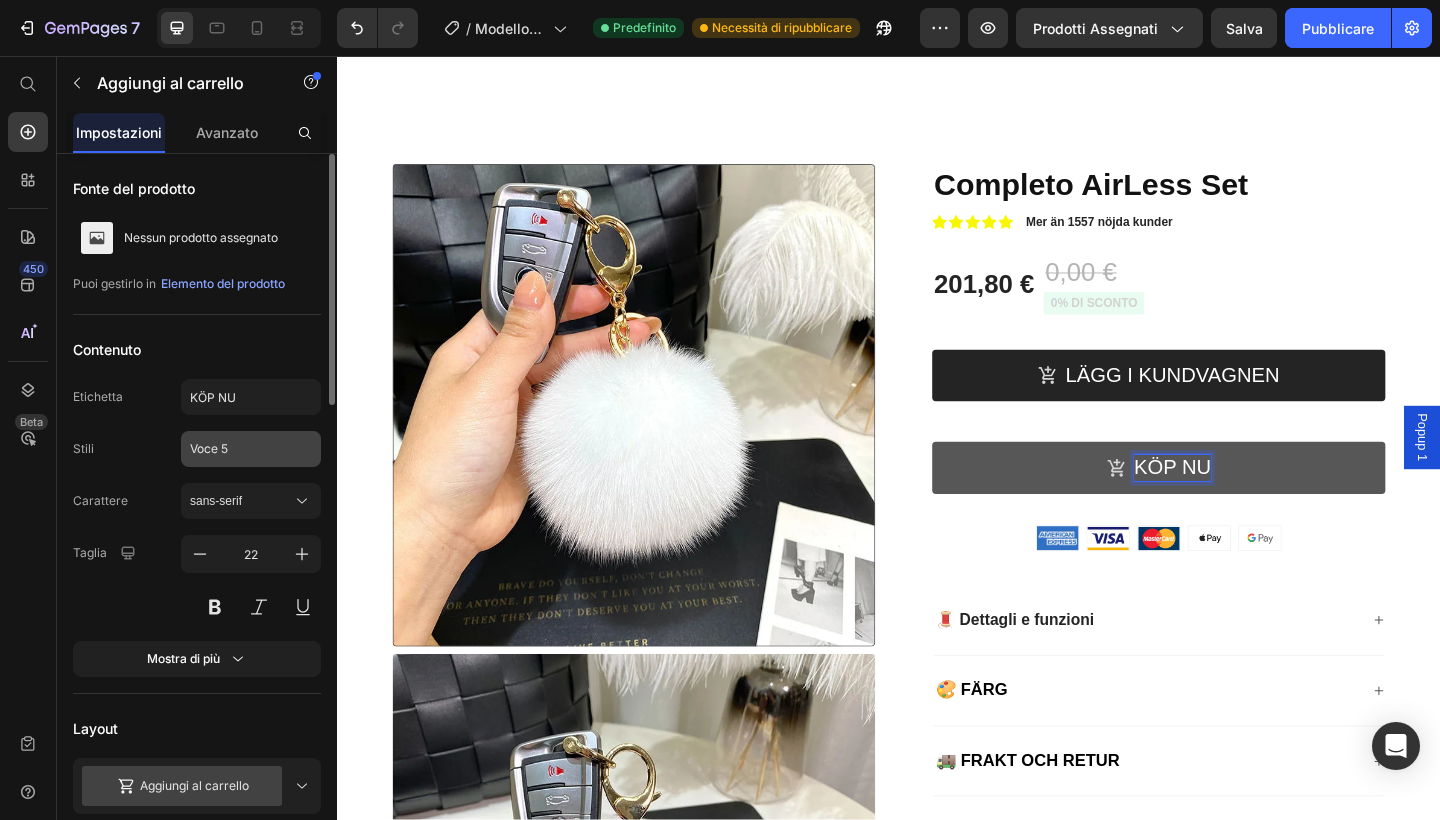 click on "Voce 5" at bounding box center (239, 449) 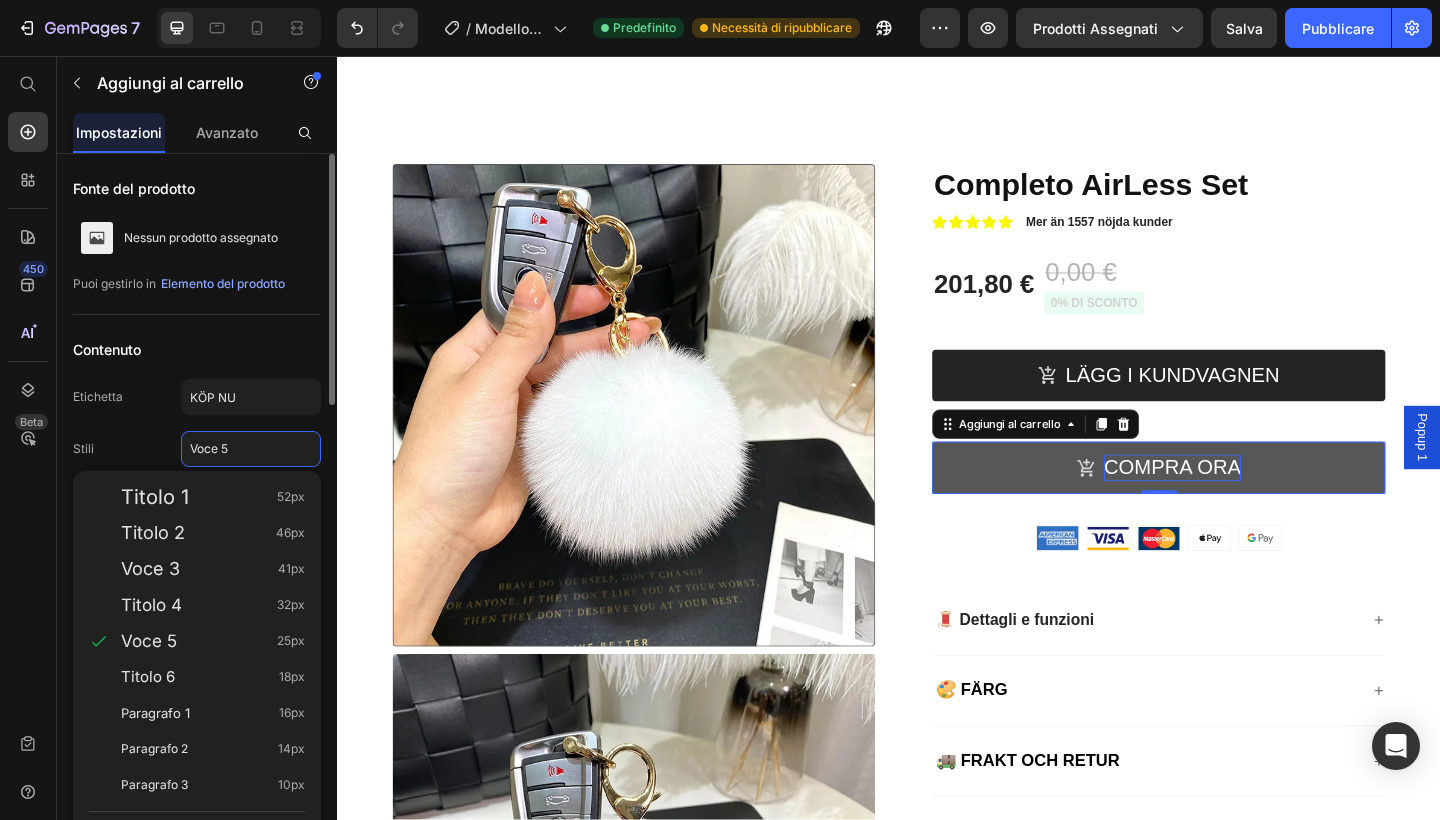 click on "Etichetta KÖP NU" 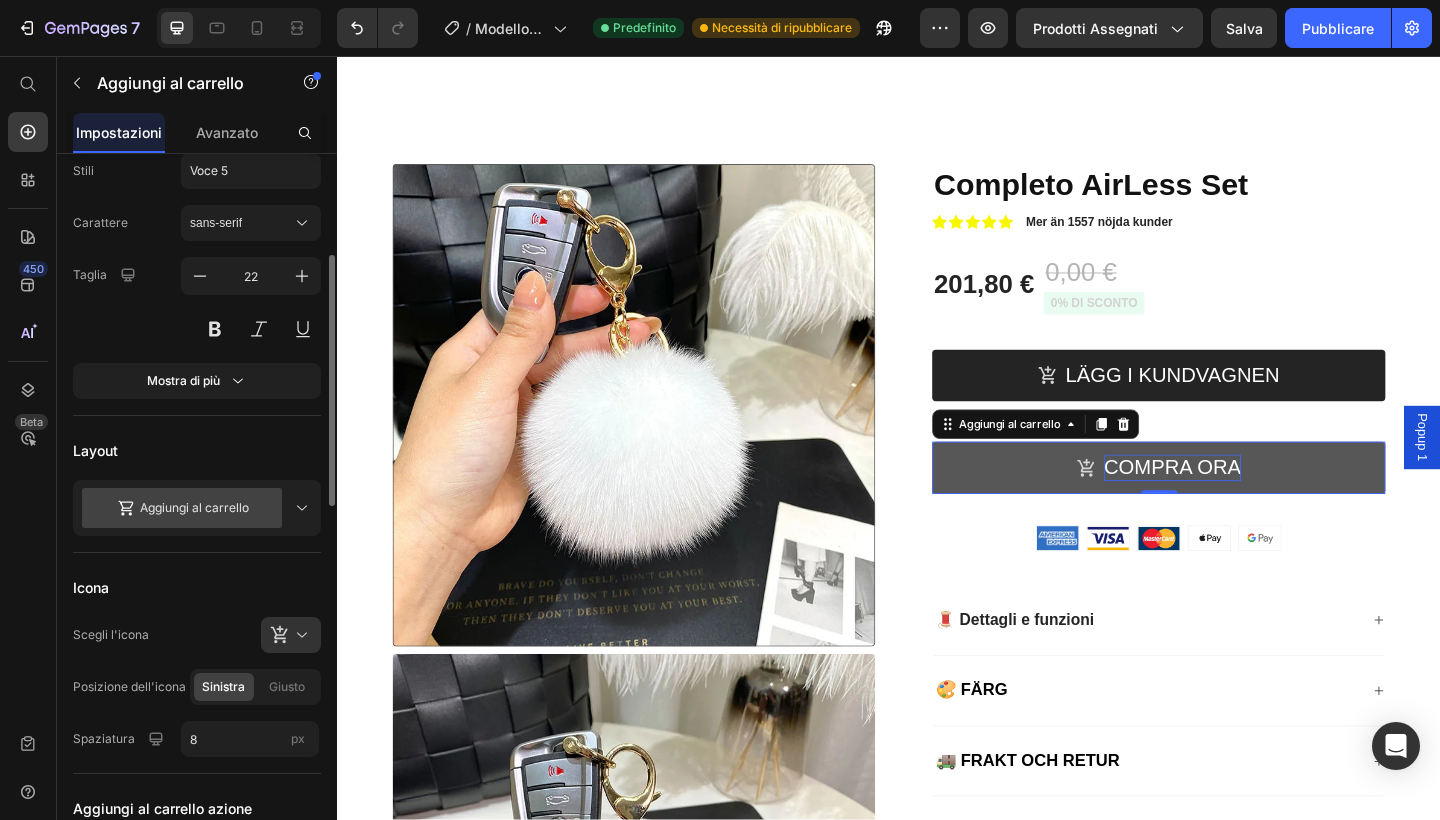 scroll, scrollTop: 284, scrollLeft: 0, axis: vertical 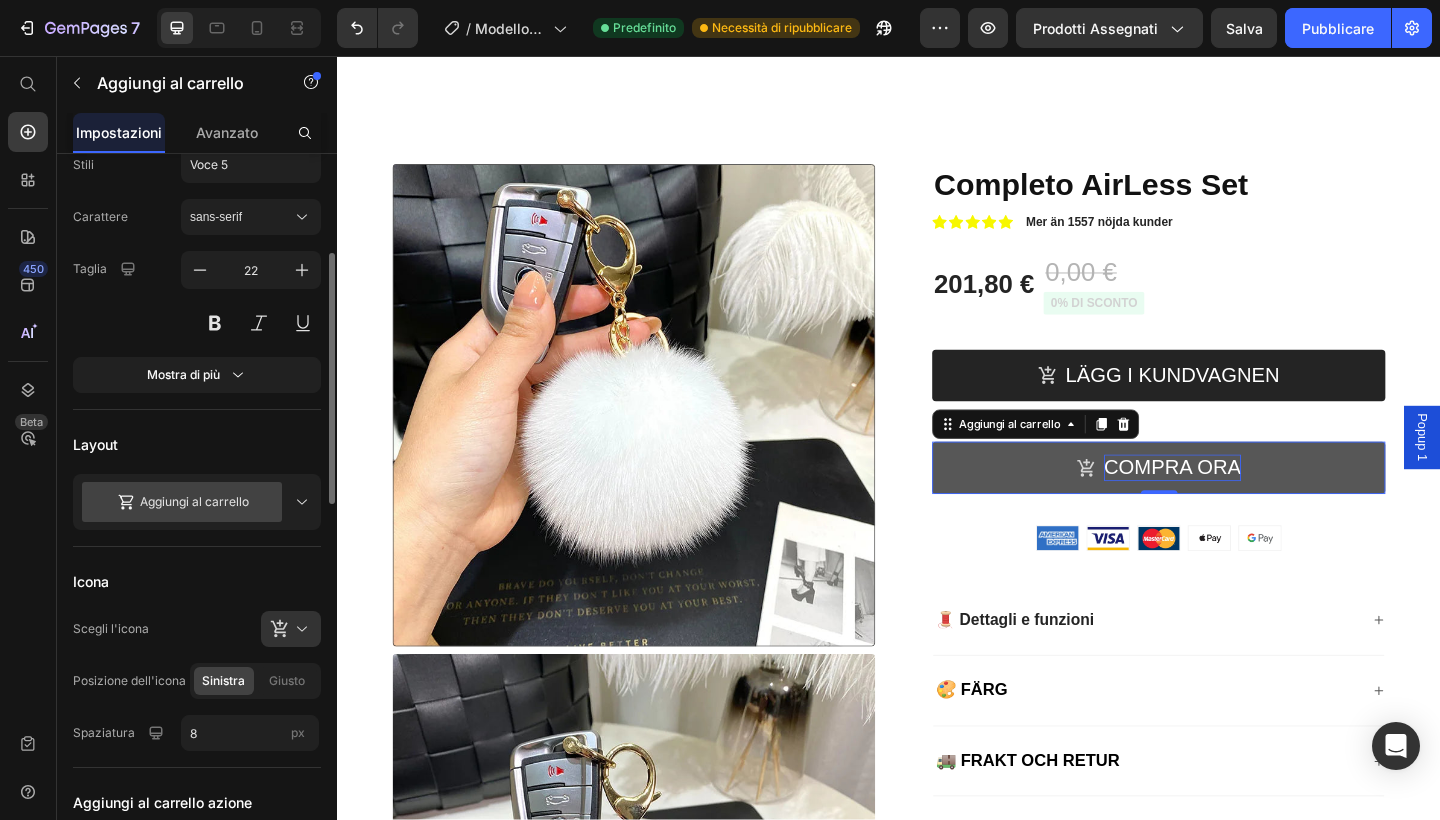 click 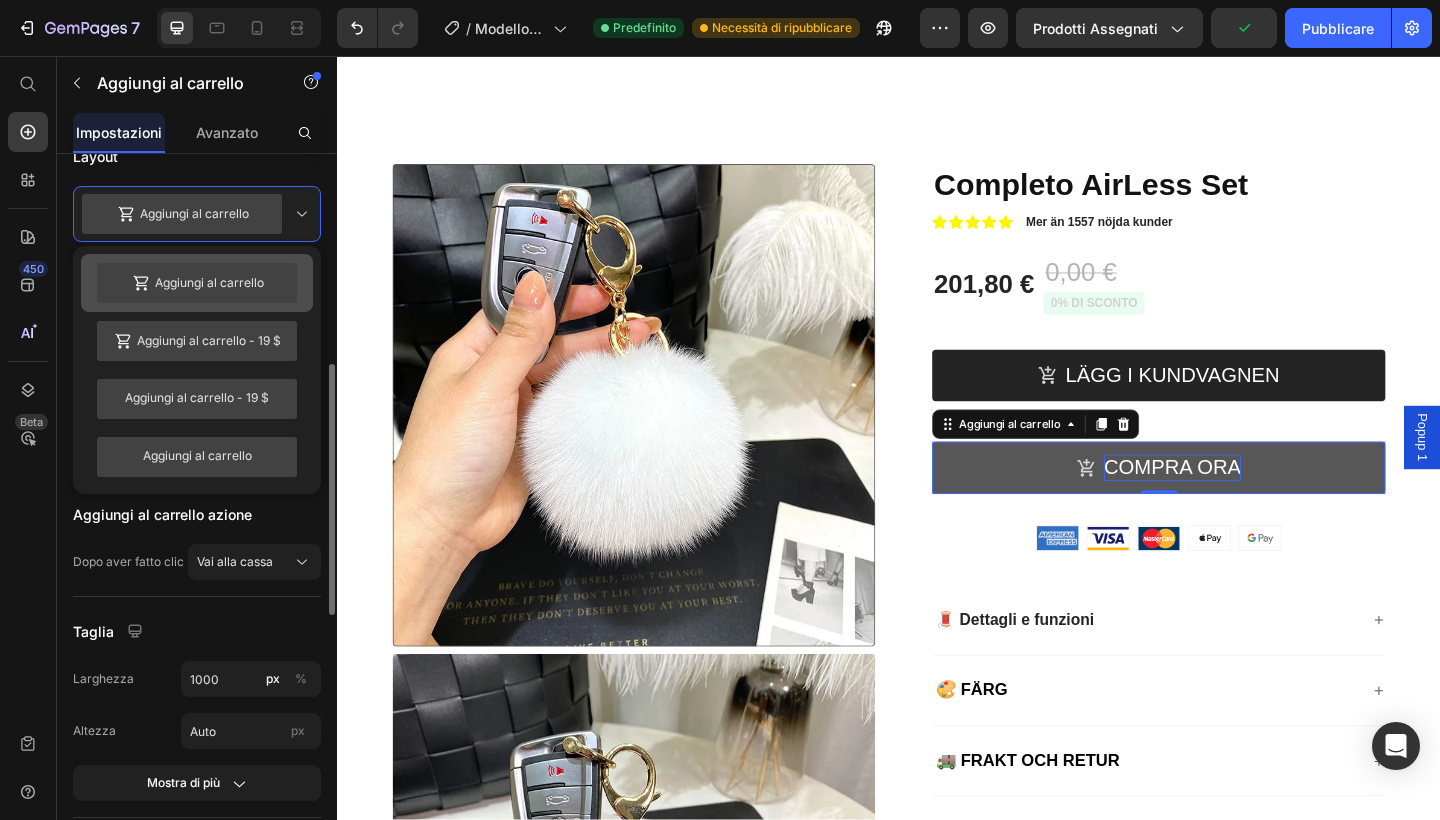 scroll, scrollTop: 593, scrollLeft: 0, axis: vertical 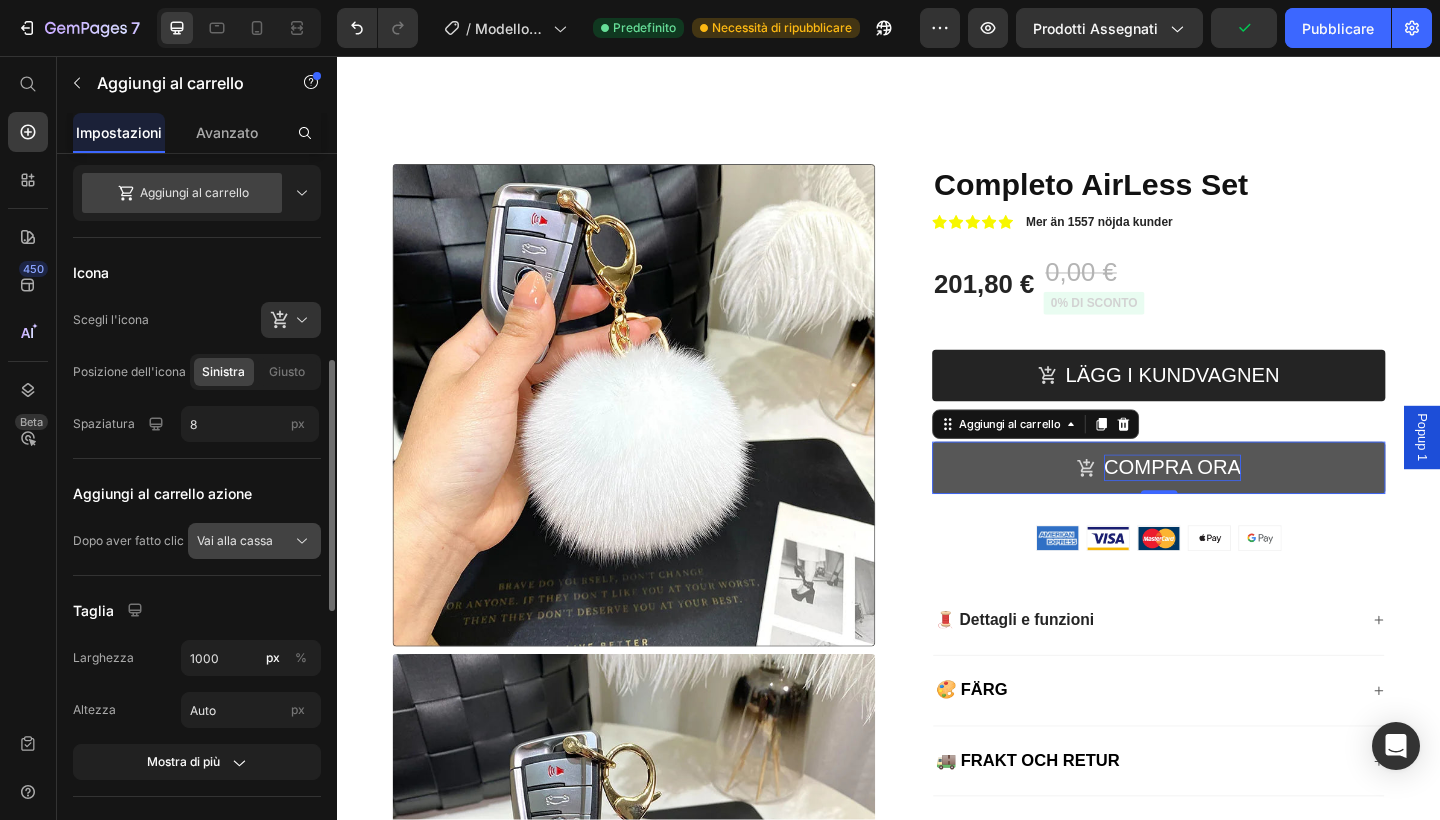 click on "Vai alla cassa" at bounding box center [235, 541] 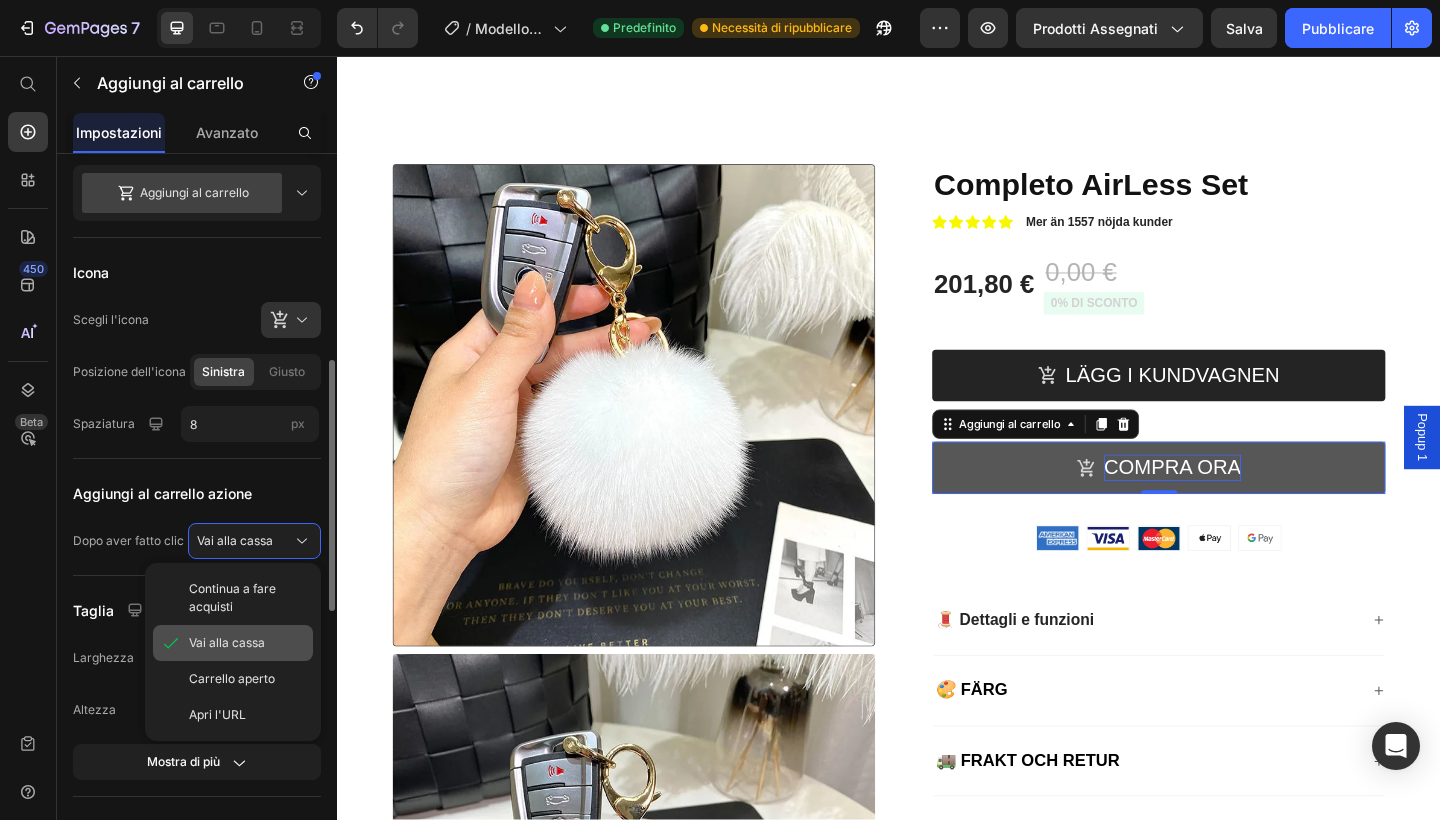 click on "Vai alla cassa" at bounding box center [227, 643] 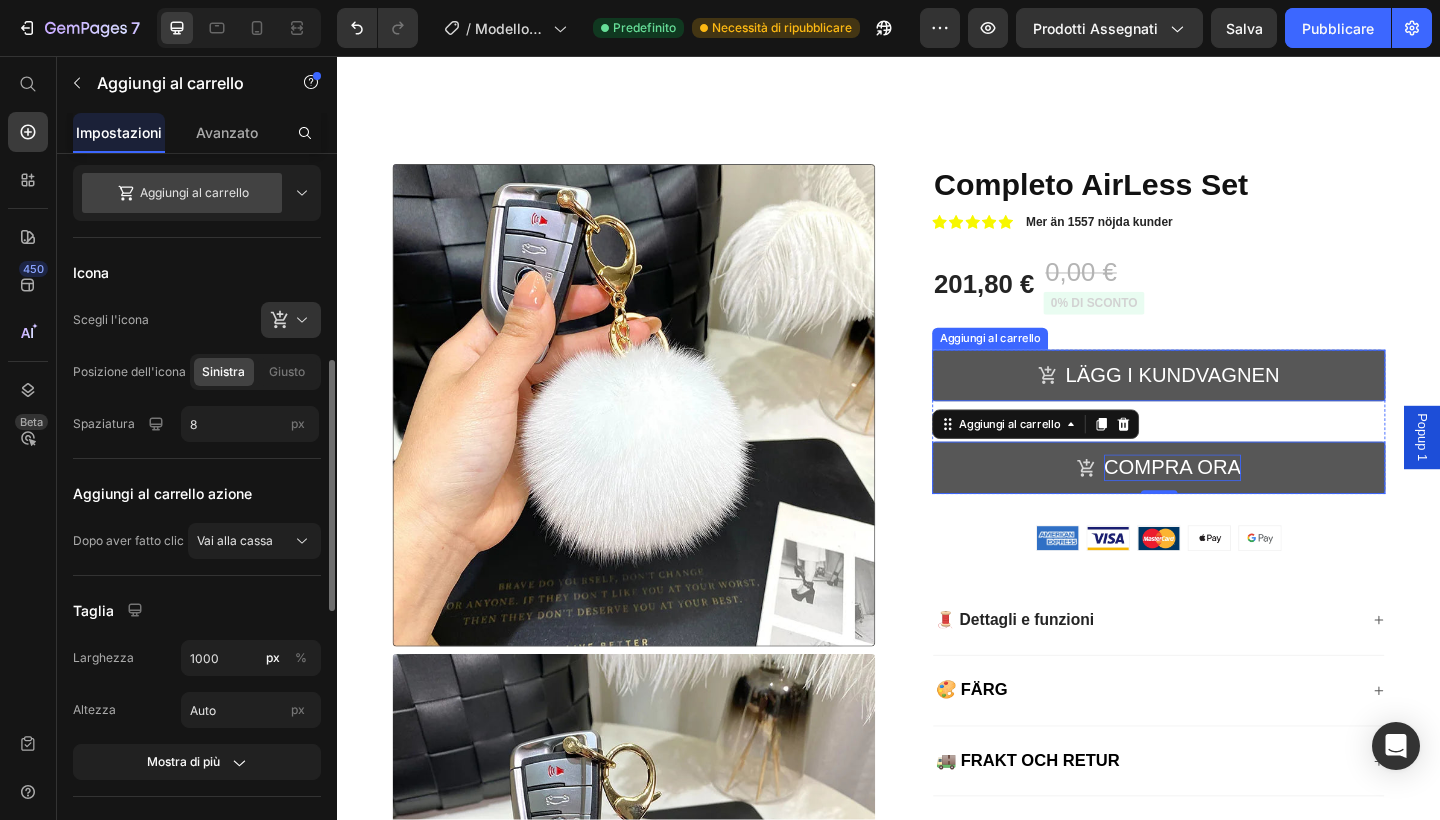 click on "LÄGG I KUNDVAGNEN" at bounding box center (1230, 404) 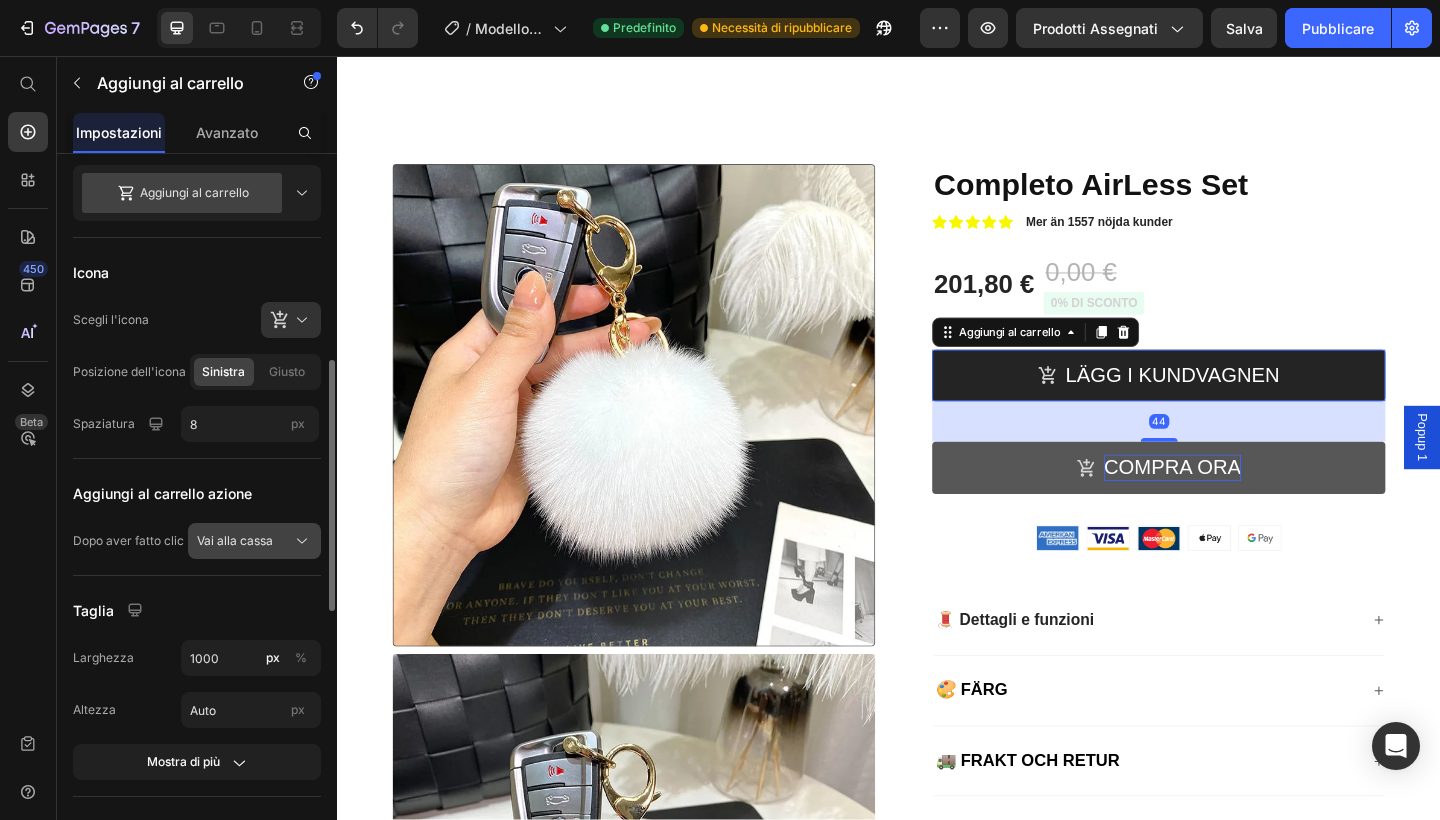 click on "Vai alla cassa" at bounding box center [235, 541] 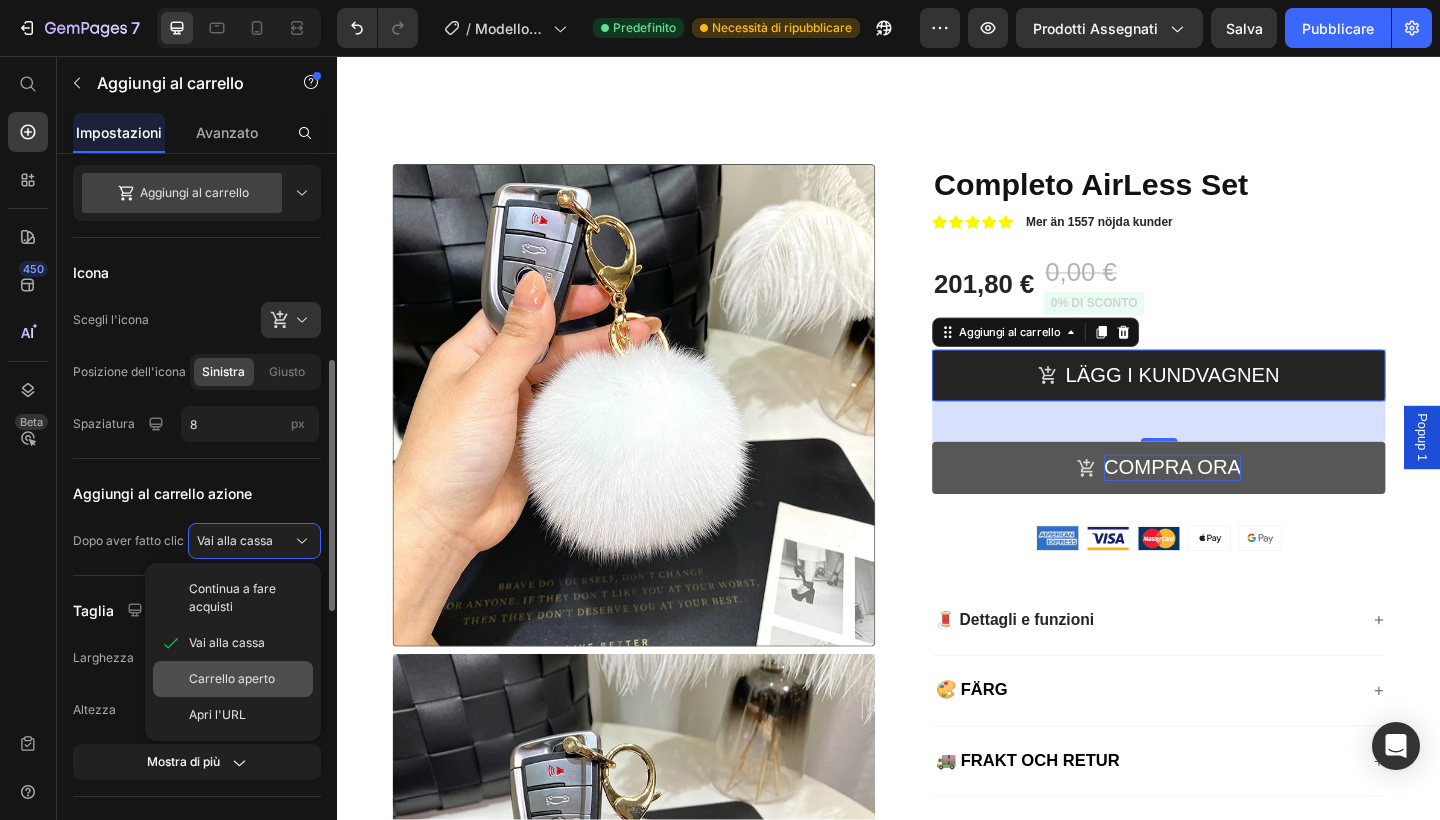 click on "Carrello aperto" at bounding box center [232, 679] 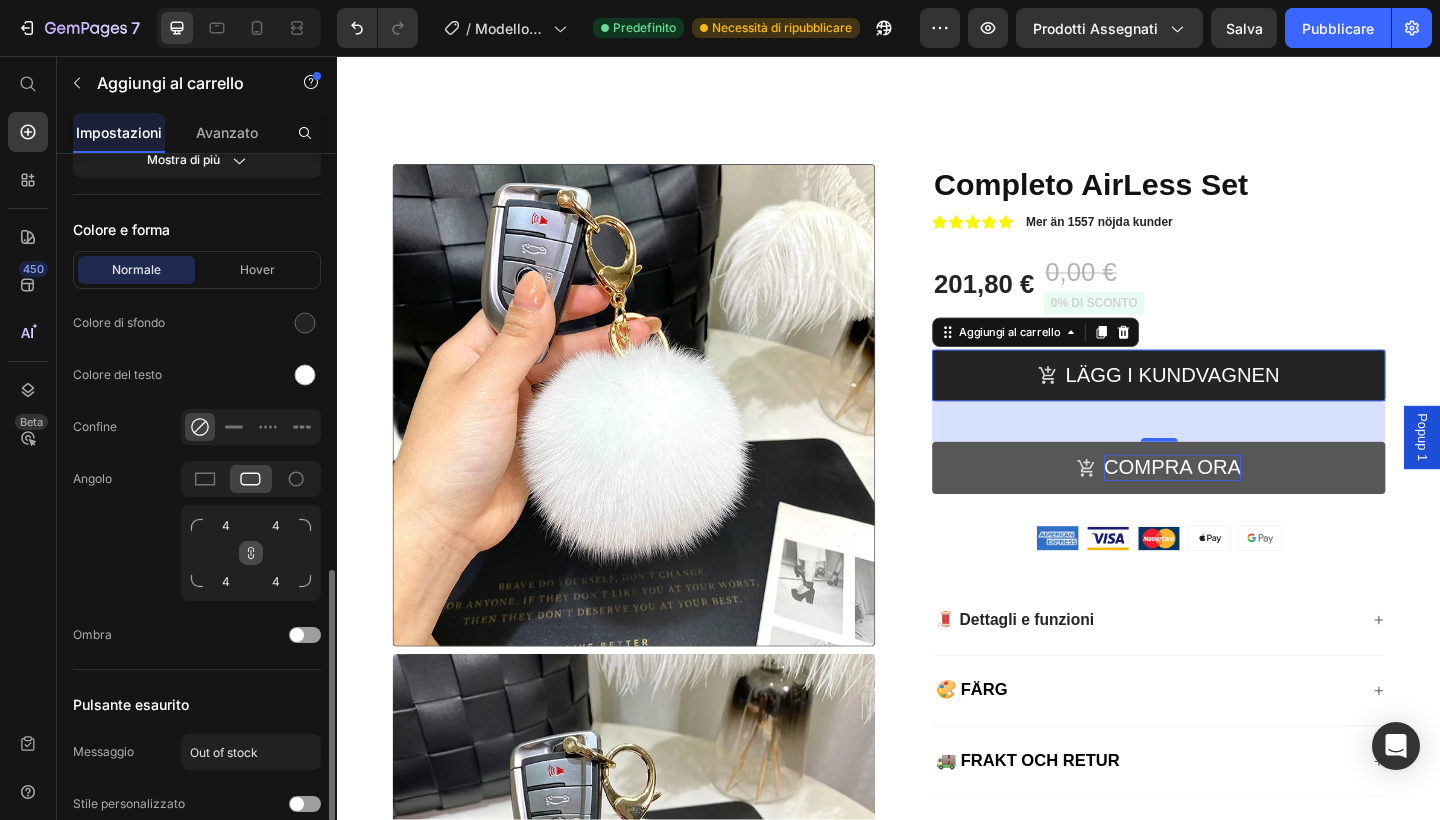 scroll, scrollTop: 1033, scrollLeft: 0, axis: vertical 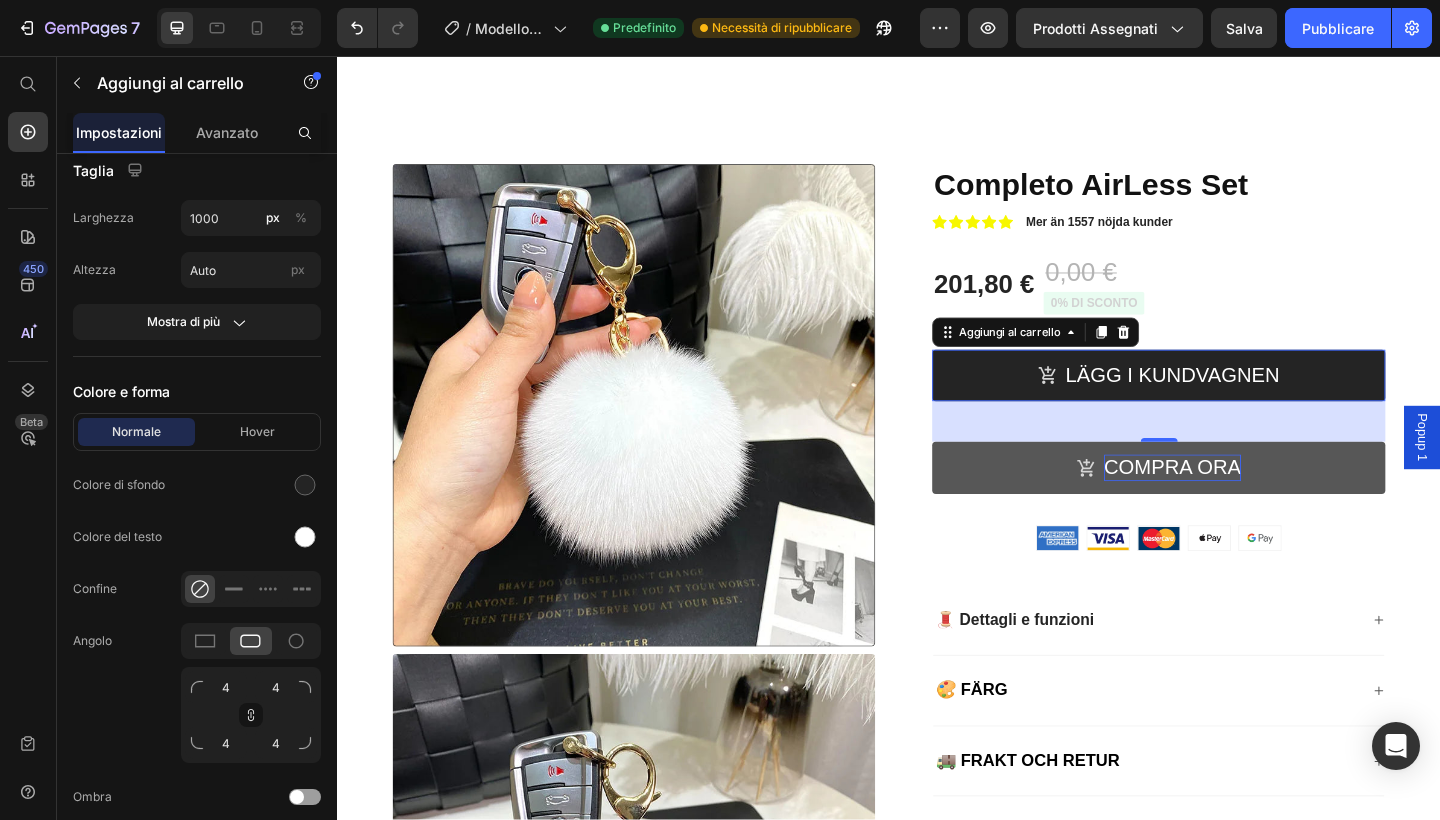click on "7 / Modello di prodotto originale Shopify Predefinito Necessità di ripubblicare Preview Prodotti assegnati Salva Pubblicare" 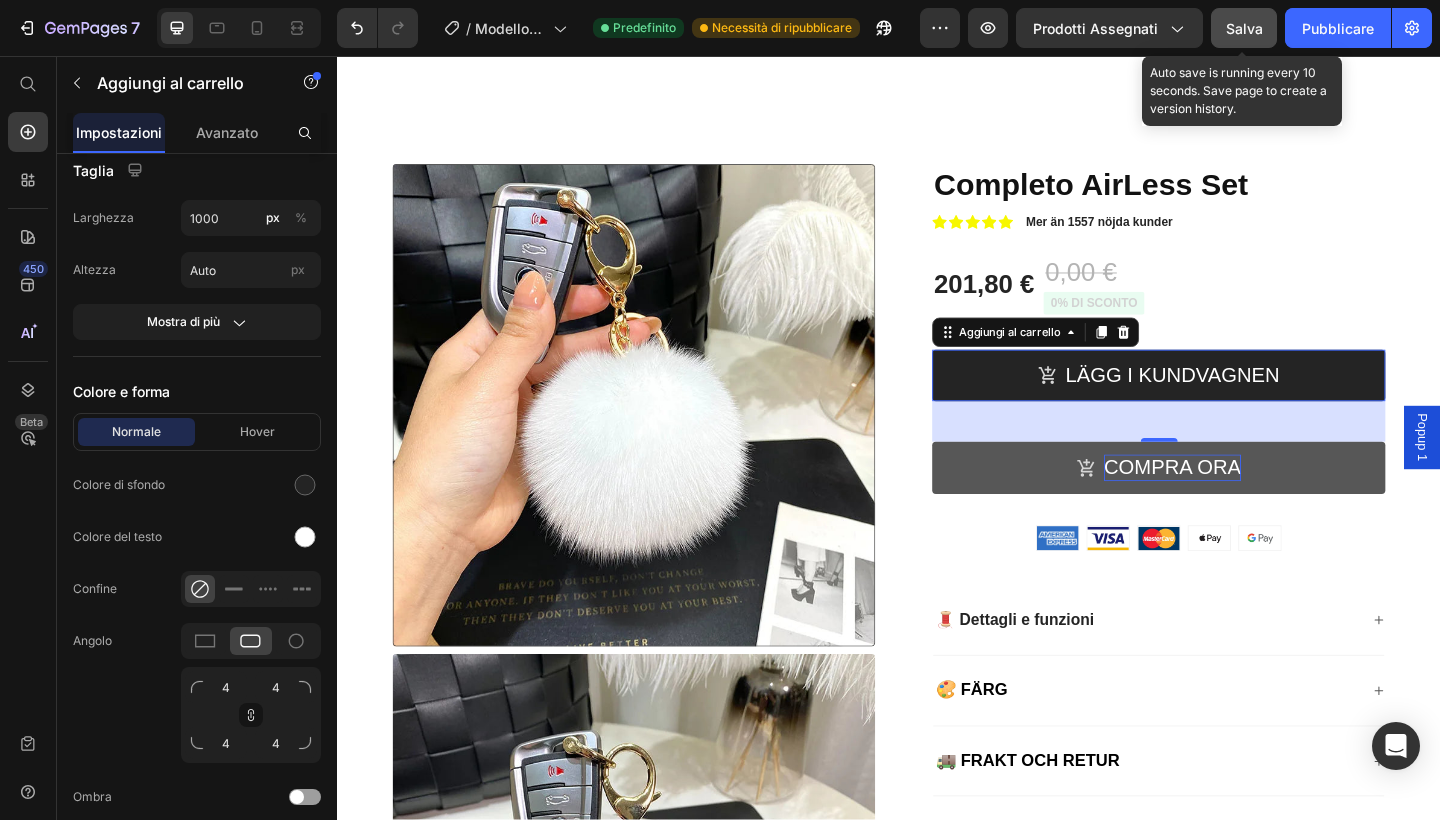 click on "Salva" 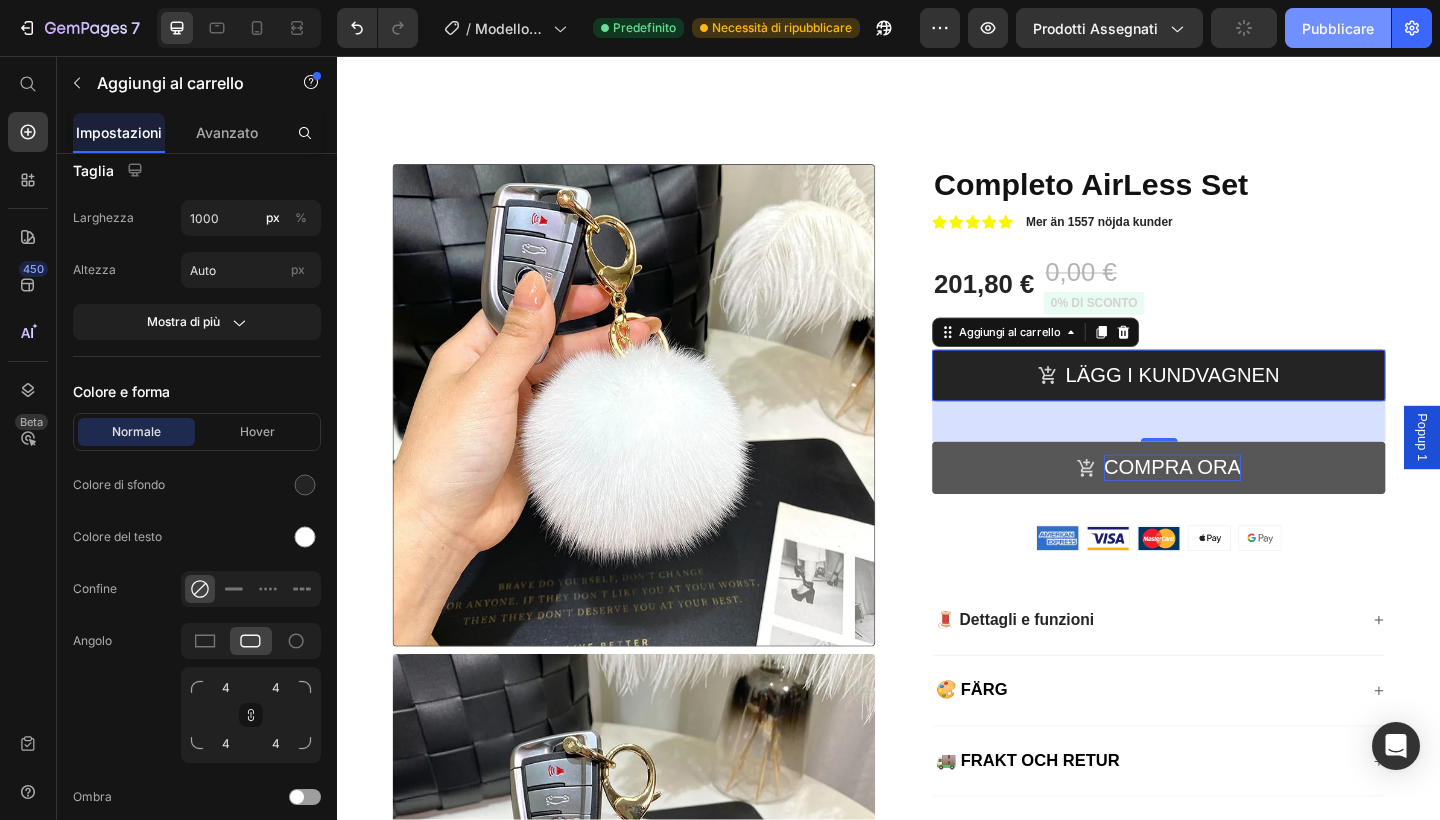 click on "Pubblicare" 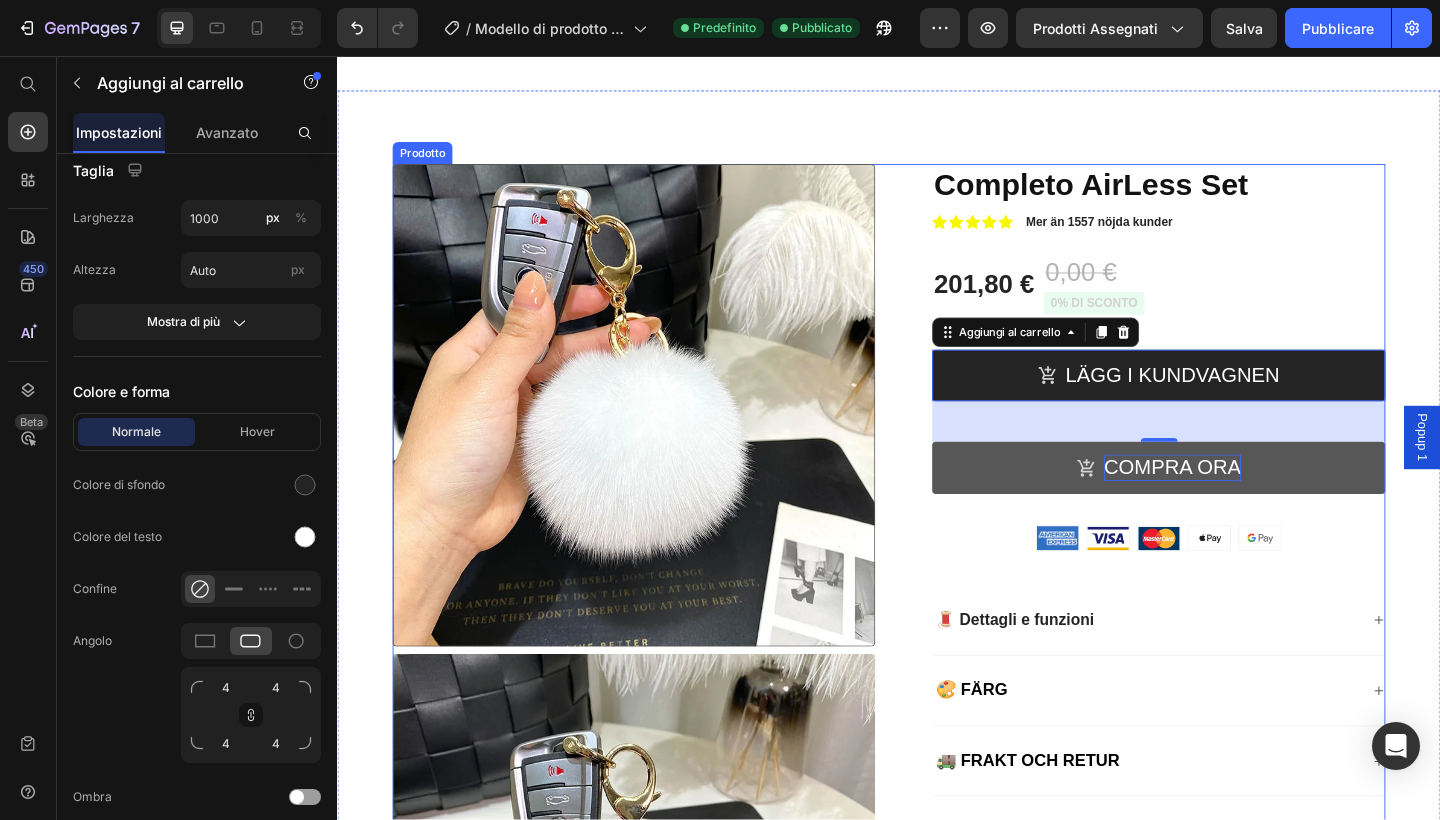 click on "Immagini del prodotto Completo AirLess Set Titolo del prodotto Icona Icona Icona Icona Icona Elenco delle icone Mer än 1557 nöjda kunder Blocco di testo Fila 201,80 € Prezzo del prodotto 0,00 € Prezzo del prodotto 0% DI SCONTO Badge del prodotto Fila 1 Product Quantity Row
LÄGG I KUNDVAGNEN Aggiungi al carrello   44
COMPRA ORA Aggiungi al carrello Fila Immagine Immagine Immagine Immagine Immagine Fila
🧵 Dettagli e funzioni
🎨 FÄRG
🚚 FRAKT OCH RETUR Fisarmonica
🤝 SERVIZIO CLIENTI COME BRYR SIG Fisarmonica
🧵 MATERIALE Fisarmonica Fila Prodotto" at bounding box center [937, 4975] 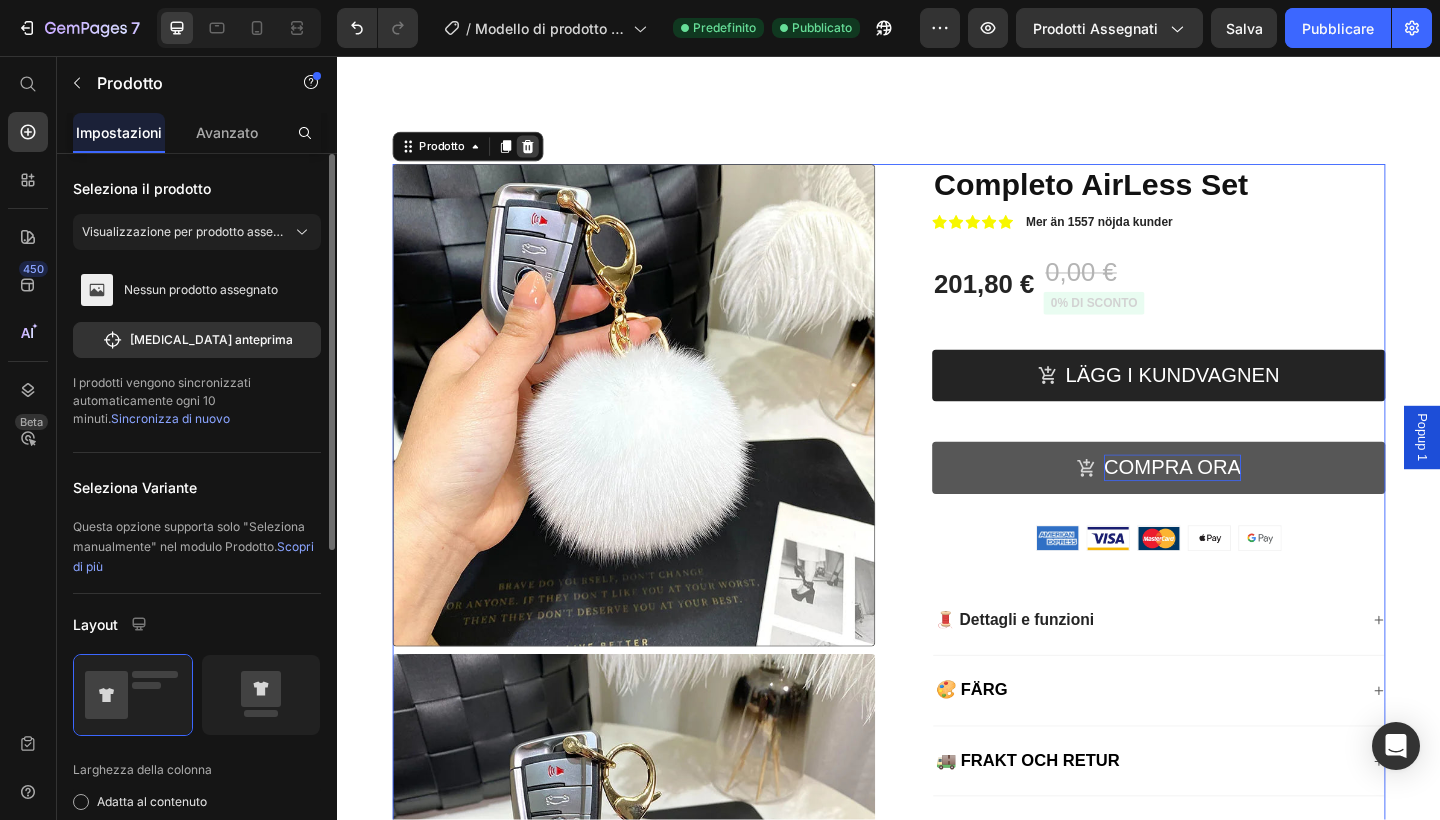click 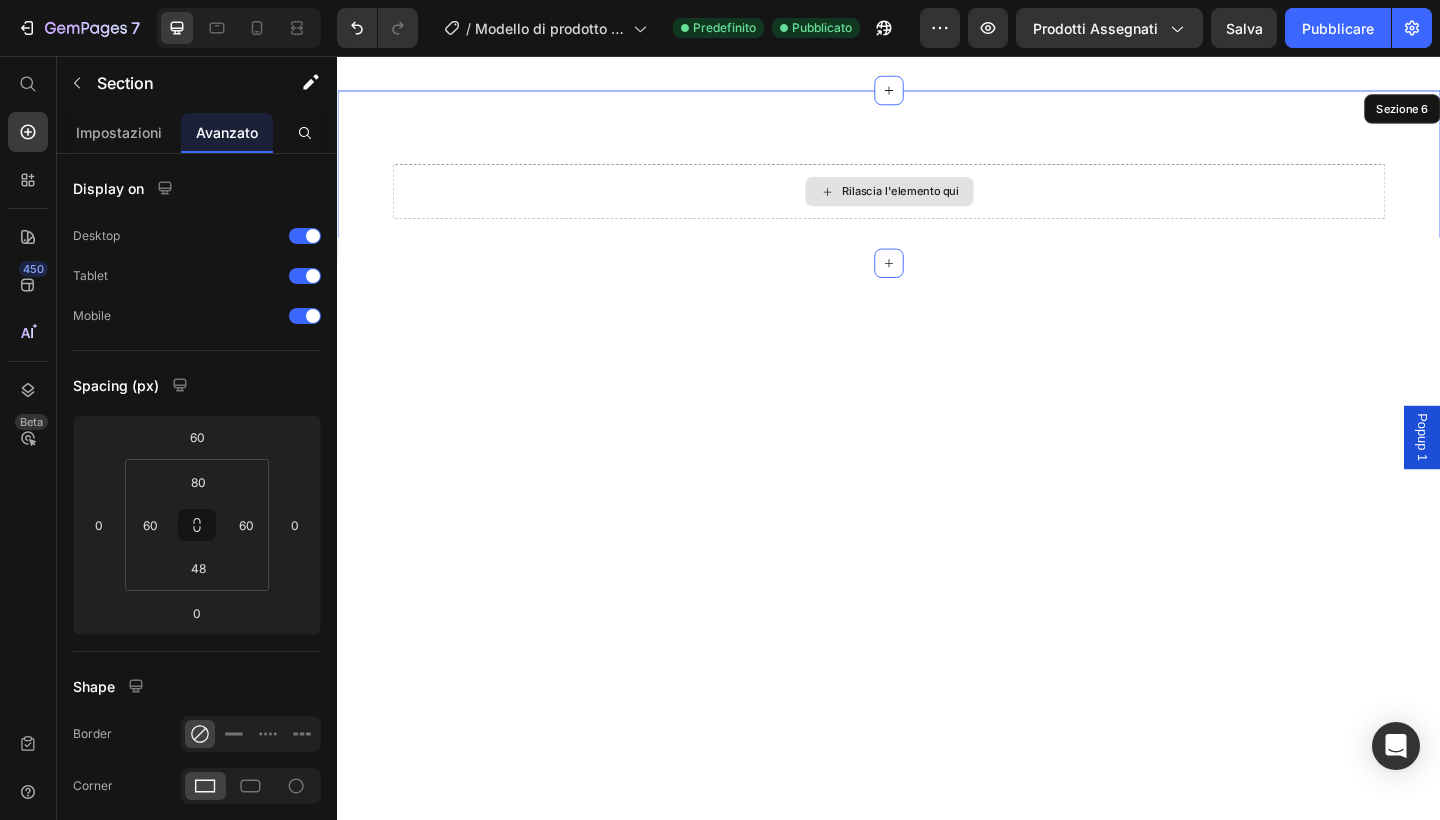 click on "Rilascia l'elemento qui" at bounding box center [937, 204] 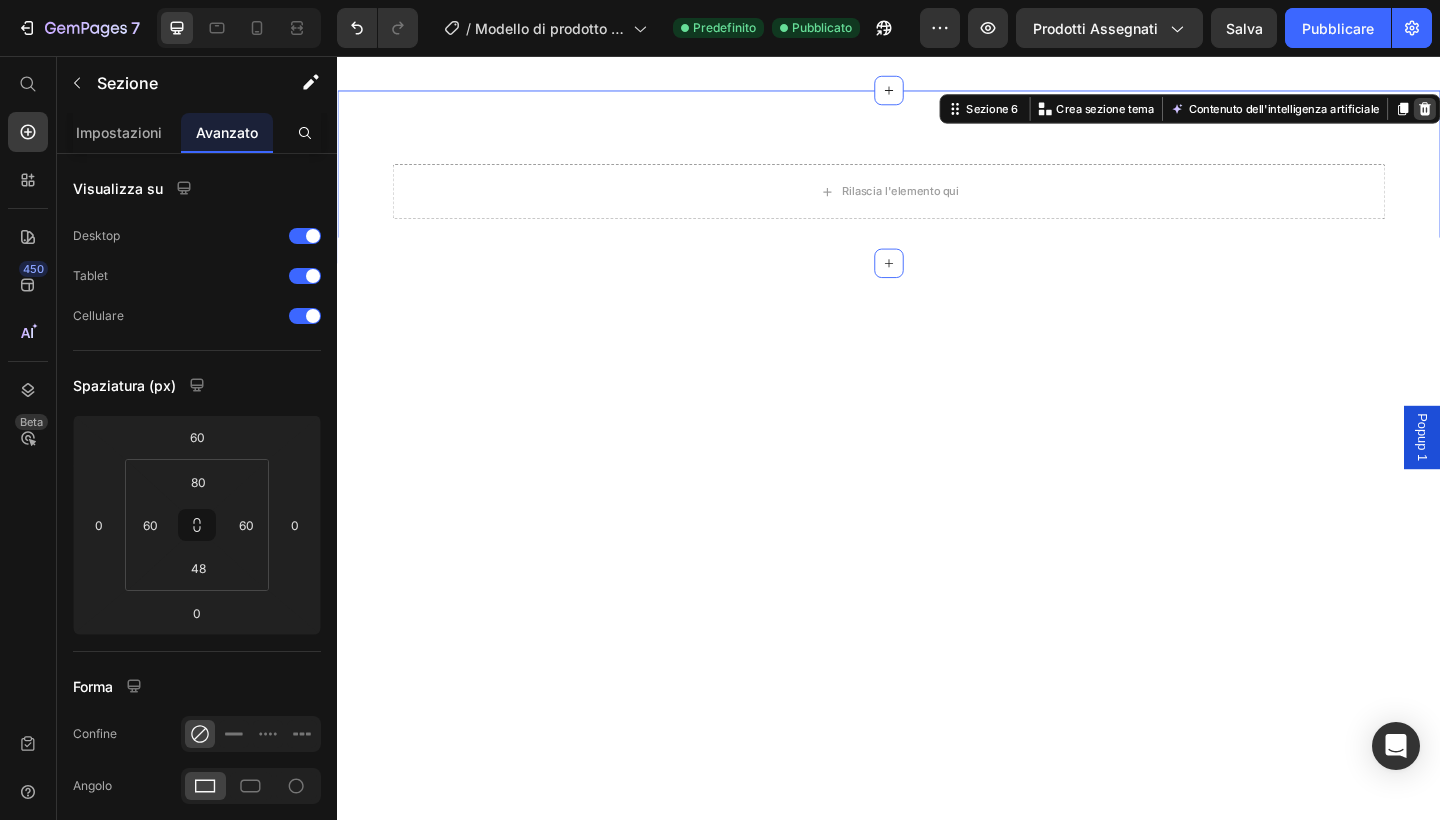 click 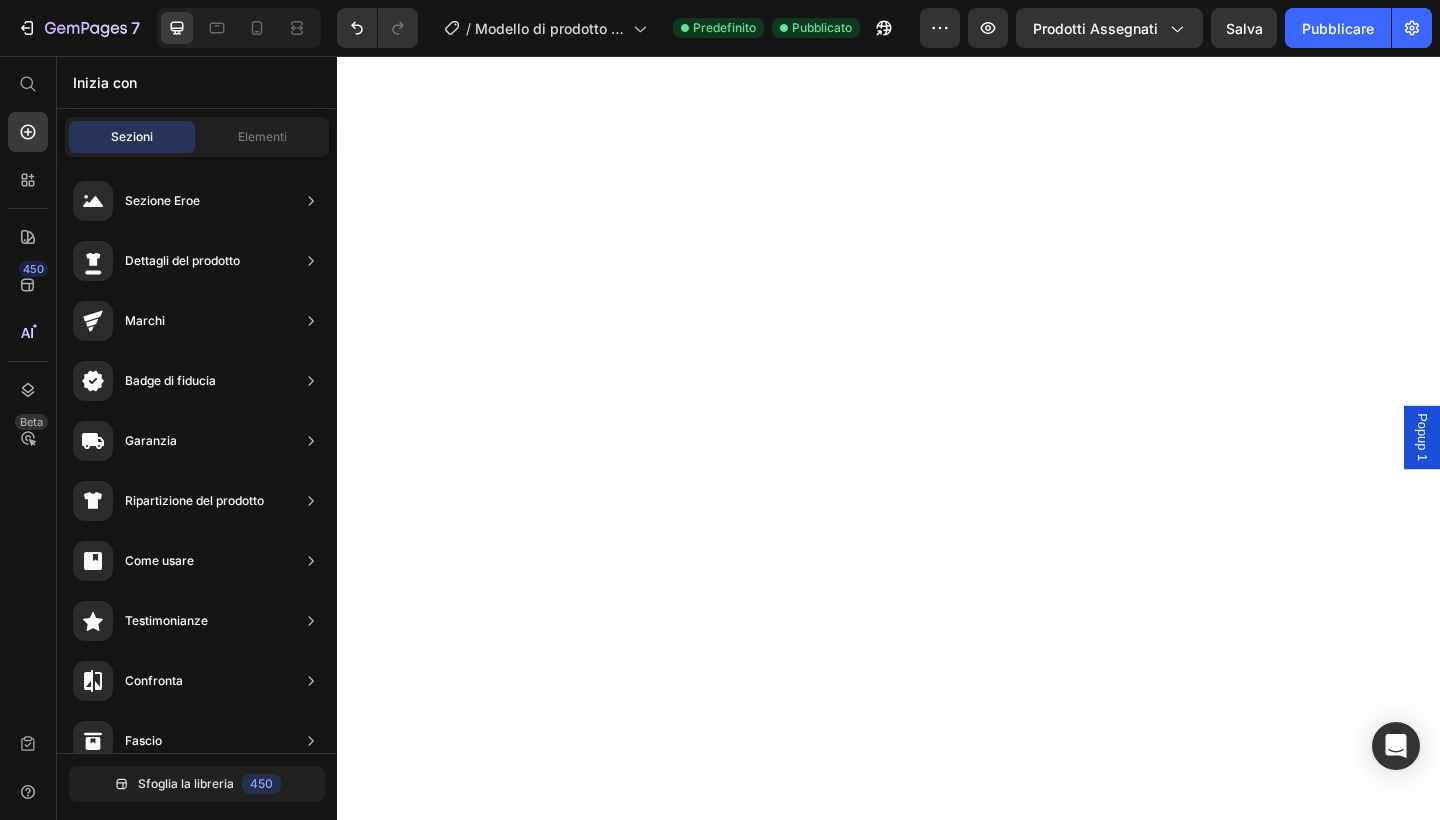 click at bounding box center [937, 86] 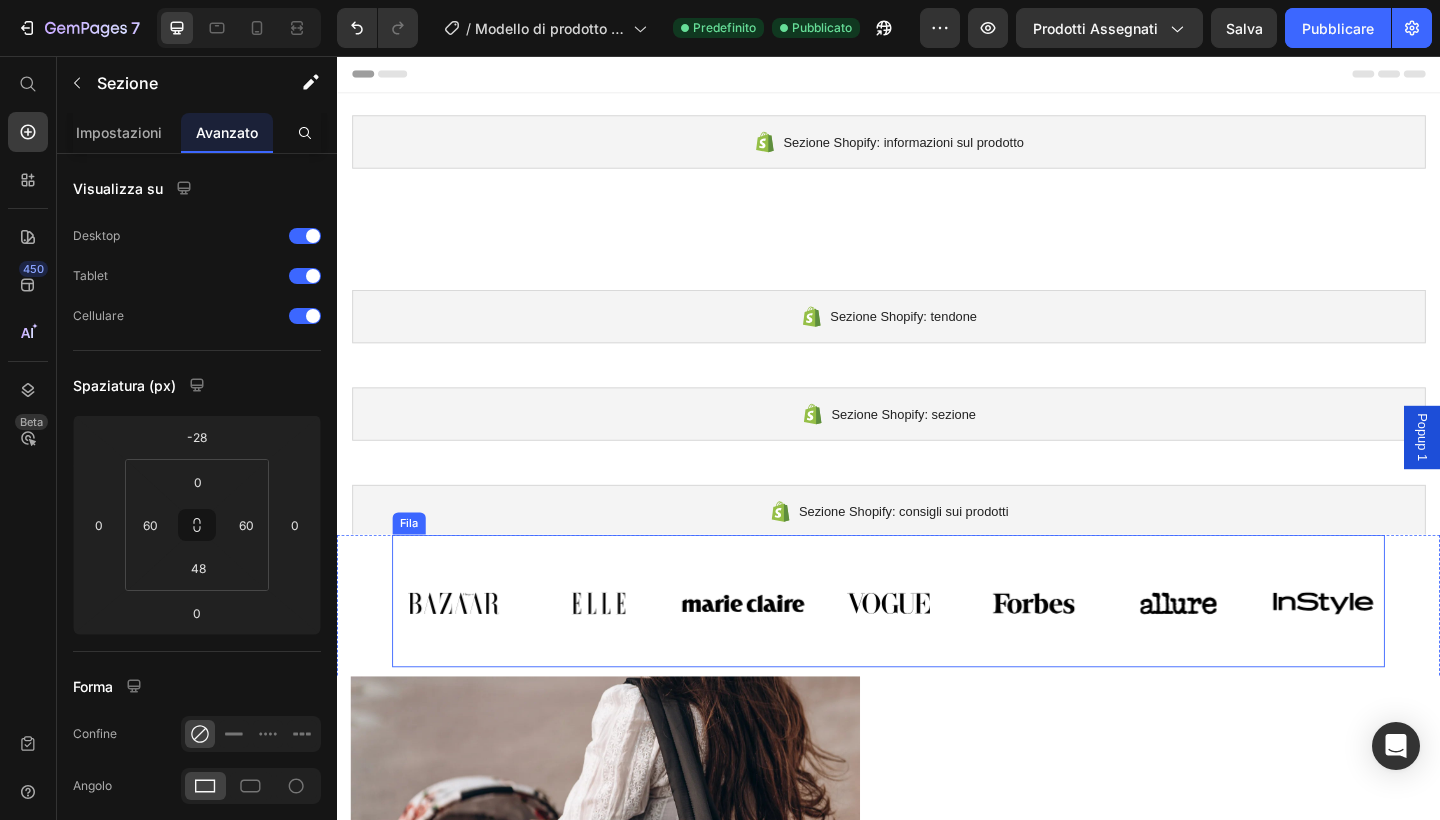 scroll, scrollTop: 0, scrollLeft: 0, axis: both 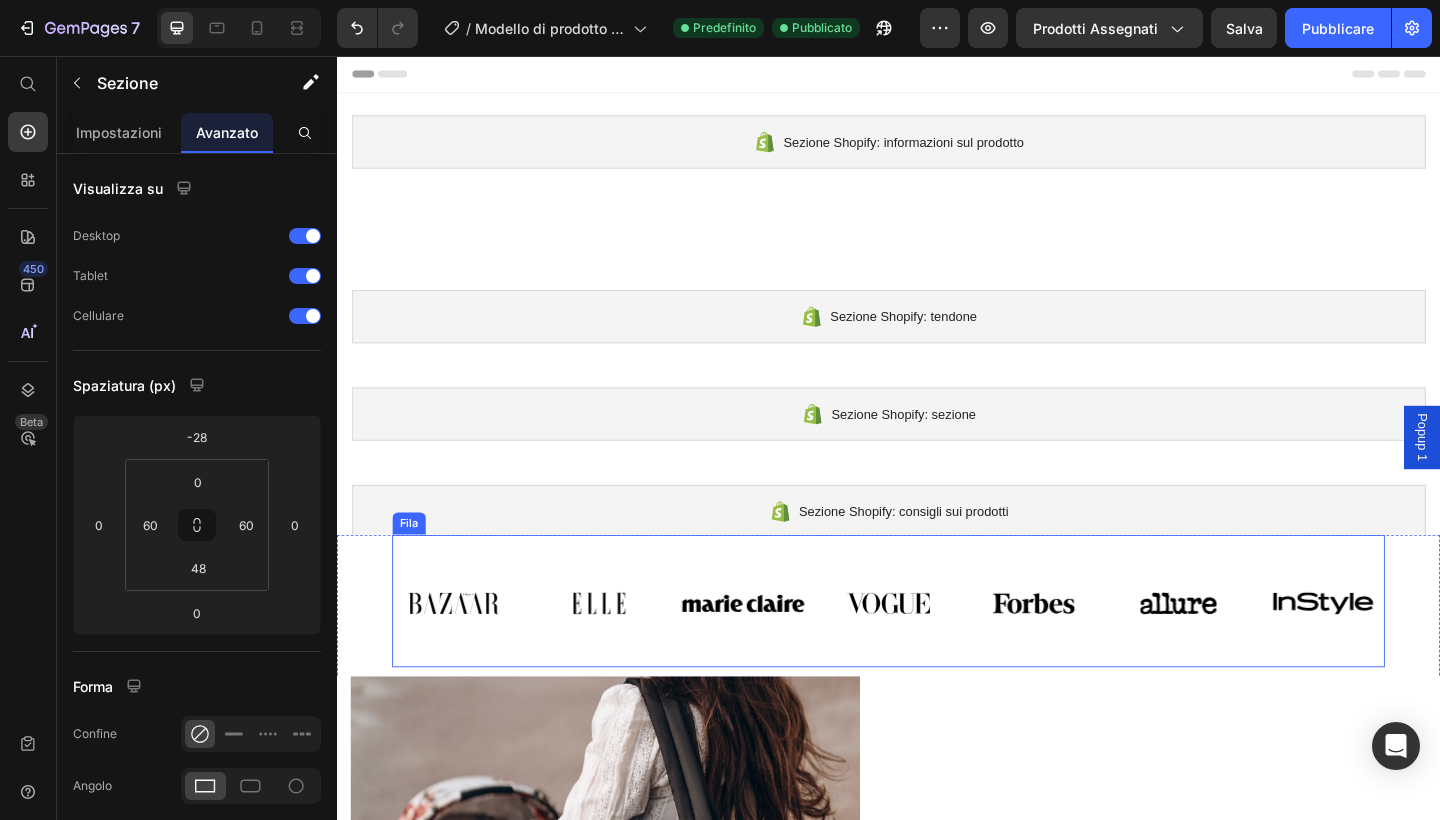 click on "Immagine Immagine Immagine Immagine Immagine Immagine Immagine Carosello" at bounding box center (937, 649) 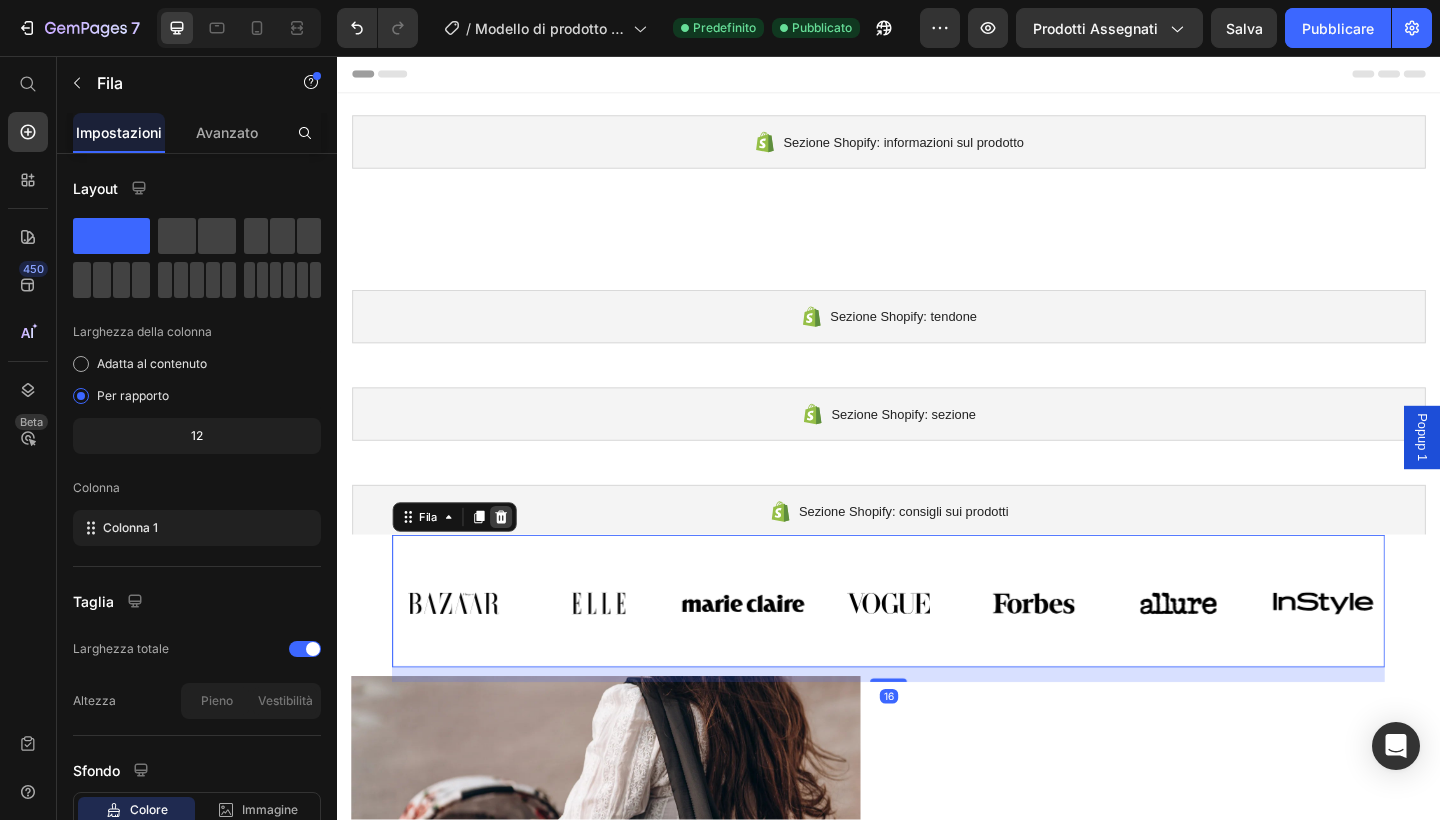 click 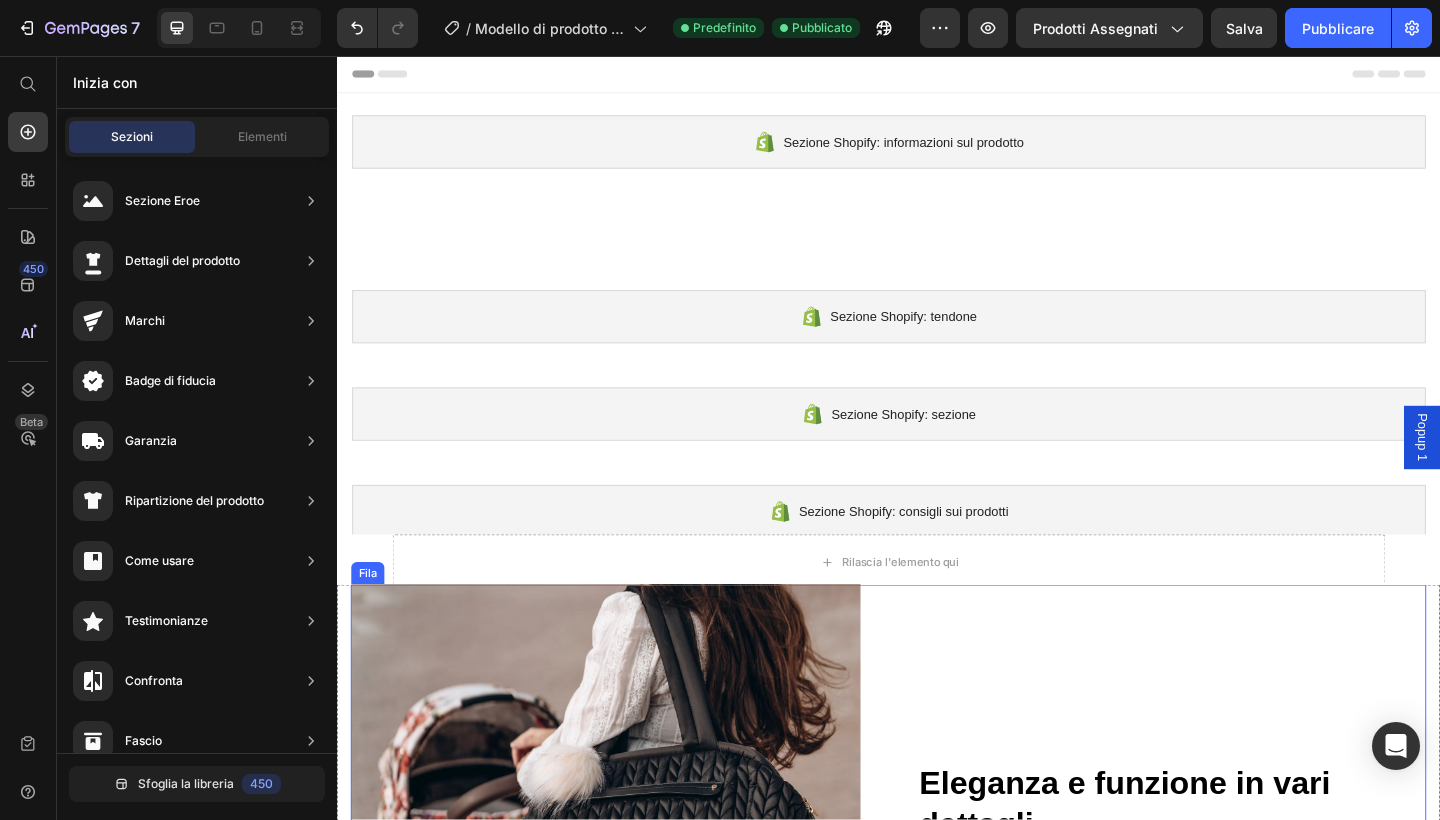 click on "Eleganza e funzione in vari dettagli Intestazione Upplev den perfekta kombinationen av elegans och funktionalitet in varje detalj - designad för att göra din vardag både stilfull och smidig Blocco di testo" at bounding box center [1245, 908] 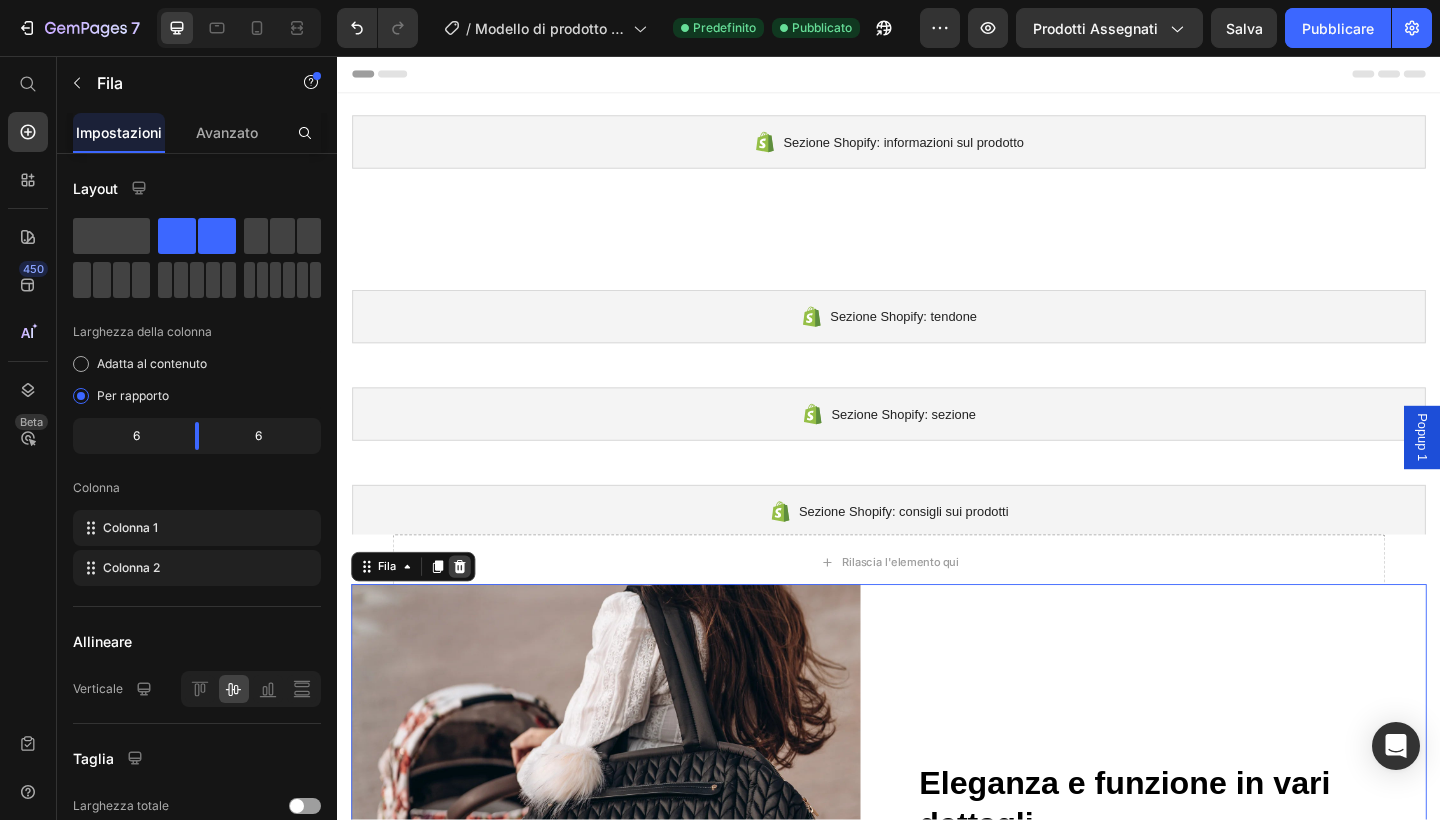 click 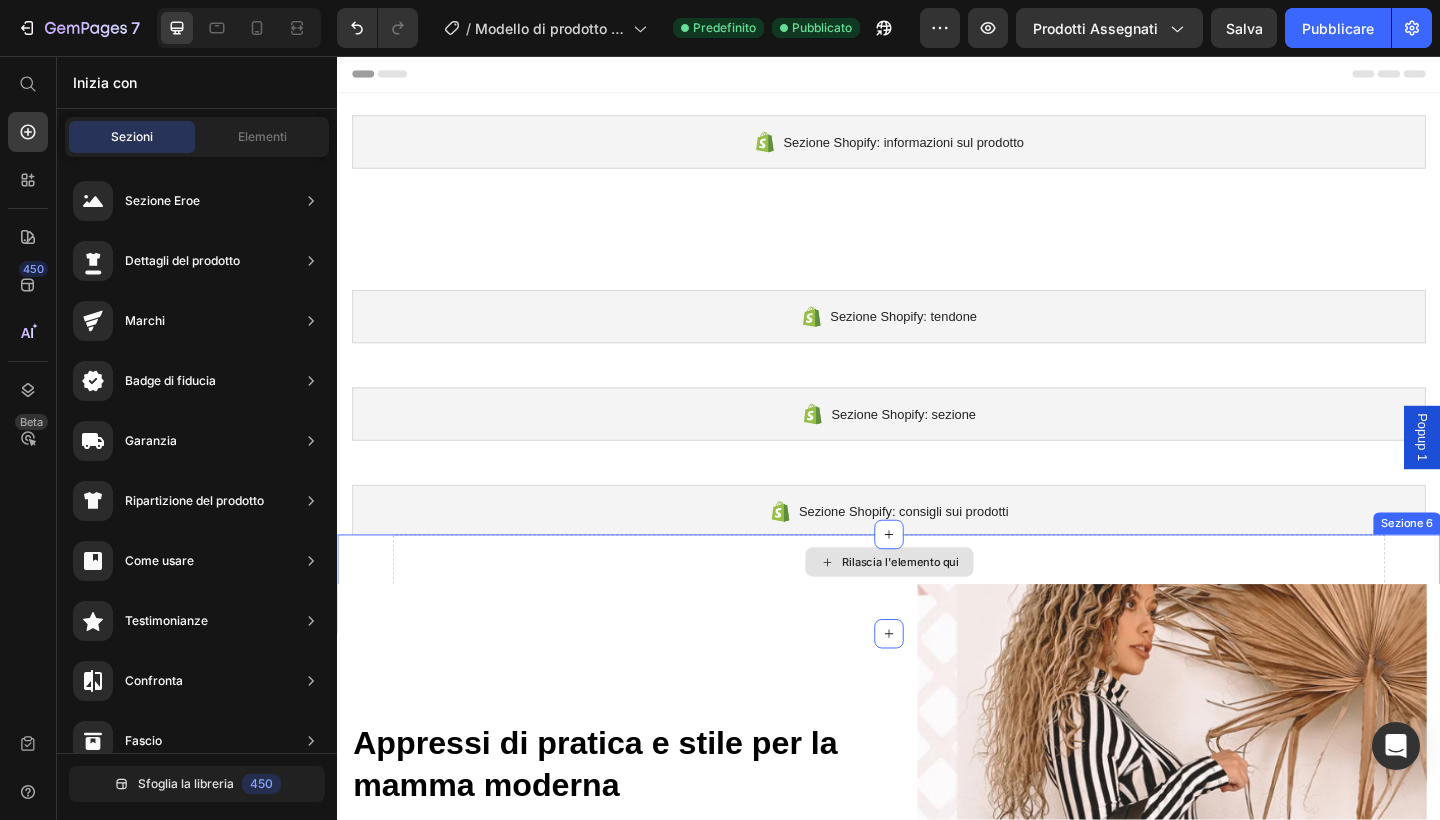 click on "Rilascia l'elemento qui" at bounding box center (937, 607) 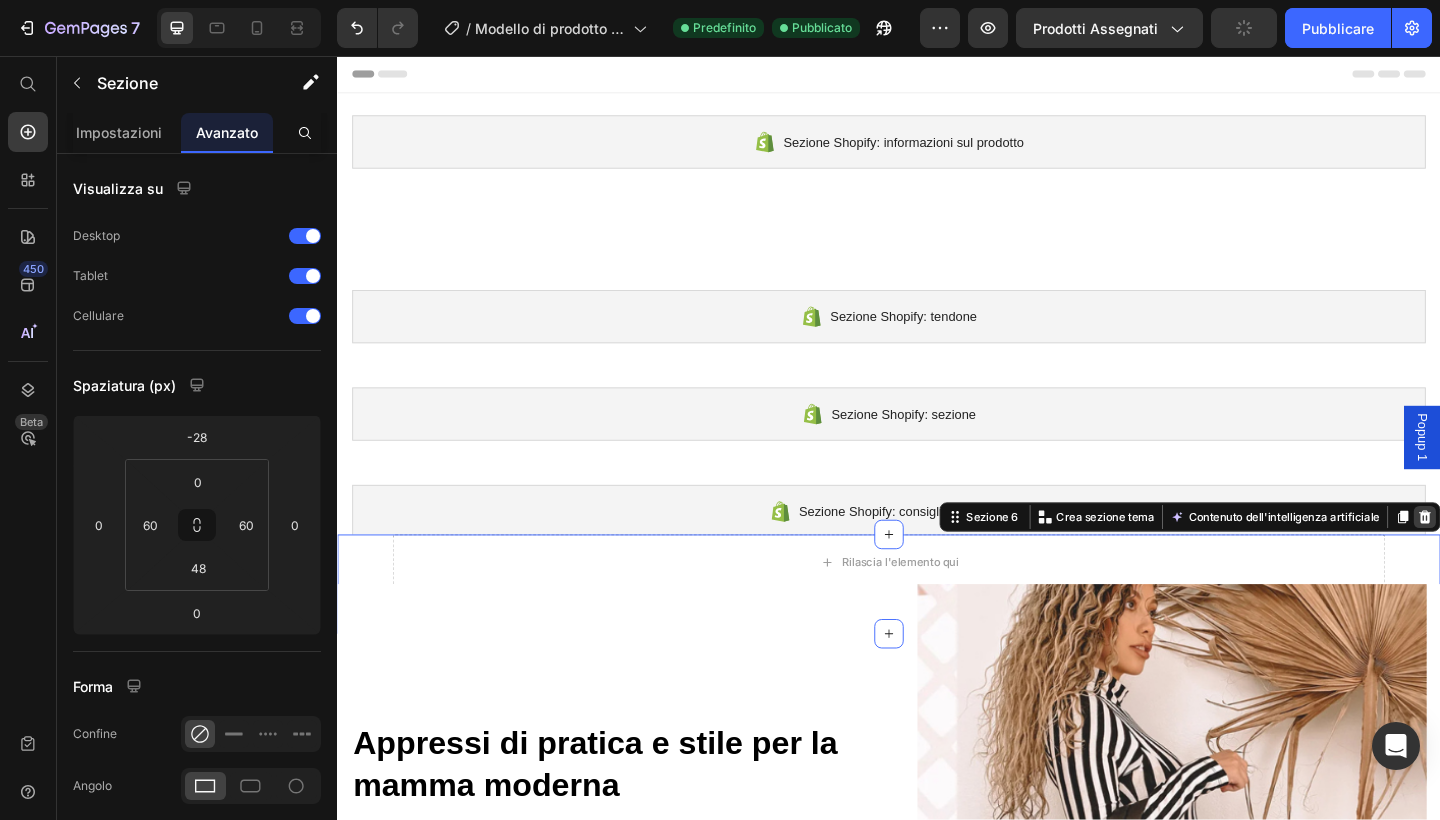 click 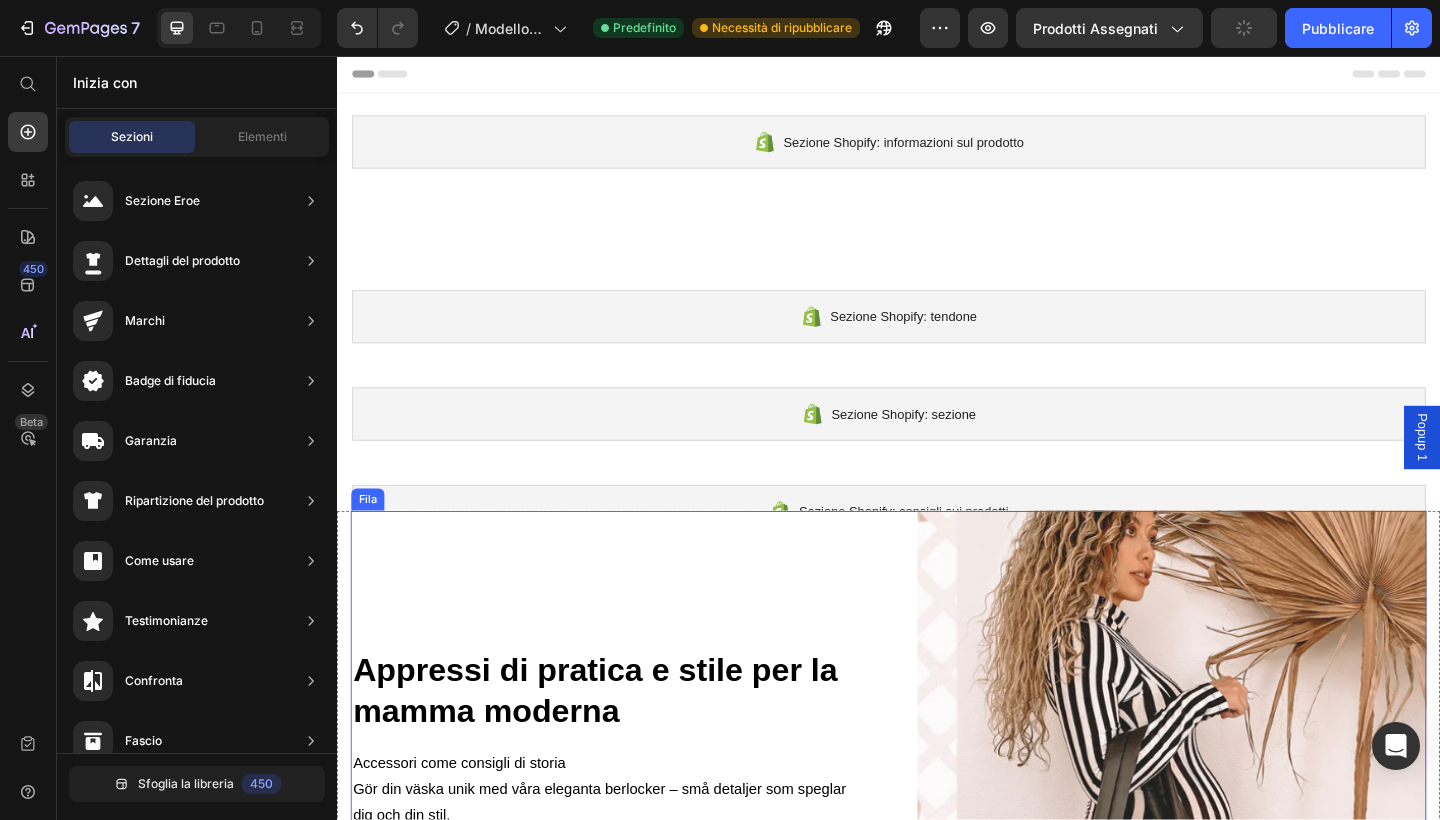 click on "Appressi di pratica e stile per la mamma moderna Intestazione Accessori come consigli di storia Gör din väska unik med våra eleganta berlocker – små detaljer som speglar dig och din stil. Välj också våra skötunderlägg in memory foam, mjuka och färgglada, för maximum comfort varje stund med ditt barn. Blocco di testo Immagine Fila" at bounding box center [937, 828] 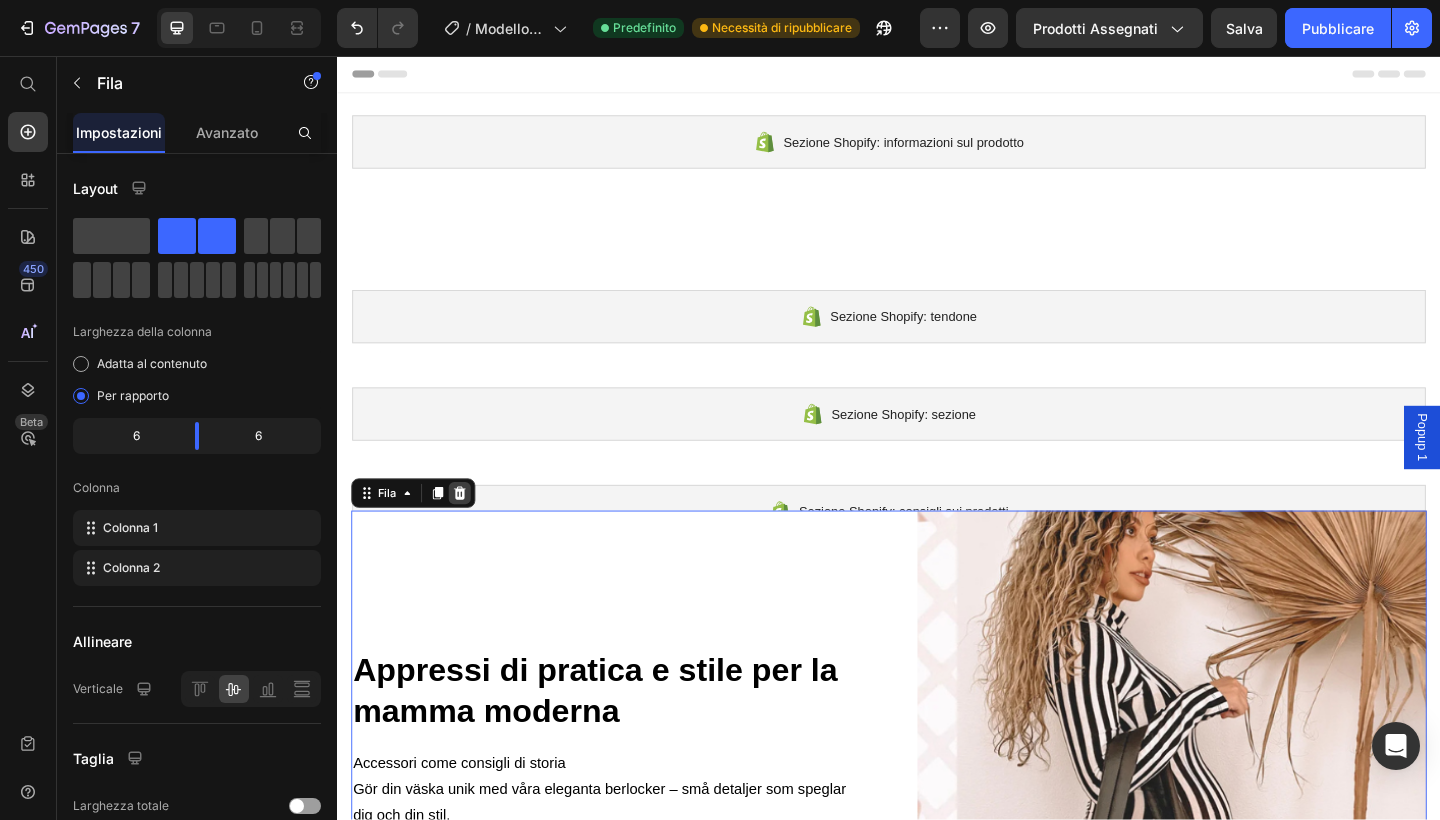 click 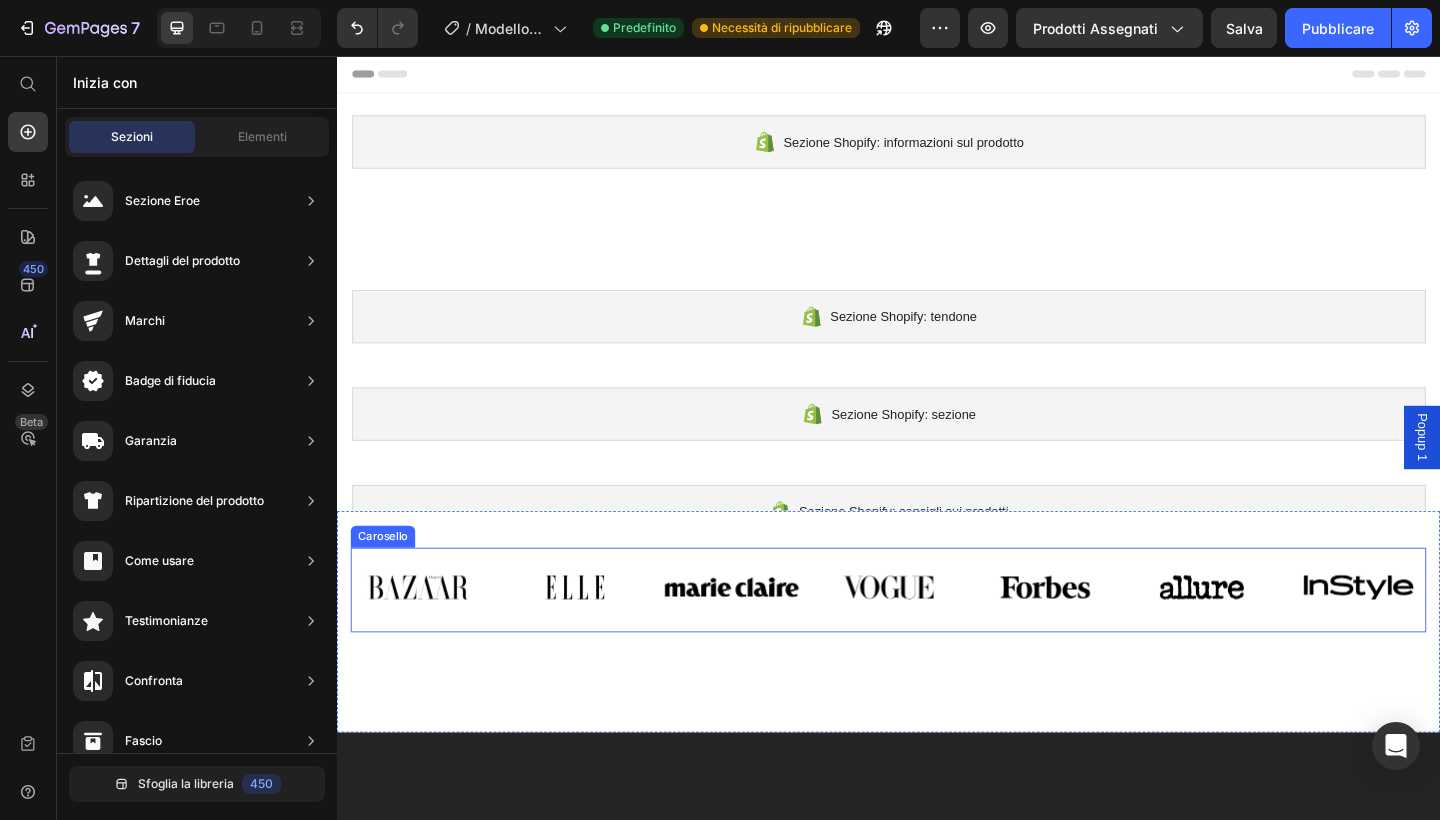 click on "Immagine Immagine Immagine Immagine Immagine Immagine Immagine
Carosello" at bounding box center [937, 637] 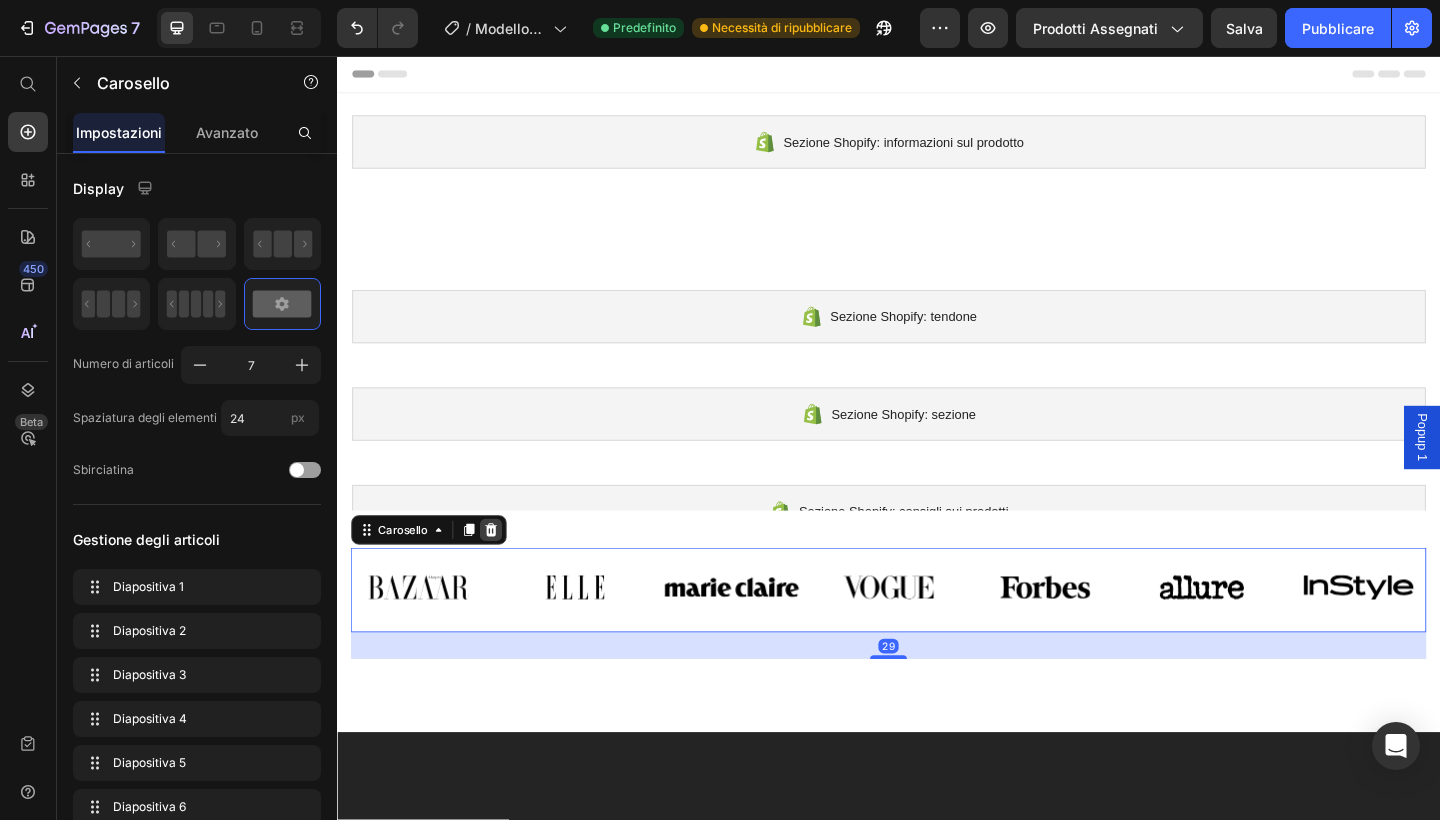 click 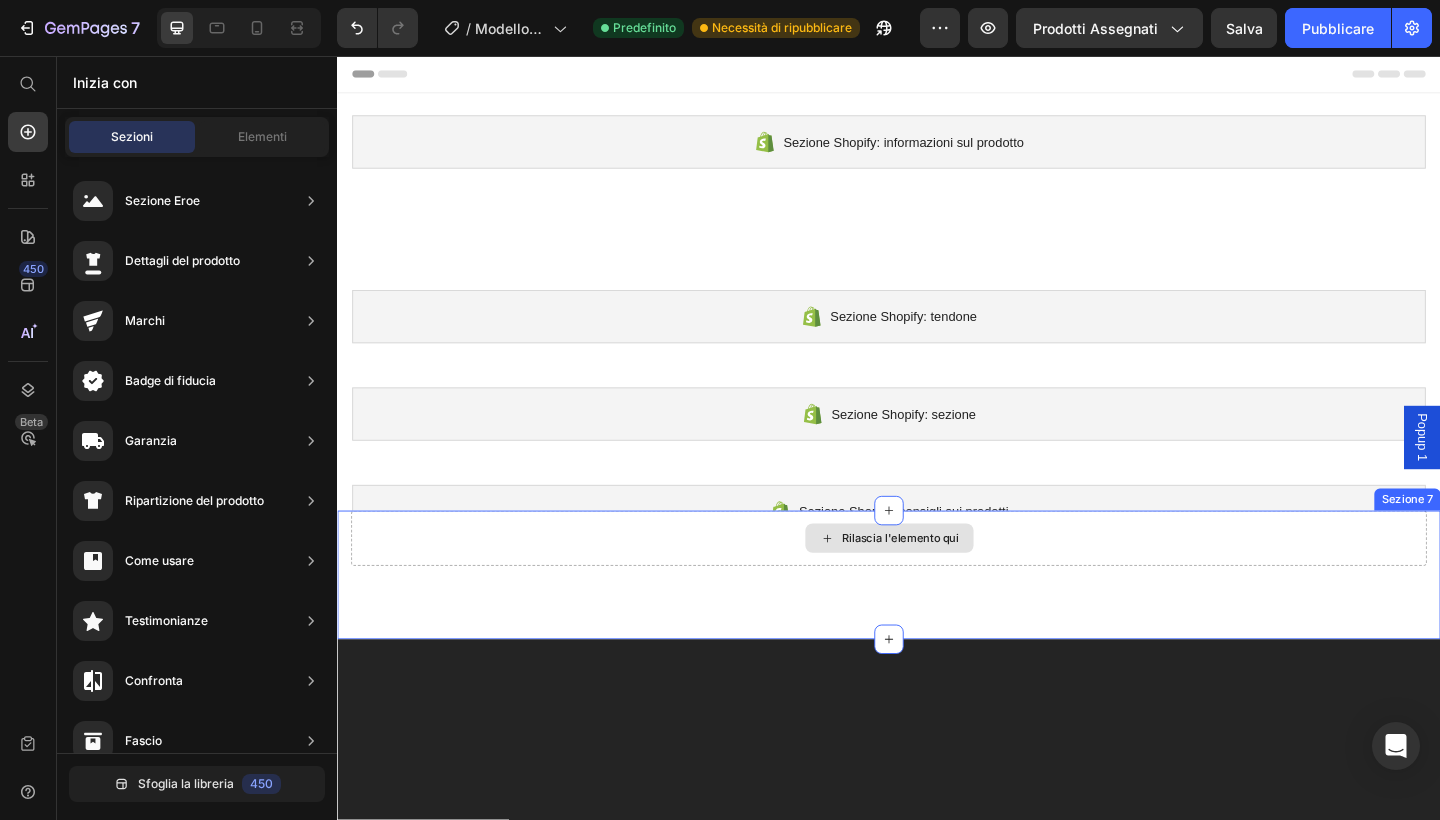 click on "Rilascia l'elemento qui" at bounding box center [937, 581] 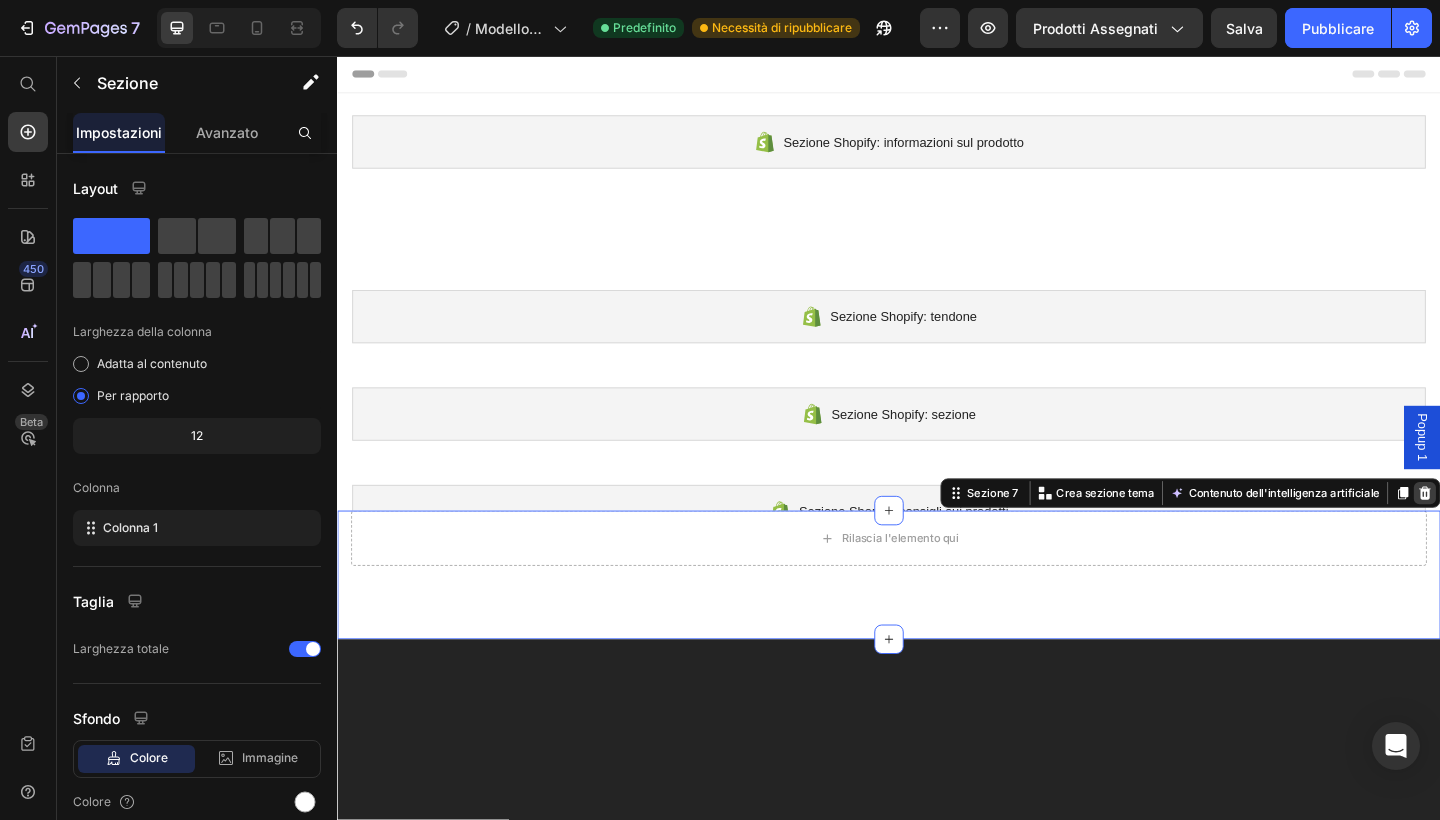 click 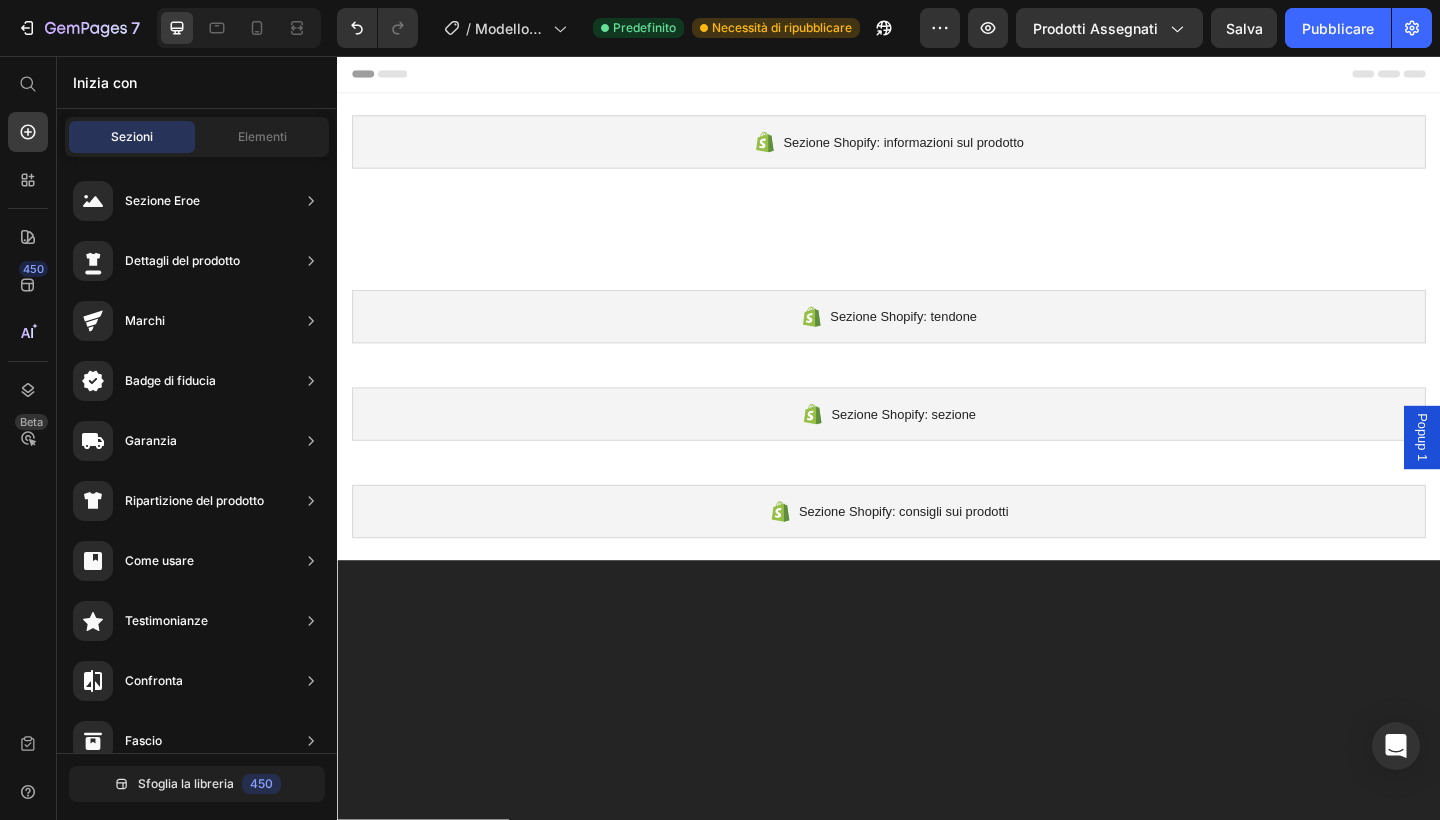 click at bounding box center (937, 866) 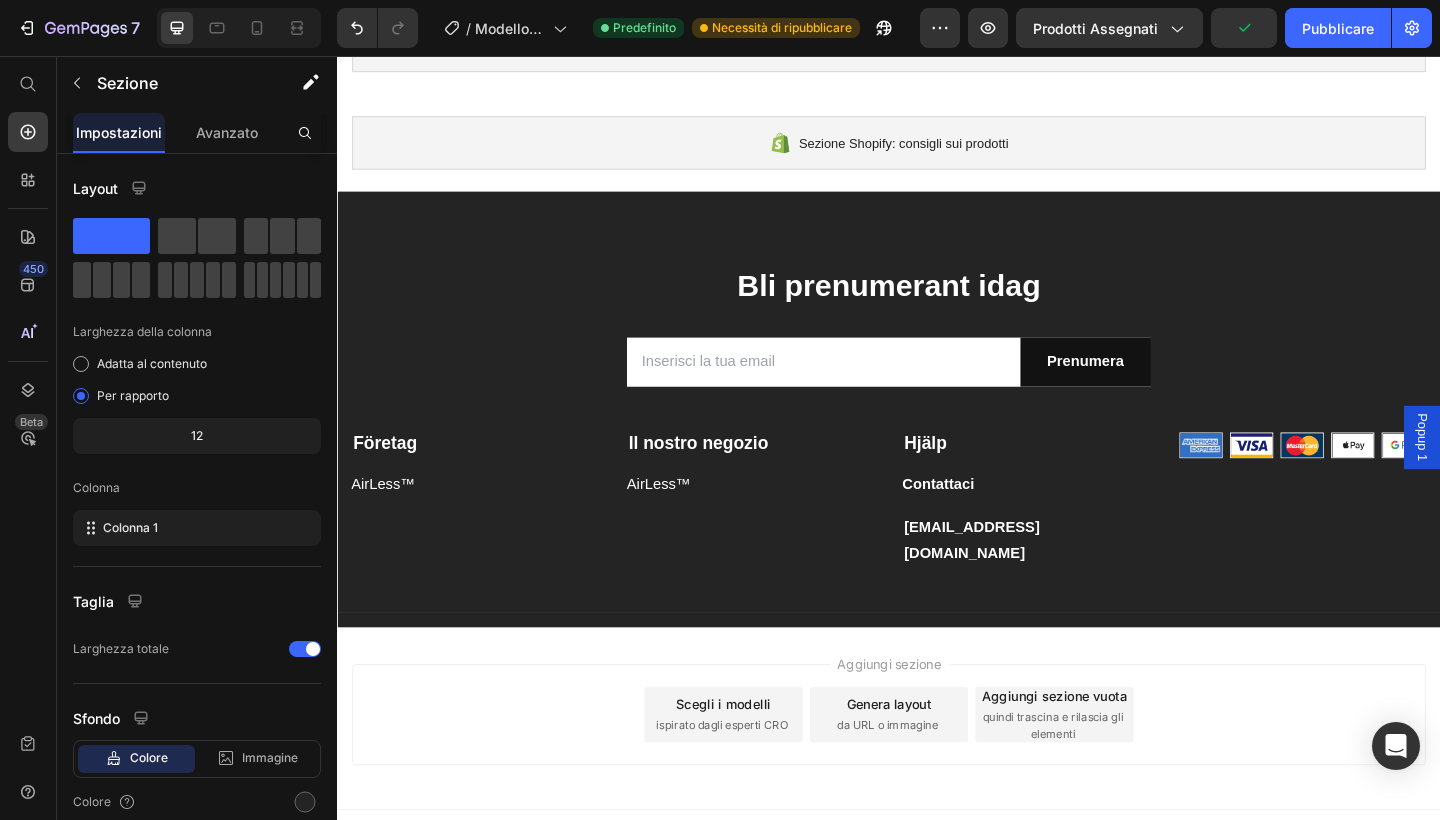 scroll, scrollTop: 400, scrollLeft: 0, axis: vertical 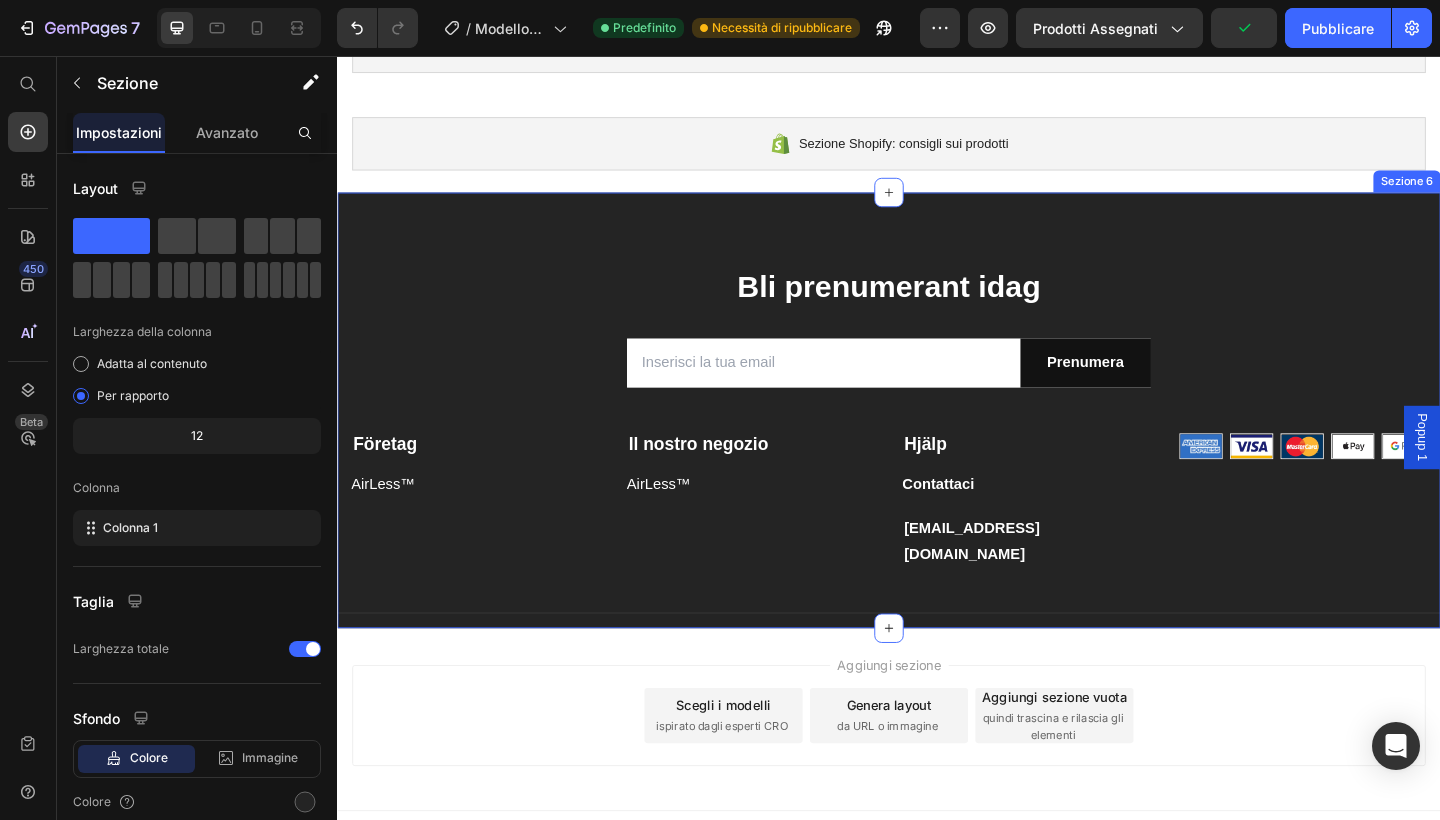 click on "Bli prenumerant idag Intestazione Campo e-mail Prenumera Pulsante Invia Fila Newsletter Fila Företag Blocco di testo AirLess™ Pulsante Il nostro negozio Blocco di testo AirLess™ Pulsante Hjälp Blocco di testo Contattaci Pulsante officialairless@gmail.com Blocco di testo Immagine Immagine Immagine Immagine Immagine Fila Fila
Company
Shop
Help
Visit Accordion Row                Title Linea Sezione 6" at bounding box center [937, 442] 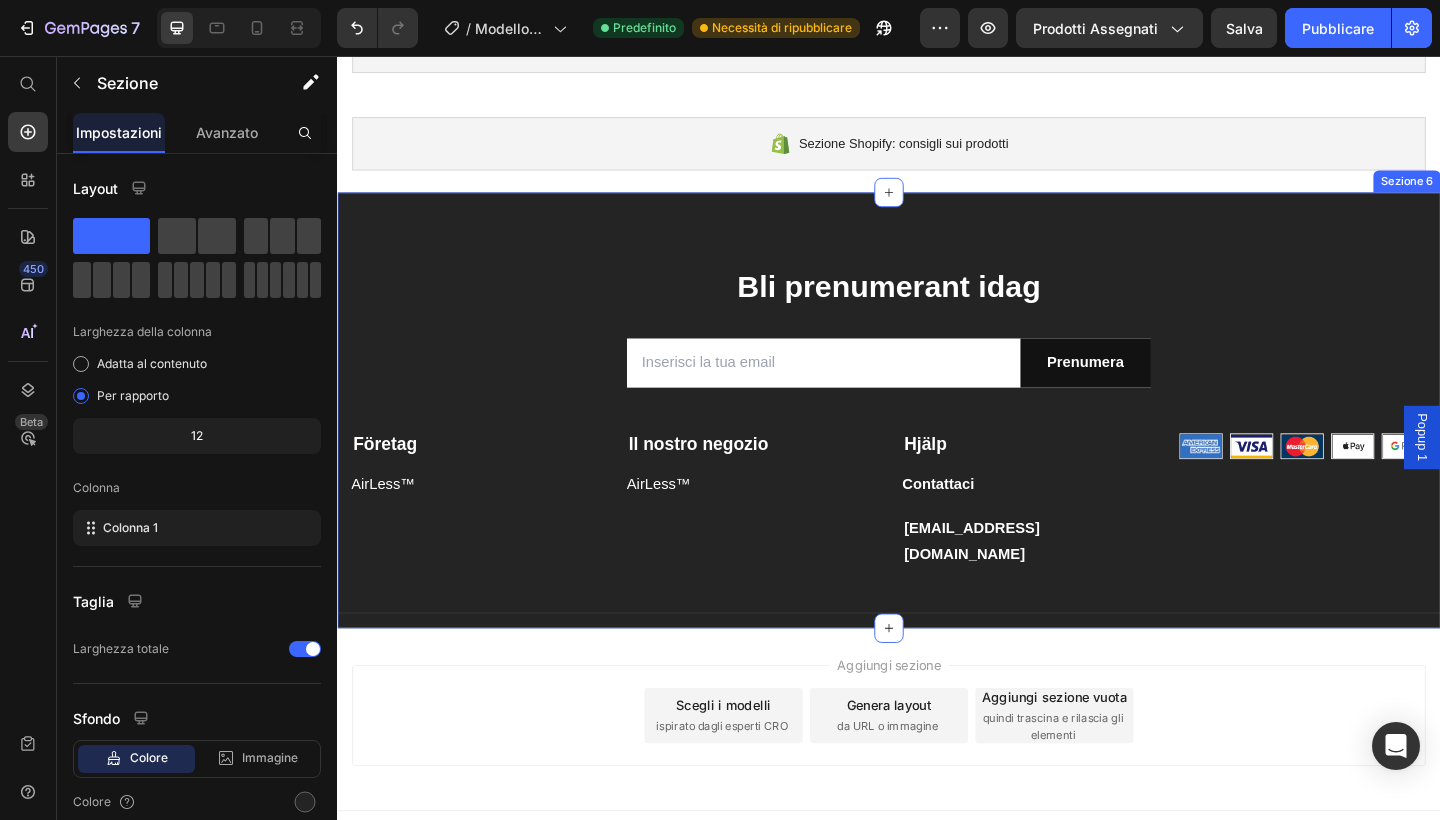 click on "Bli prenumerant idag Intestazione Campo e-mail Prenumera Pulsante Invia Fila Newsletter Fila Företag Blocco di testo AirLess™ Pulsante Il nostro negozio Blocco di testo AirLess™ Pulsante Hjälp Blocco di testo Contattaci Pulsante officialairless@gmail.com Blocco di testo Immagine Immagine Immagine Immagine Immagine Fila Fila
Company
Shop
Help
Visit Accordion Row                Title Linea Sezione 6" at bounding box center (937, 442) 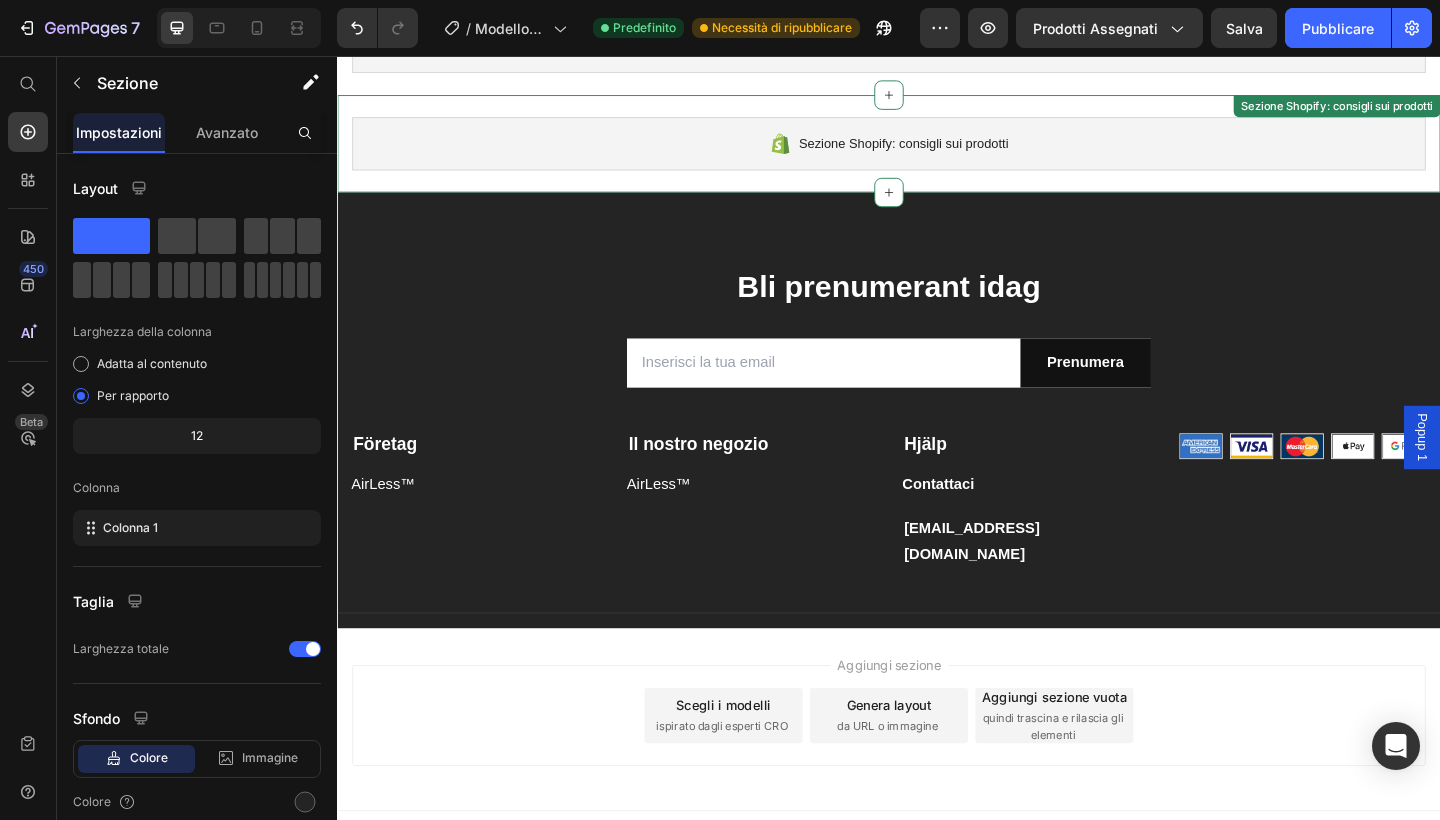 click on "Sezione Shopify: consigli sui prodotti Sezione Shopify: consigli sui prodotti" at bounding box center (937, 152) 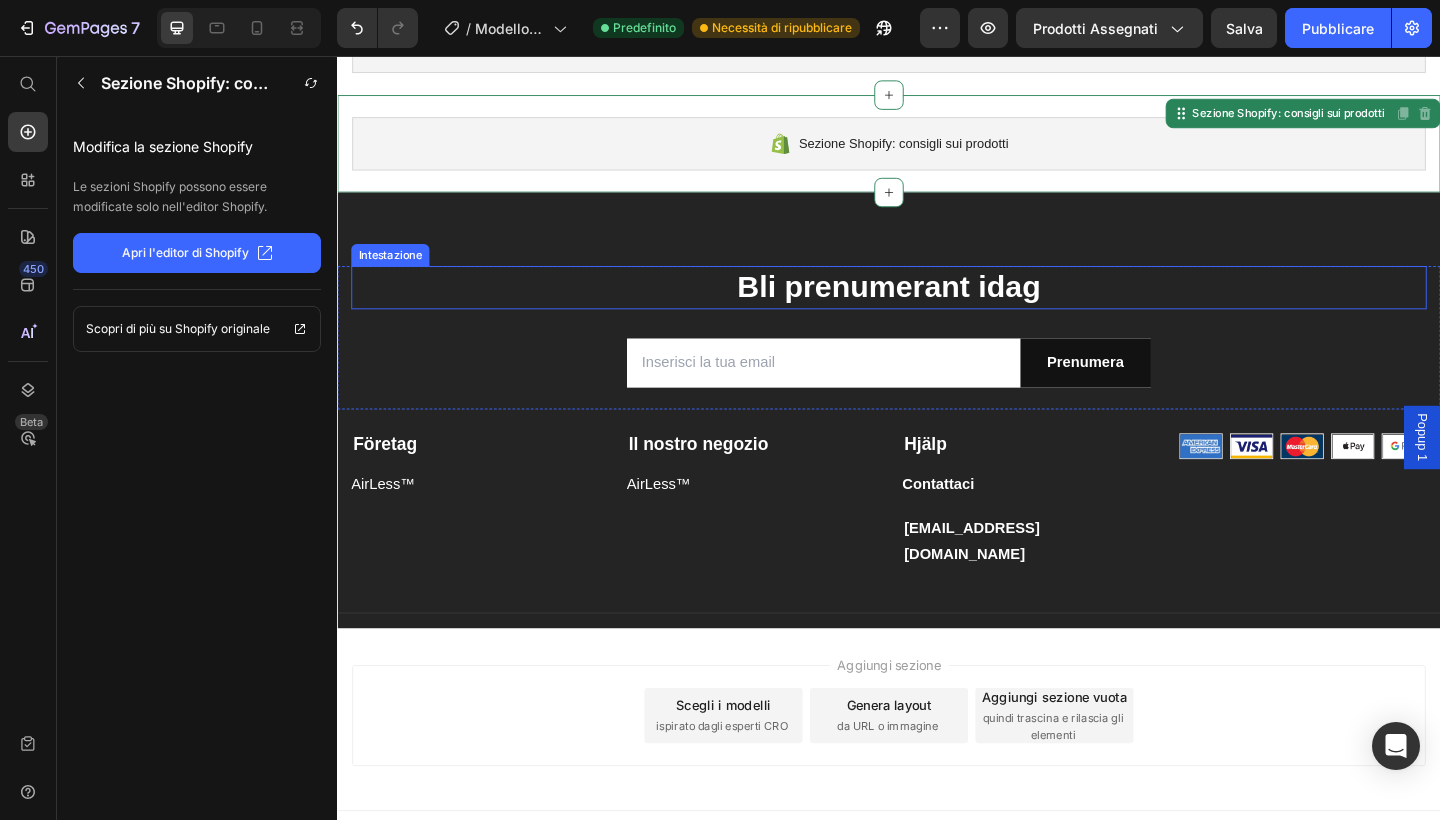 click on "Bli prenumerant idag" at bounding box center [937, 308] 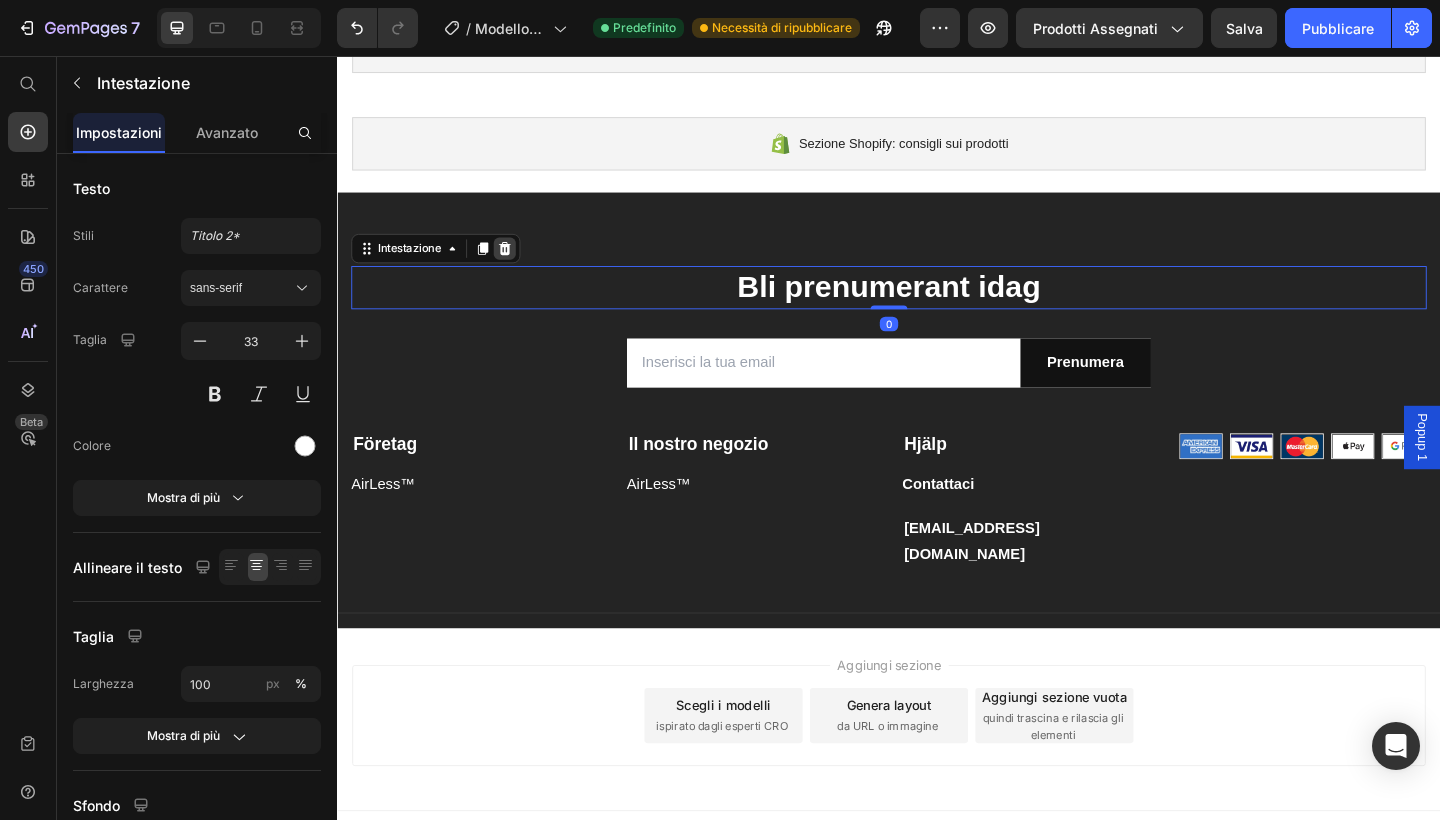 click at bounding box center [519, 266] 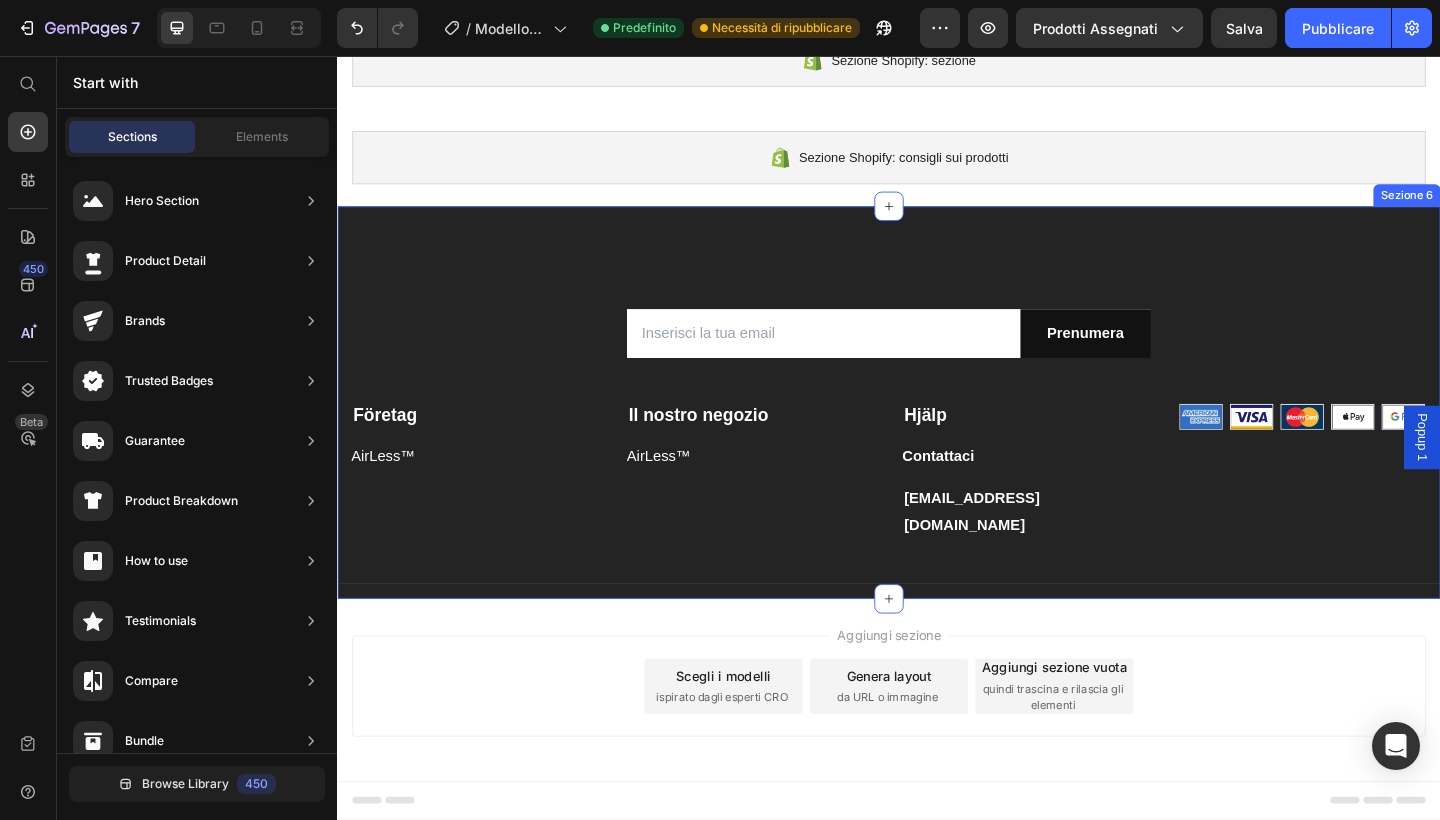 click on "Campo e-mail Prenumera Pulsante Invia Fila Newsletter Fila Företag Blocco di testo AirLess™ Pulsante Il nostro negozio Blocco di testo AirLess™ Pulsante Hjälp Blocco di testo Contattaci Pulsante officialairless@gmail.com Blocco di testo Immagine Immagine Immagine Immagine Immagine Fila Fila
Company
Shop
Help
Visit Accordion Row                Title Linea Sezione 6" at bounding box center (937, 433) 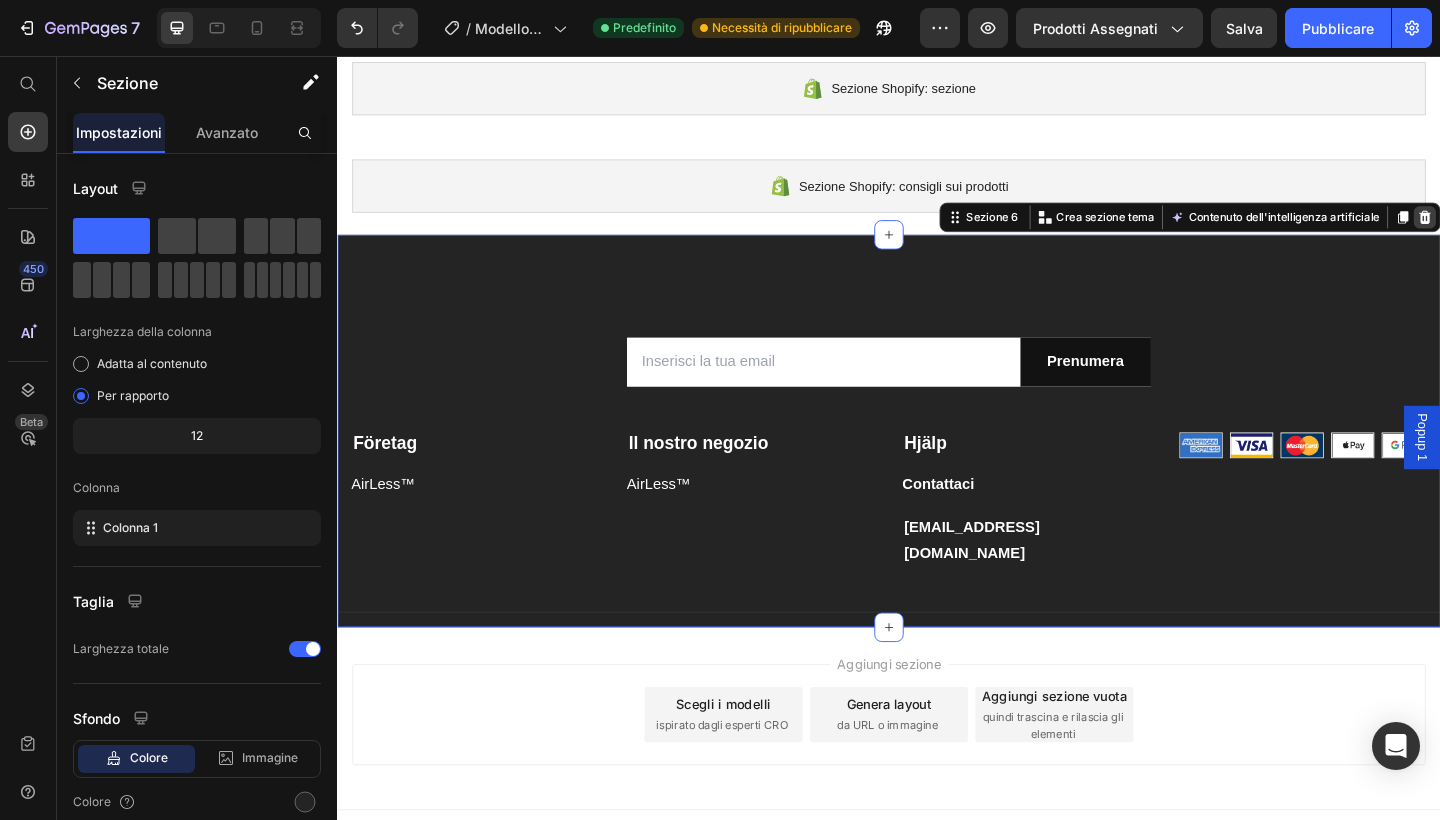click 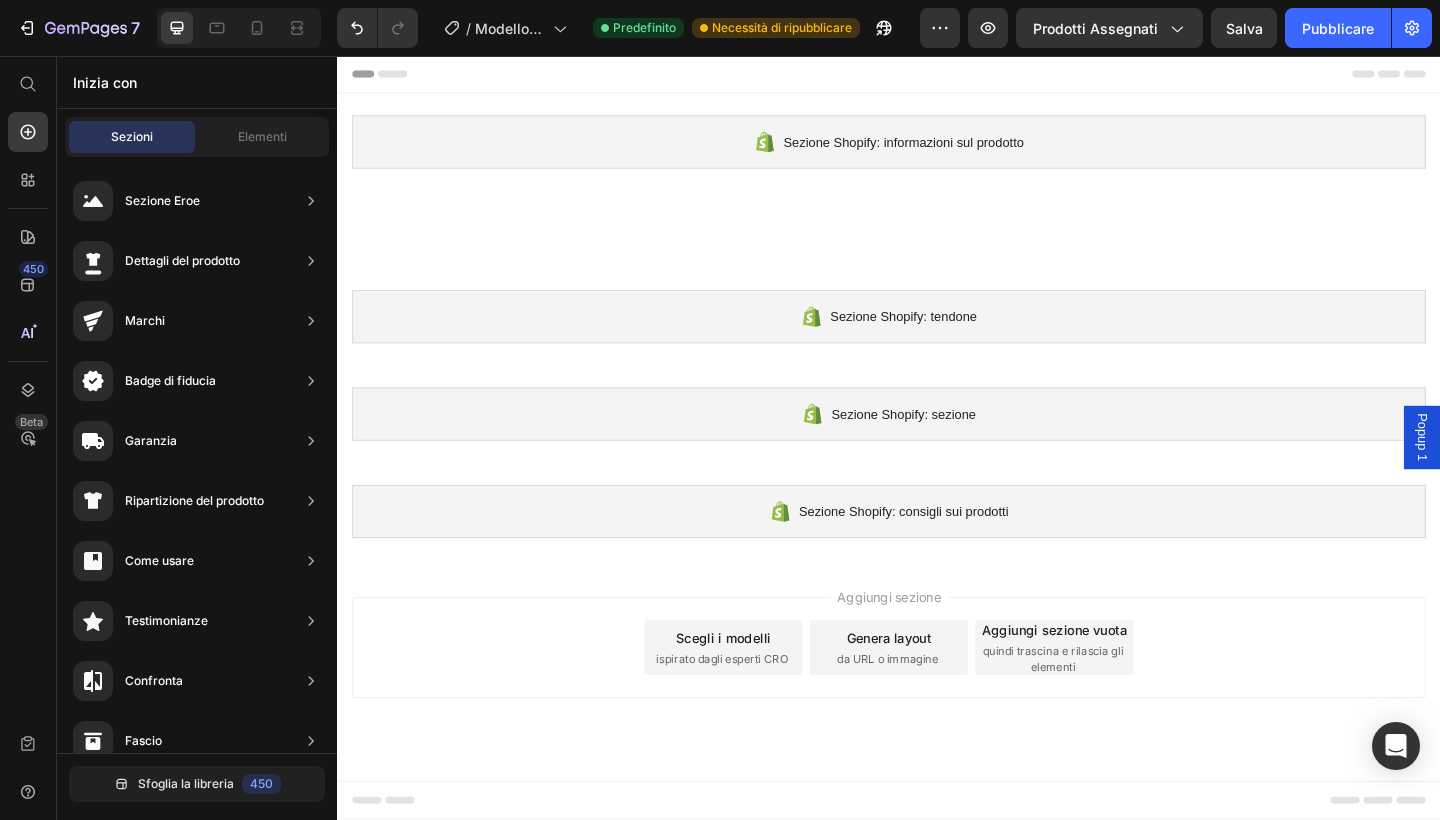 click on "Aggiungi sezione Scegli i modelli ispirato dagli esperti CRO Genera layout da URL o immagine Aggiungi sezione vuota quindi trascina e rilascia gli elementi" at bounding box center (937, 704) 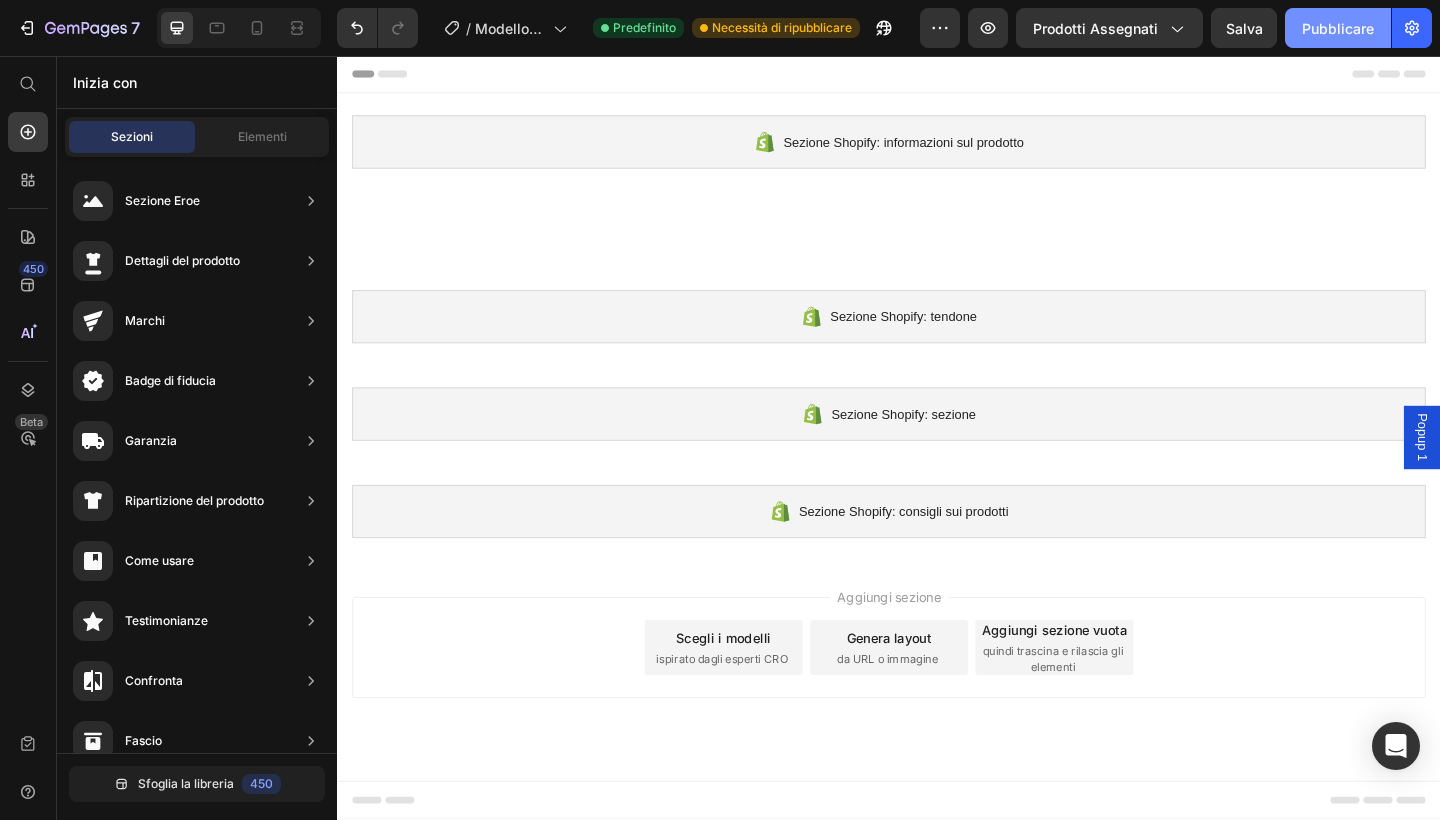 click on "Pubblicare" at bounding box center (1338, 28) 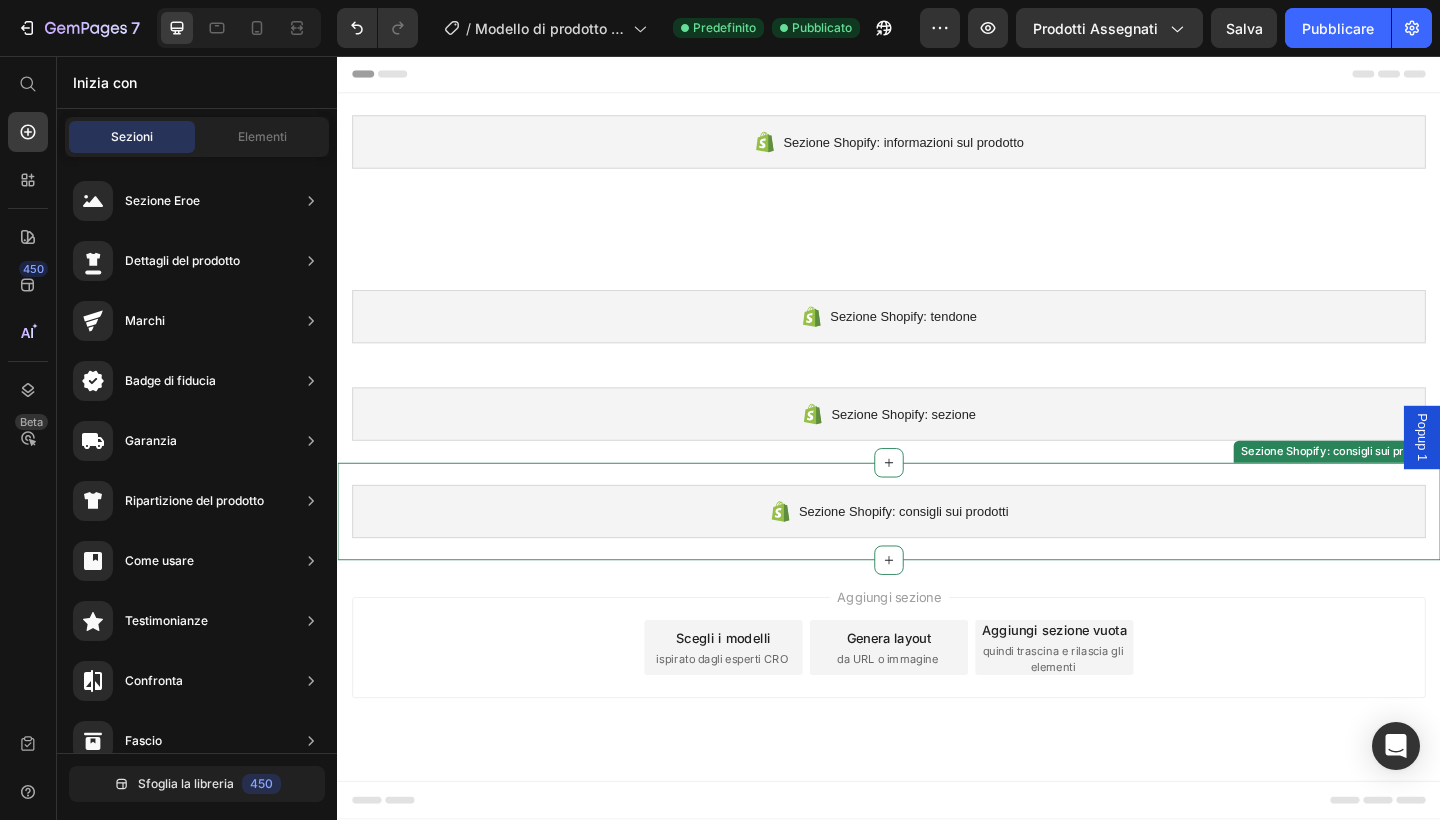 click on "Sezione Shopify: consigli sui prodotti" at bounding box center (937, 552) 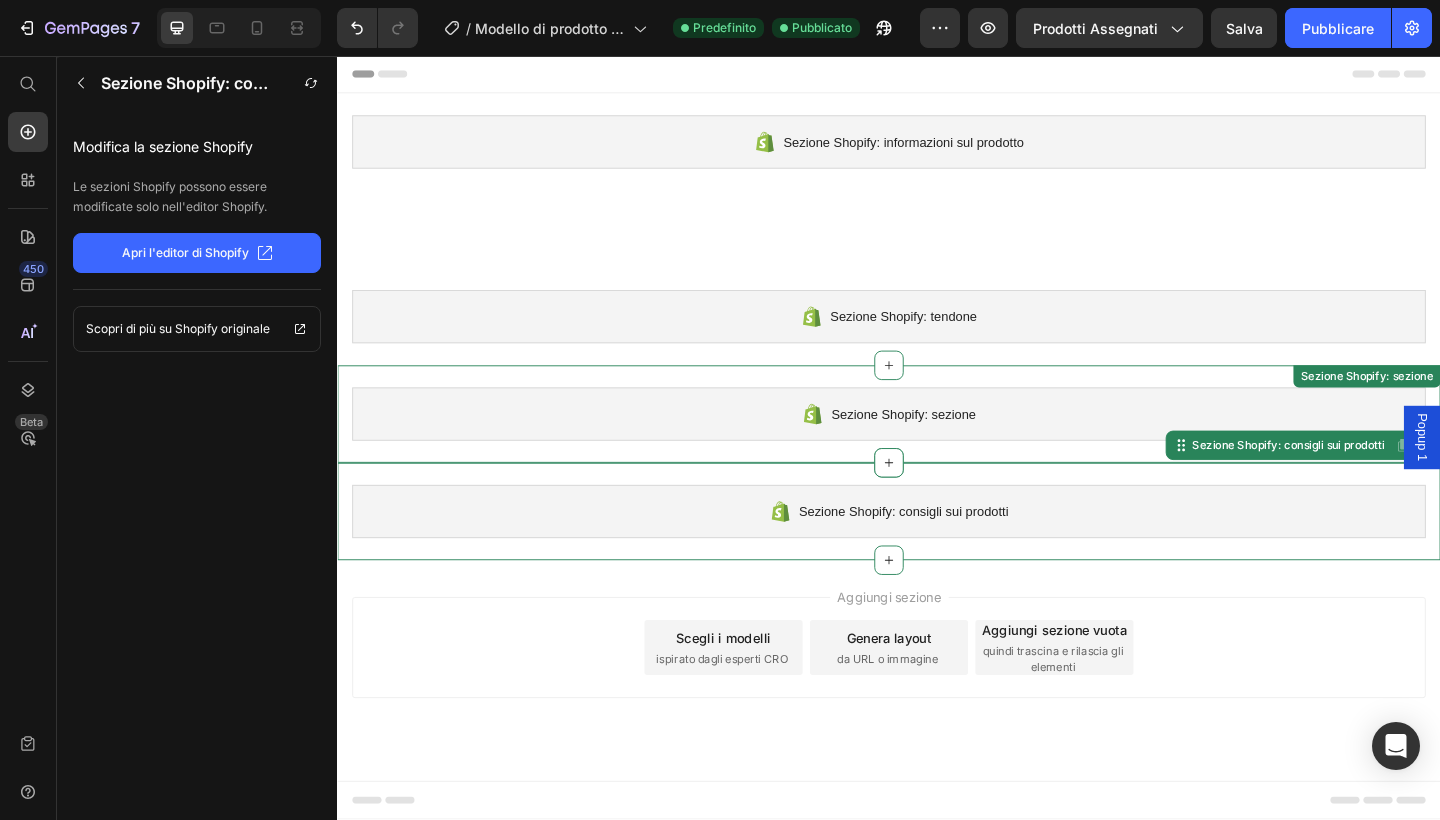 scroll, scrollTop: 0, scrollLeft: 0, axis: both 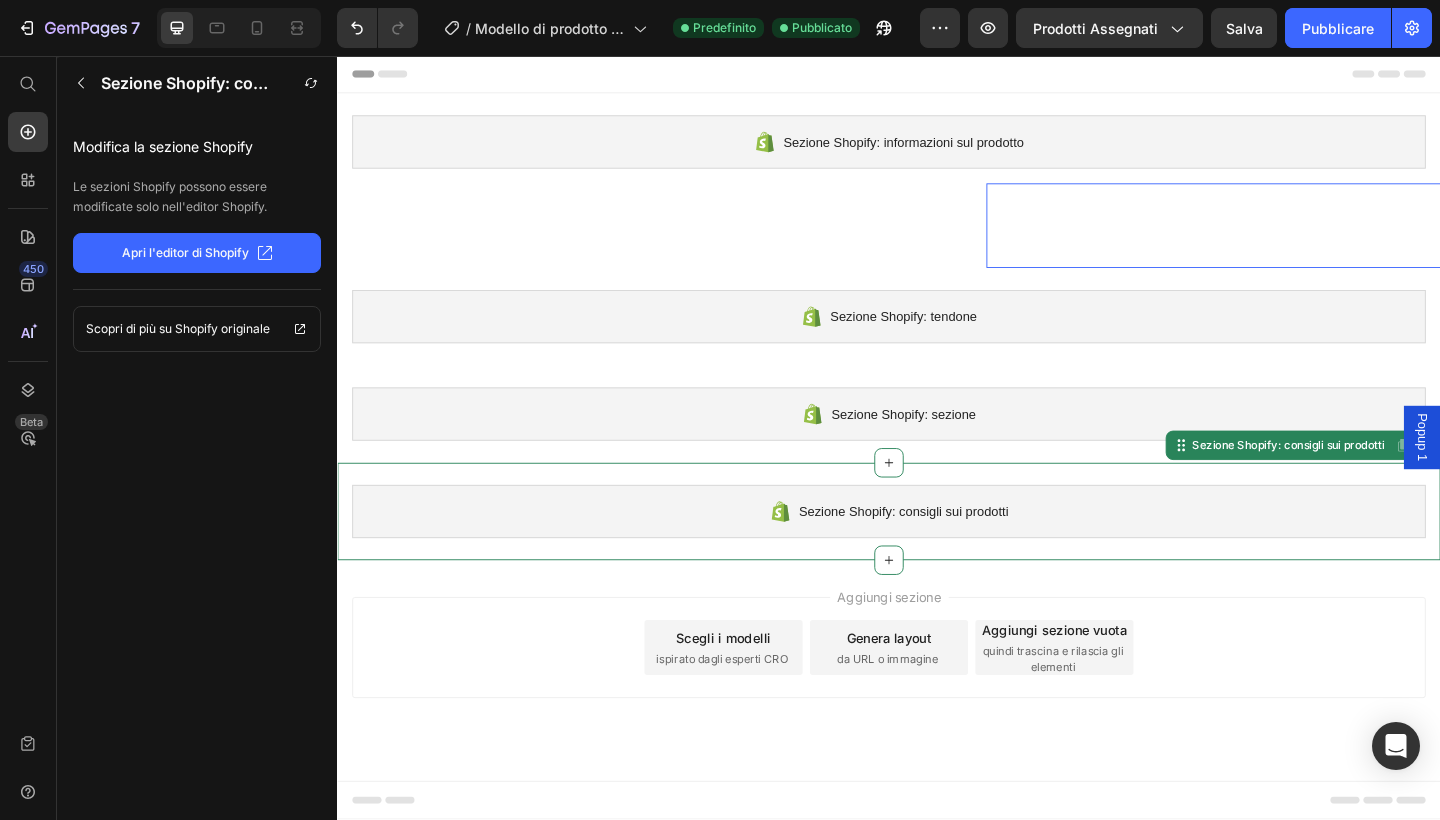 click on "Sezione Shopify: tendone Sezione Shopify: tendone" at bounding box center [937, 340] 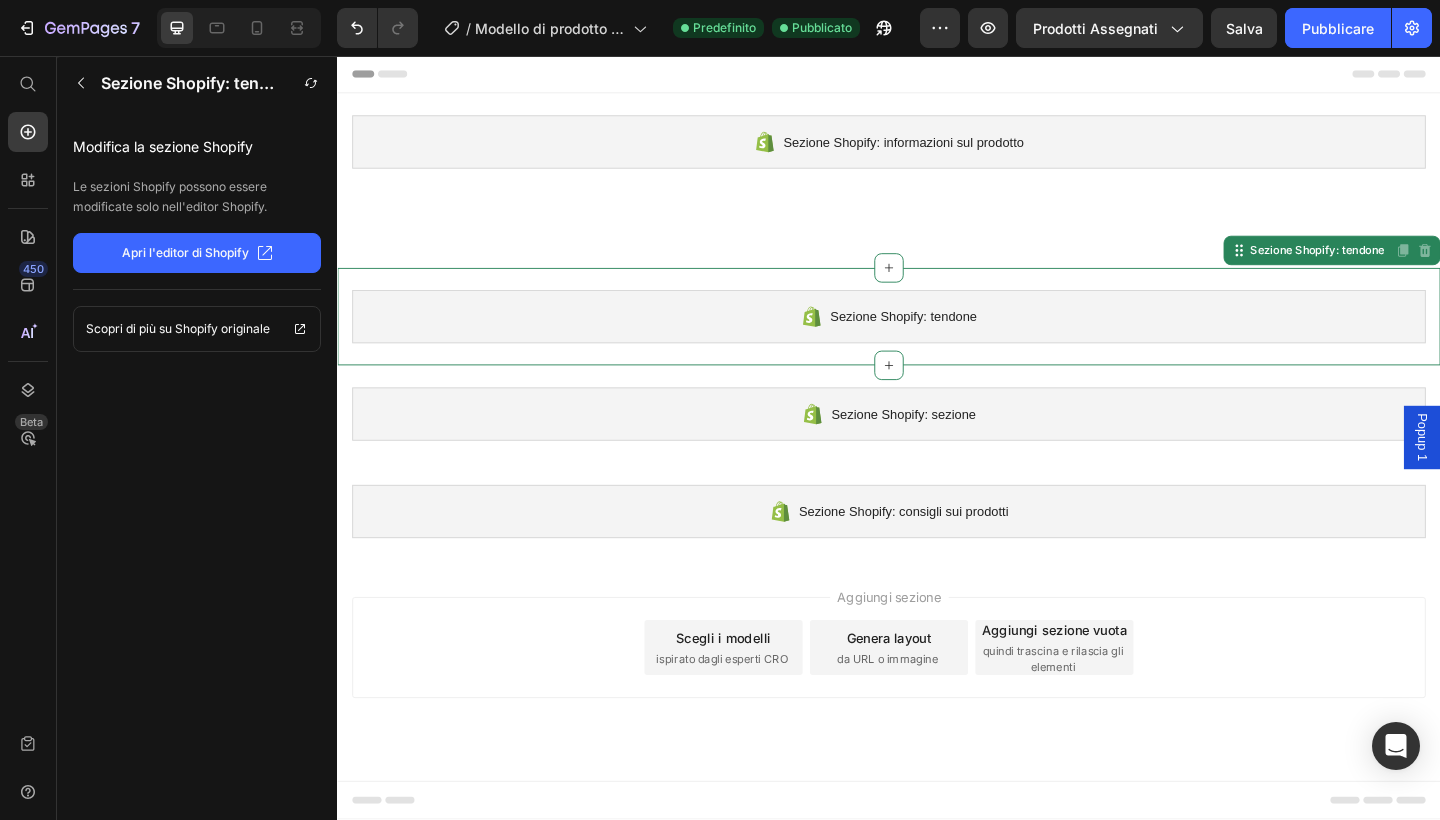 click on "100% Money-Back Guarantee Item List
60-Day Easy Returns Item List Row
Rilascia l'elemento qui Prodotto Sezione 2" at bounding box center [937, 241] 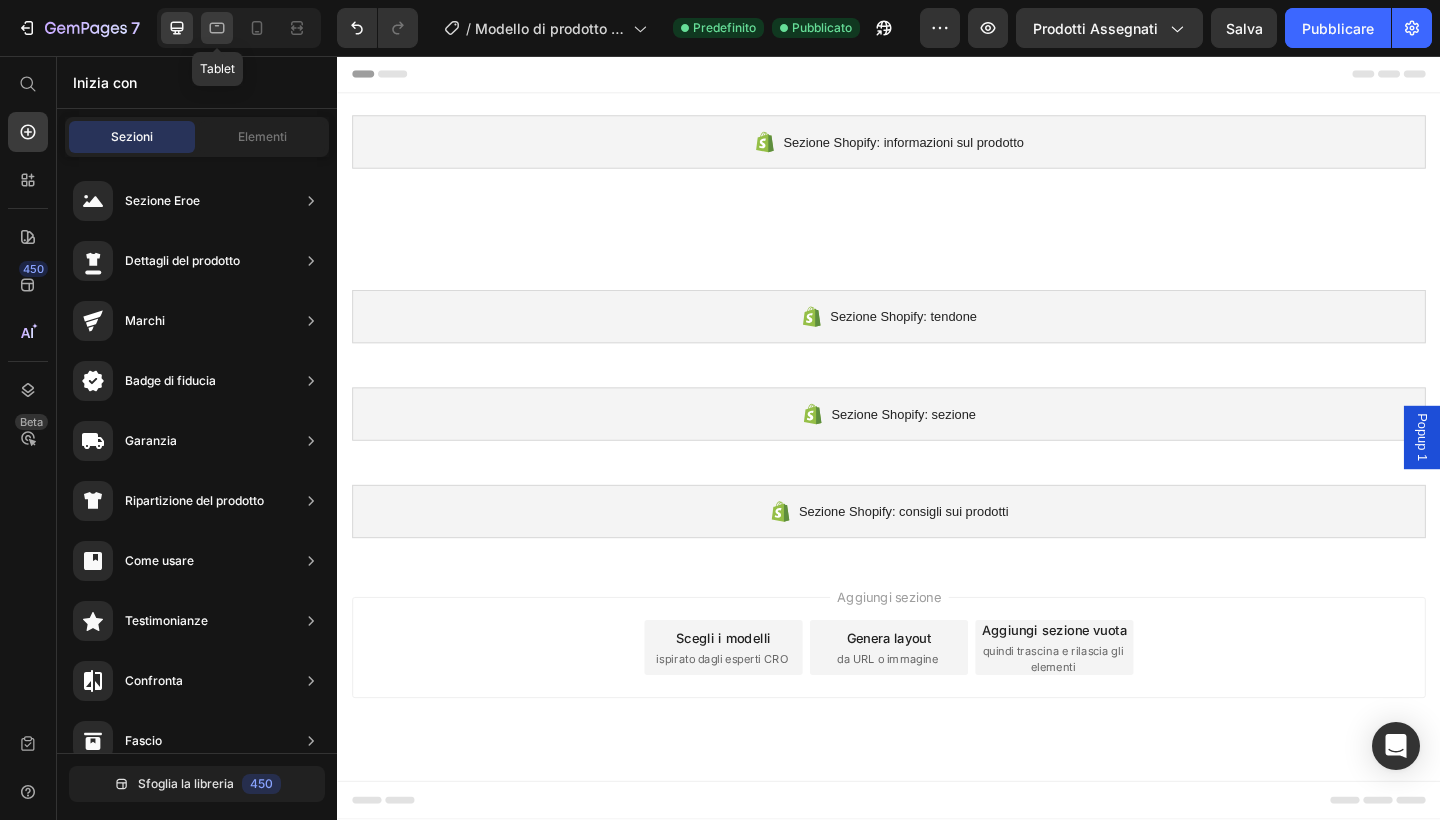 click 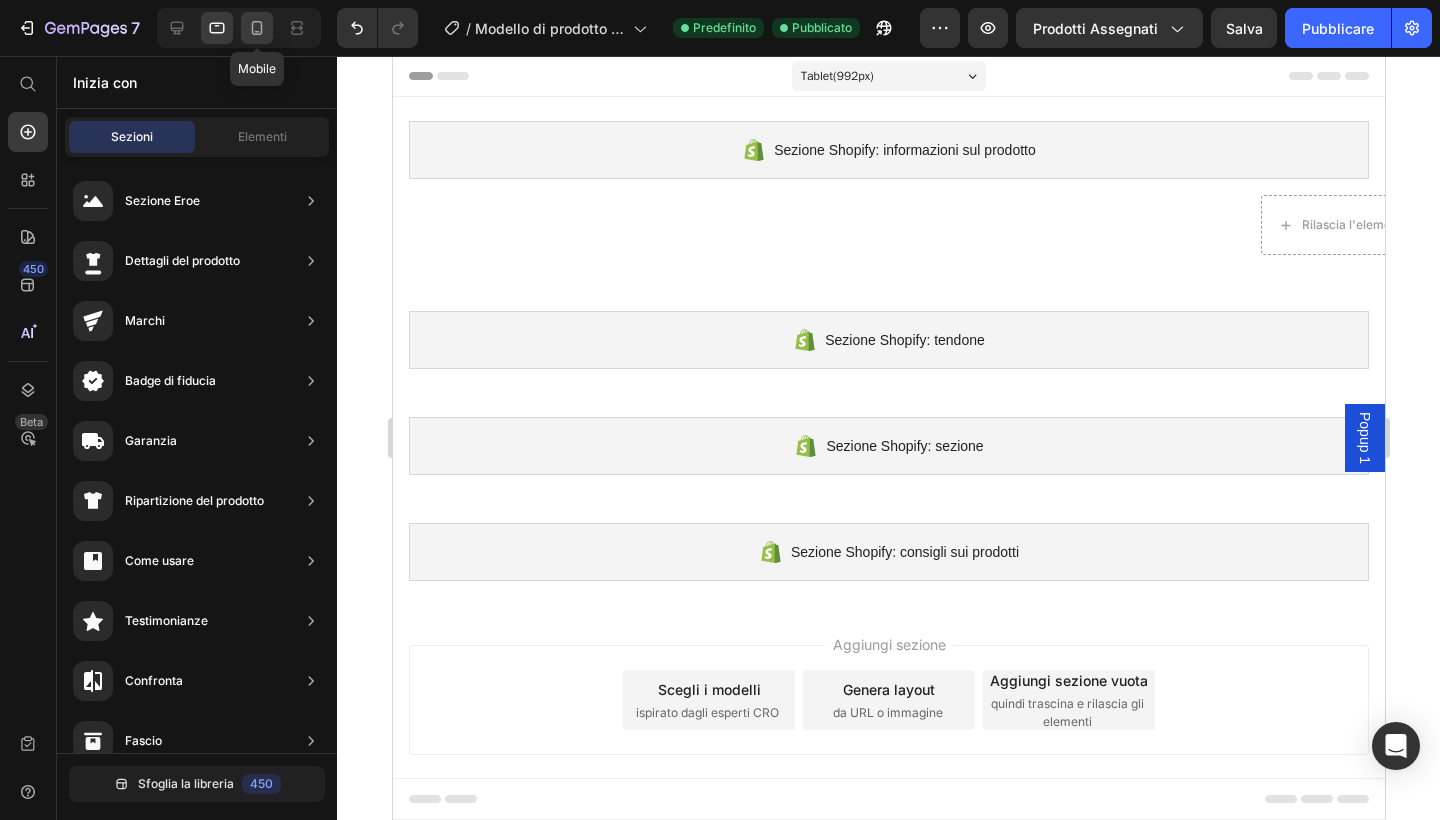 click 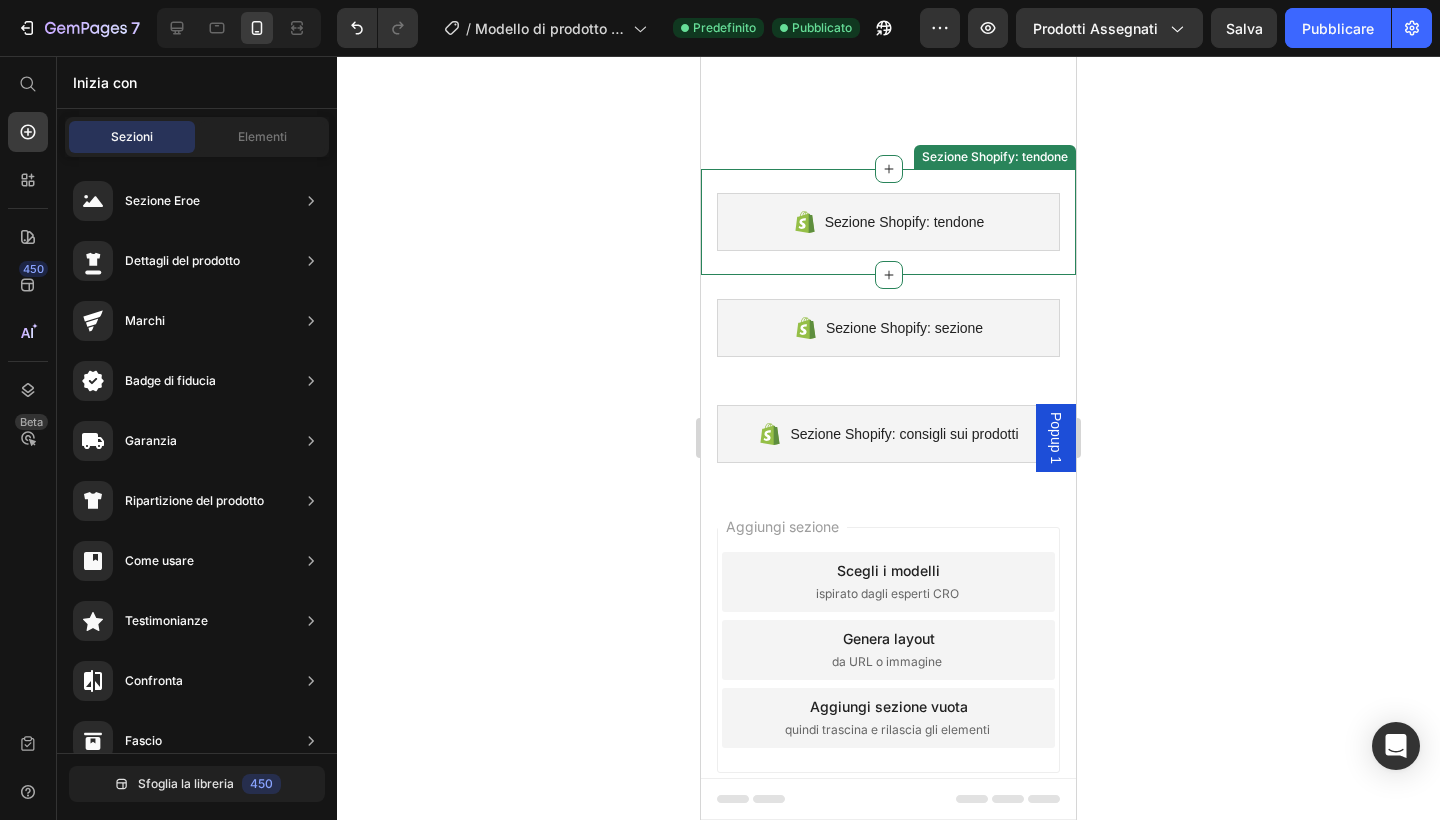scroll, scrollTop: 159, scrollLeft: 0, axis: vertical 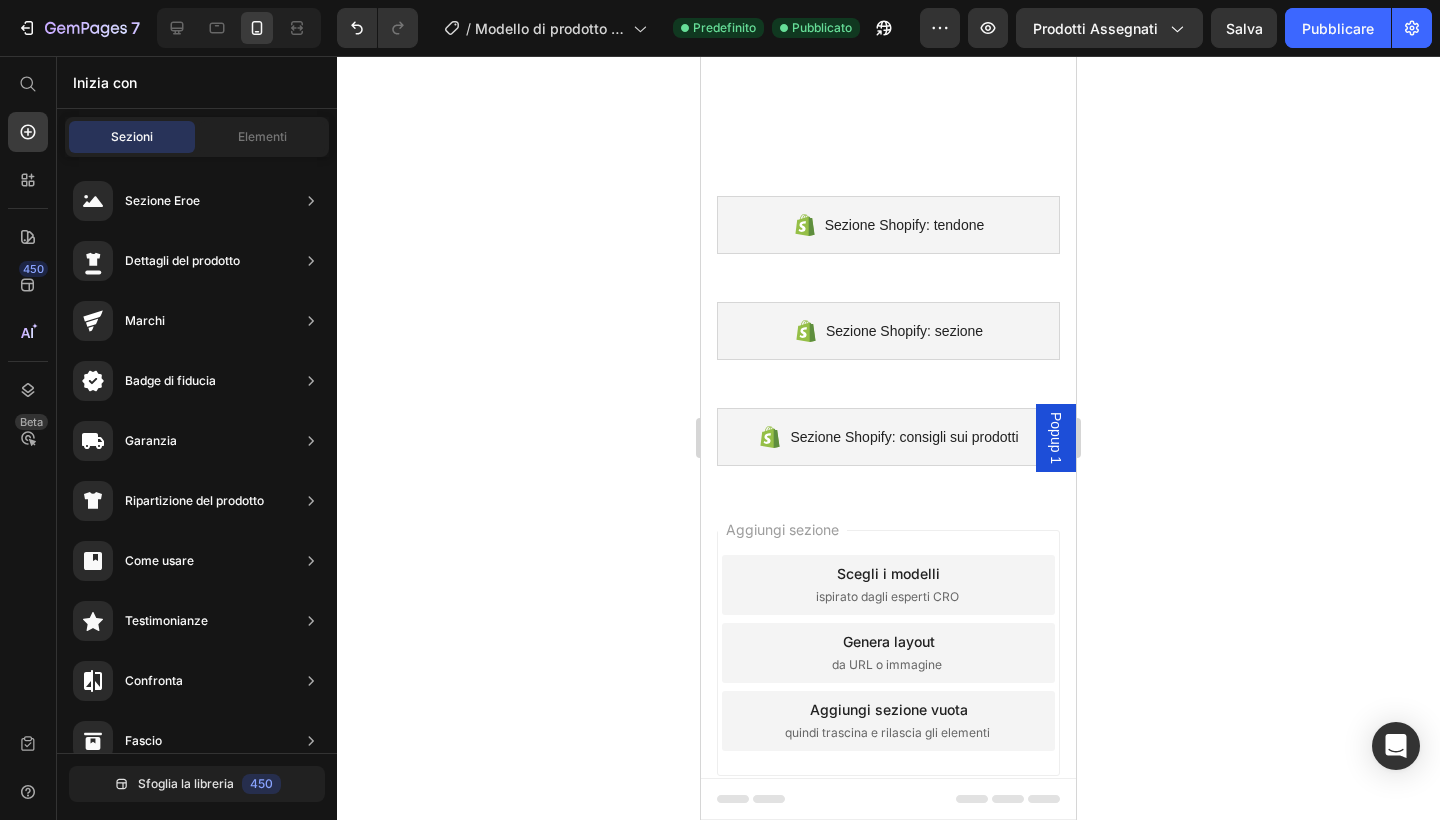 click on "Popup 1" at bounding box center [1056, 438] 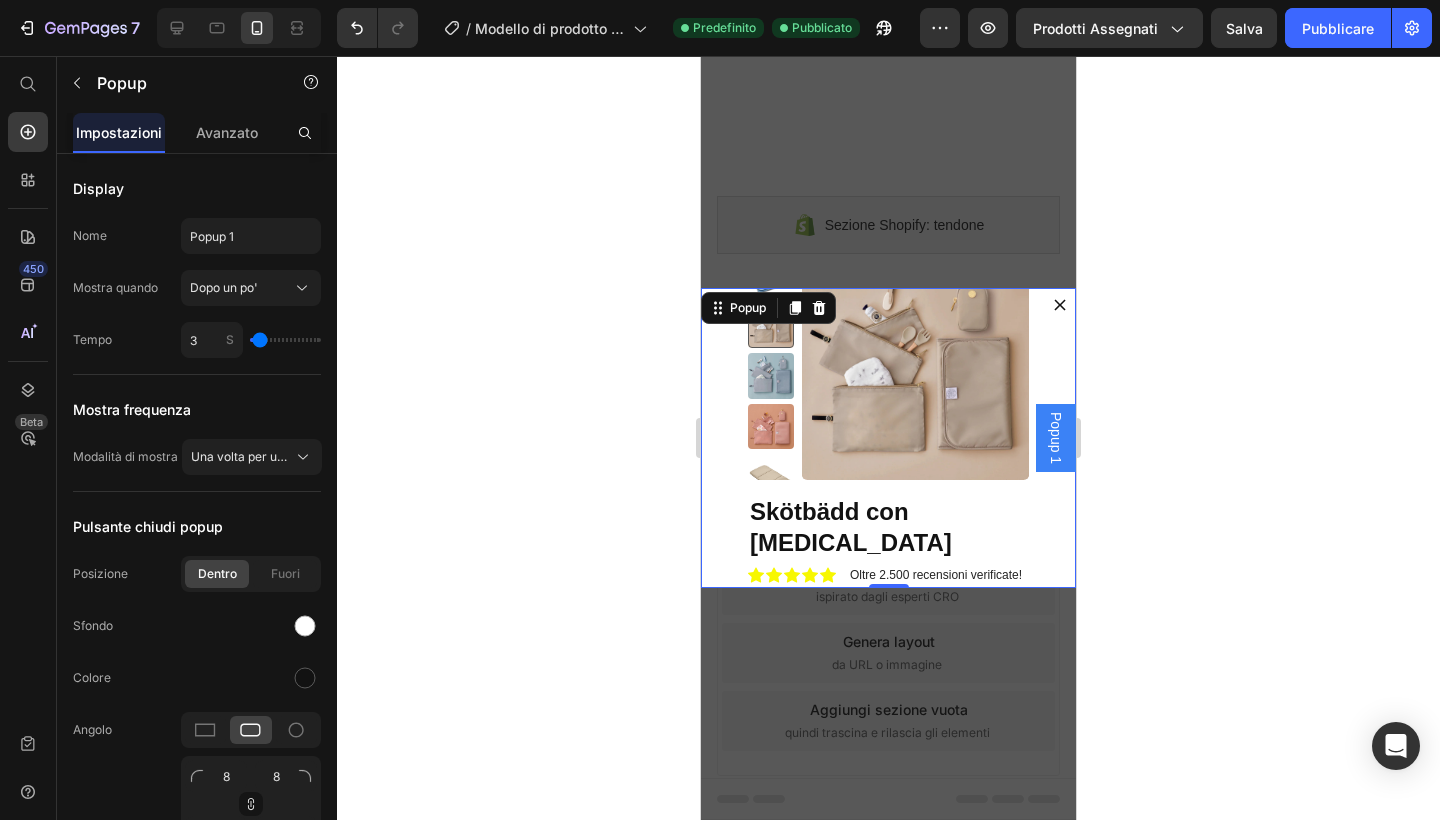 drag, startPoint x: 1056, startPoint y: 299, endPoint x: 1966, endPoint y: 133, distance: 925.0168 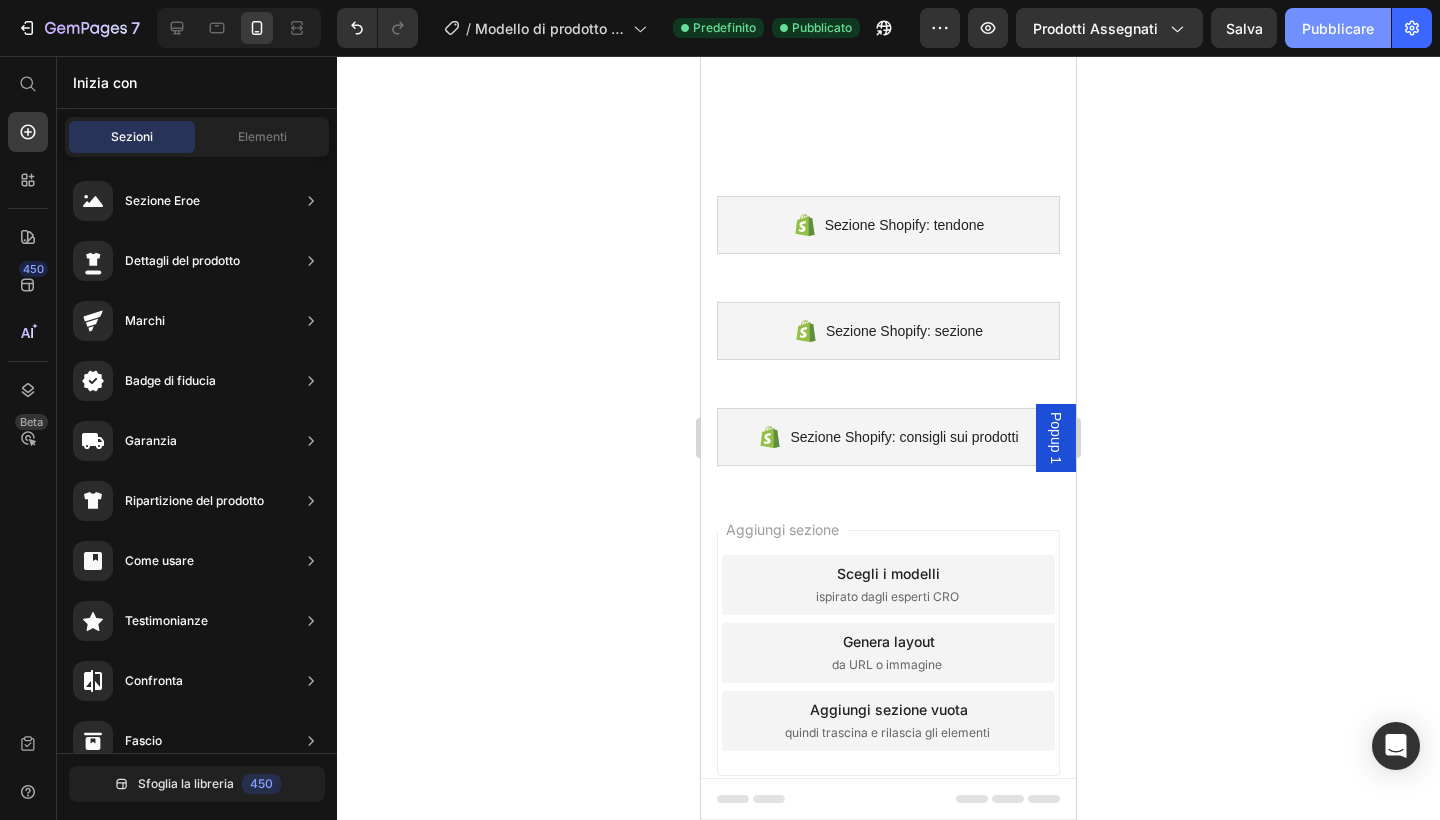 click on "Pubblicare" 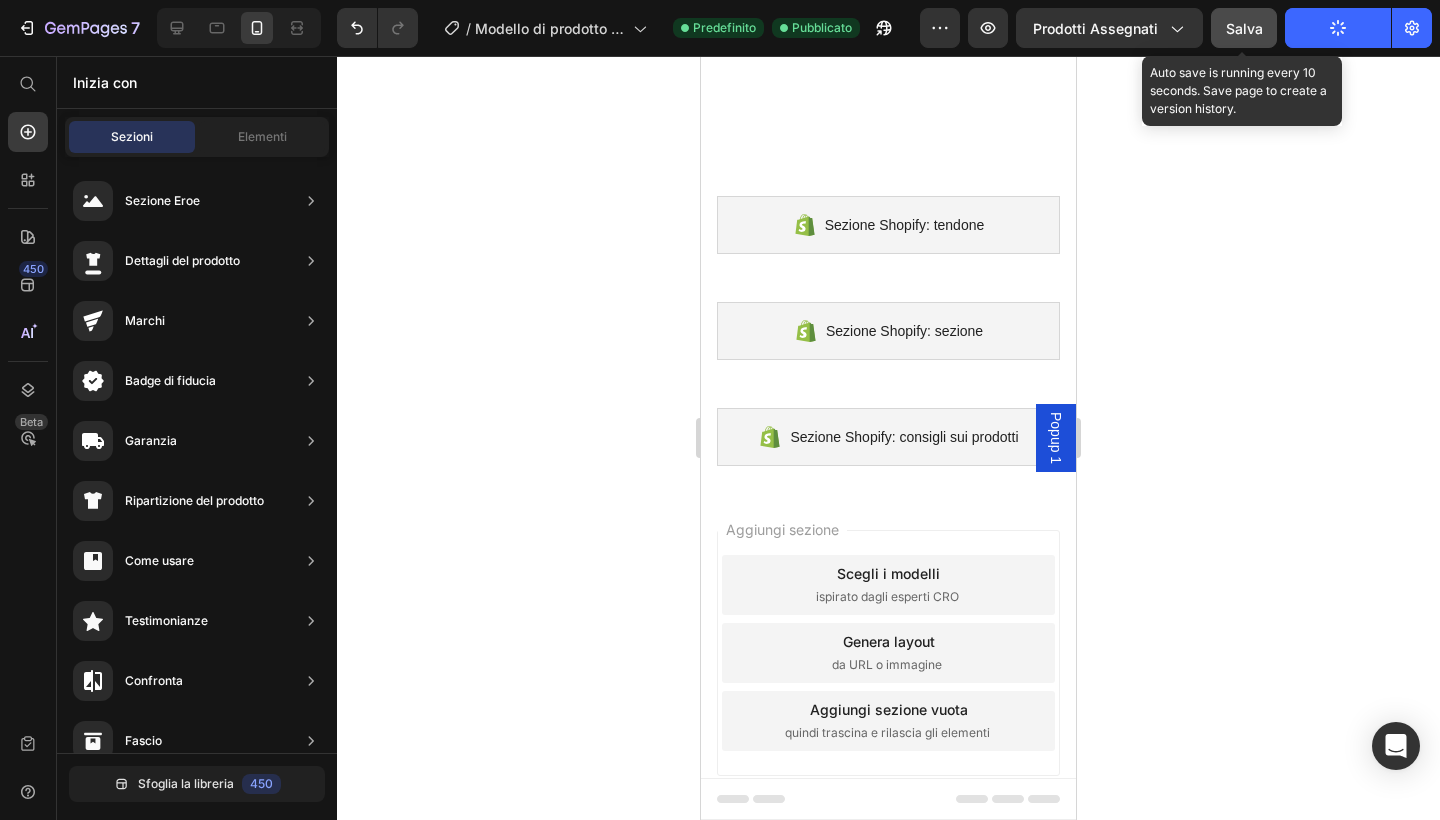 click on "Salva" at bounding box center (1244, 28) 